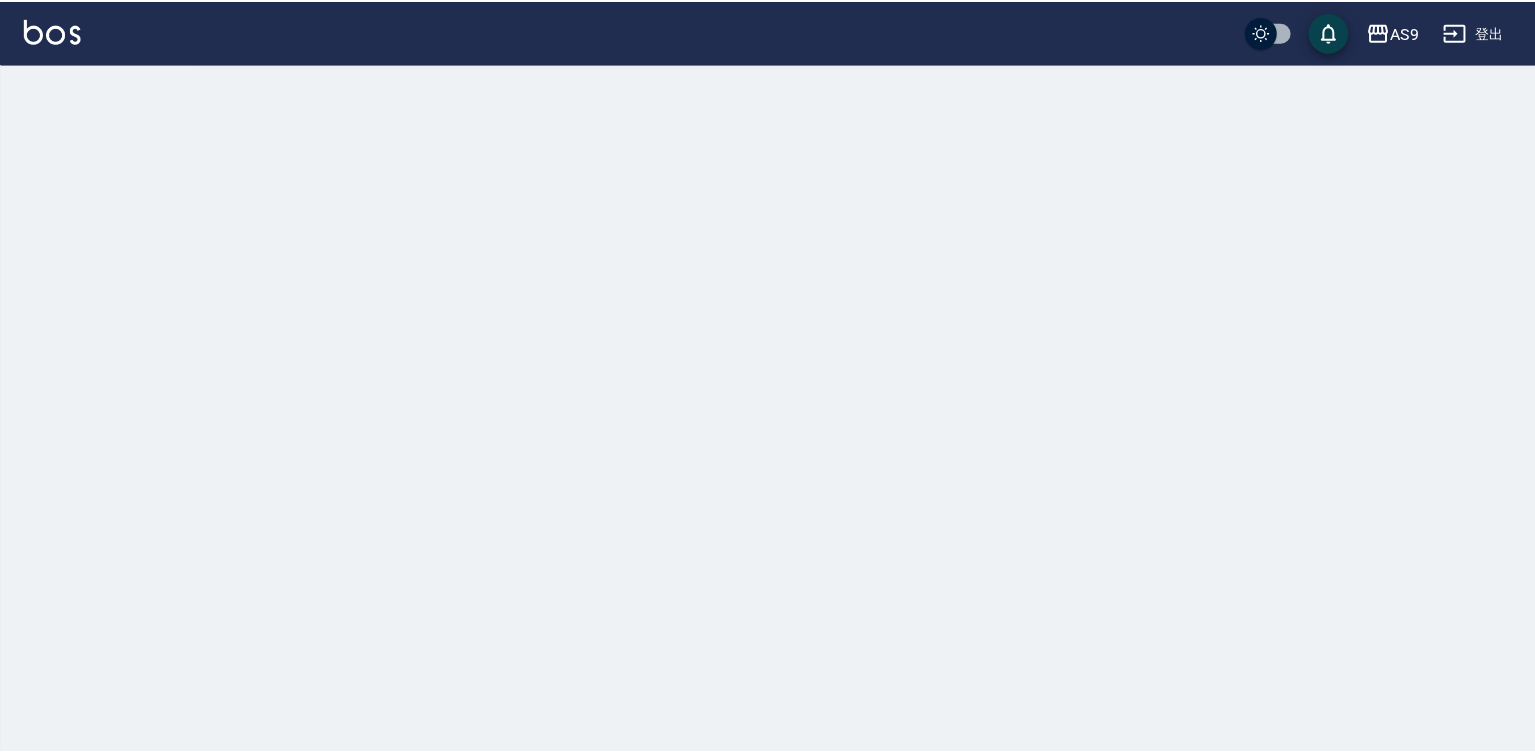 scroll, scrollTop: 0, scrollLeft: 0, axis: both 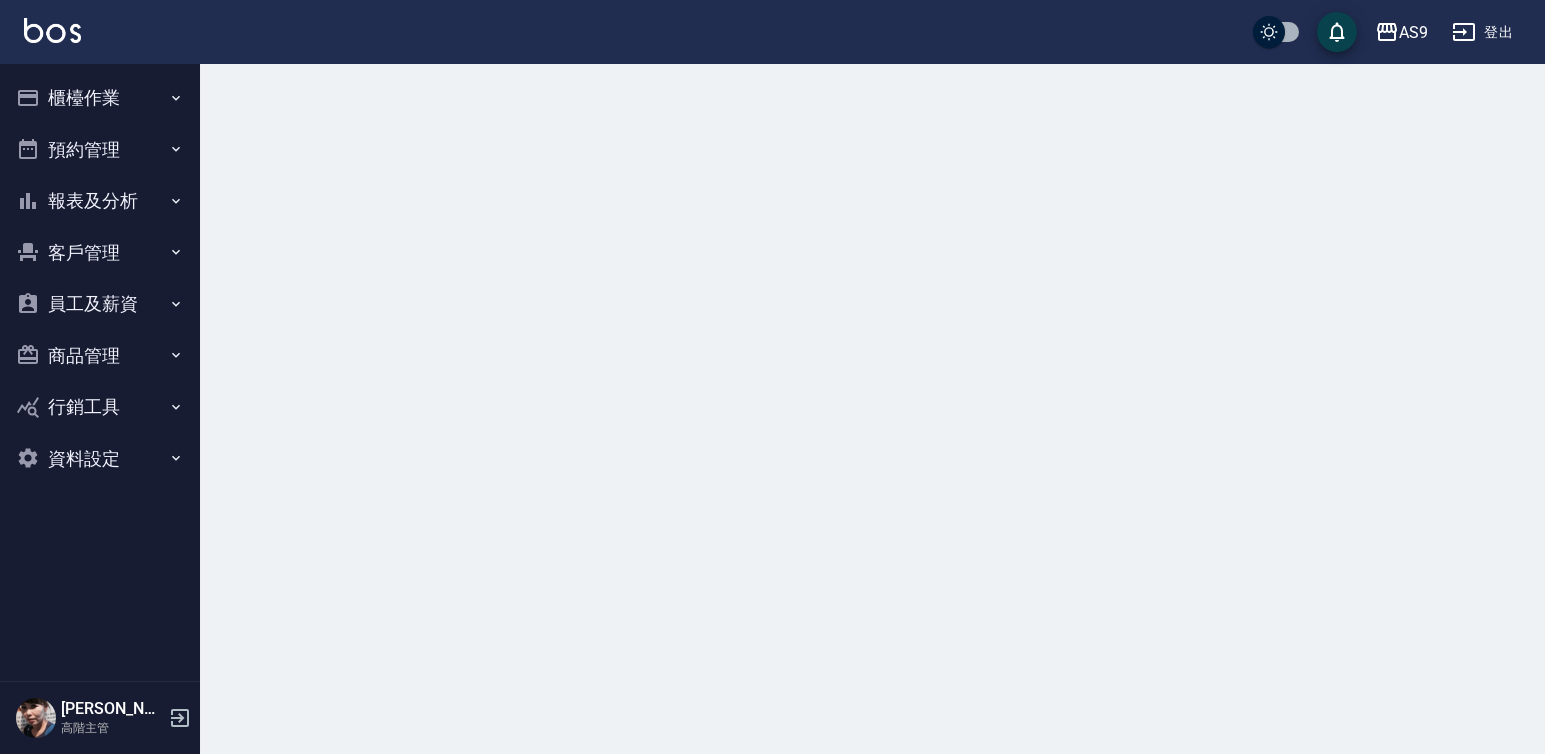 click on "櫃檯作業" at bounding box center (100, 98) 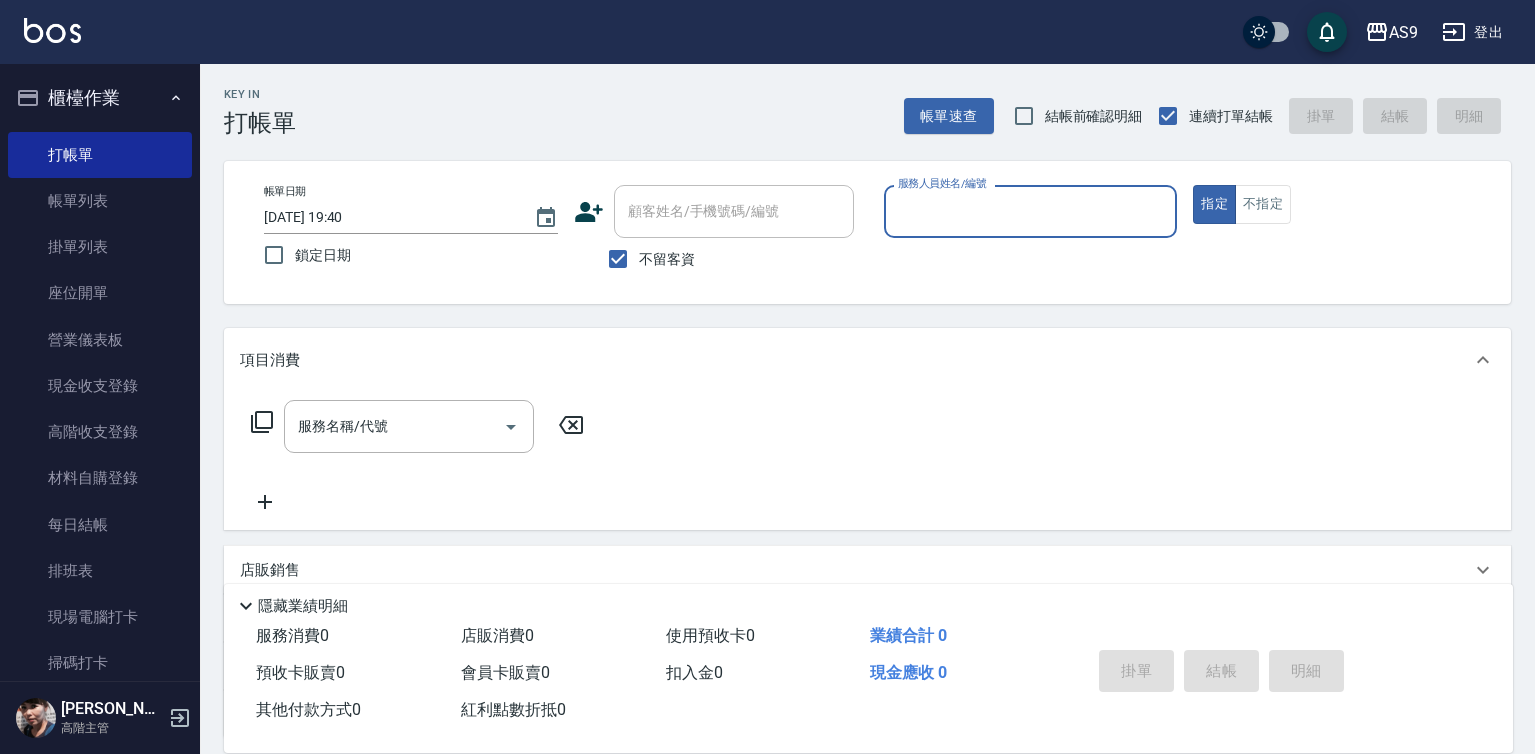 click on "服務人員姓名/編號" at bounding box center [1031, 211] 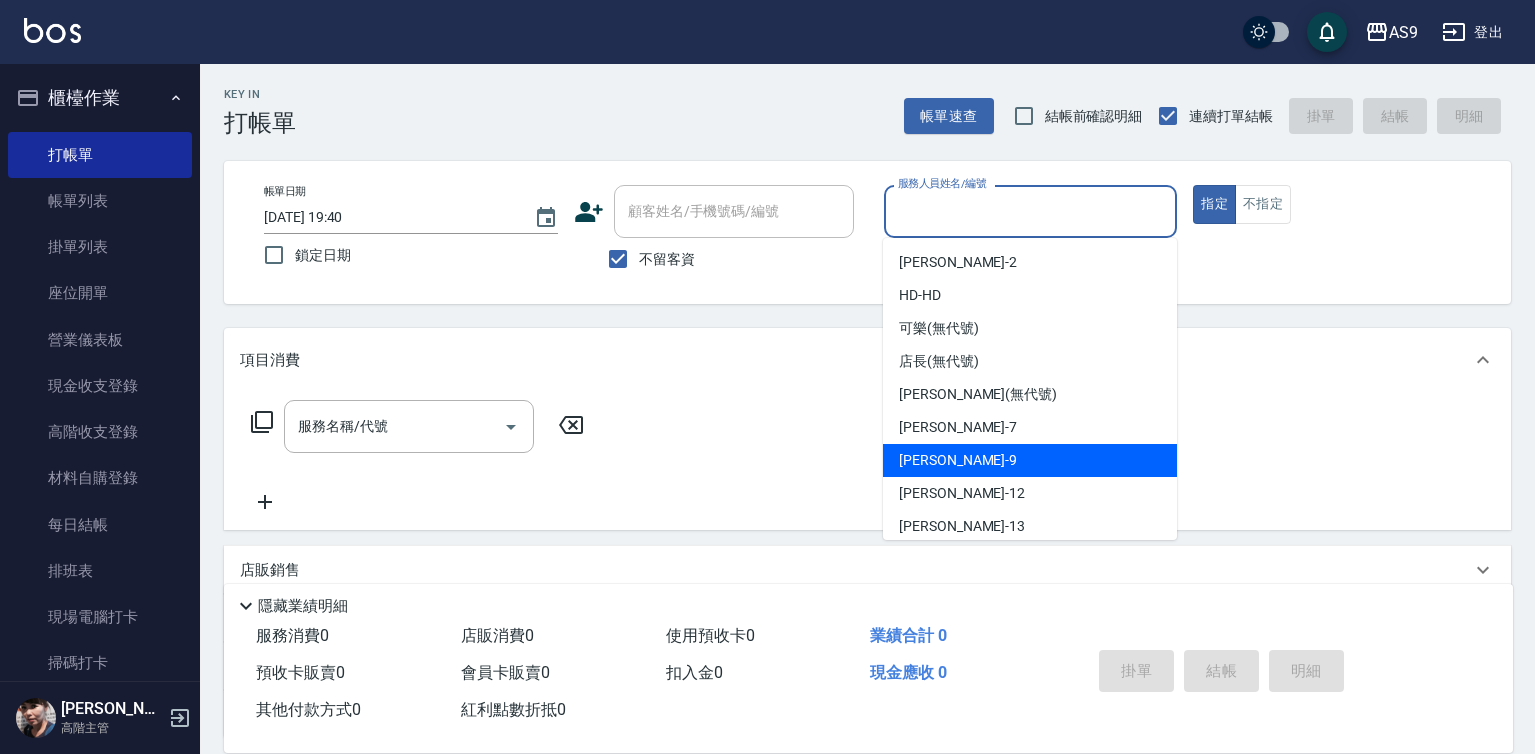 click on "[PERSON_NAME] -9" at bounding box center [958, 460] 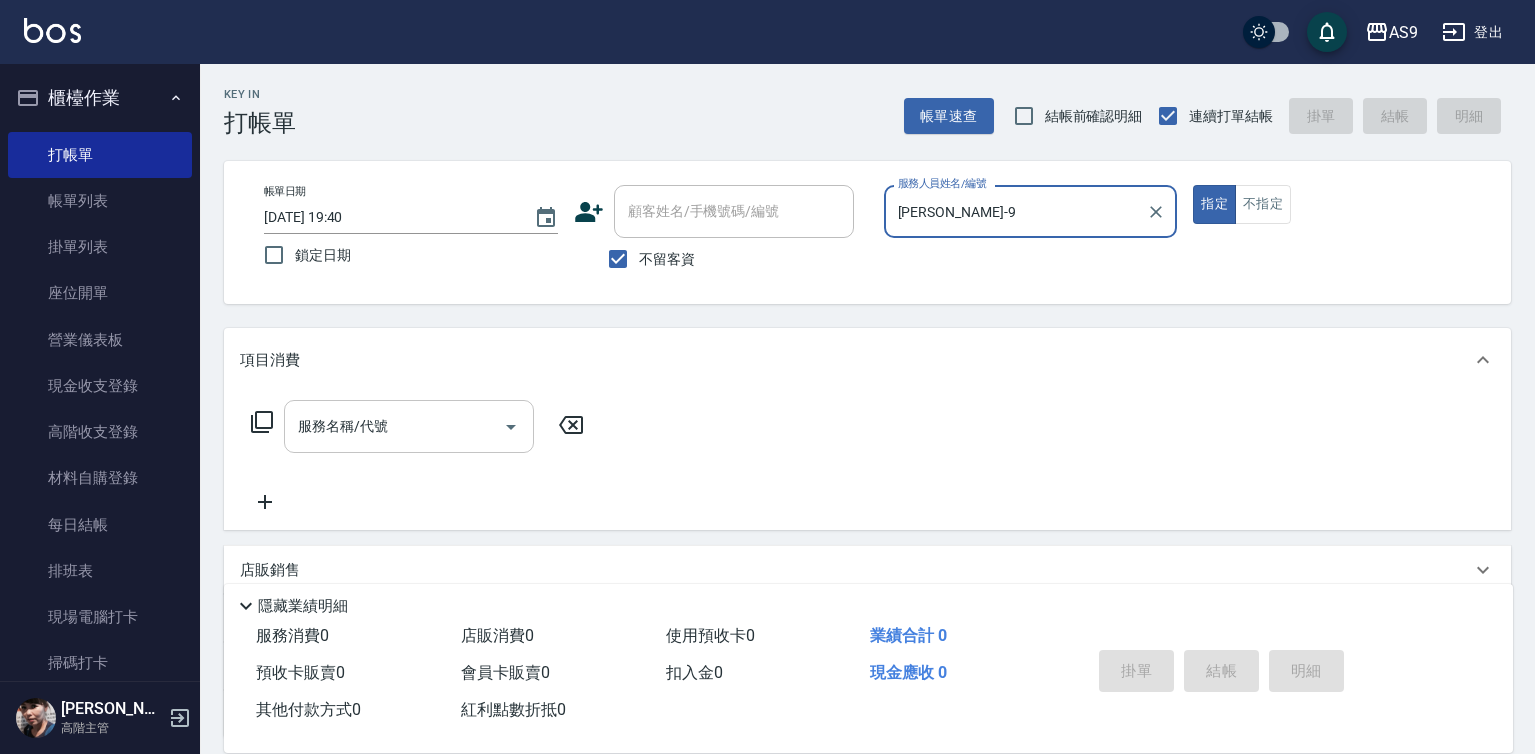 click on "服務名稱/代號" at bounding box center (394, 426) 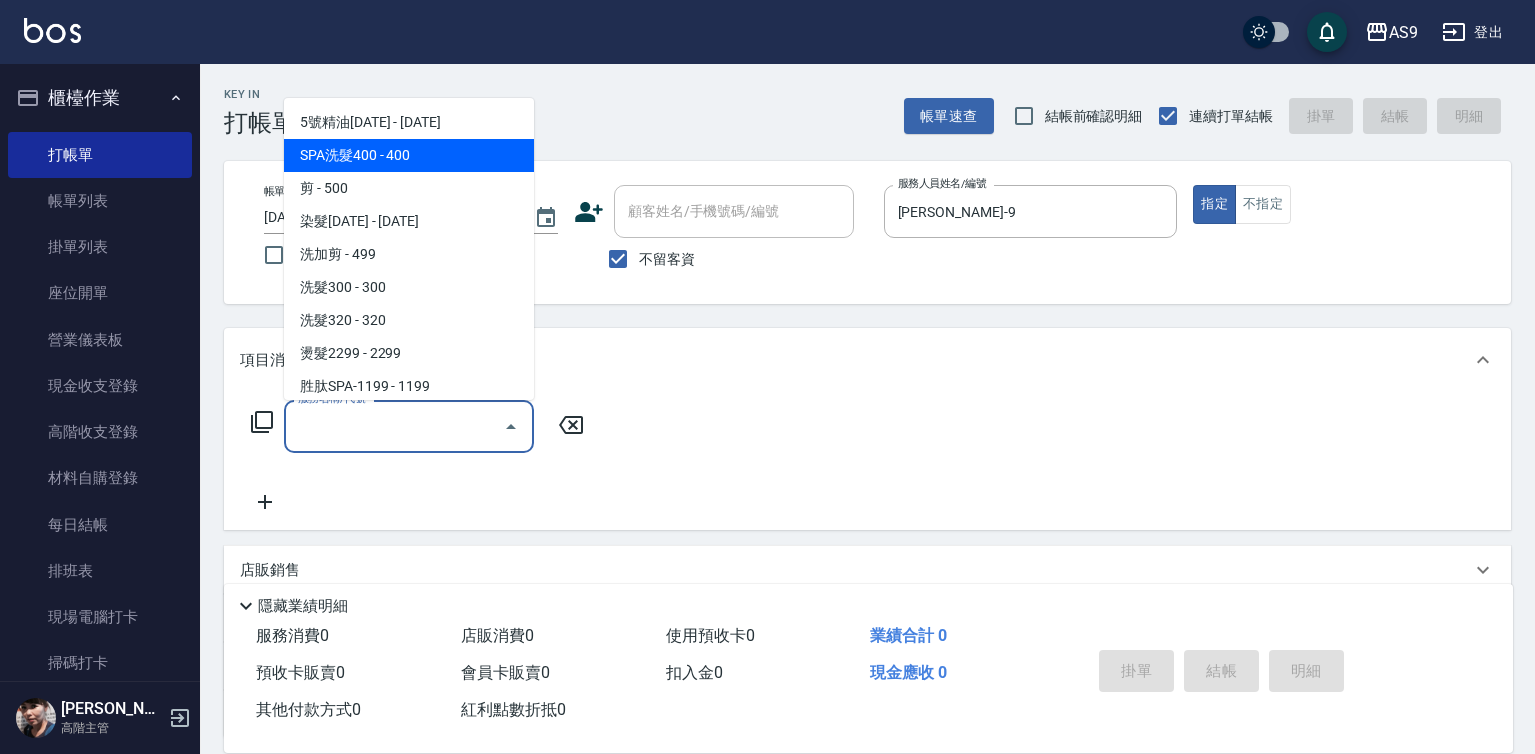 click on "SPA洗髮400 - 400" at bounding box center [409, 155] 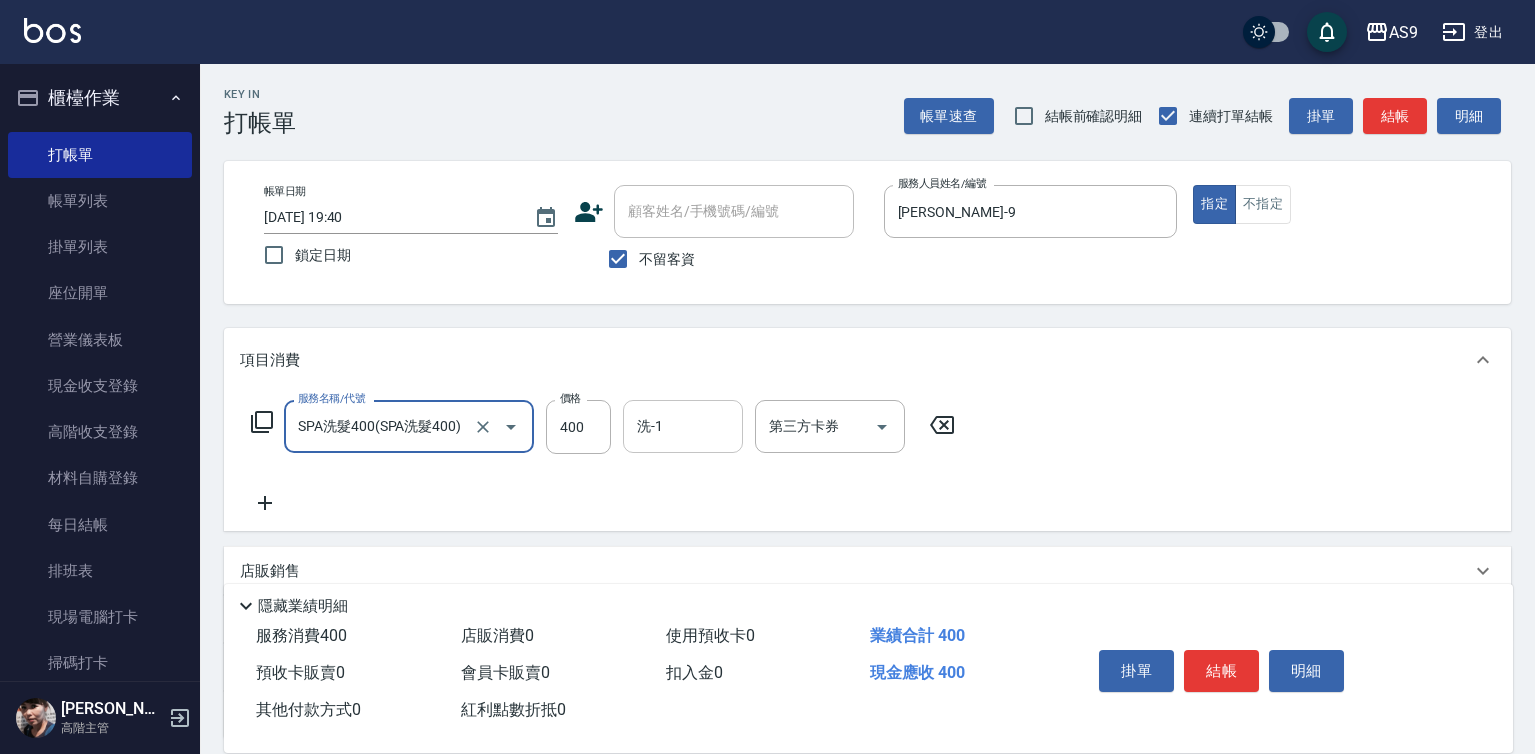 type on "SPA洗髮400" 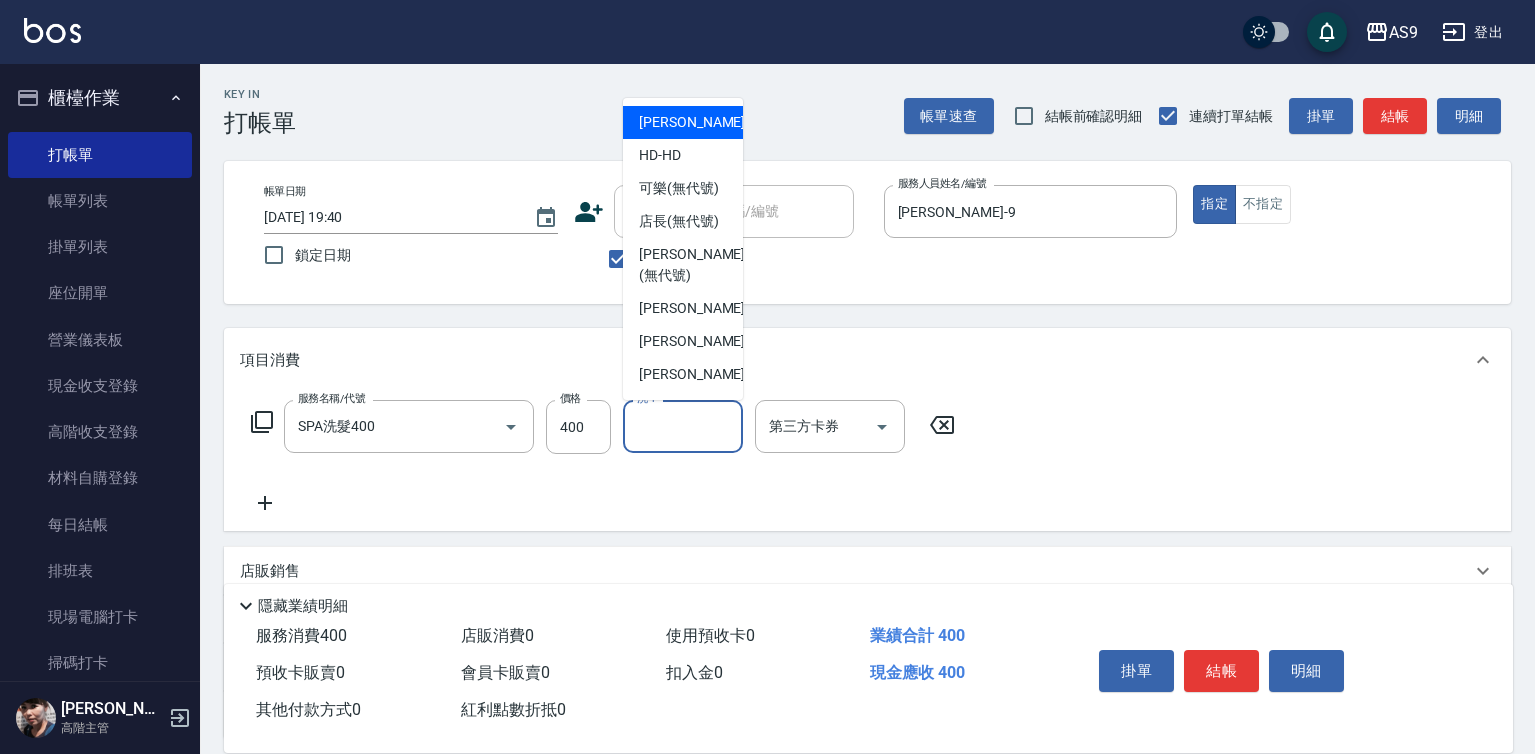 click on "洗-1" at bounding box center (683, 426) 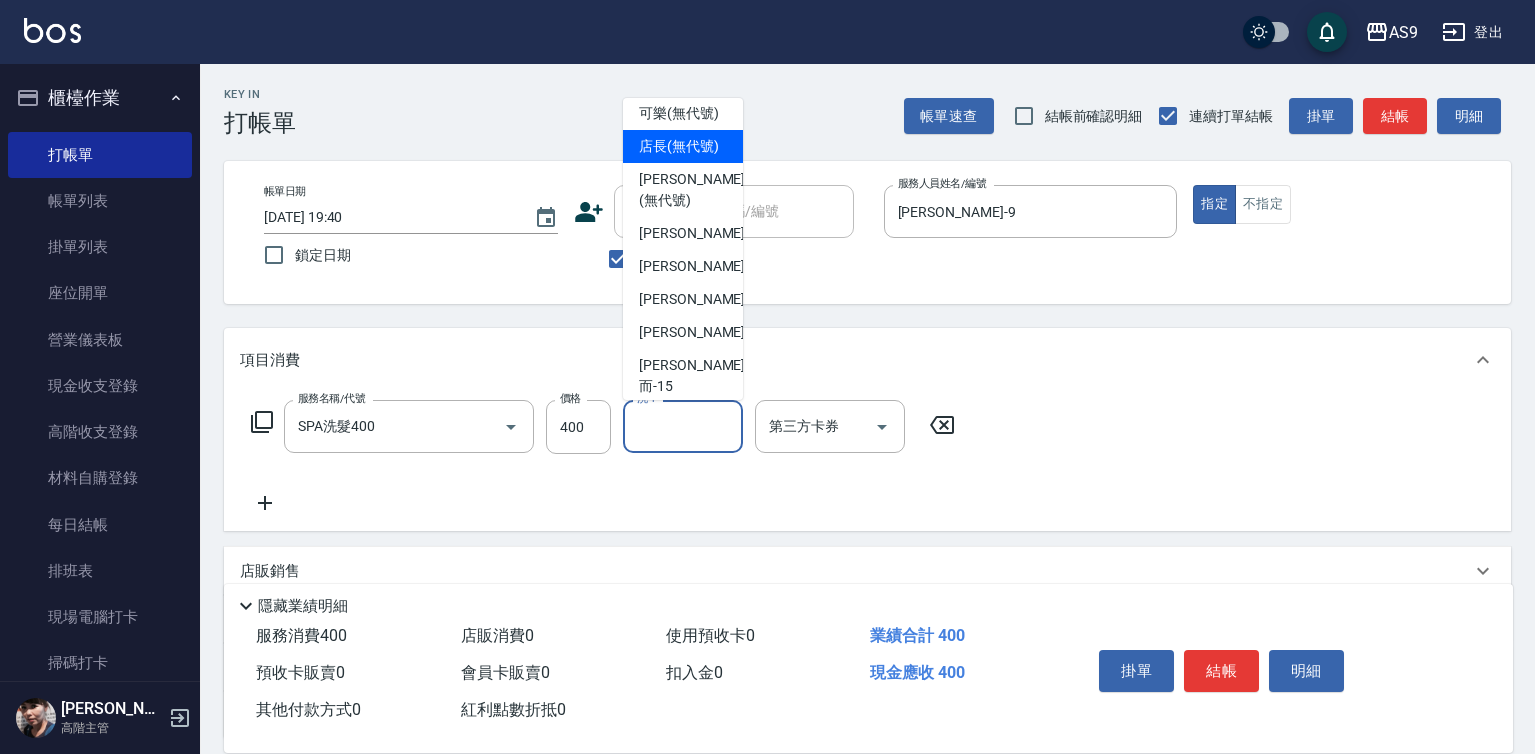 scroll, scrollTop: 128, scrollLeft: 0, axis: vertical 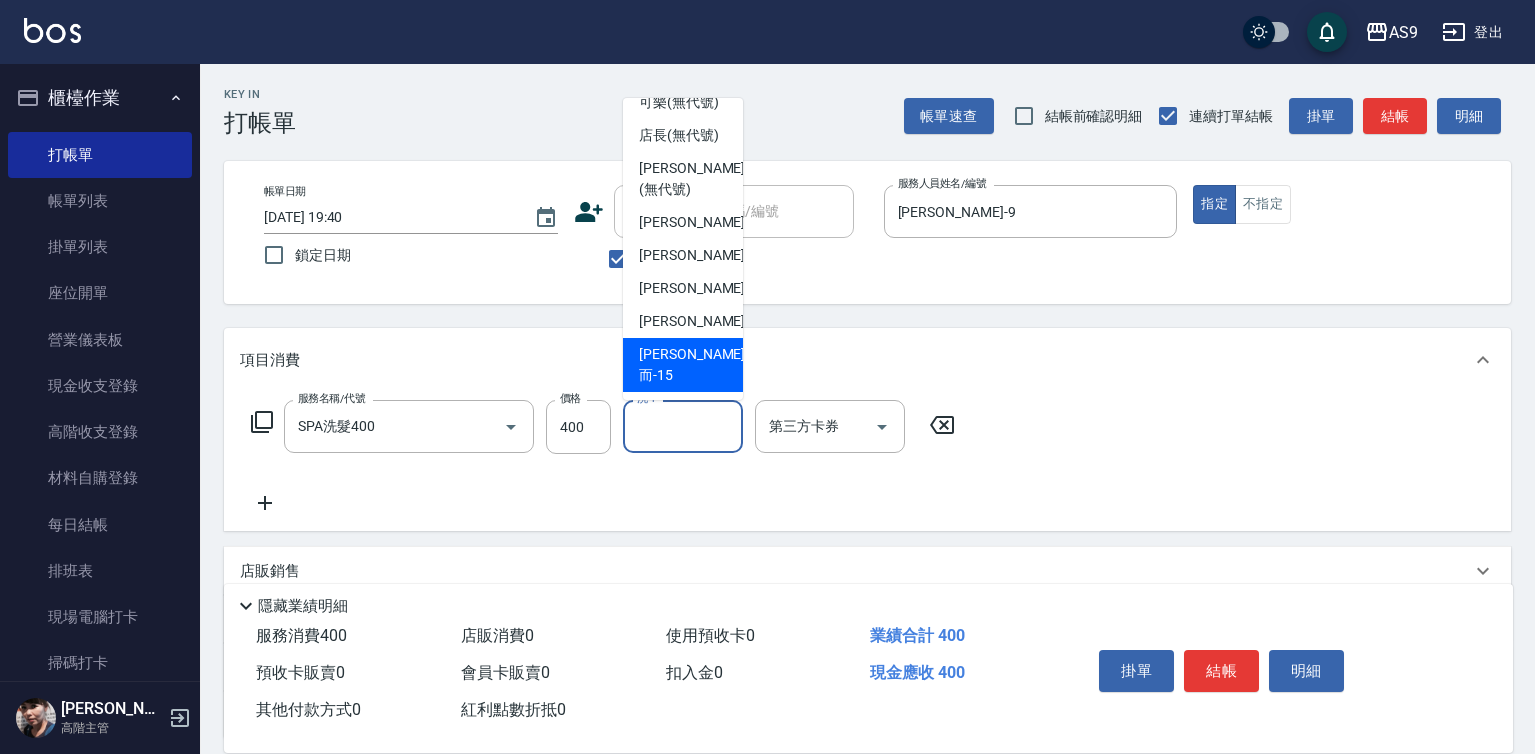 click on "[PERSON_NAME]而 -15" at bounding box center [692, 365] 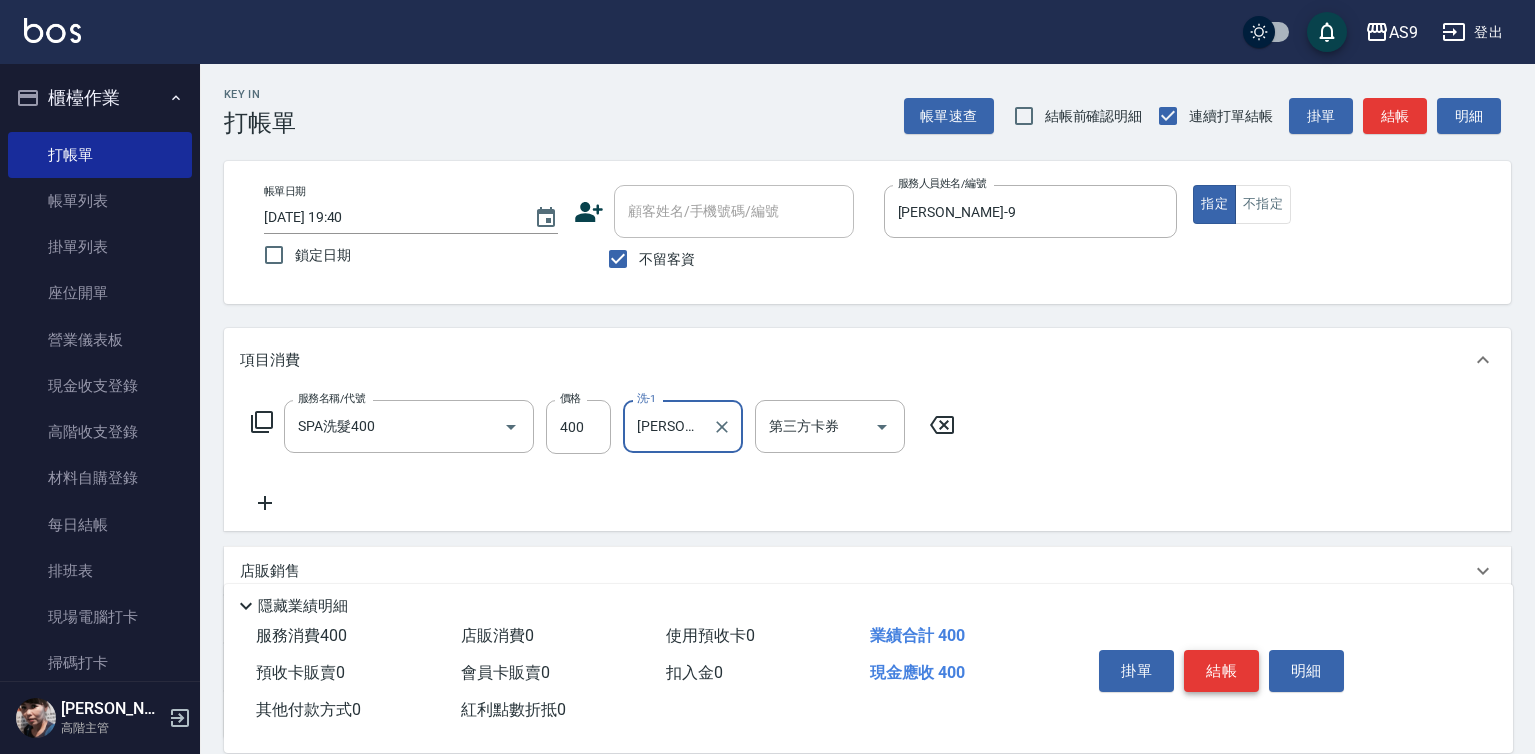 click on "結帳" at bounding box center (1221, 671) 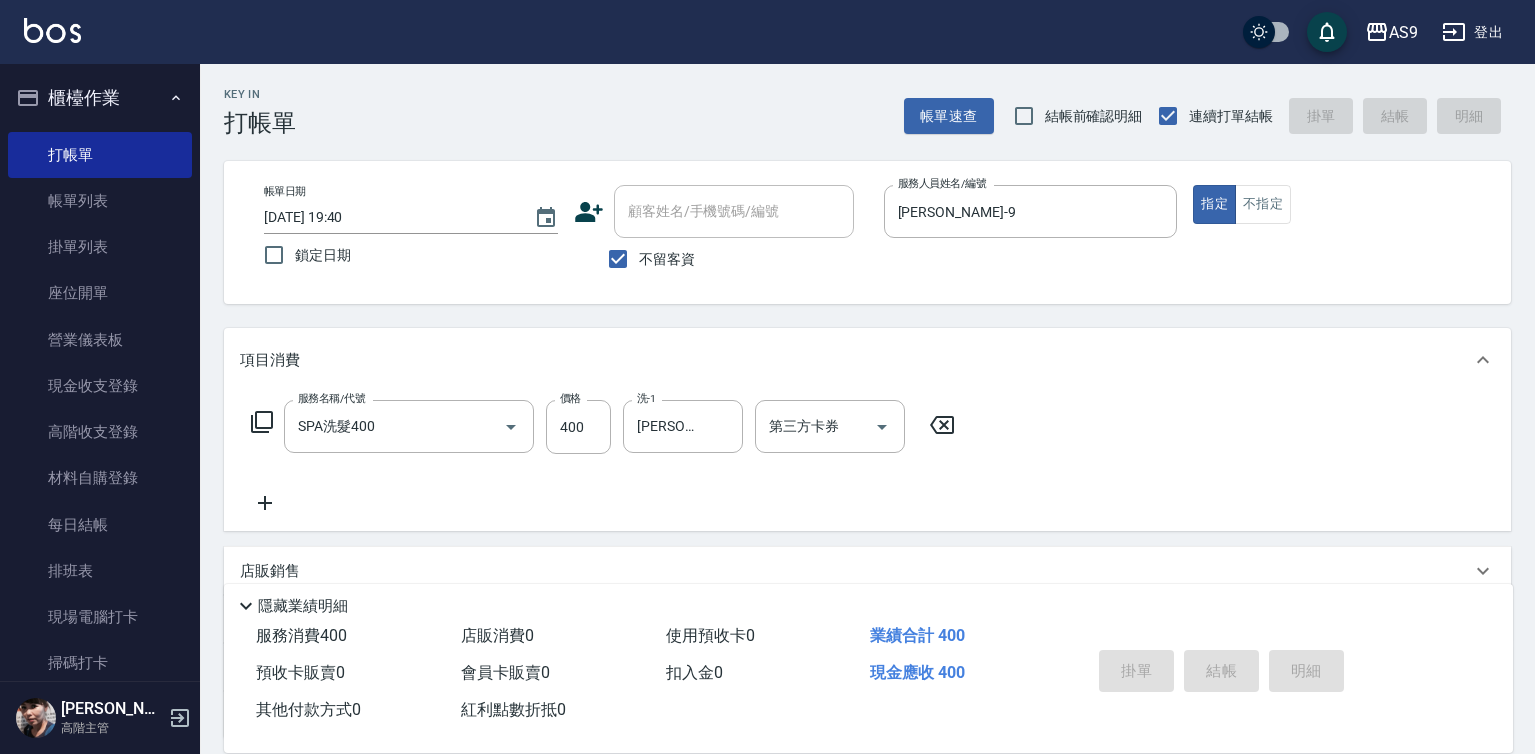 type 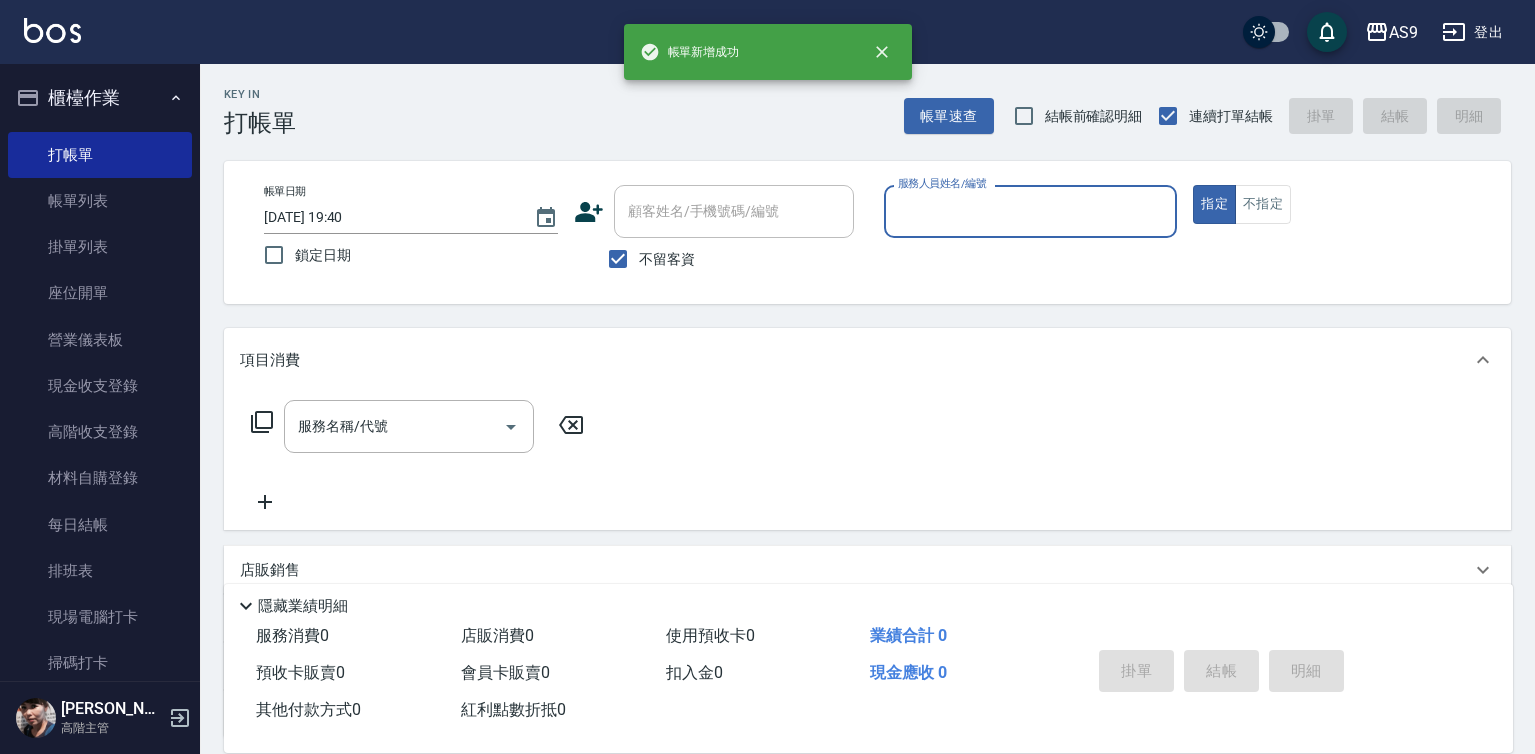 click on "服務人員姓名/編號" at bounding box center (1031, 211) 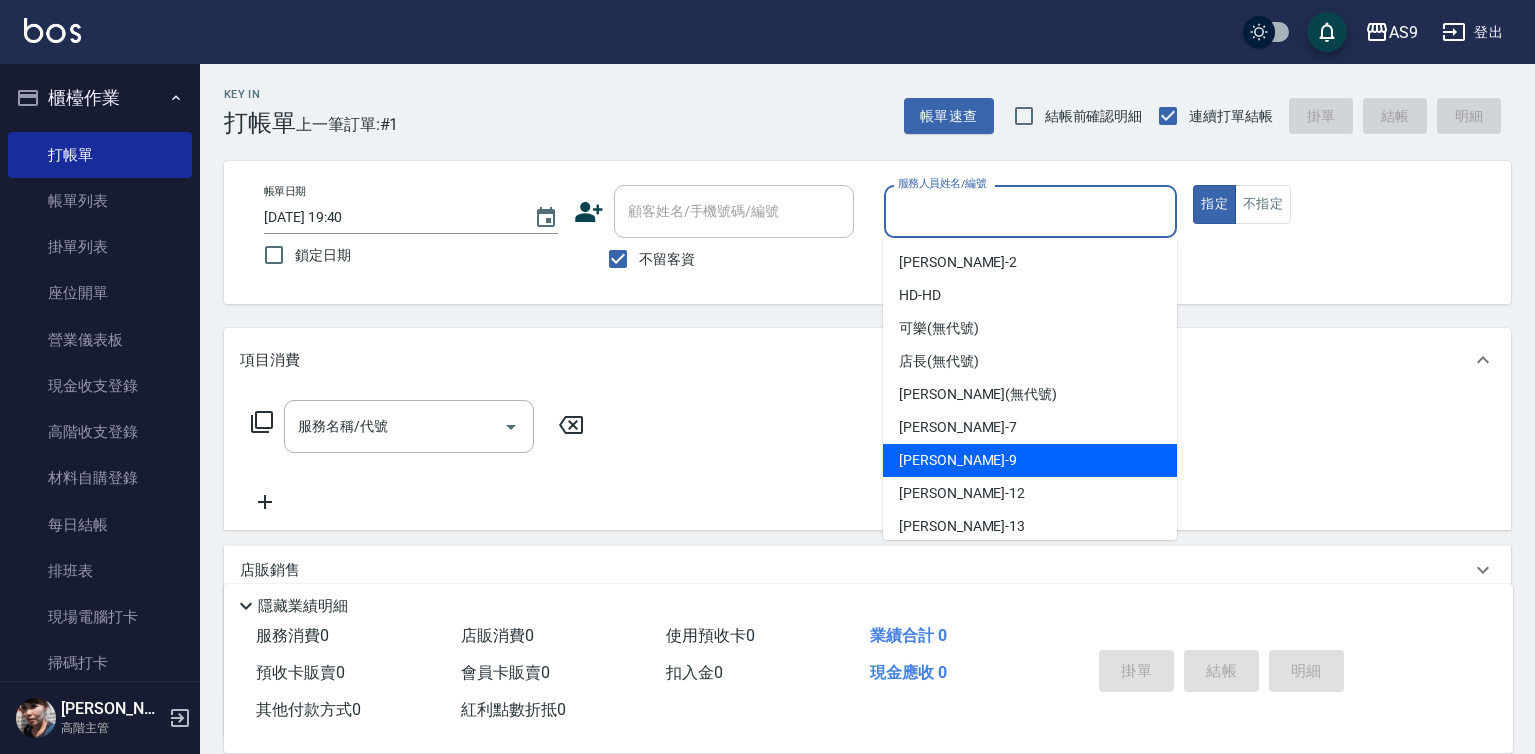 click on "[PERSON_NAME] -9" at bounding box center [1030, 460] 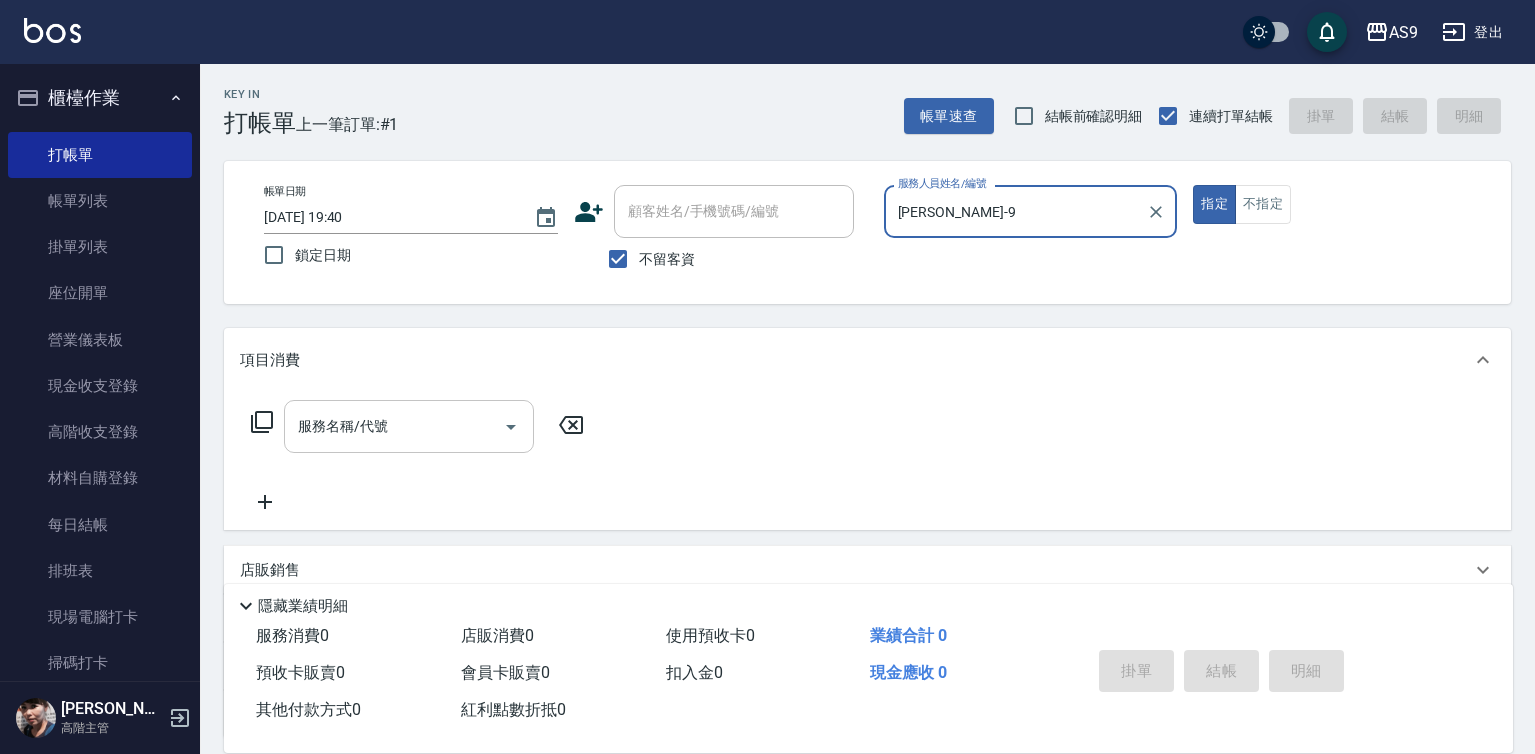 click on "服務名稱/代號" at bounding box center [394, 426] 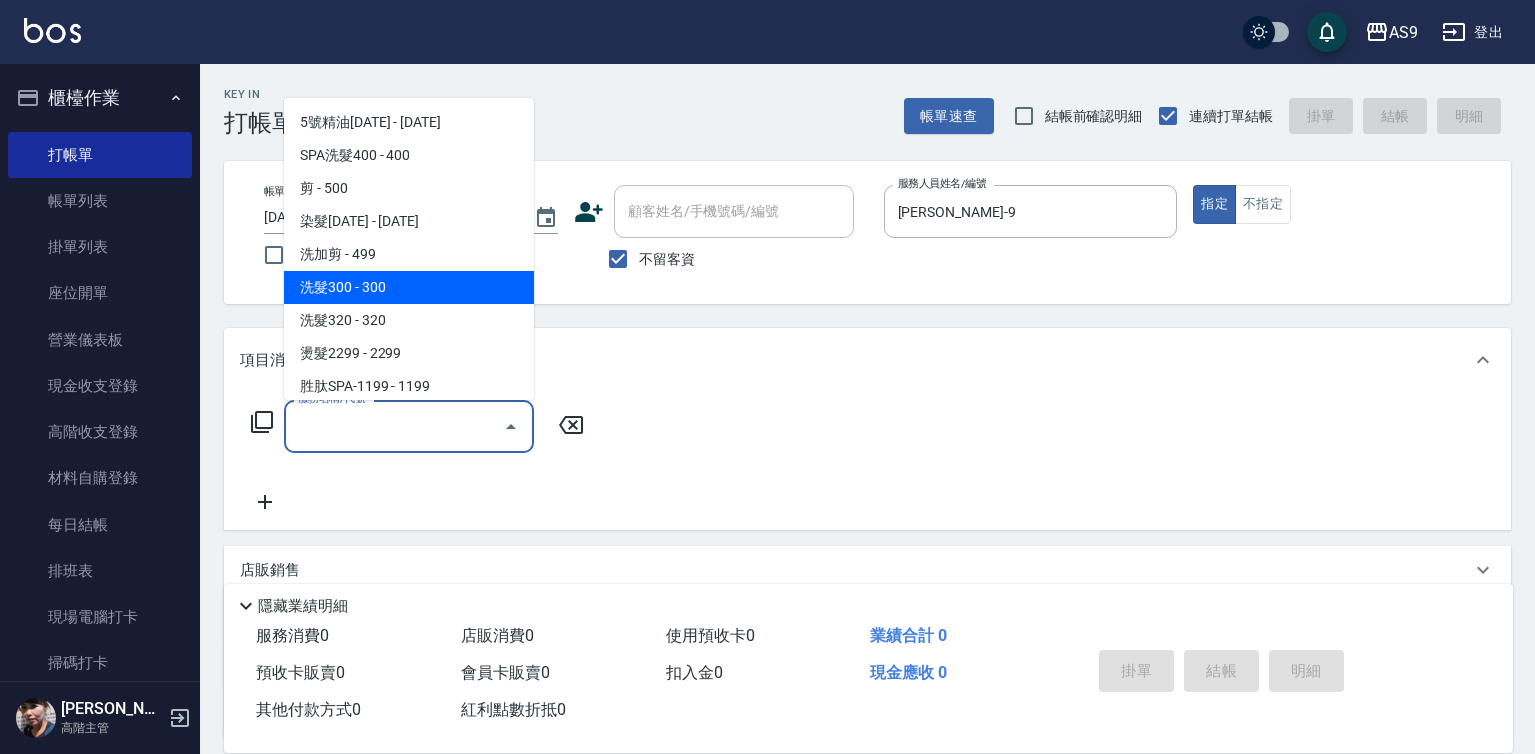 click on "洗髮300 - 300" at bounding box center [409, 287] 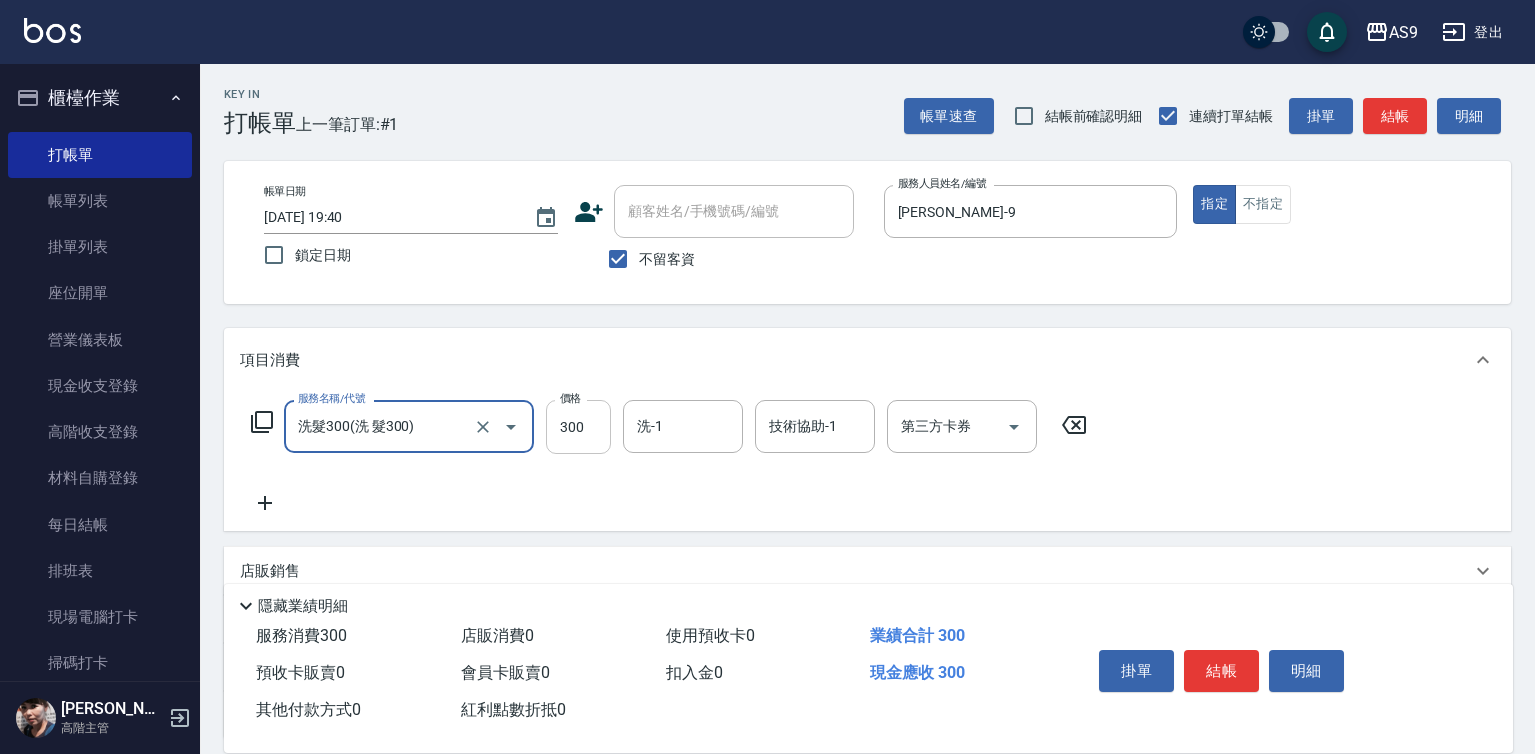 click on "300" at bounding box center [578, 427] 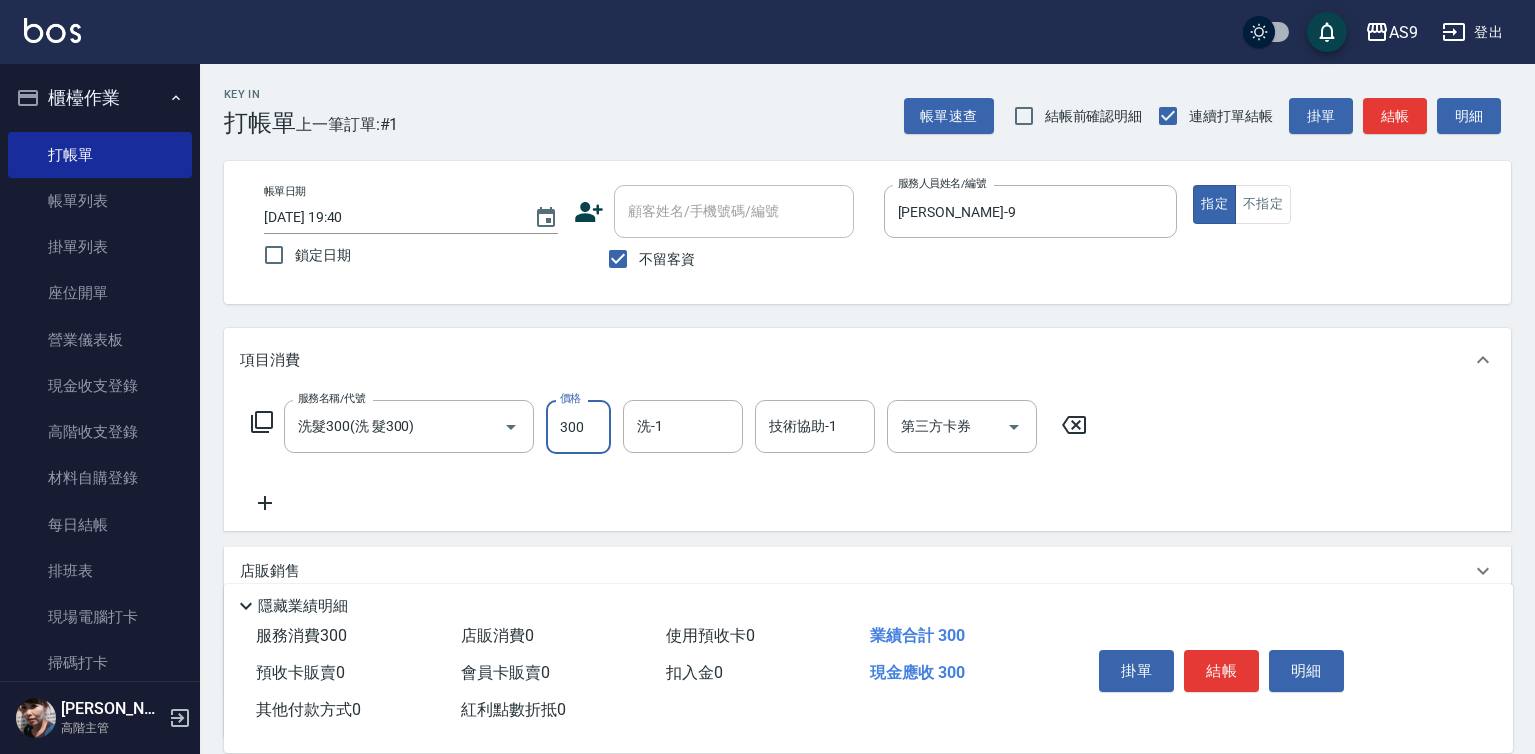 click on "300" at bounding box center [578, 427] 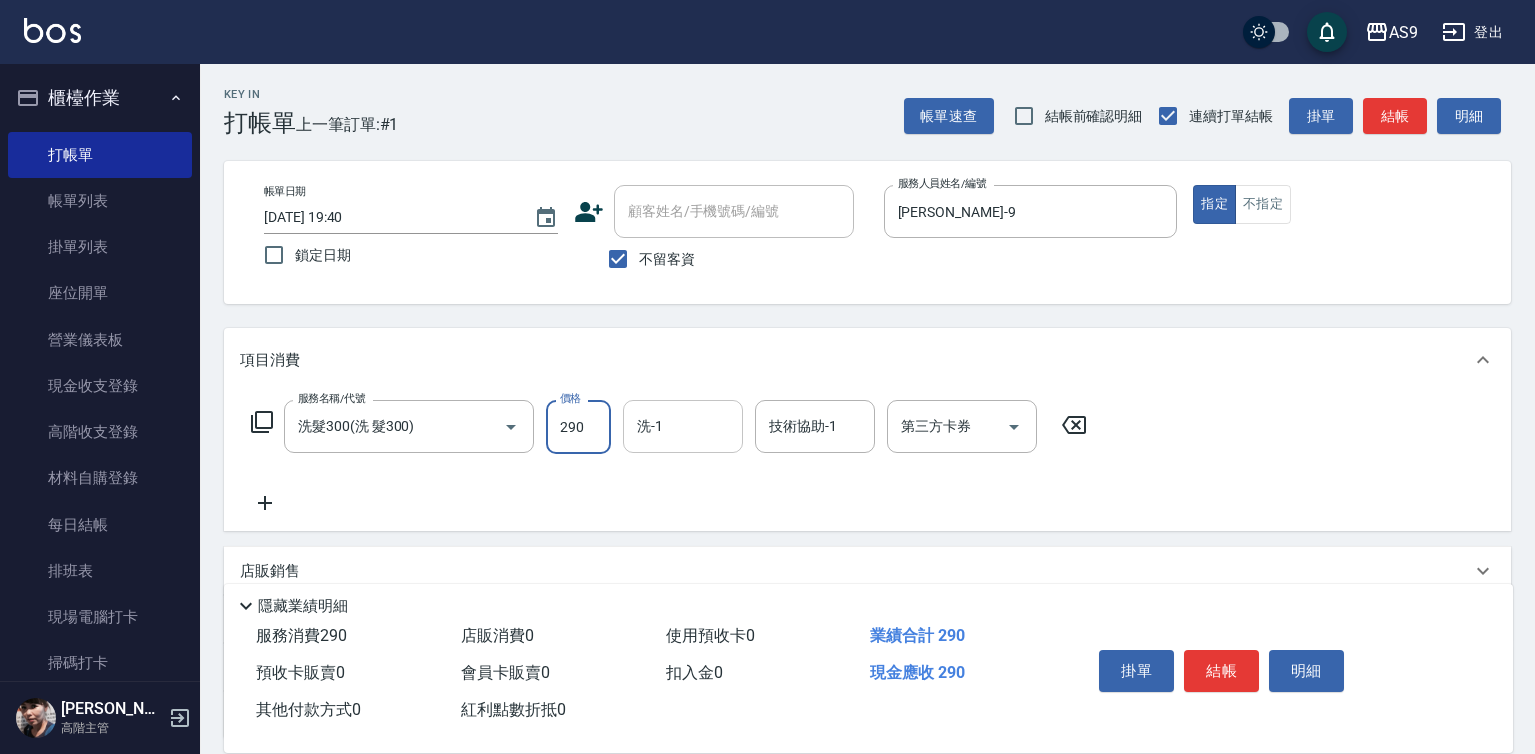 type on "290" 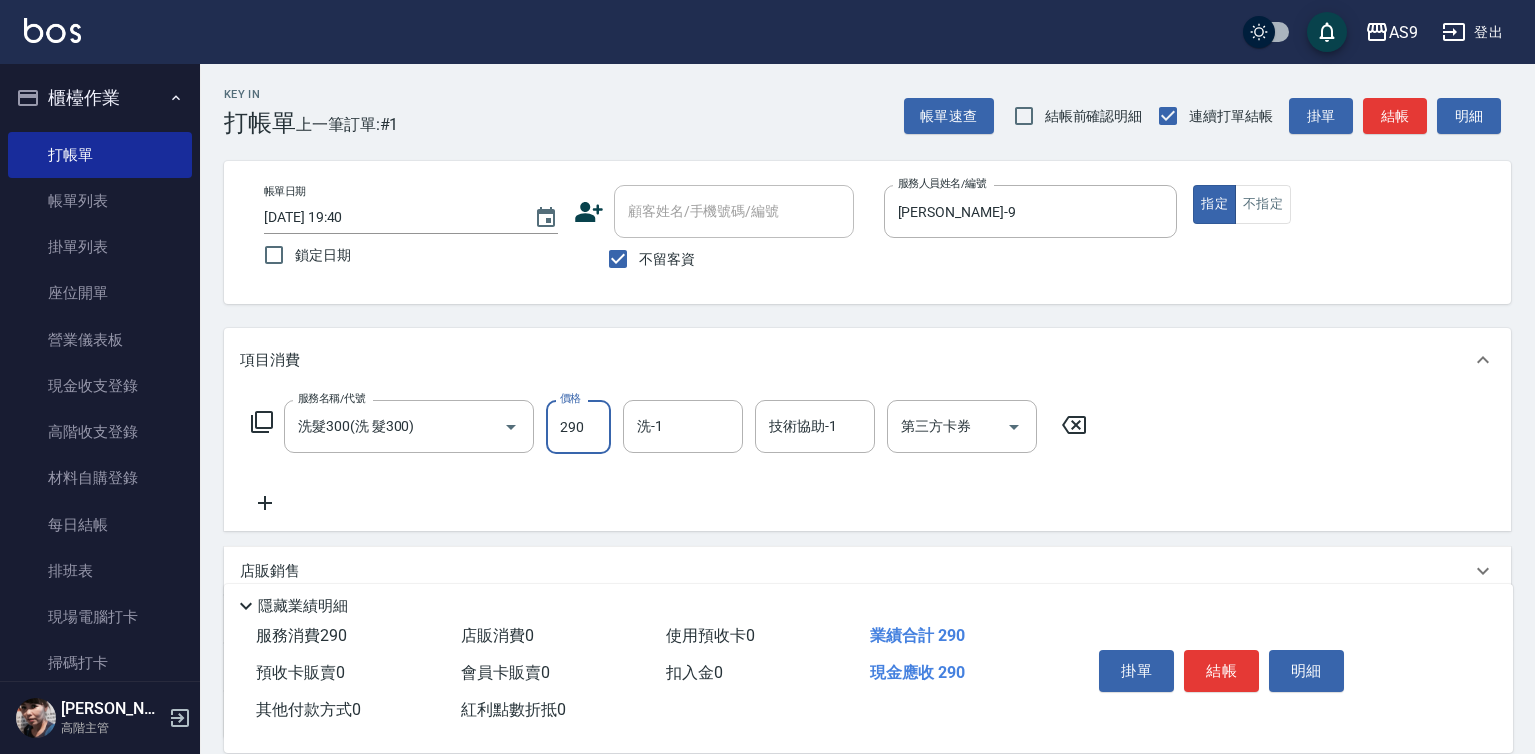 click on "洗-1 洗-1" at bounding box center [683, 426] 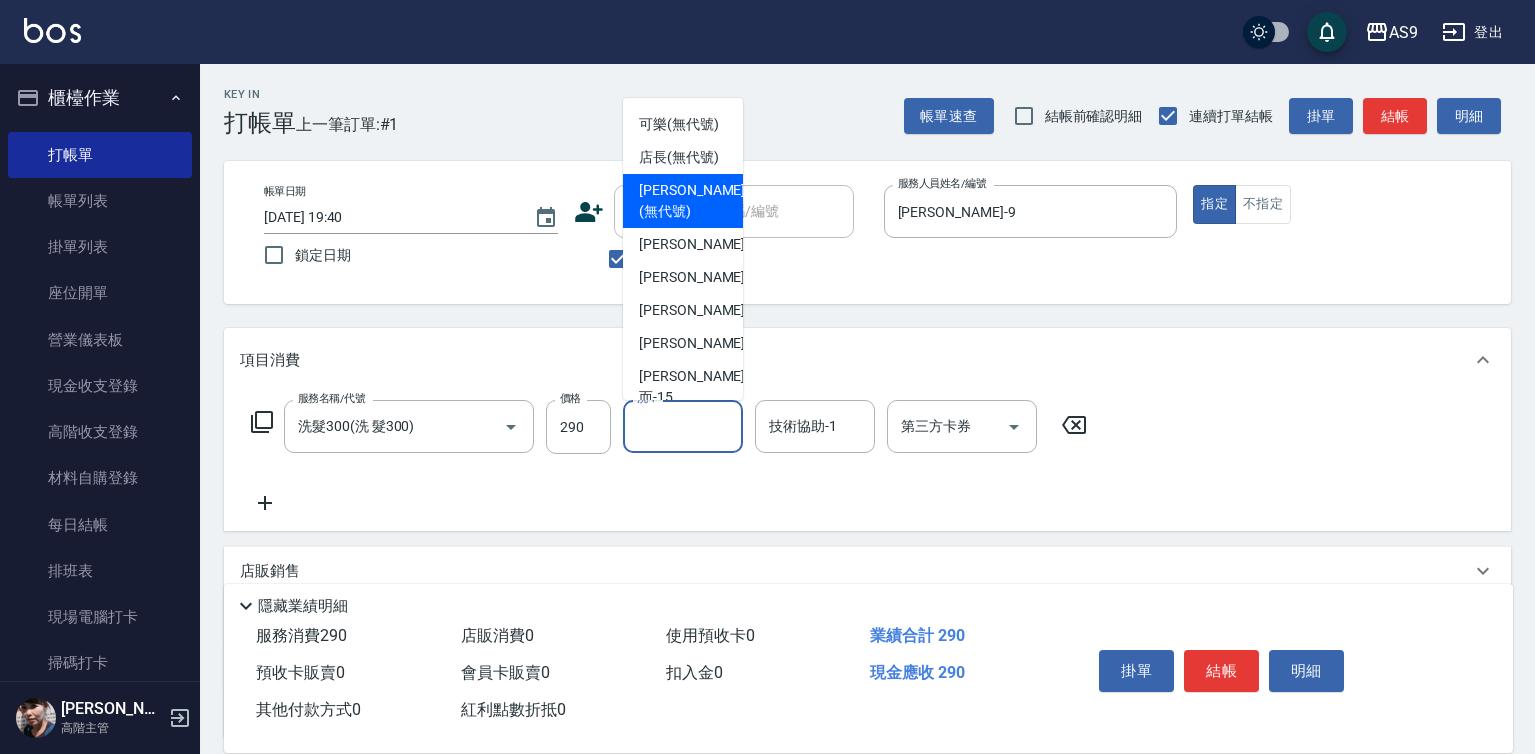 scroll, scrollTop: 100, scrollLeft: 0, axis: vertical 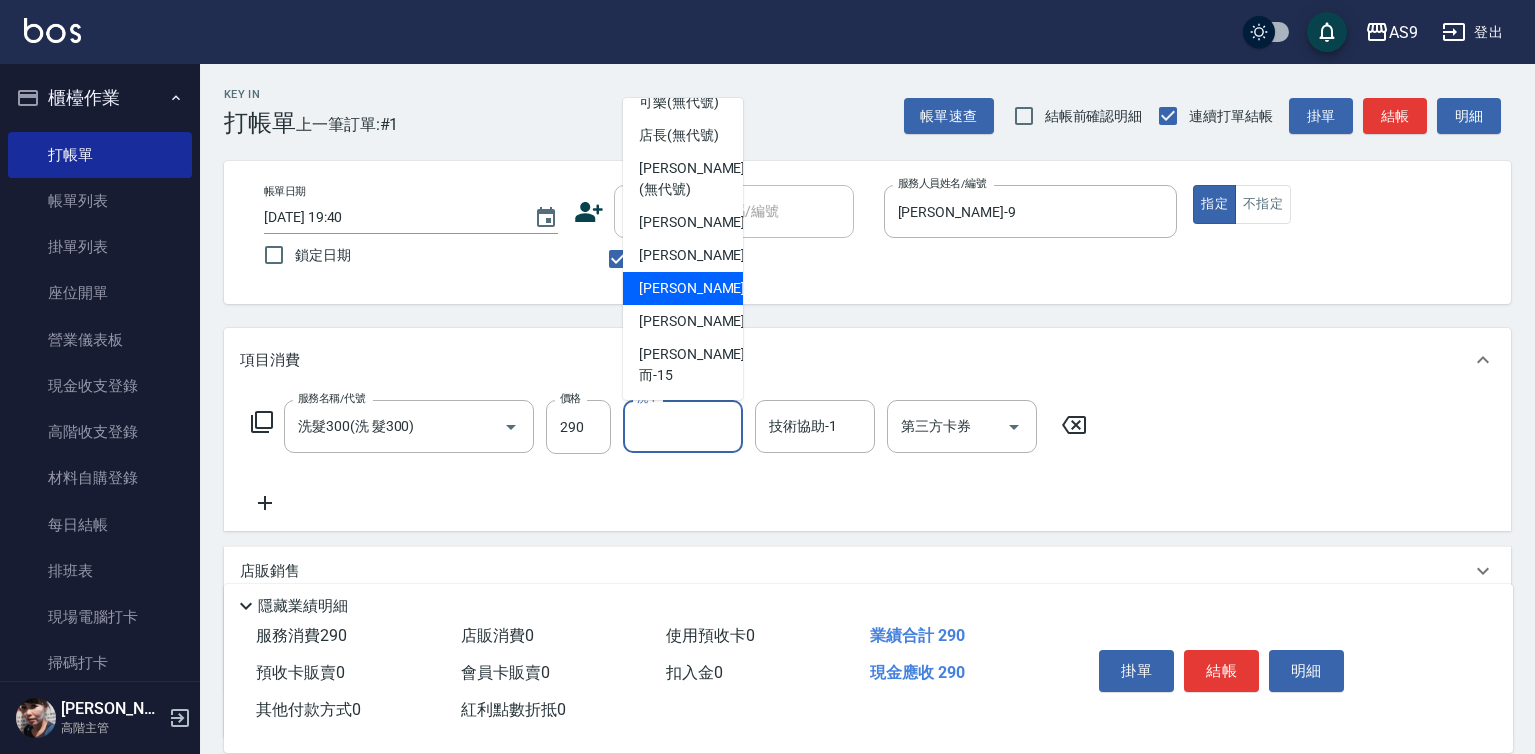 click on "[PERSON_NAME]-12" at bounding box center [702, 288] 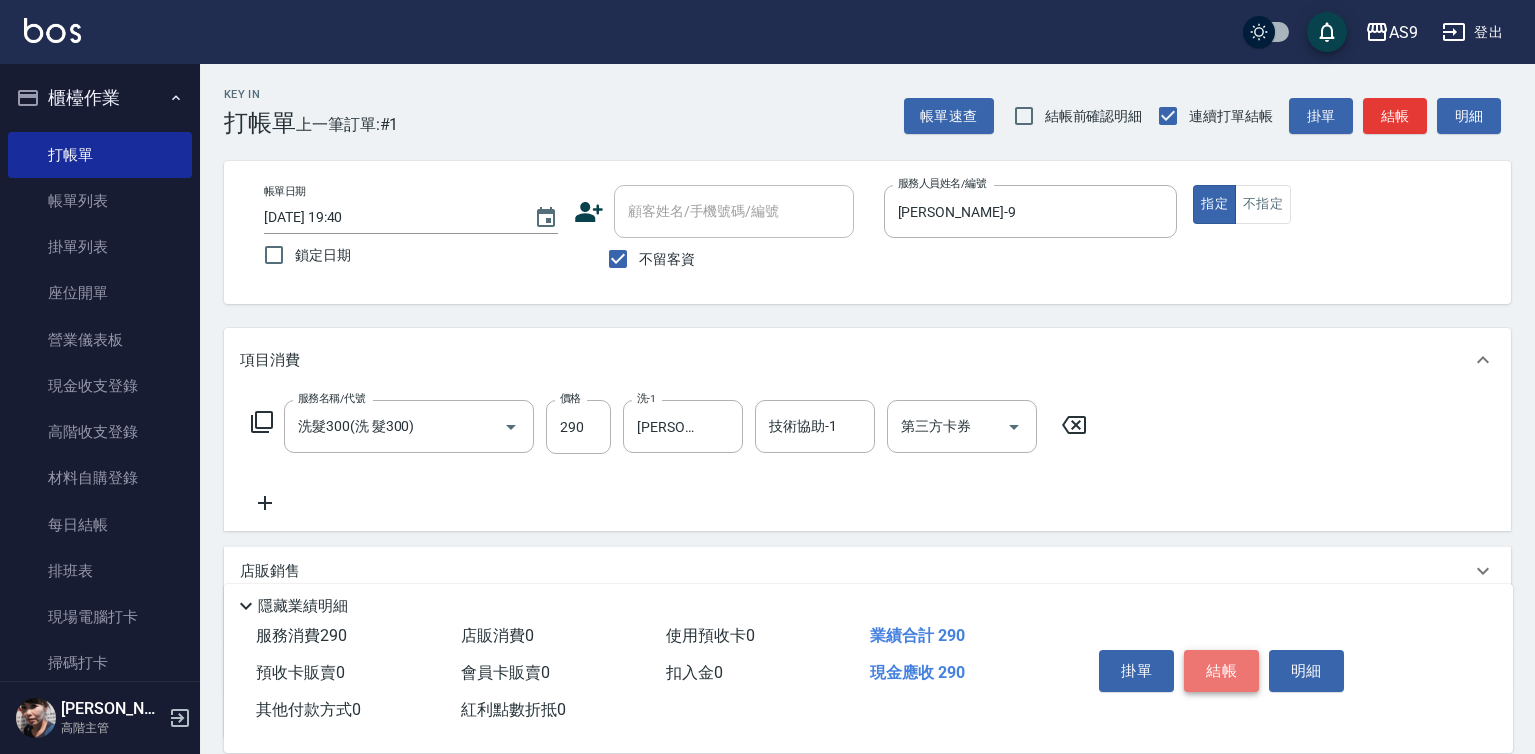 click on "結帳" at bounding box center (1221, 671) 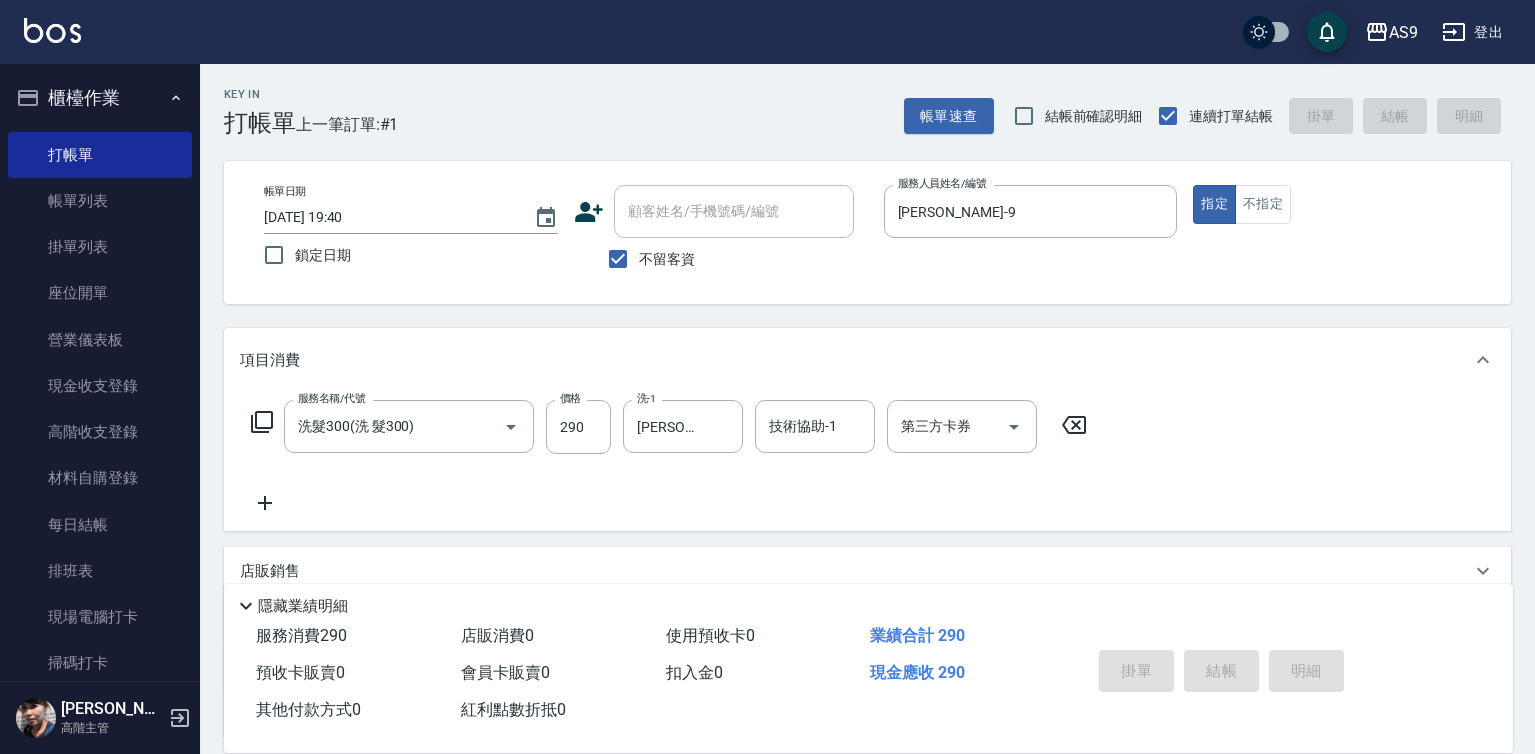 type 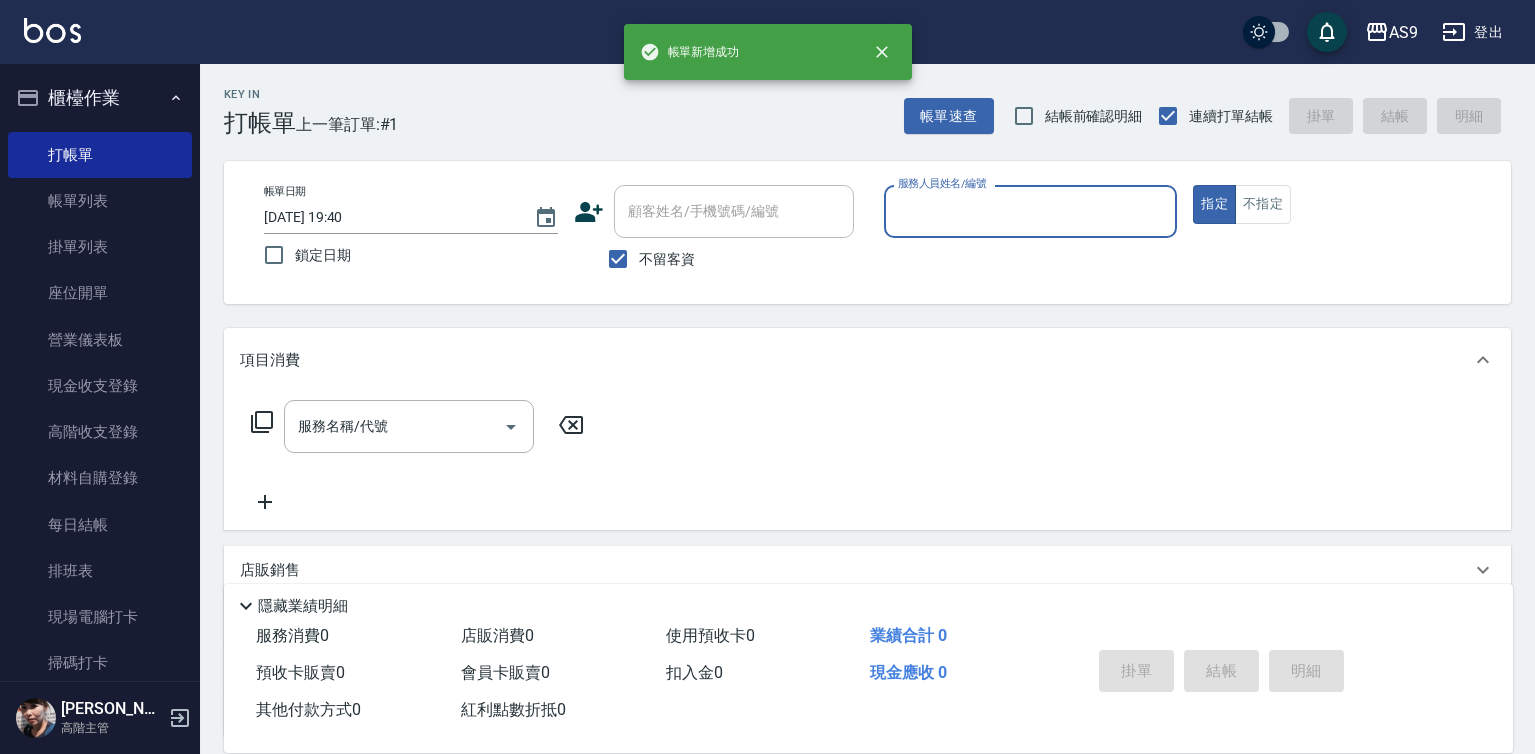 click on "服務人員姓名/編號" at bounding box center (1031, 211) 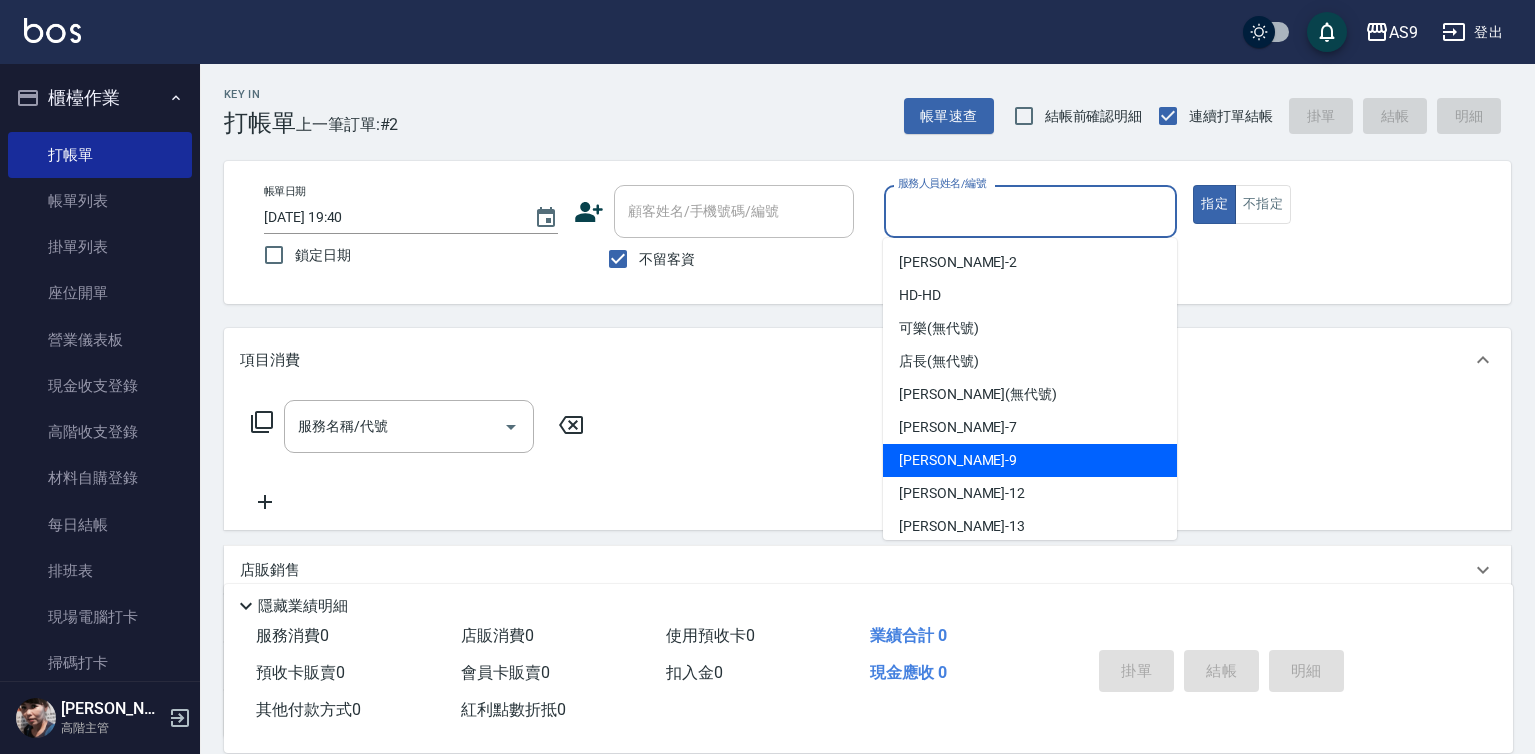 click on "[PERSON_NAME] -9" at bounding box center [1030, 460] 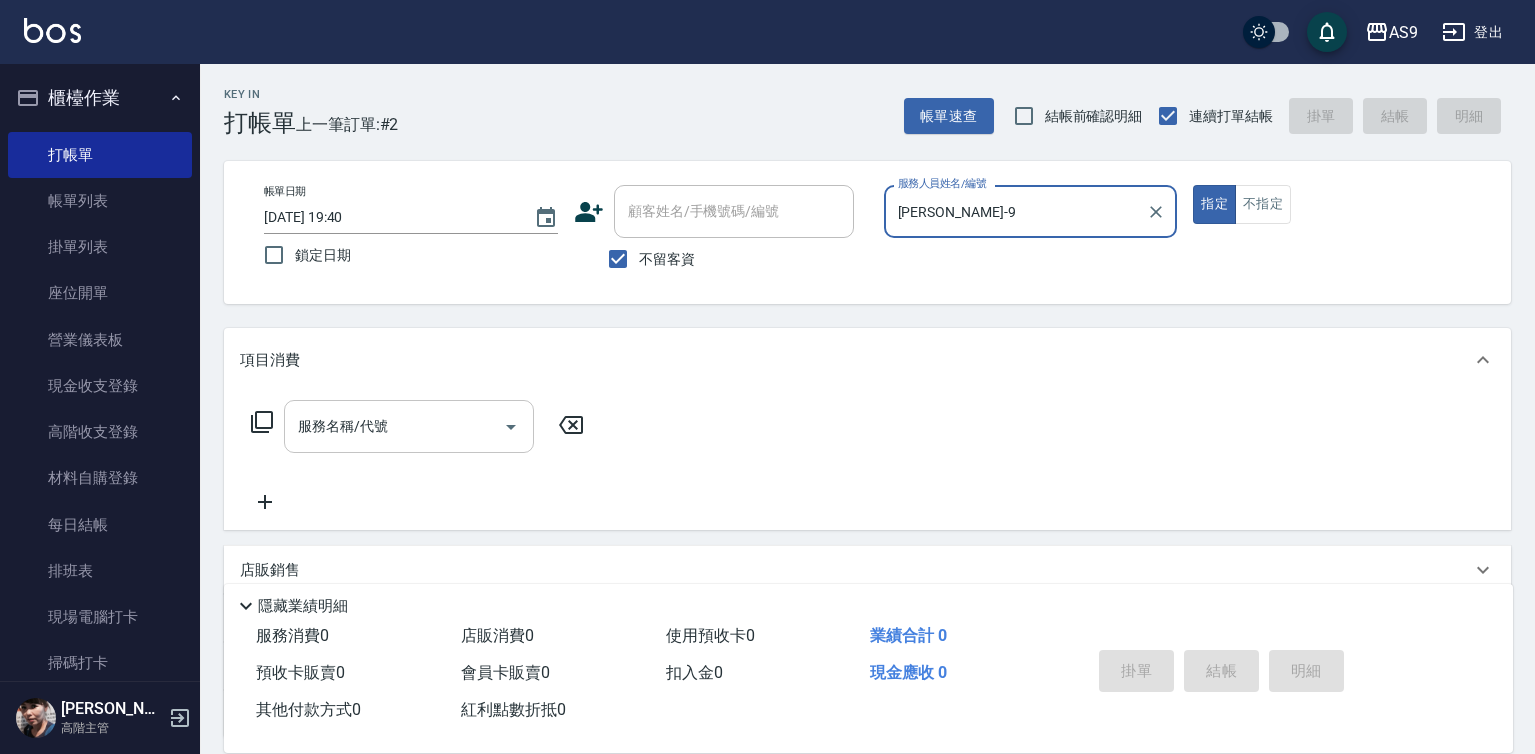 click on "服務名稱/代號" at bounding box center (394, 426) 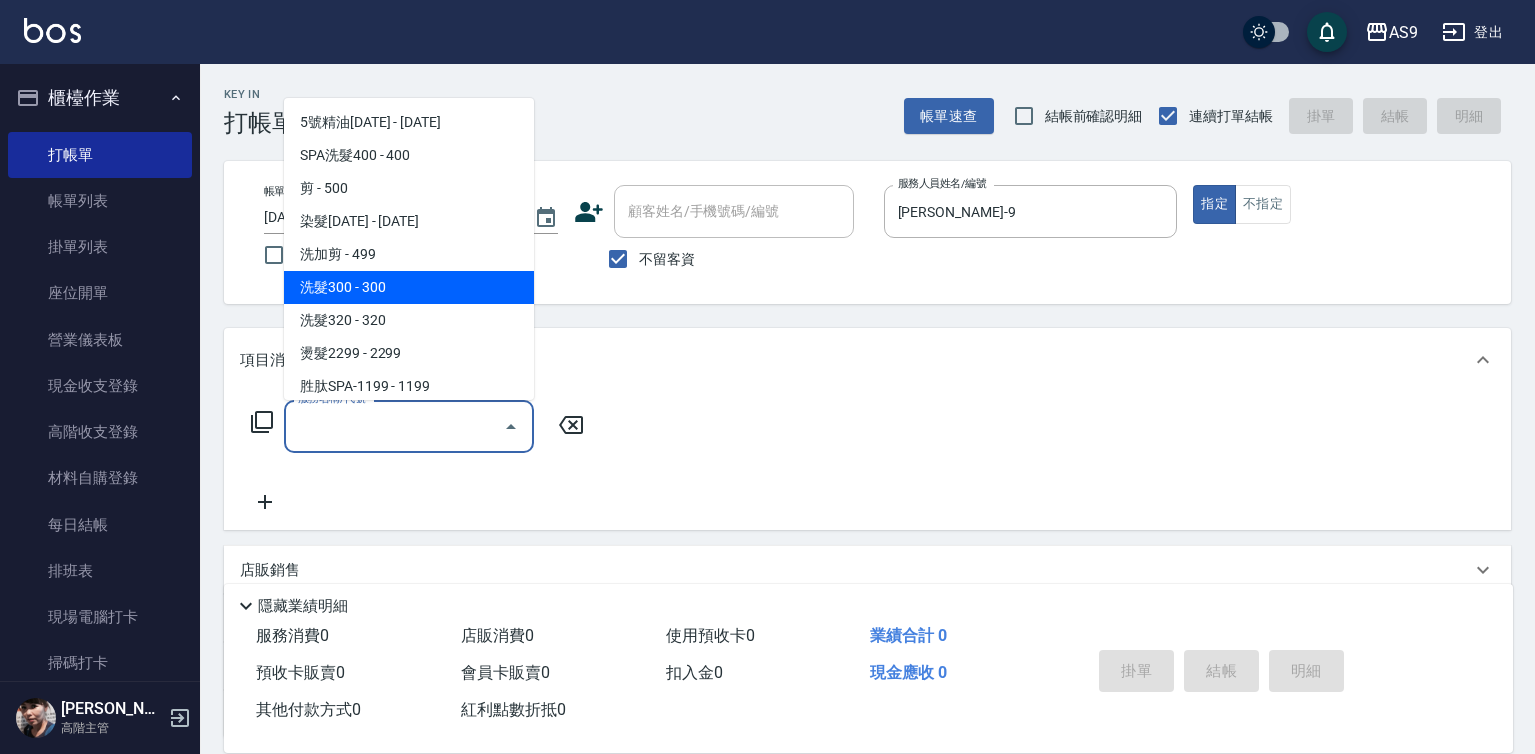 click on "洗髮300 - 300" at bounding box center (409, 287) 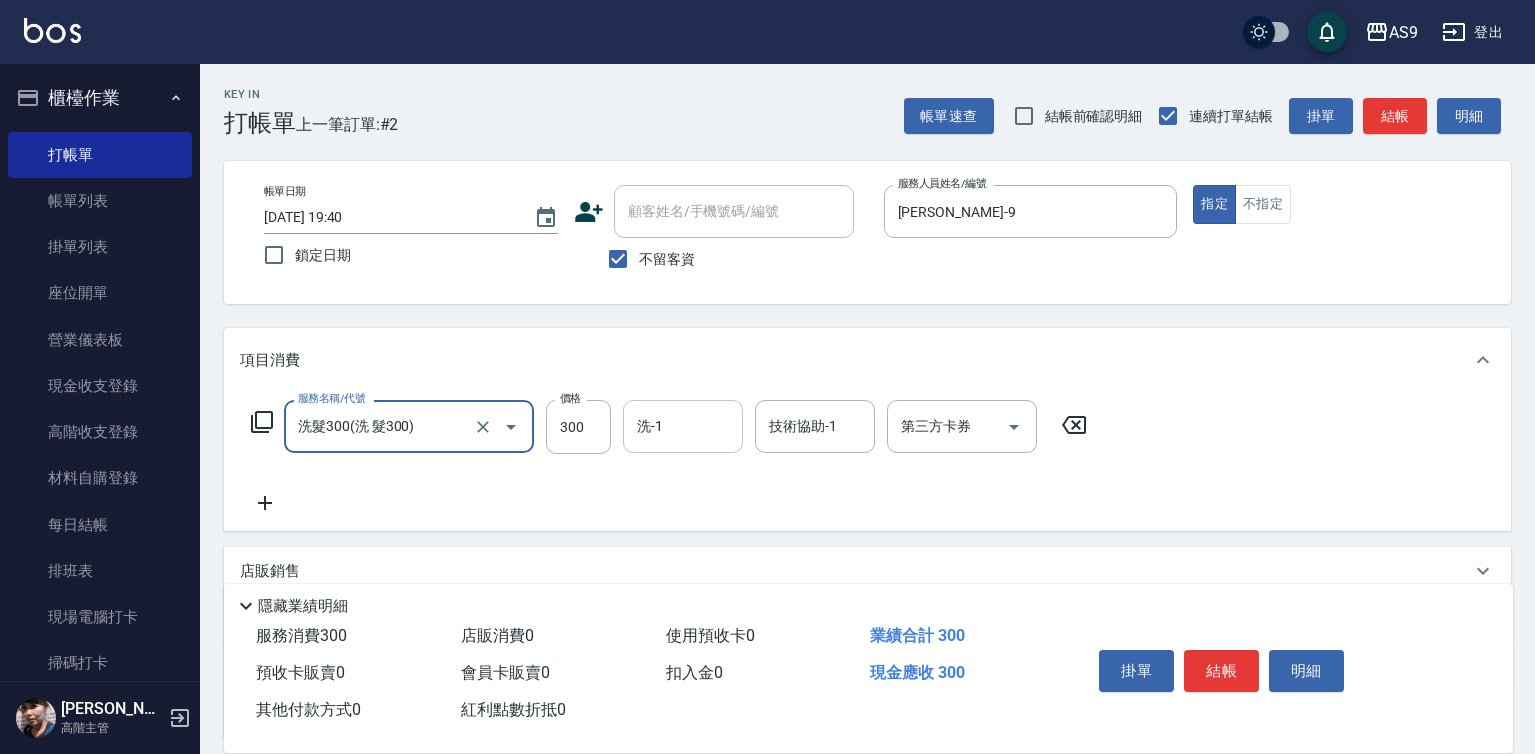 click on "洗-1" at bounding box center [683, 426] 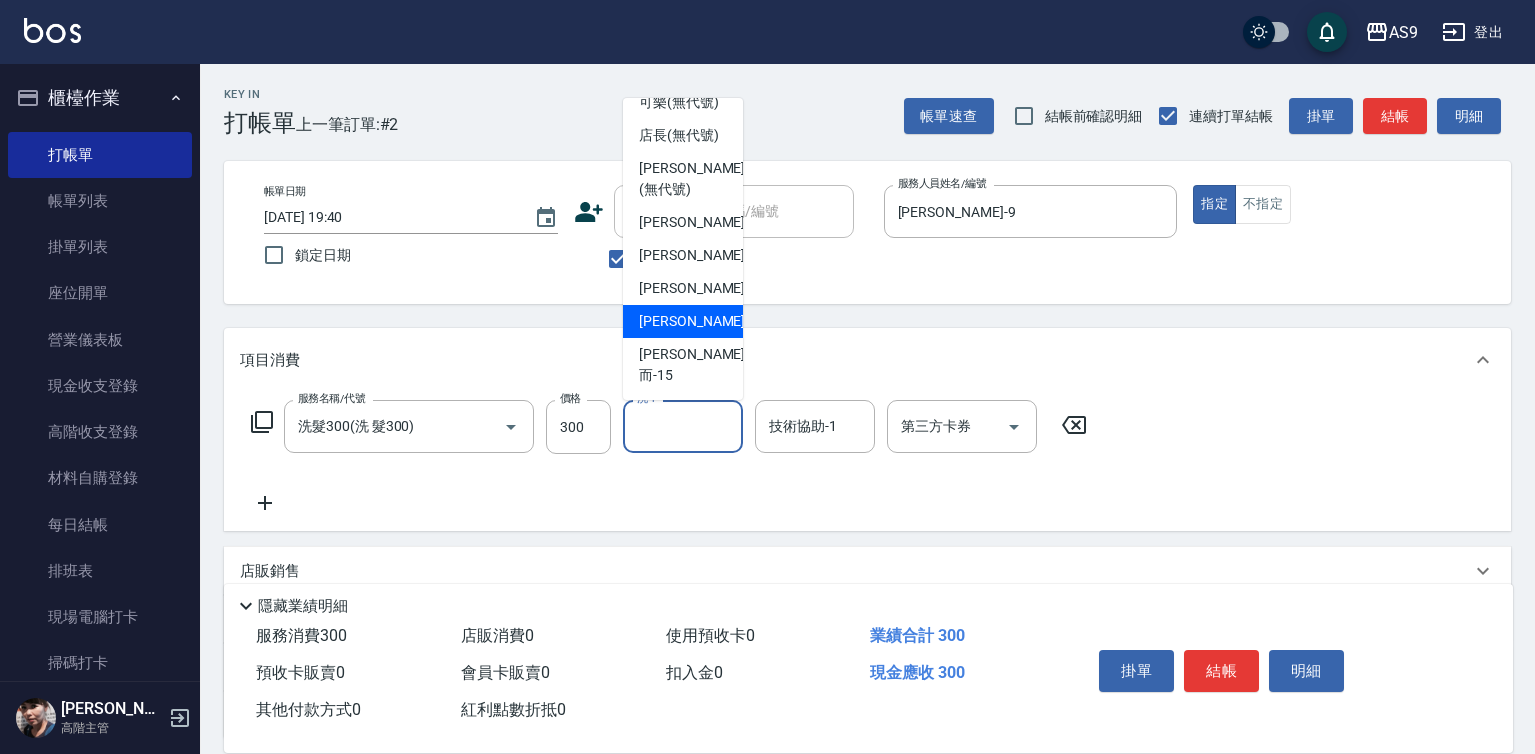 scroll, scrollTop: 128, scrollLeft: 0, axis: vertical 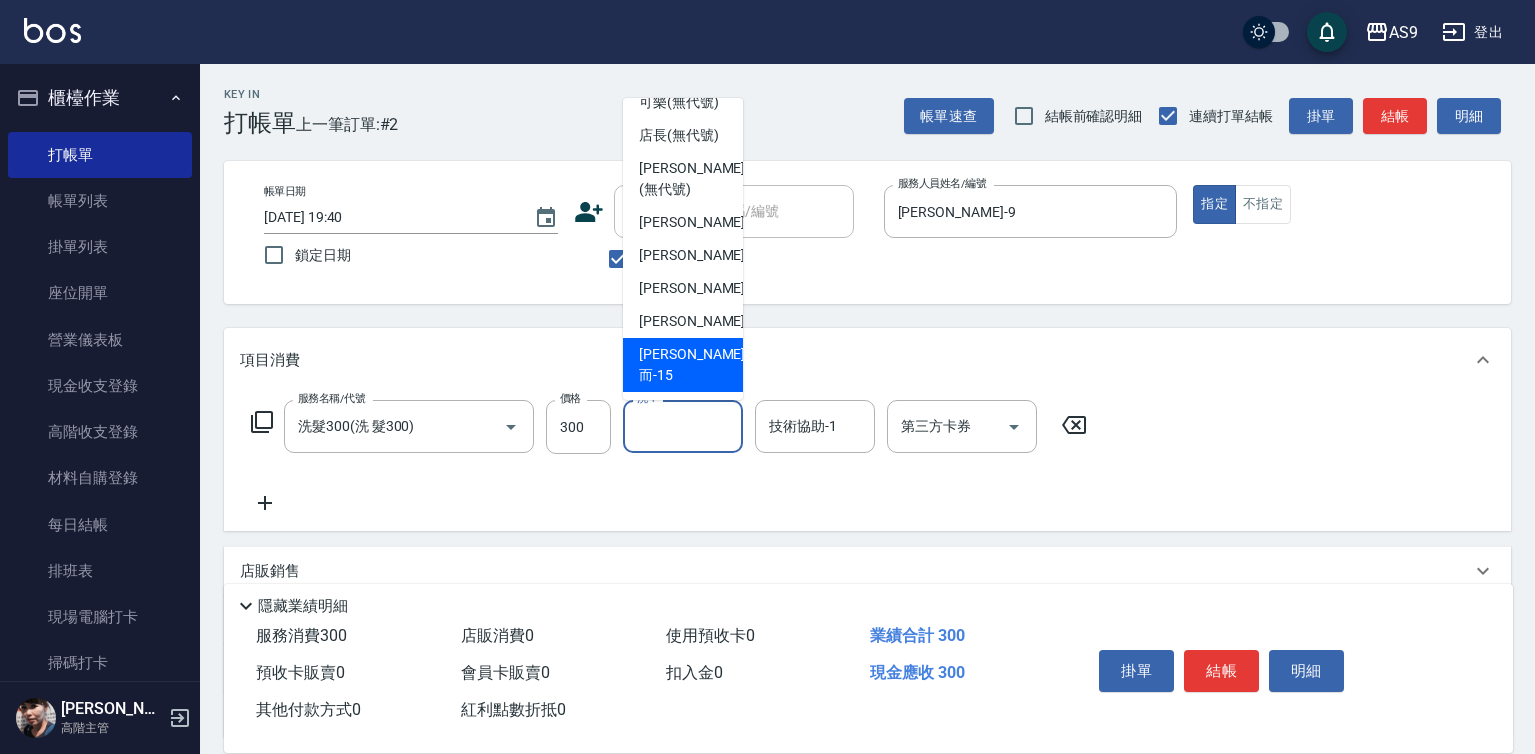 click on "[PERSON_NAME]而 -15" at bounding box center (692, 365) 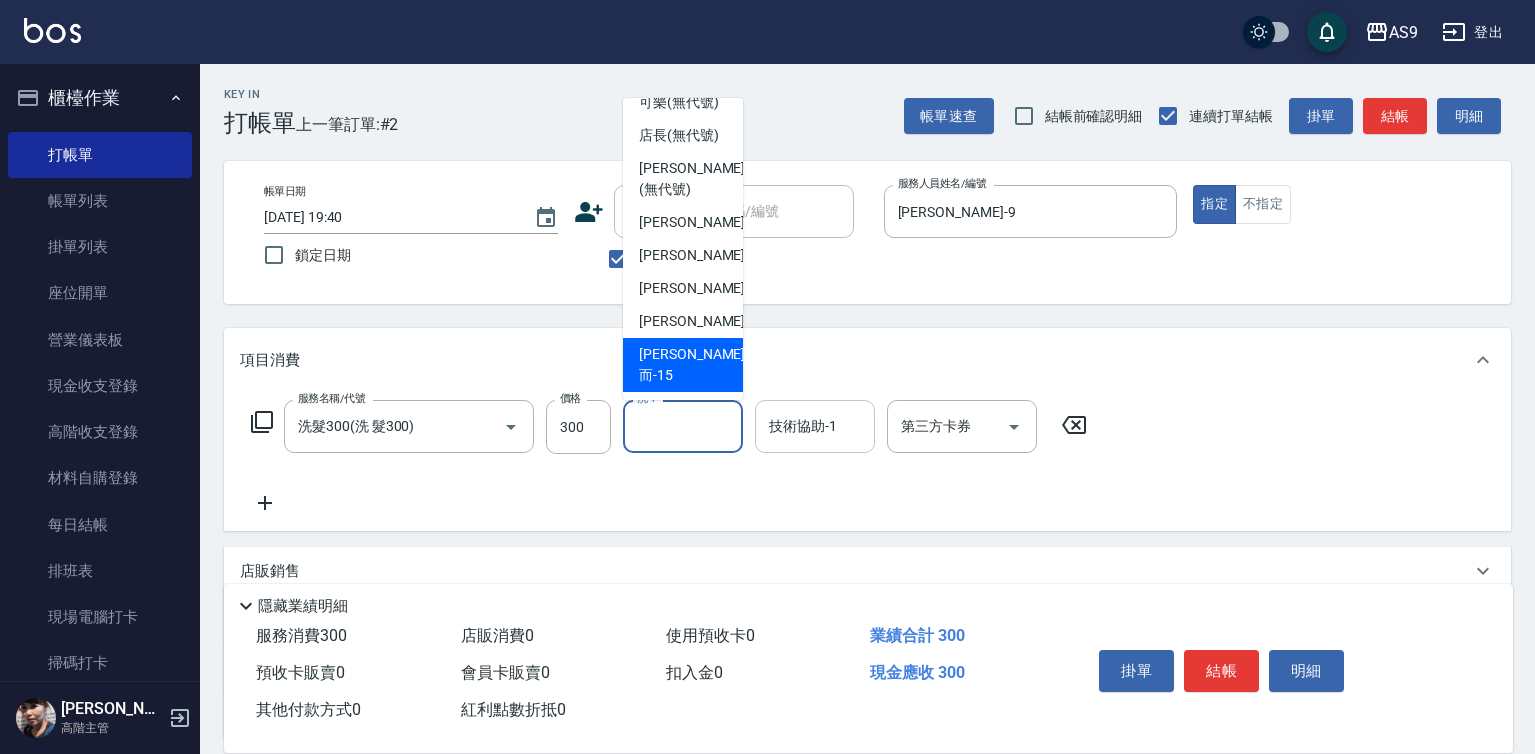 type on "[PERSON_NAME]而-15" 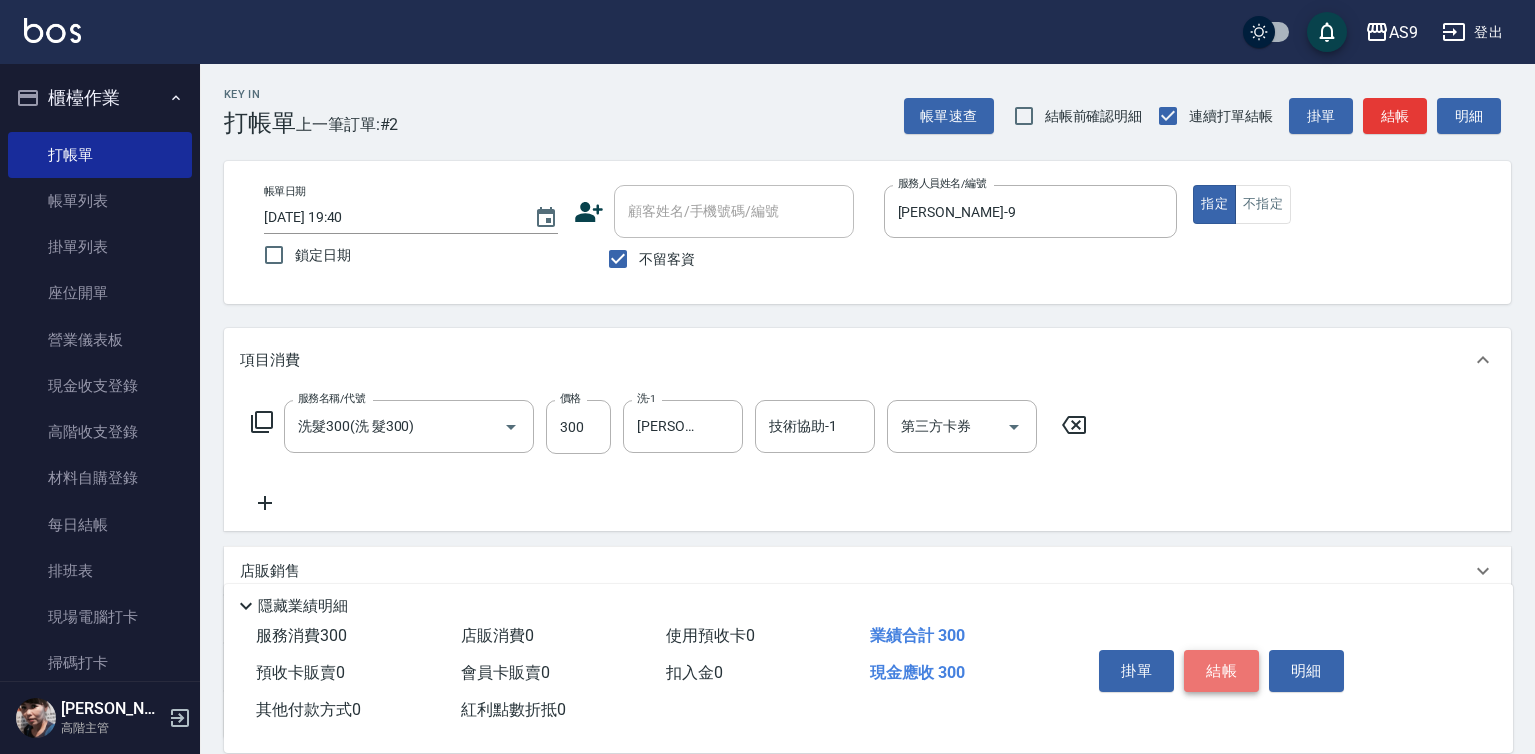 click on "結帳" at bounding box center [1221, 671] 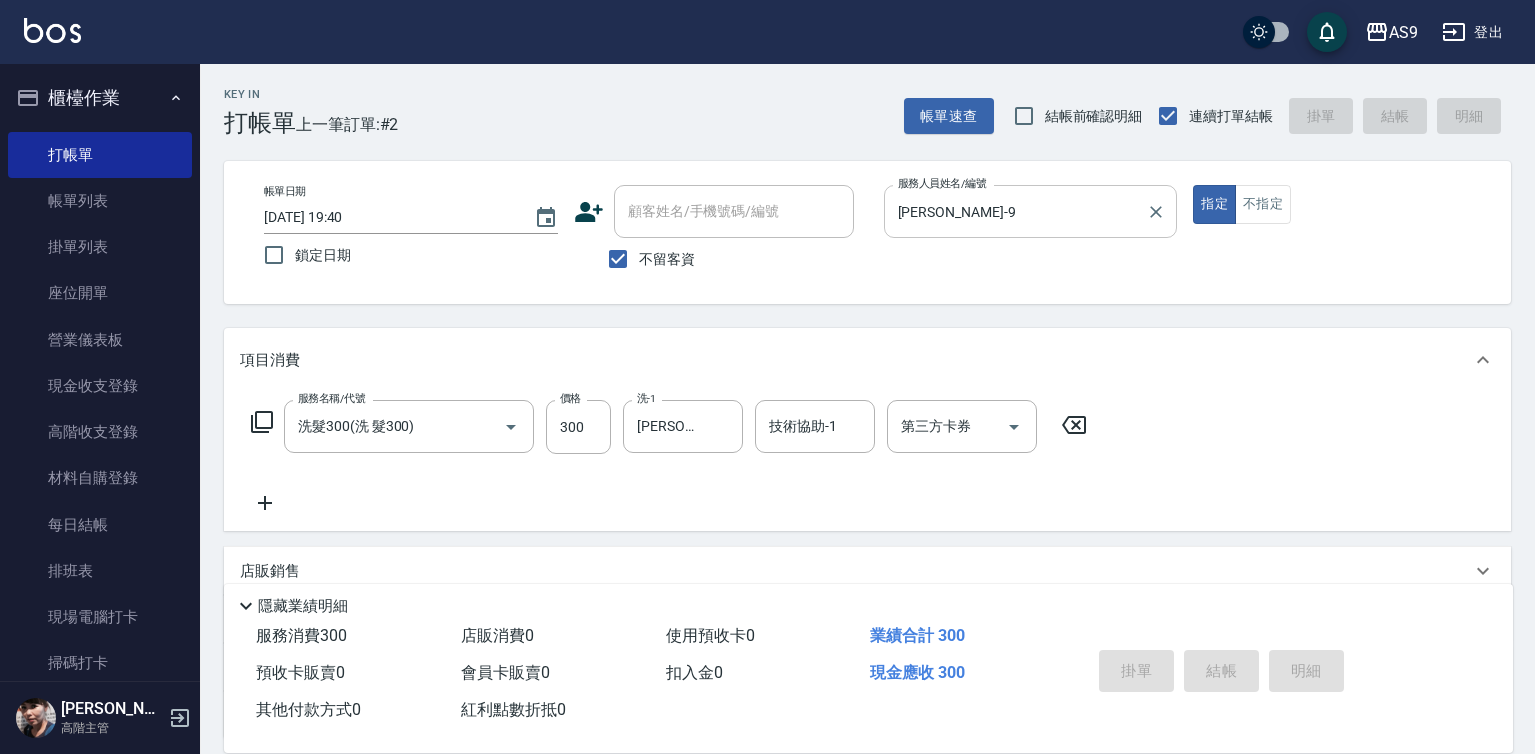 type 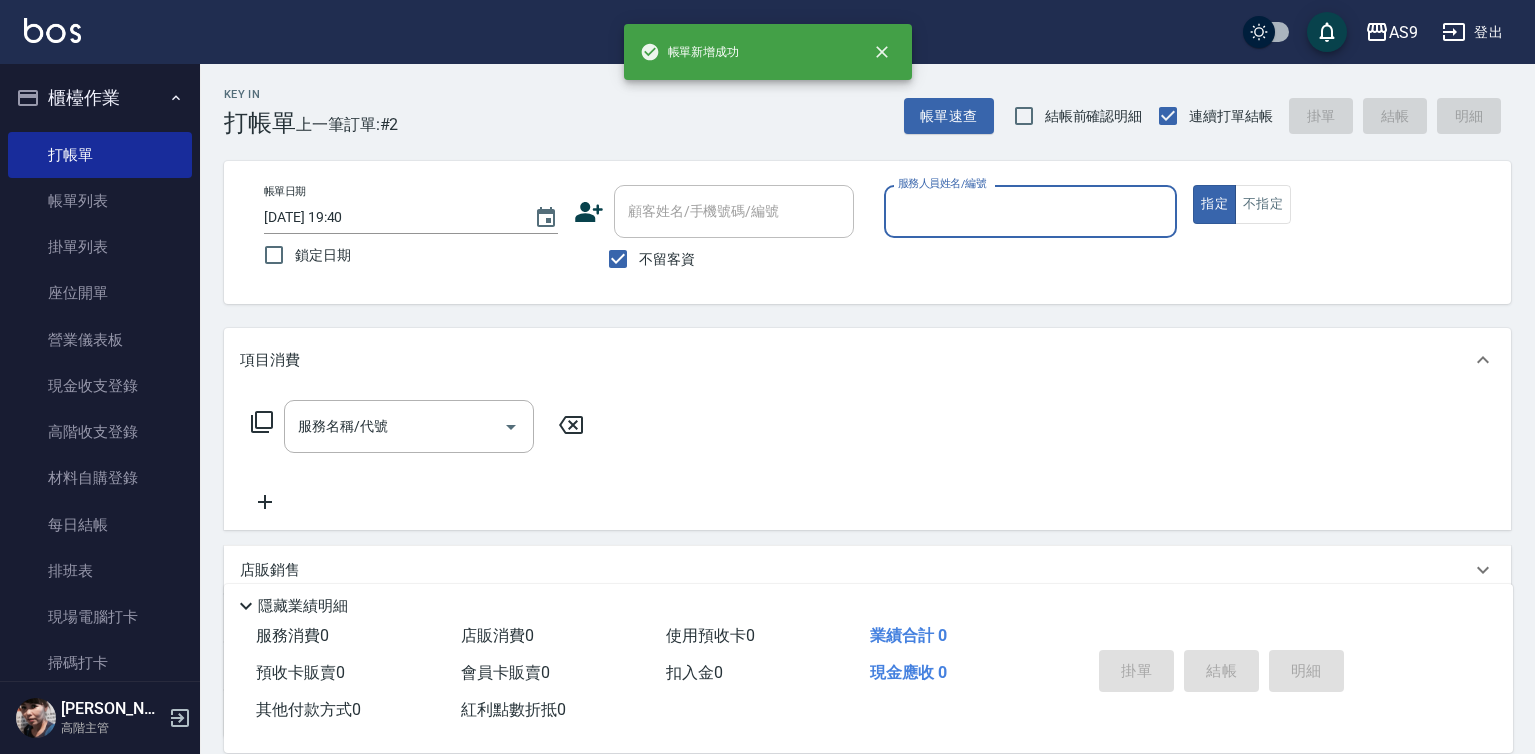 click on "服務人員姓名/編號" at bounding box center [1031, 211] 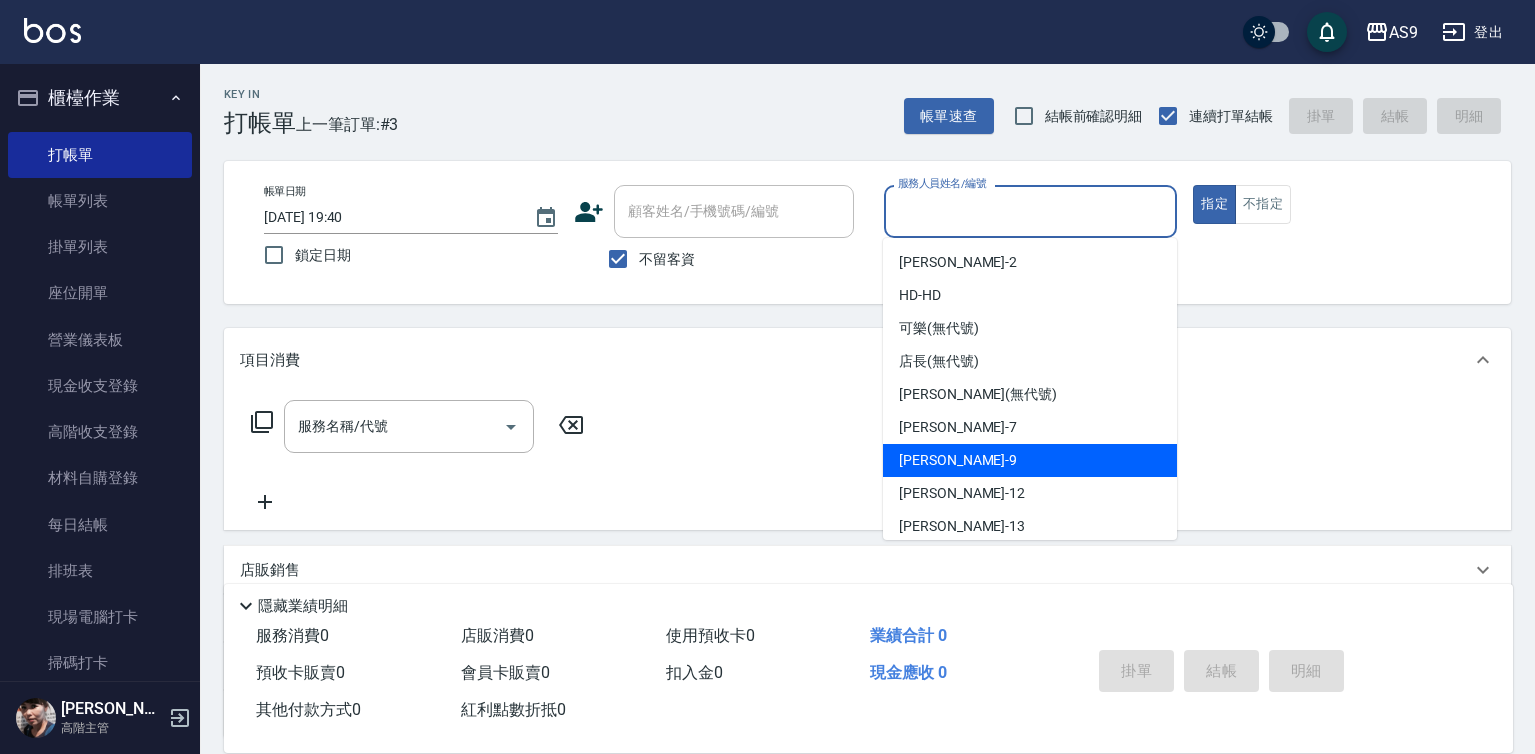 click on "[PERSON_NAME] -9" at bounding box center [1030, 460] 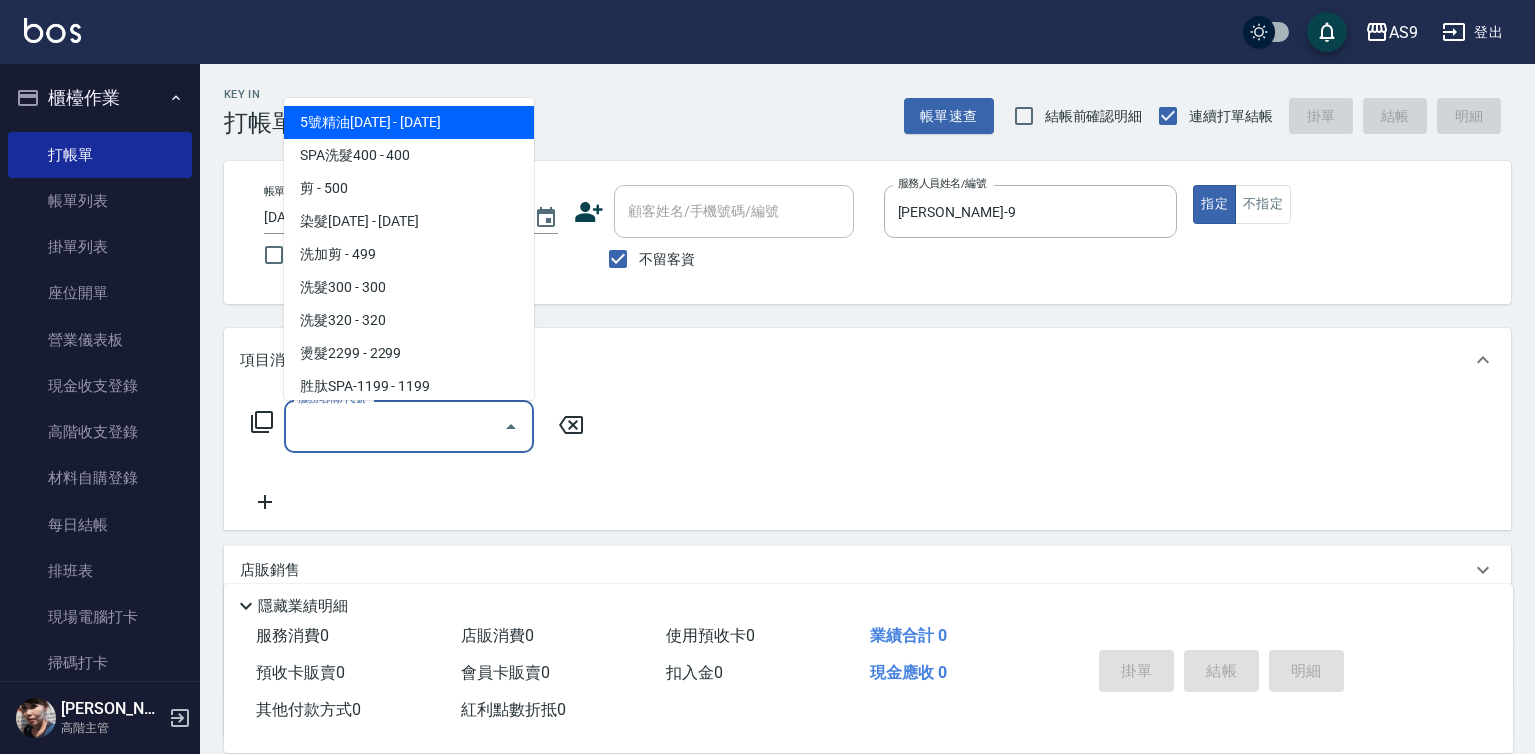 click on "服務名稱/代號" at bounding box center (394, 426) 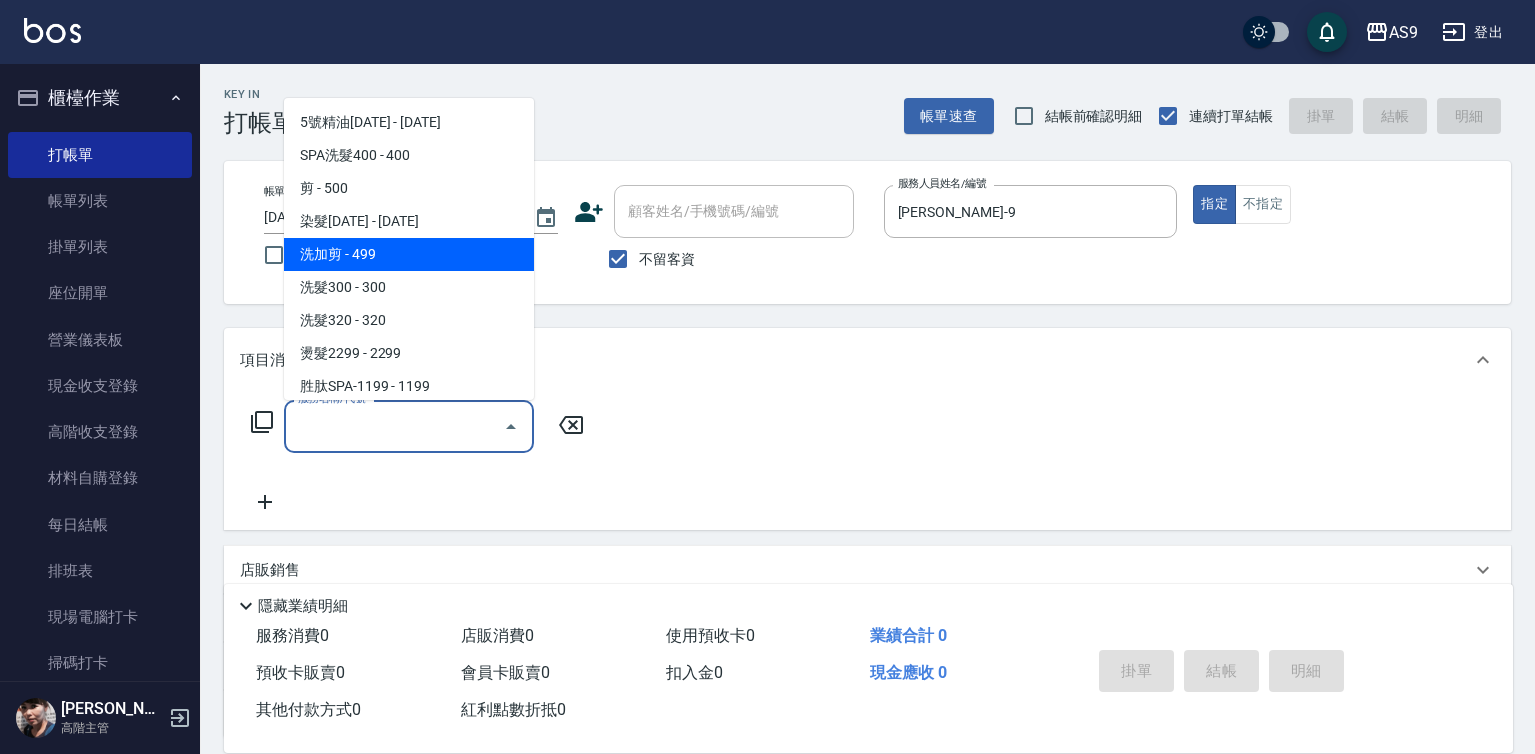 click on "洗加剪 - 499" at bounding box center (409, 254) 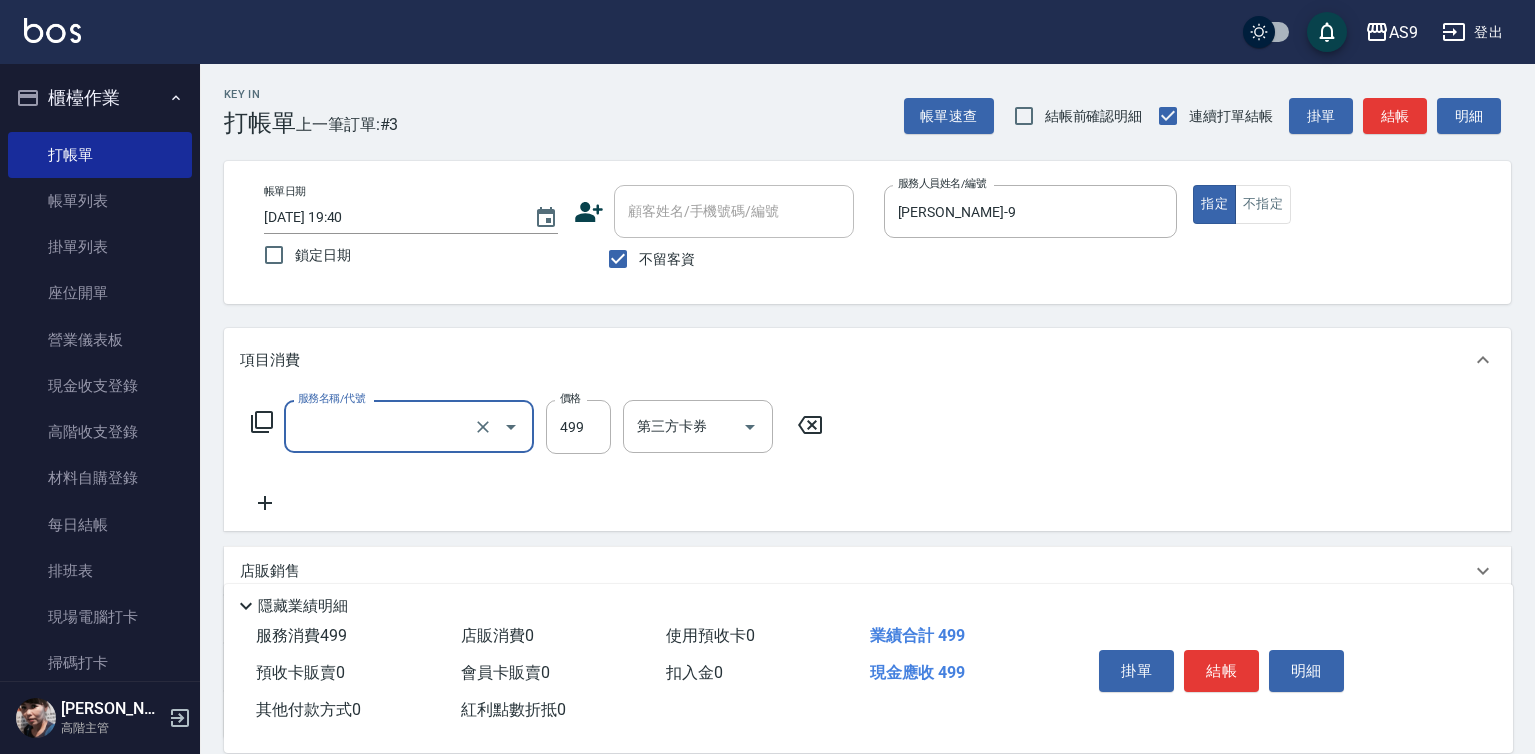 type on "洗加剪(洗加剪)" 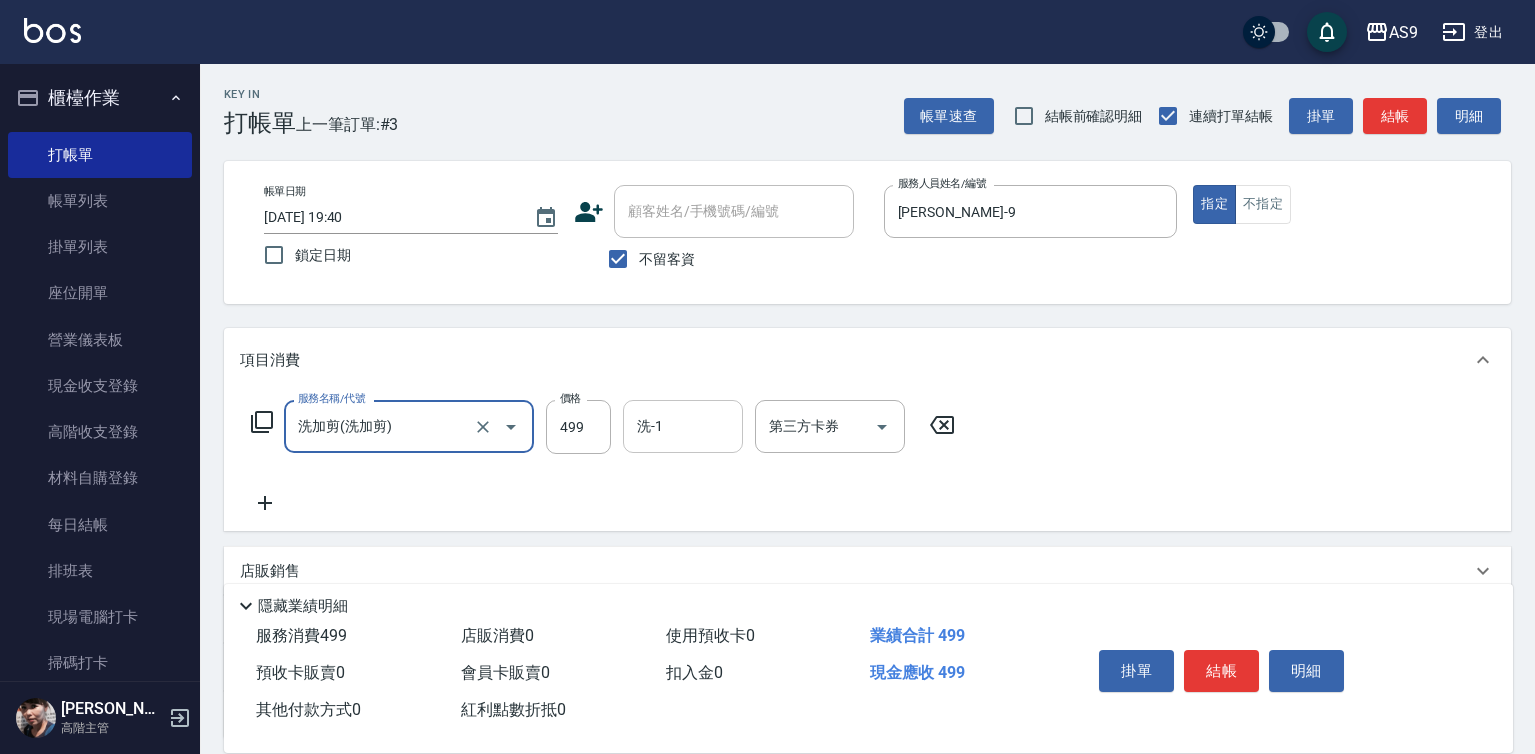 click on "洗-1" at bounding box center [683, 426] 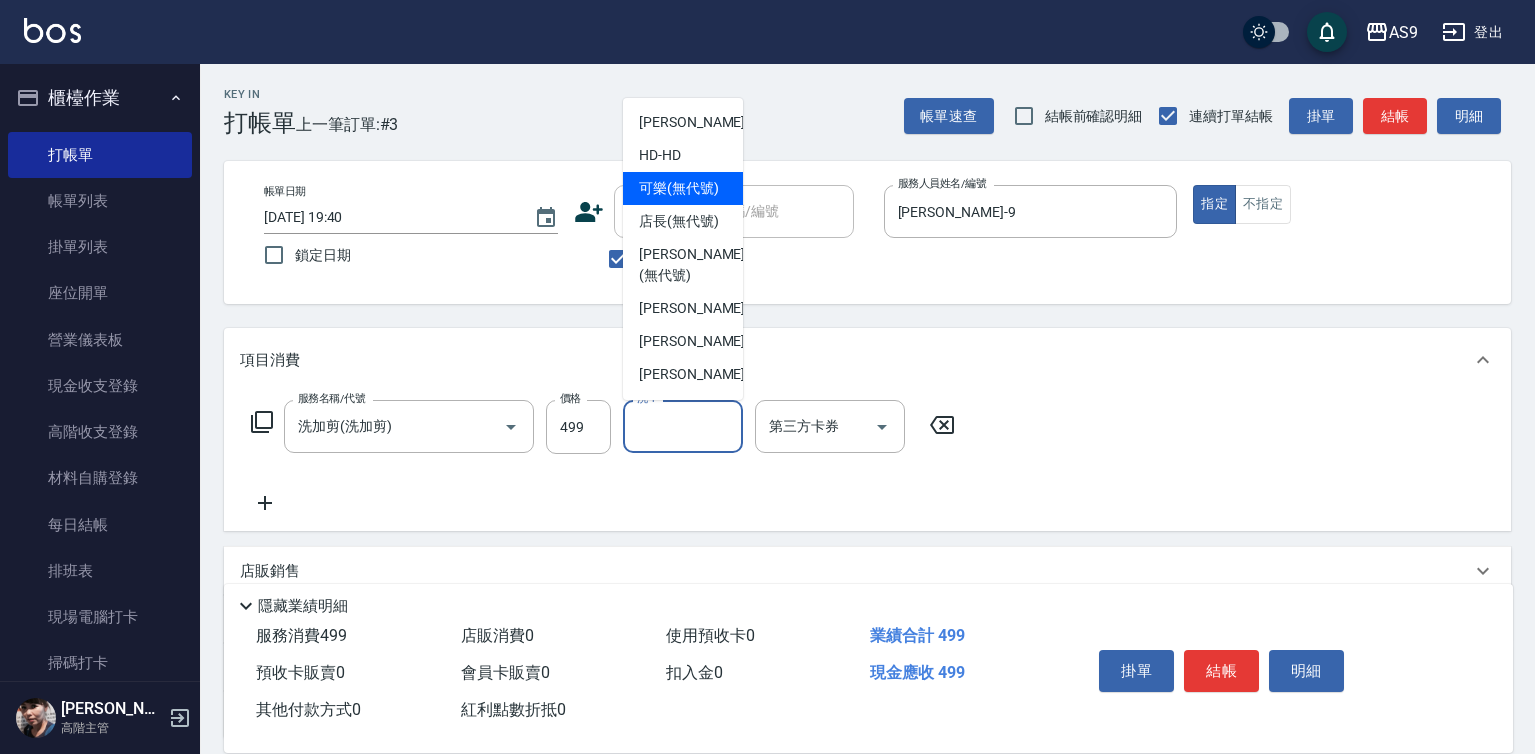 click on "可樂 (無代號)" at bounding box center (679, 188) 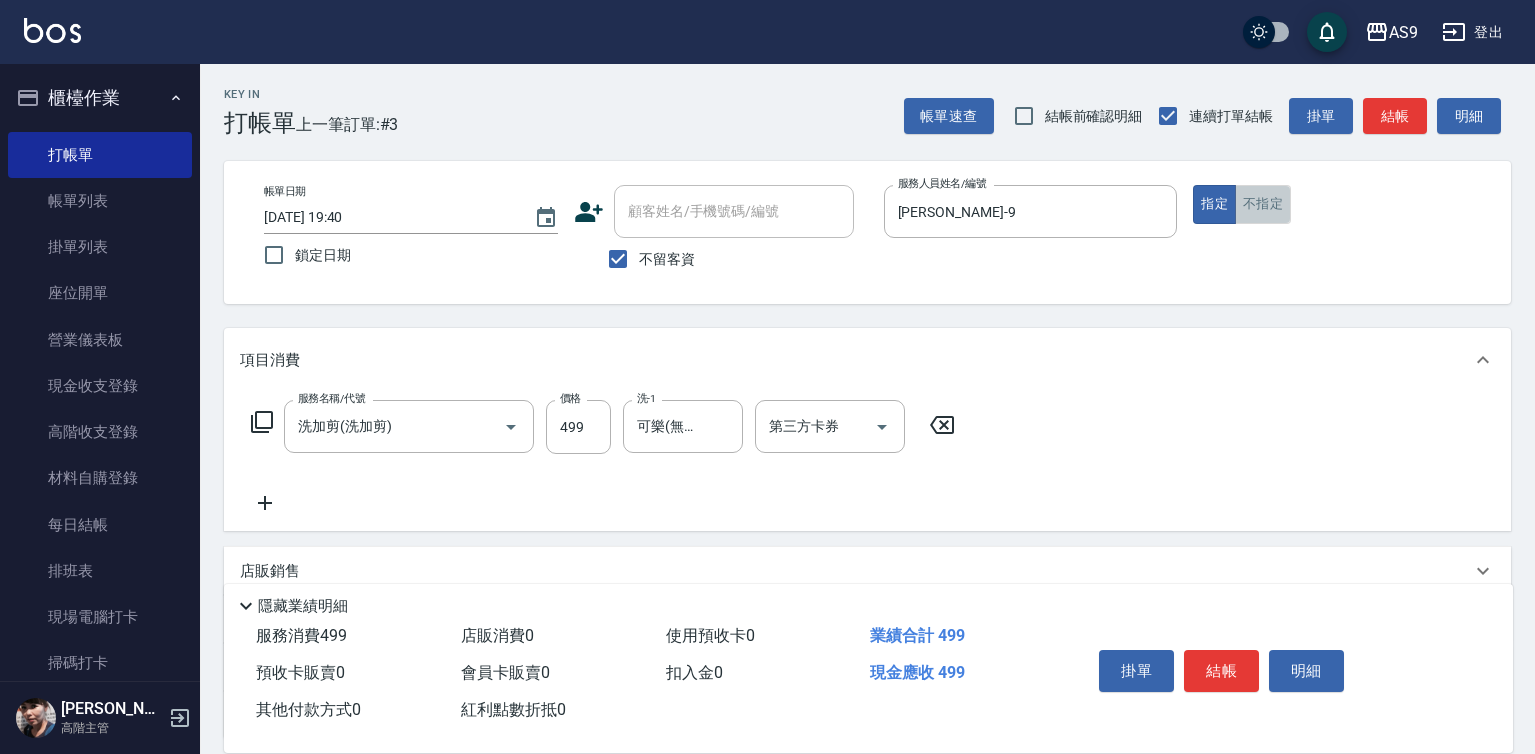 click on "不指定" at bounding box center [1263, 204] 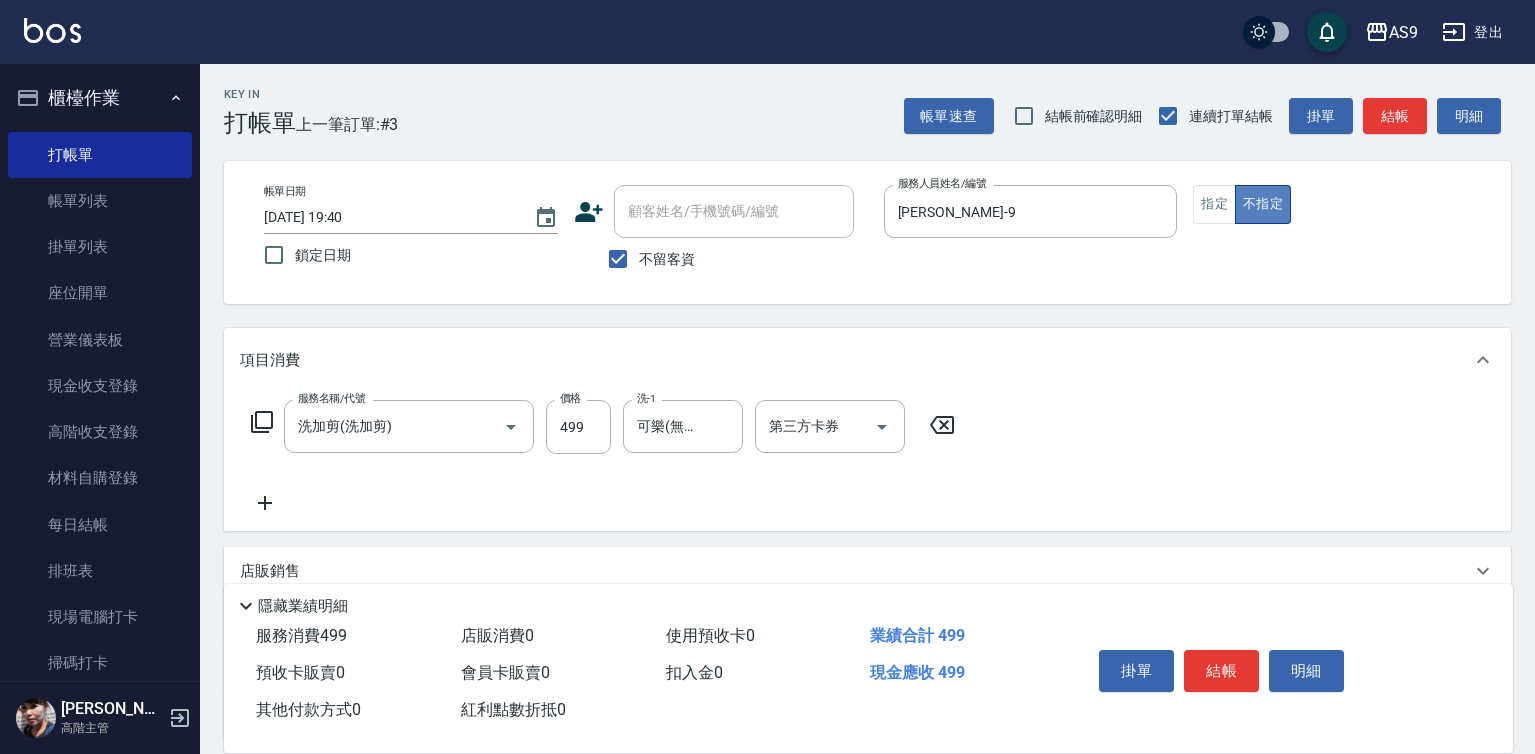 click on "不指定" at bounding box center [1263, 204] 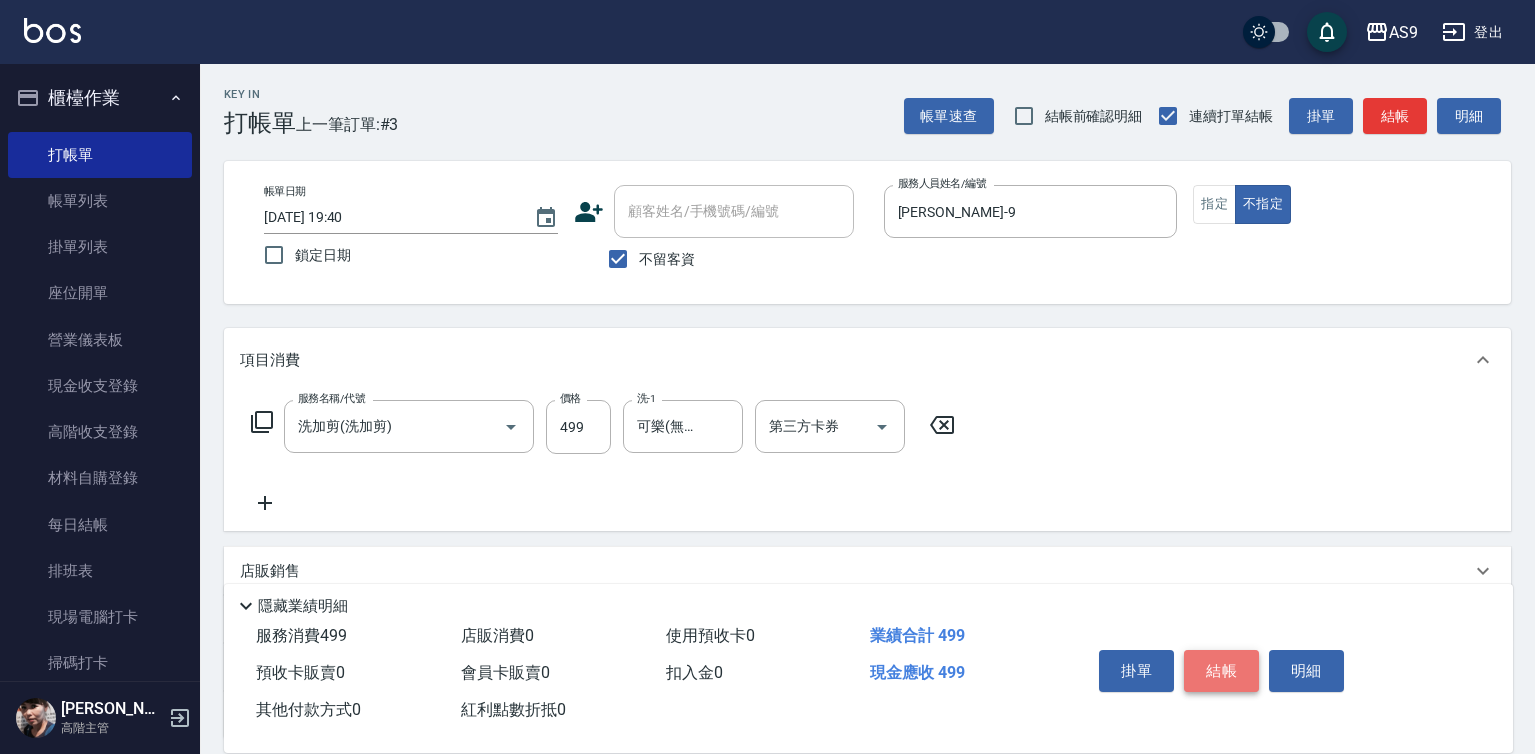 click on "結帳" at bounding box center (1221, 671) 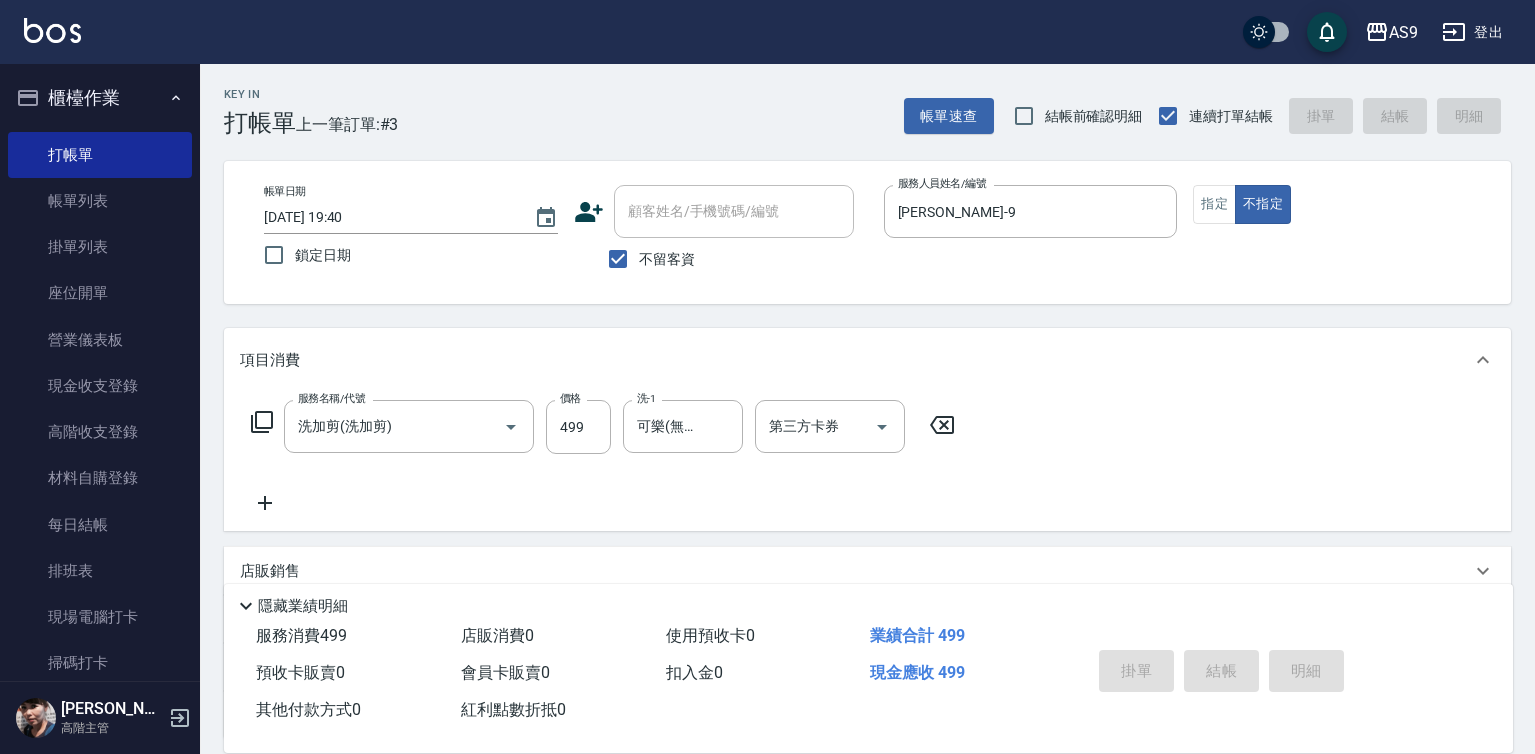 type on "2025/07/12 19:41" 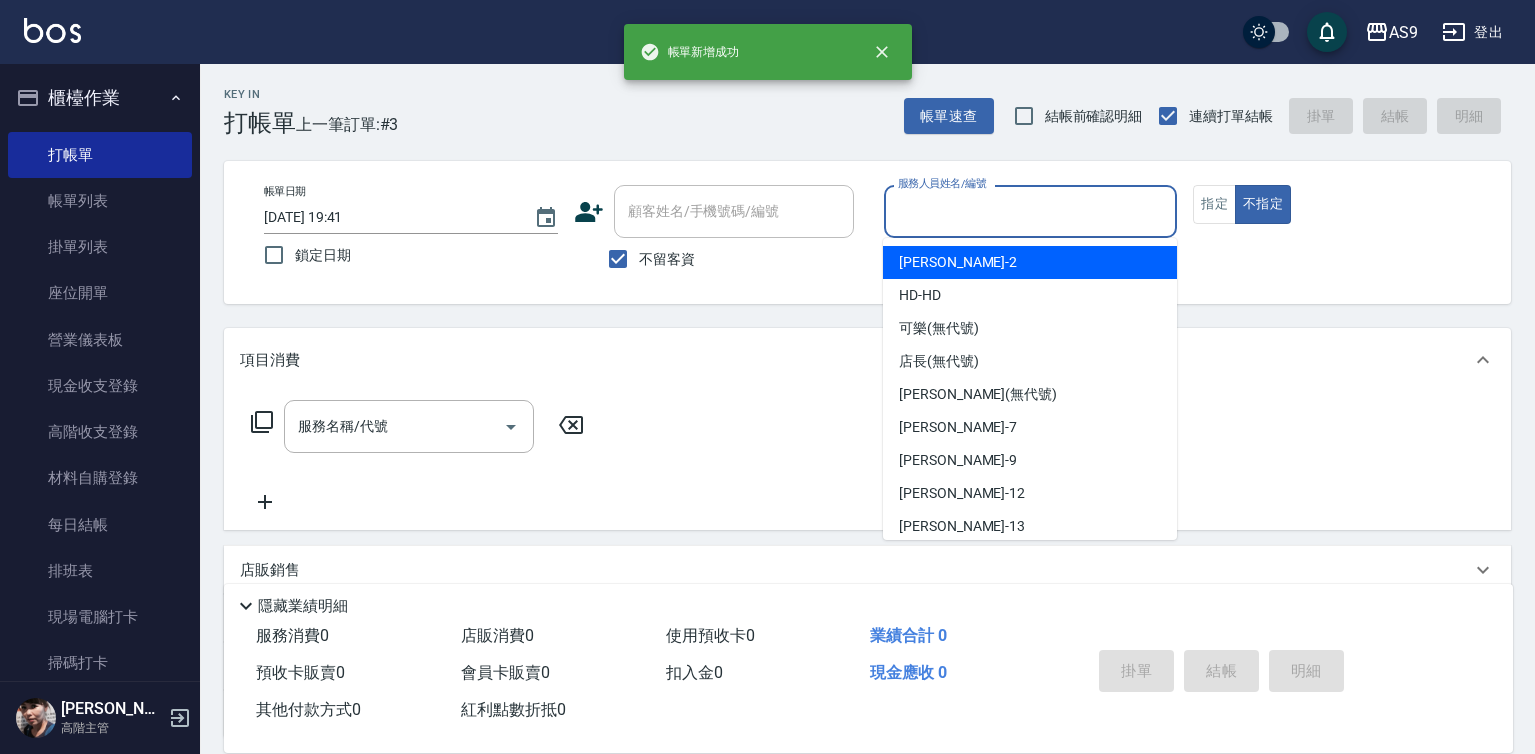 click on "服務人員姓名/編號" at bounding box center [1031, 211] 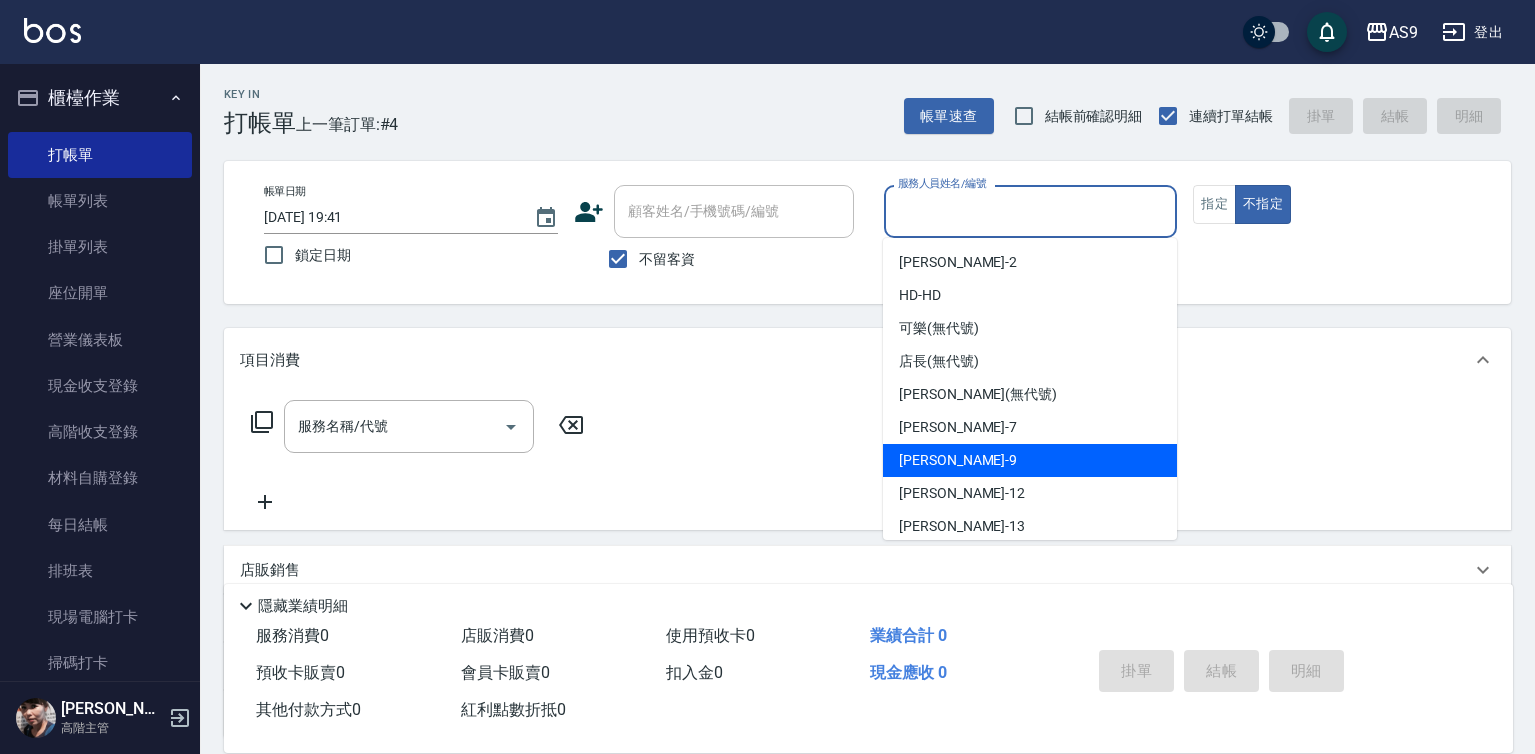 click on "[PERSON_NAME] -9" at bounding box center (1030, 460) 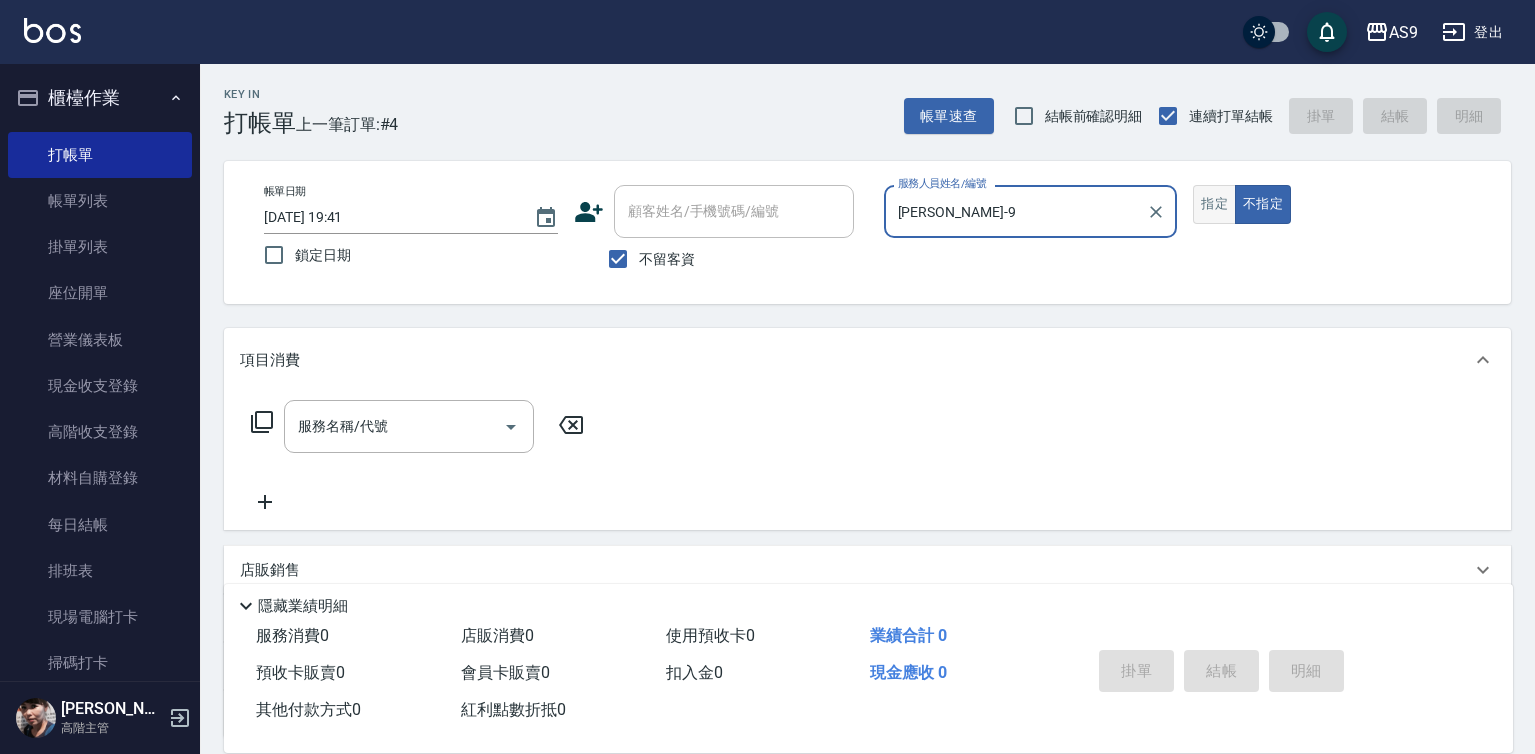 click on "指定" at bounding box center (1214, 204) 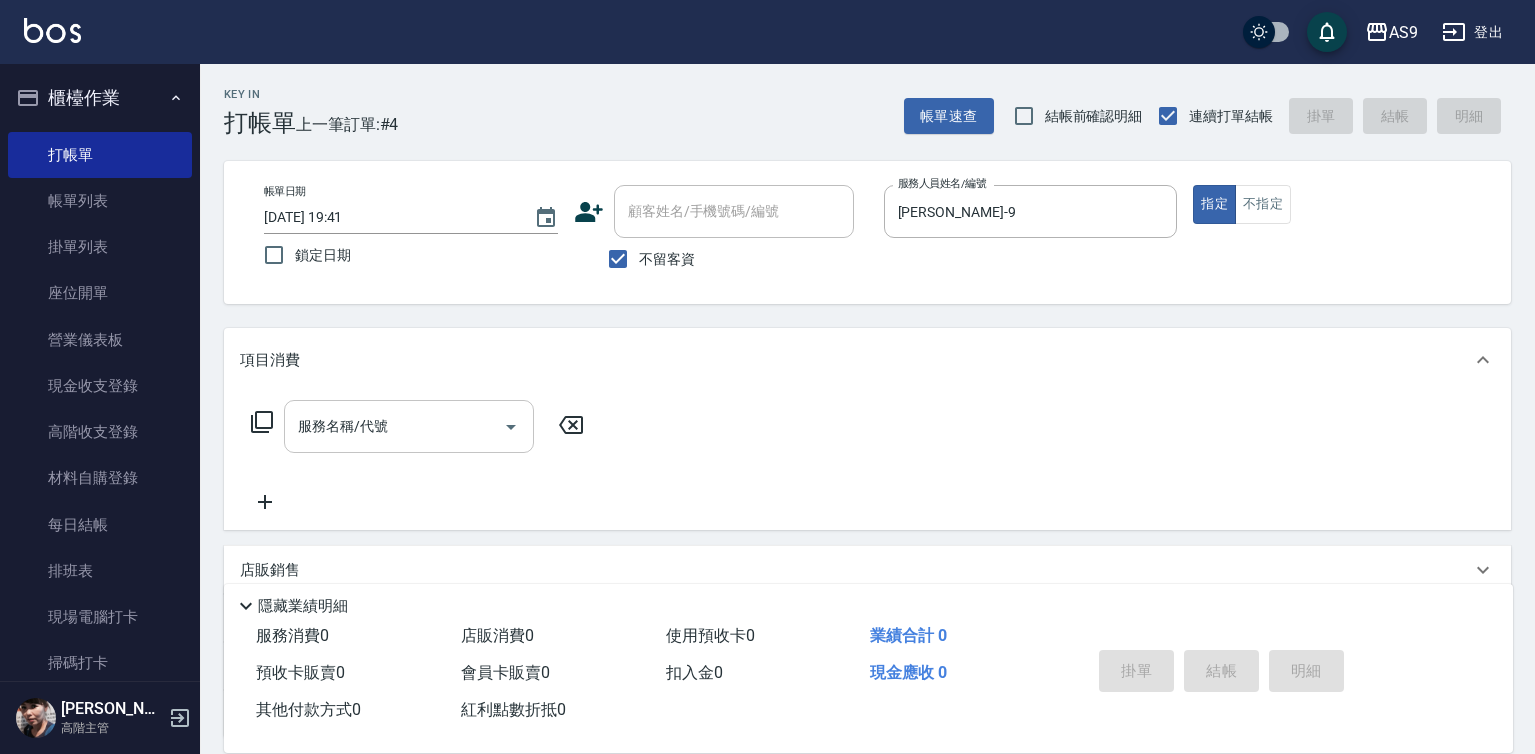 click on "服務名稱/代號" at bounding box center [394, 426] 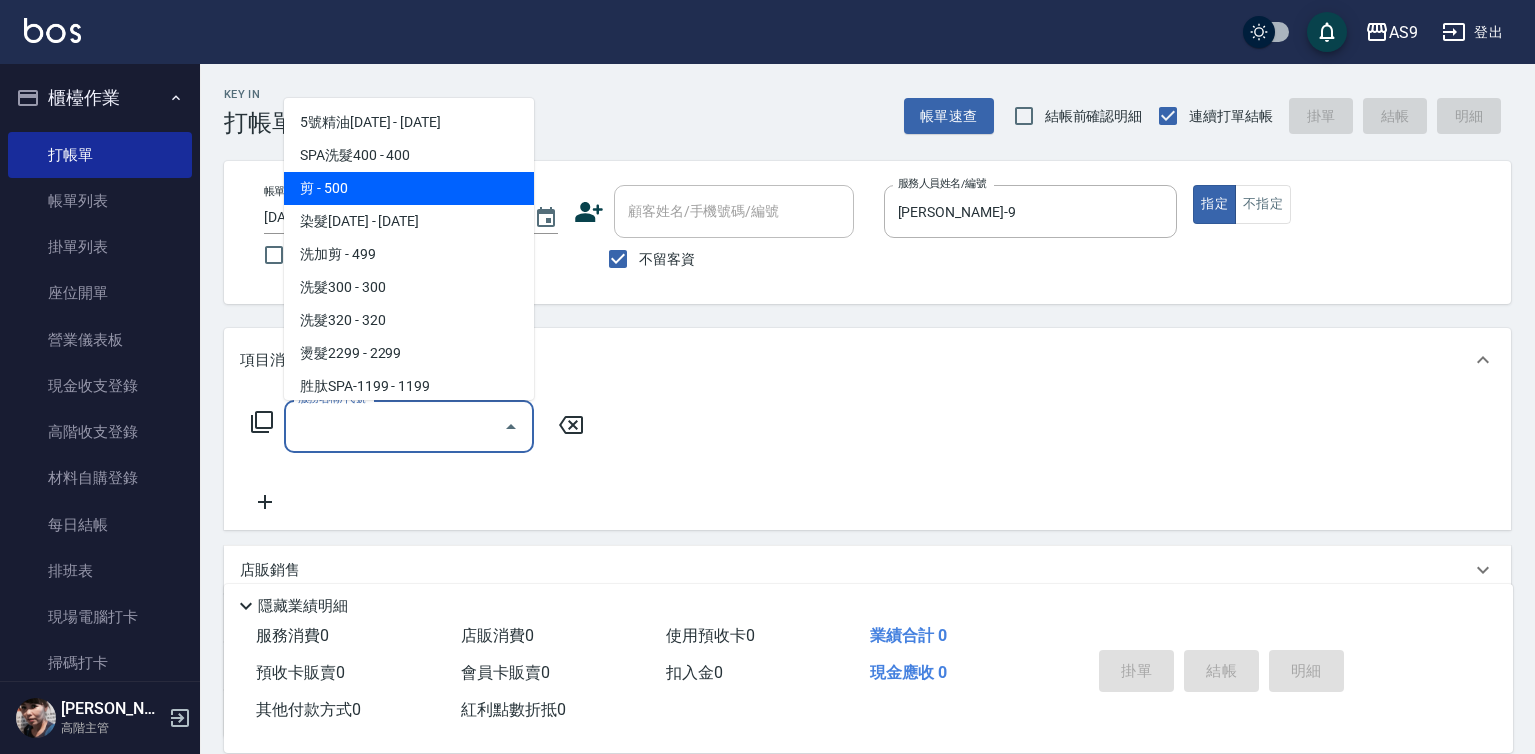click on "剪 - 500" at bounding box center [409, 188] 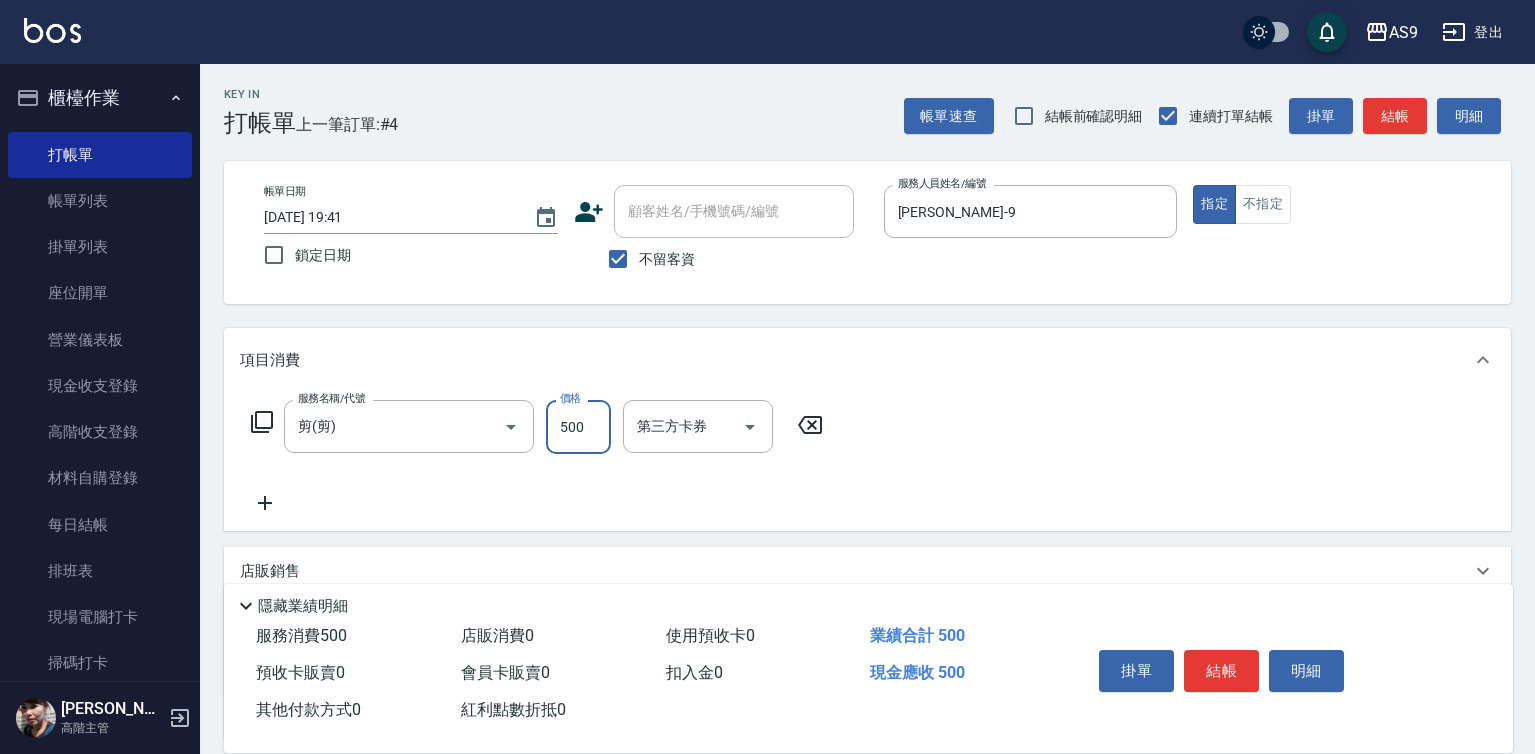 click on "500" at bounding box center (578, 427) 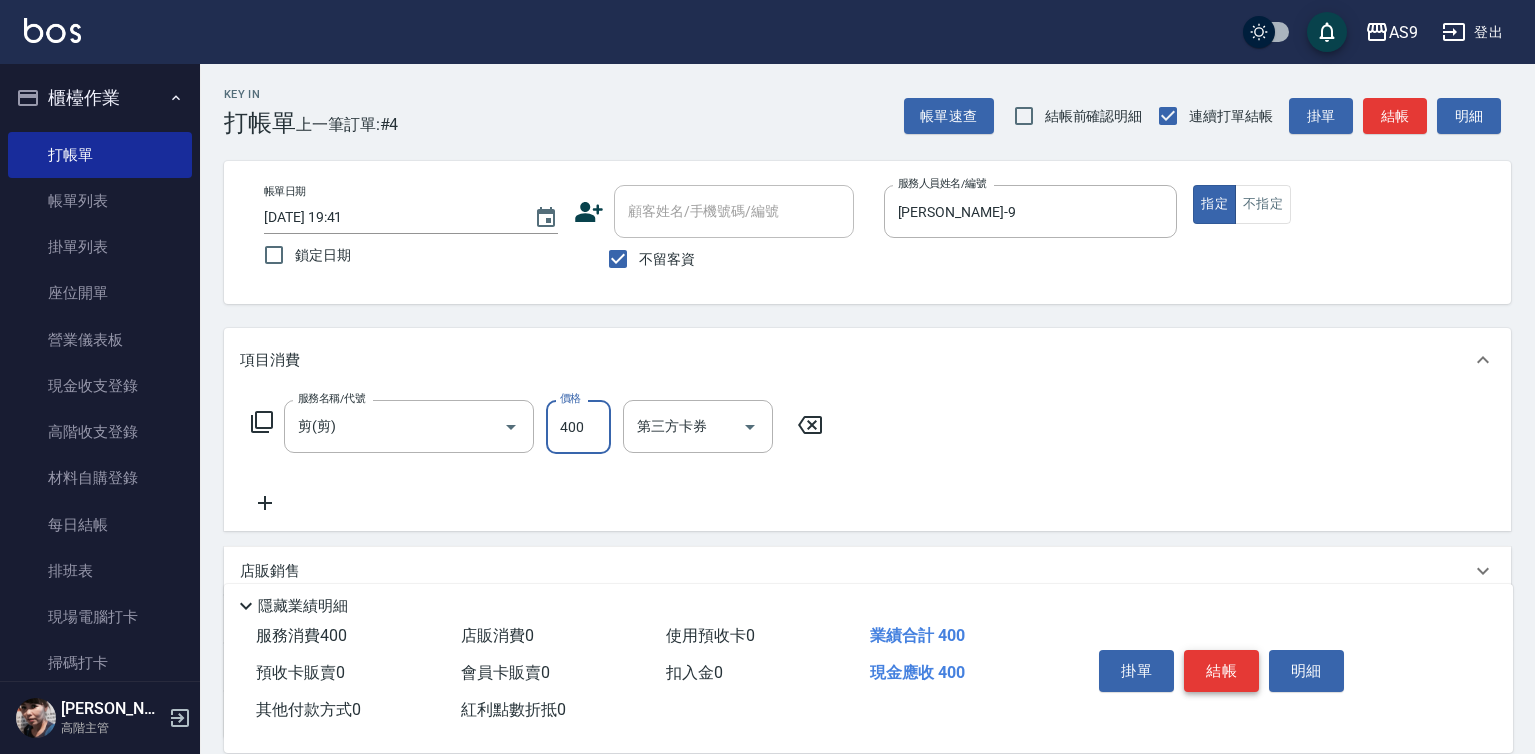 type on "400" 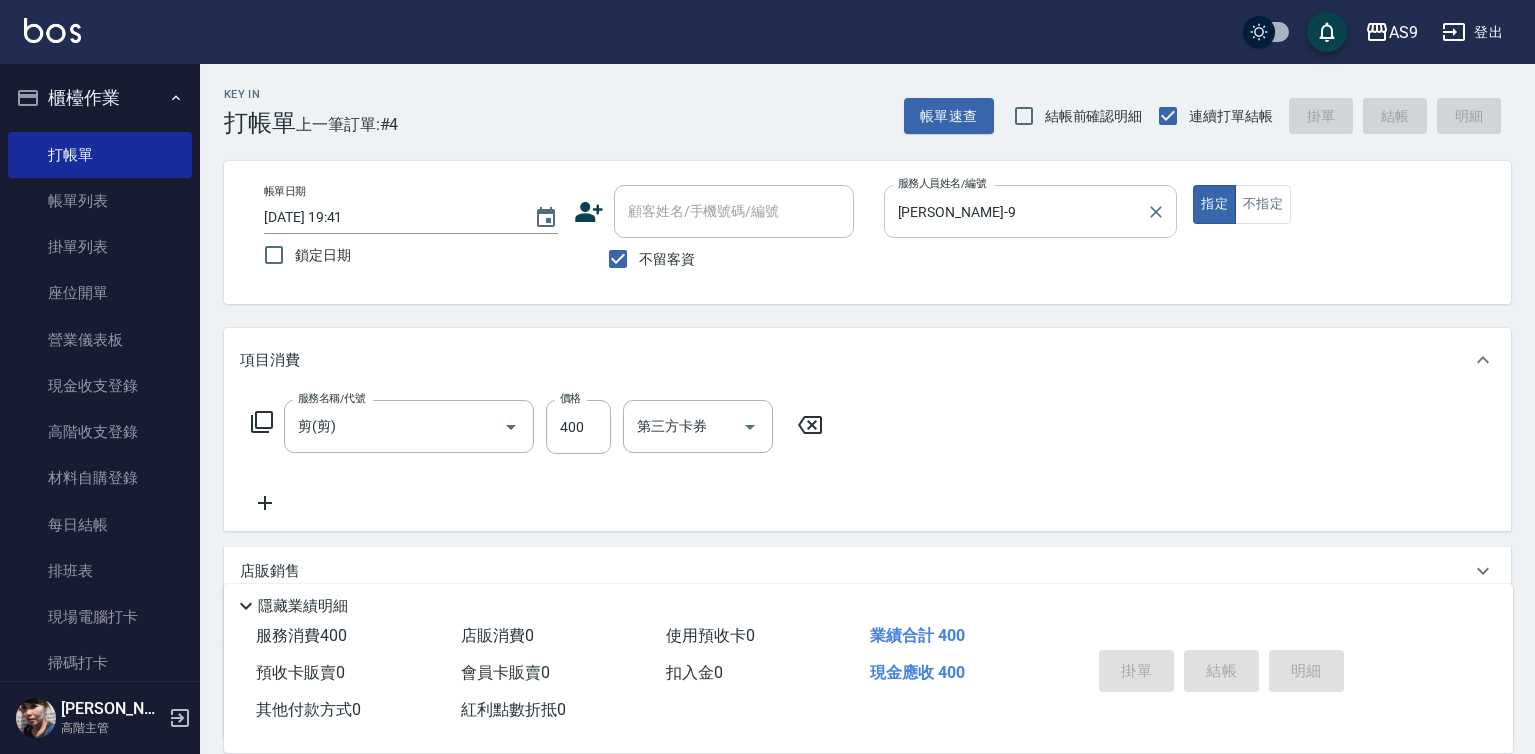 type 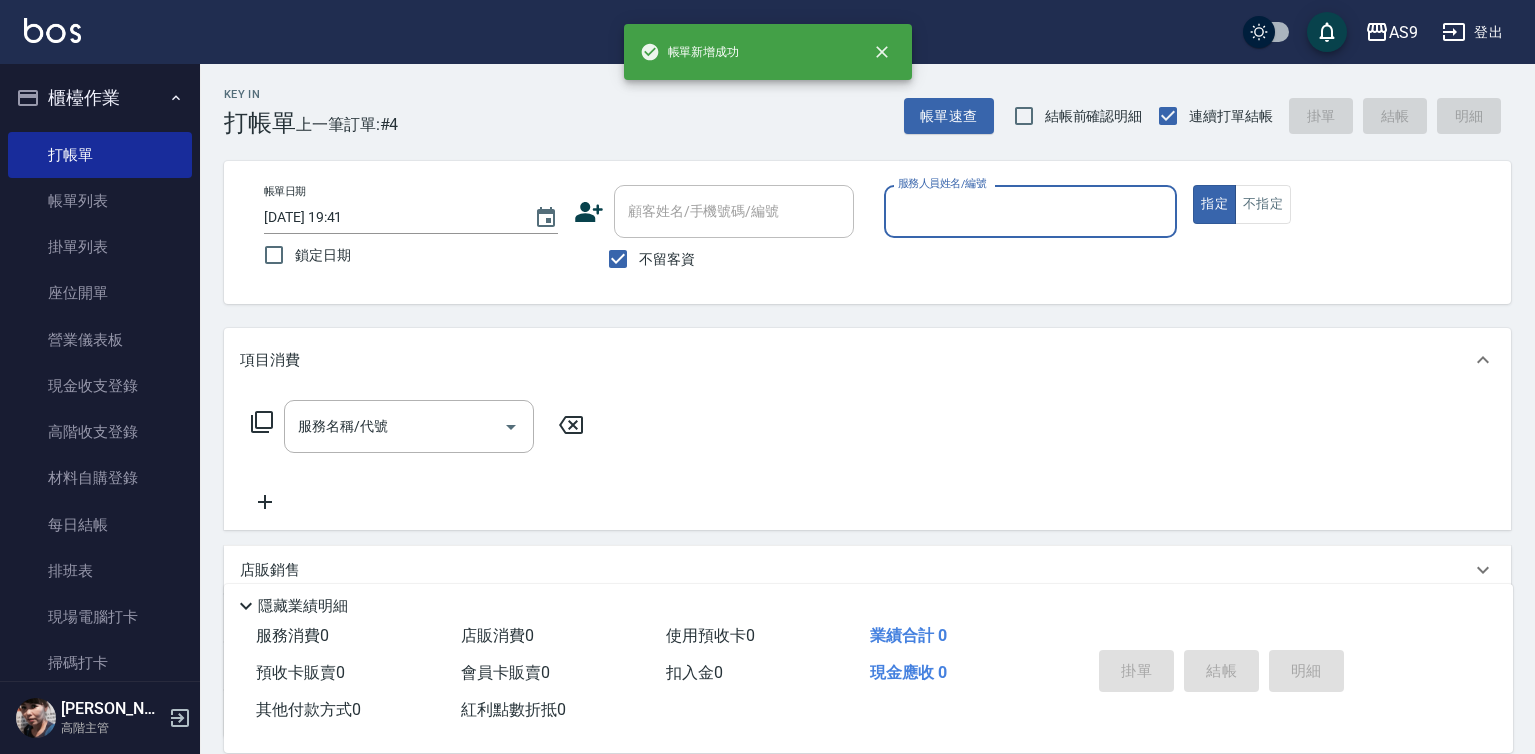 click on "服務人員姓名/編號" at bounding box center (1031, 211) 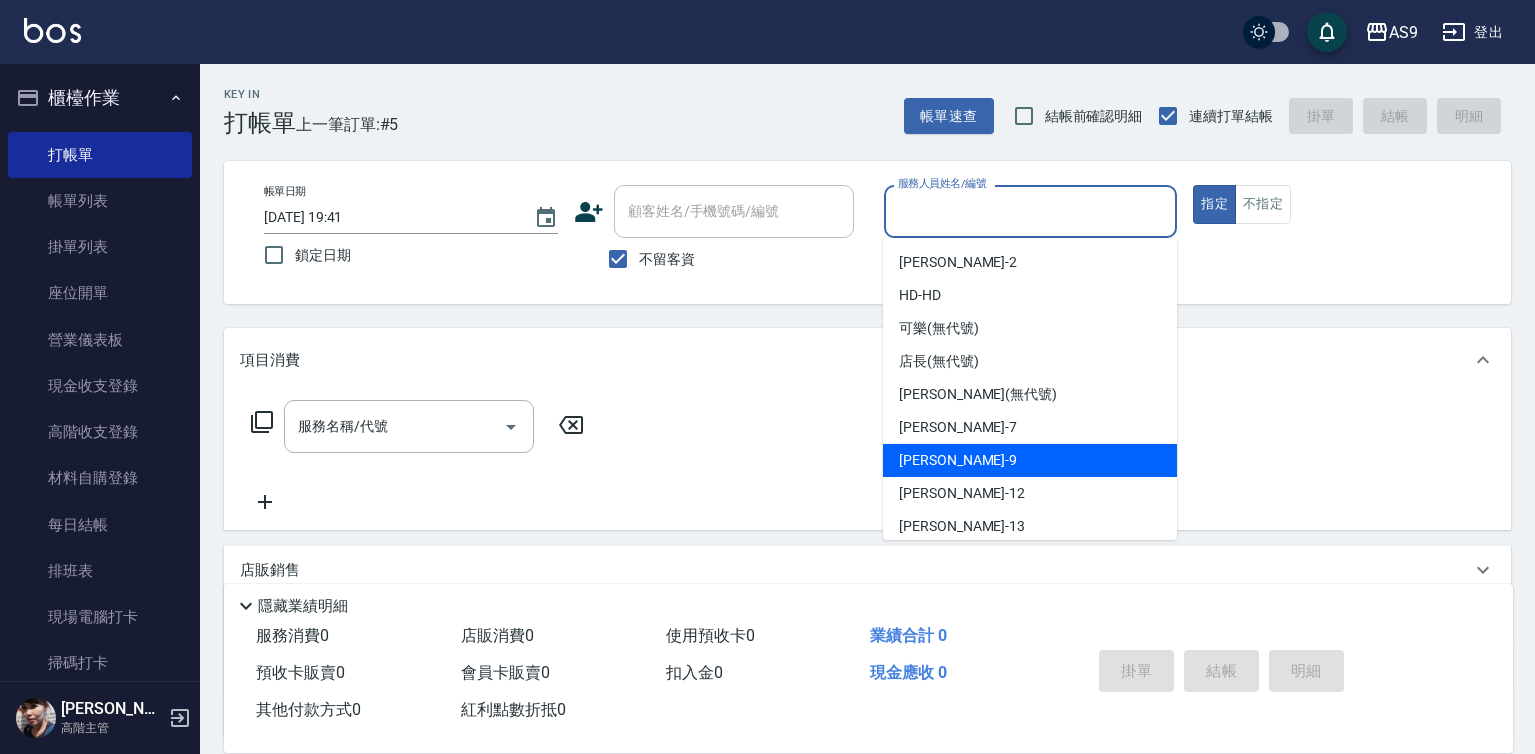 click on "[PERSON_NAME] -9" at bounding box center [1030, 460] 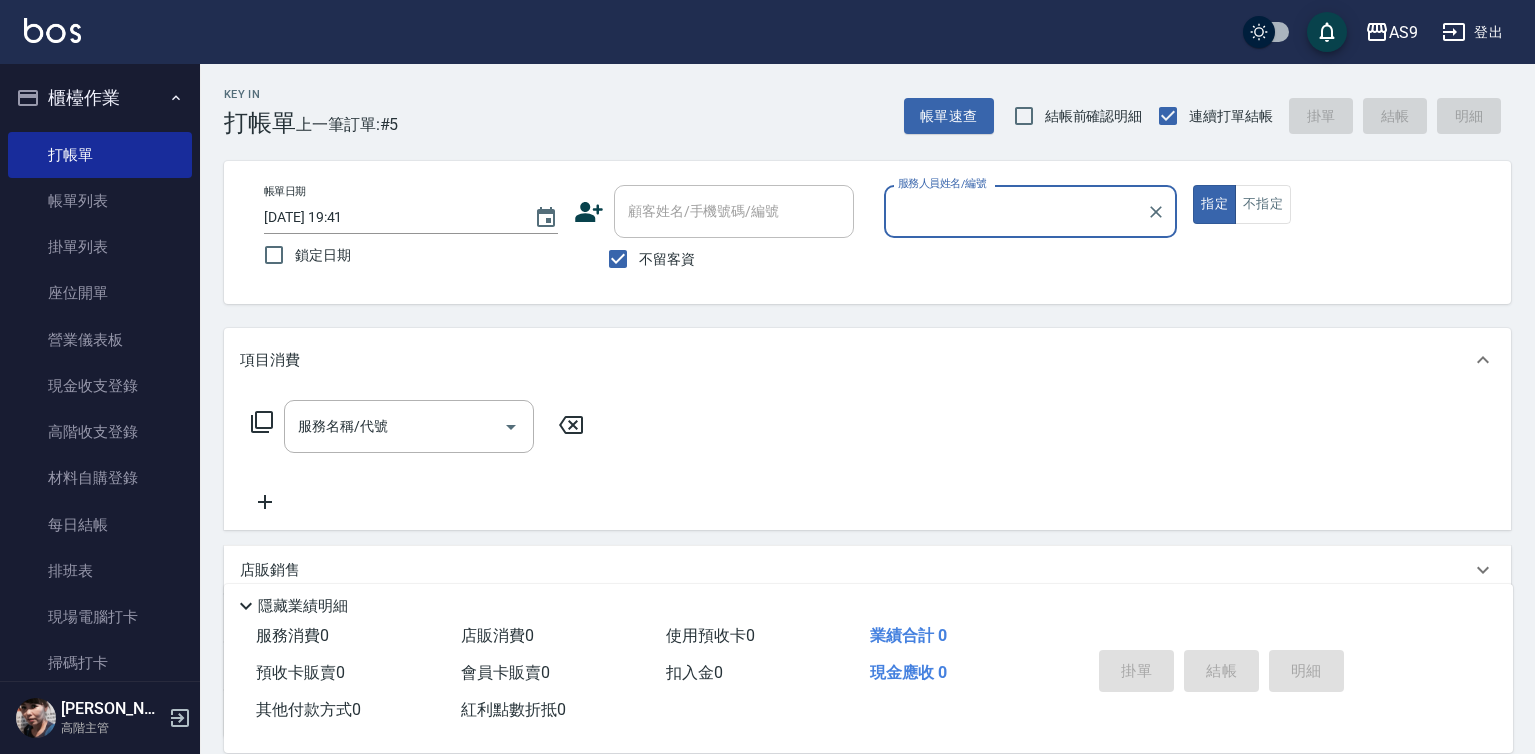 type on "[PERSON_NAME]-9" 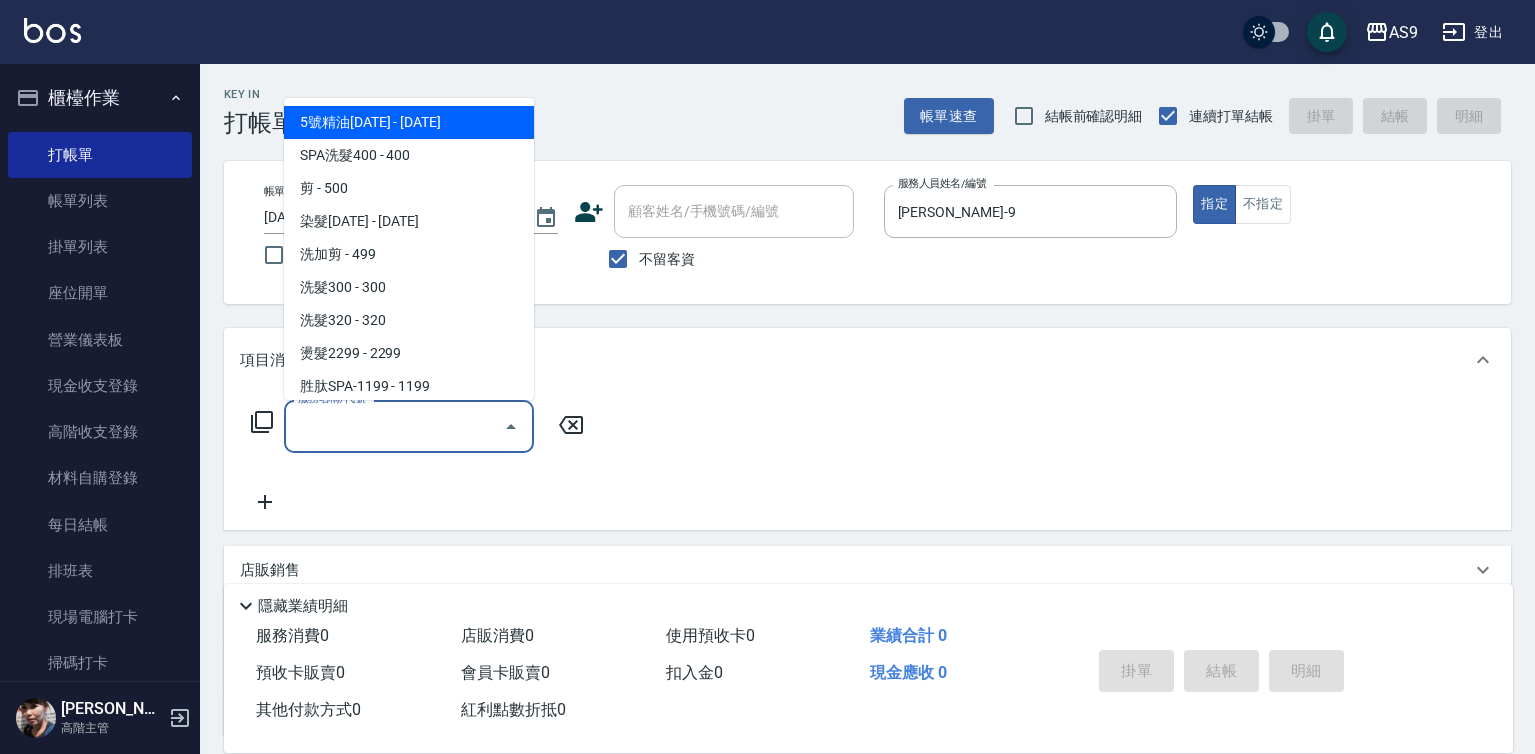 click on "服務名稱/代號" at bounding box center (394, 426) 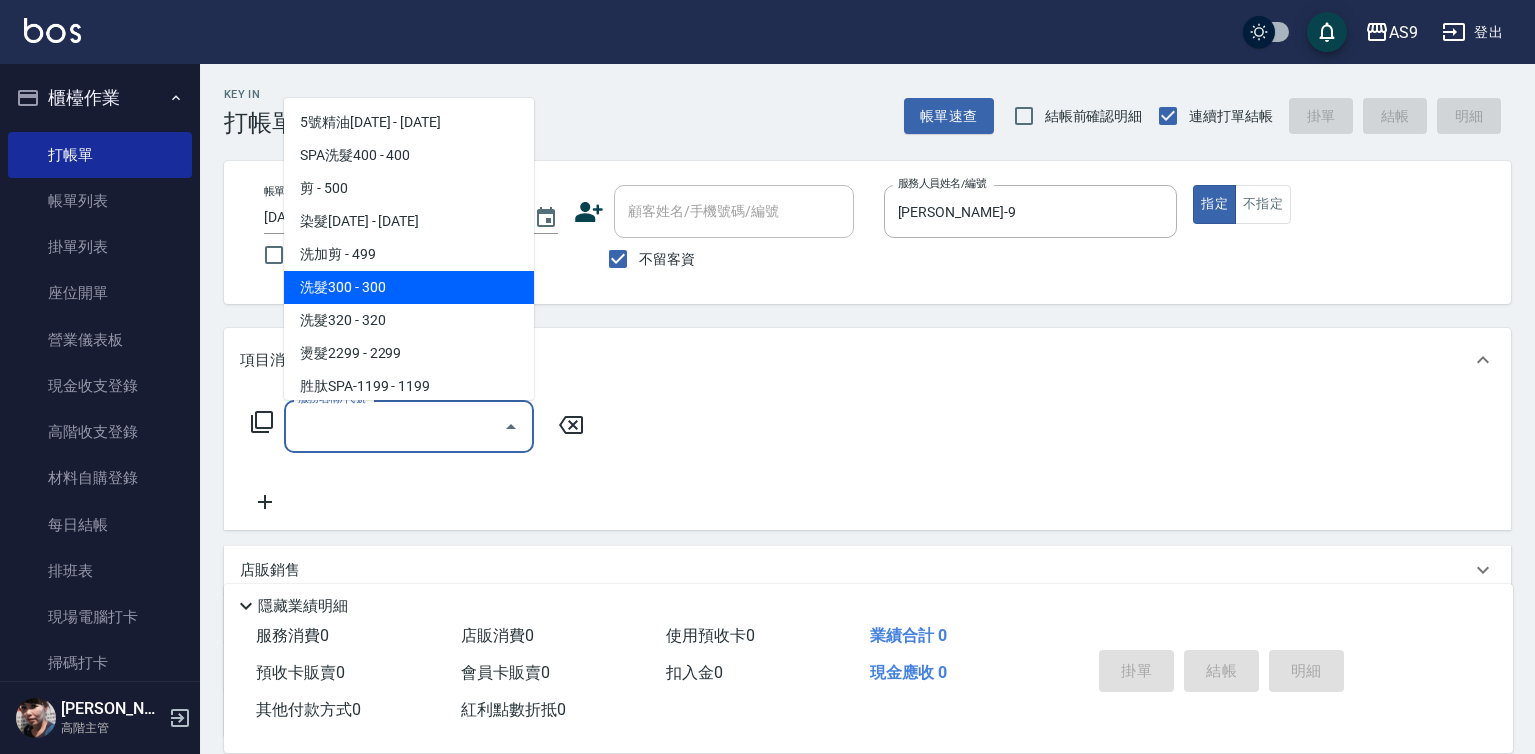 click on "洗髮300 - 300" at bounding box center (409, 287) 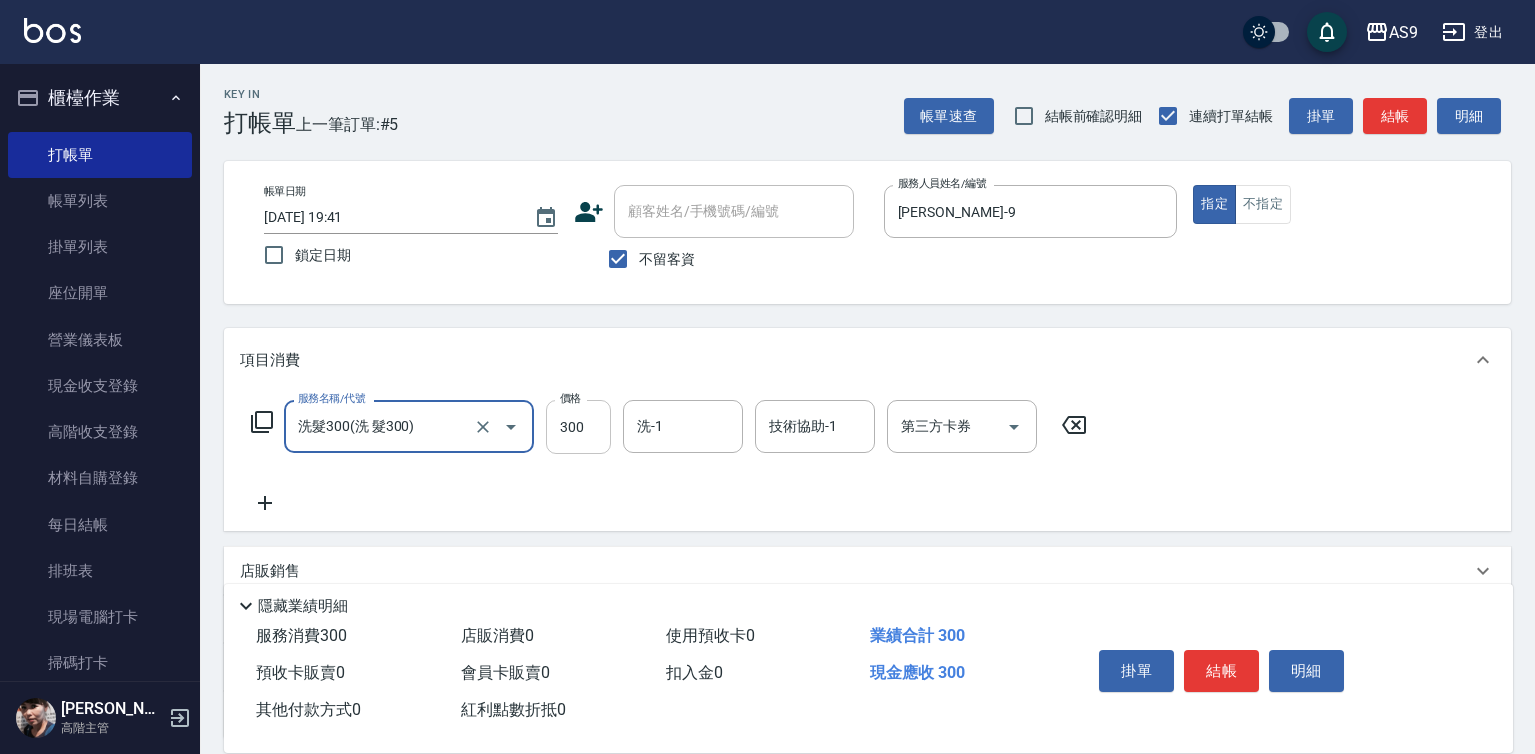 click on "300" at bounding box center (578, 427) 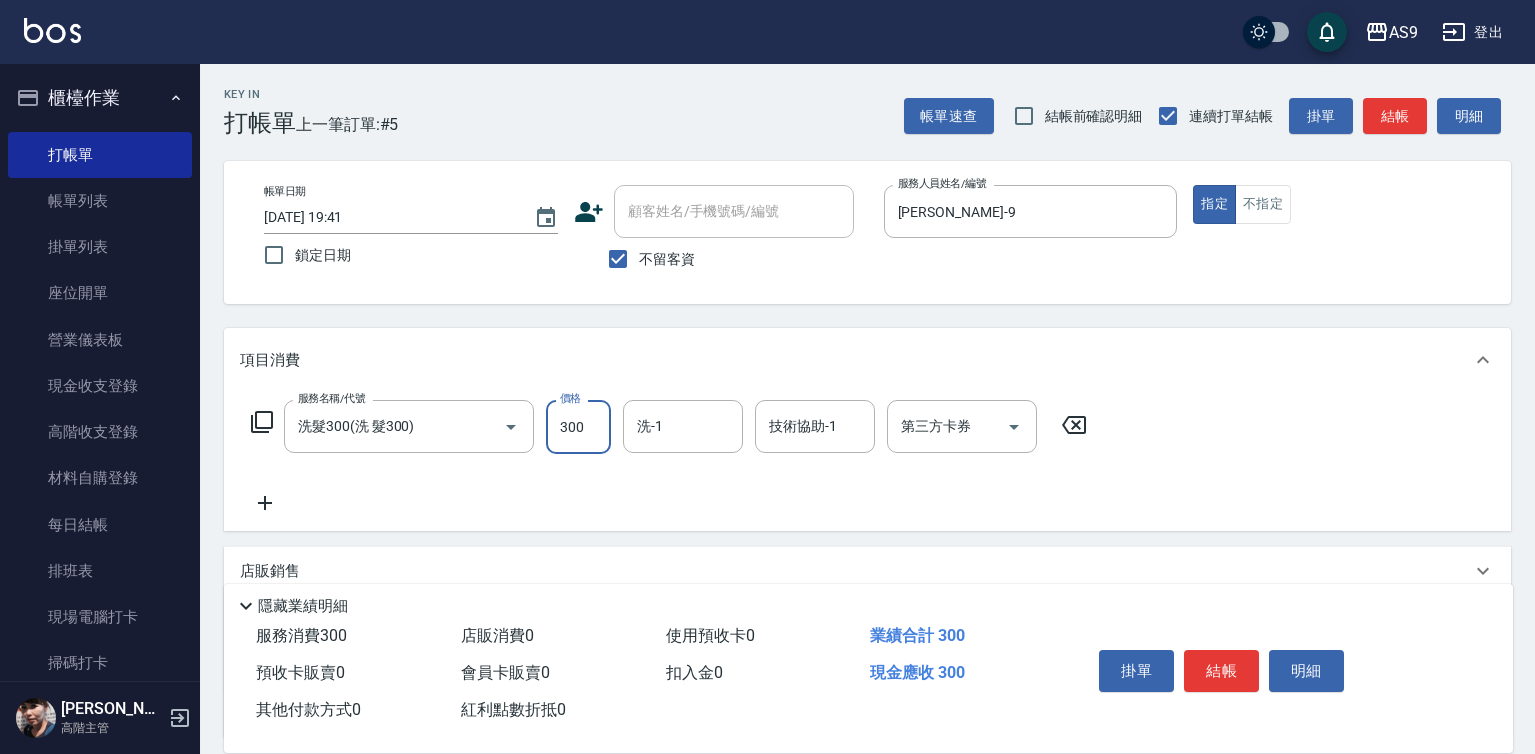 click on "300" at bounding box center [578, 427] 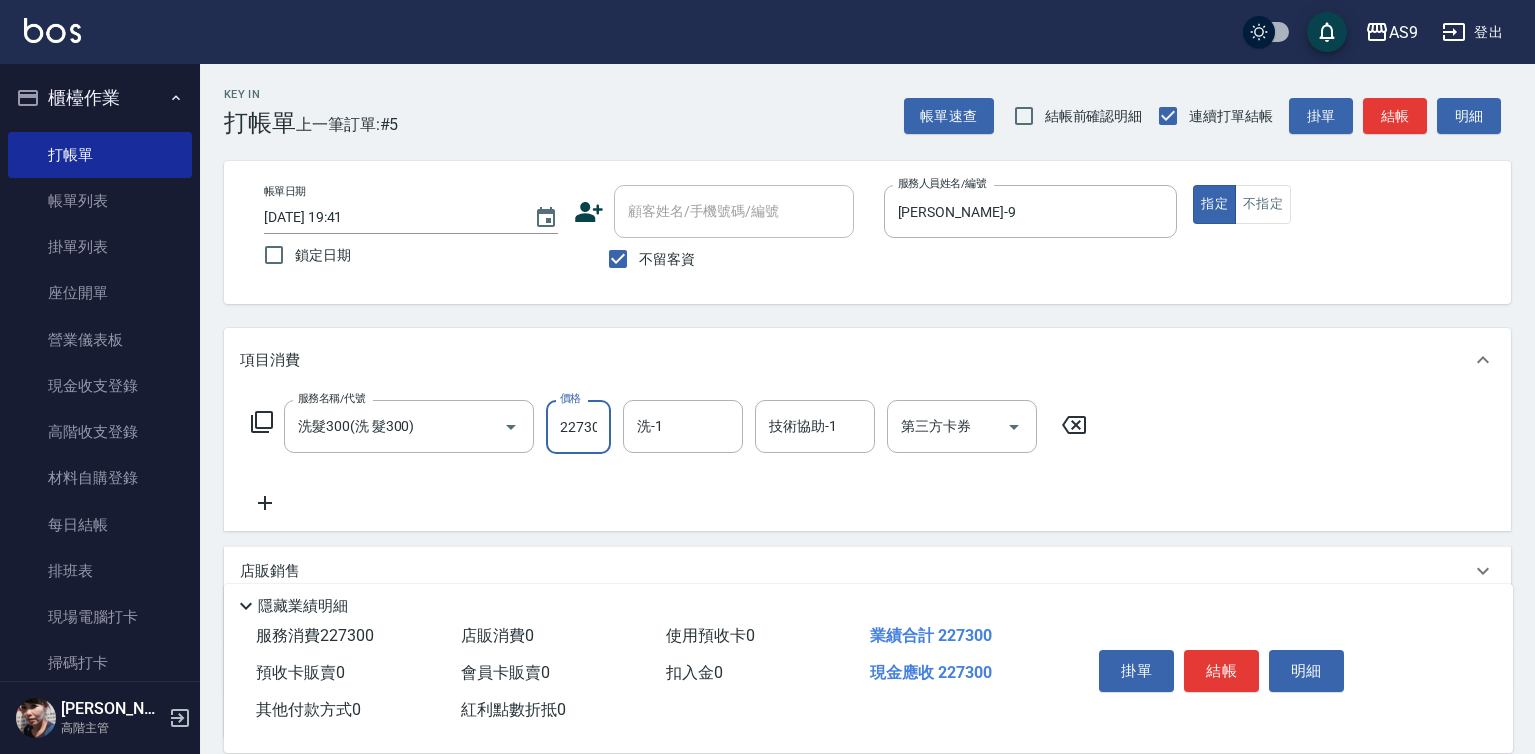 click on "227300" at bounding box center (578, 427) 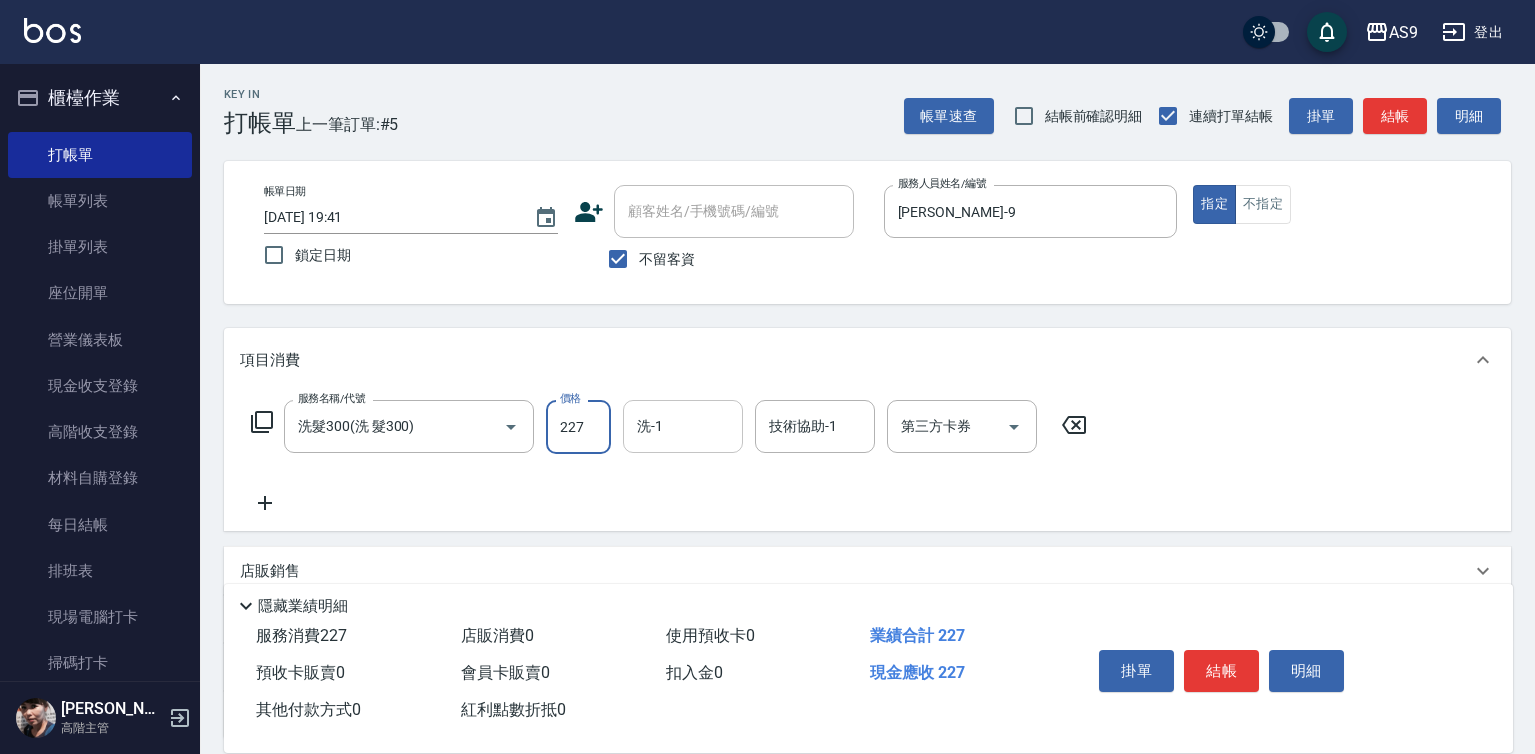 type on "227" 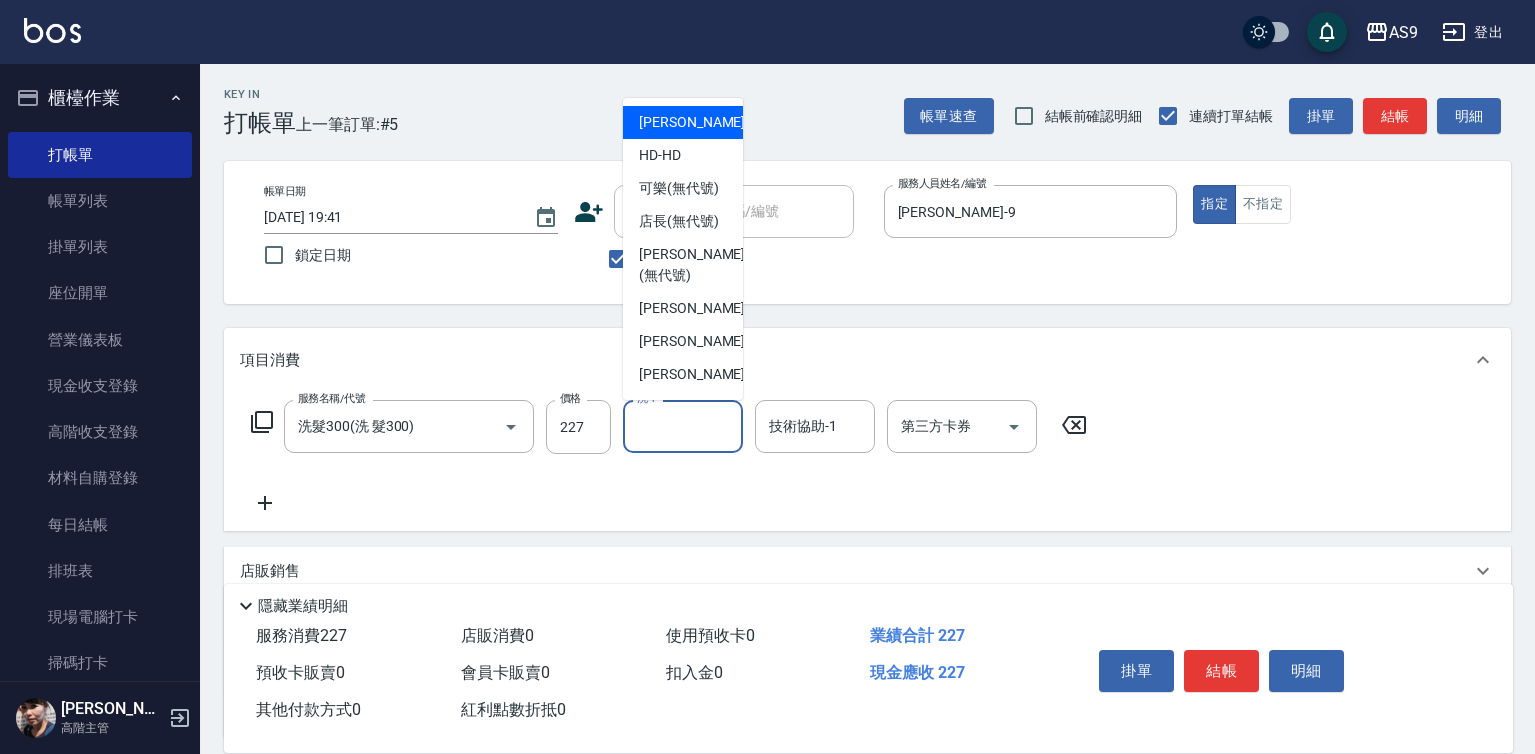 click on "洗-1" at bounding box center [683, 426] 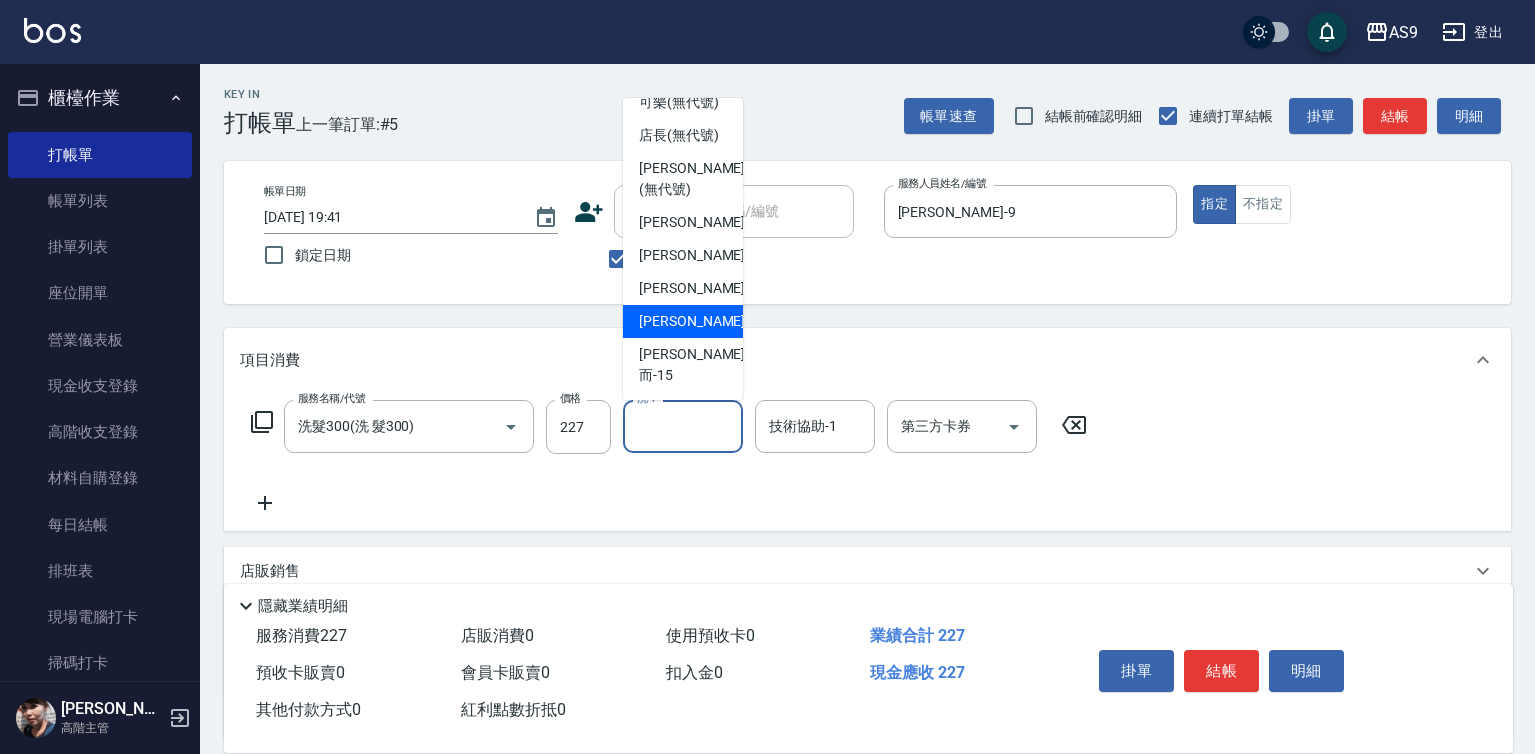 scroll, scrollTop: 128, scrollLeft: 0, axis: vertical 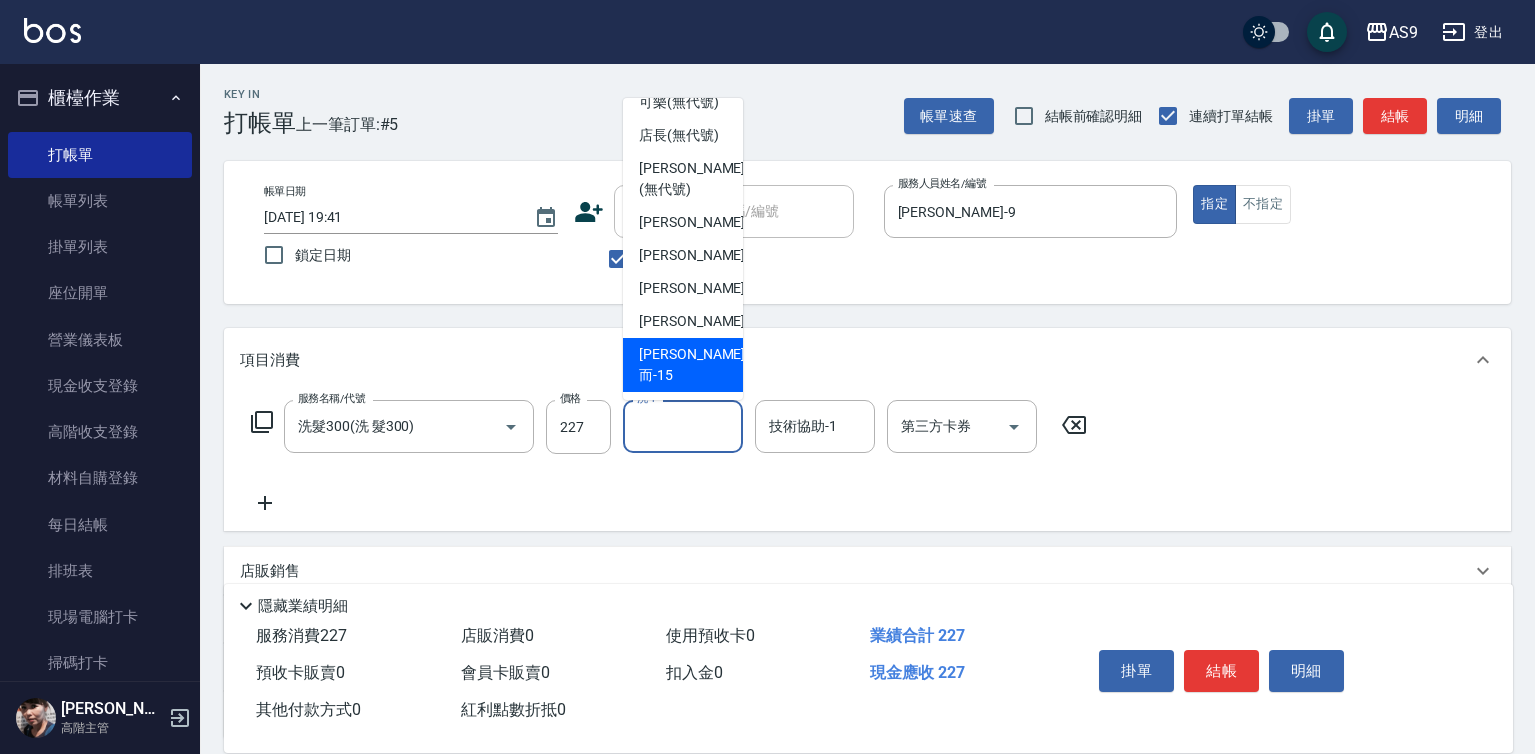 click on "[PERSON_NAME]而 -15" at bounding box center (683, 365) 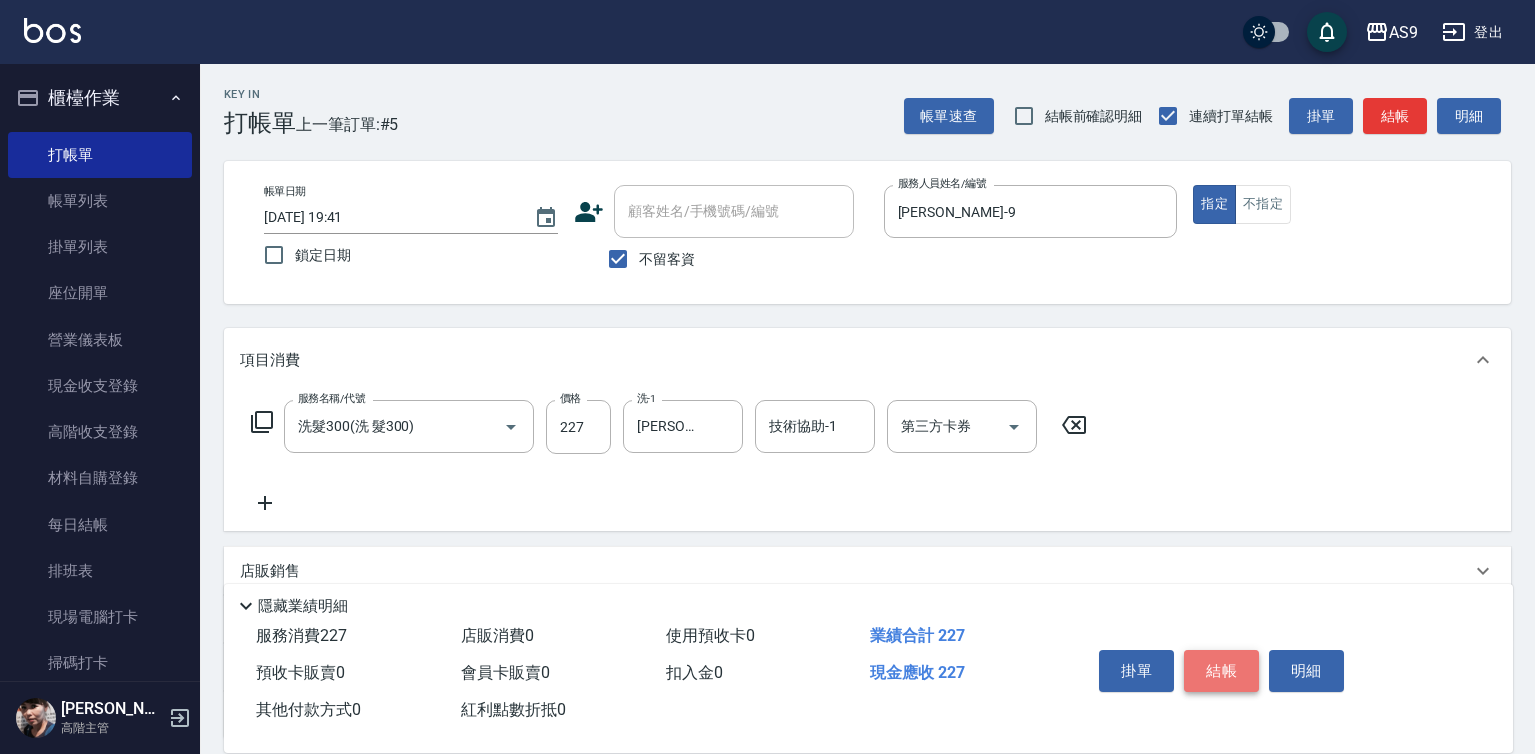 click on "結帳" at bounding box center [1221, 671] 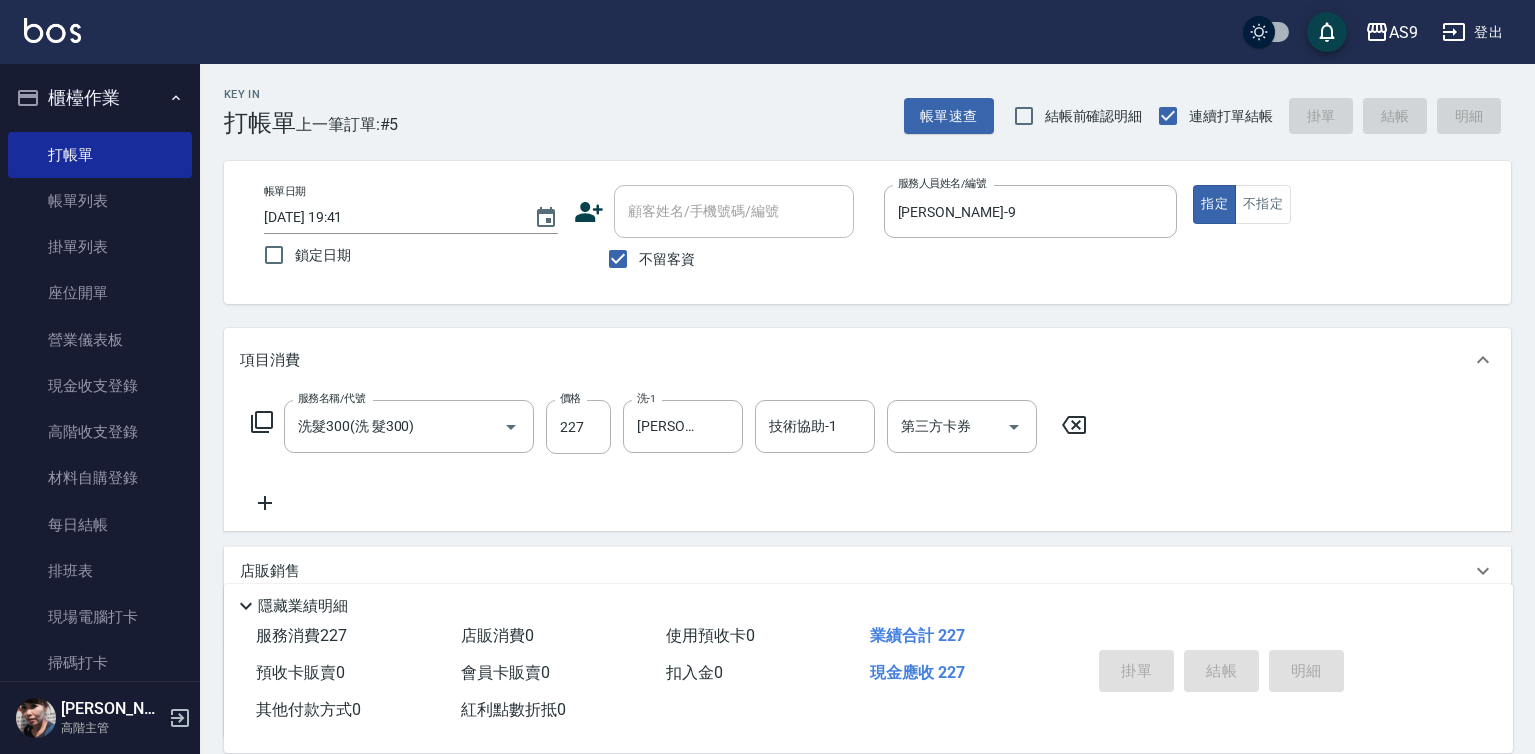 type 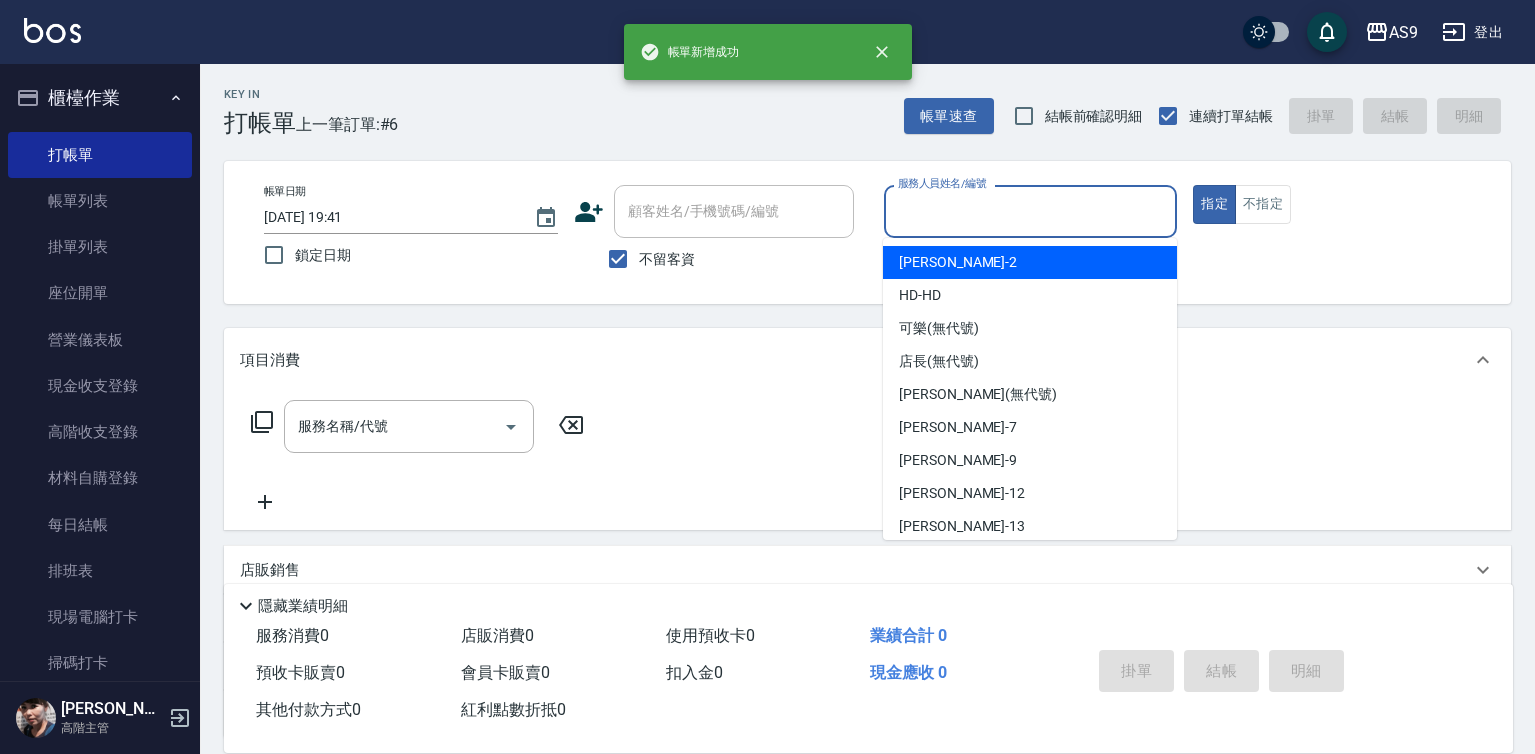 drag, startPoint x: 964, startPoint y: 213, endPoint x: 969, endPoint y: 376, distance: 163.07668 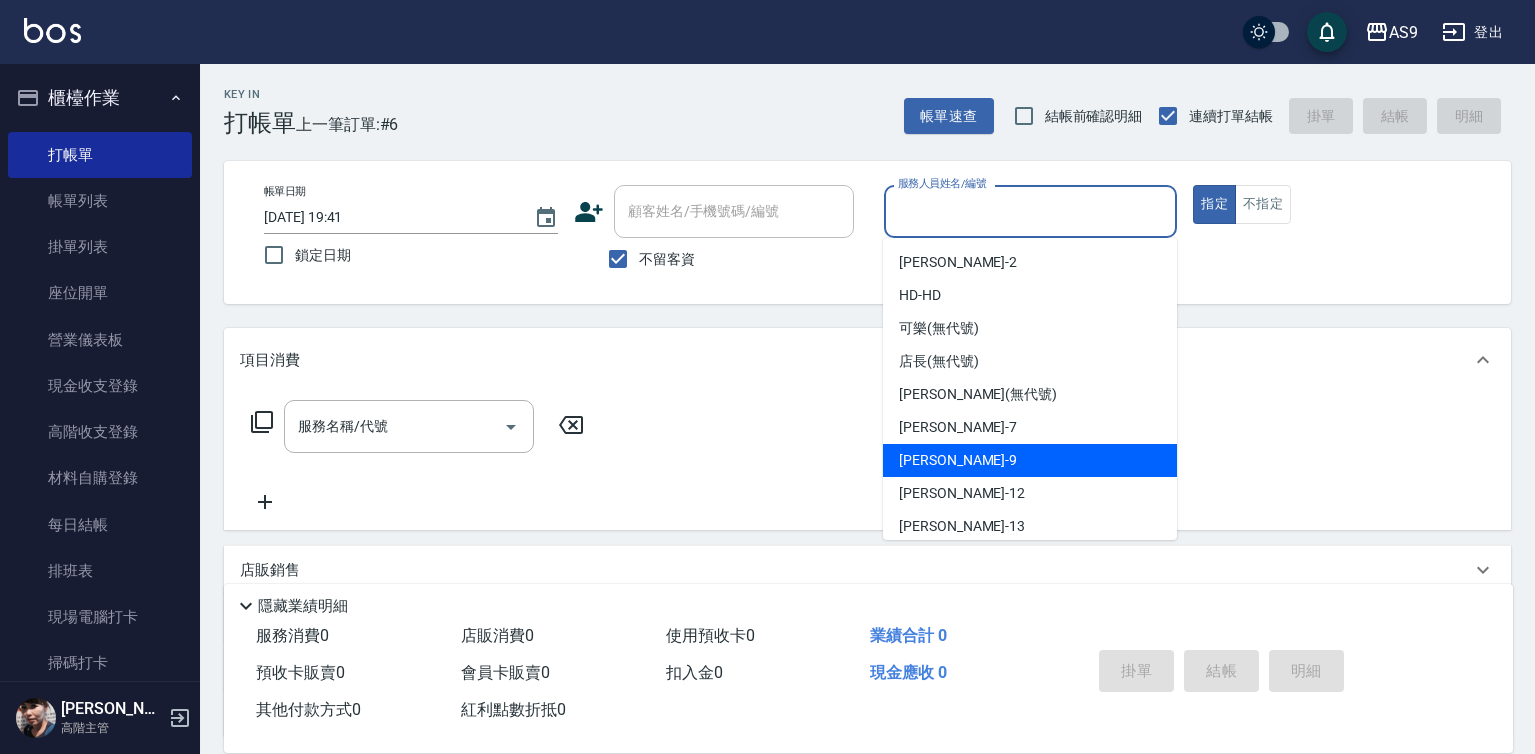 click on "[PERSON_NAME] -9" at bounding box center [1030, 460] 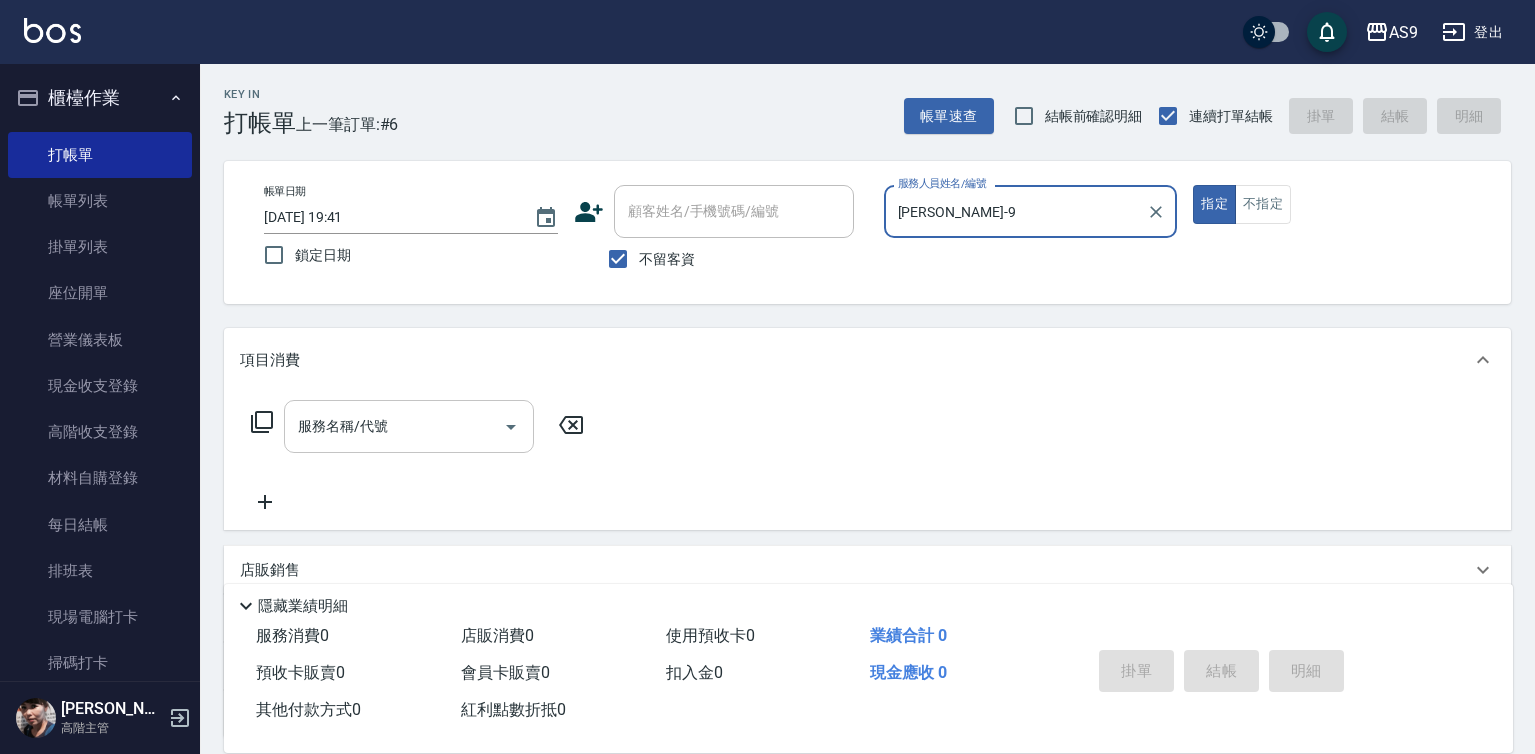 click on "服務名稱/代號" at bounding box center (394, 426) 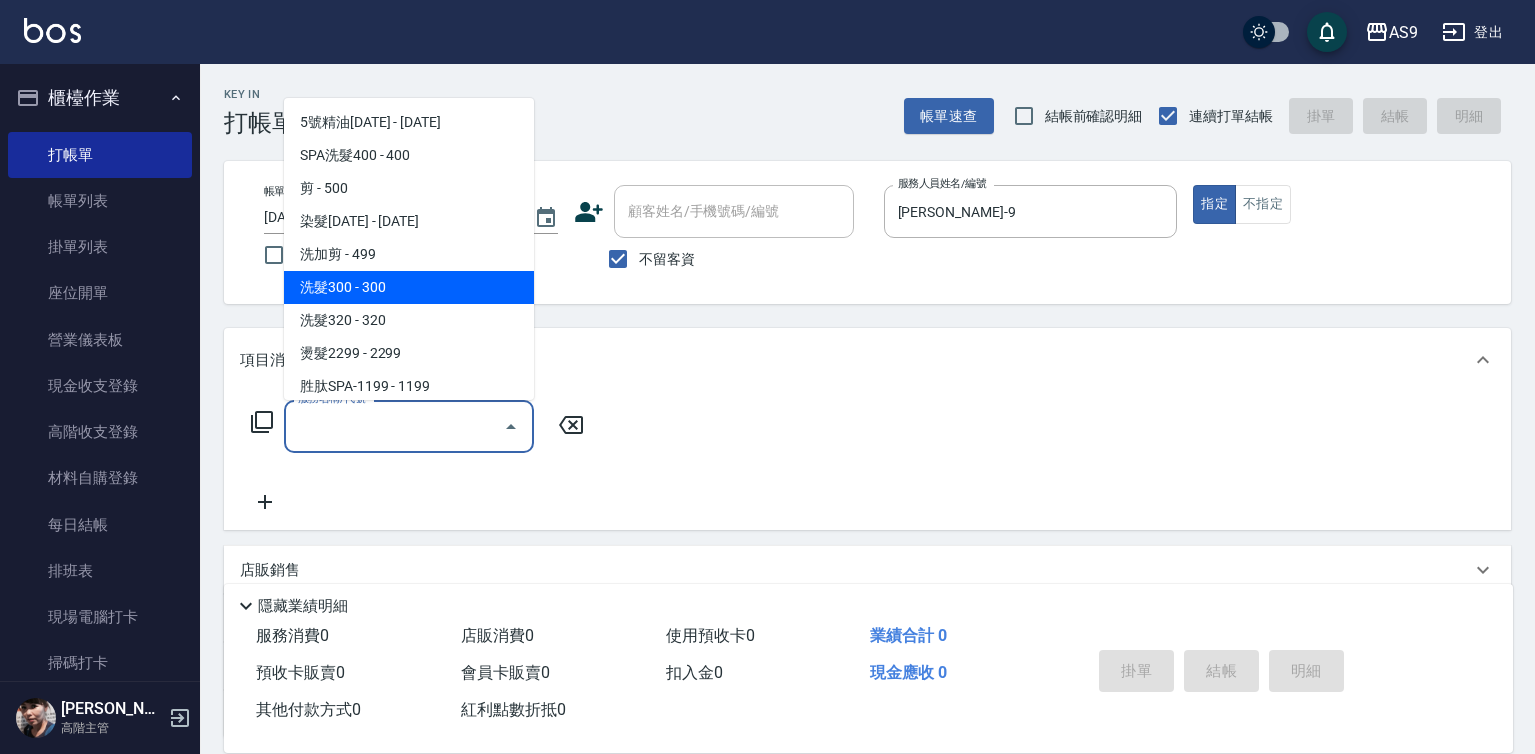 click on "洗髮300 - 300" at bounding box center (409, 287) 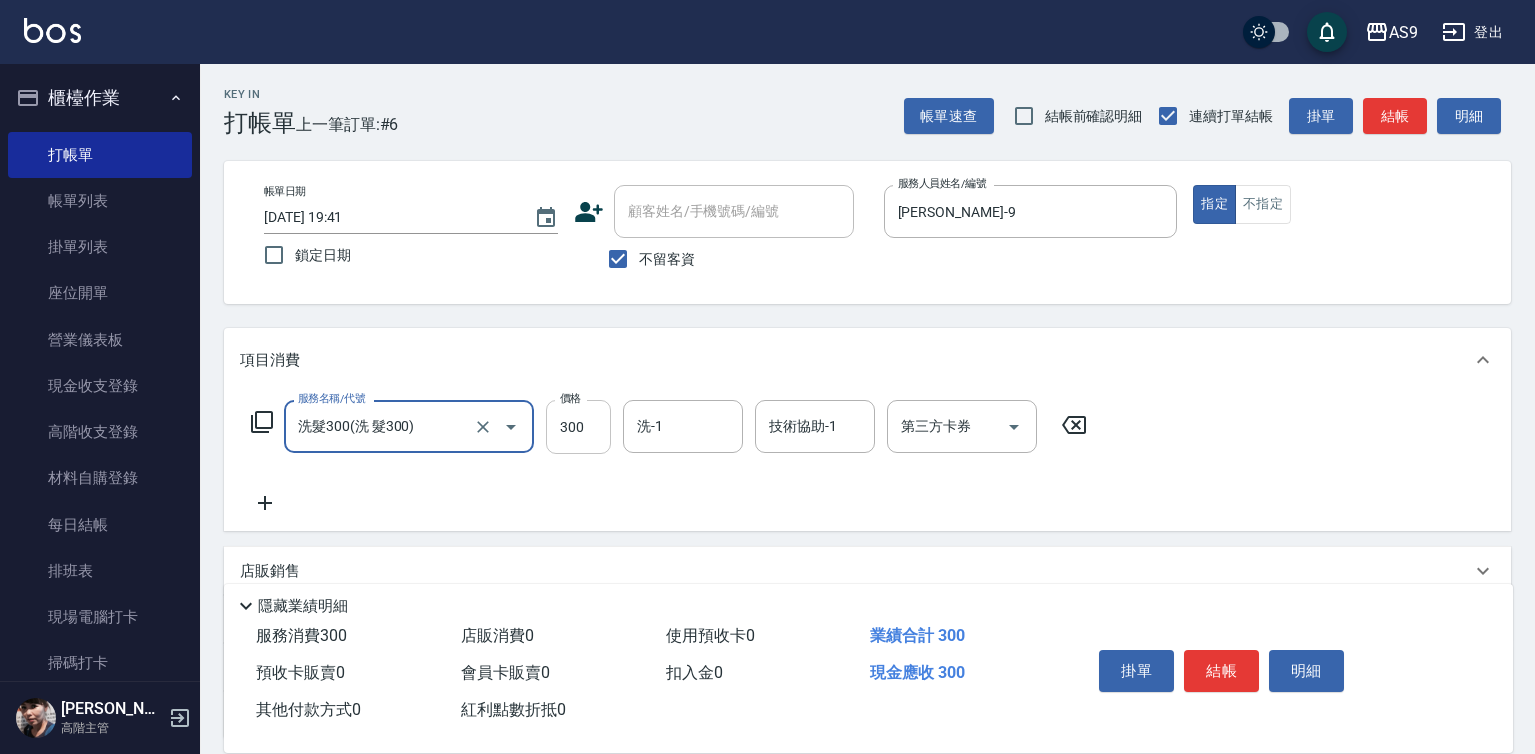 click on "300" at bounding box center [578, 427] 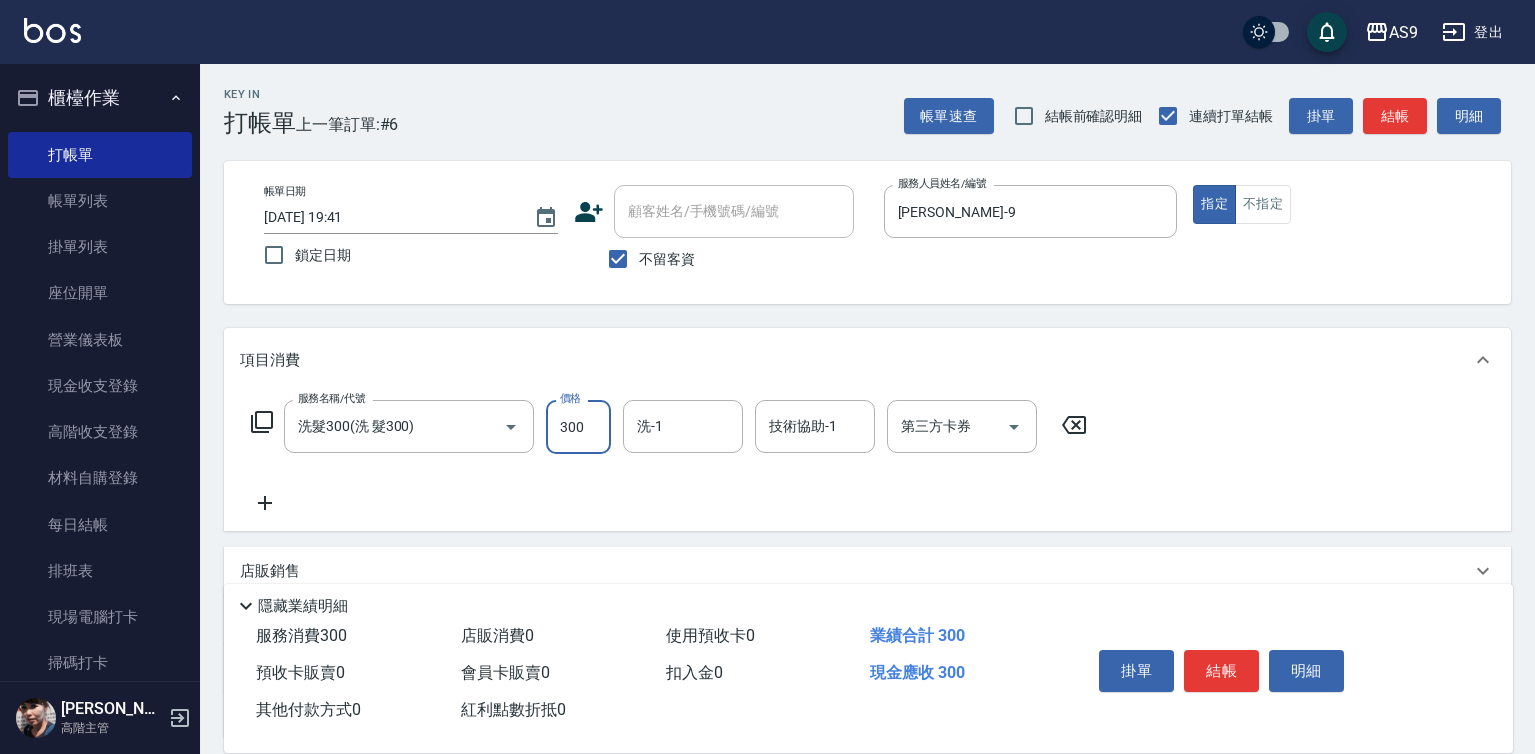 click on "300" at bounding box center [578, 427] 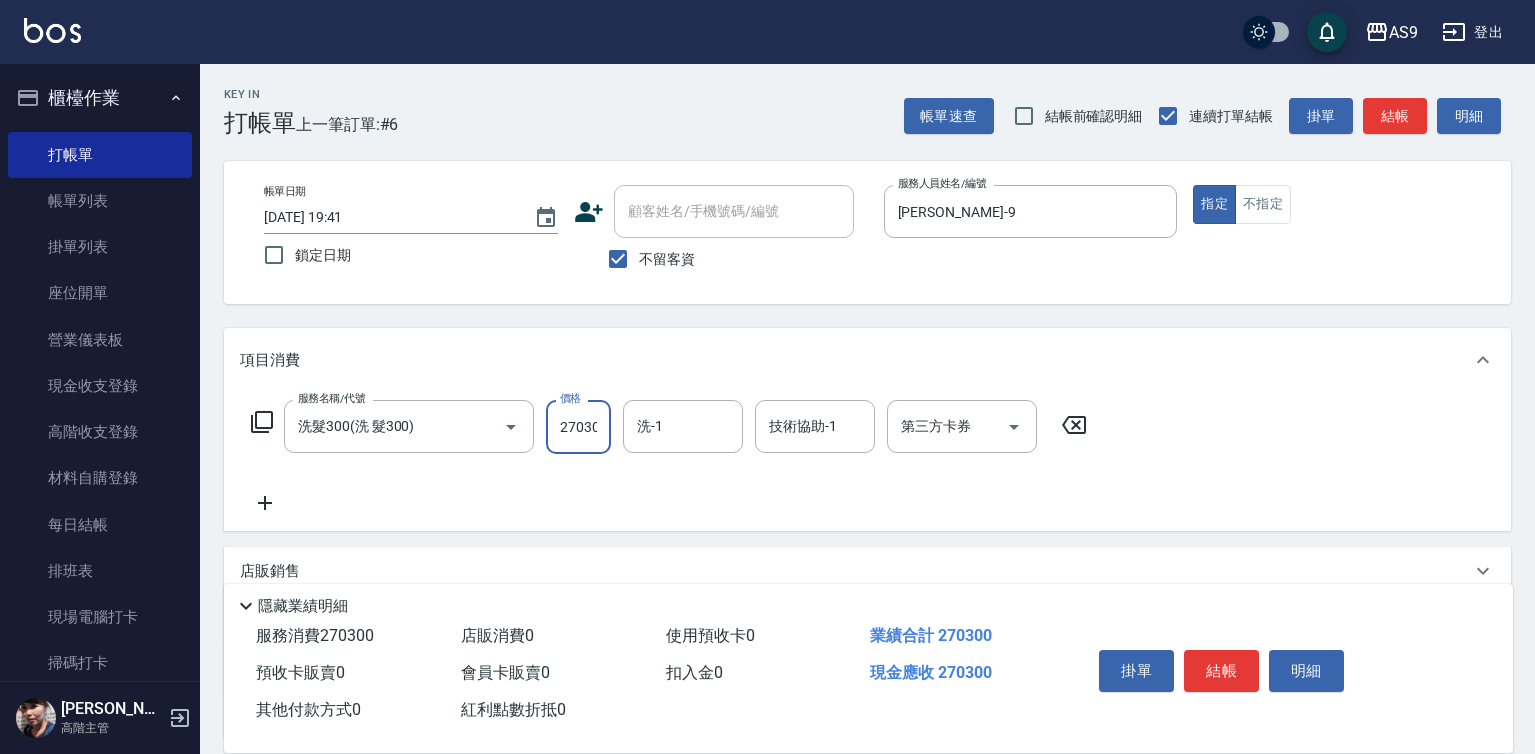 click on "270300" at bounding box center [578, 427] 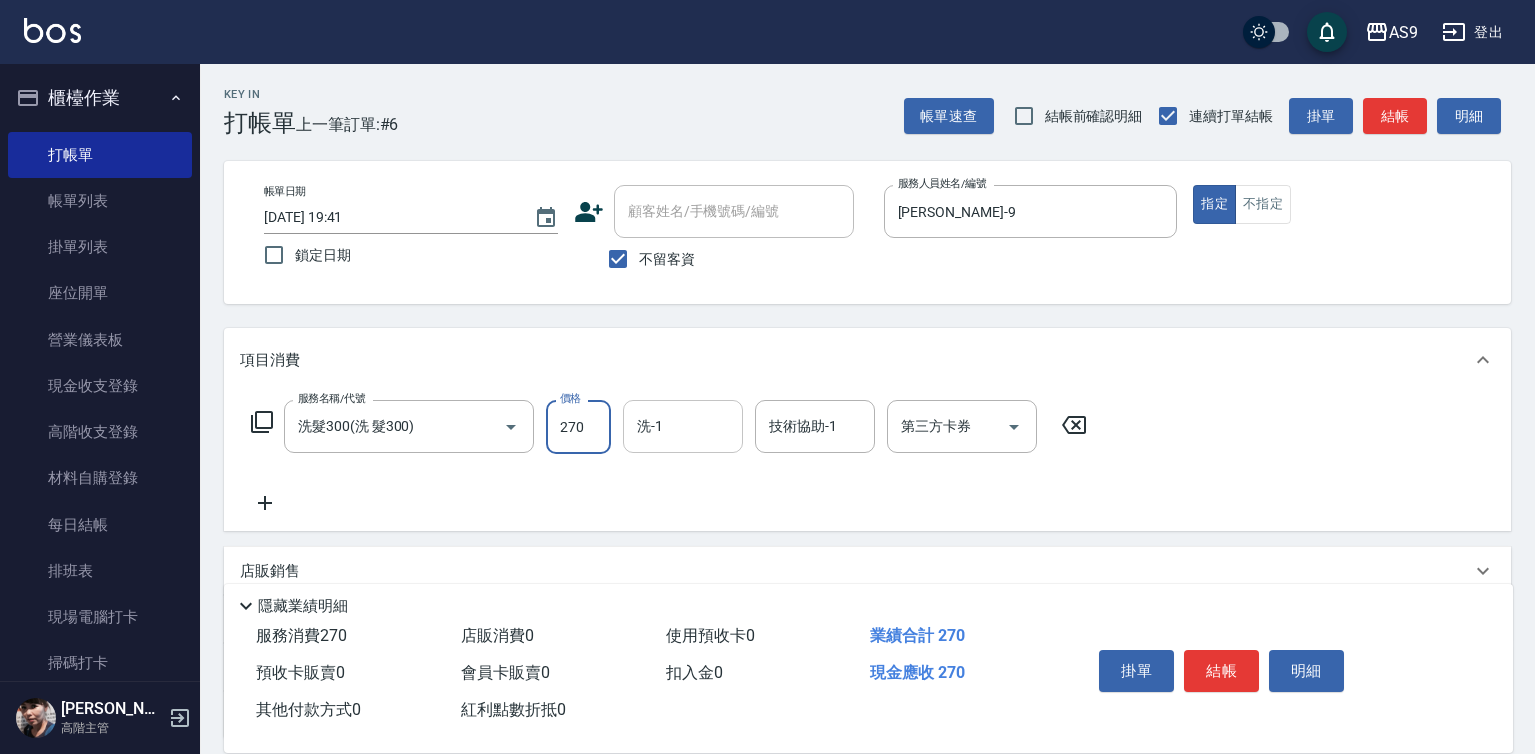 type on "270" 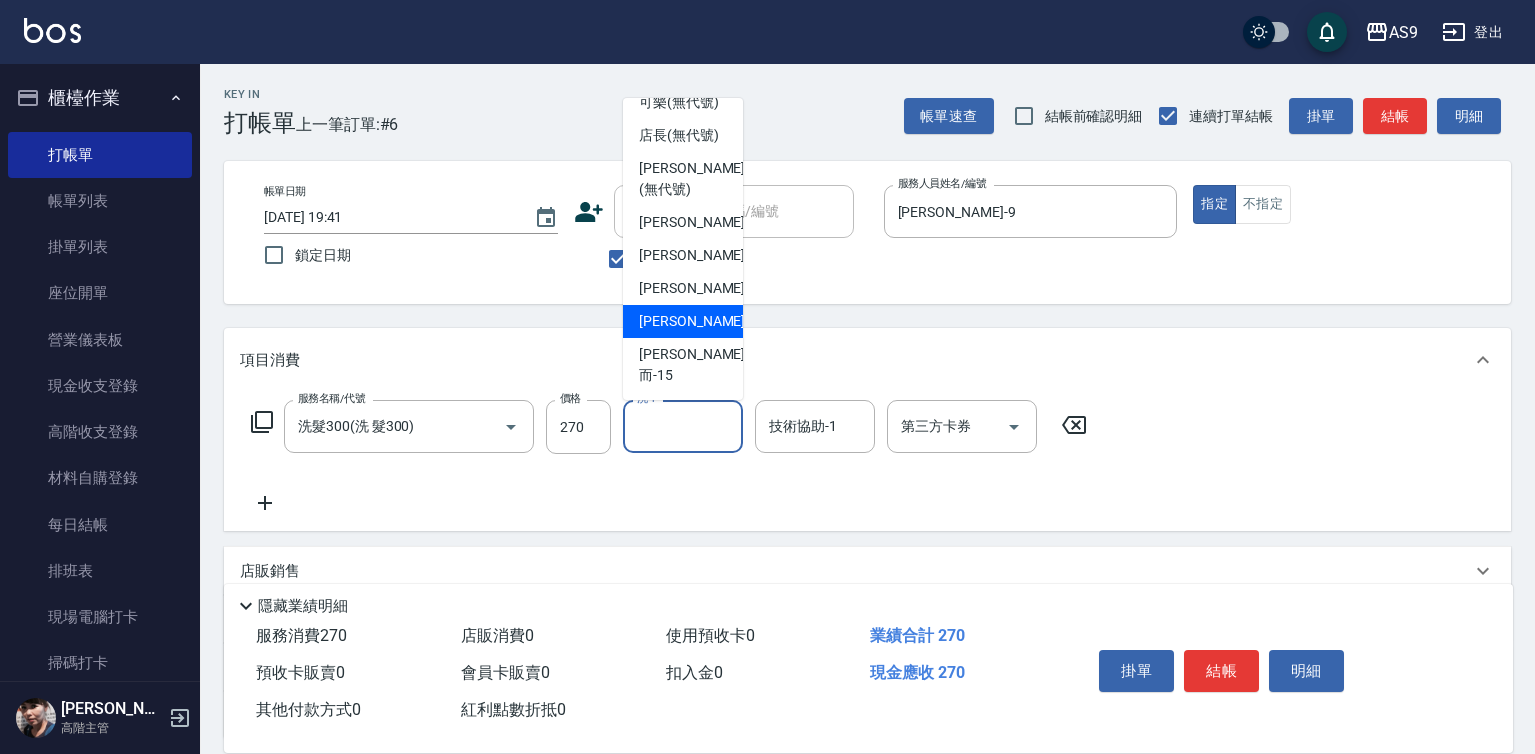 scroll, scrollTop: 128, scrollLeft: 0, axis: vertical 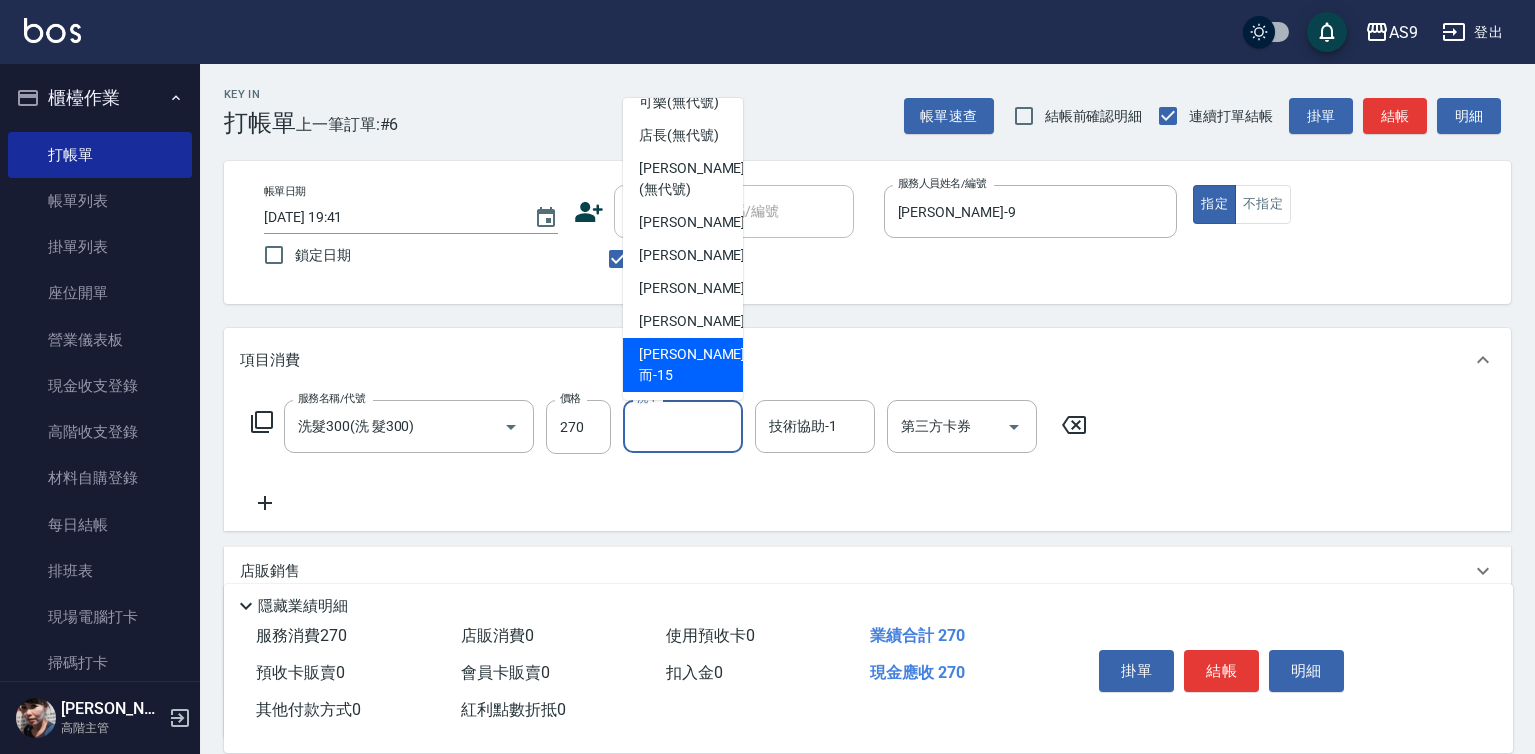 click on "[PERSON_NAME]而 -15" at bounding box center [683, 365] 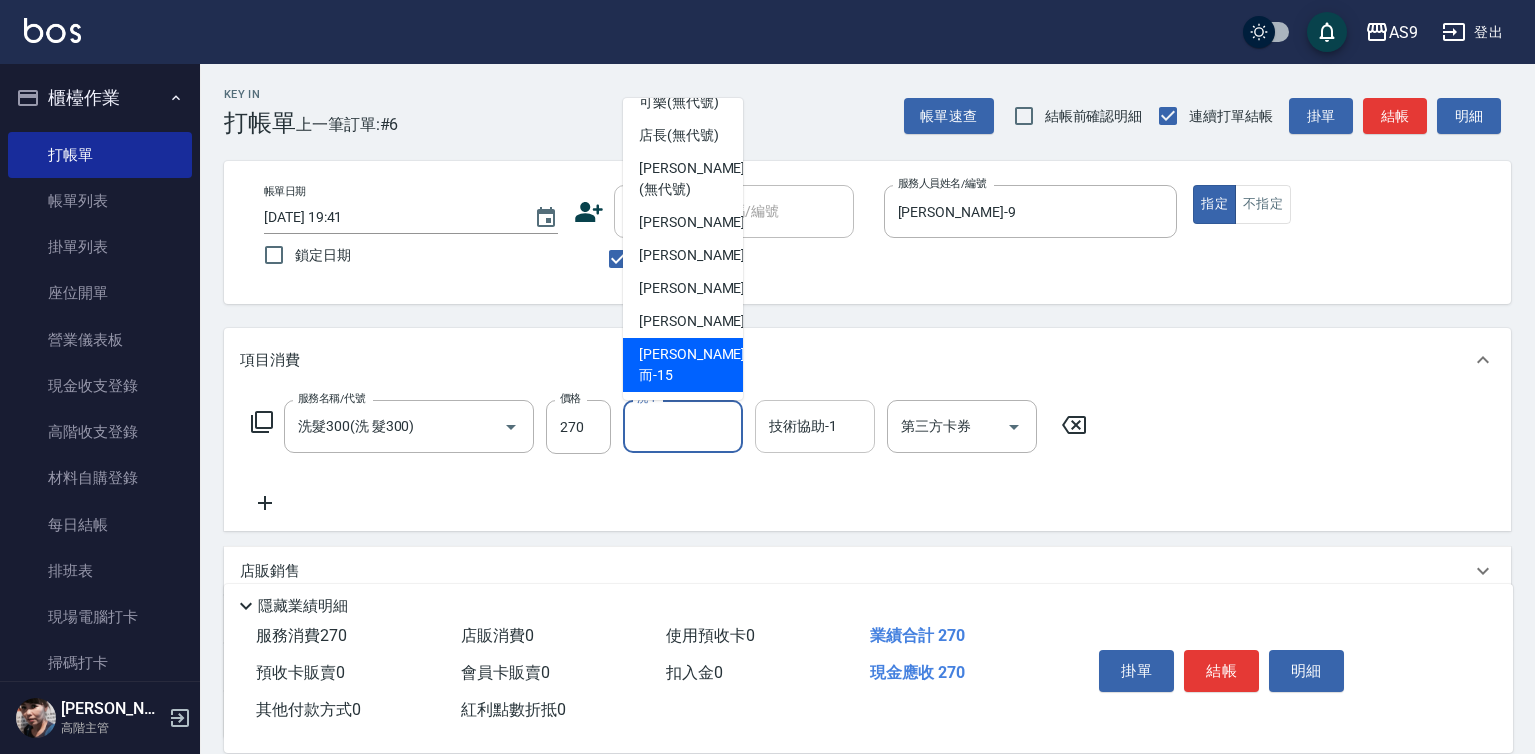 type on "[PERSON_NAME]而-15" 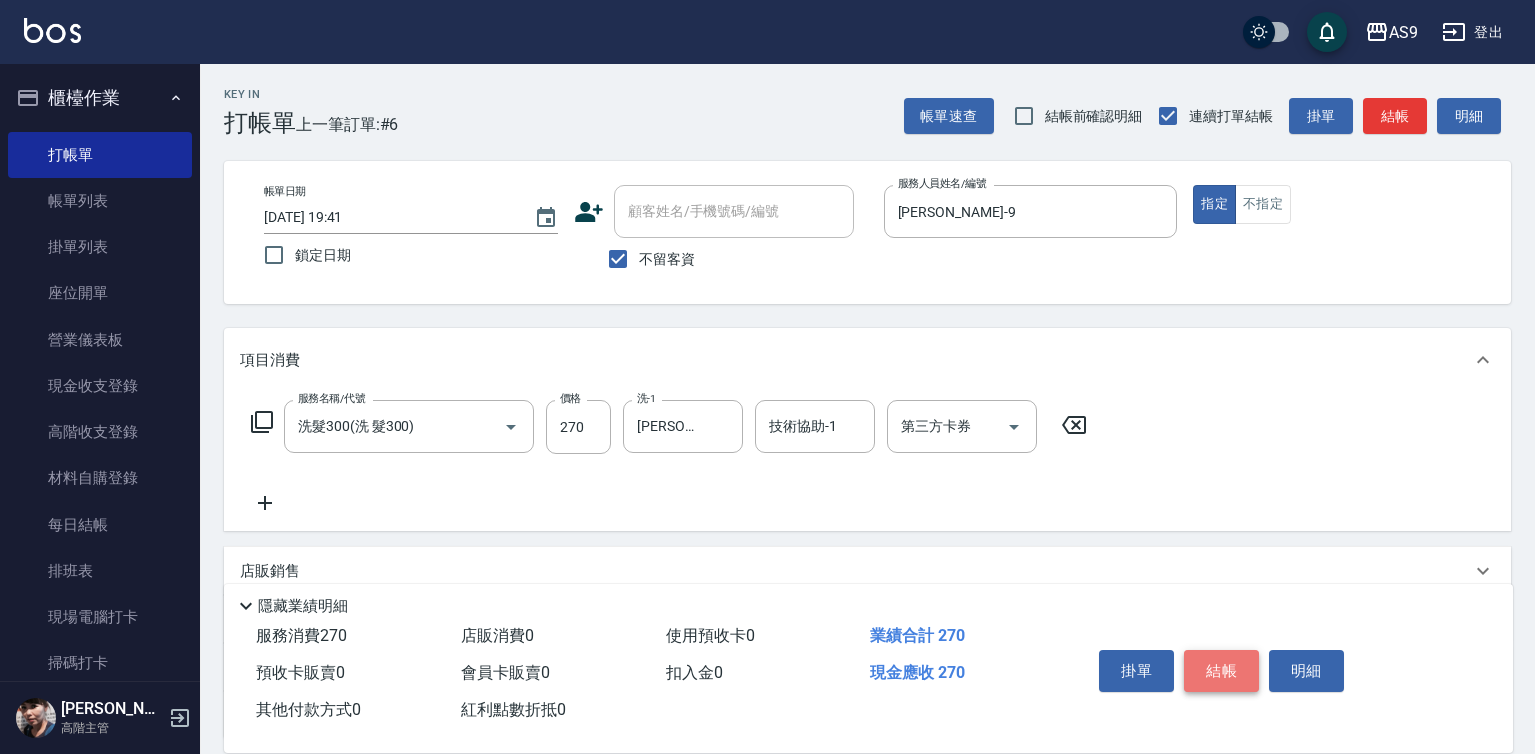 click on "結帳" at bounding box center (1221, 671) 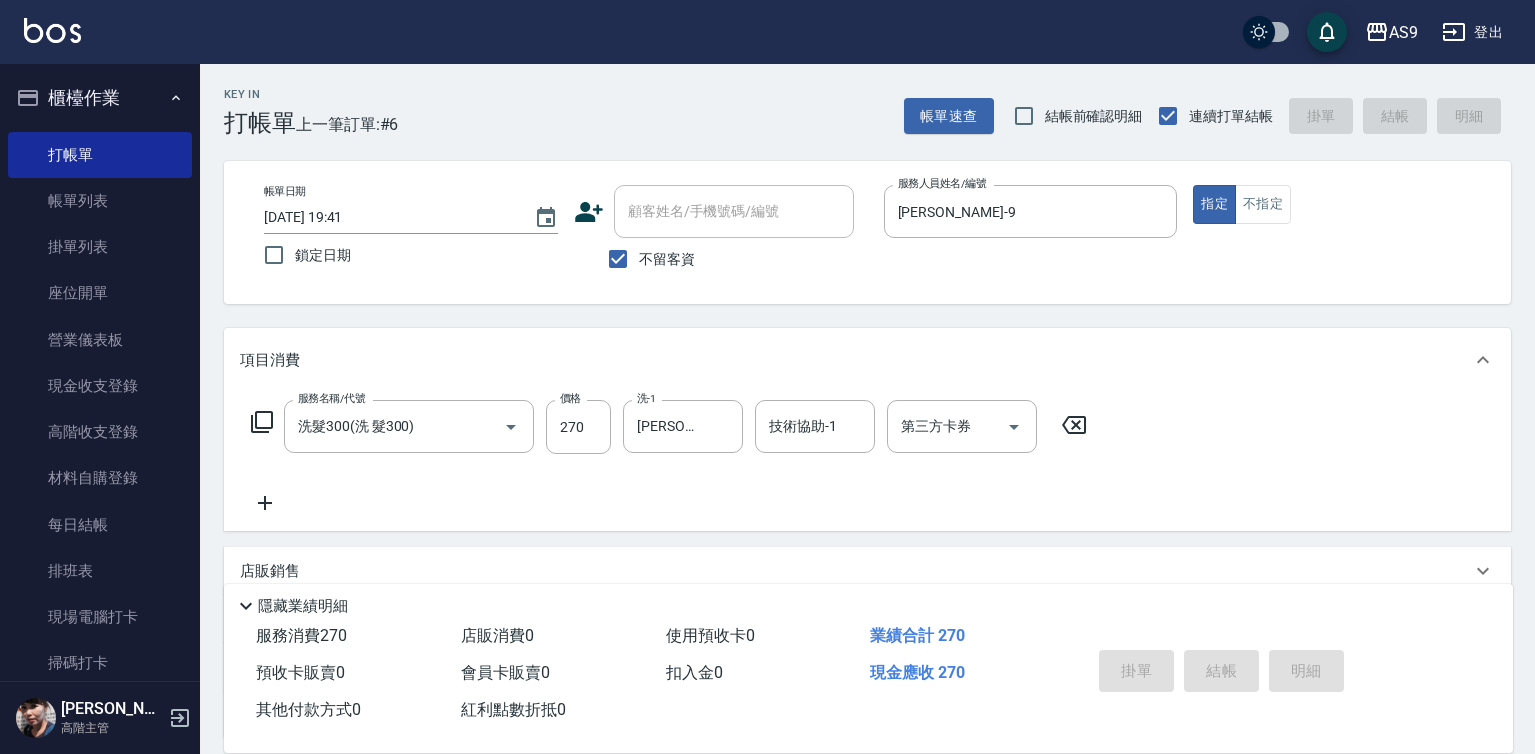 type 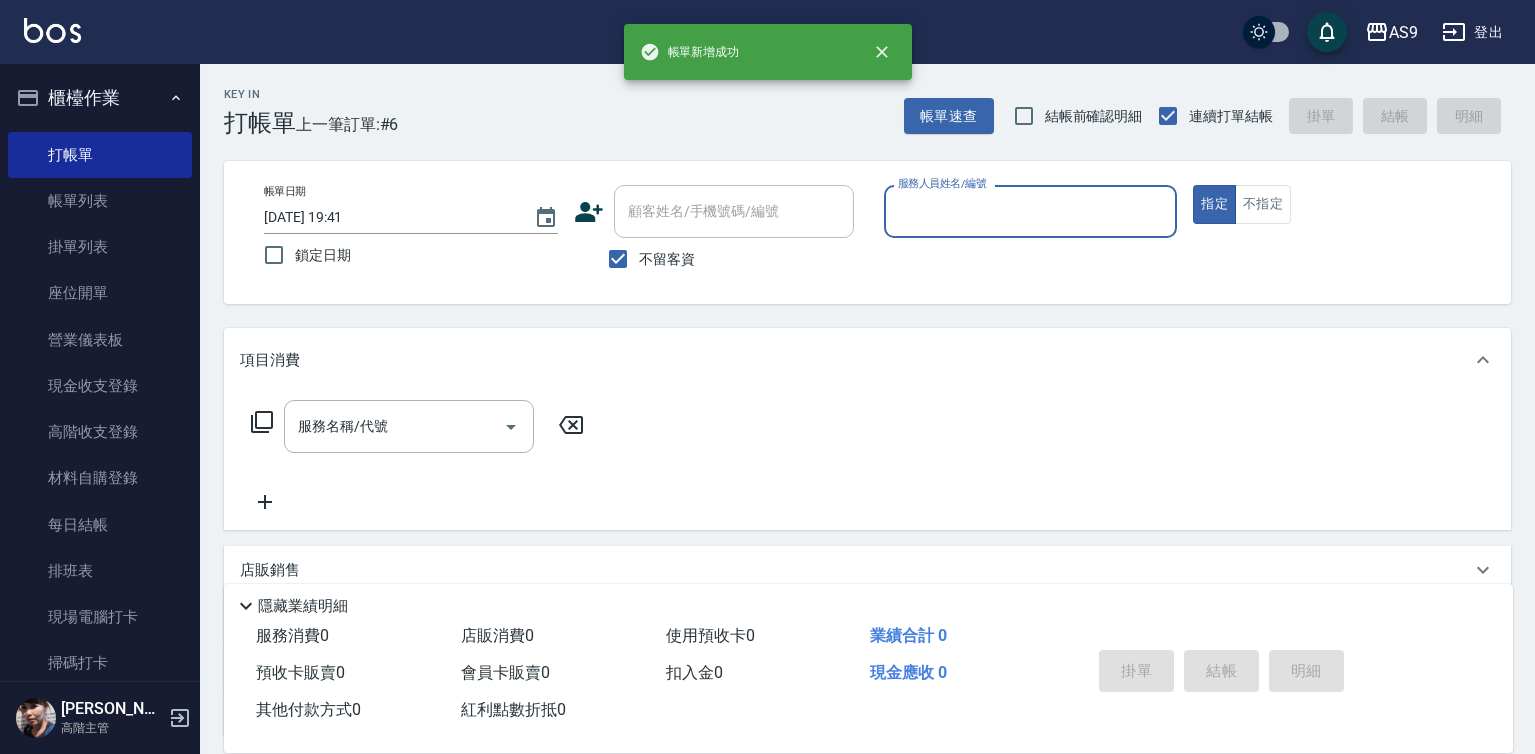 click on "服務人員姓名/編號" at bounding box center (1031, 211) 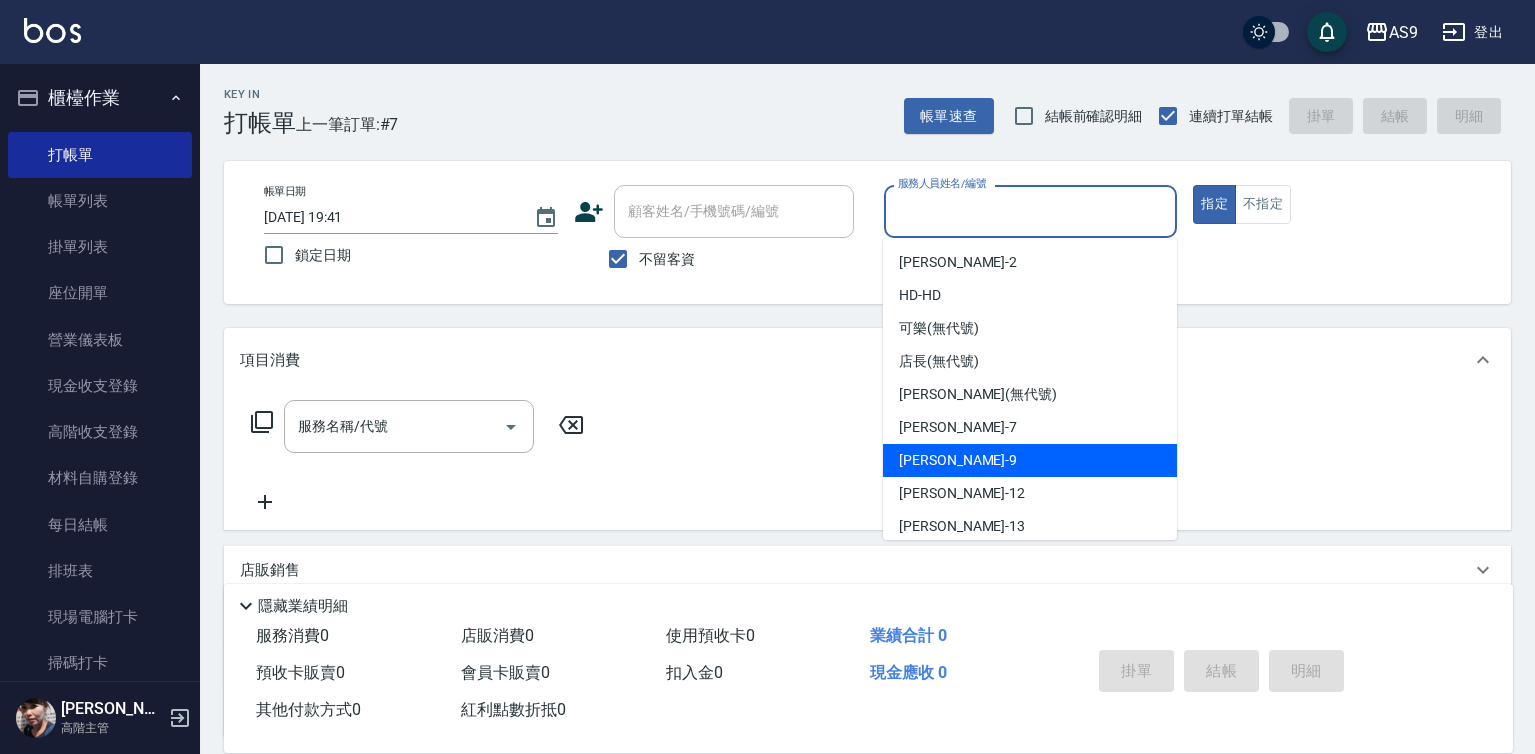 click on "[PERSON_NAME] -9" at bounding box center (958, 460) 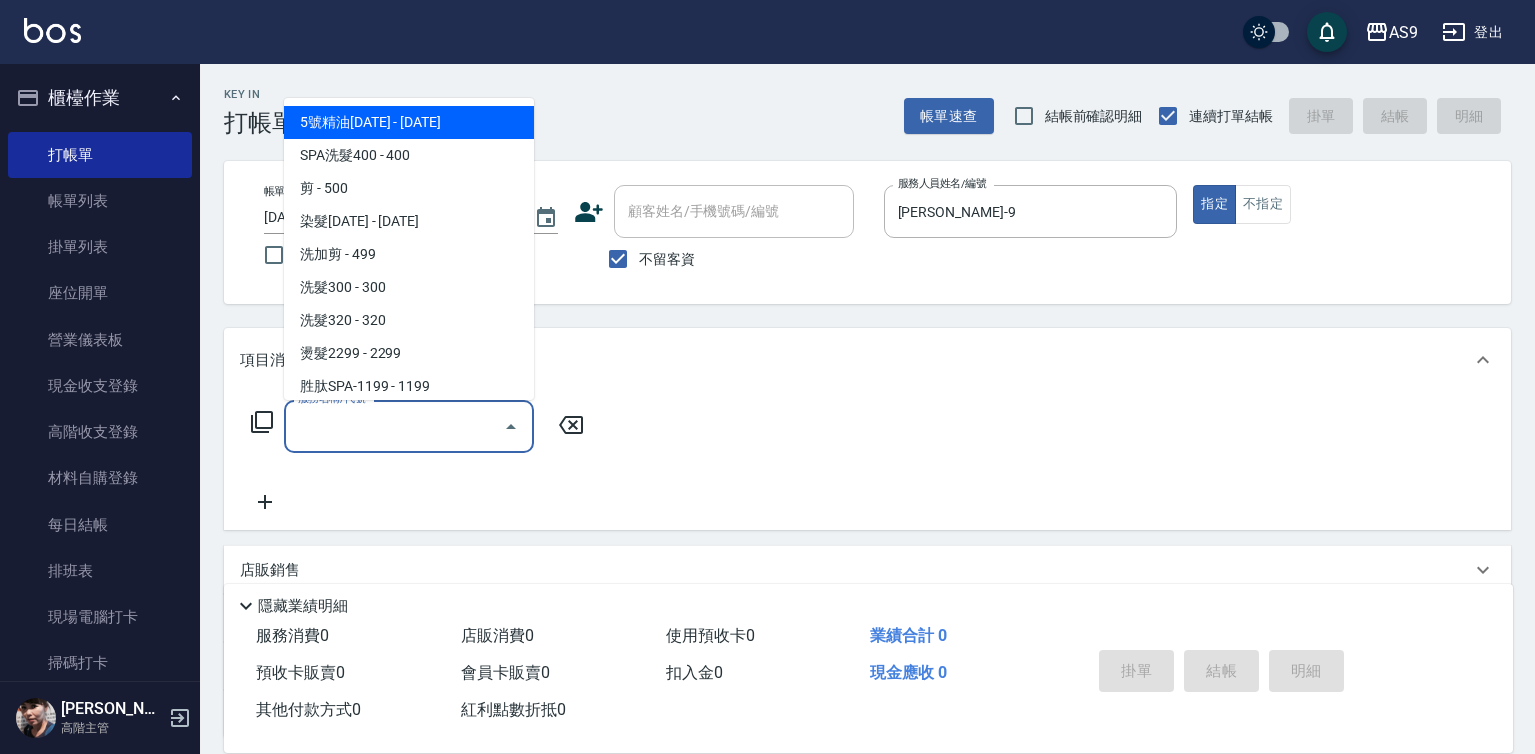 click on "服務名稱/代號" at bounding box center [394, 426] 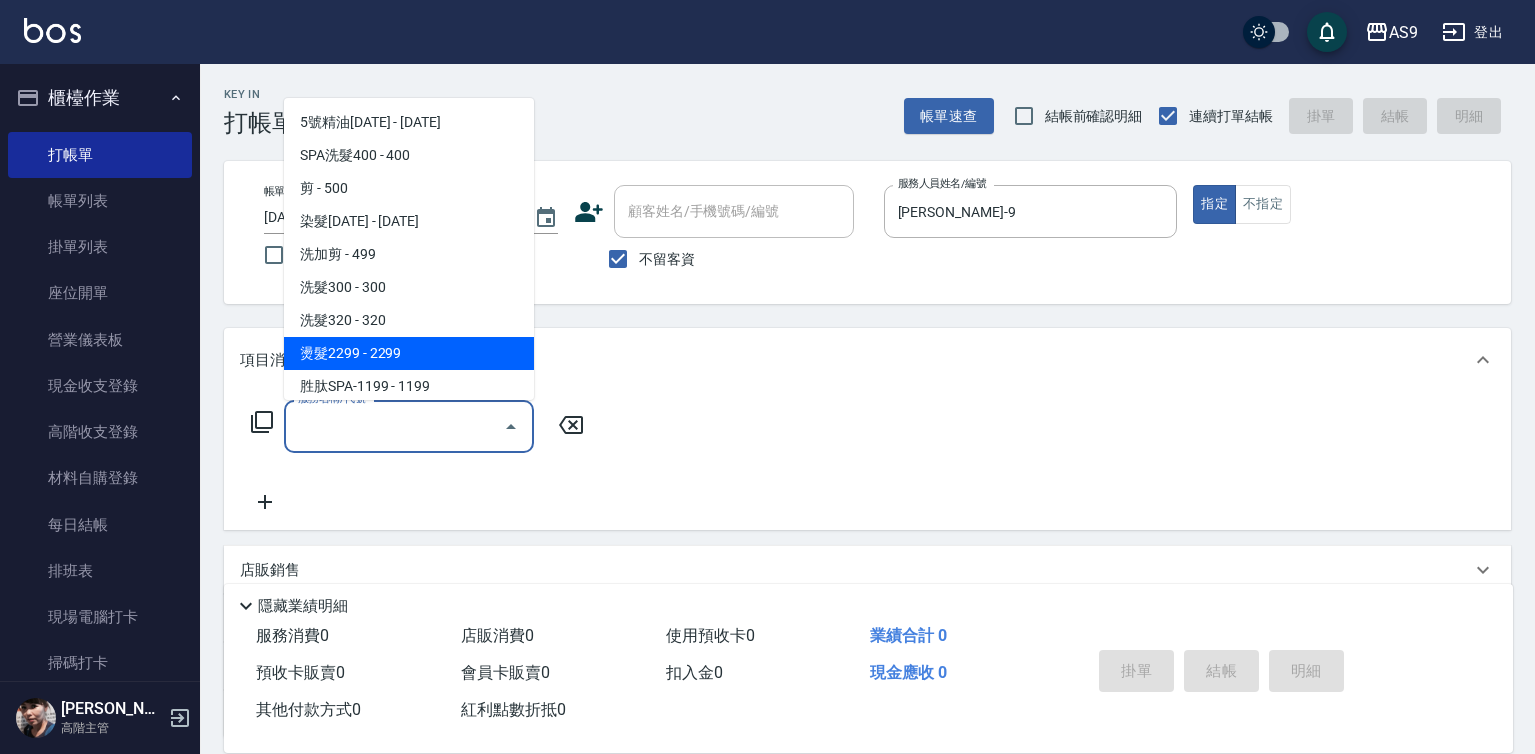 click on "燙髮2299 - 2299" at bounding box center [409, 353] 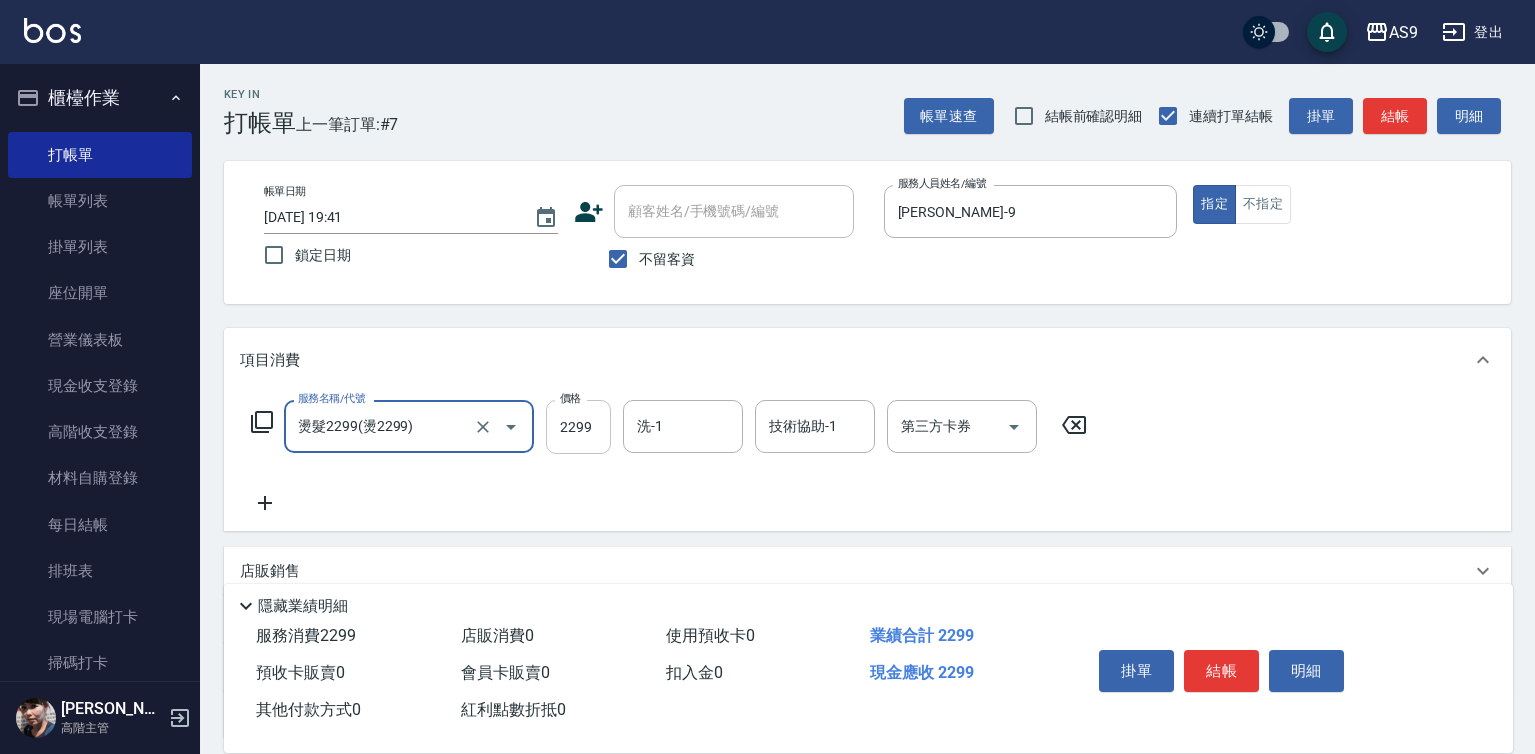 click on "2299" at bounding box center (578, 427) 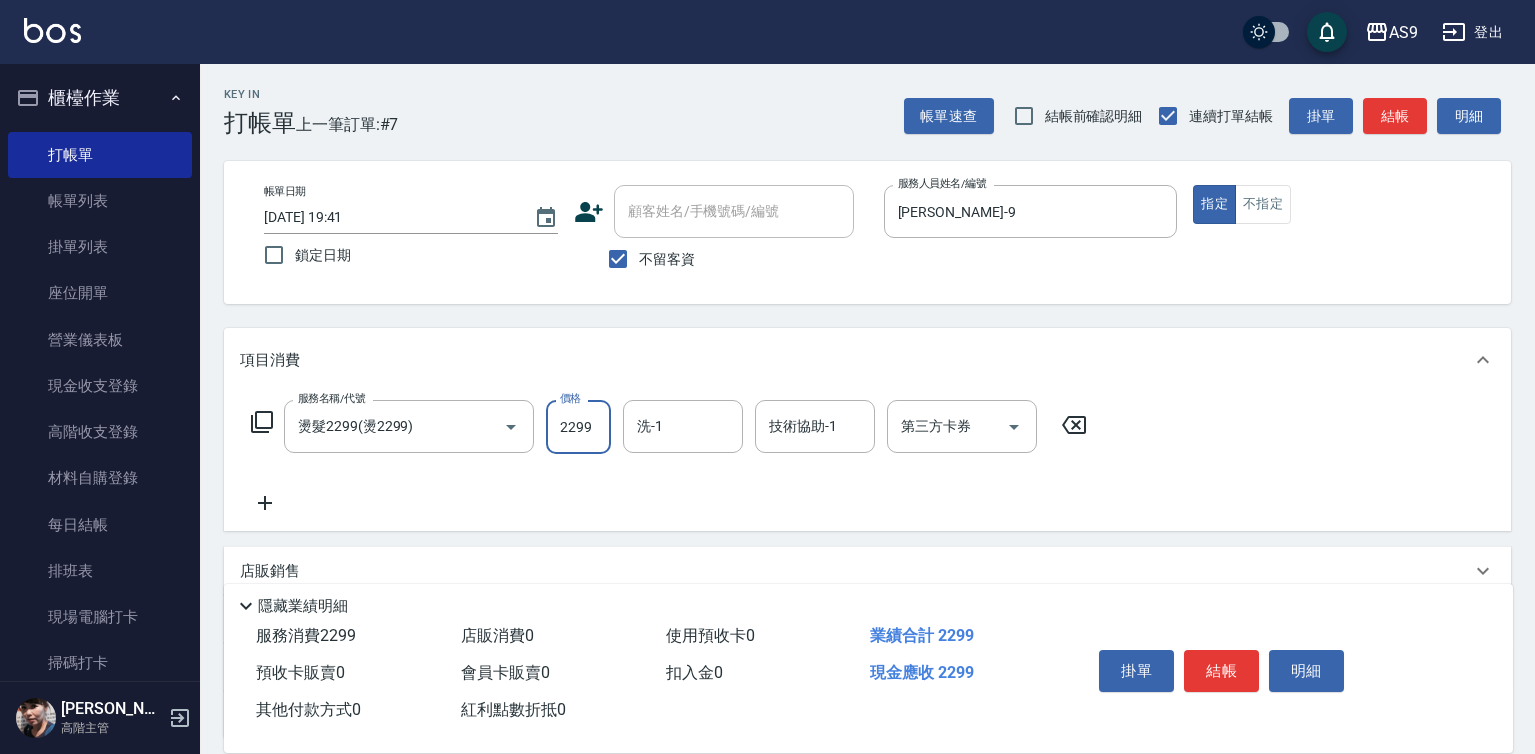 click on "2299" at bounding box center [578, 427] 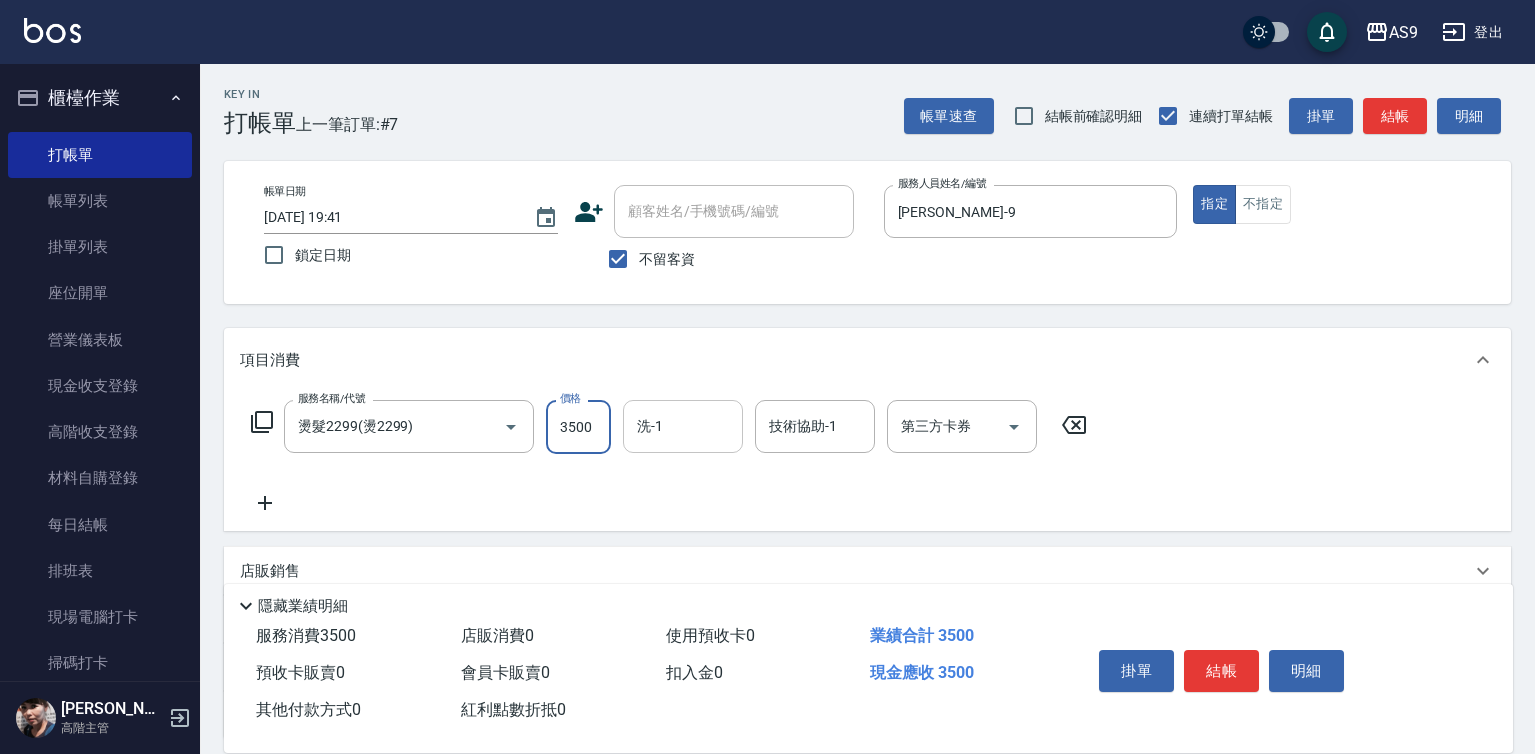 type on "3500" 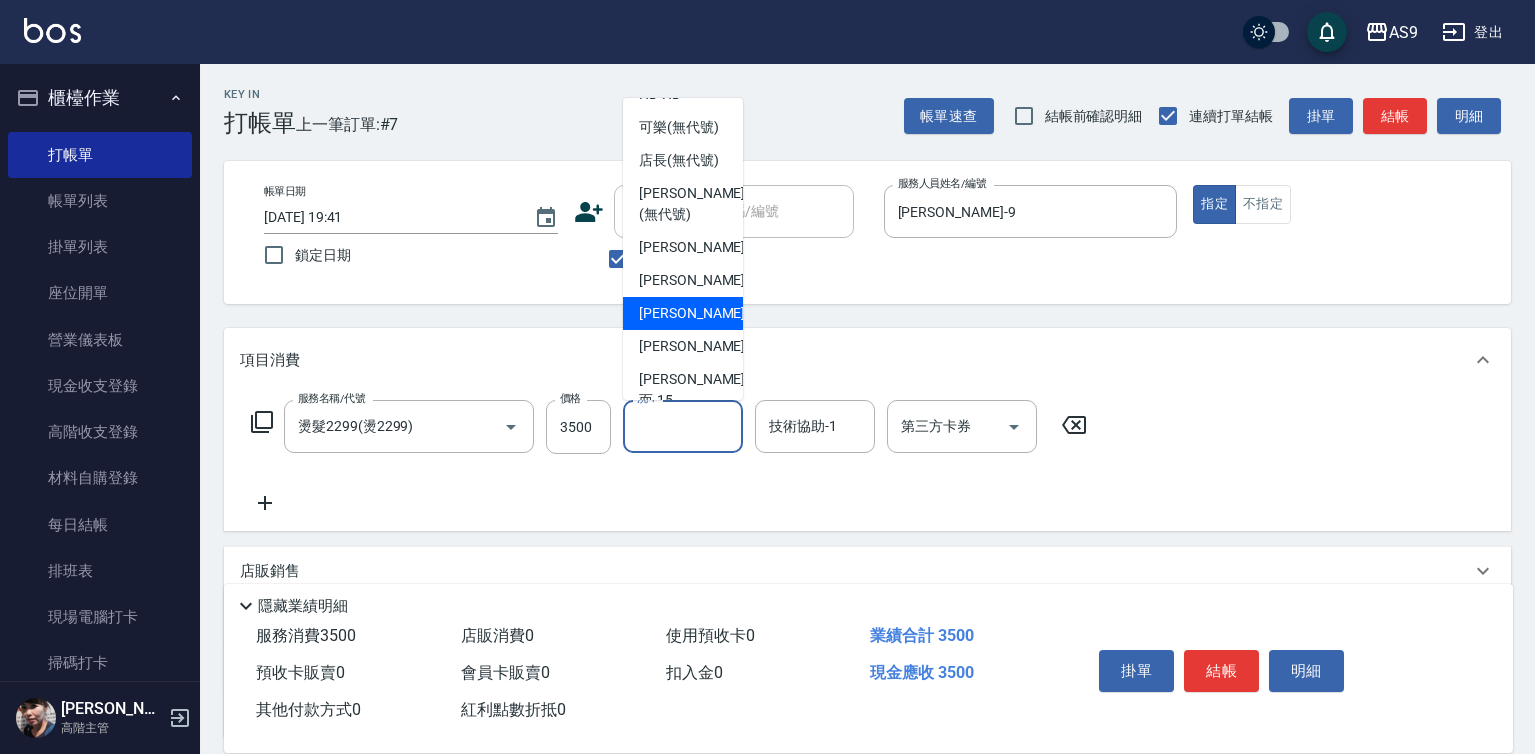 scroll, scrollTop: 128, scrollLeft: 0, axis: vertical 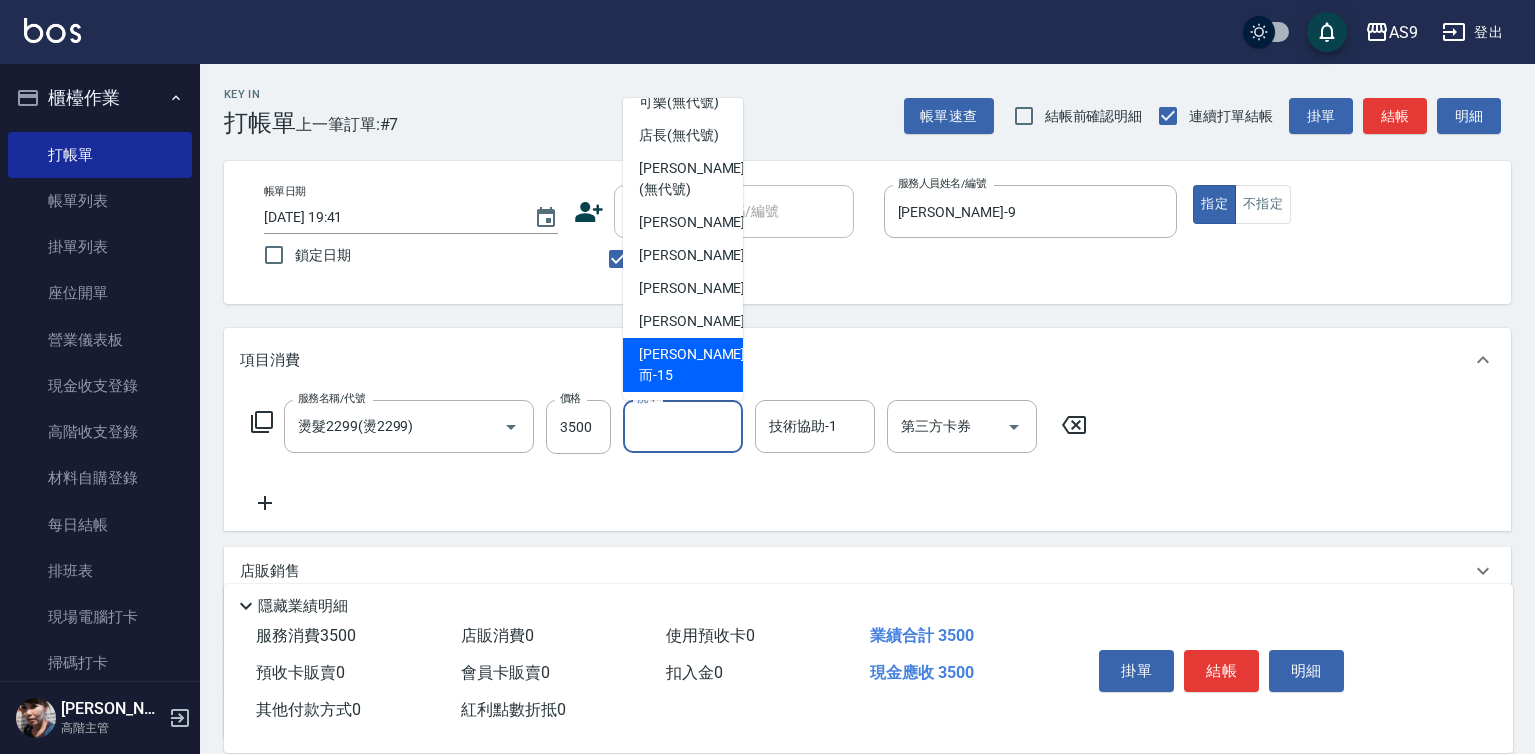 click on "[PERSON_NAME]而 -15" at bounding box center (683, 365) 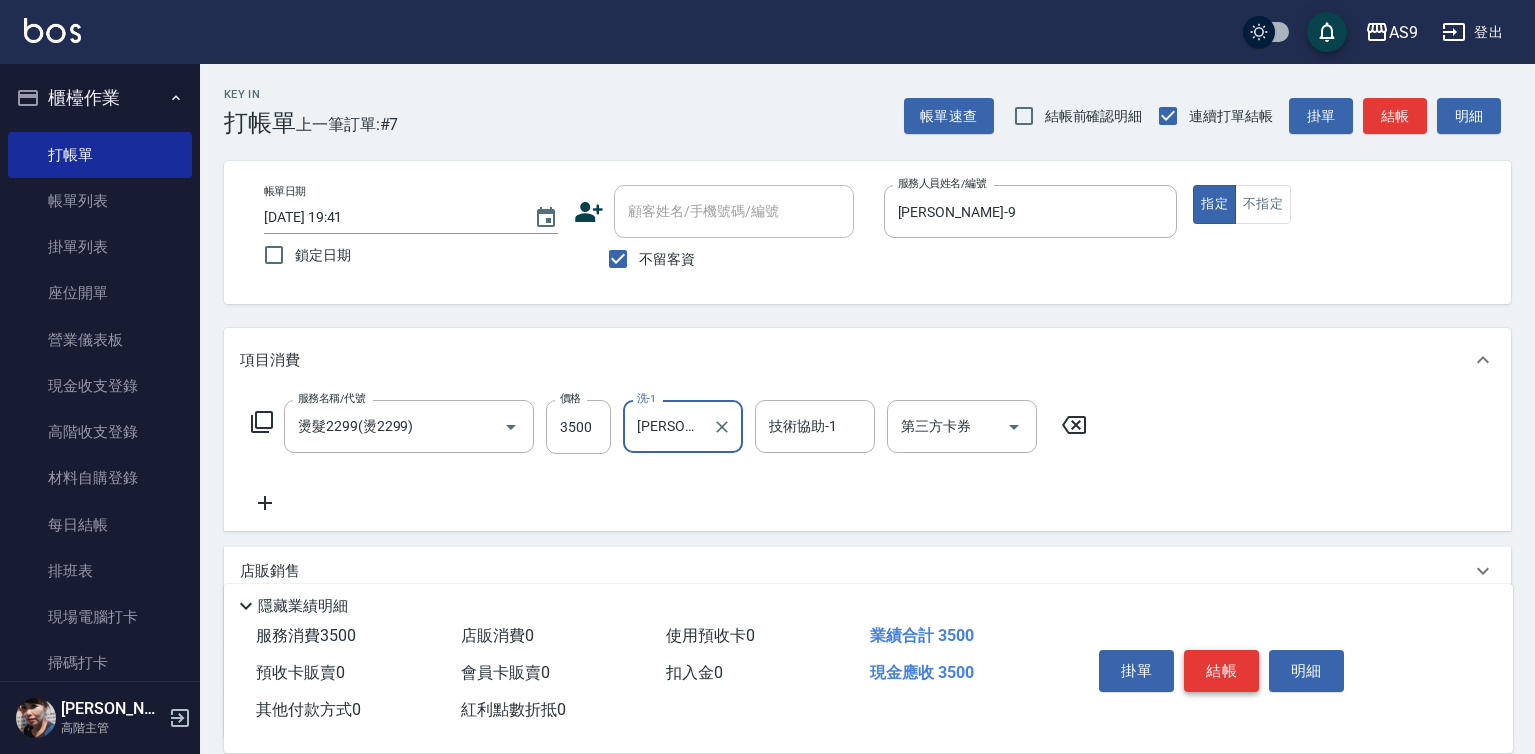 click on "結帳" at bounding box center [1221, 671] 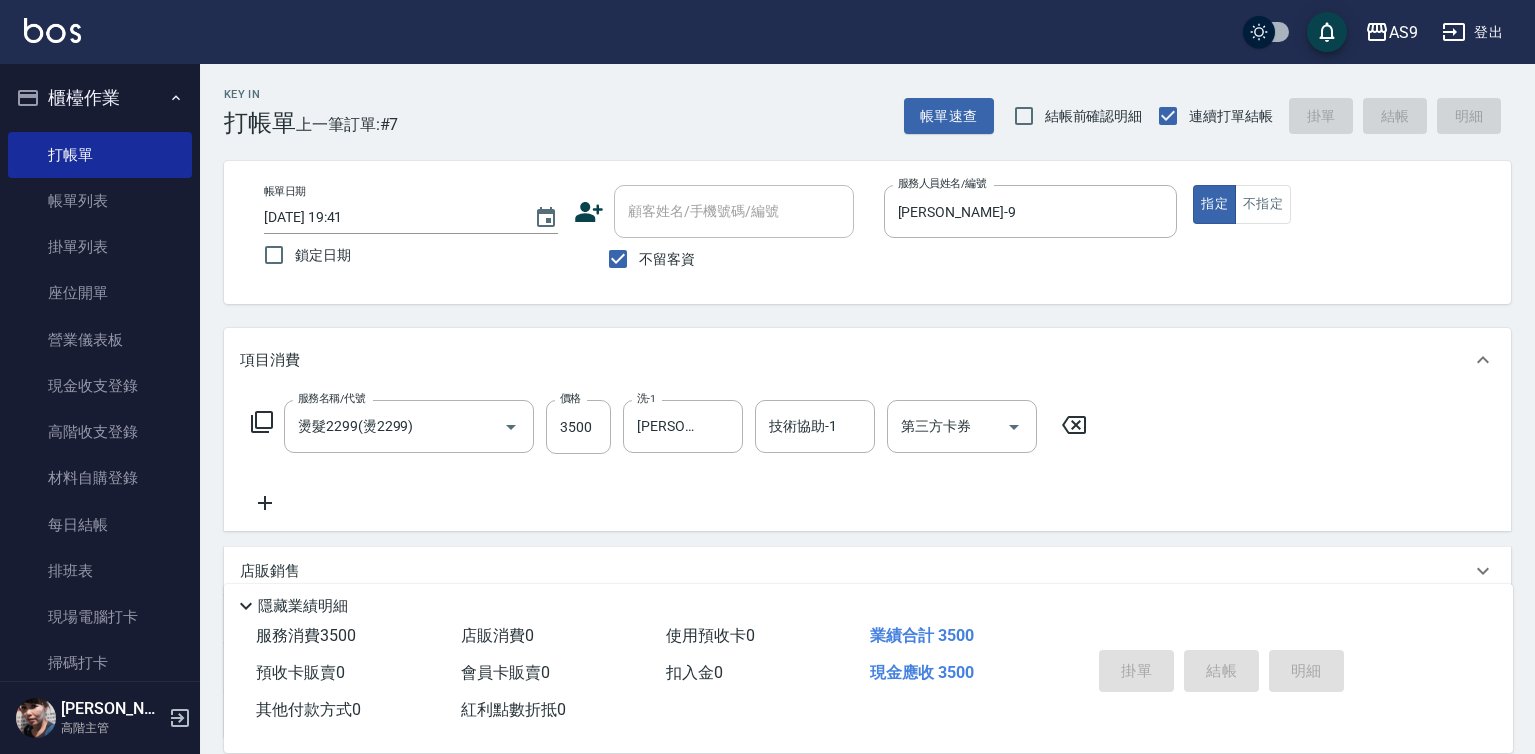 type 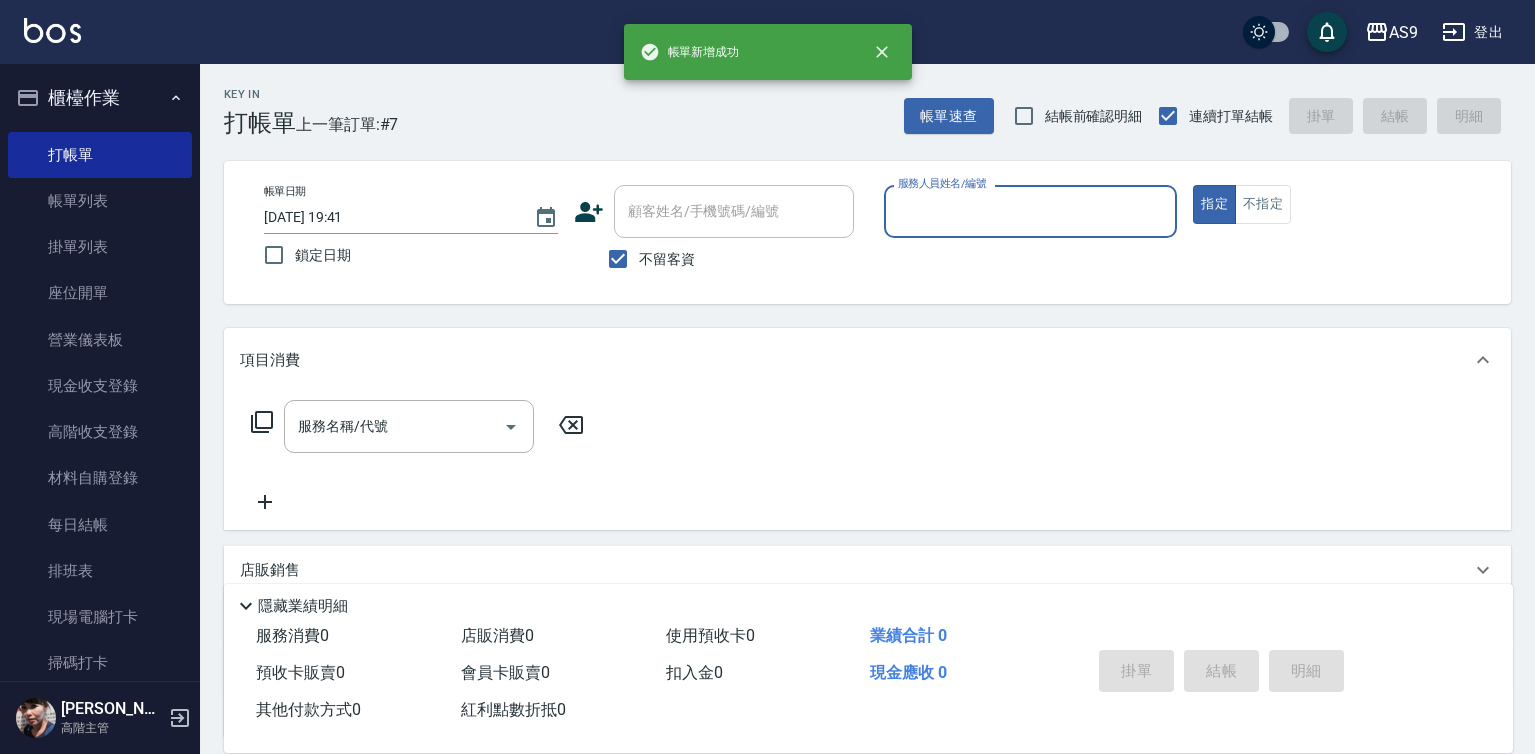 click on "服務人員姓名/編號" at bounding box center (1031, 211) 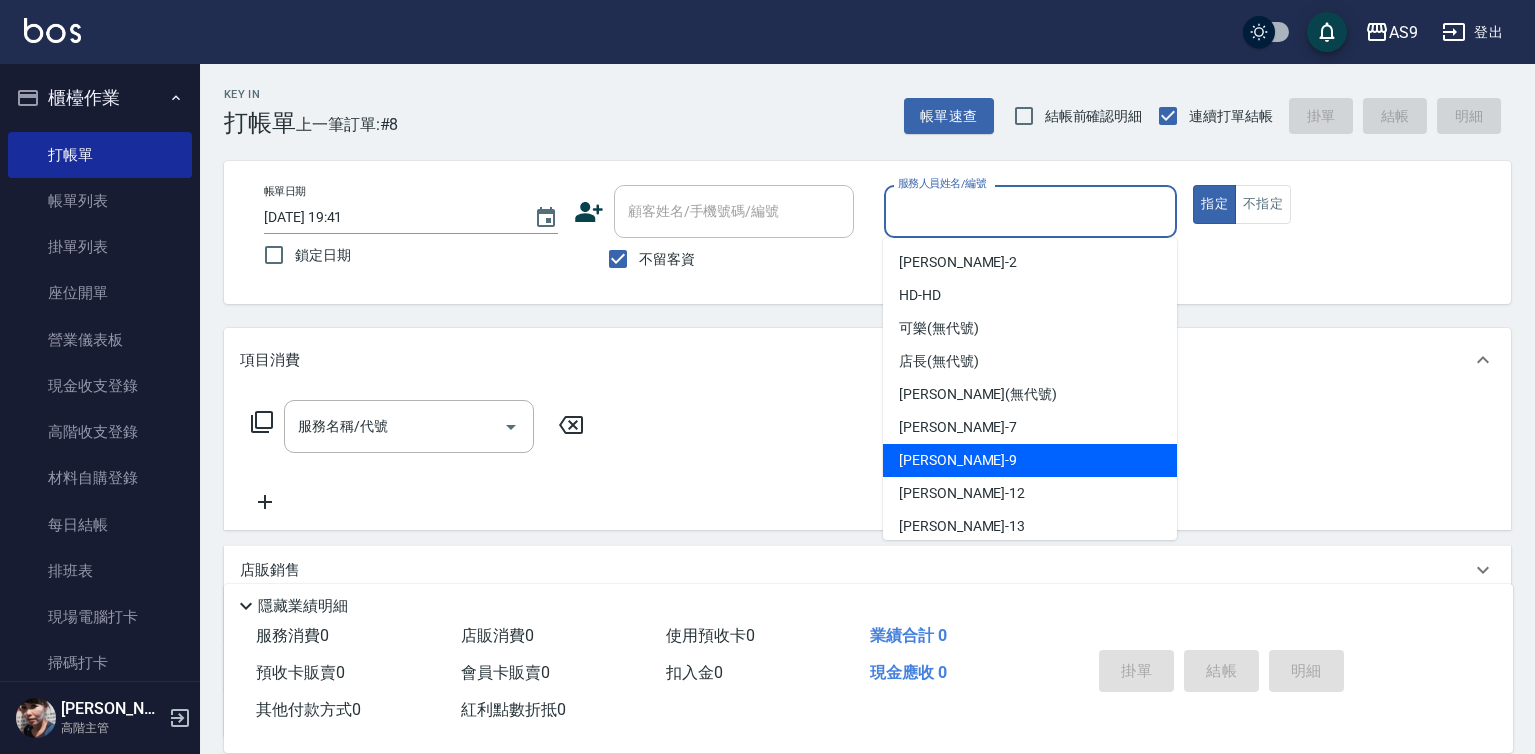 click on "[PERSON_NAME] -9" at bounding box center [1030, 460] 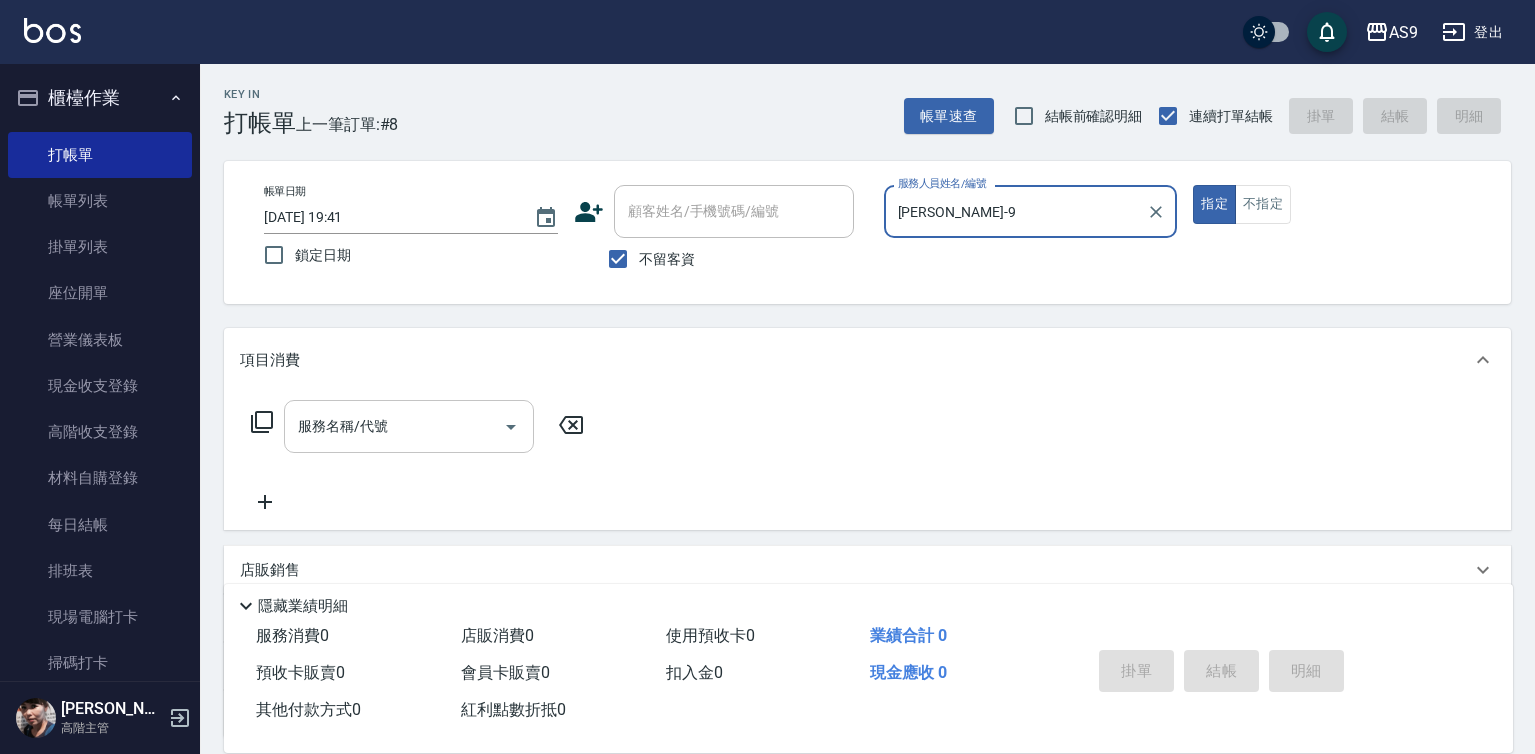 click on "服務名稱/代號" at bounding box center (394, 426) 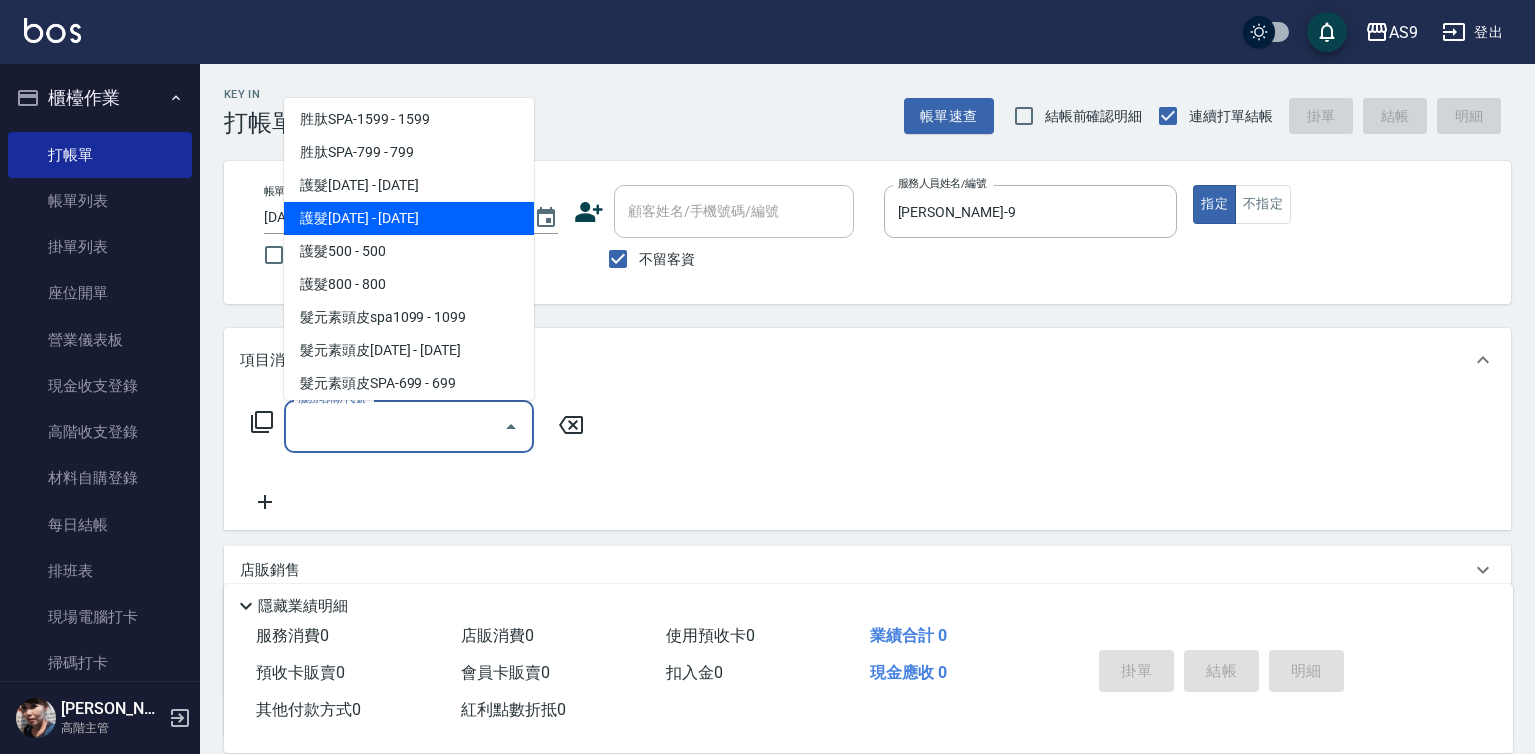 scroll, scrollTop: 200, scrollLeft: 0, axis: vertical 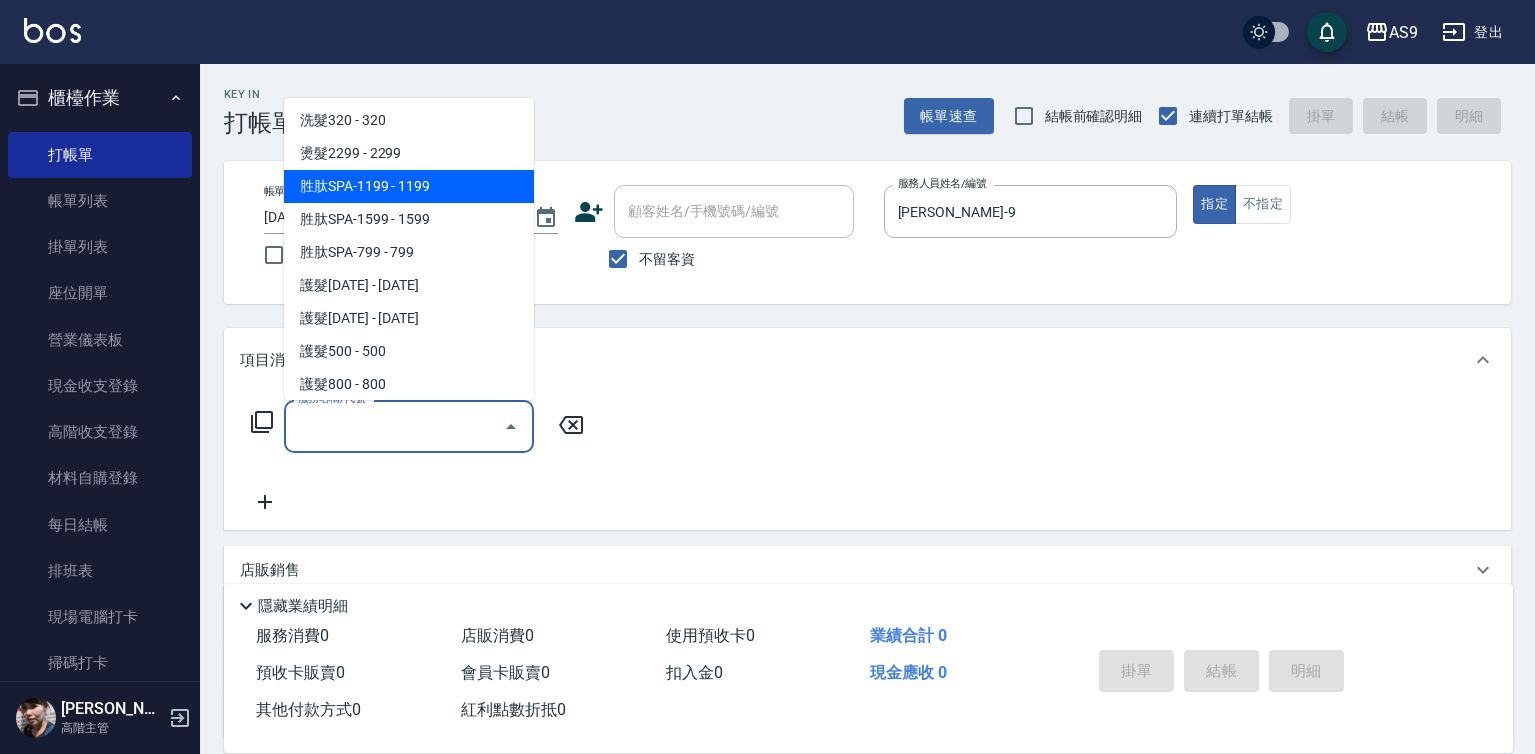 click on "胜肽SPA-1199 - 1199" at bounding box center [409, 186] 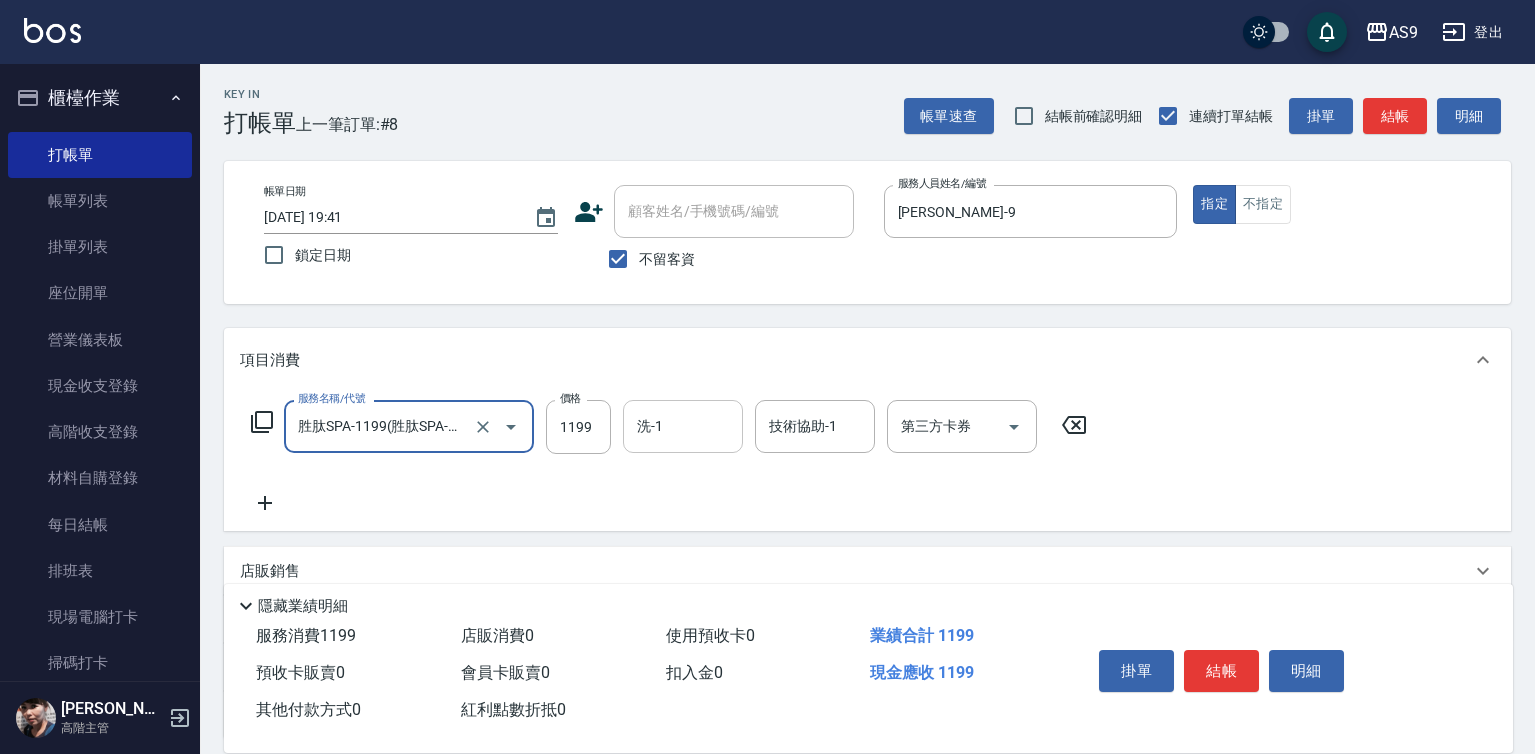 click on "洗-1" at bounding box center (683, 426) 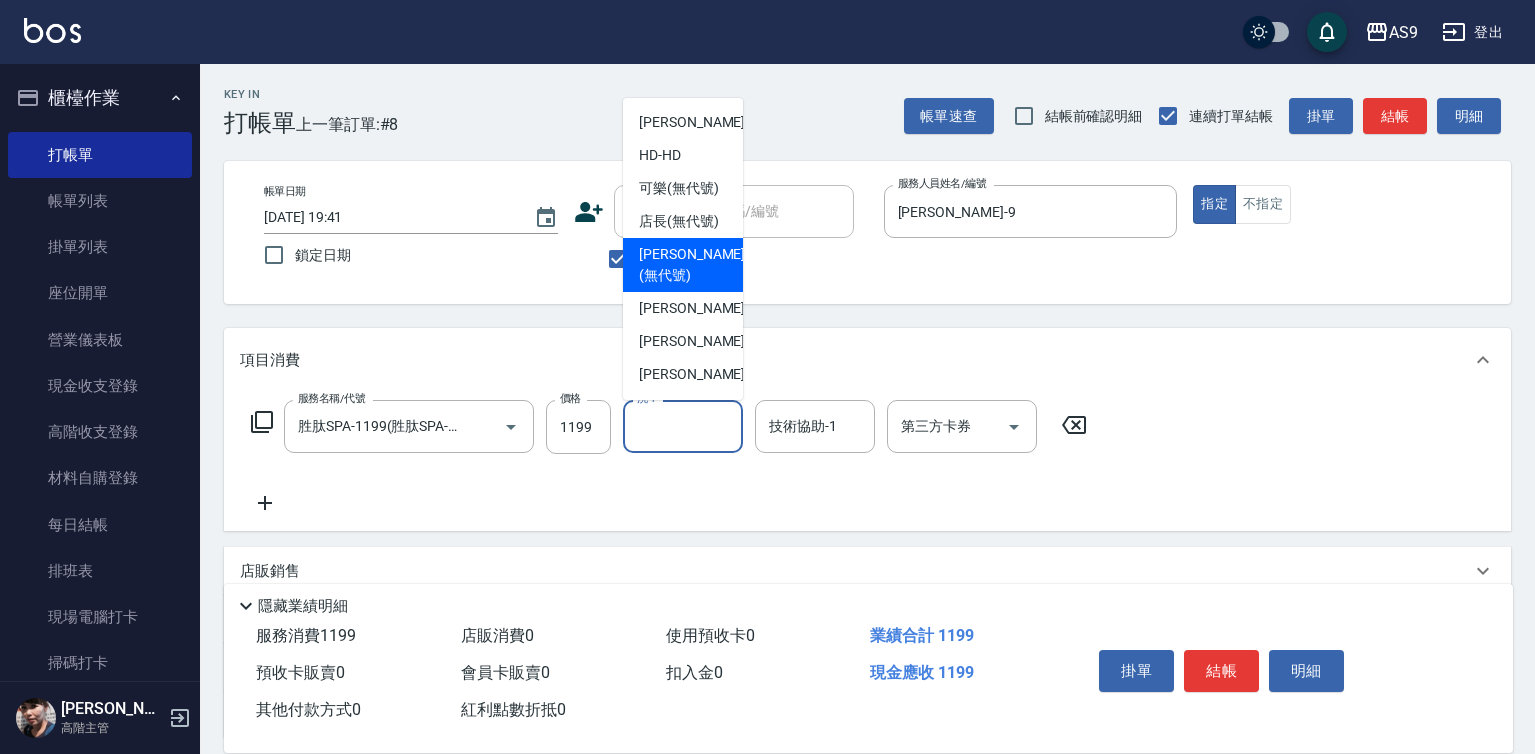 scroll, scrollTop: 100, scrollLeft: 0, axis: vertical 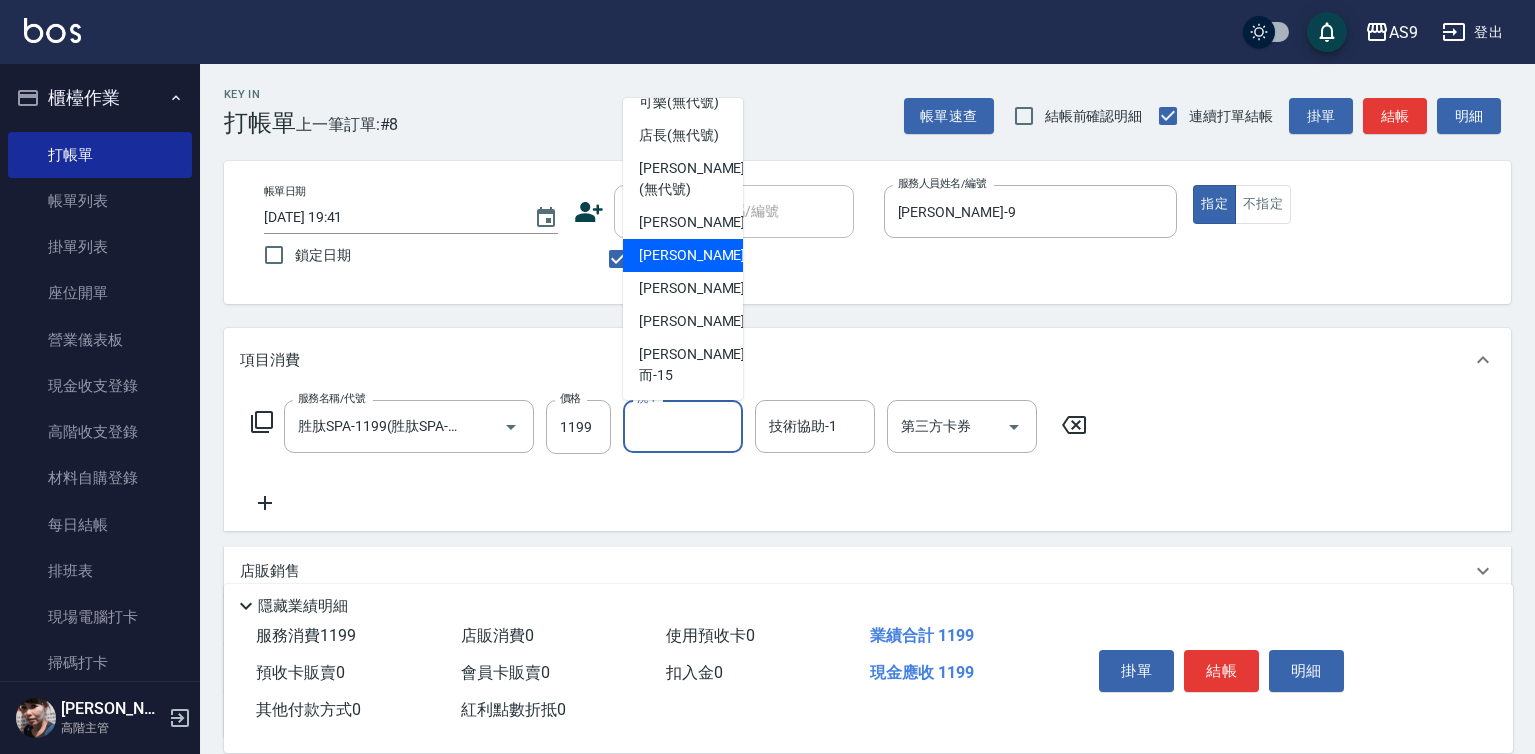 drag, startPoint x: 689, startPoint y: 319, endPoint x: 762, endPoint y: 374, distance: 91.400215 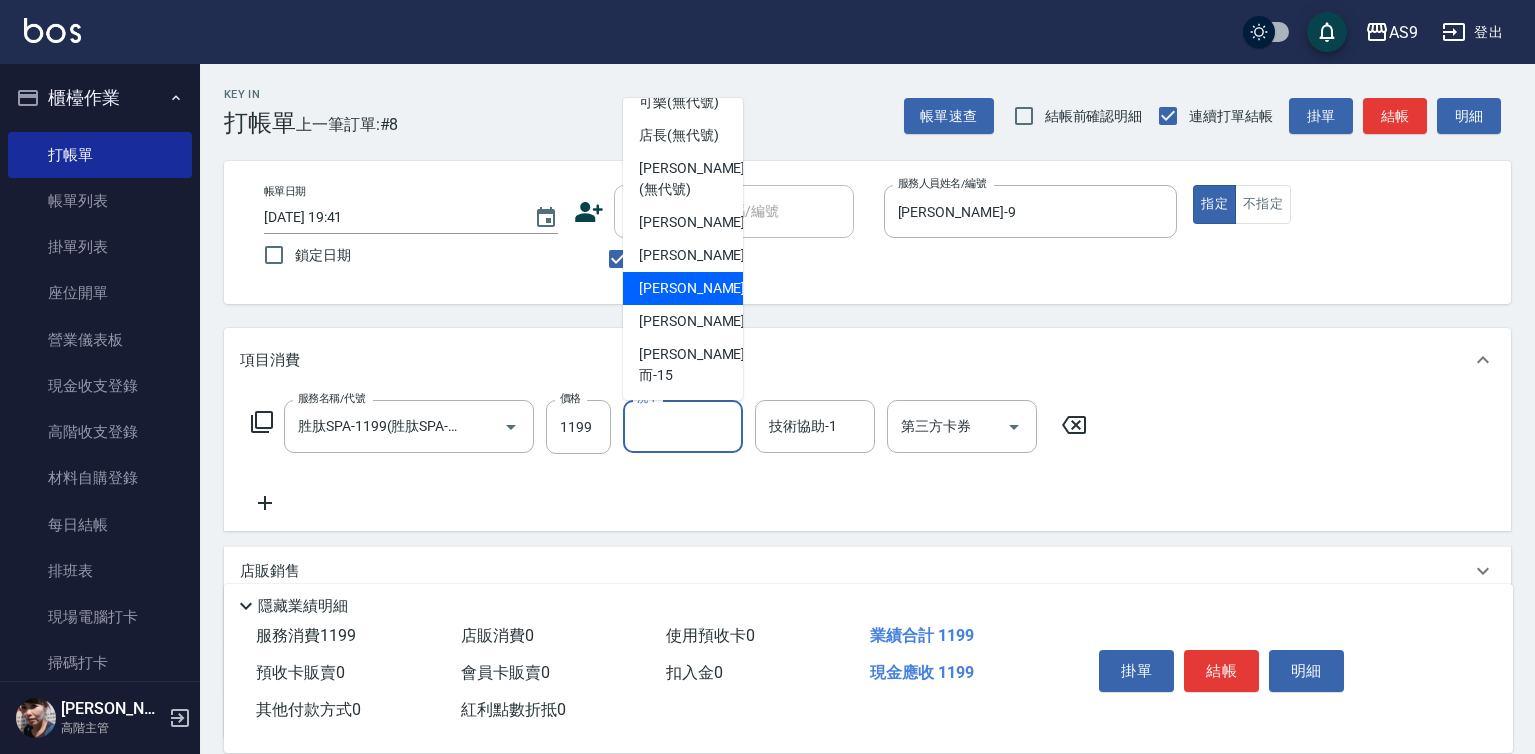 drag, startPoint x: 703, startPoint y: 332, endPoint x: 789, endPoint y: 392, distance: 104.86182 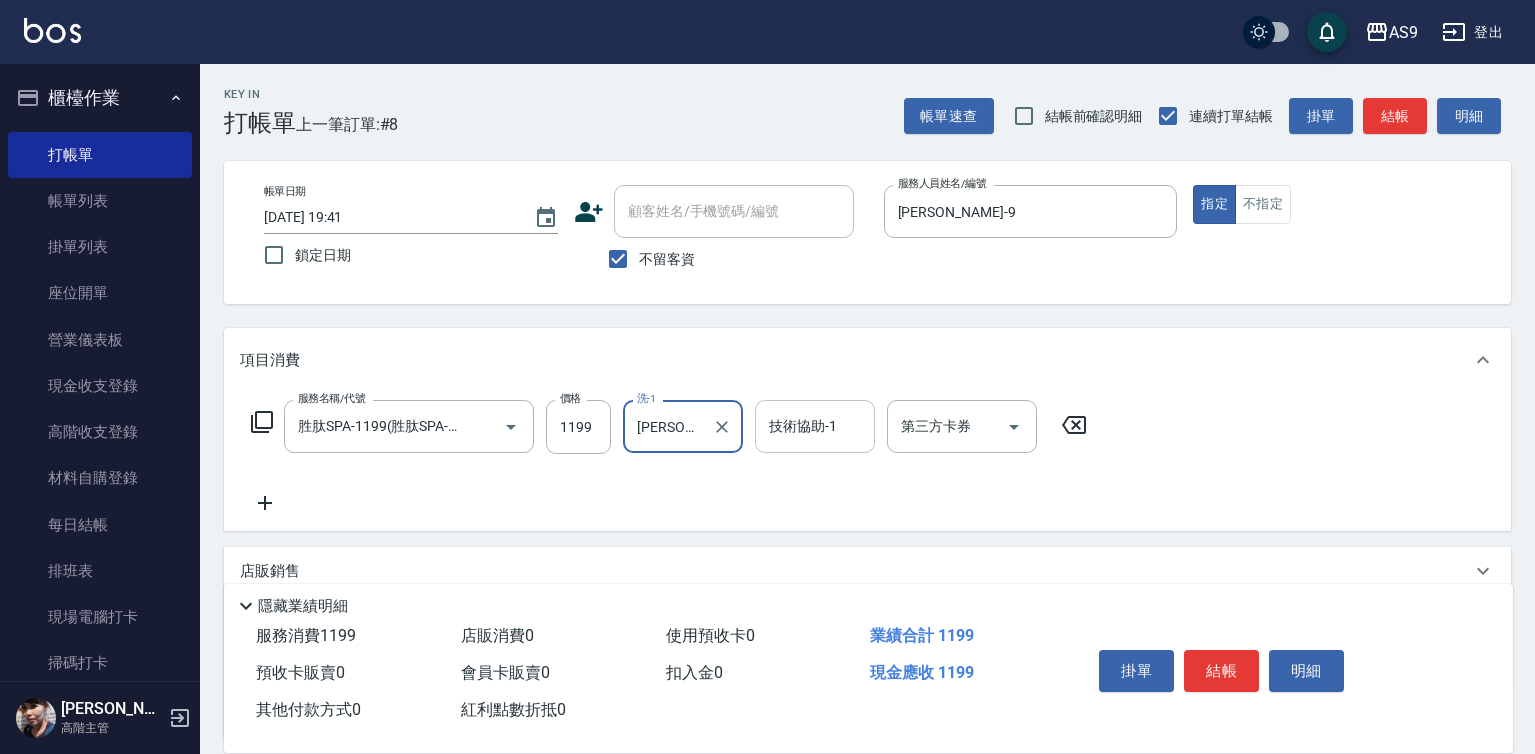 click on "技術協助-1 技術協助-1" at bounding box center [815, 426] 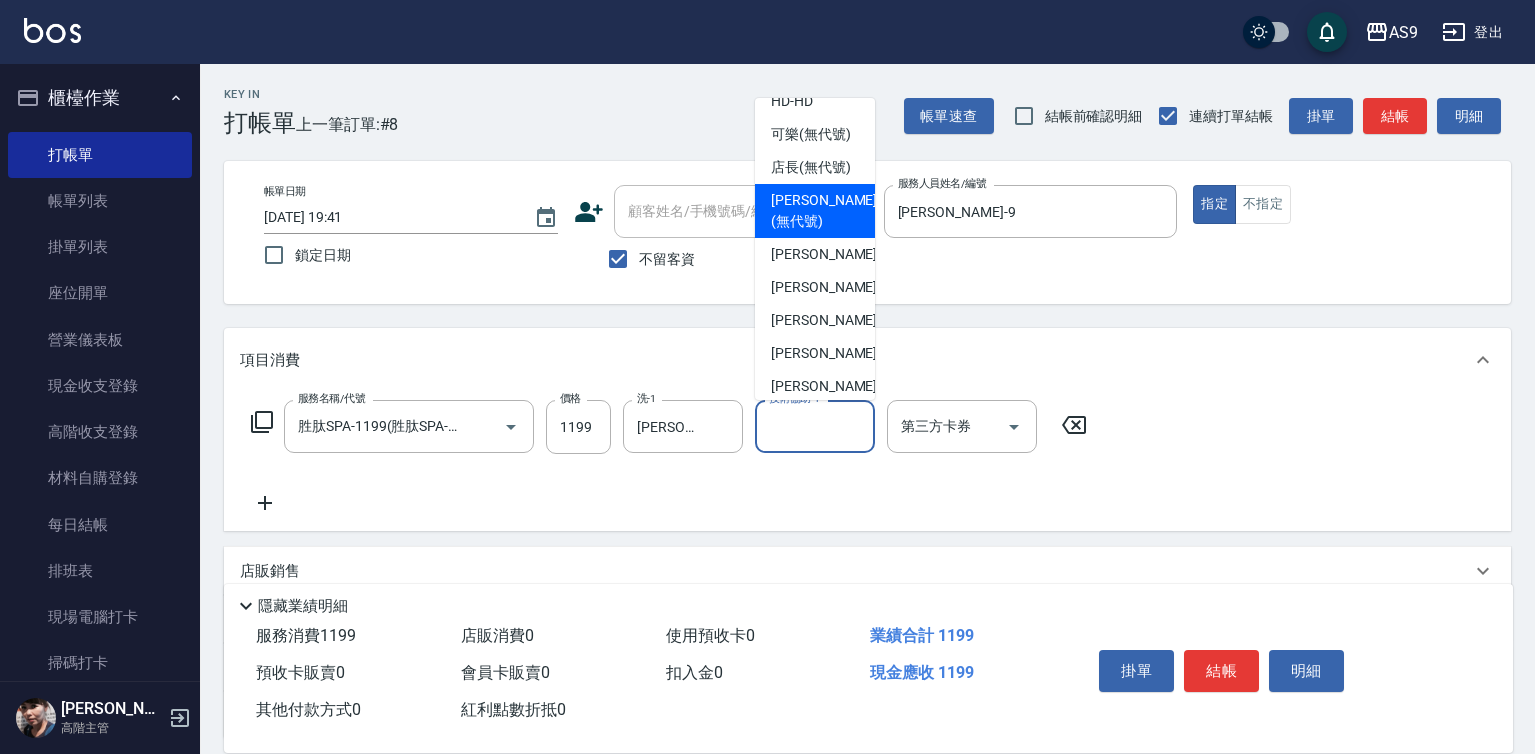 scroll, scrollTop: 100, scrollLeft: 0, axis: vertical 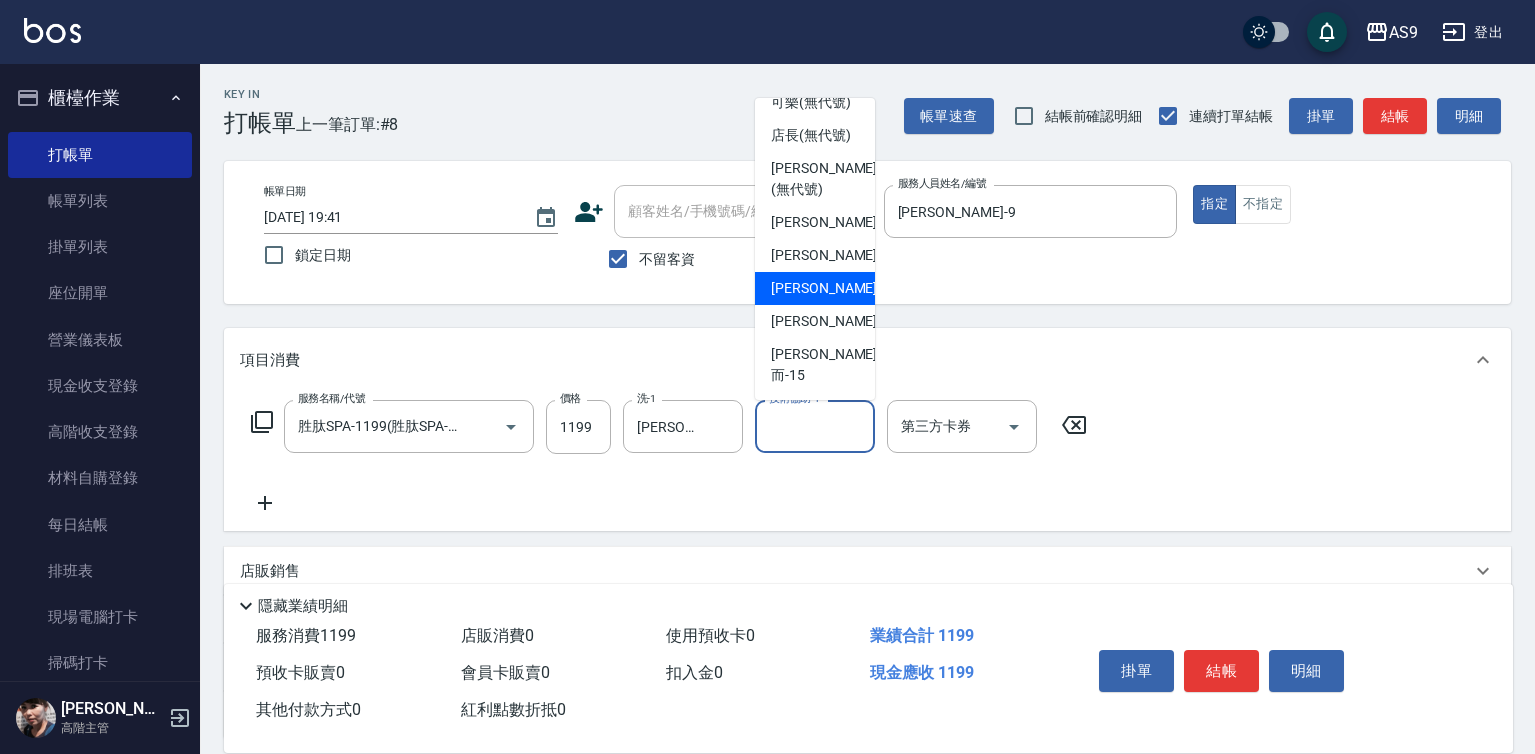 click on "[PERSON_NAME]-12" at bounding box center (815, 288) 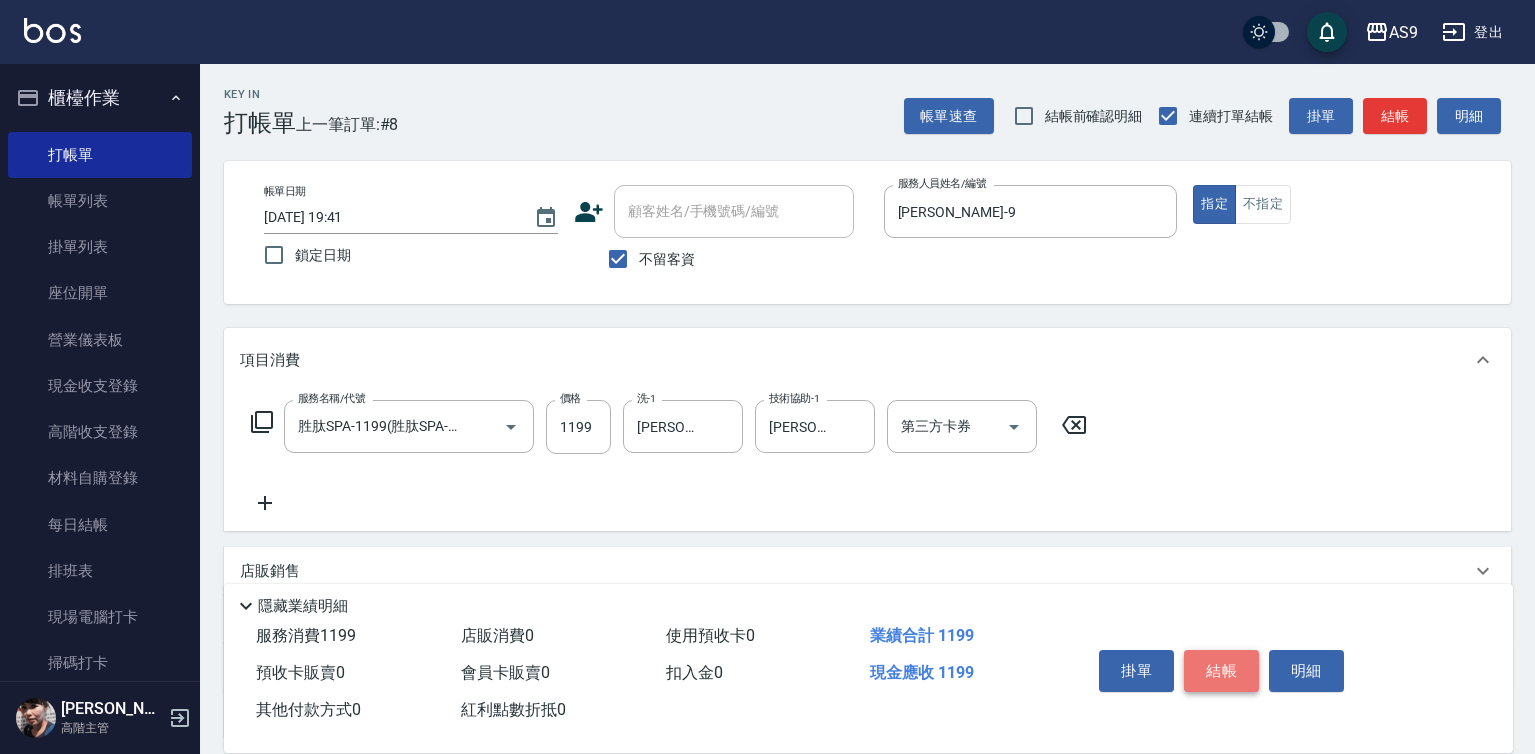 click on "結帳" at bounding box center (1221, 671) 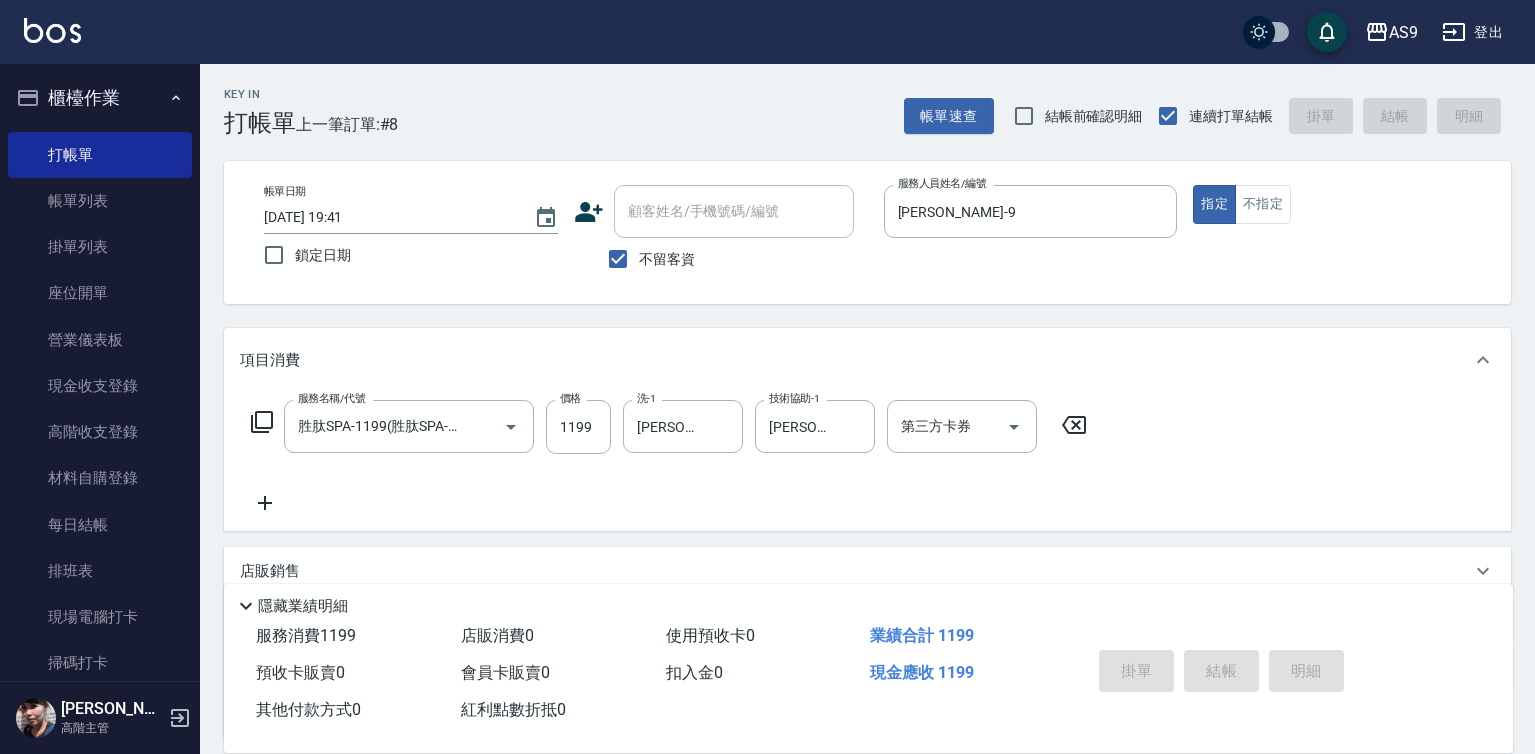 type on "2025/07/12 19:42" 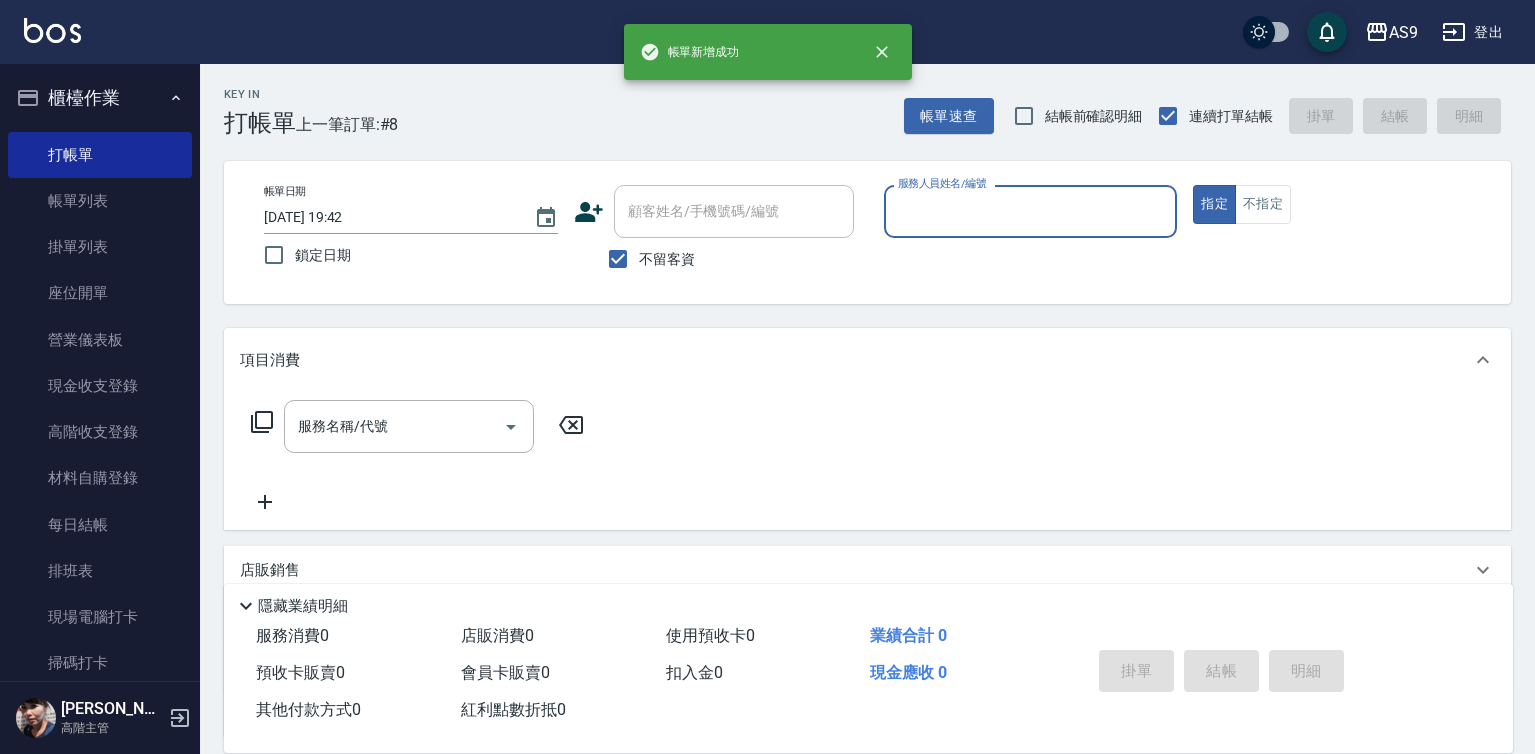 click on "服務人員姓名/編號" at bounding box center (1031, 211) 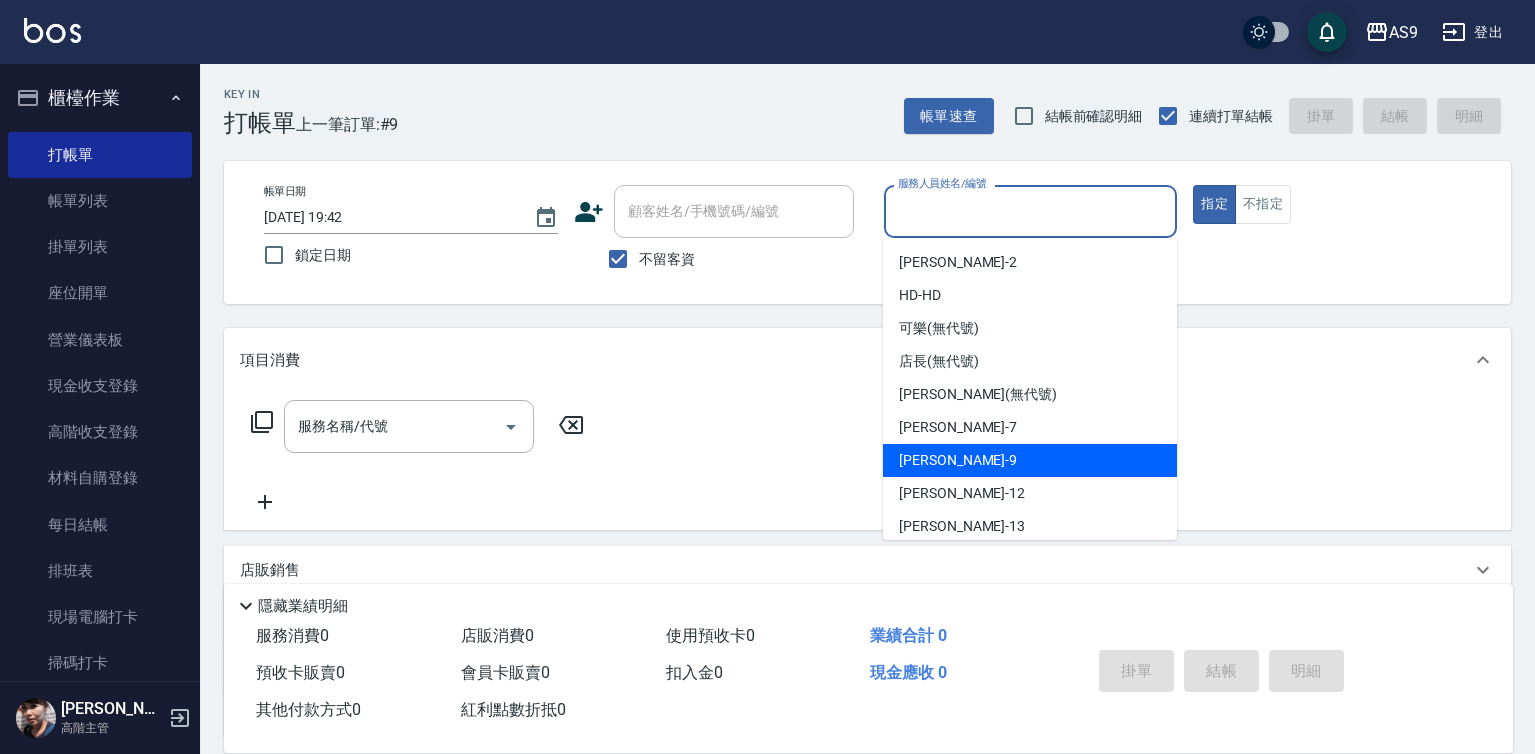 click on "[PERSON_NAME] -9" at bounding box center [958, 460] 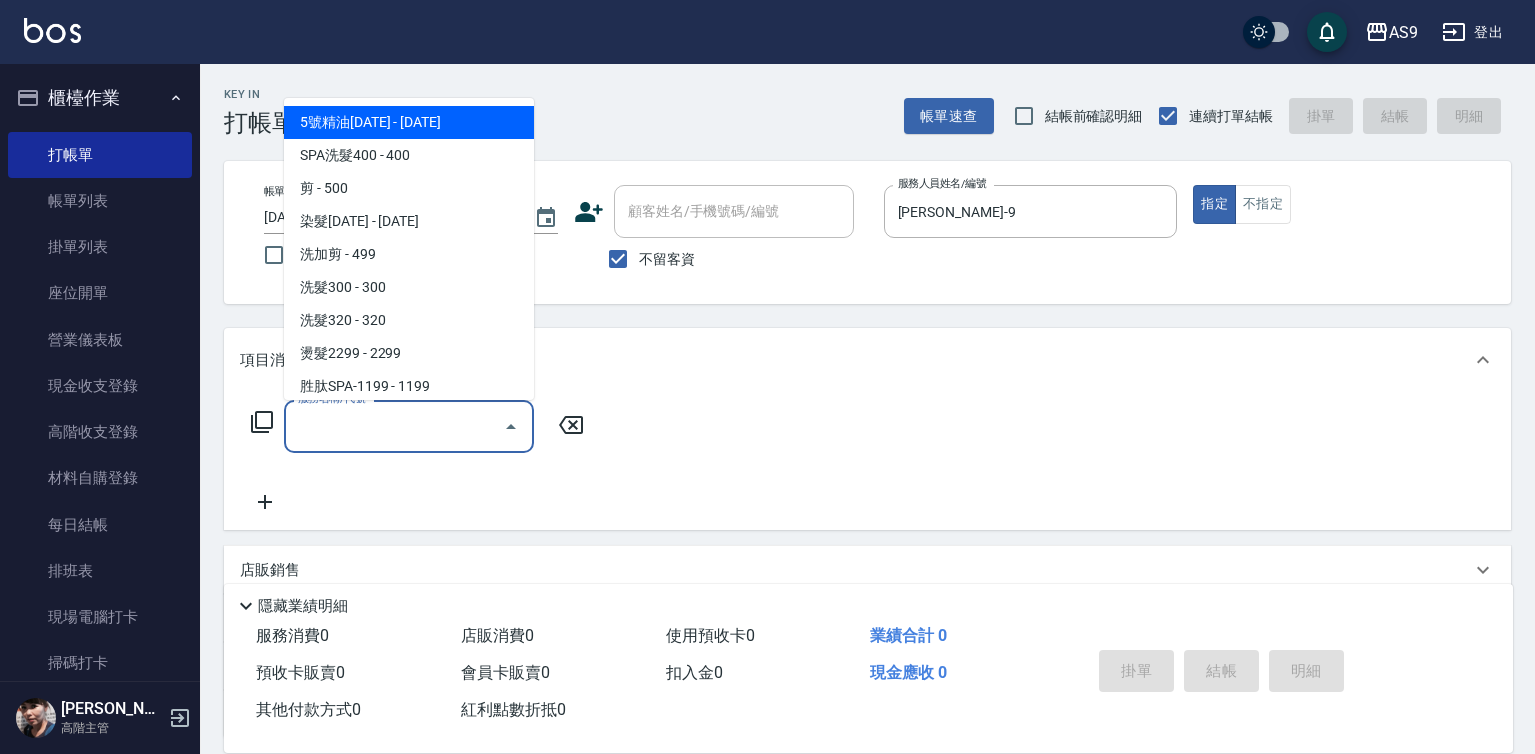 click on "服務名稱/代號" at bounding box center (394, 426) 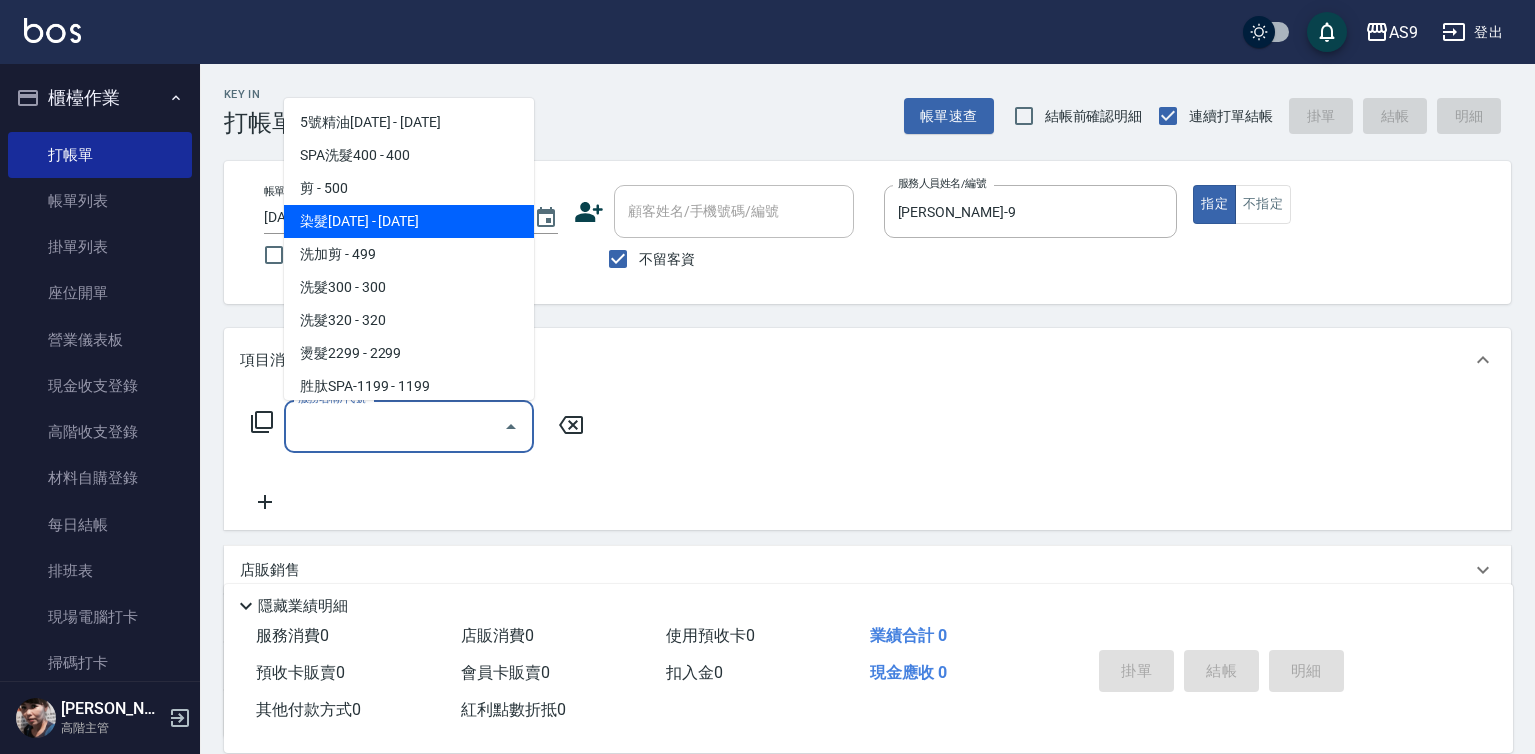 click on "染髮[DATE] - [DATE]" at bounding box center [409, 221] 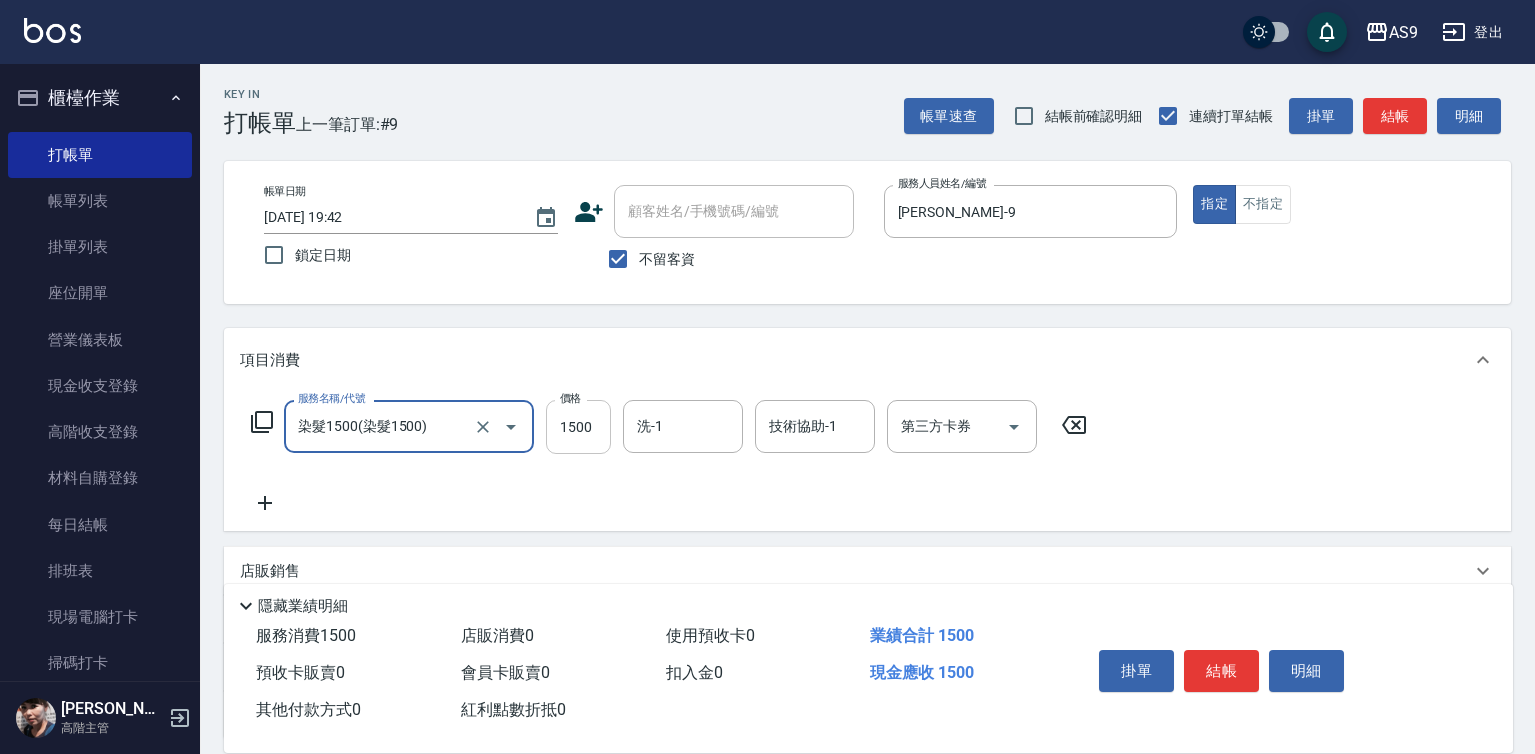 click on "1500" at bounding box center [578, 427] 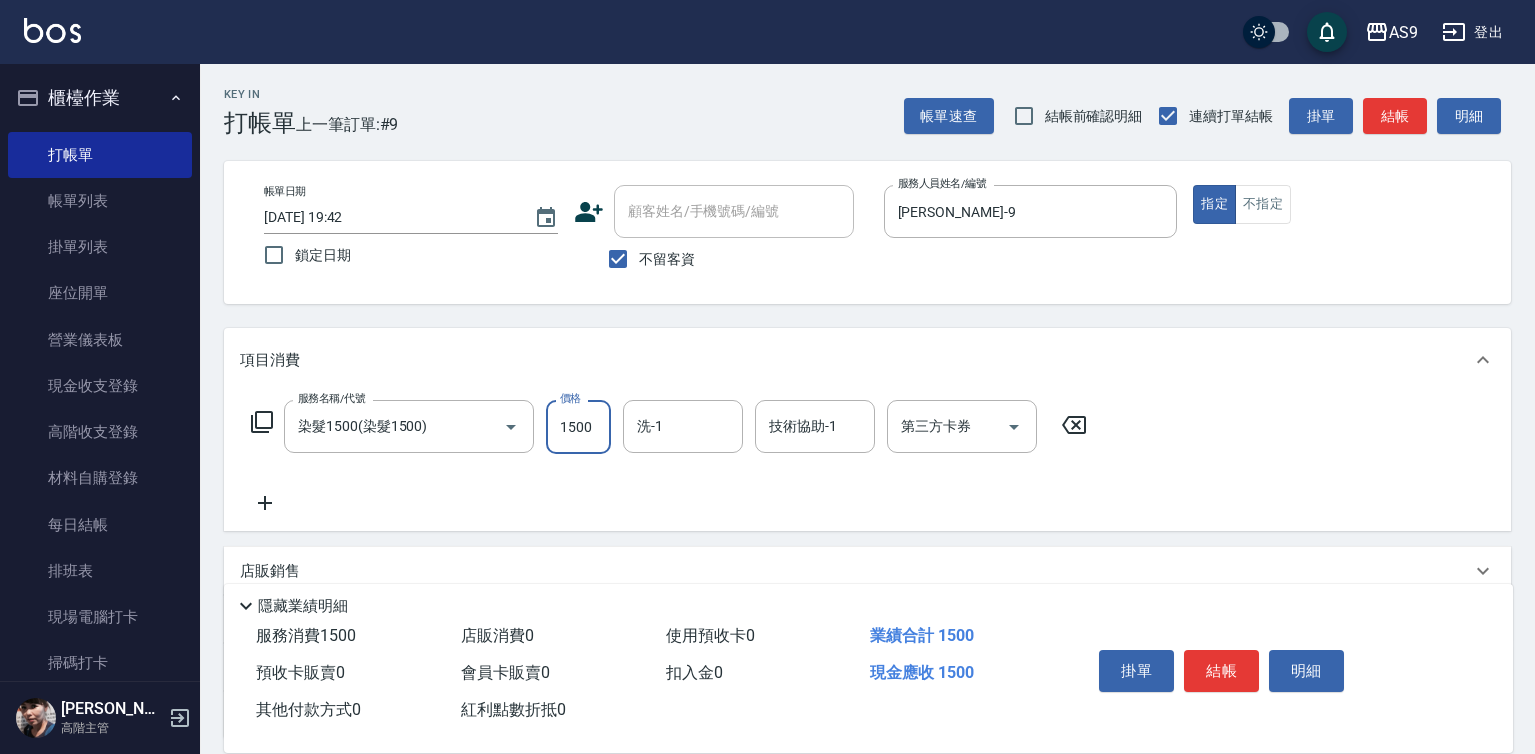 click on "1500" at bounding box center [578, 427] 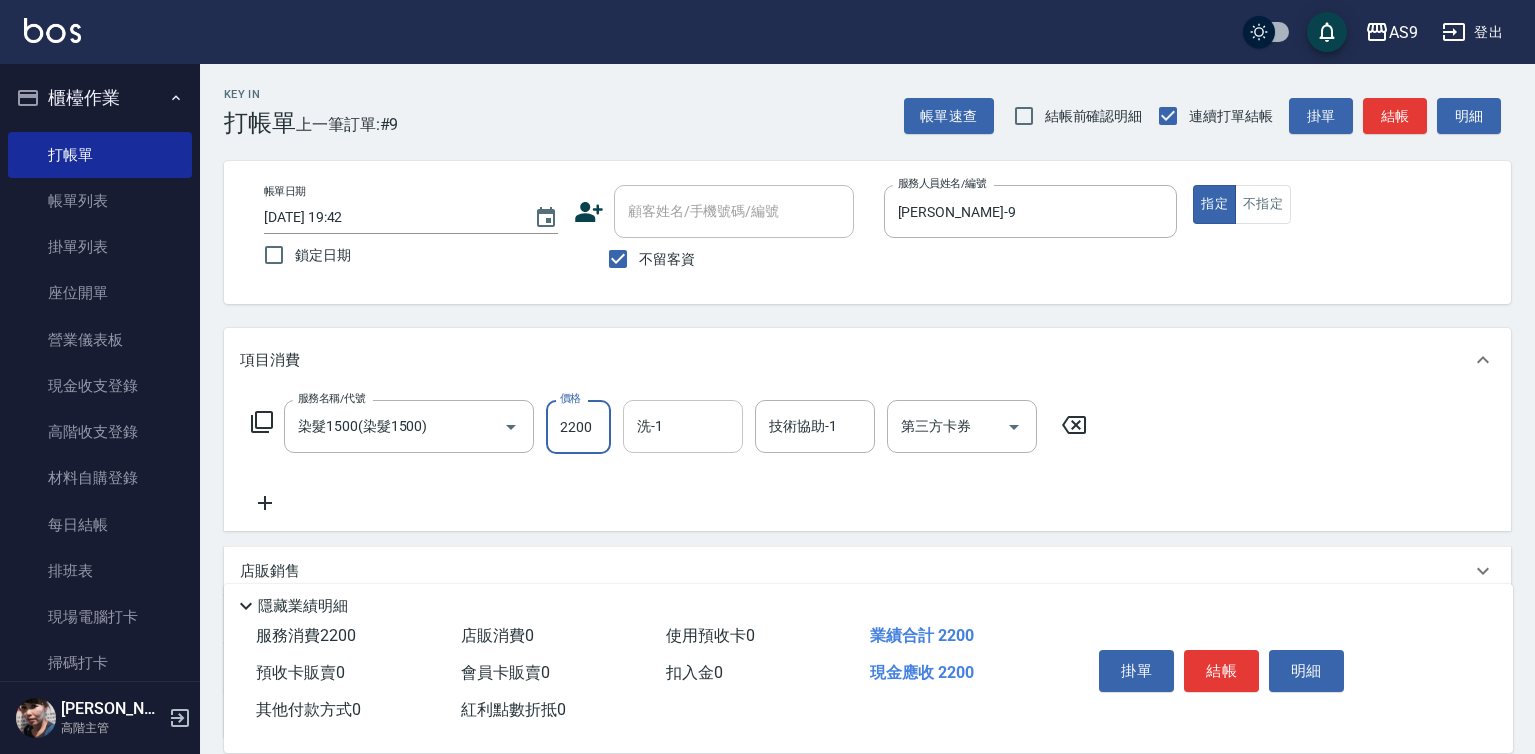 type on "2200" 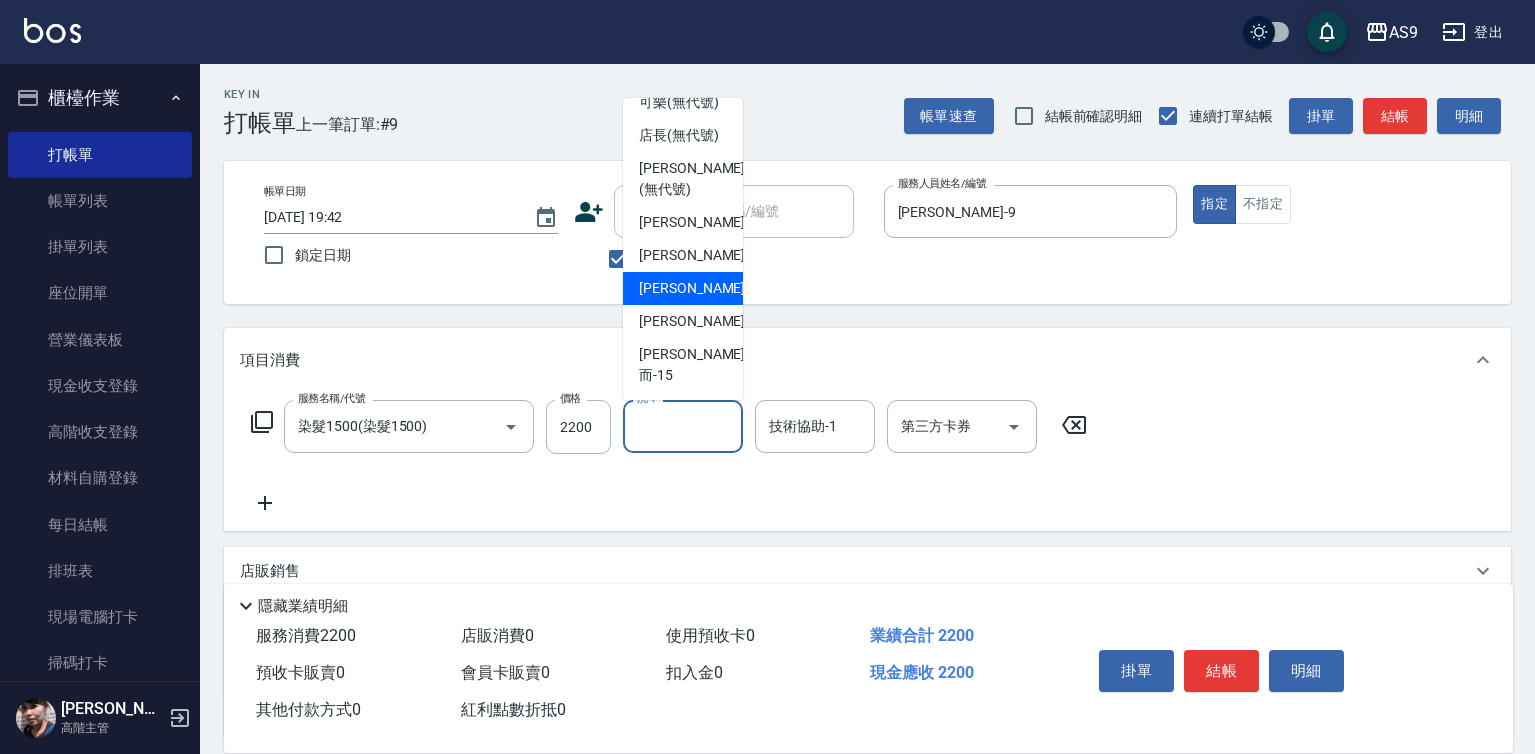 scroll, scrollTop: 128, scrollLeft: 0, axis: vertical 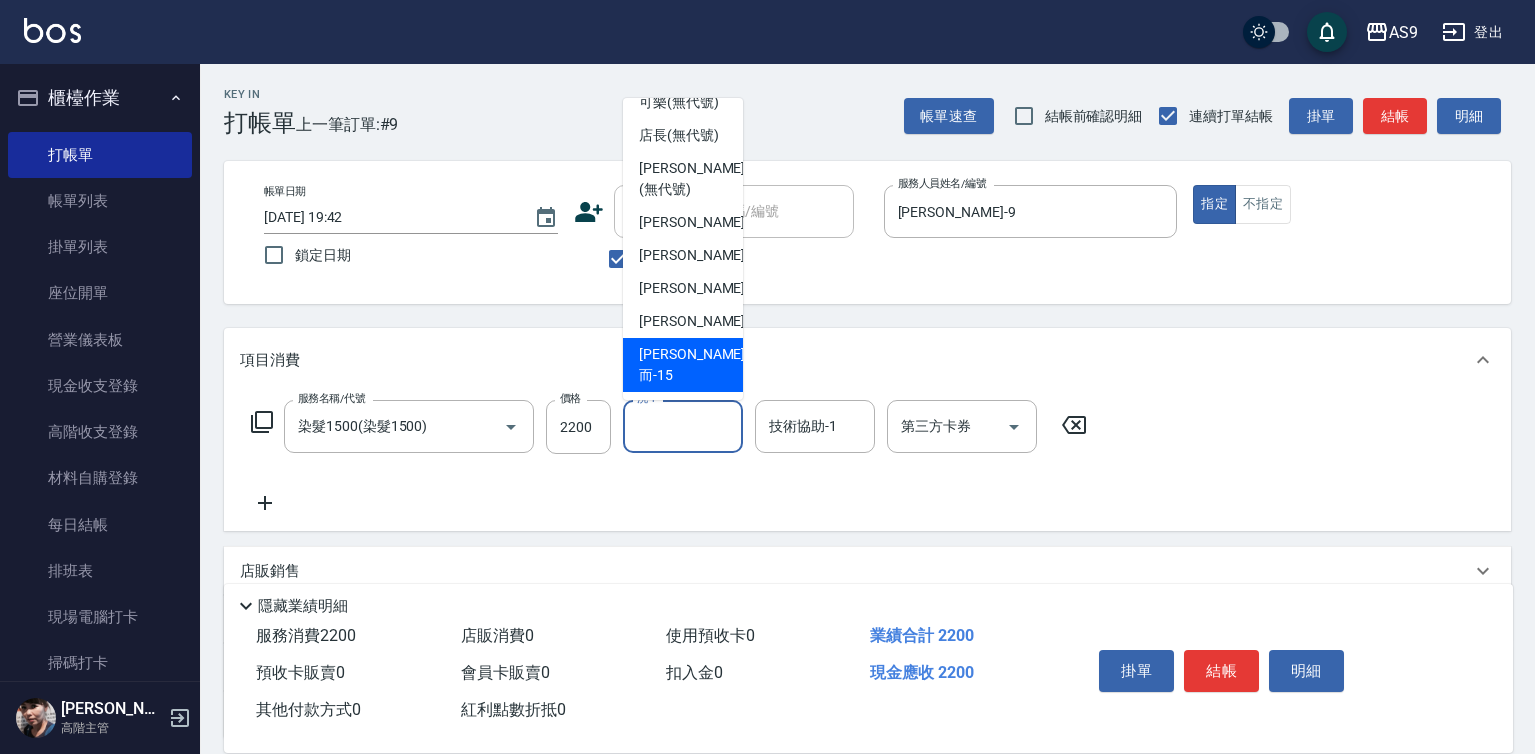 click on "[PERSON_NAME]而 -15" at bounding box center (683, 365) 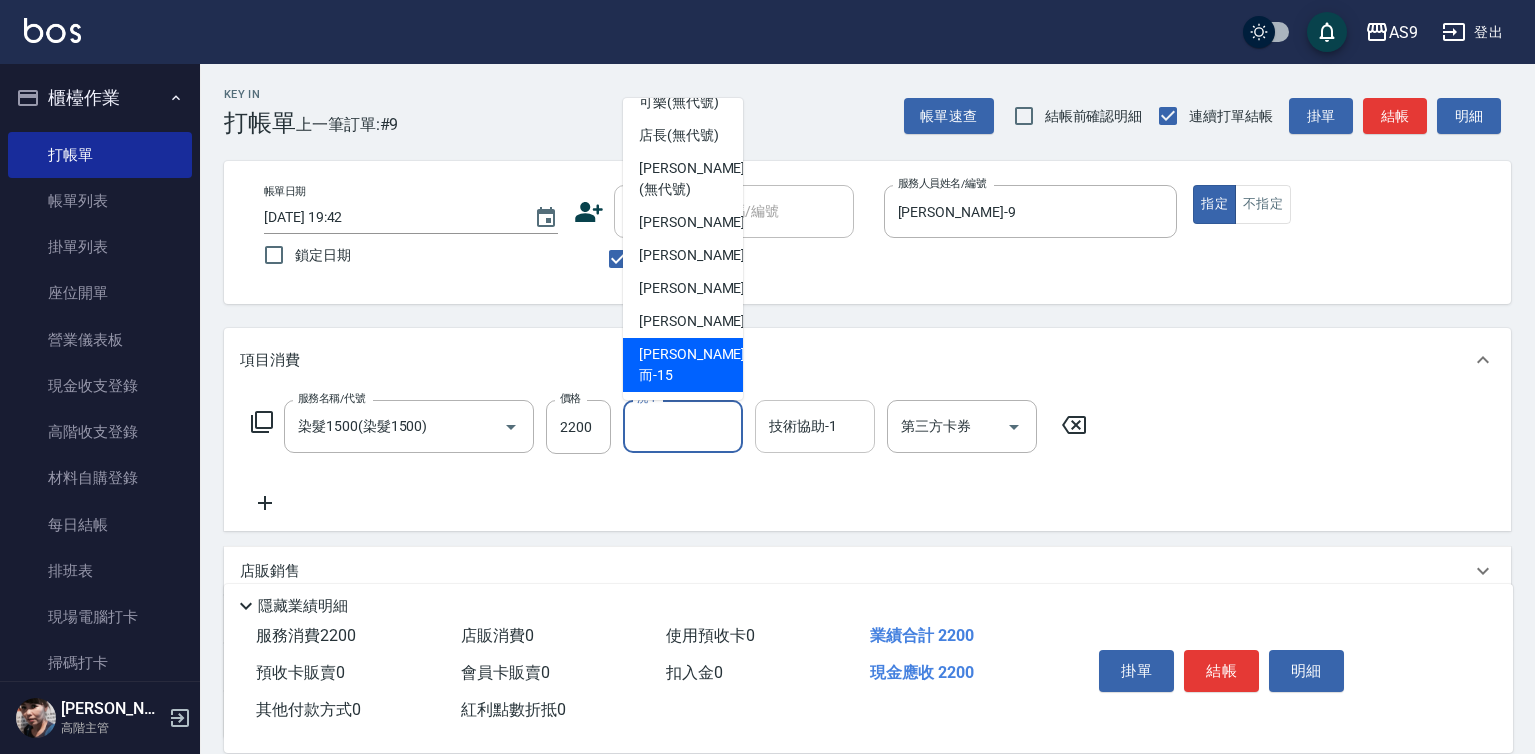 type on "[PERSON_NAME]而-15" 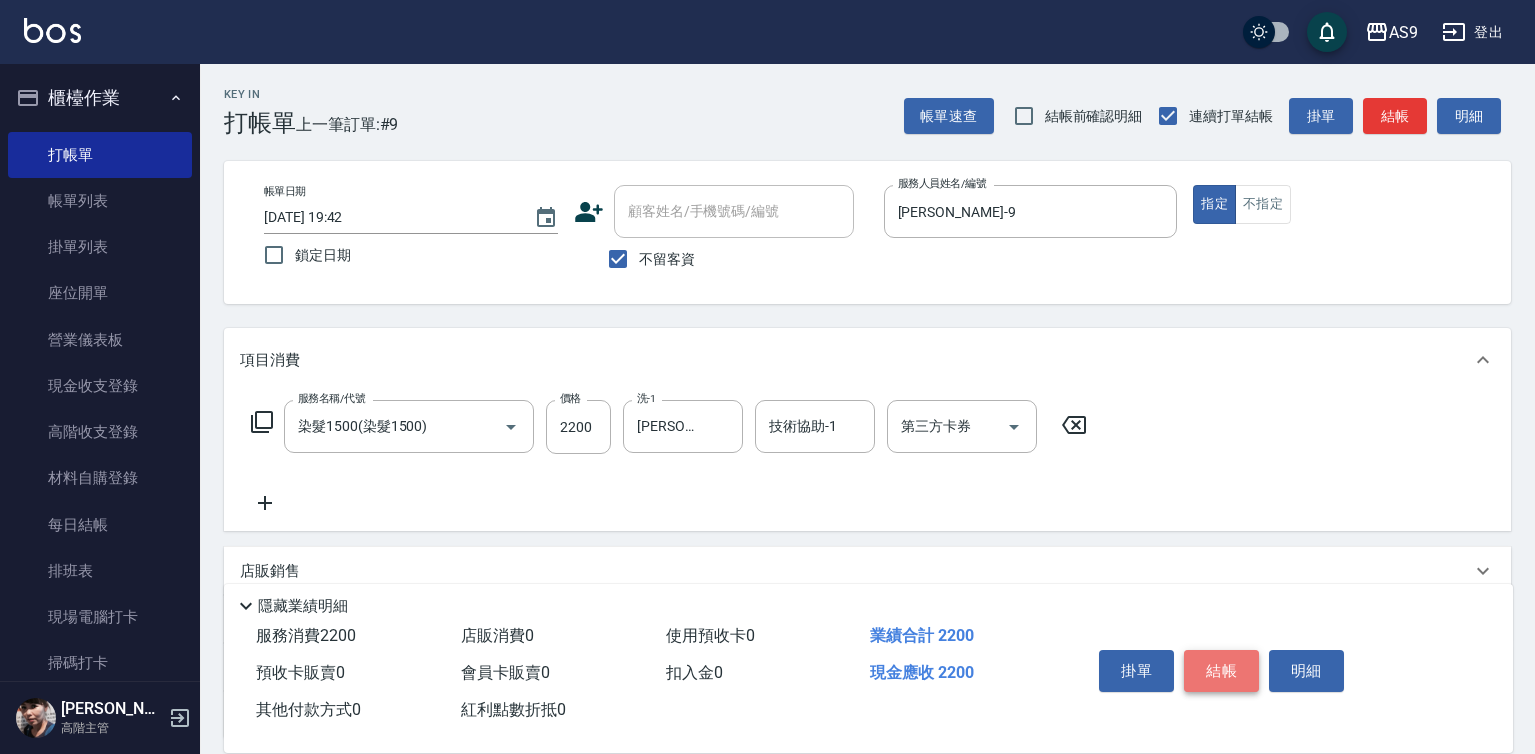 click on "結帳" at bounding box center [1221, 671] 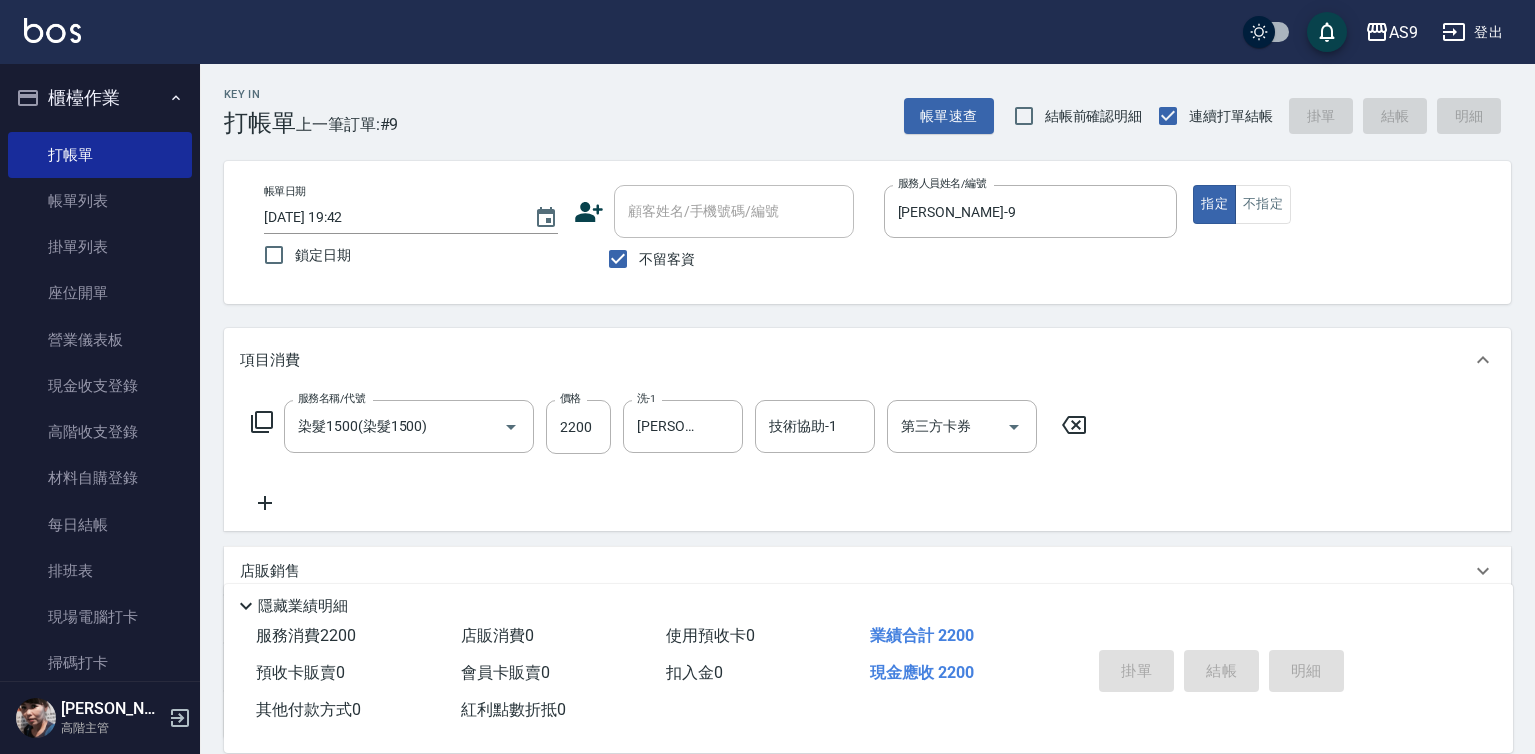type 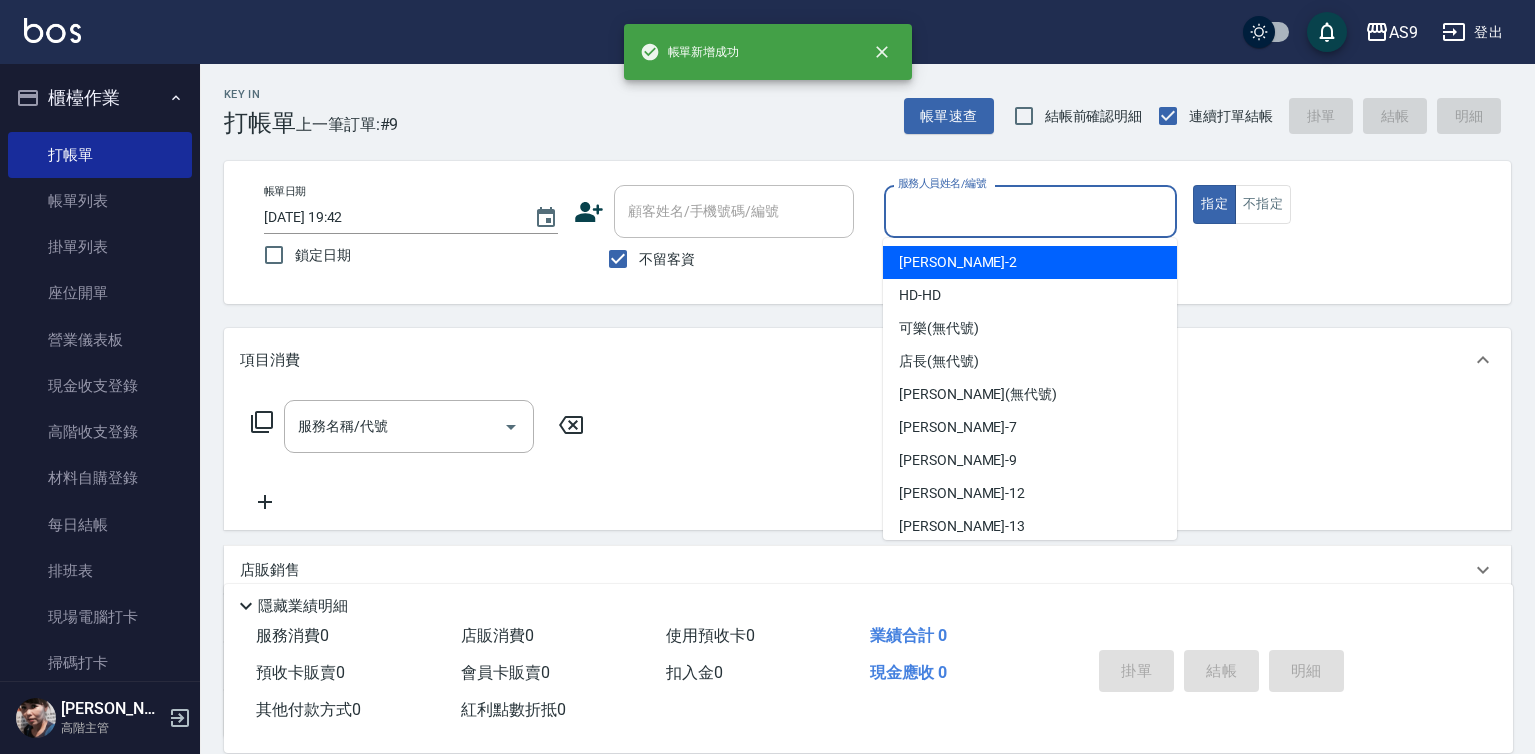 drag, startPoint x: 985, startPoint y: 200, endPoint x: 963, endPoint y: 239, distance: 44.777225 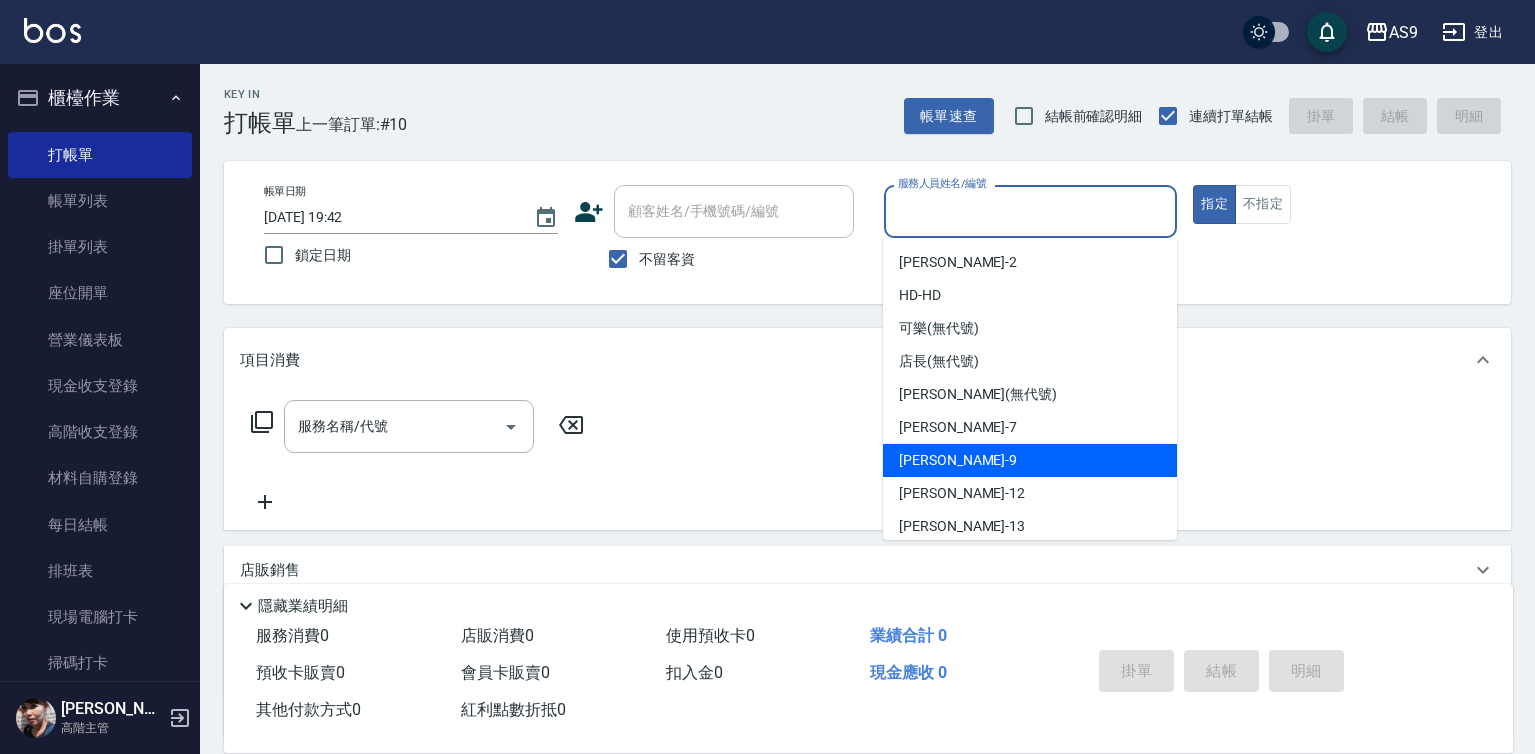 click on "[PERSON_NAME] -9" at bounding box center [1030, 460] 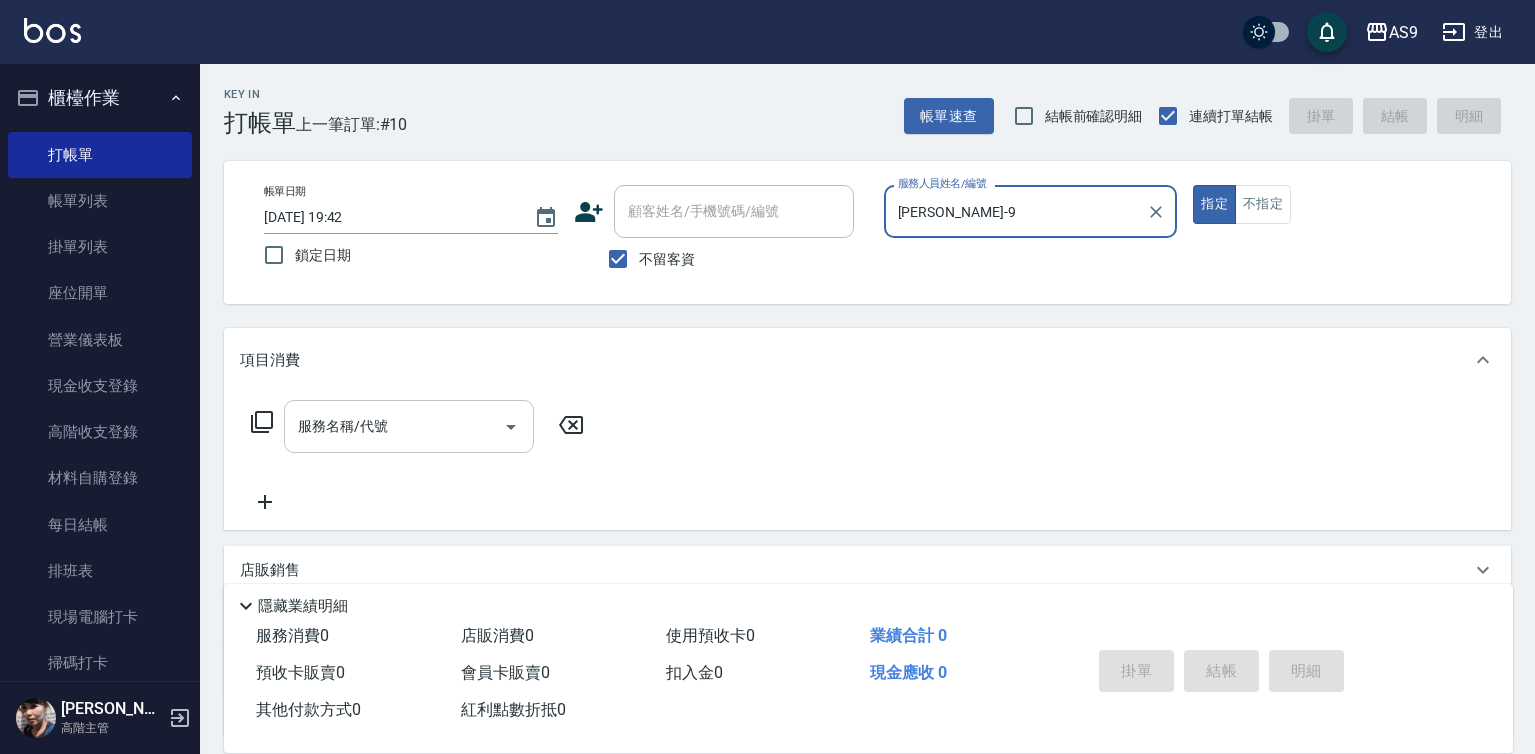 click on "服務名稱/代號" at bounding box center [394, 426] 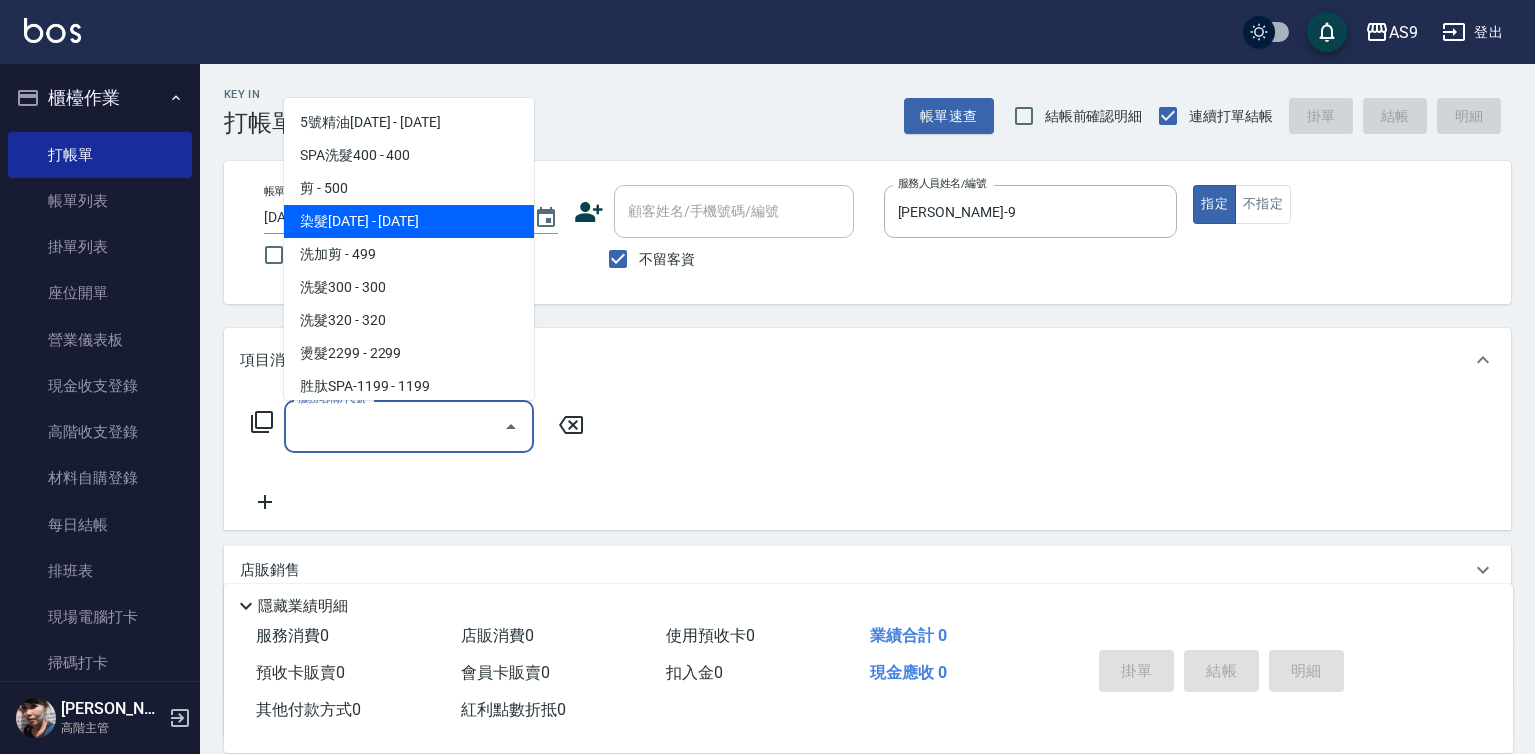 drag, startPoint x: 434, startPoint y: 228, endPoint x: 512, endPoint y: 309, distance: 112.44999 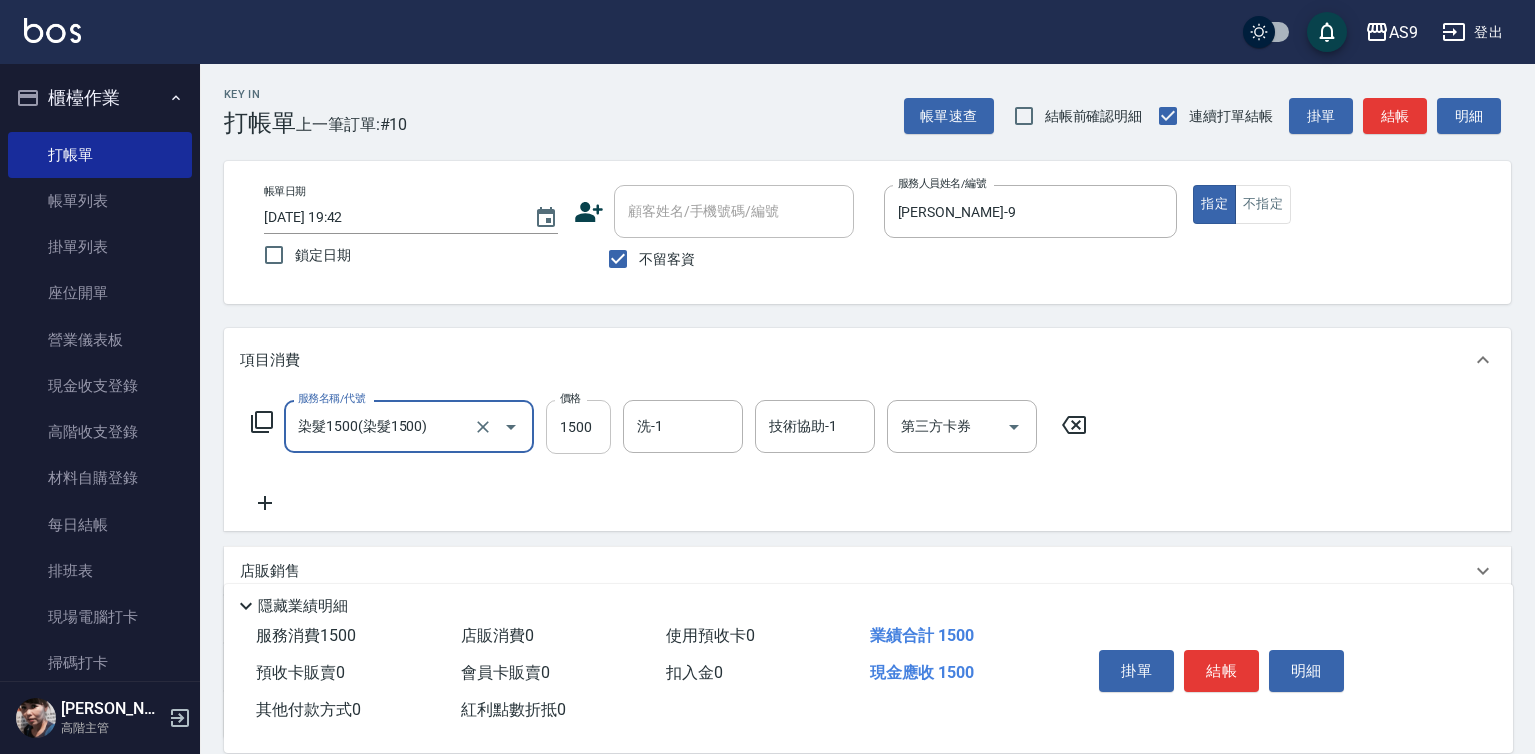 click on "1500" at bounding box center (578, 427) 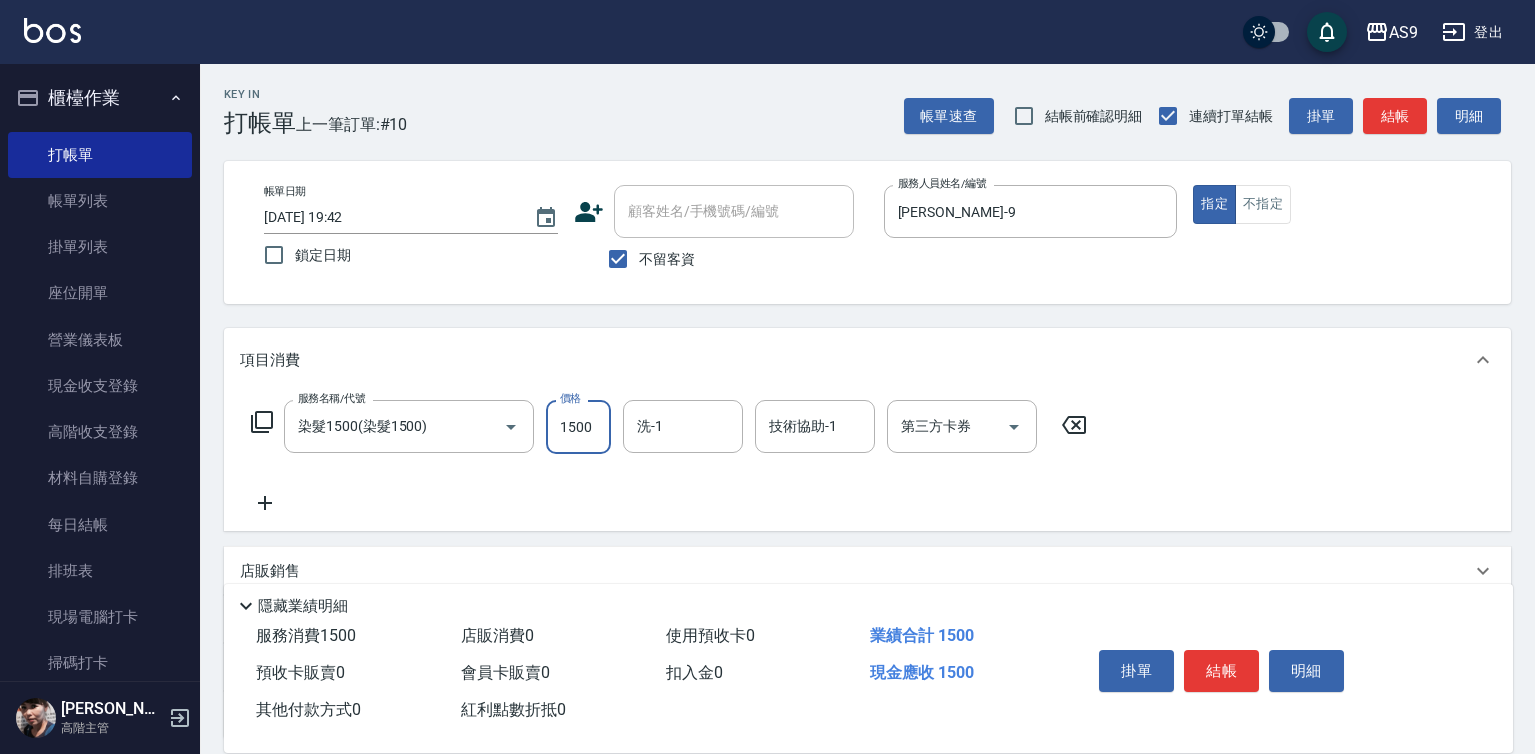 click on "1500" at bounding box center [578, 427] 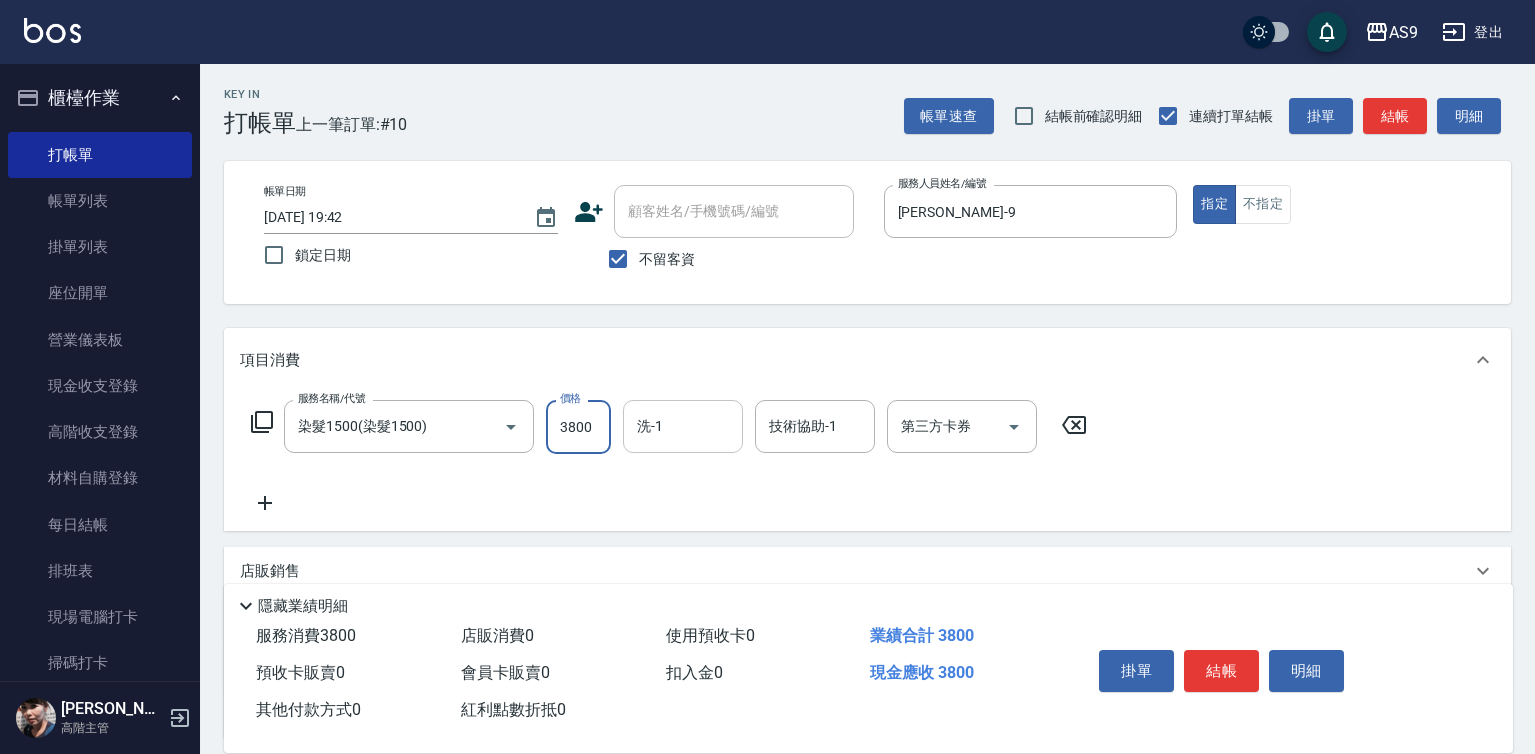 type on "3800" 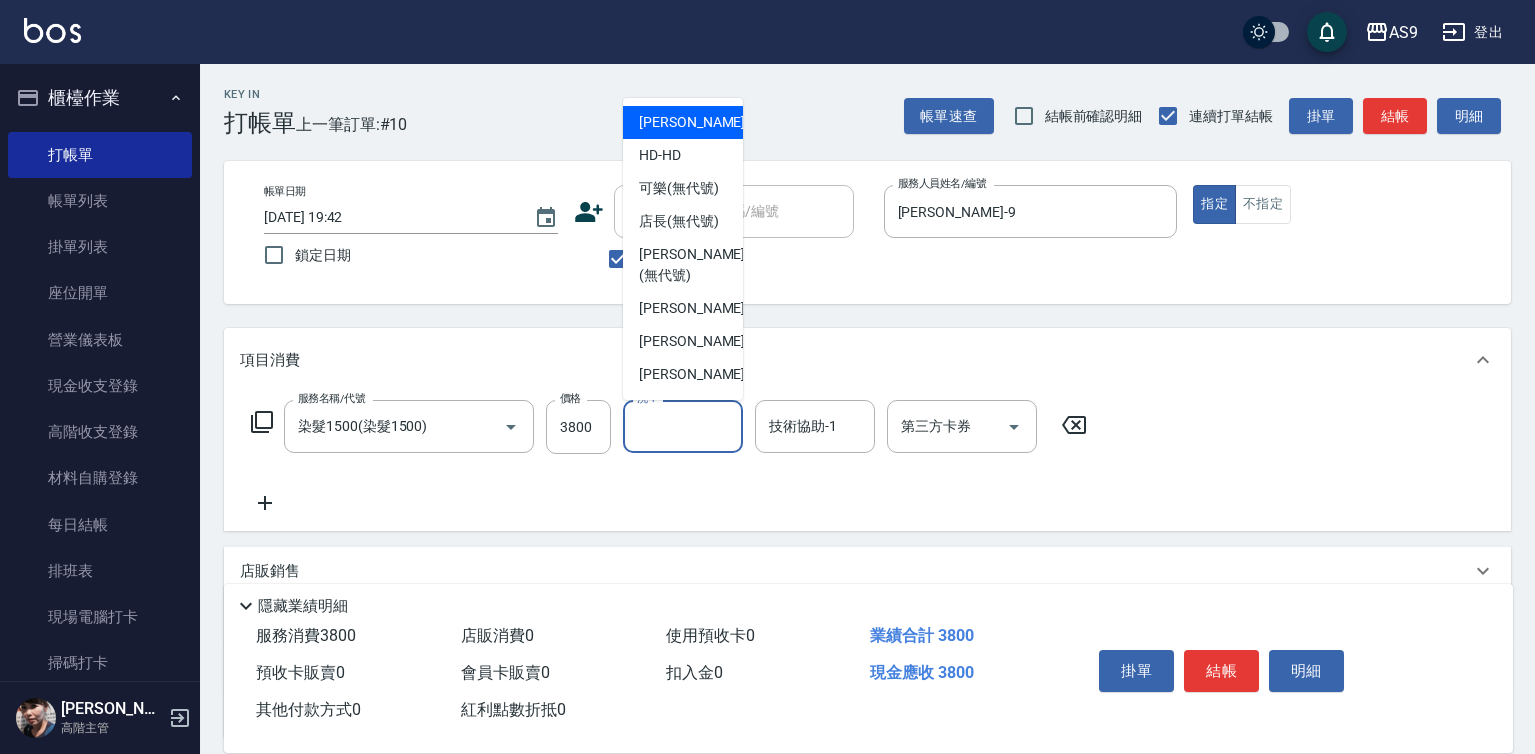 click on "洗-1 洗-1" at bounding box center [683, 426] 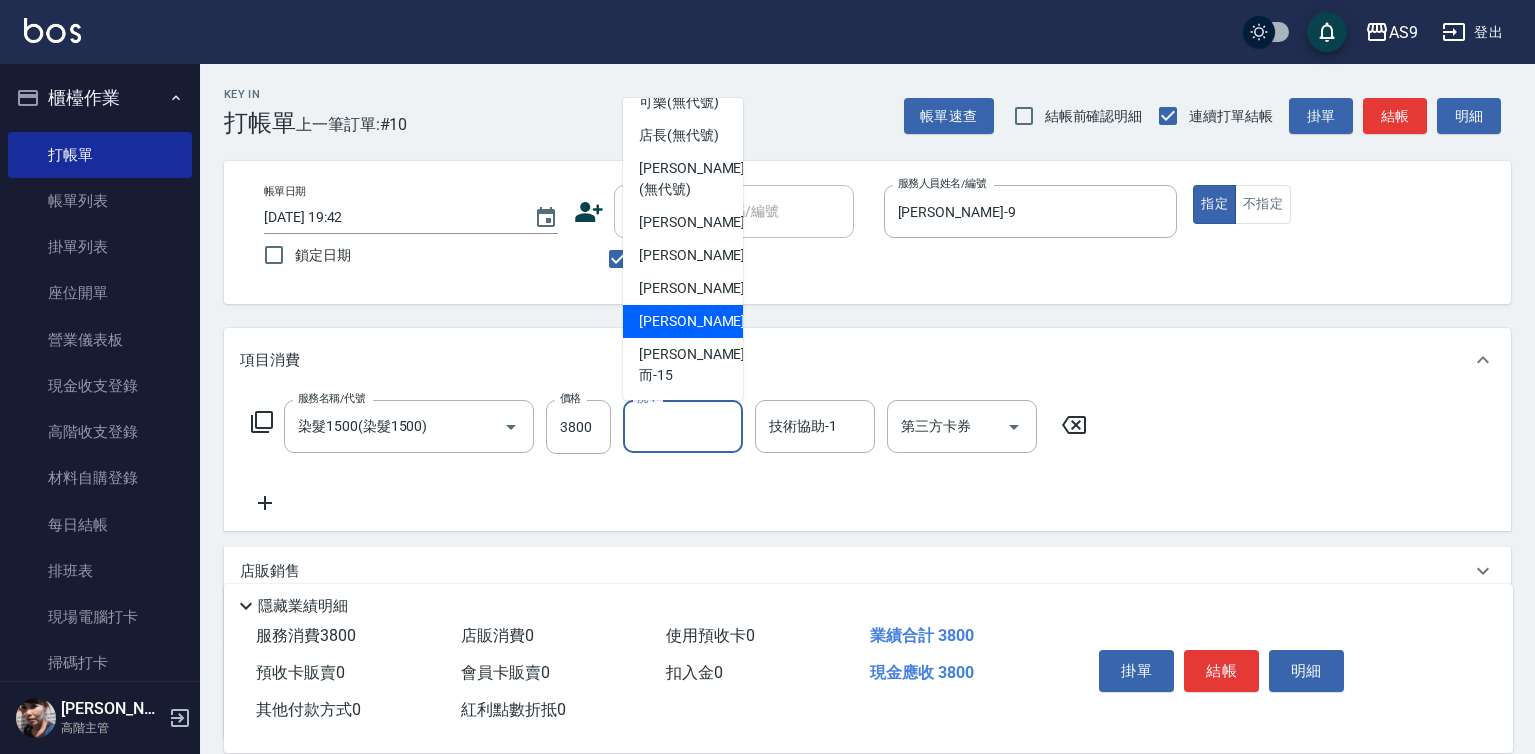 scroll, scrollTop: 128, scrollLeft: 0, axis: vertical 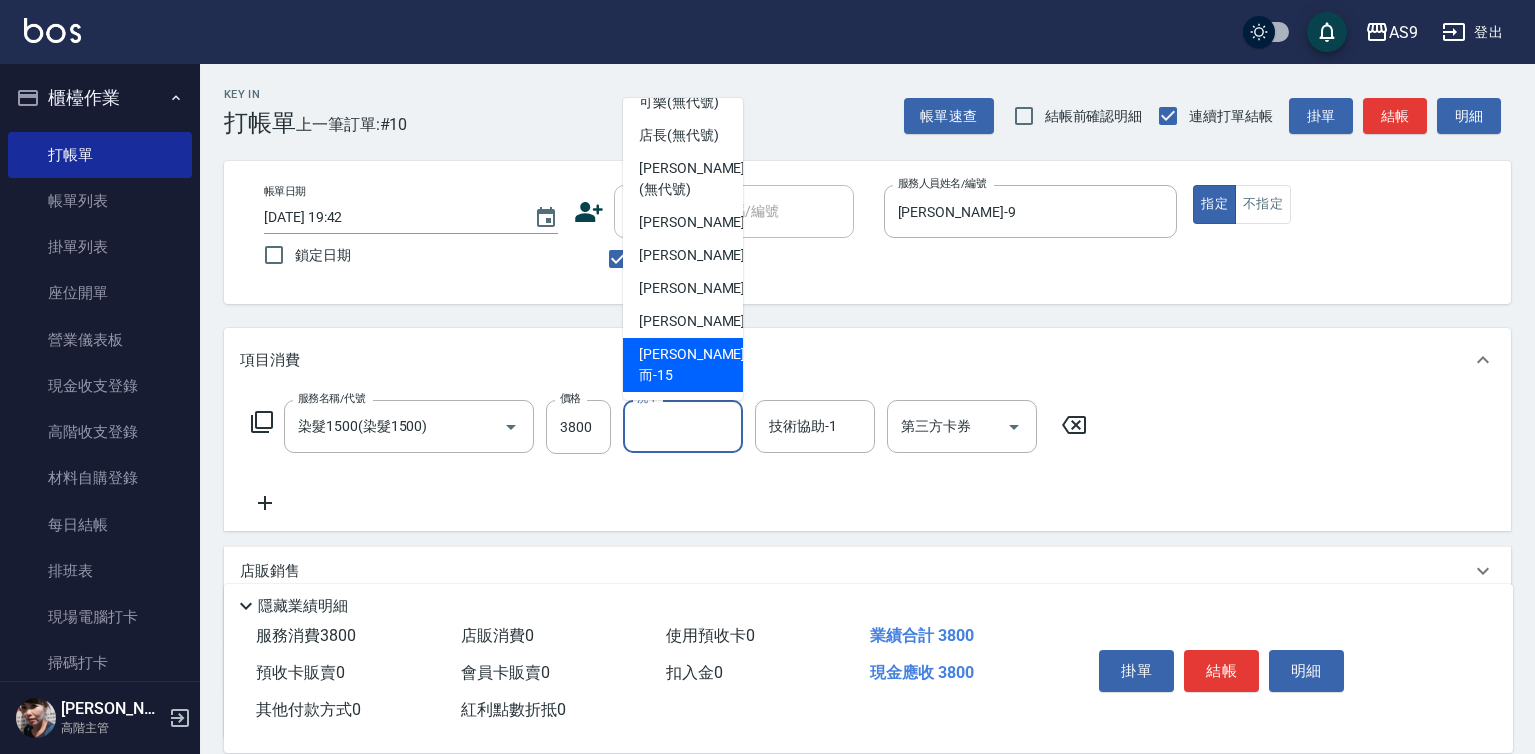 click on "[PERSON_NAME]而 -15" at bounding box center [692, 365] 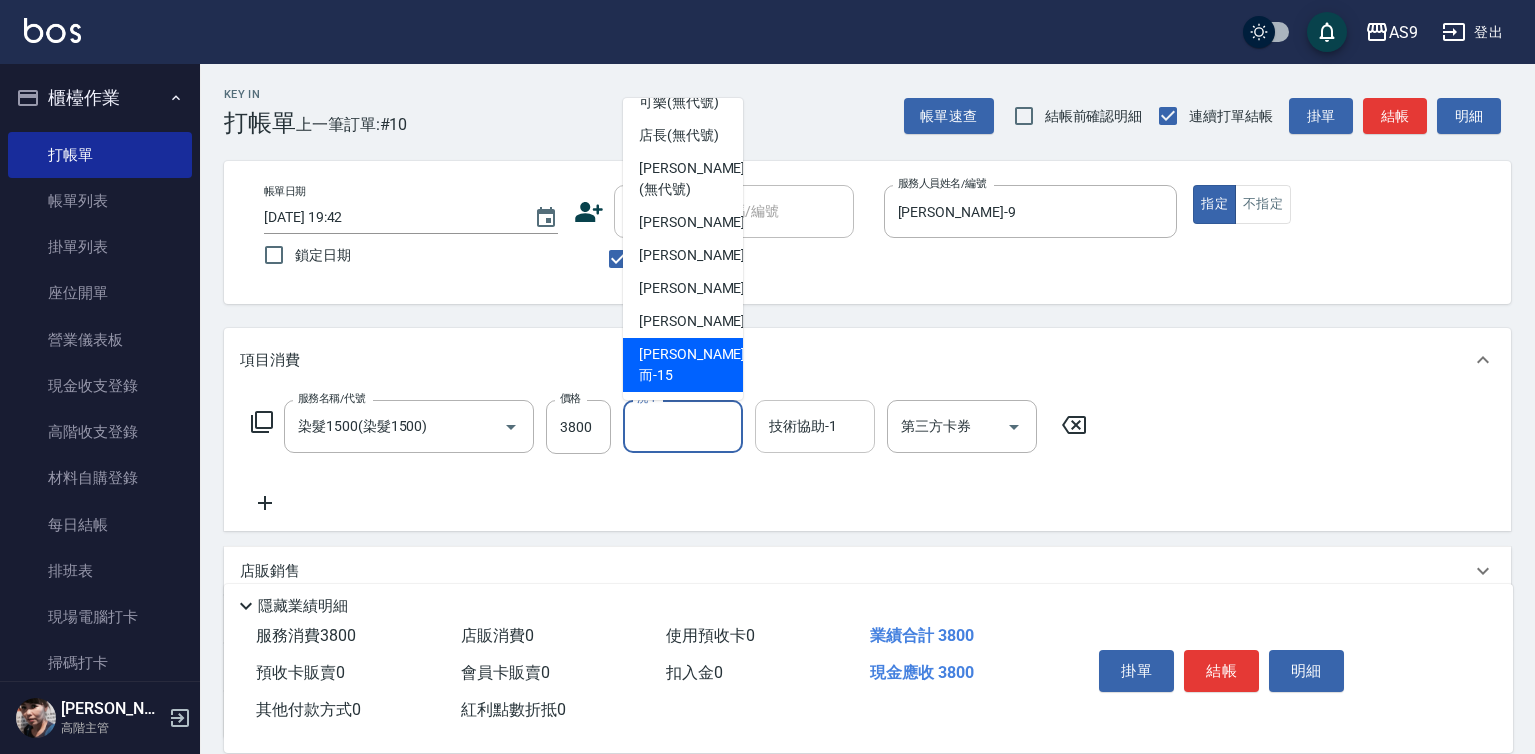 type on "[PERSON_NAME]而-15" 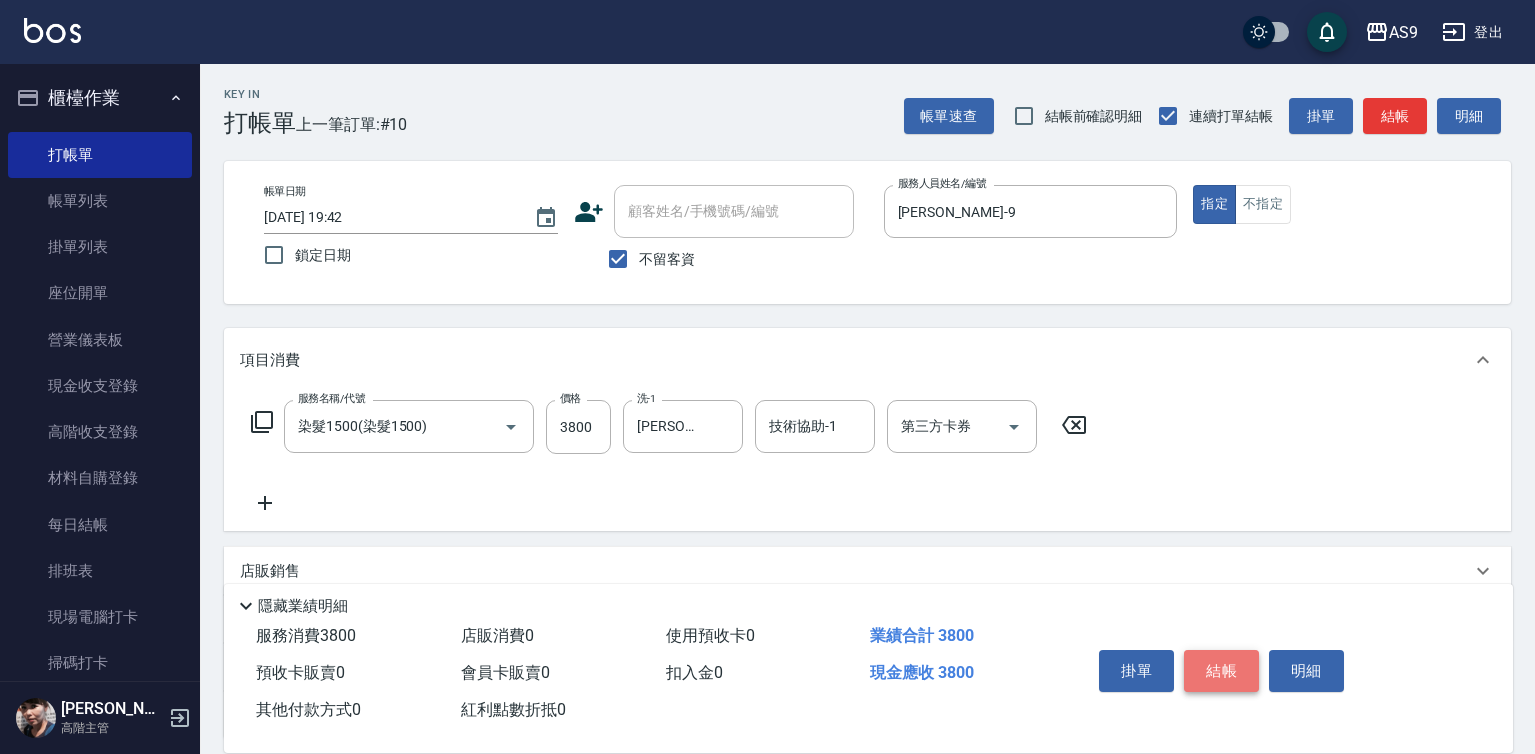 click on "結帳" at bounding box center (1221, 671) 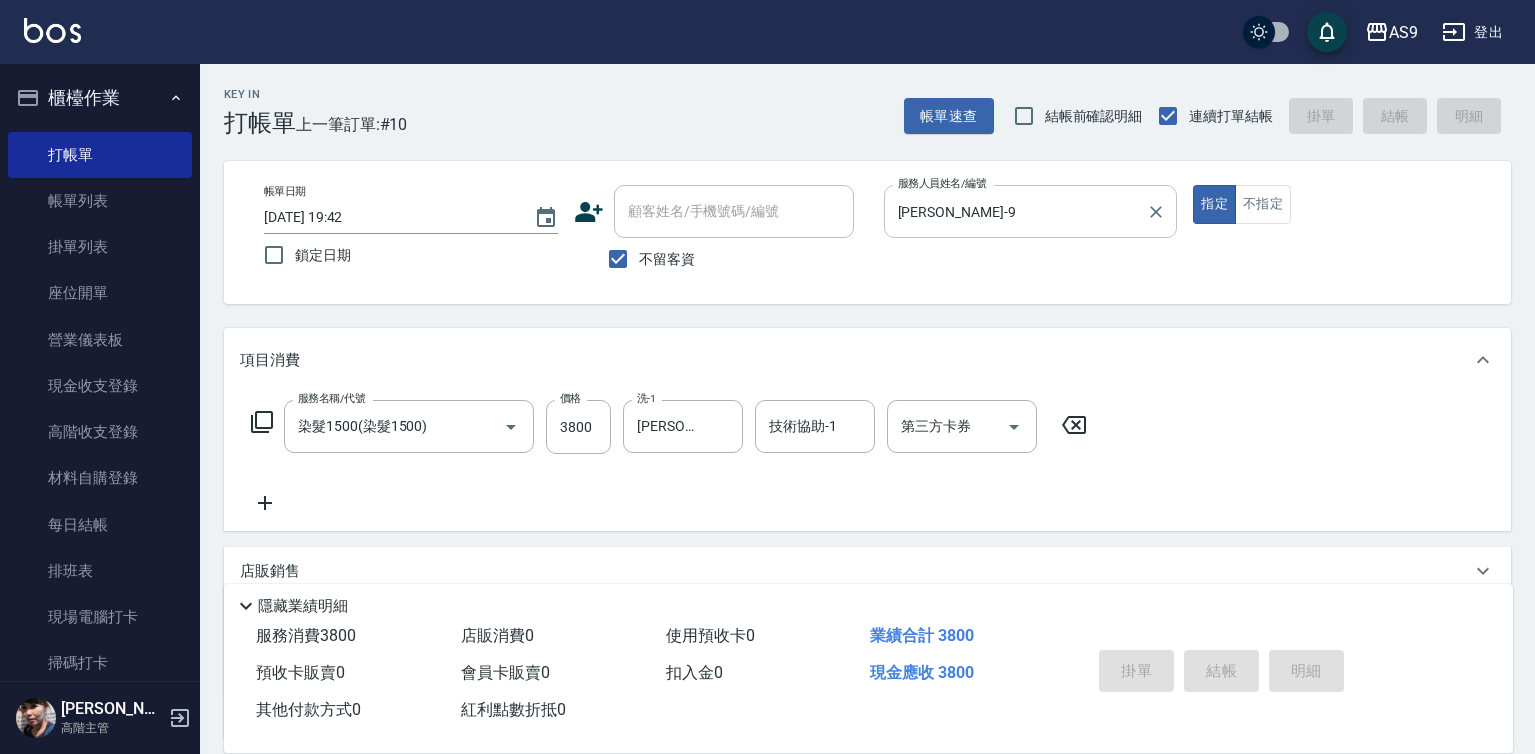 click on "[PERSON_NAME]-9" at bounding box center (1016, 211) 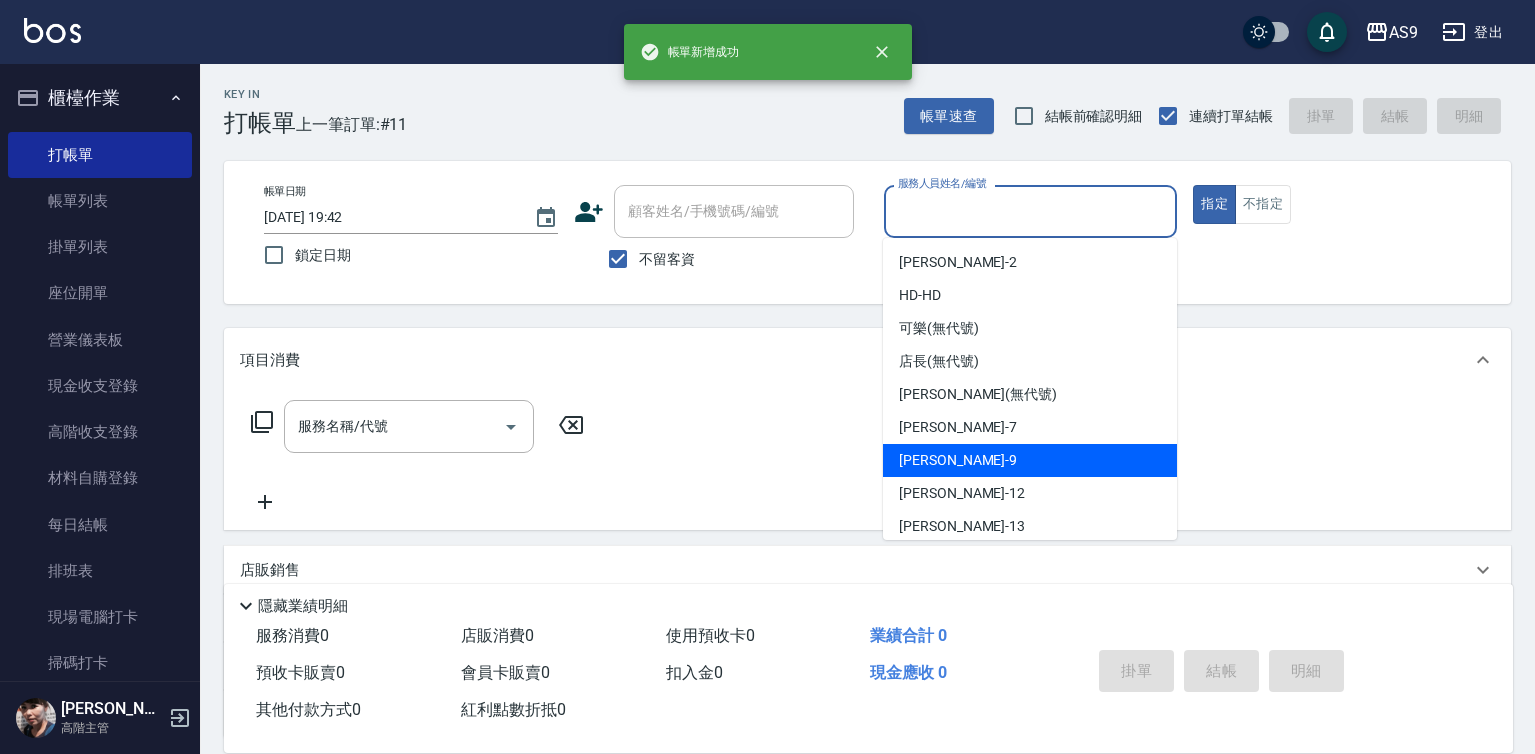 drag, startPoint x: 954, startPoint y: 453, endPoint x: 846, endPoint y: 459, distance: 108.16654 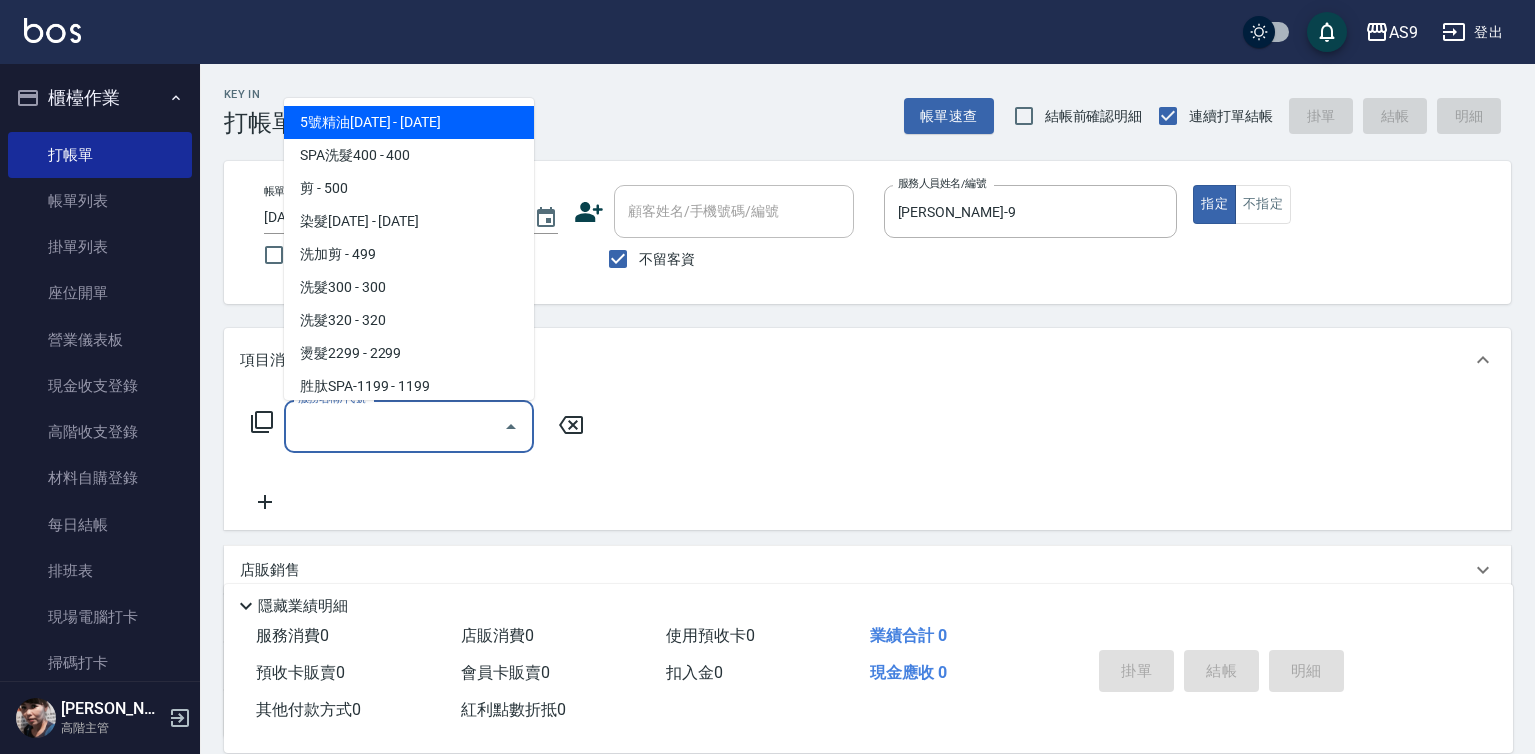 click on "服務名稱/代號" at bounding box center [394, 426] 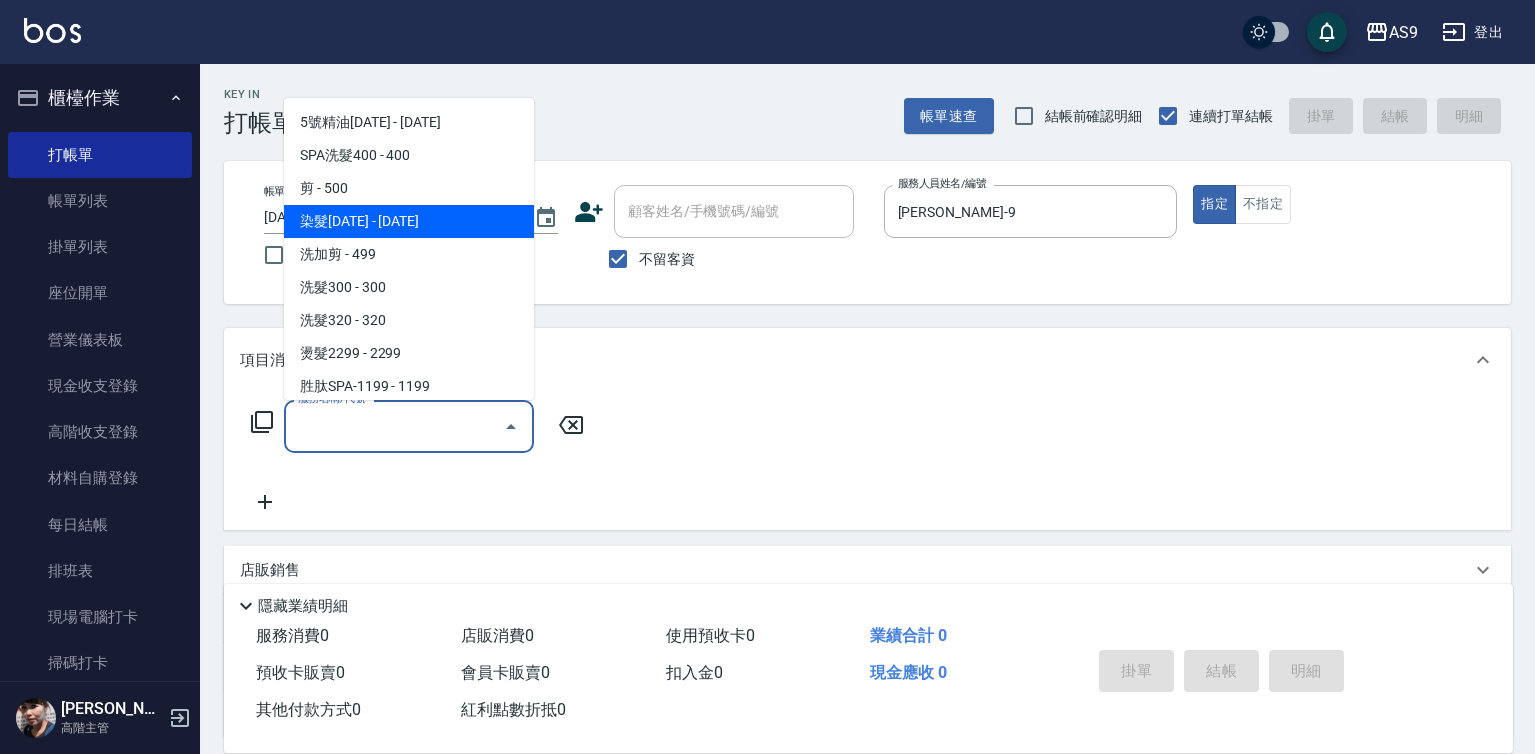 drag, startPoint x: 449, startPoint y: 213, endPoint x: 455, endPoint y: 227, distance: 15.231546 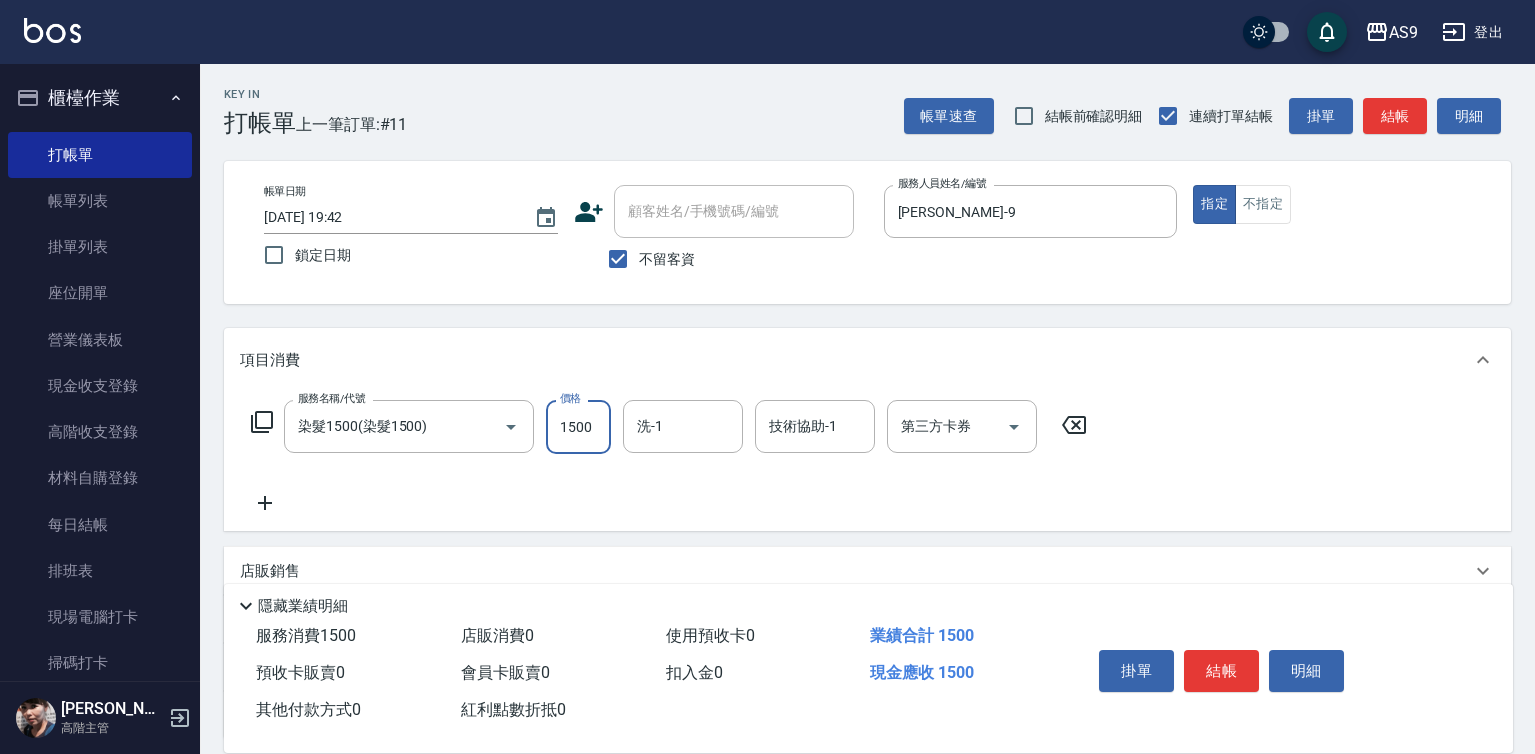 click on "1500" at bounding box center (578, 427) 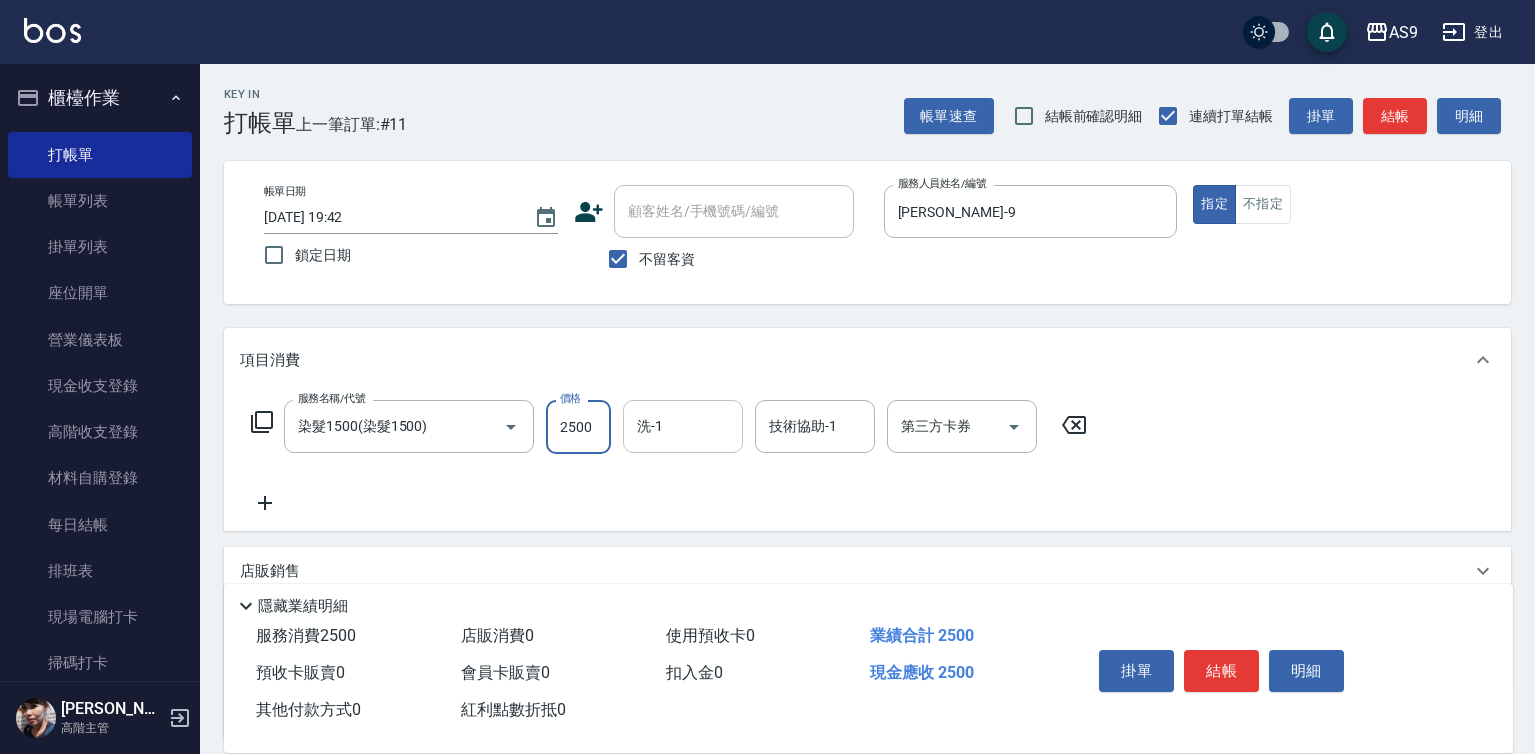 type on "2500" 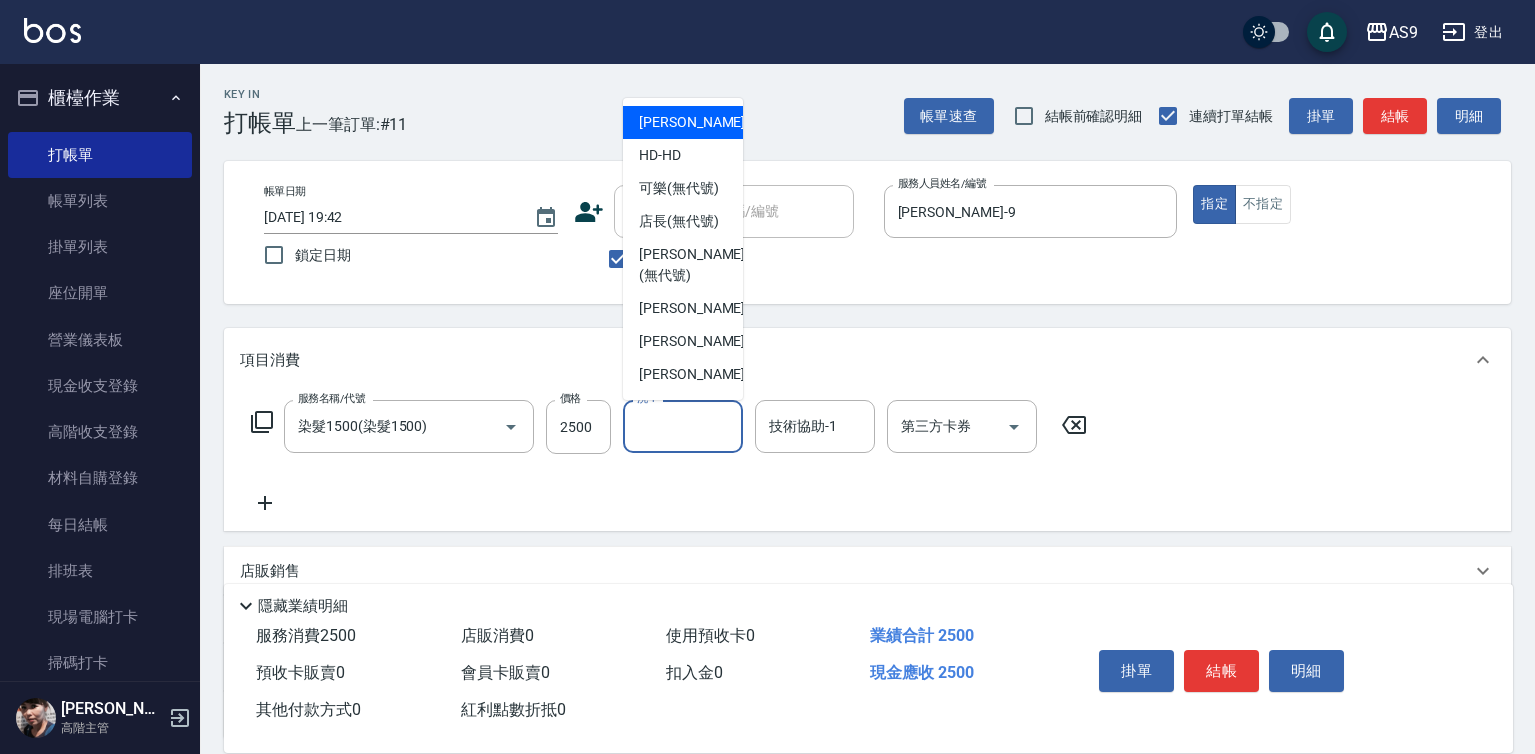 click on "洗-1" at bounding box center [683, 426] 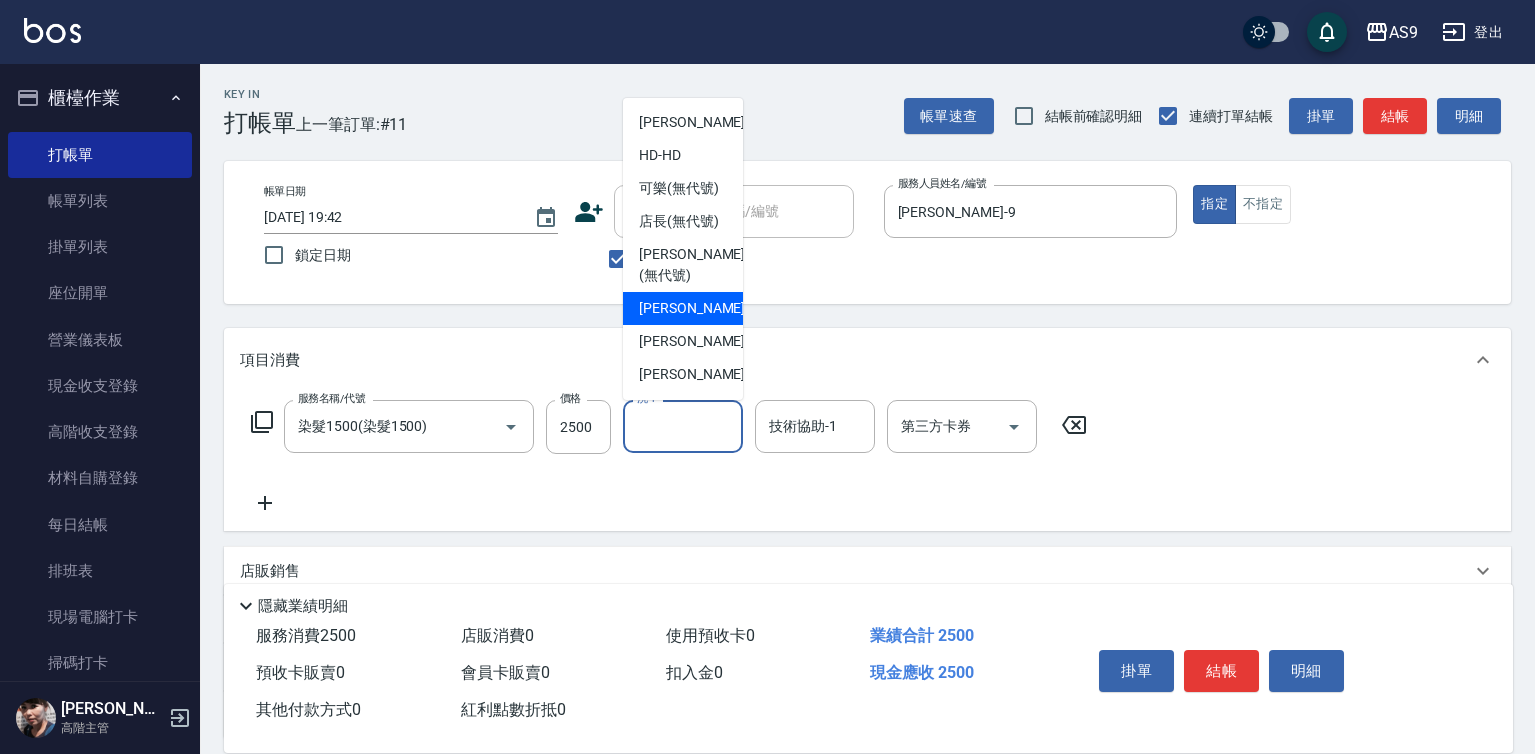 scroll, scrollTop: 100, scrollLeft: 0, axis: vertical 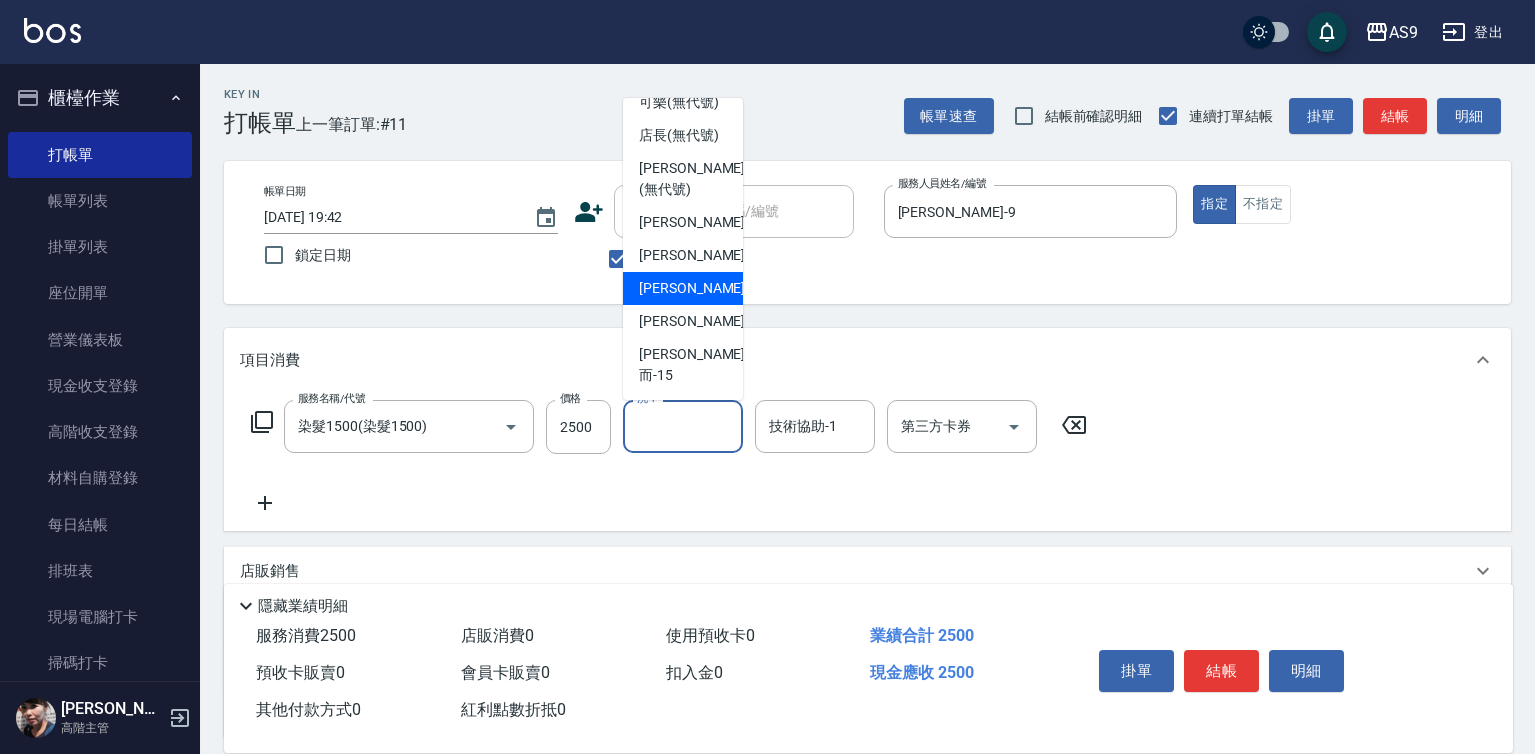drag, startPoint x: 709, startPoint y: 340, endPoint x: 826, endPoint y: 392, distance: 128.03516 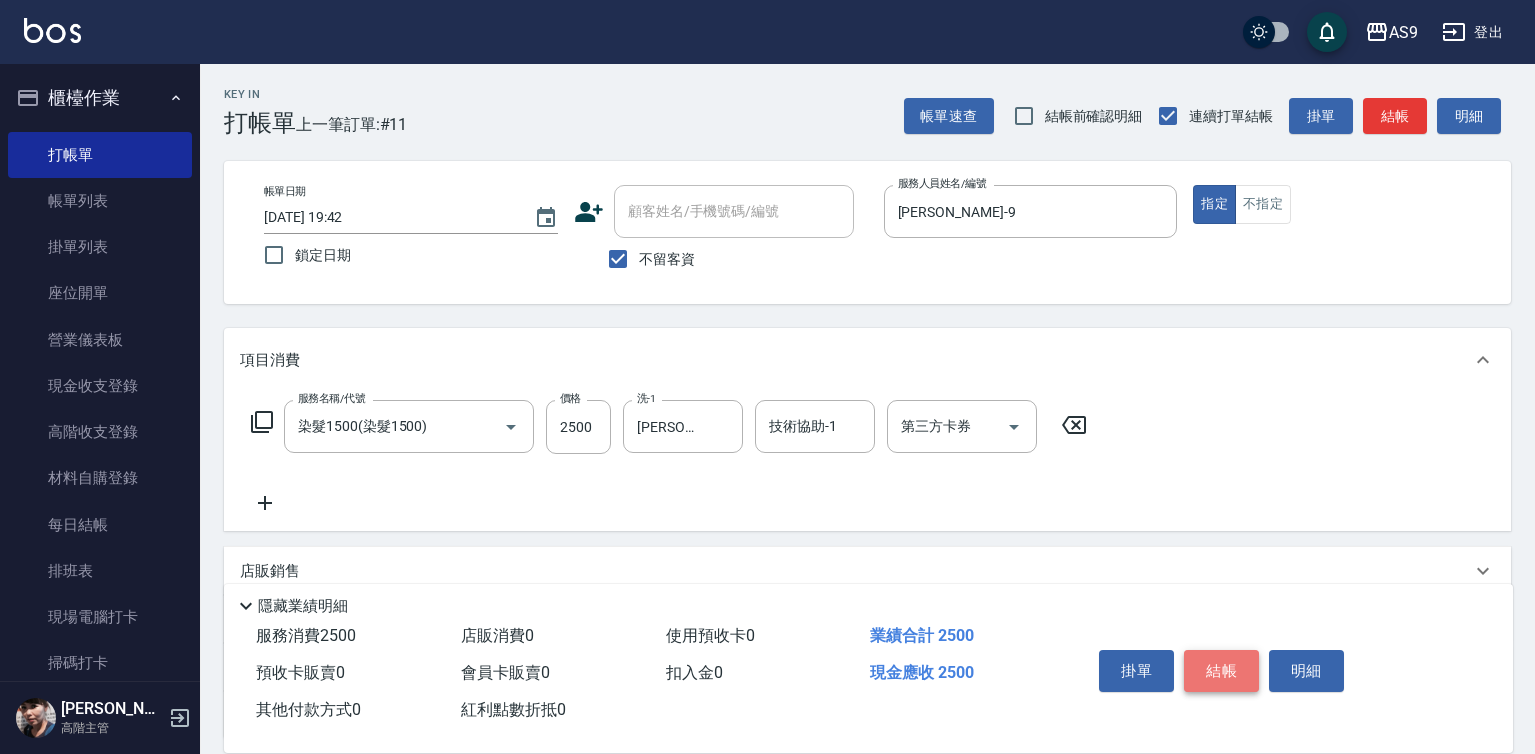 click on "結帳" at bounding box center (1221, 671) 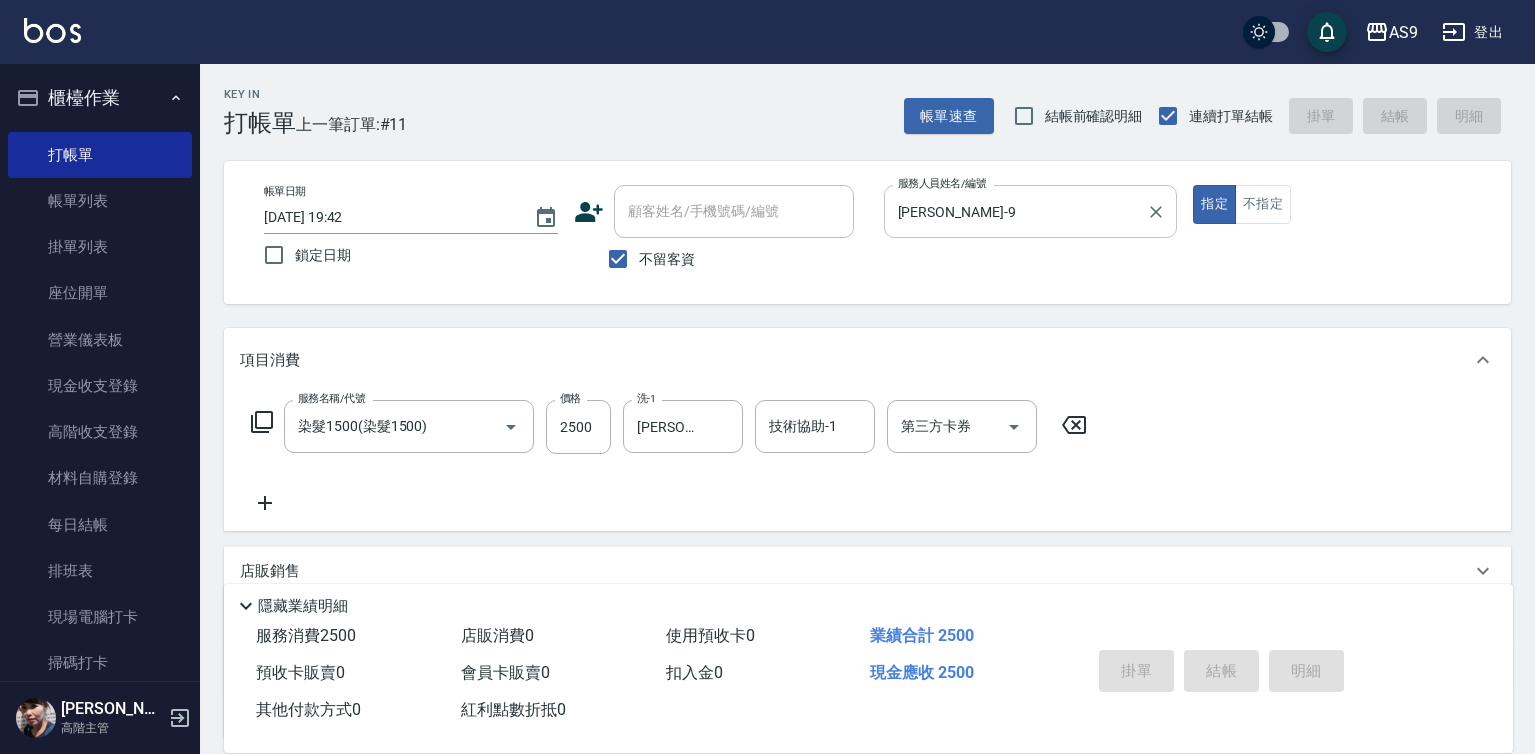 type on "[DATE] 19:43" 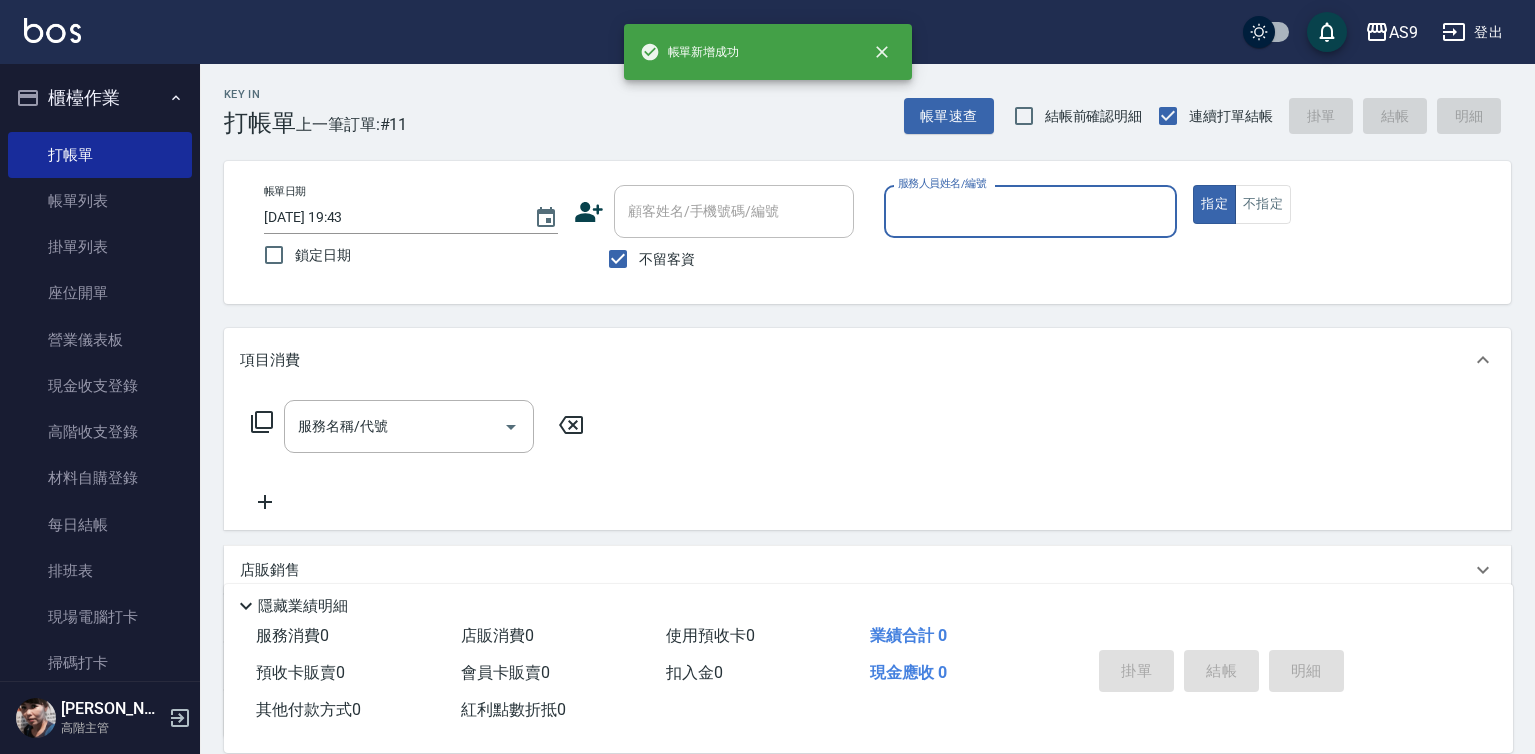 click on "服務人員姓名/編號" at bounding box center [1031, 211] 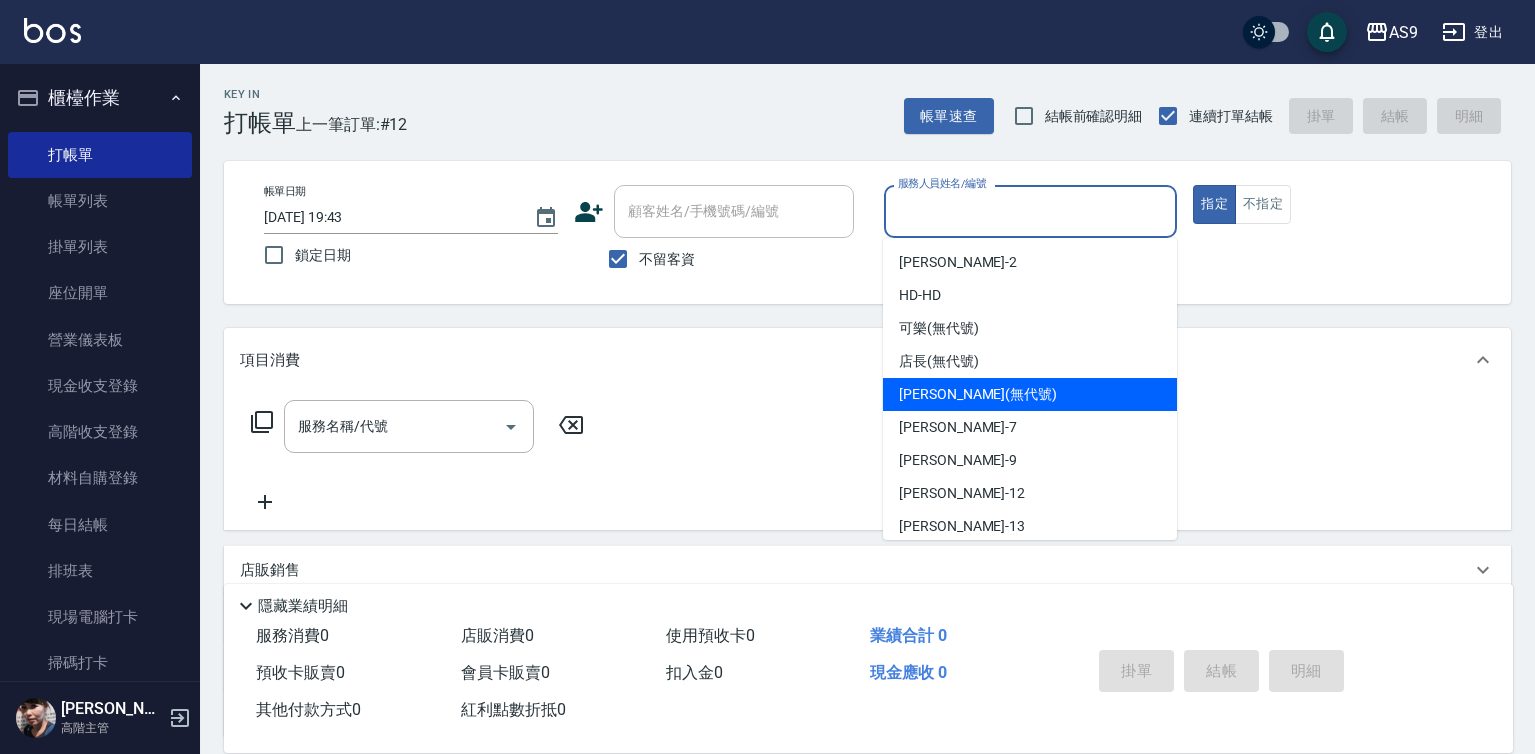 click on "[PERSON_NAME] (無代號)" at bounding box center [978, 394] 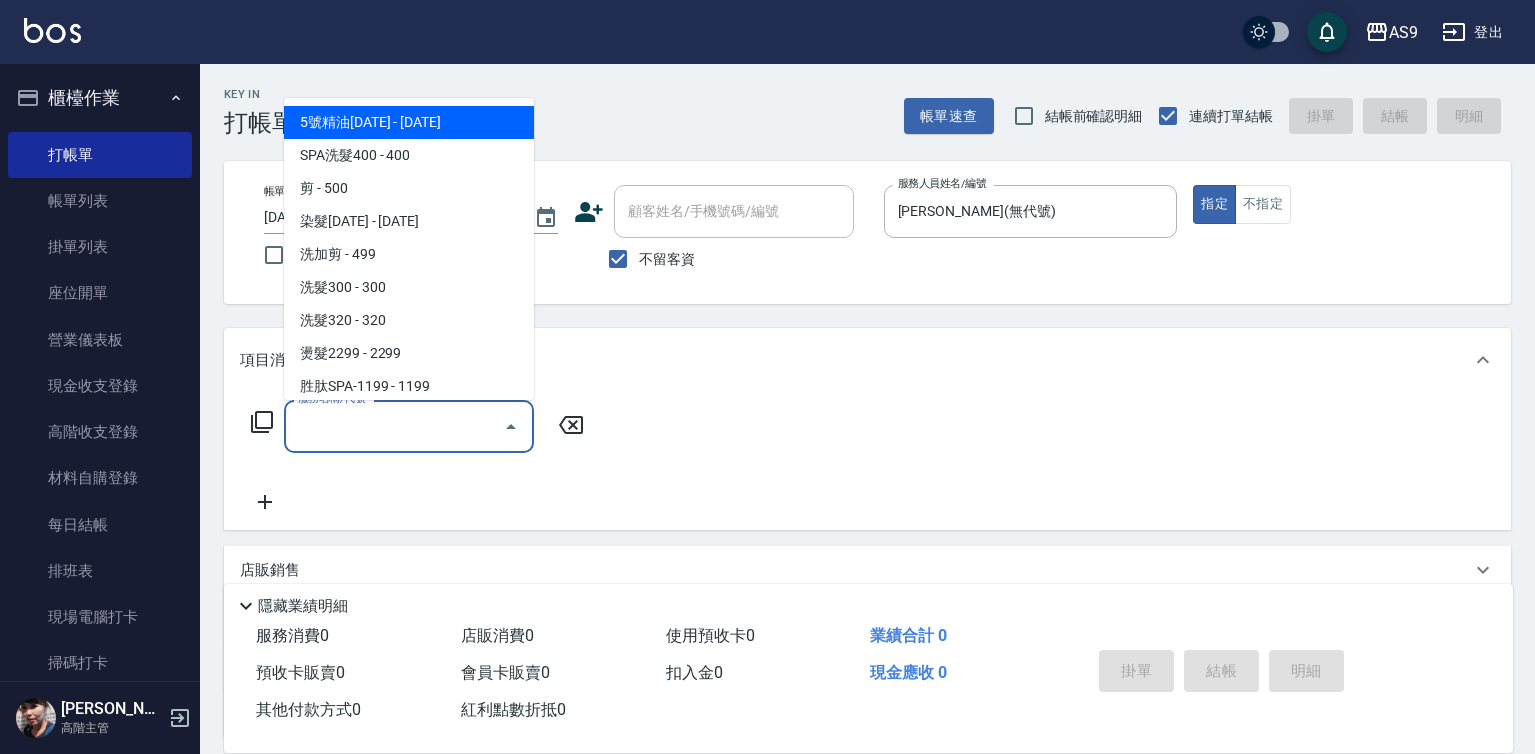 click on "服務名稱/代號" at bounding box center (394, 426) 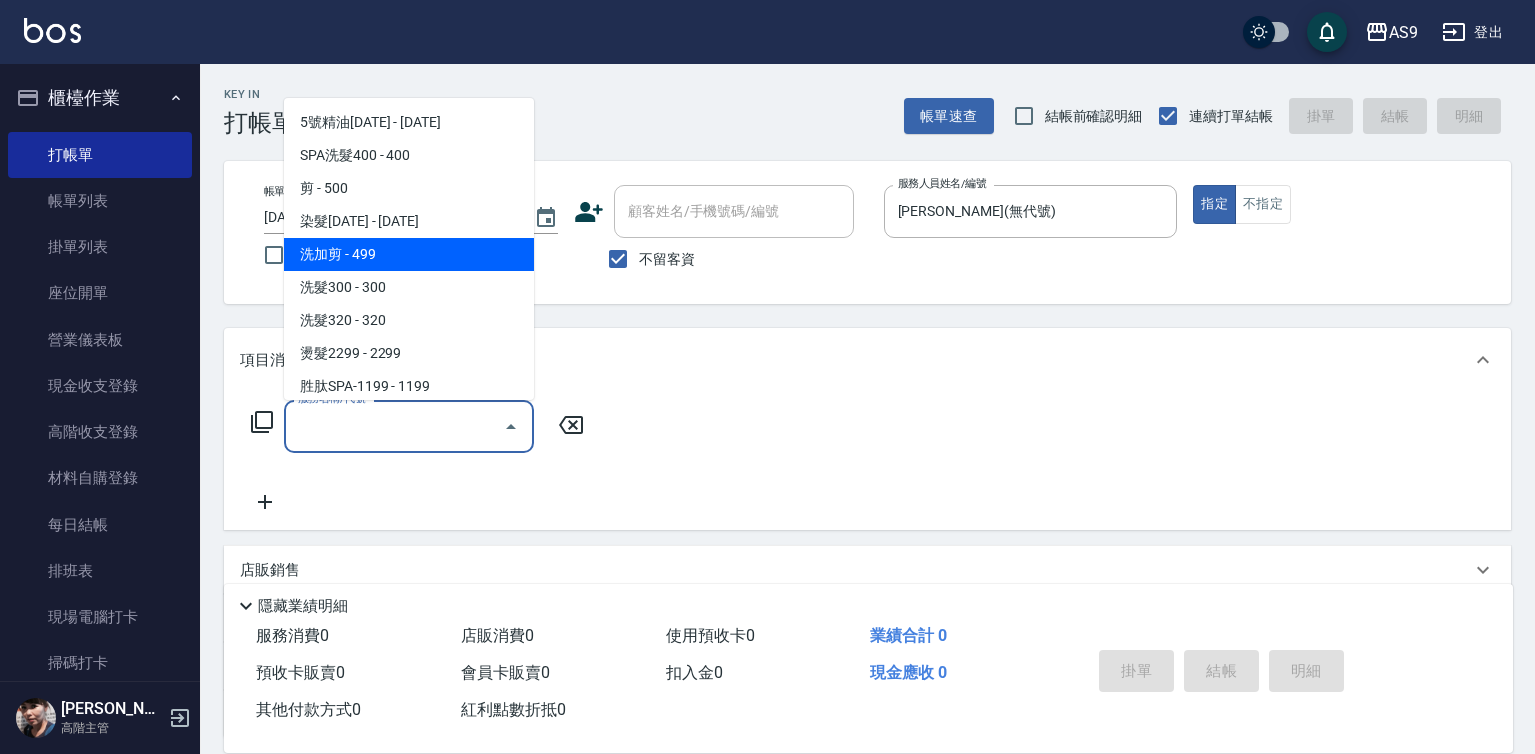 click on "SPA洗髮400 - 400" at bounding box center (409, 155) 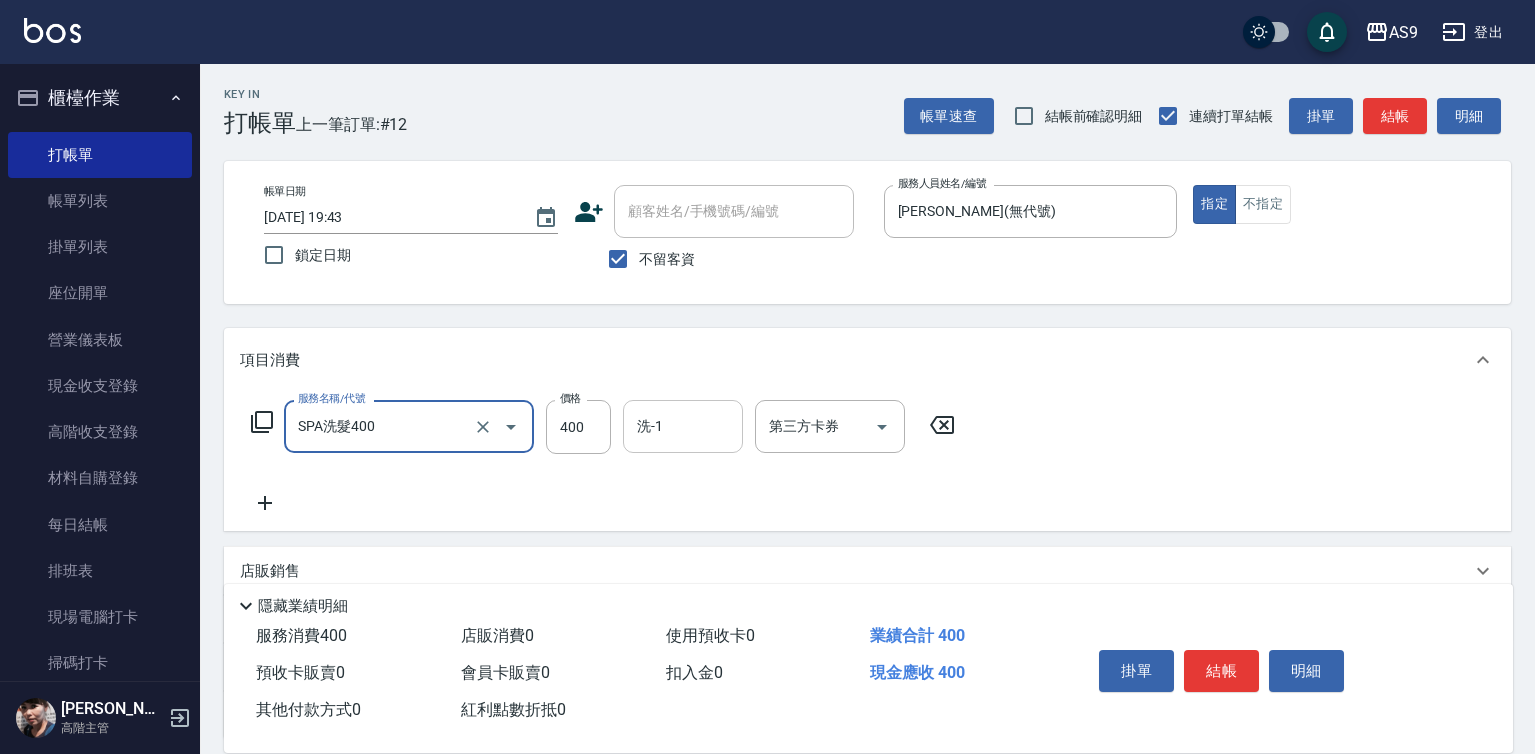 click on "洗-1" at bounding box center (683, 426) 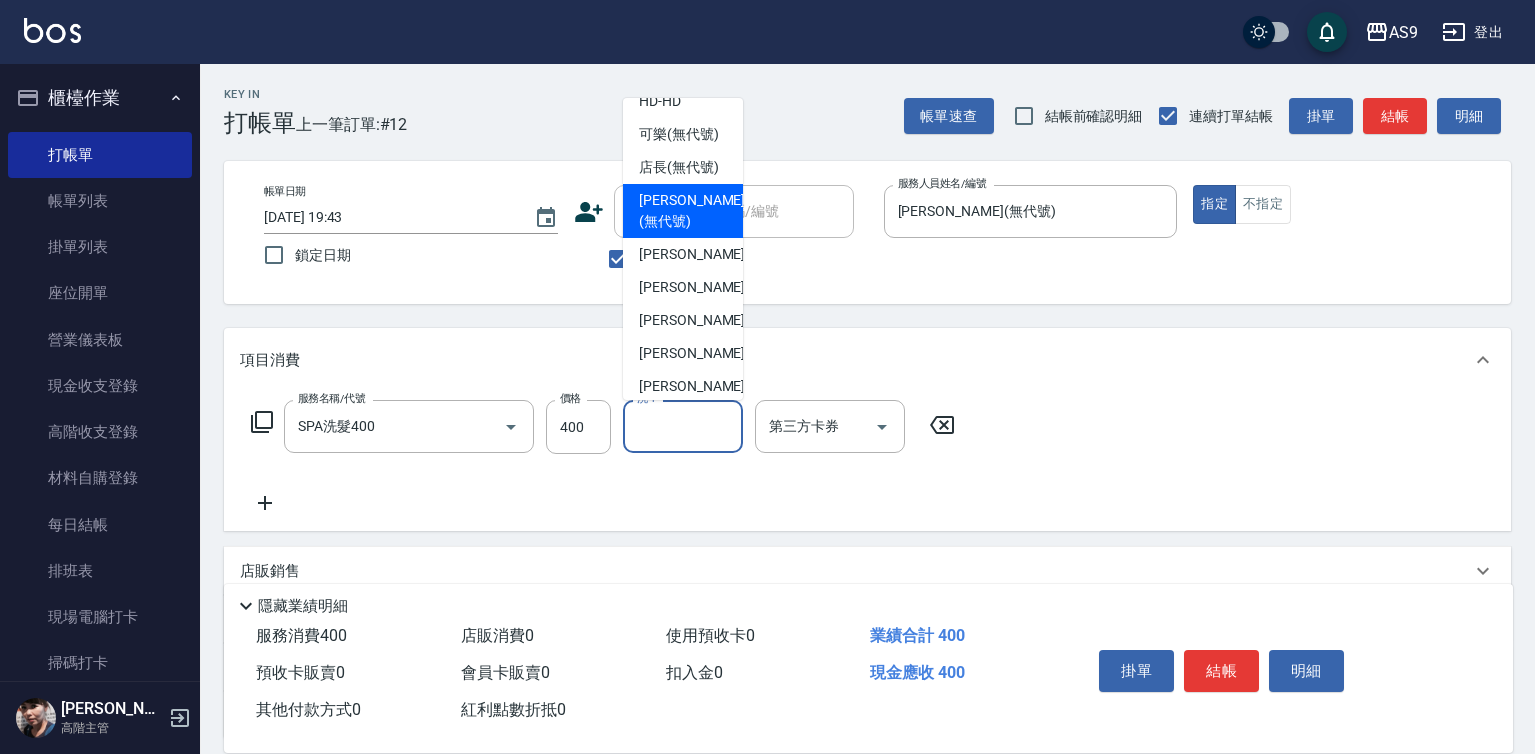 scroll, scrollTop: 100, scrollLeft: 0, axis: vertical 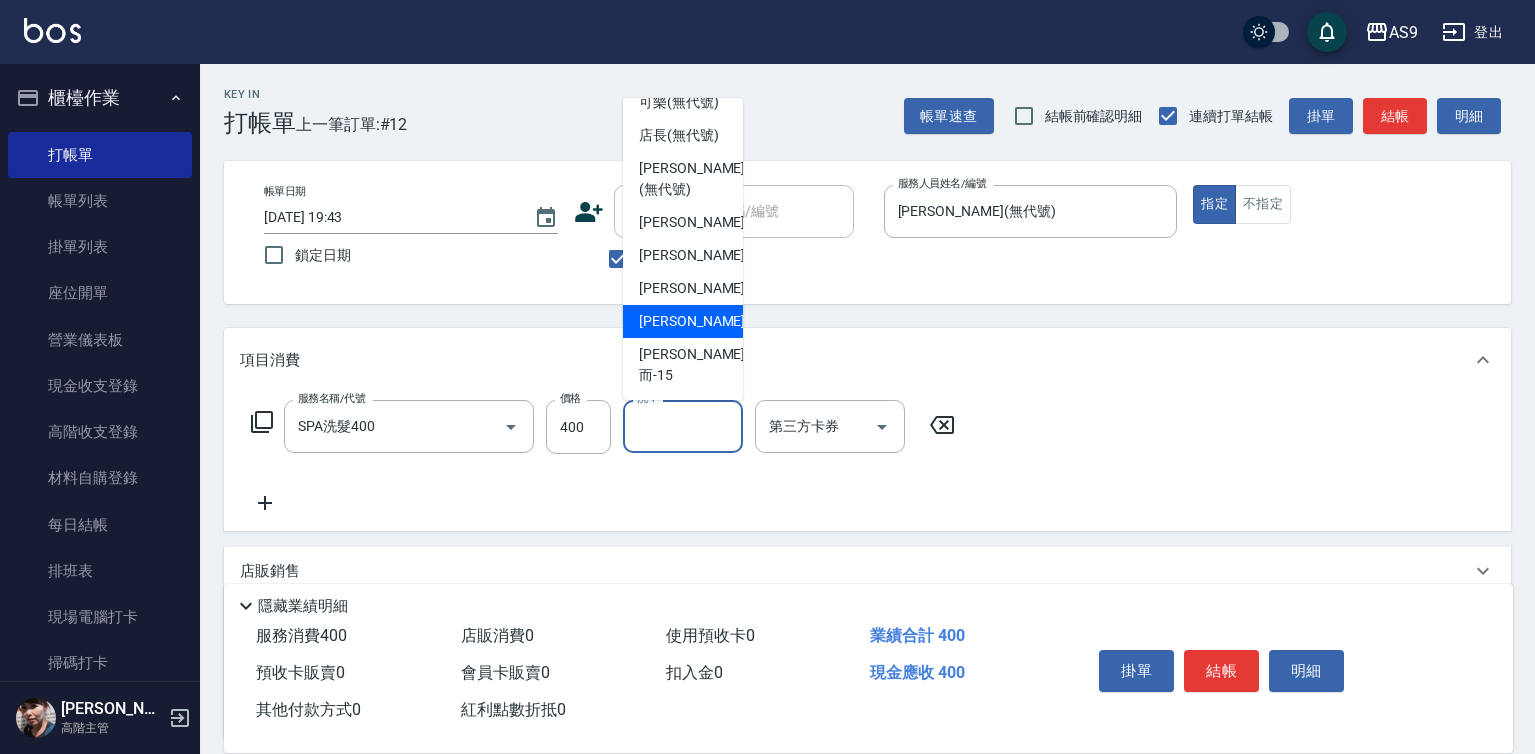 click on "[PERSON_NAME] -13" at bounding box center [702, 321] 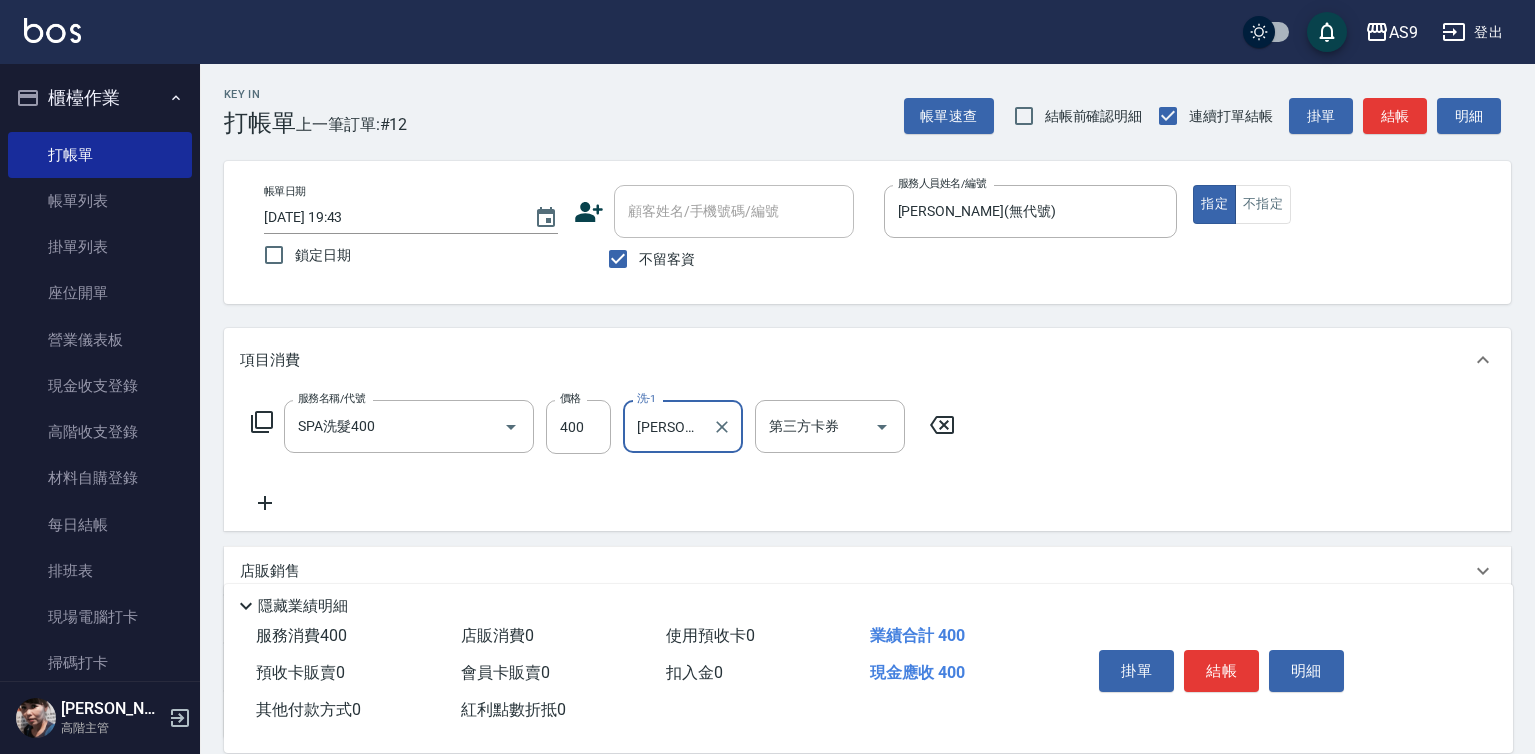 click at bounding box center [721, 426] 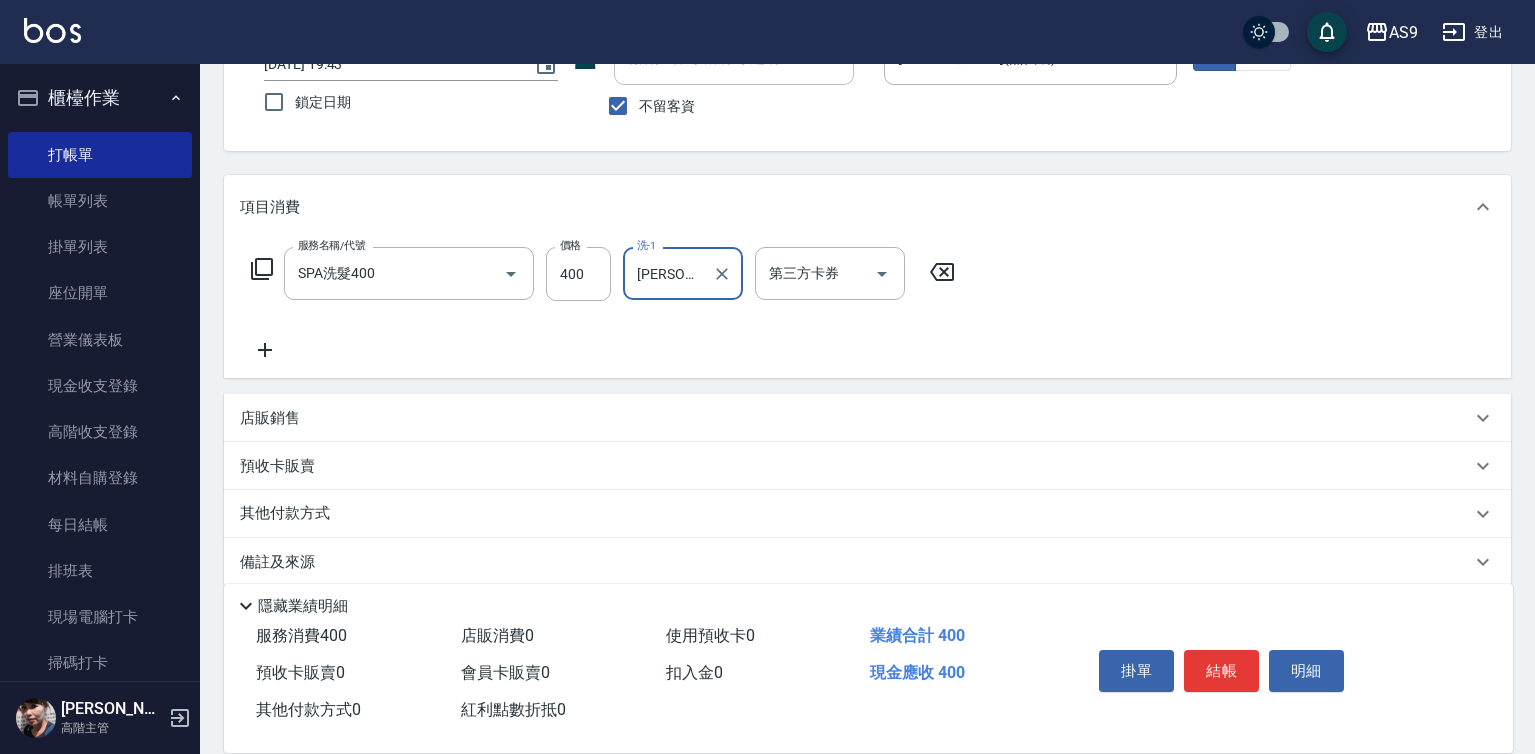 scroll, scrollTop: 177, scrollLeft: 0, axis: vertical 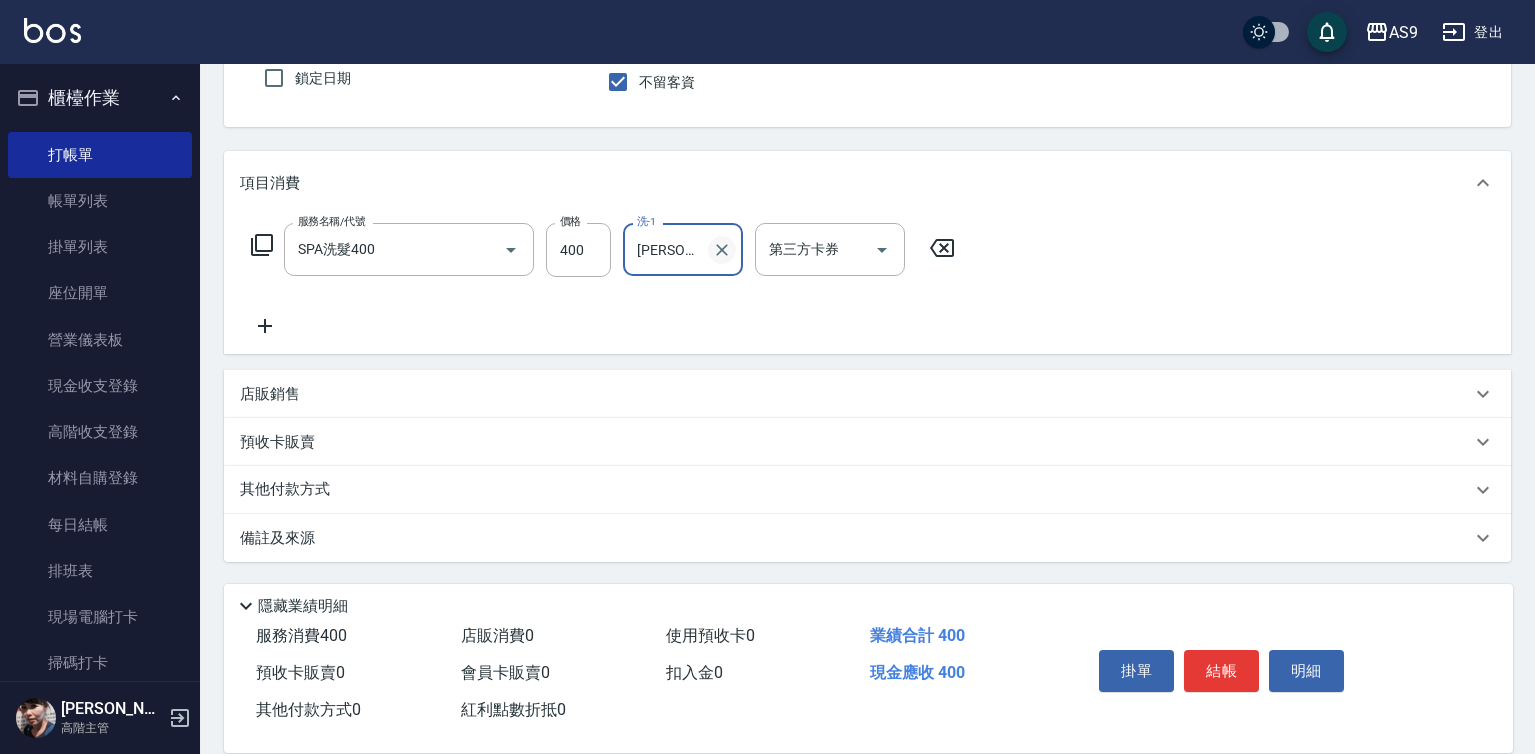 click 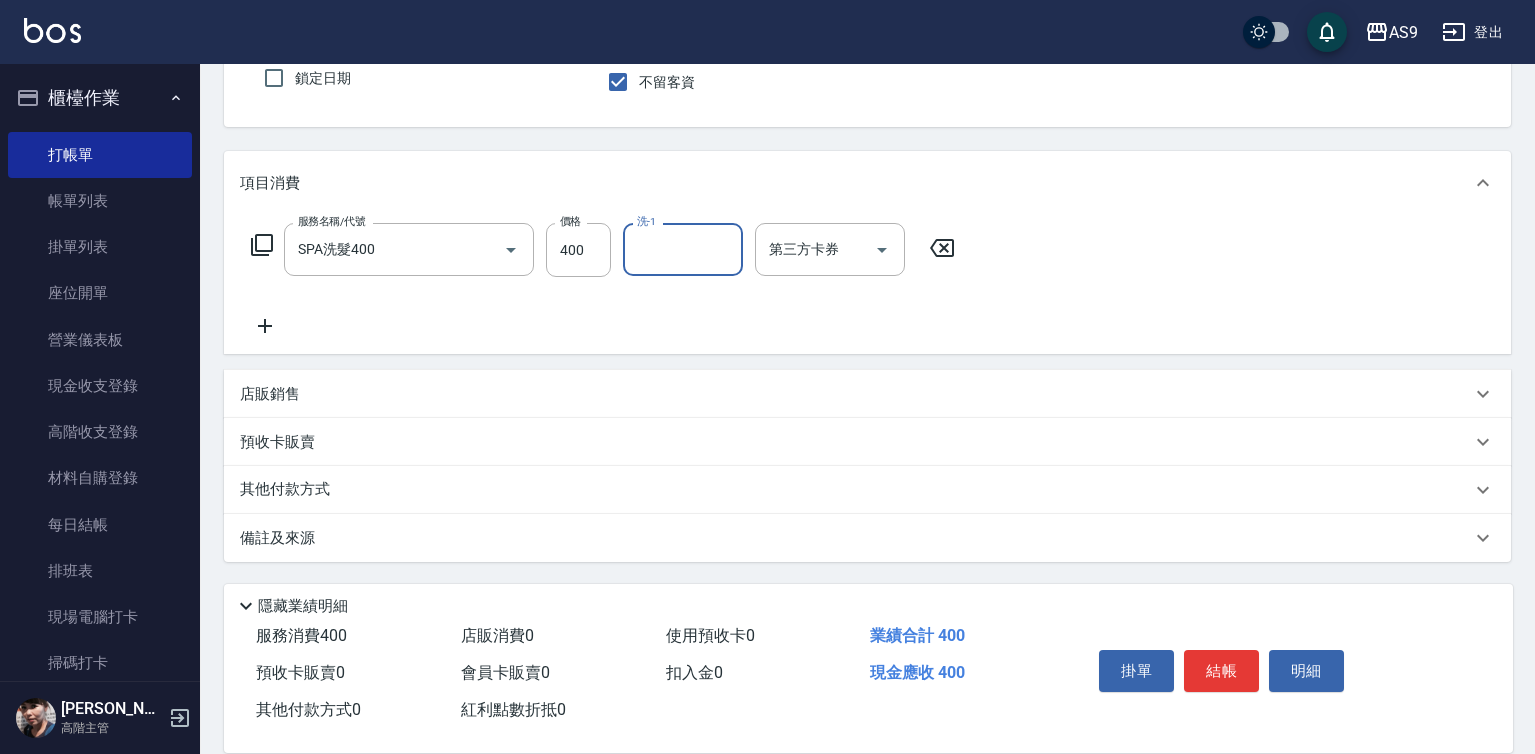 click on "洗-1" at bounding box center (683, 249) 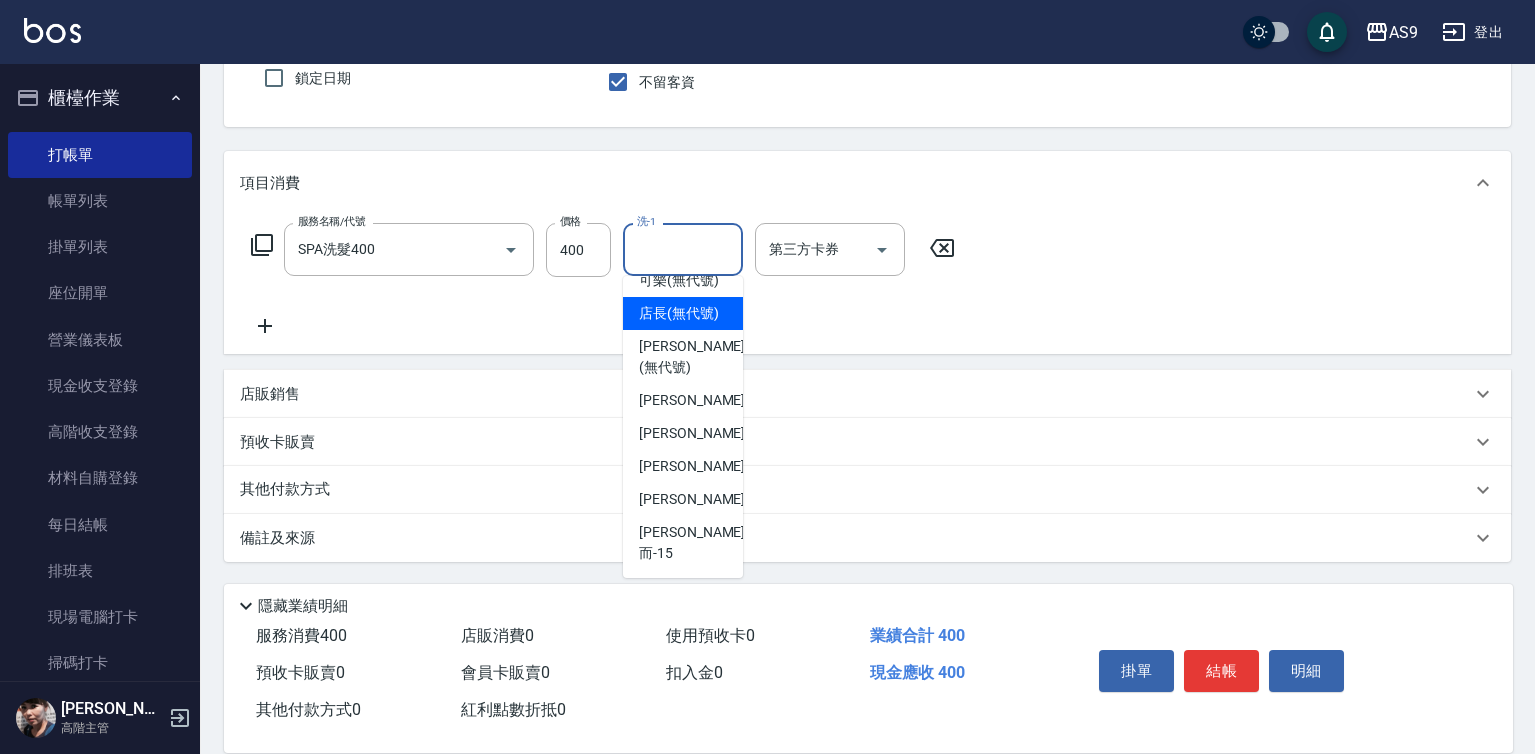 scroll, scrollTop: 128, scrollLeft: 0, axis: vertical 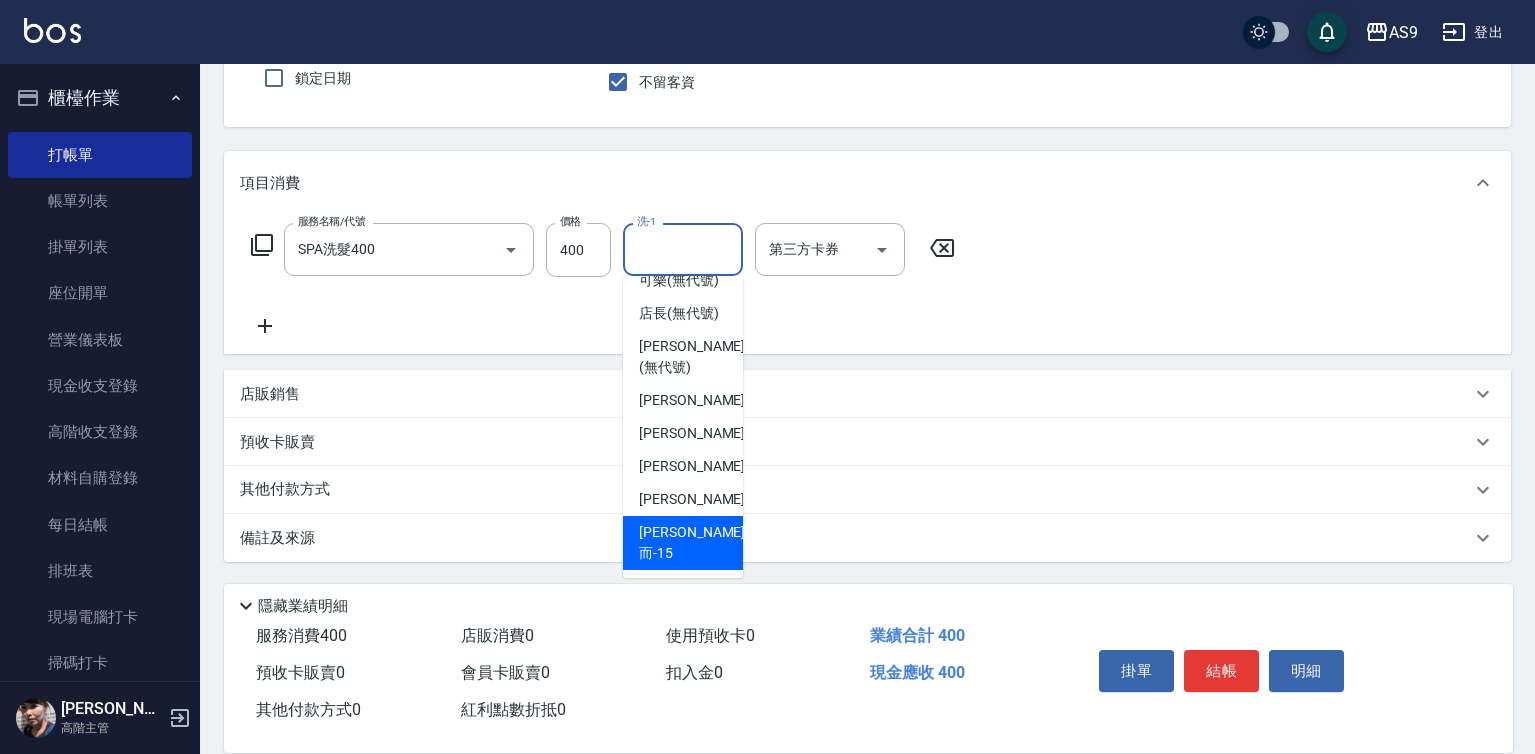 click on "[PERSON_NAME]而 -15" at bounding box center (683, 543) 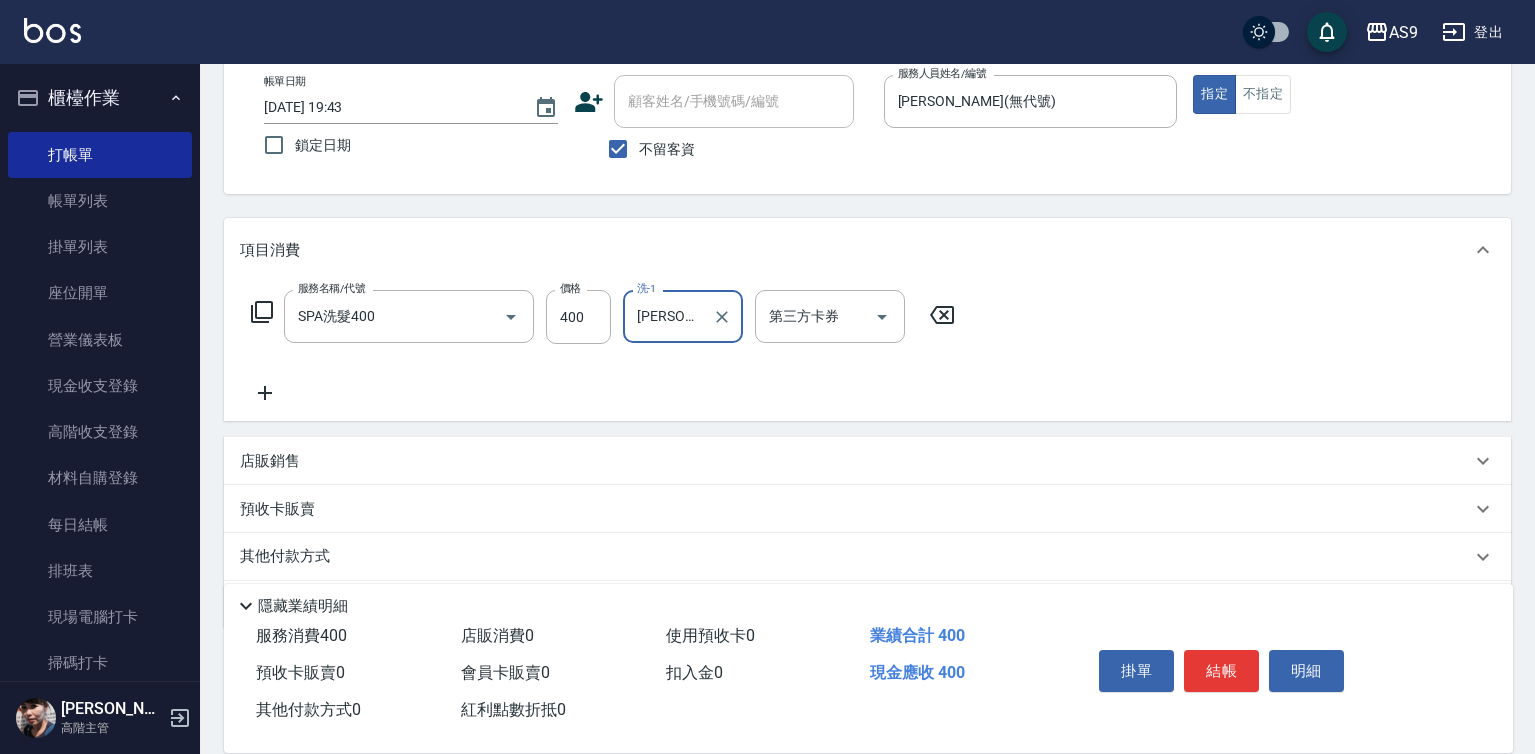 scroll, scrollTop: 0, scrollLeft: 0, axis: both 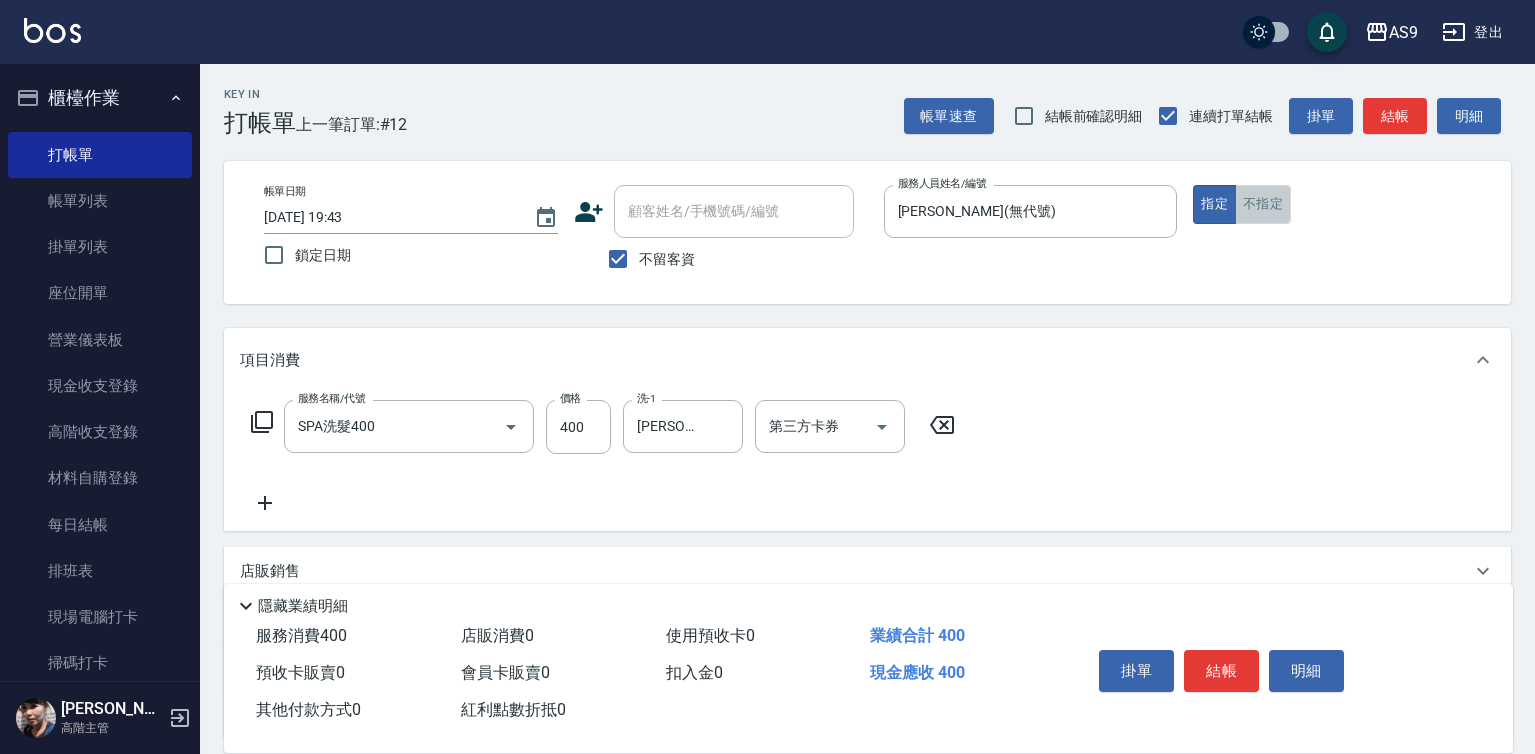 click on "不指定" at bounding box center (1263, 204) 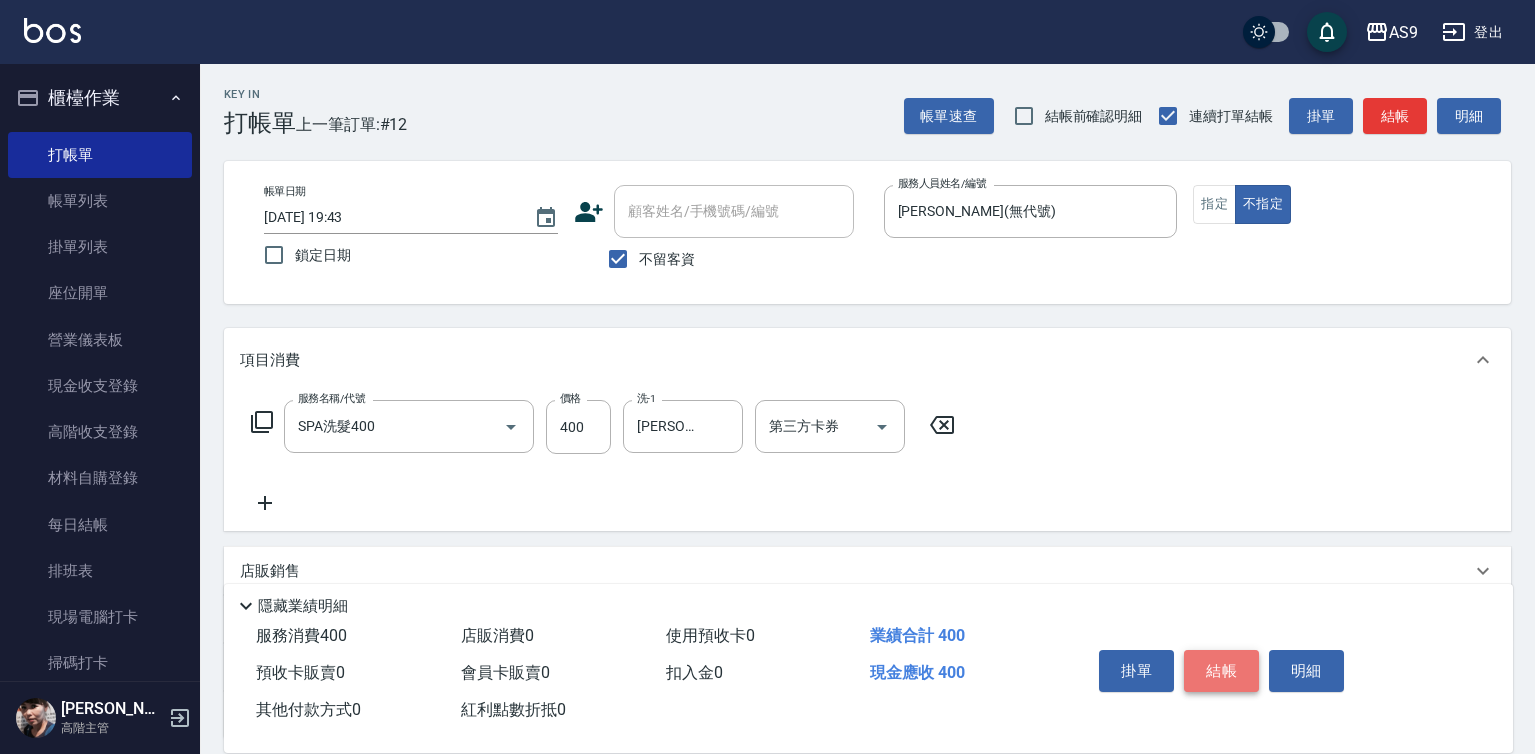 click on "結帳" at bounding box center (1221, 671) 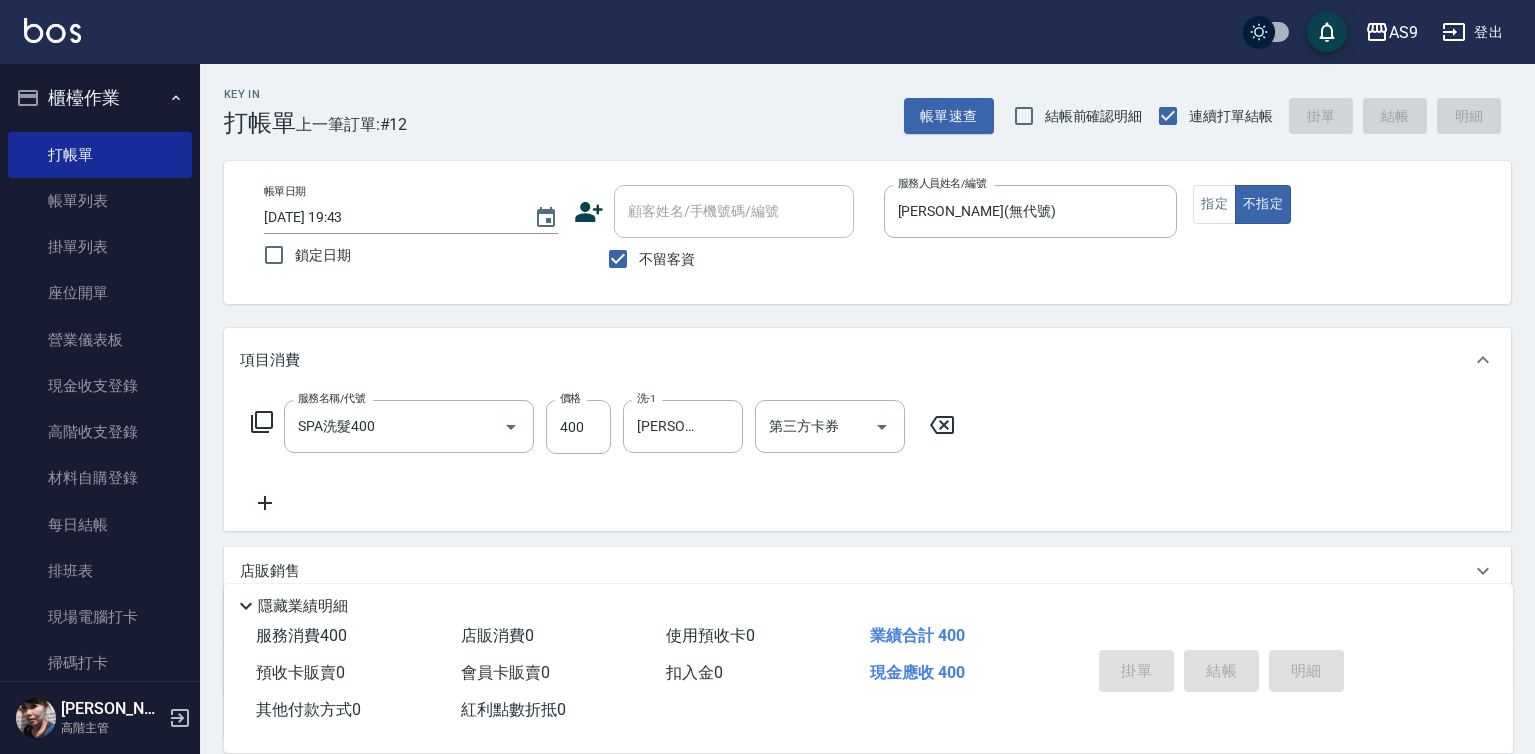 type 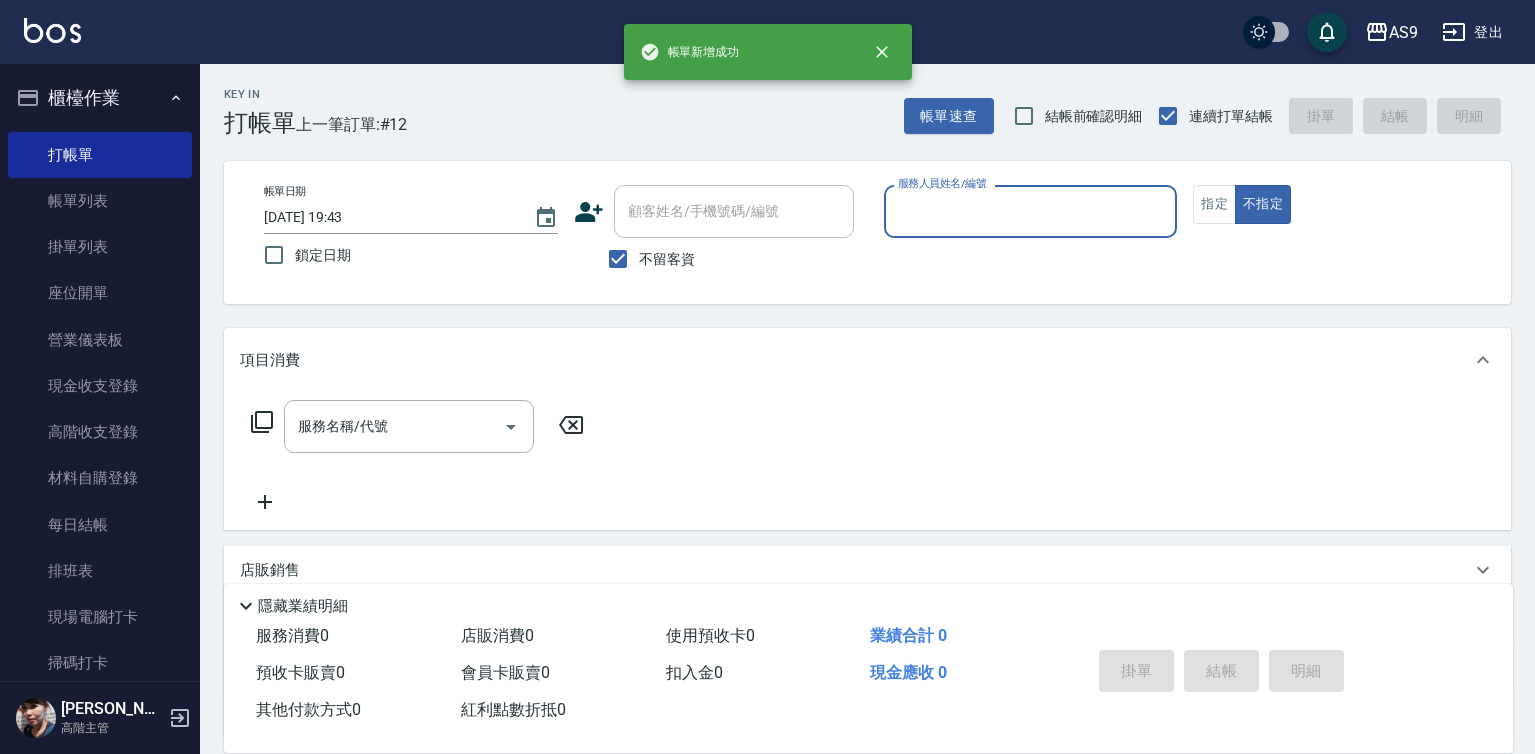click on "服務人員姓名/編號" at bounding box center [1031, 211] 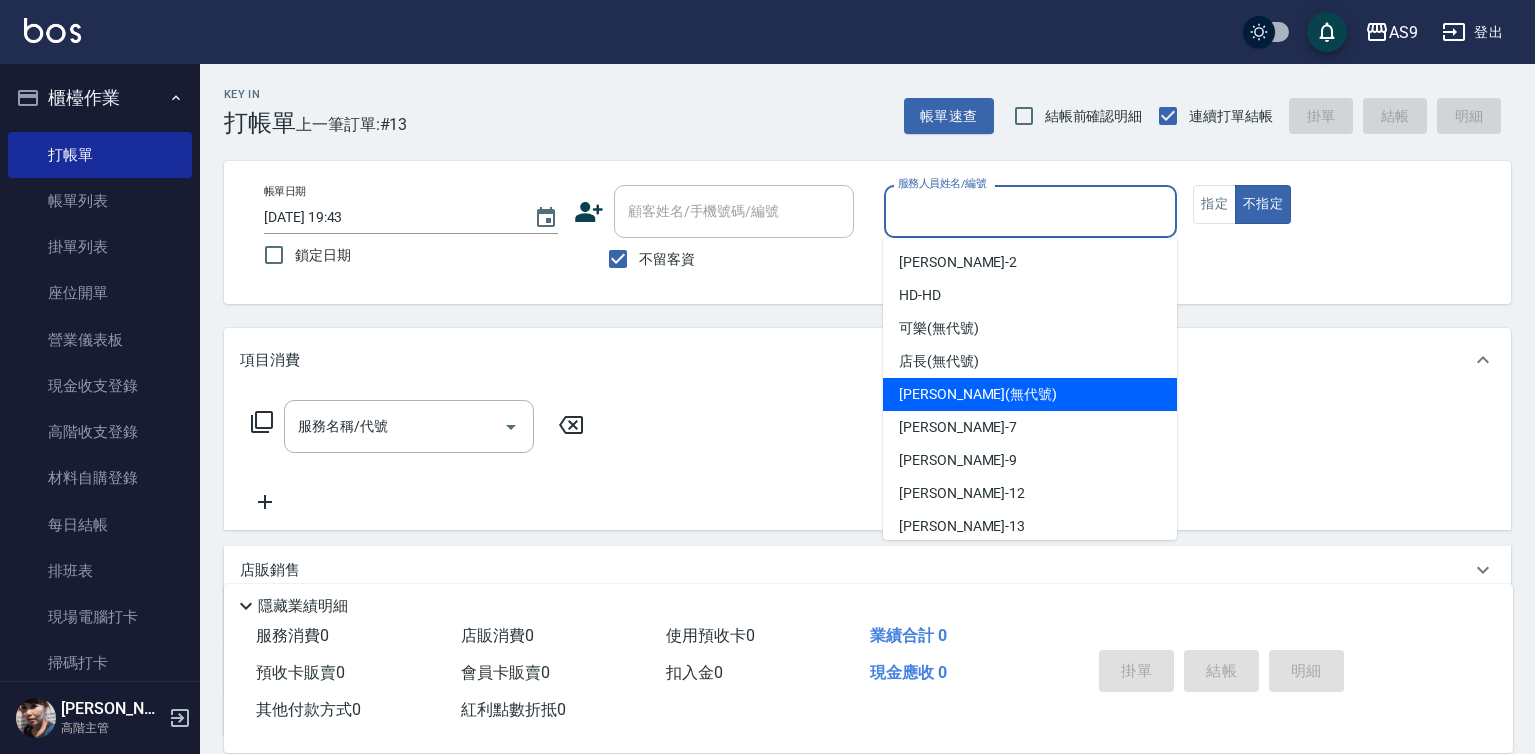 drag, startPoint x: 946, startPoint y: 396, endPoint x: 888, endPoint y: 403, distance: 58.420887 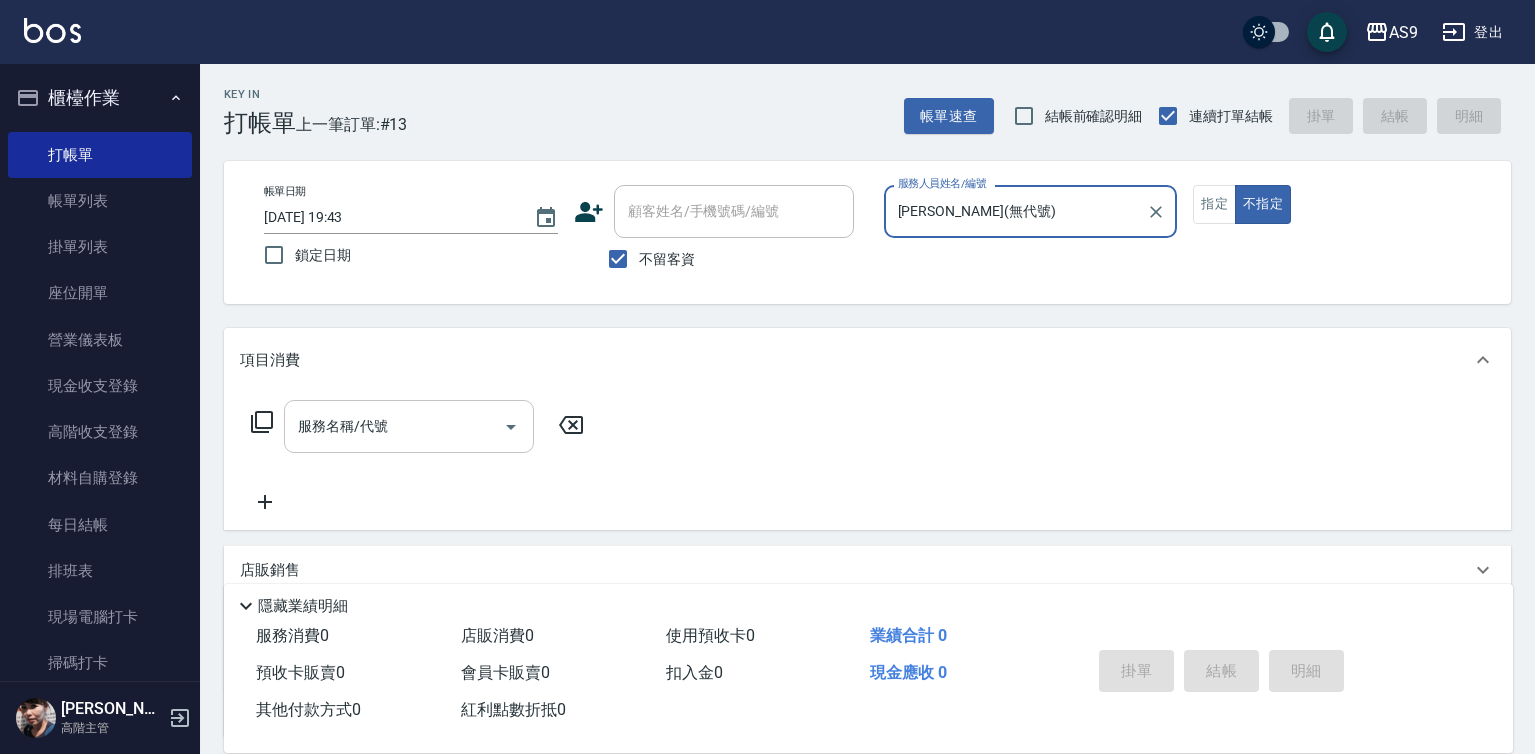 click on "服務名稱/代號" at bounding box center (394, 426) 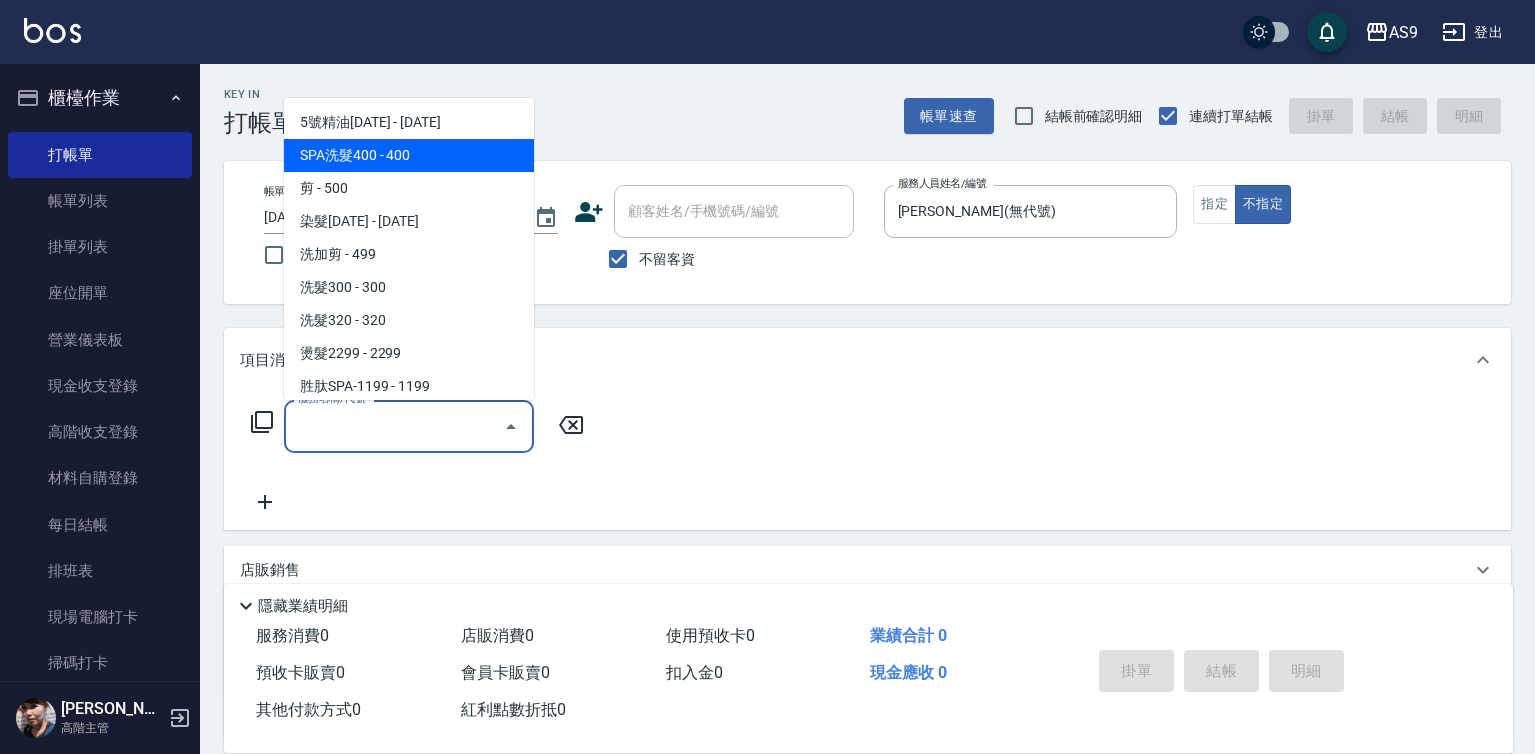 click on "SPA洗髮400 - 400" at bounding box center [409, 155] 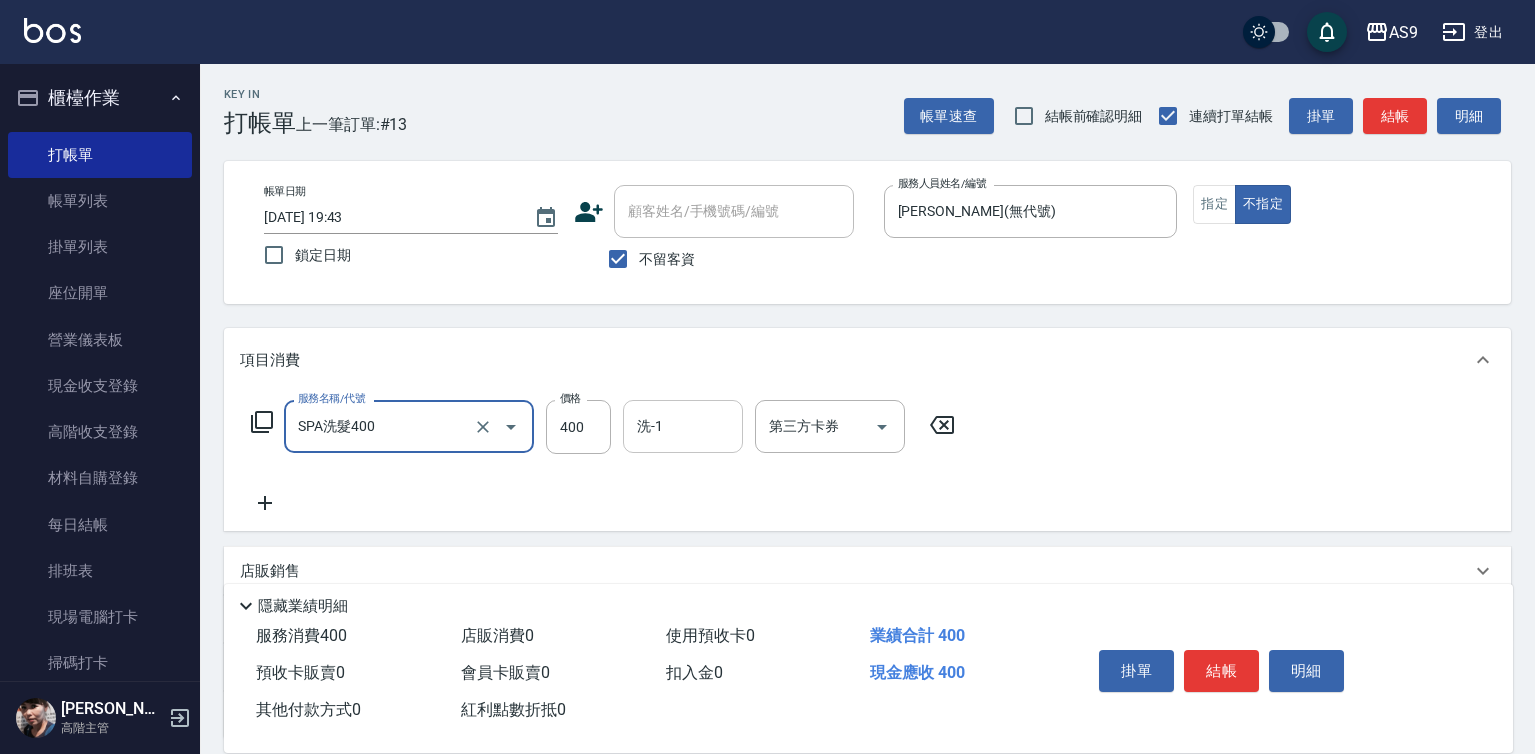 click on "洗-1" at bounding box center (683, 426) 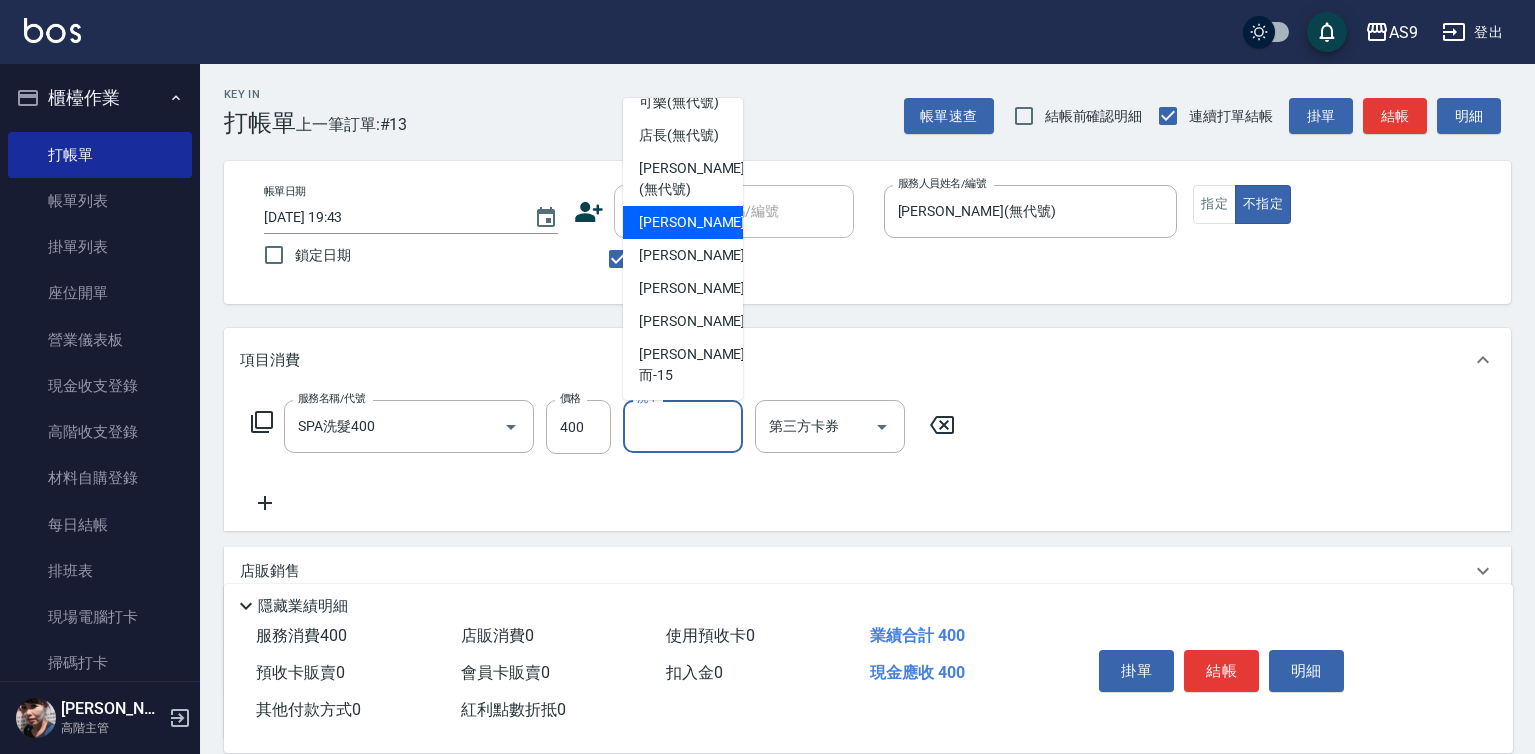 scroll, scrollTop: 128, scrollLeft: 0, axis: vertical 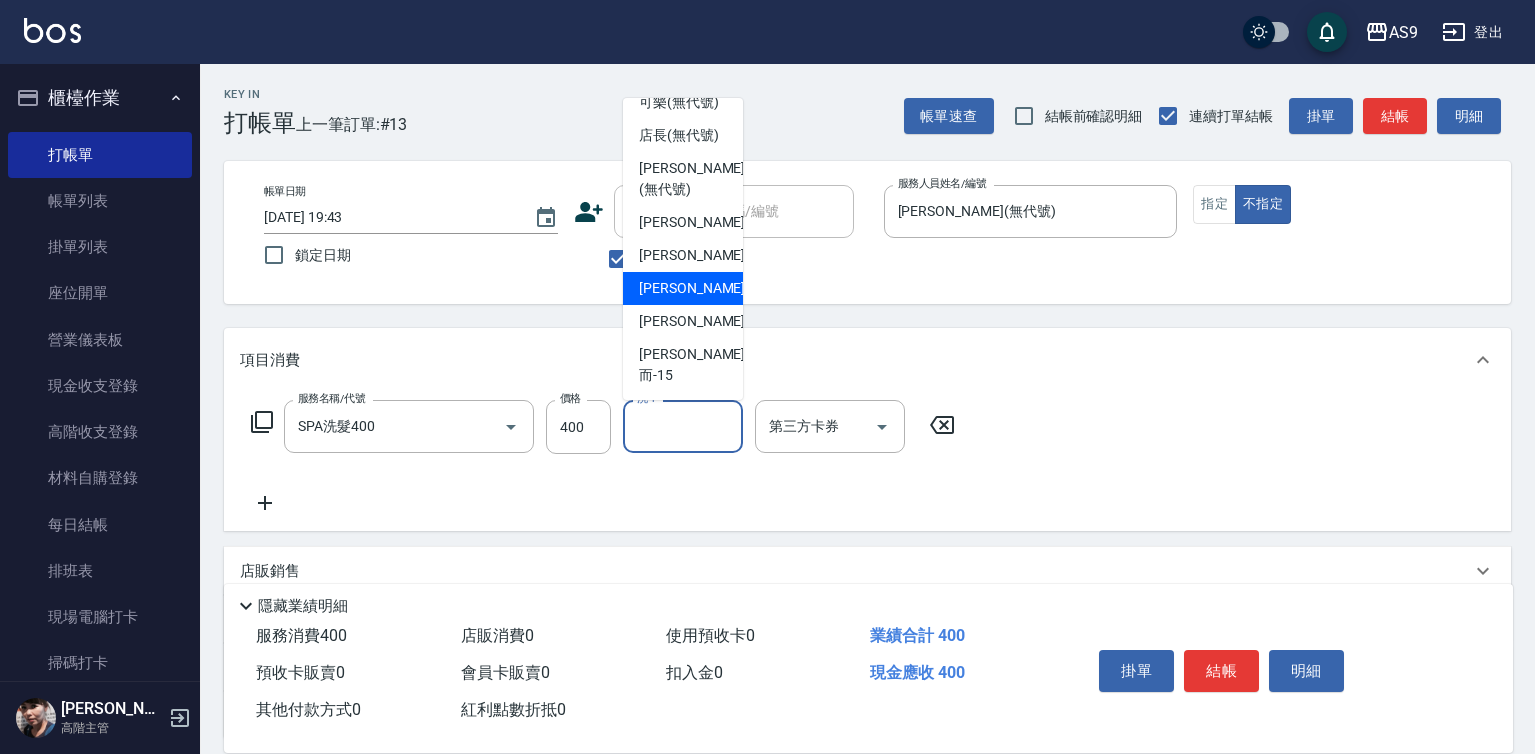 click on "[PERSON_NAME]-12" at bounding box center (683, 288) 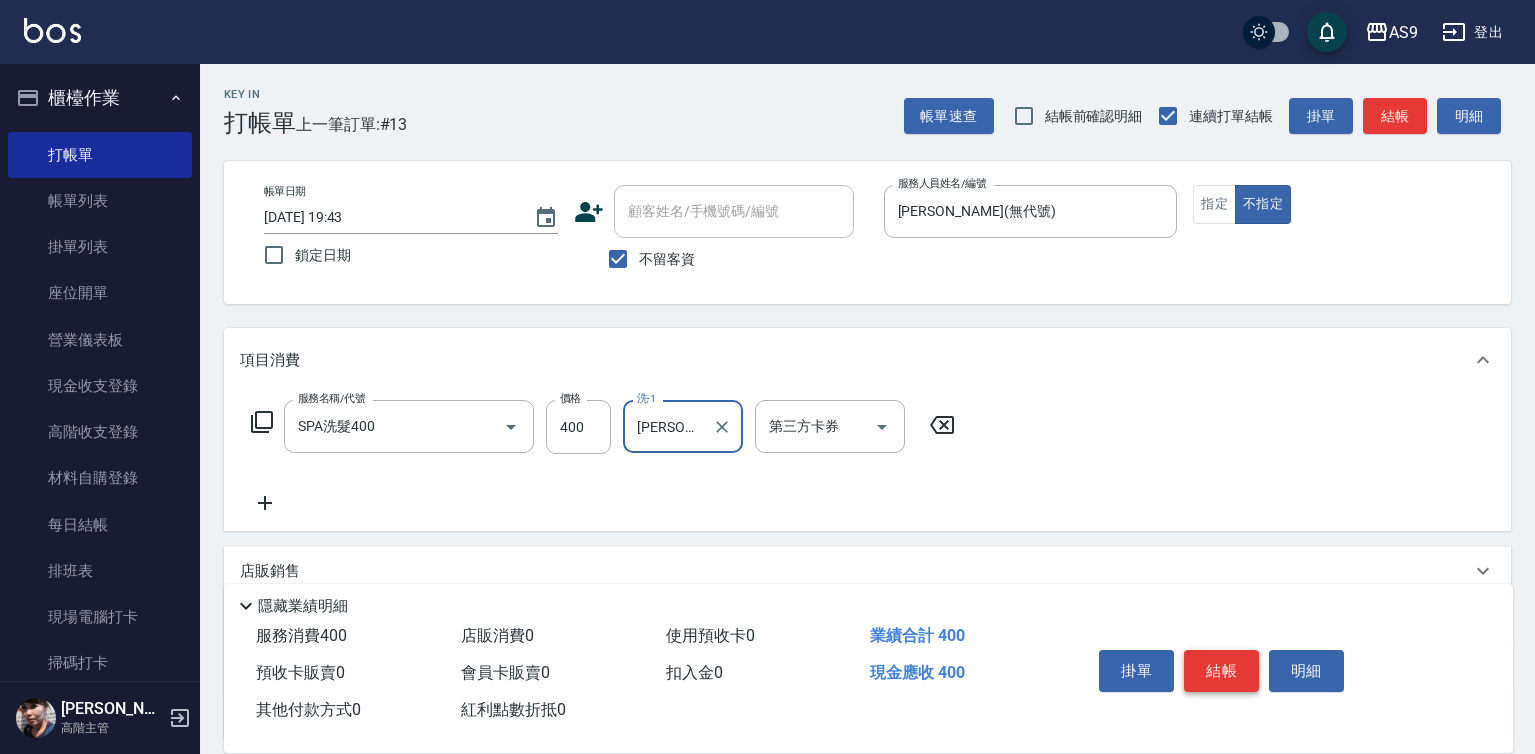 click on "結帳" at bounding box center (1221, 671) 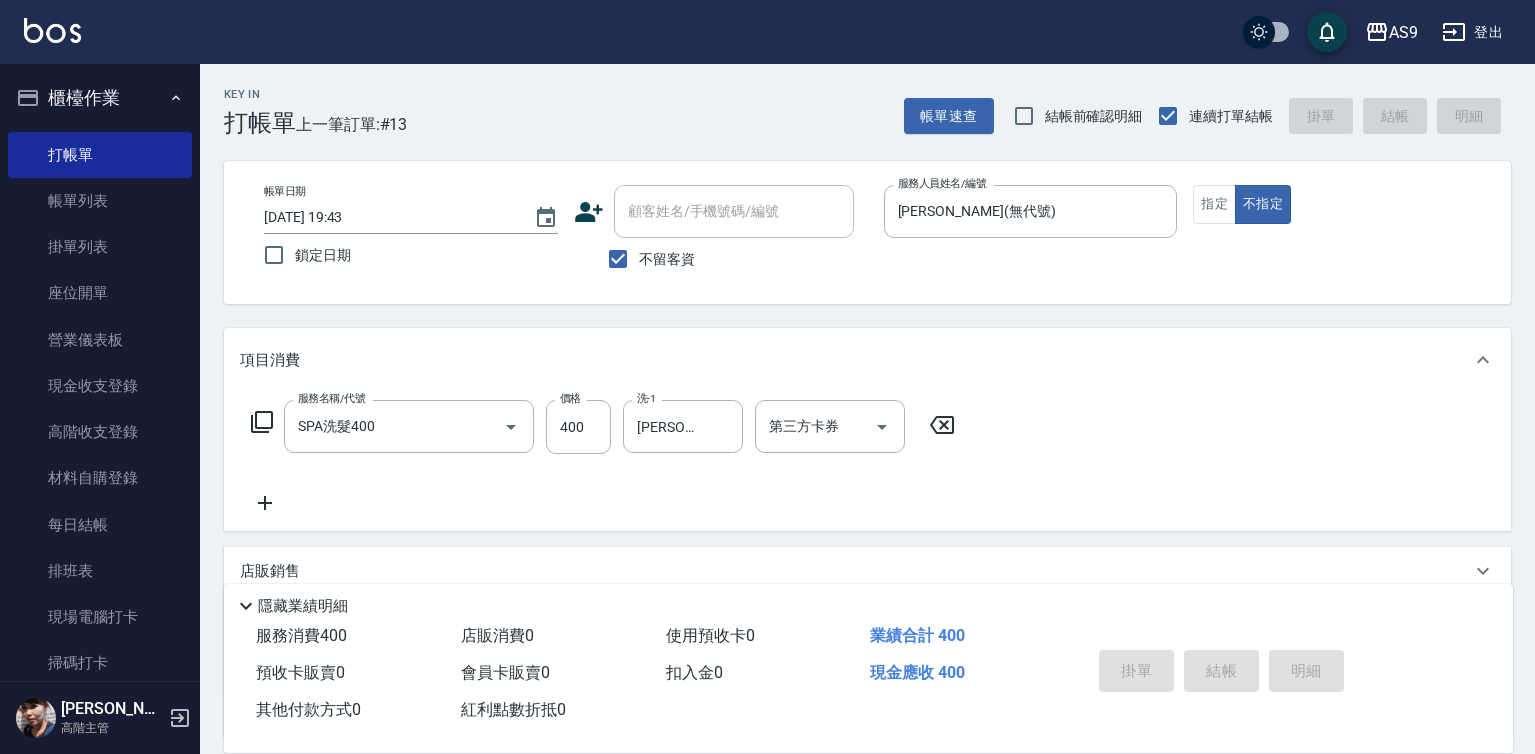 type 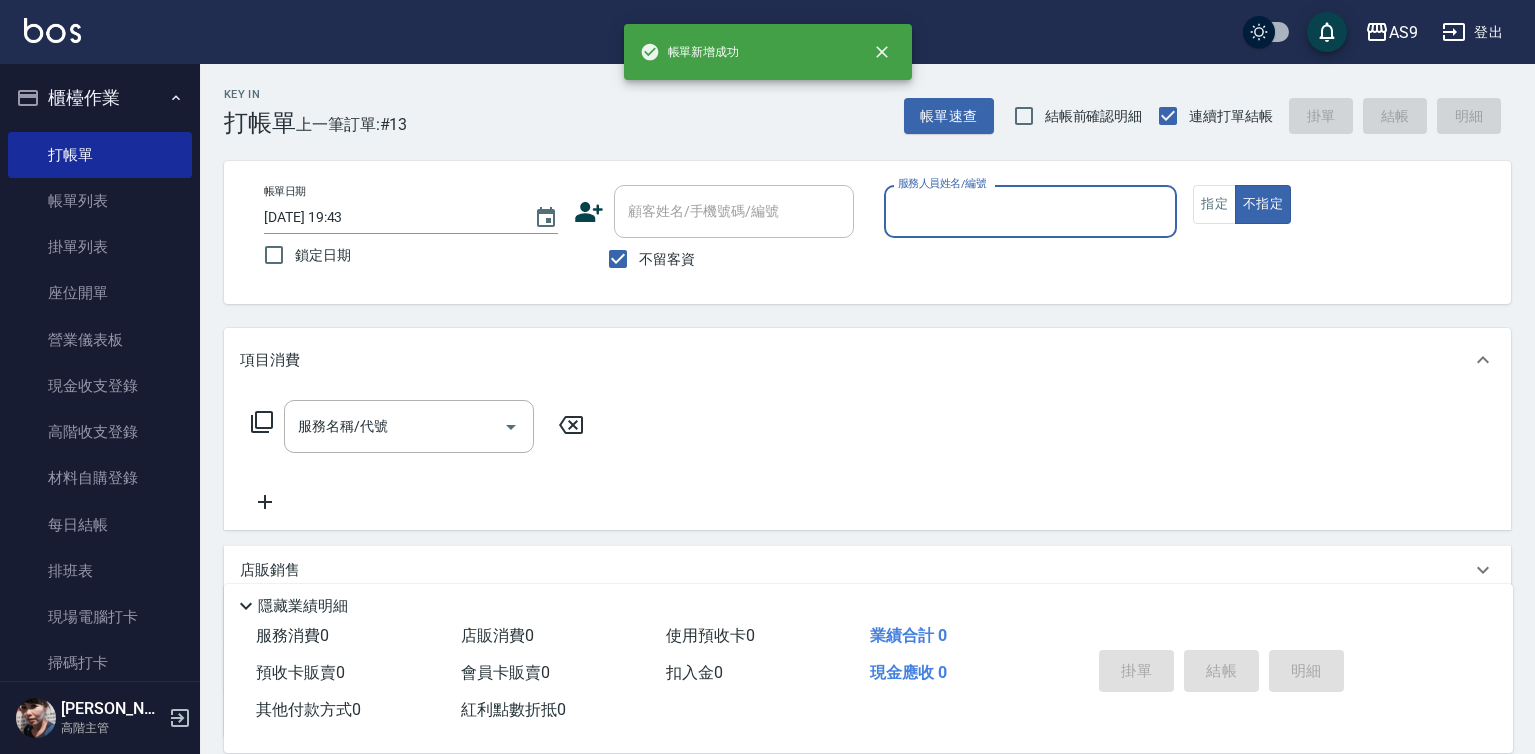 click on "服務人員姓名/編號" at bounding box center (1031, 211) 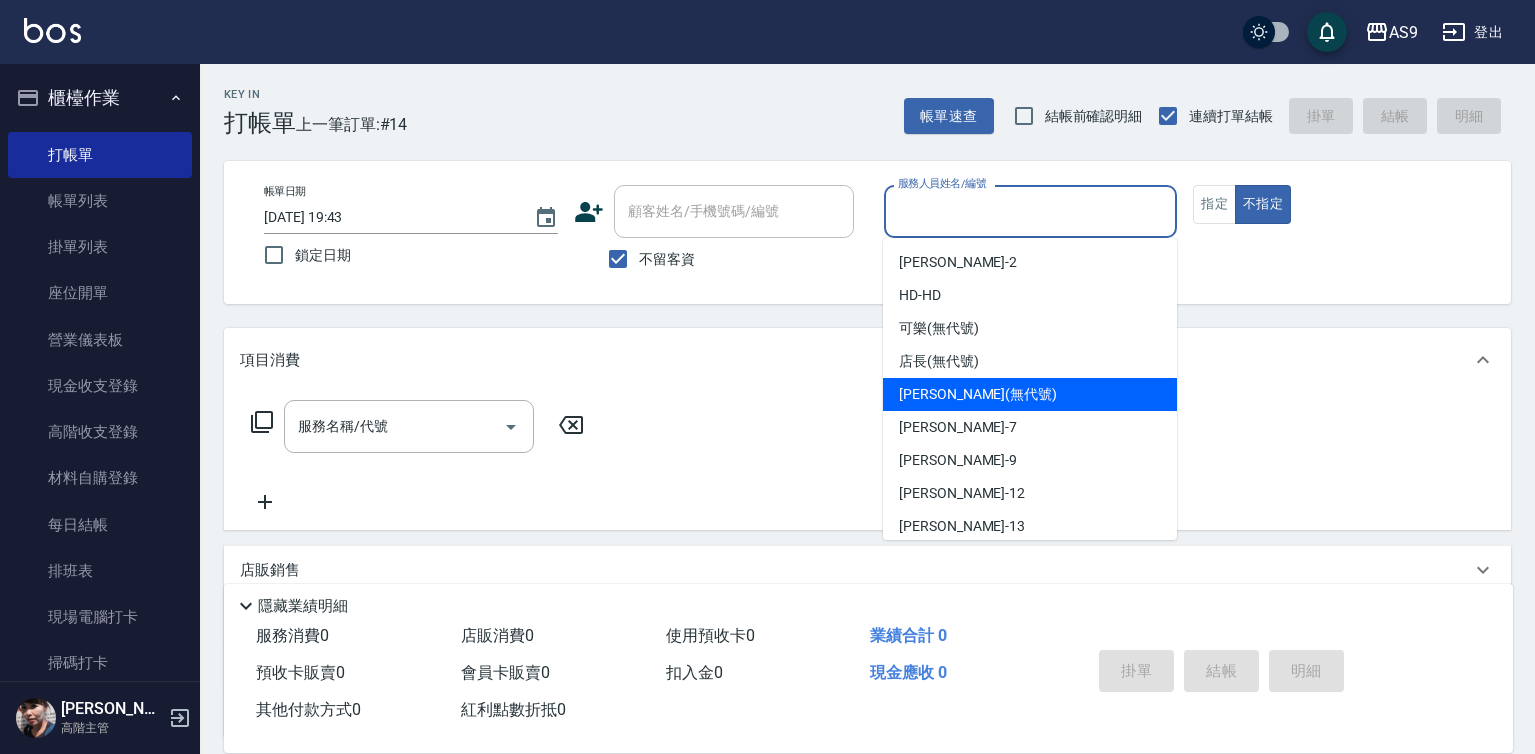 click on "[PERSON_NAME] (無代號)" at bounding box center (978, 394) 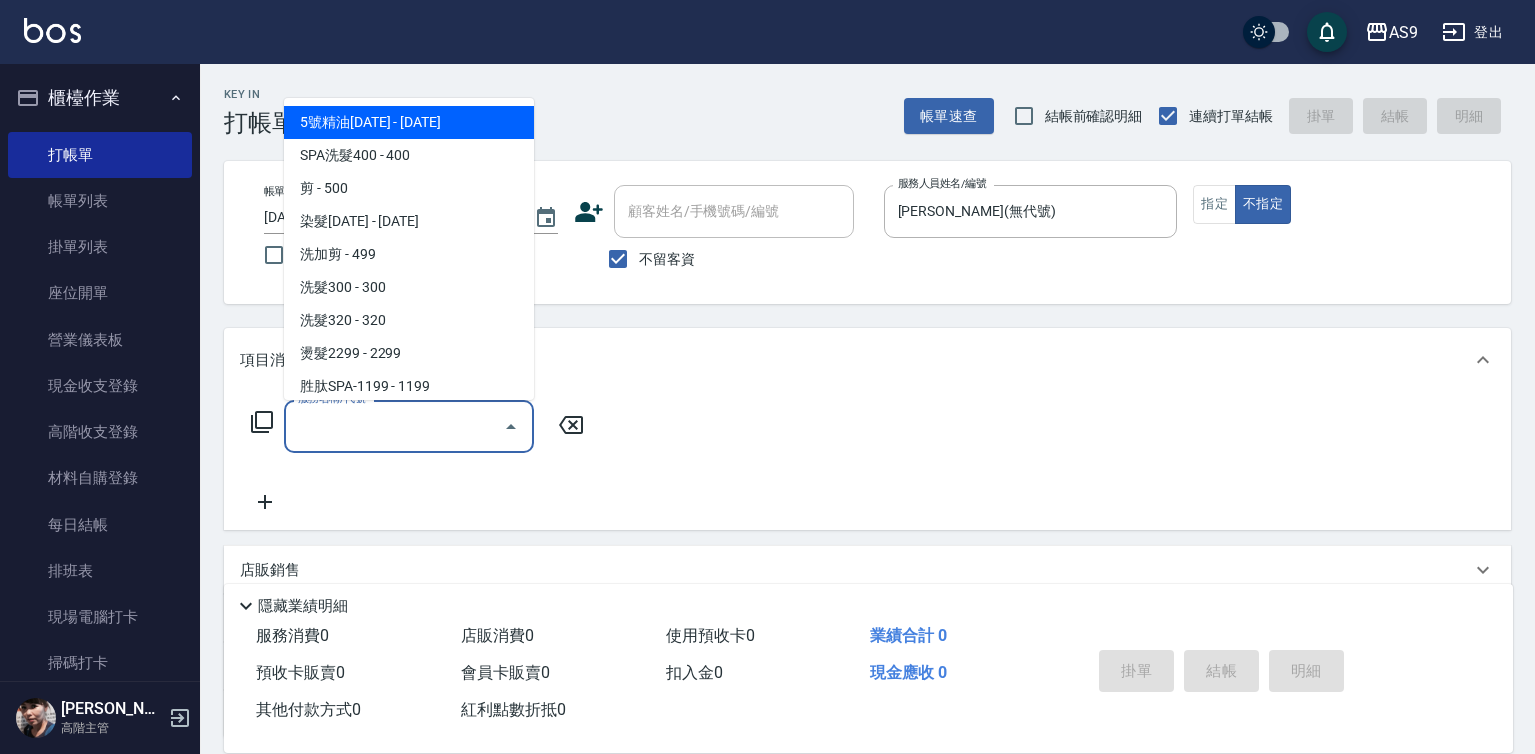 click on "服務名稱/代號" at bounding box center (394, 426) 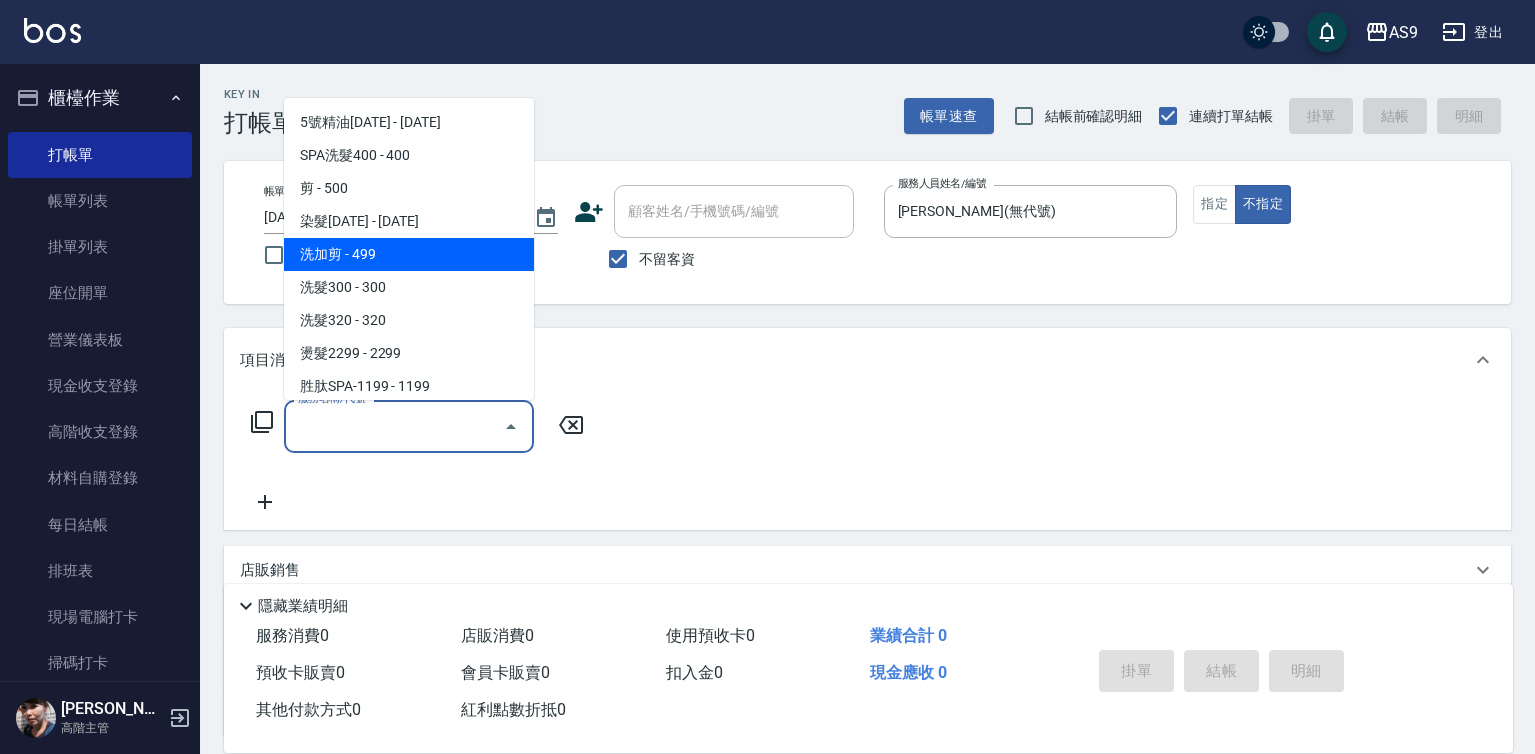 click on "洗加剪 - 499" at bounding box center (409, 254) 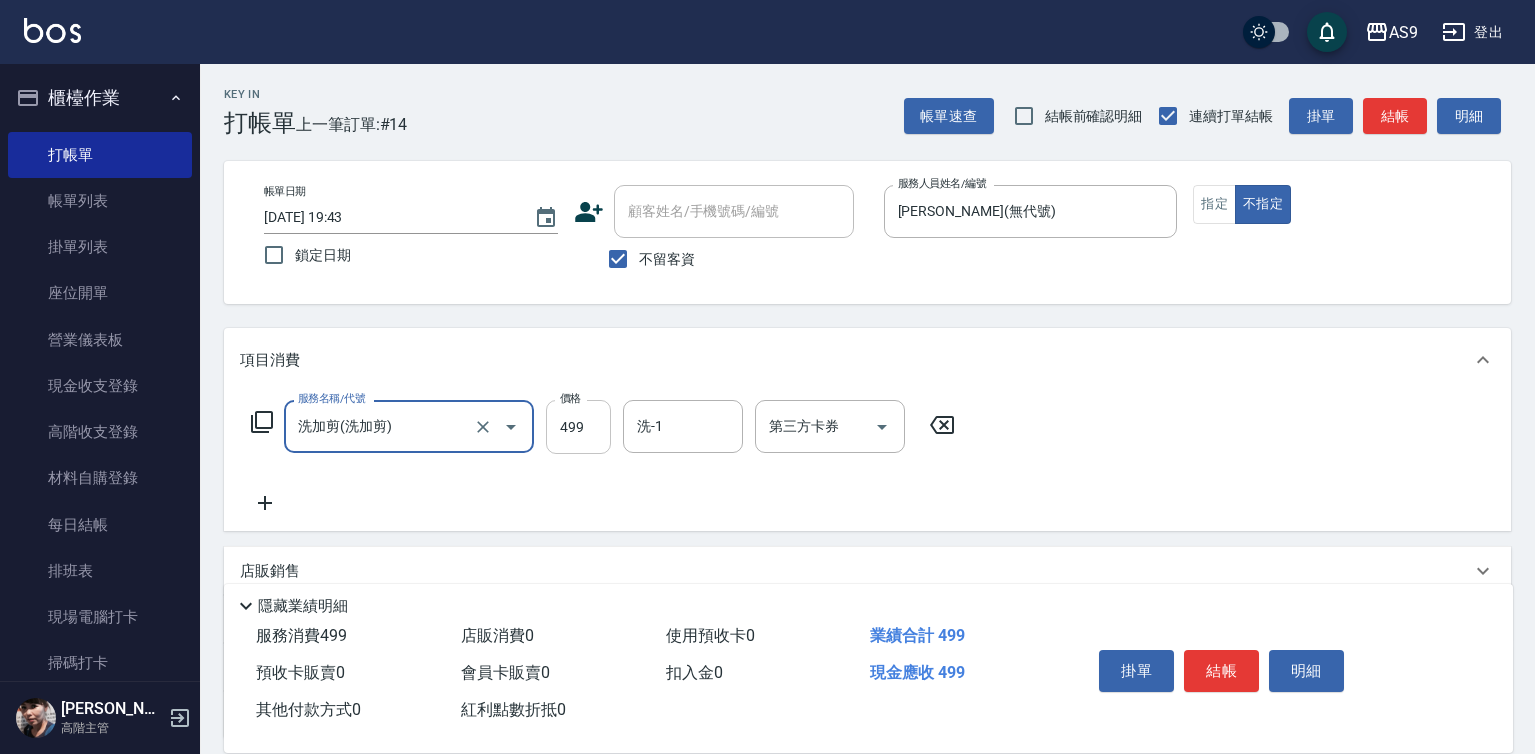 click on "499" at bounding box center (578, 427) 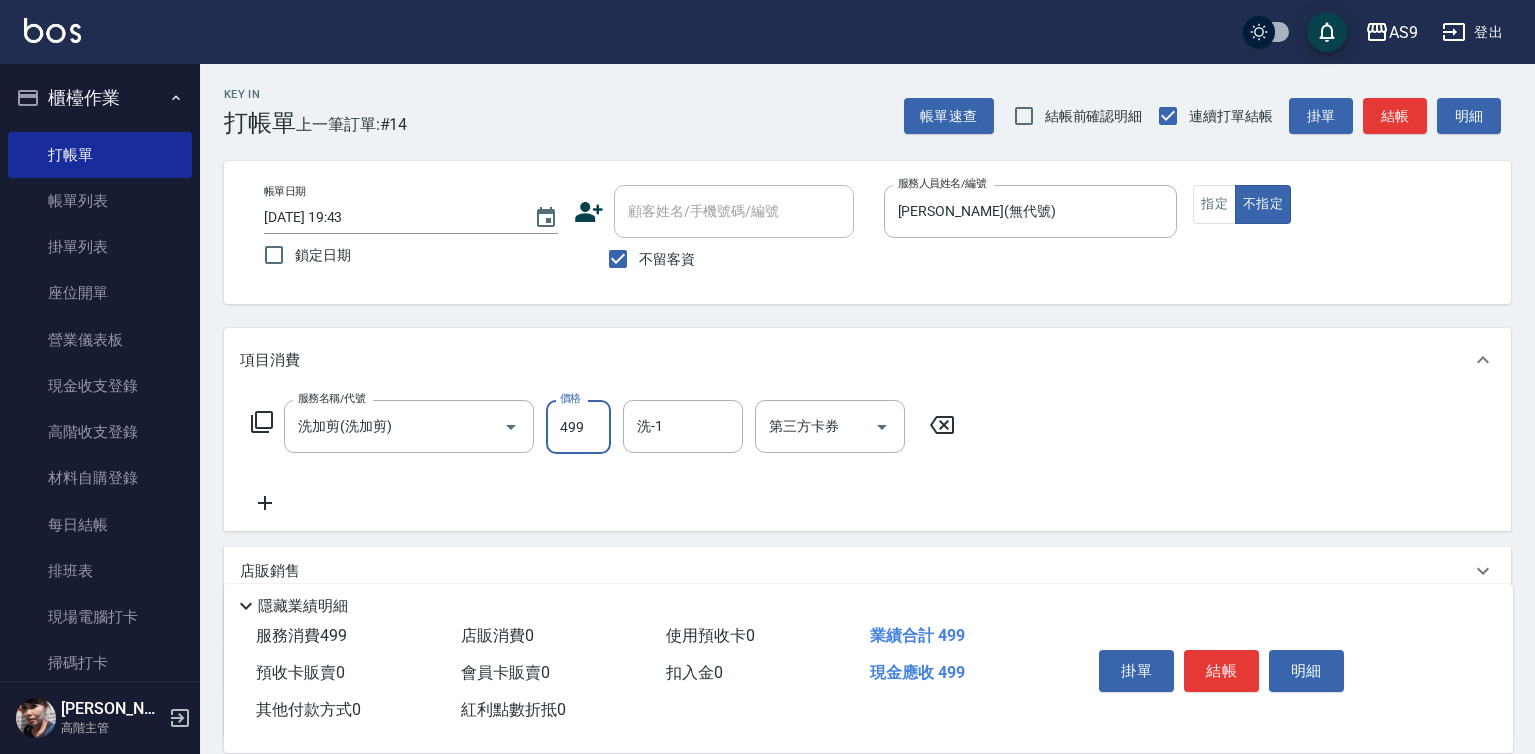 click on "499" at bounding box center (578, 427) 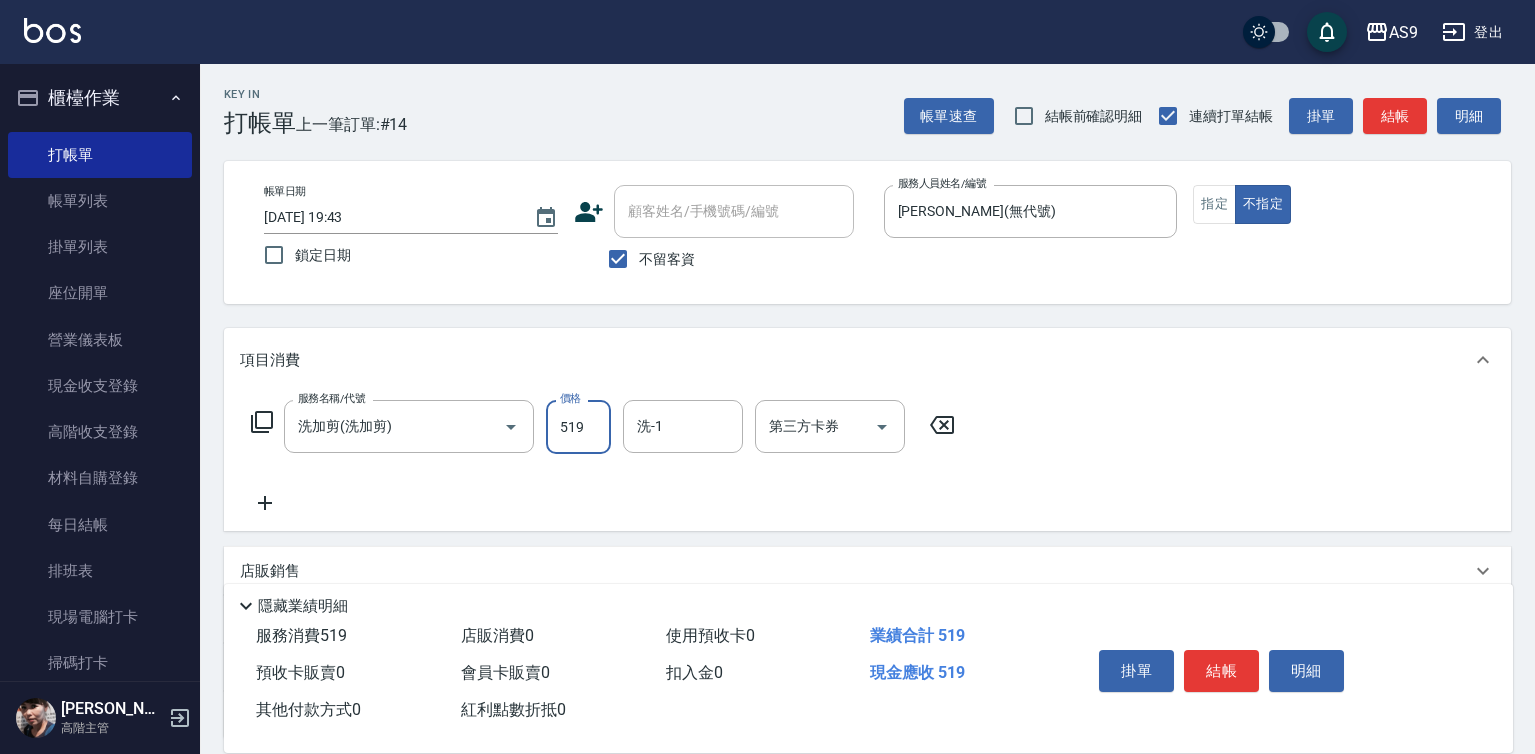 type on "519" 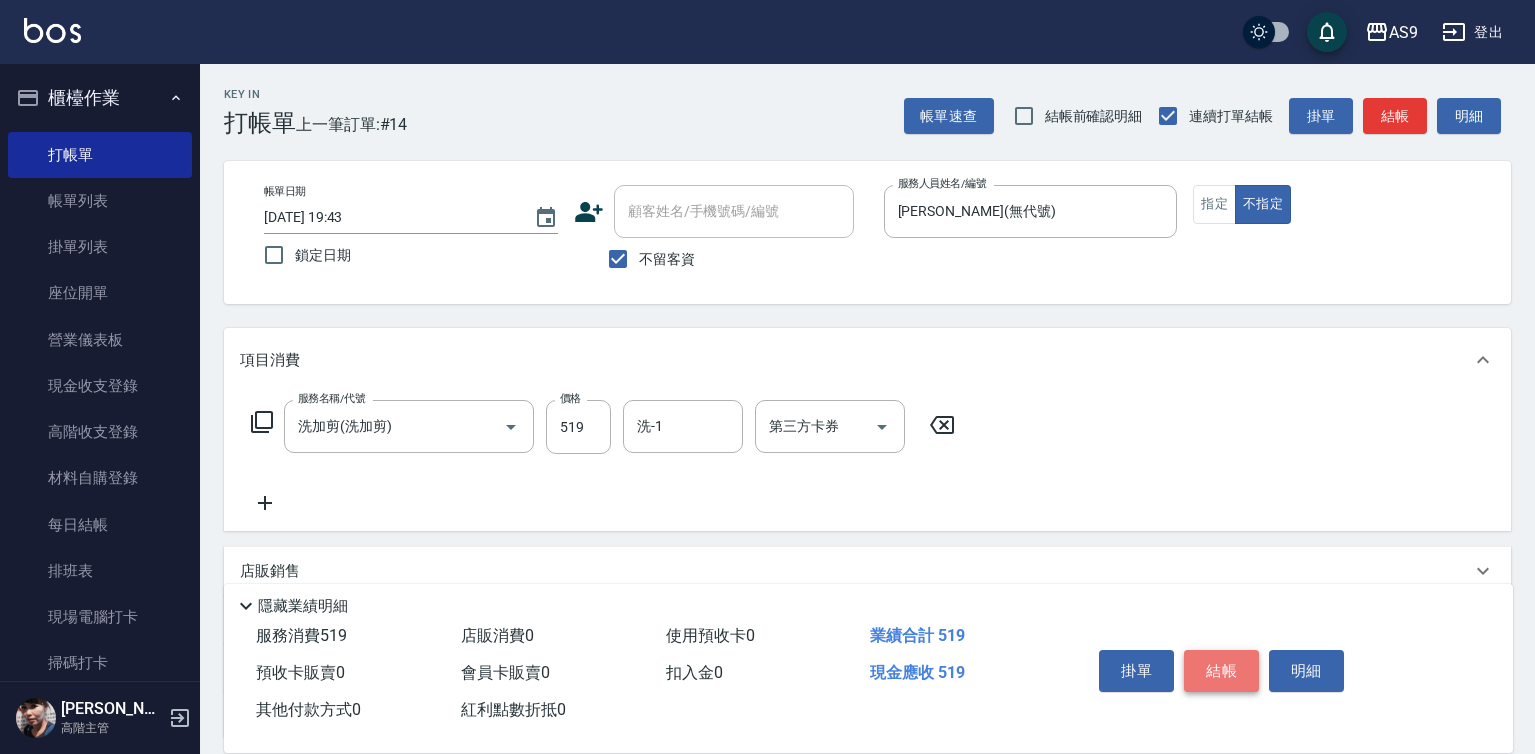 click on "結帳" at bounding box center (1221, 671) 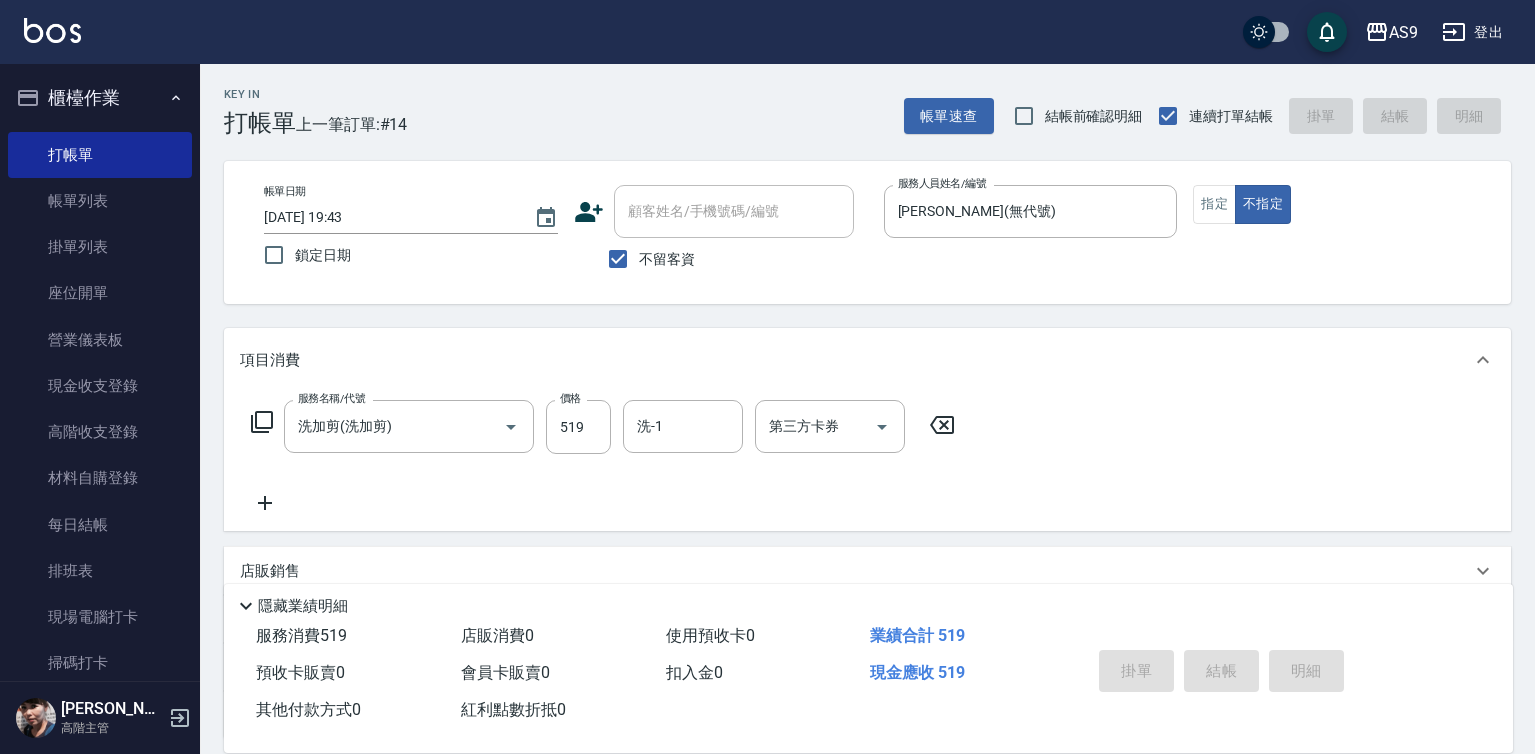 type 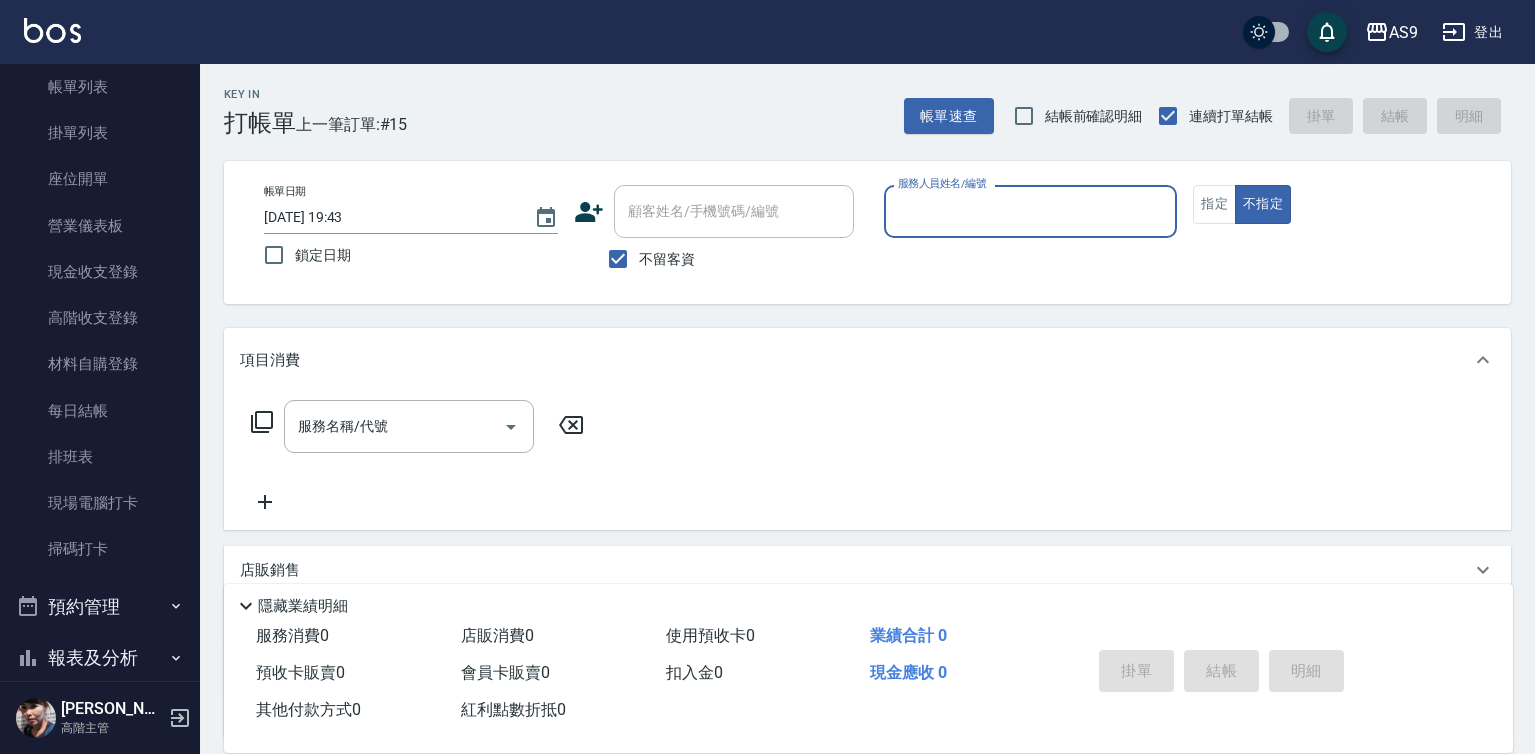 scroll, scrollTop: 398, scrollLeft: 0, axis: vertical 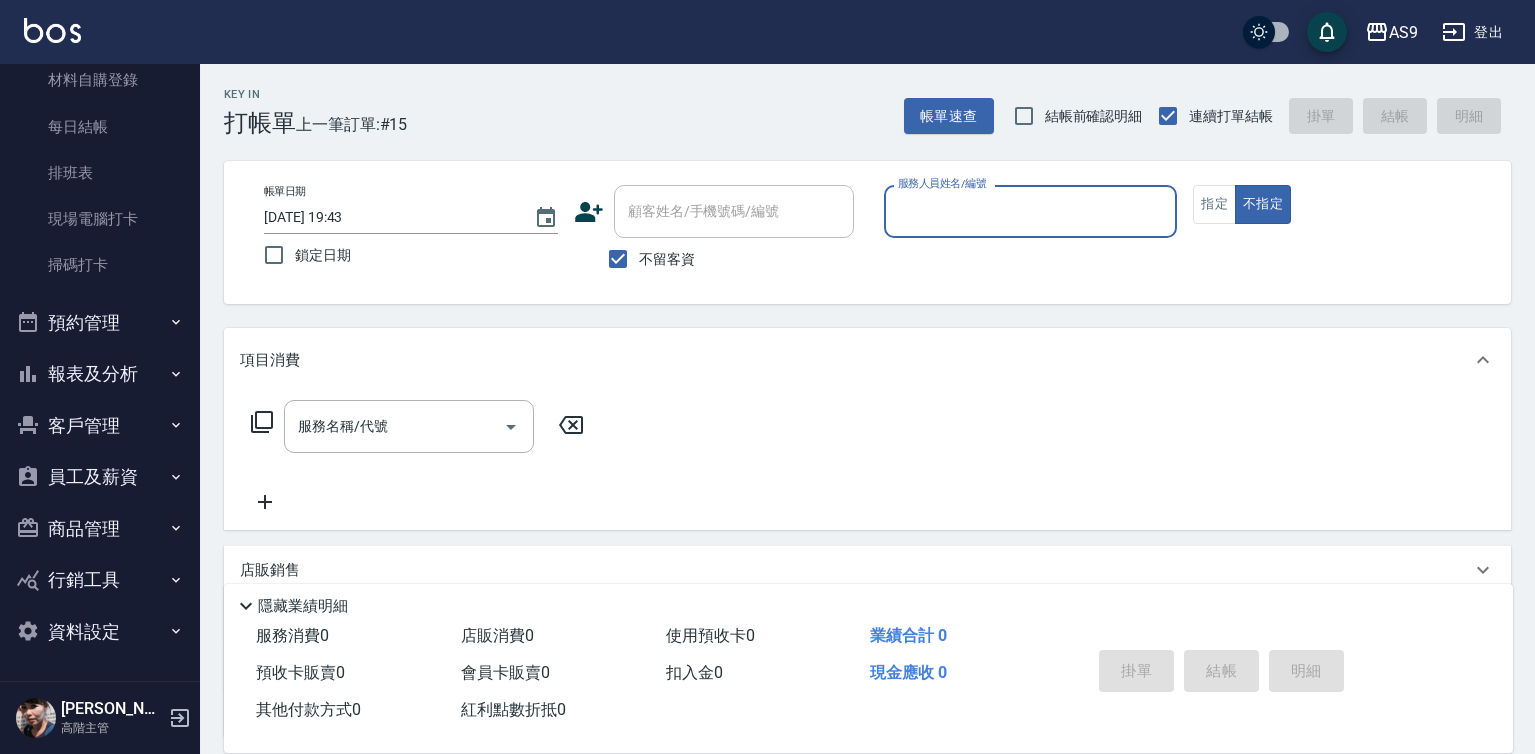 click on "報表及分析" at bounding box center (100, 374) 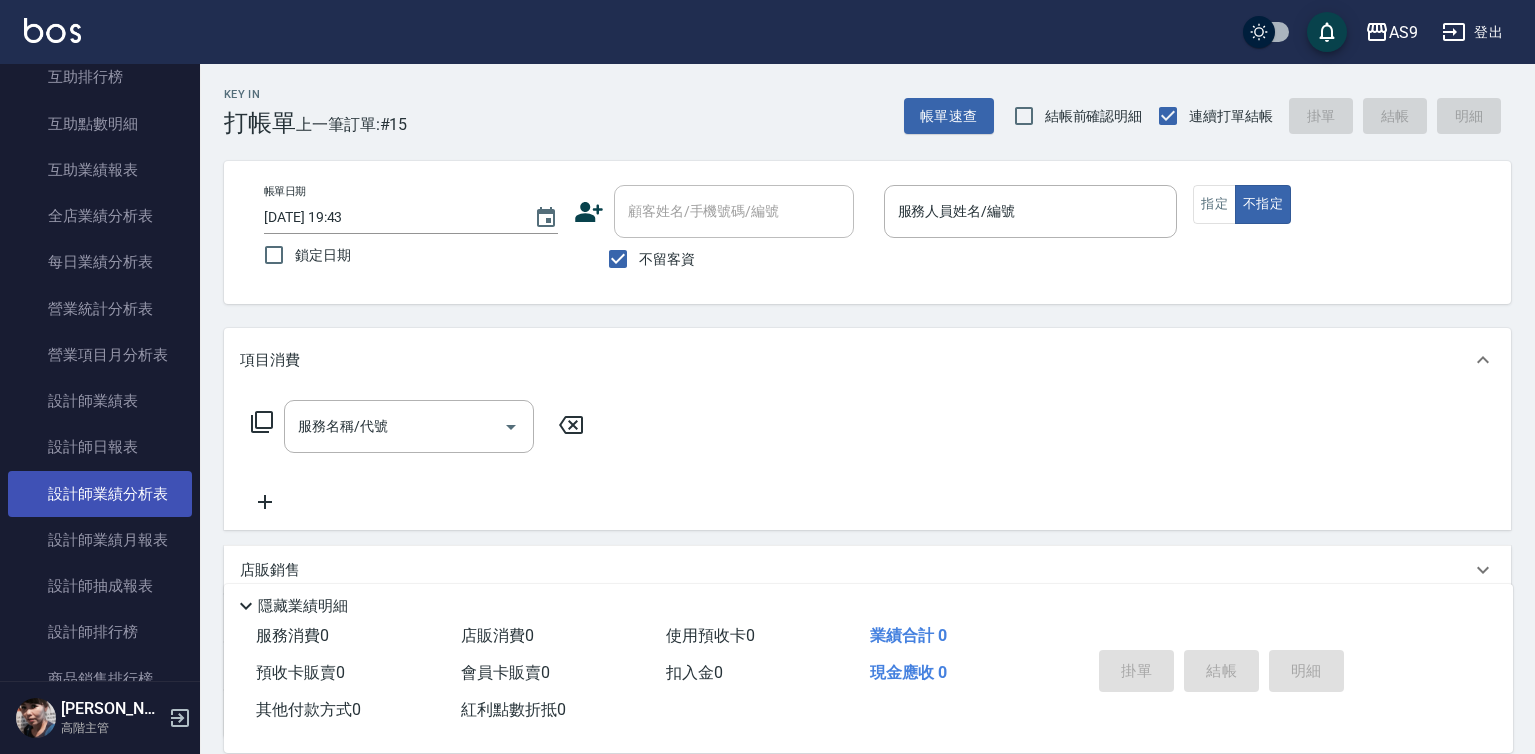 scroll, scrollTop: 1298, scrollLeft: 0, axis: vertical 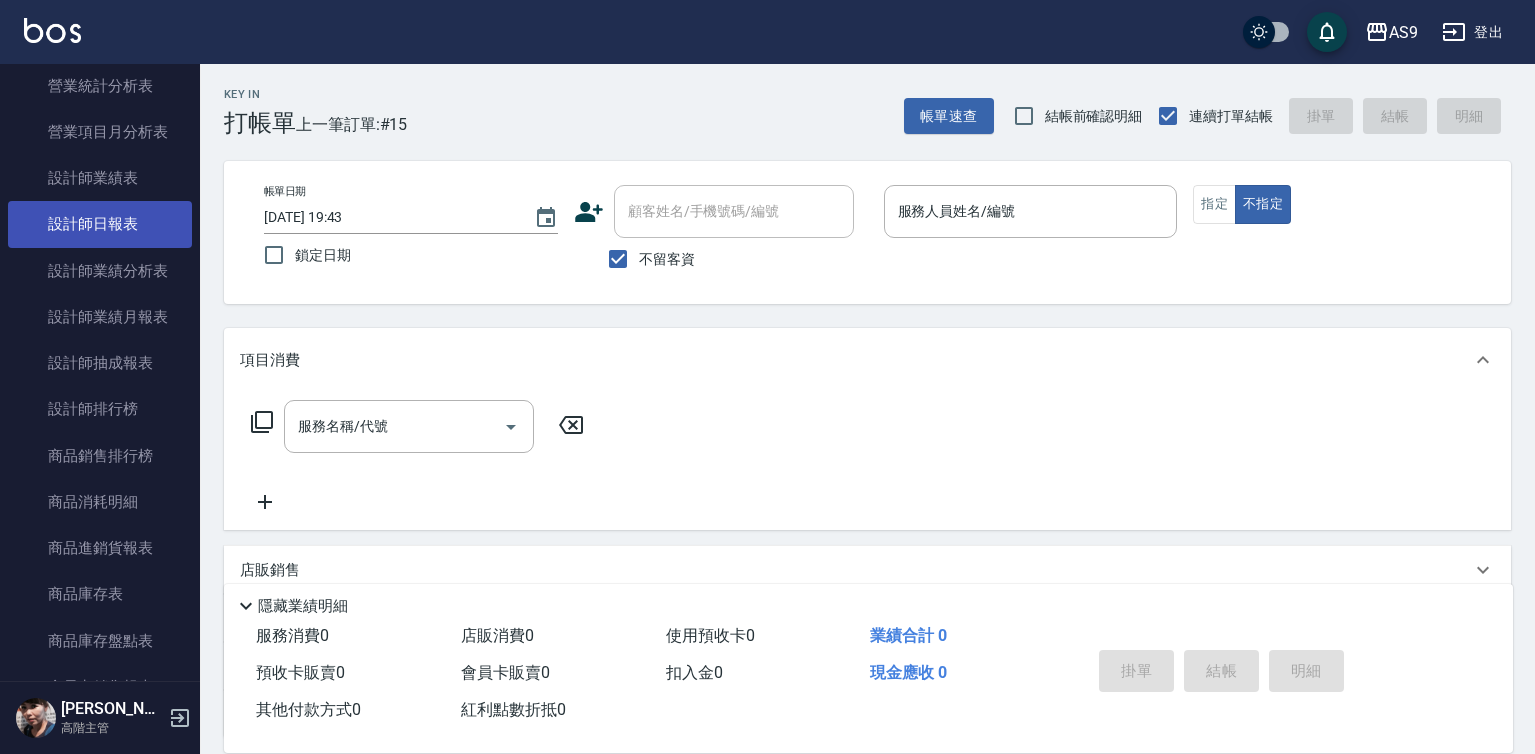 click on "設計師日報表" at bounding box center (100, 224) 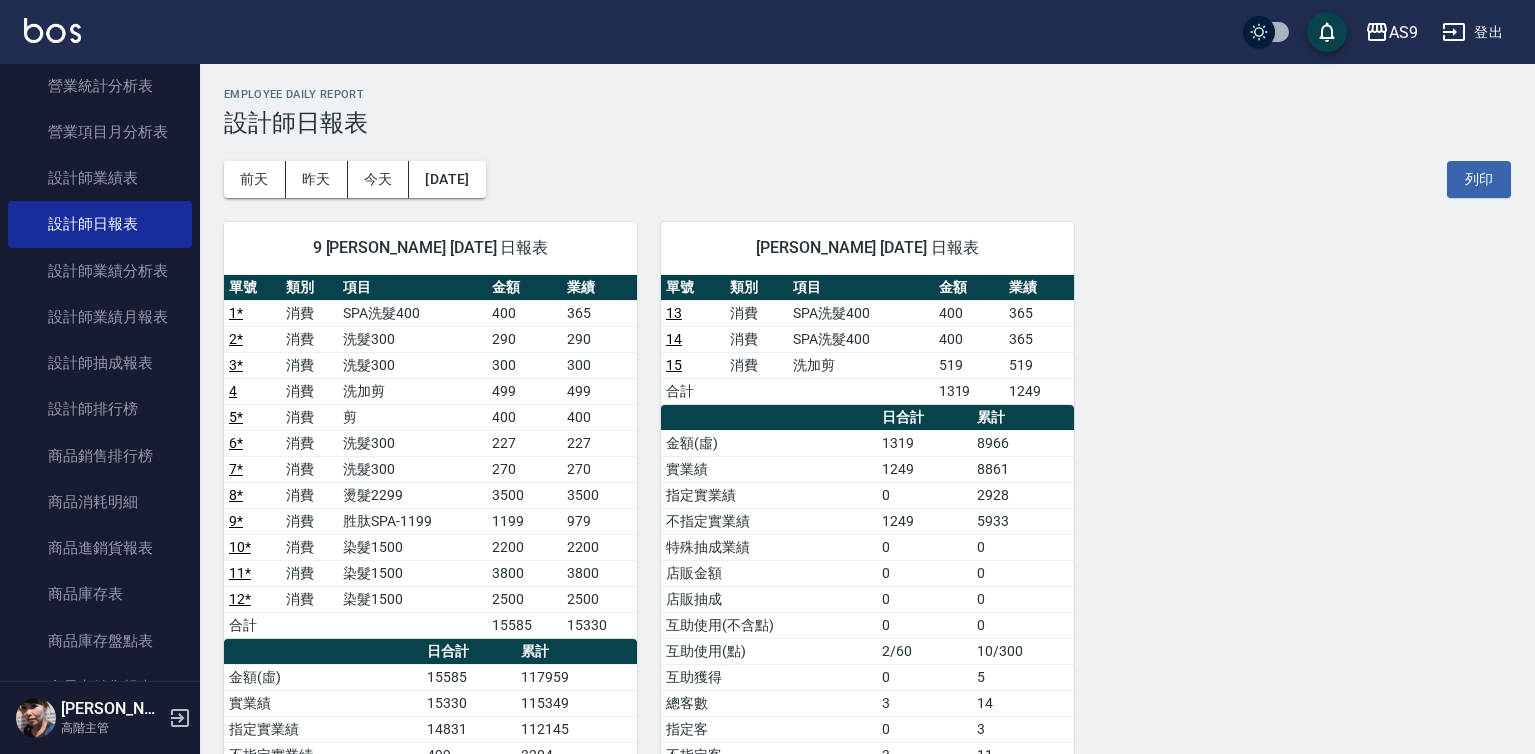 click on "15" at bounding box center (674, 365) 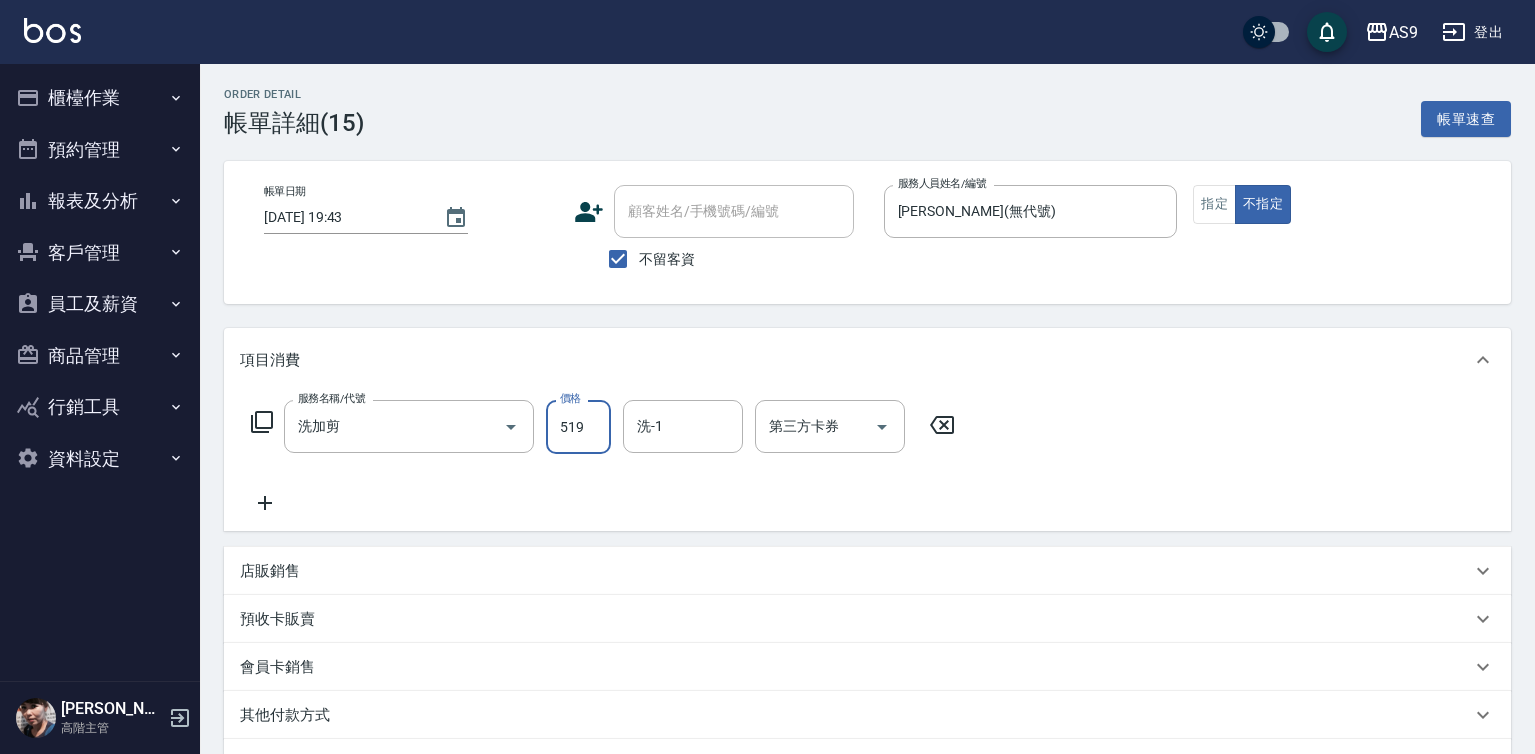 scroll, scrollTop: 0, scrollLeft: 0, axis: both 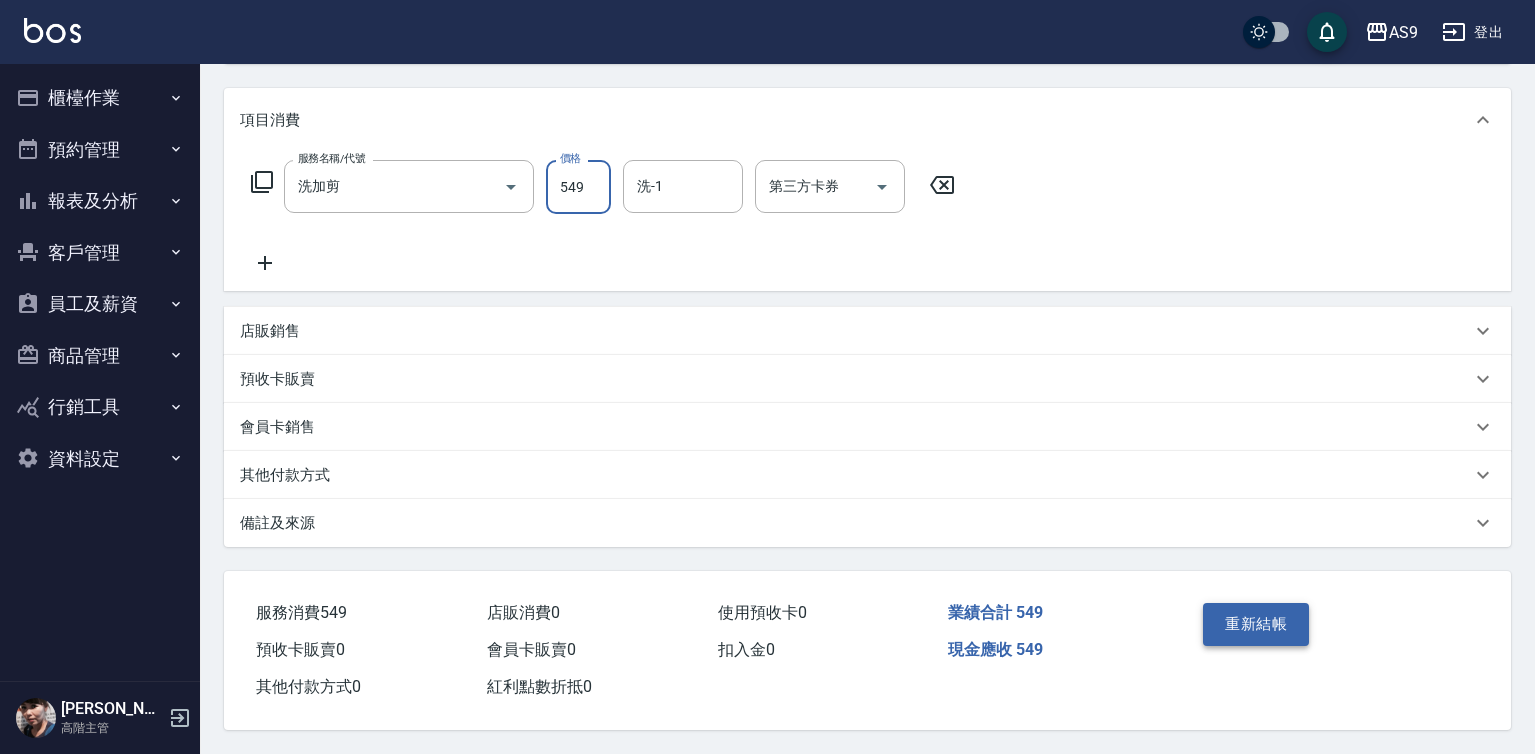 type on "549" 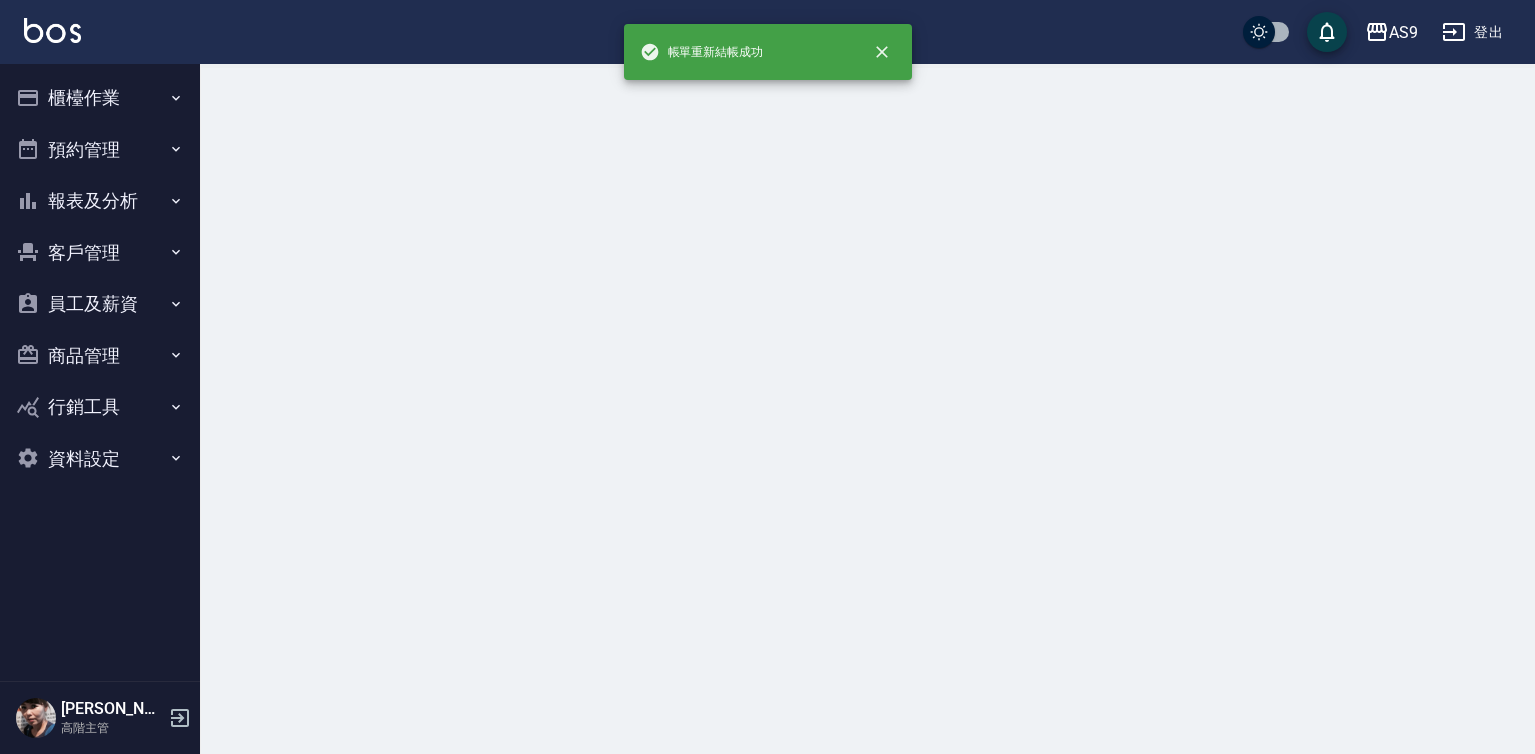 scroll, scrollTop: 0, scrollLeft: 0, axis: both 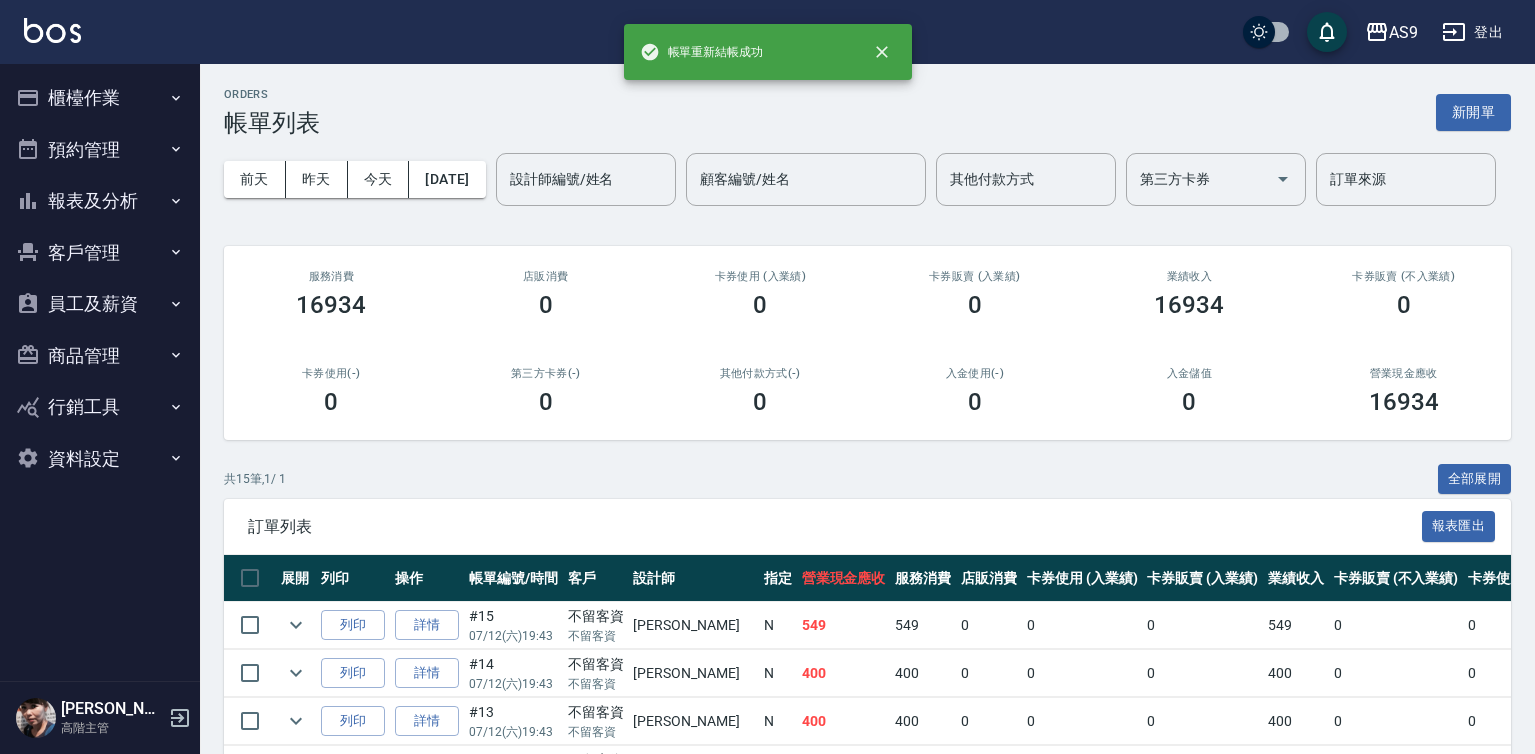 click on "櫃檯作業" at bounding box center (100, 98) 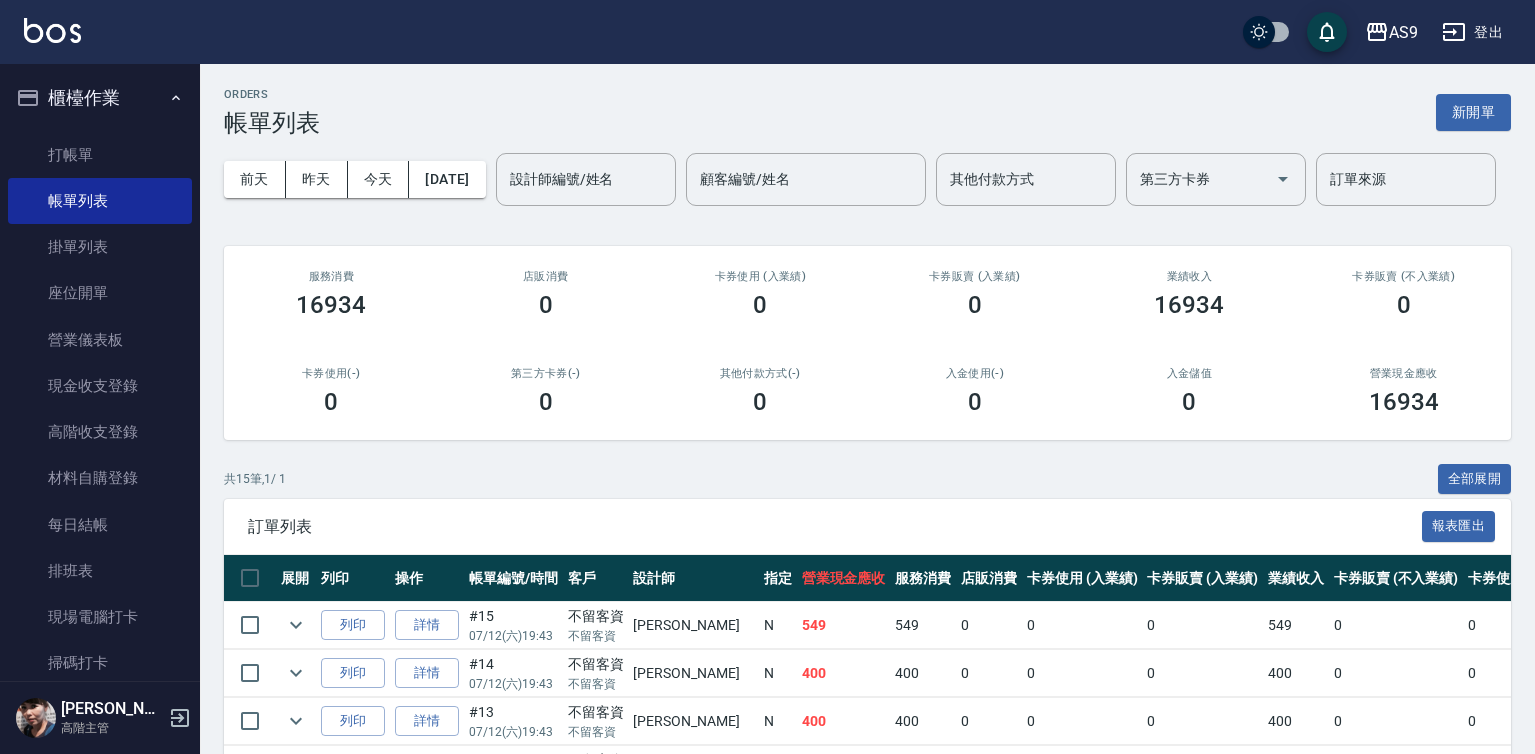 drag, startPoint x: 81, startPoint y: 157, endPoint x: 271, endPoint y: 201, distance: 195.0282 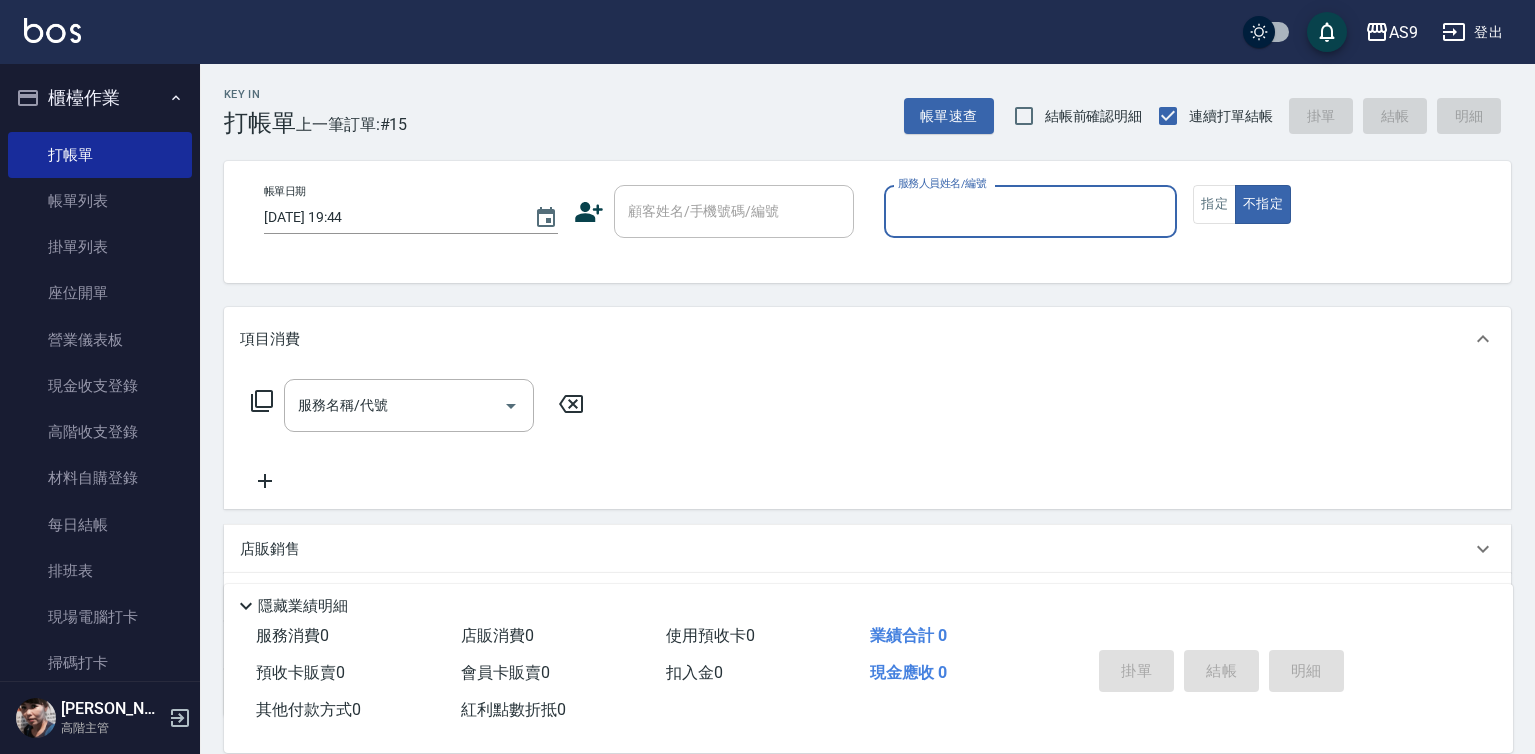 click on "服務人員姓名/編號" at bounding box center [1031, 211] 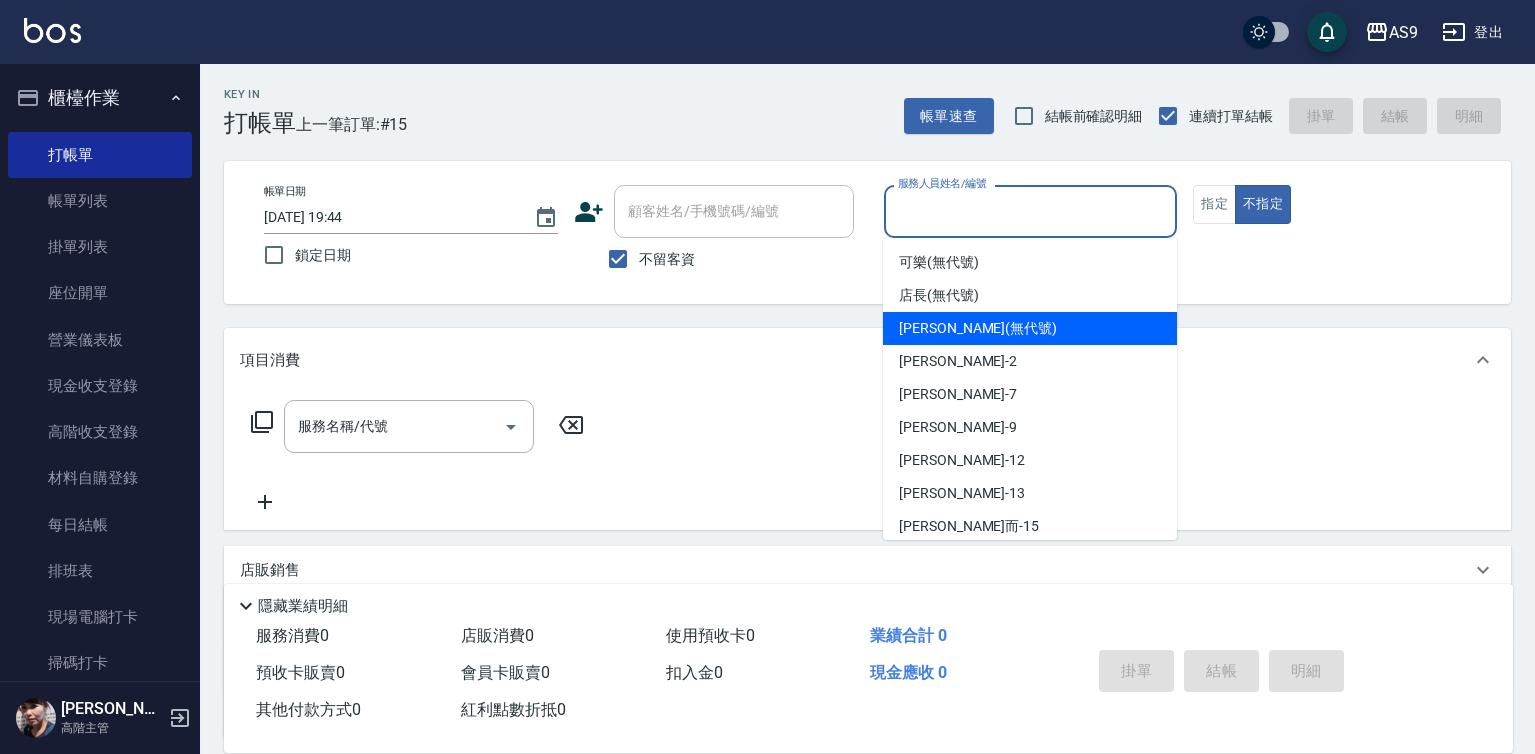click on "[PERSON_NAME] (無代號)" at bounding box center [978, 328] 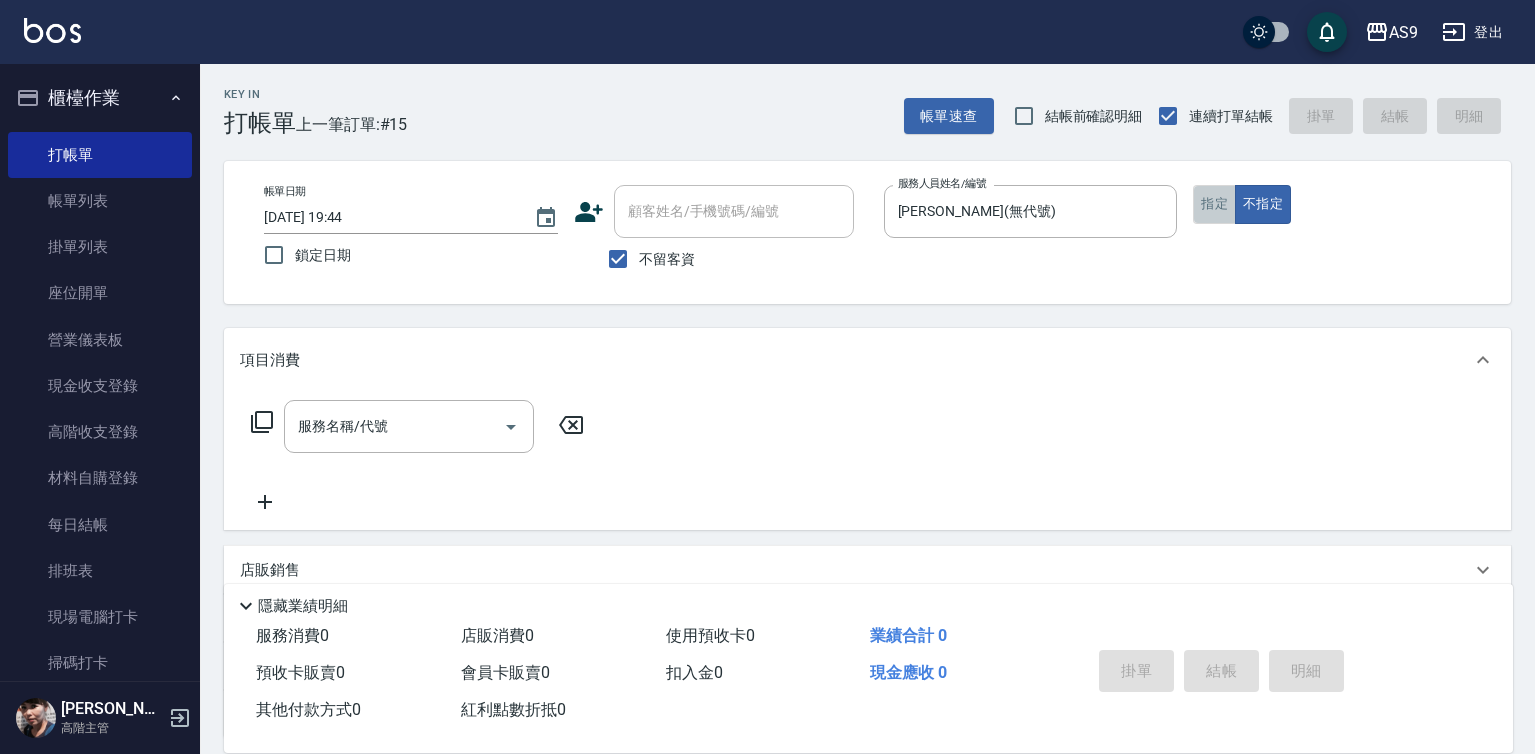 click on "指定" at bounding box center [1214, 204] 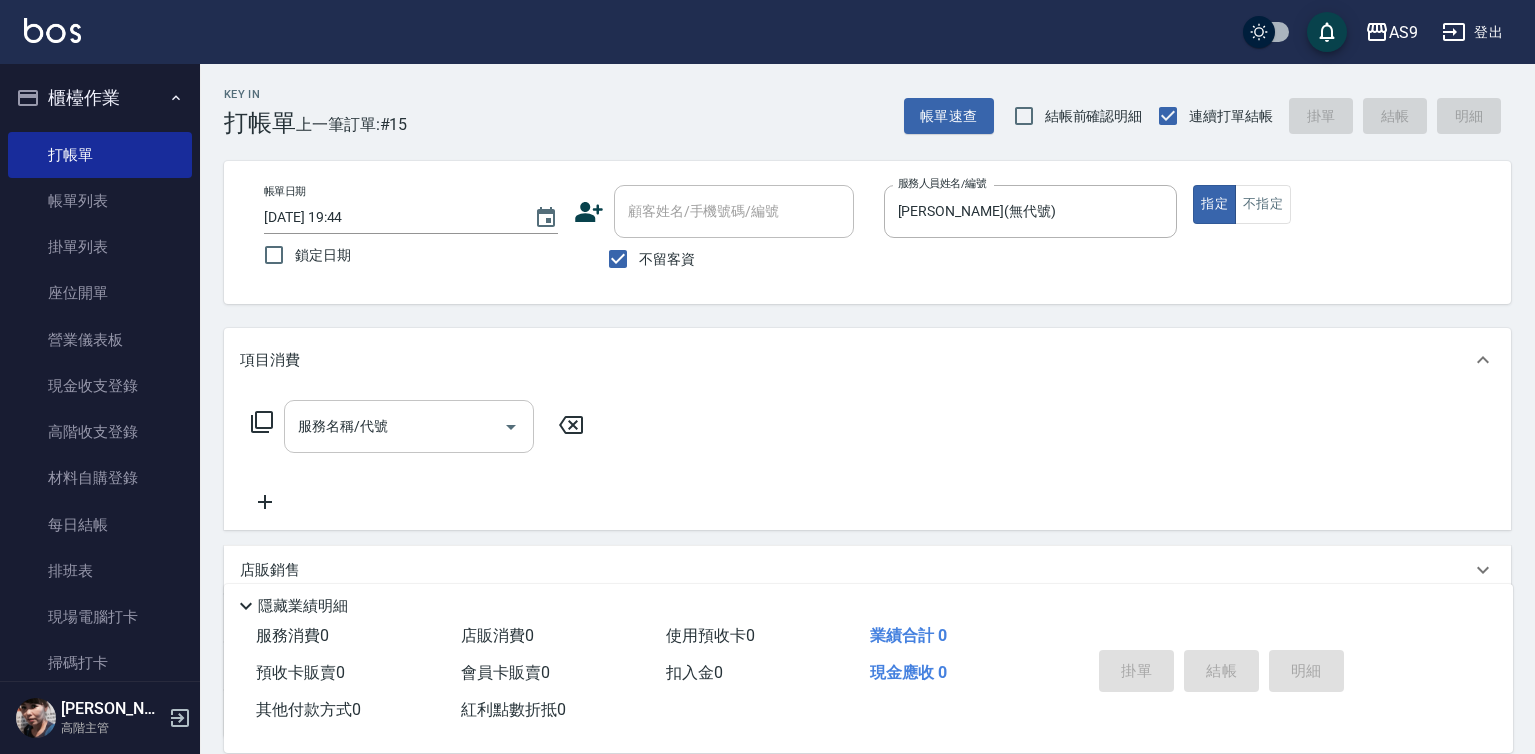 click on "服務名稱/代號" at bounding box center (394, 426) 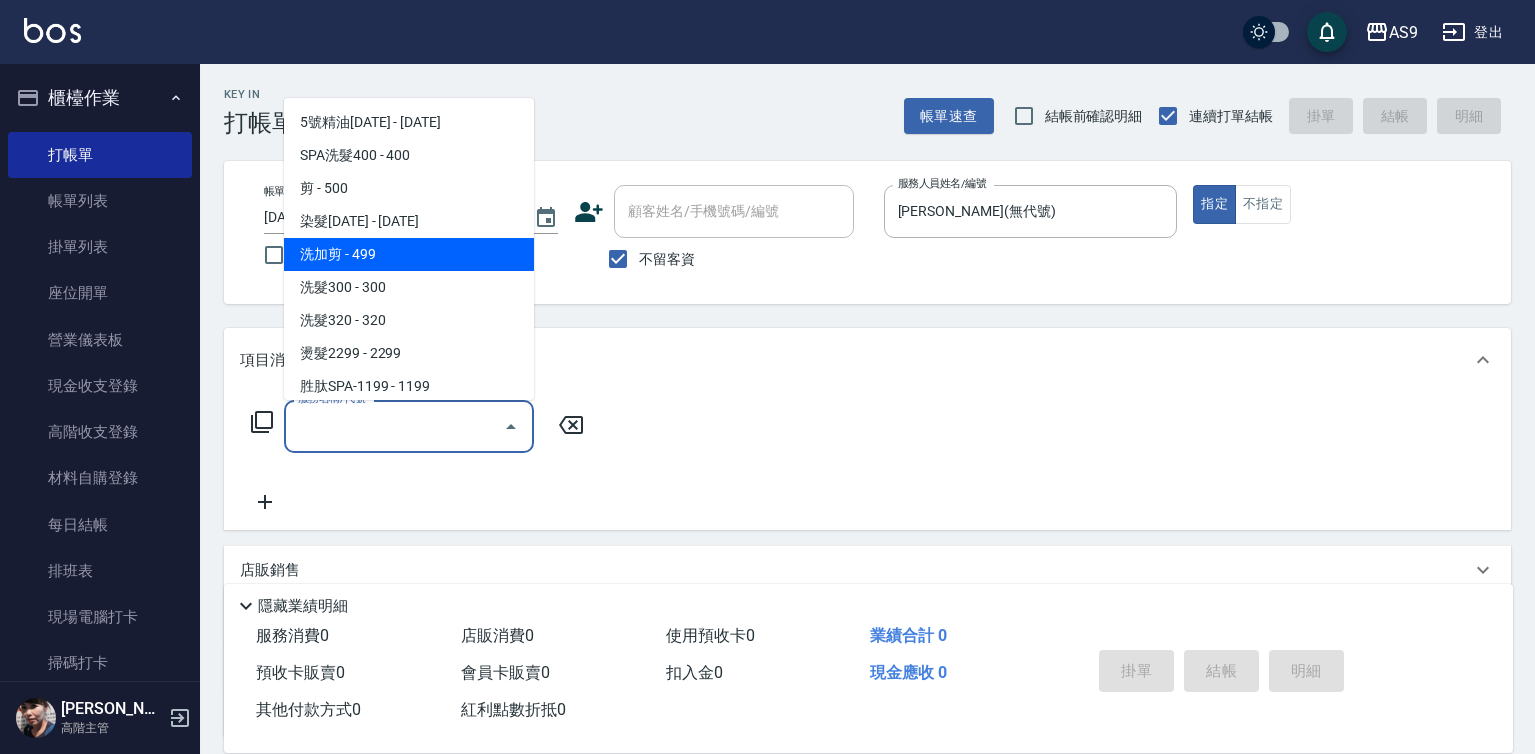 click on "洗加剪 - 499" at bounding box center [409, 254] 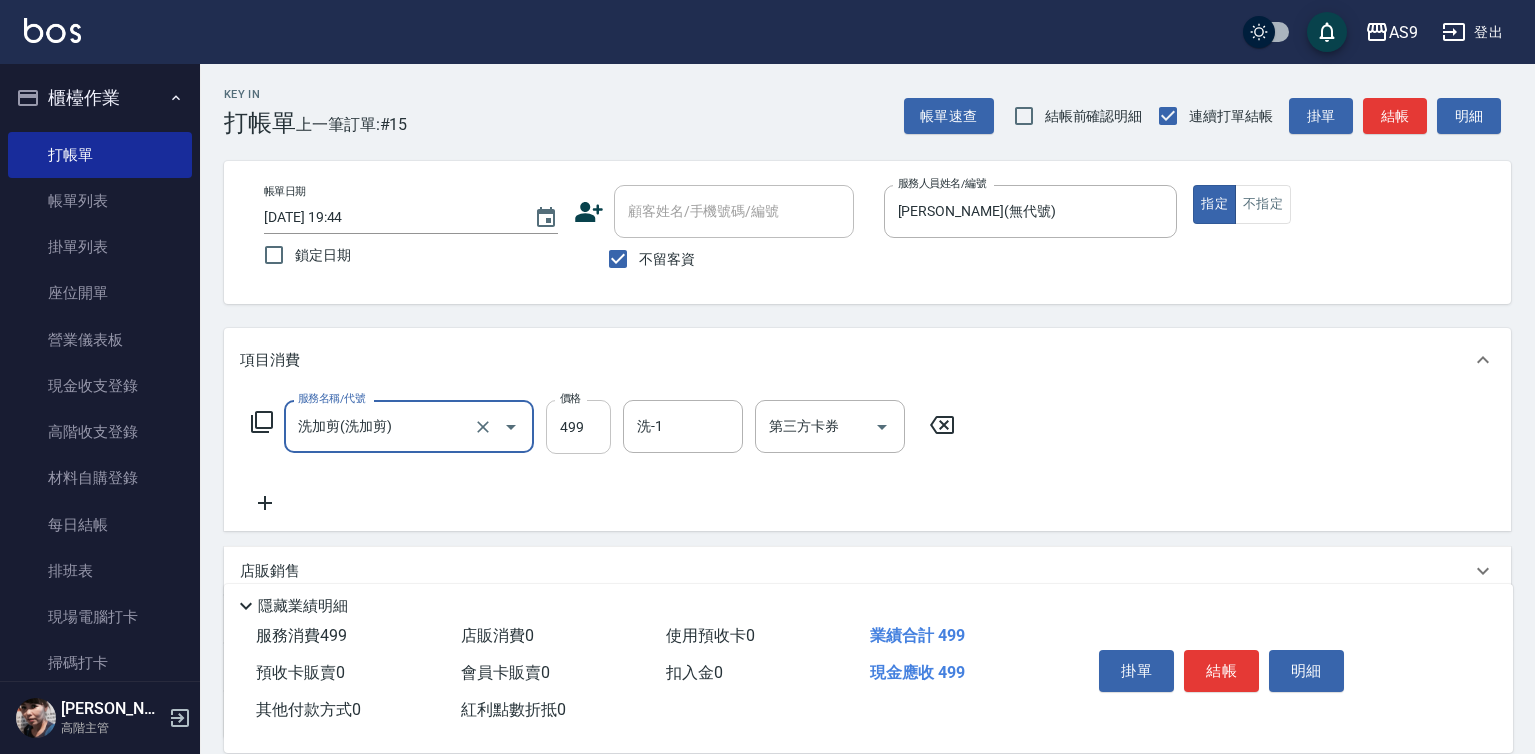 type on "洗加剪" 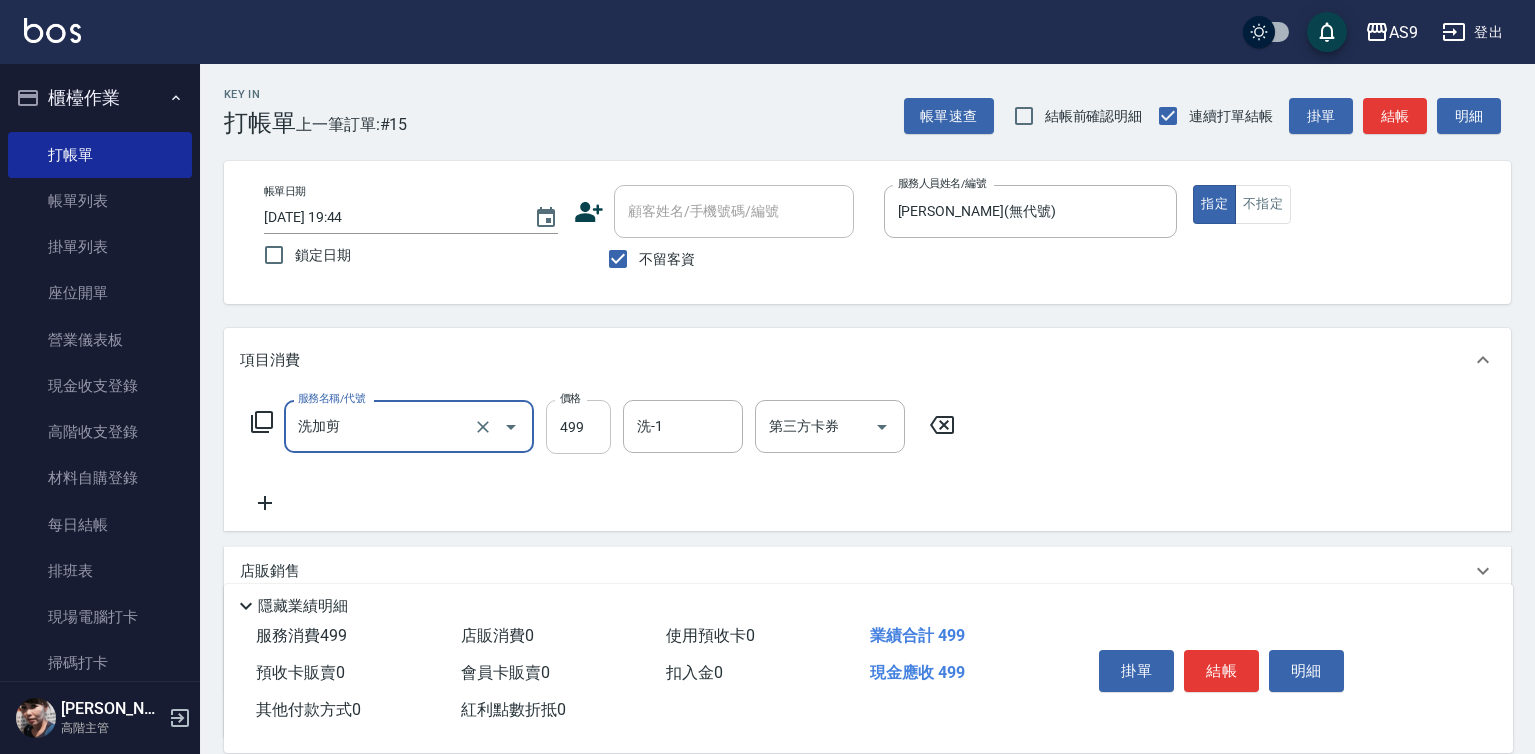 click on "499" at bounding box center [578, 427] 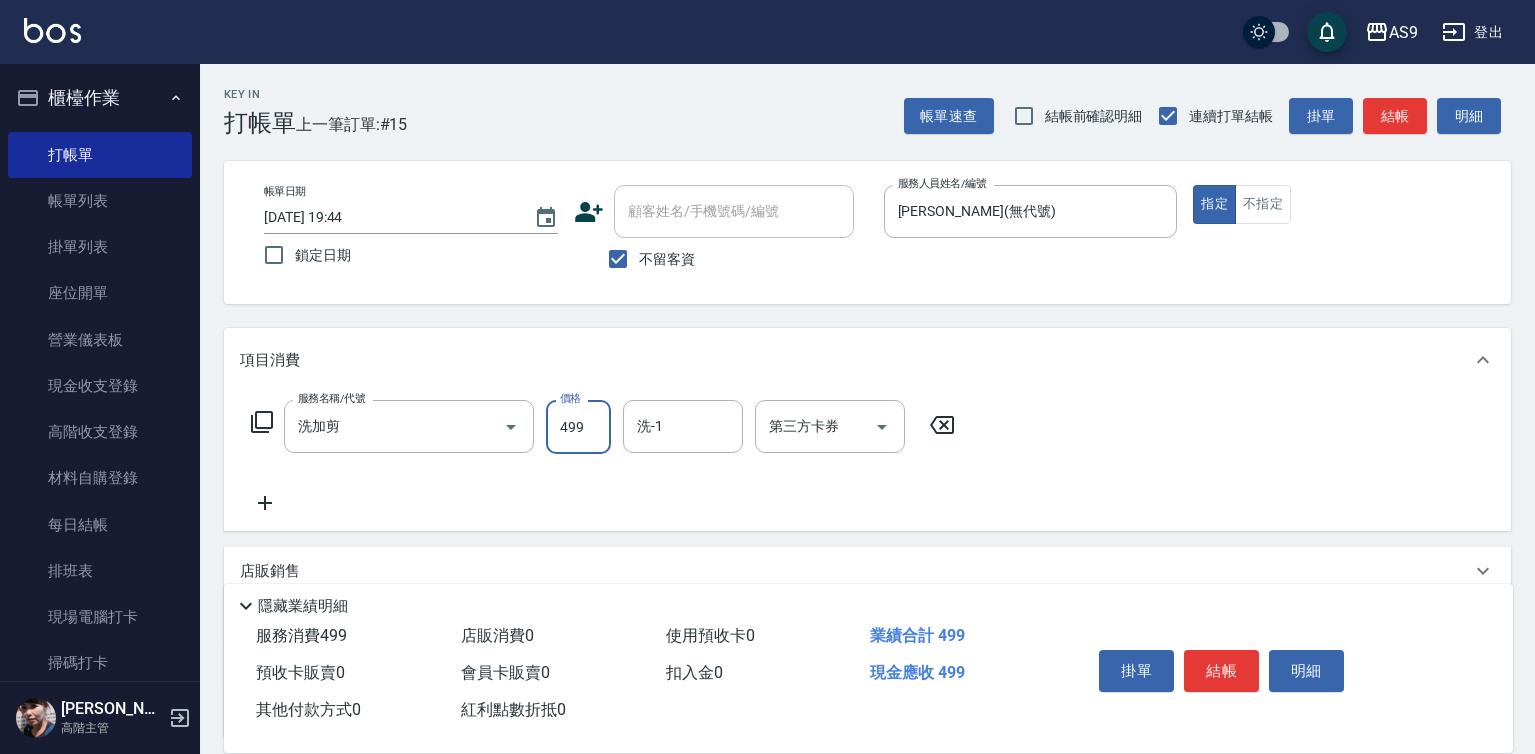 click on "499" at bounding box center (578, 427) 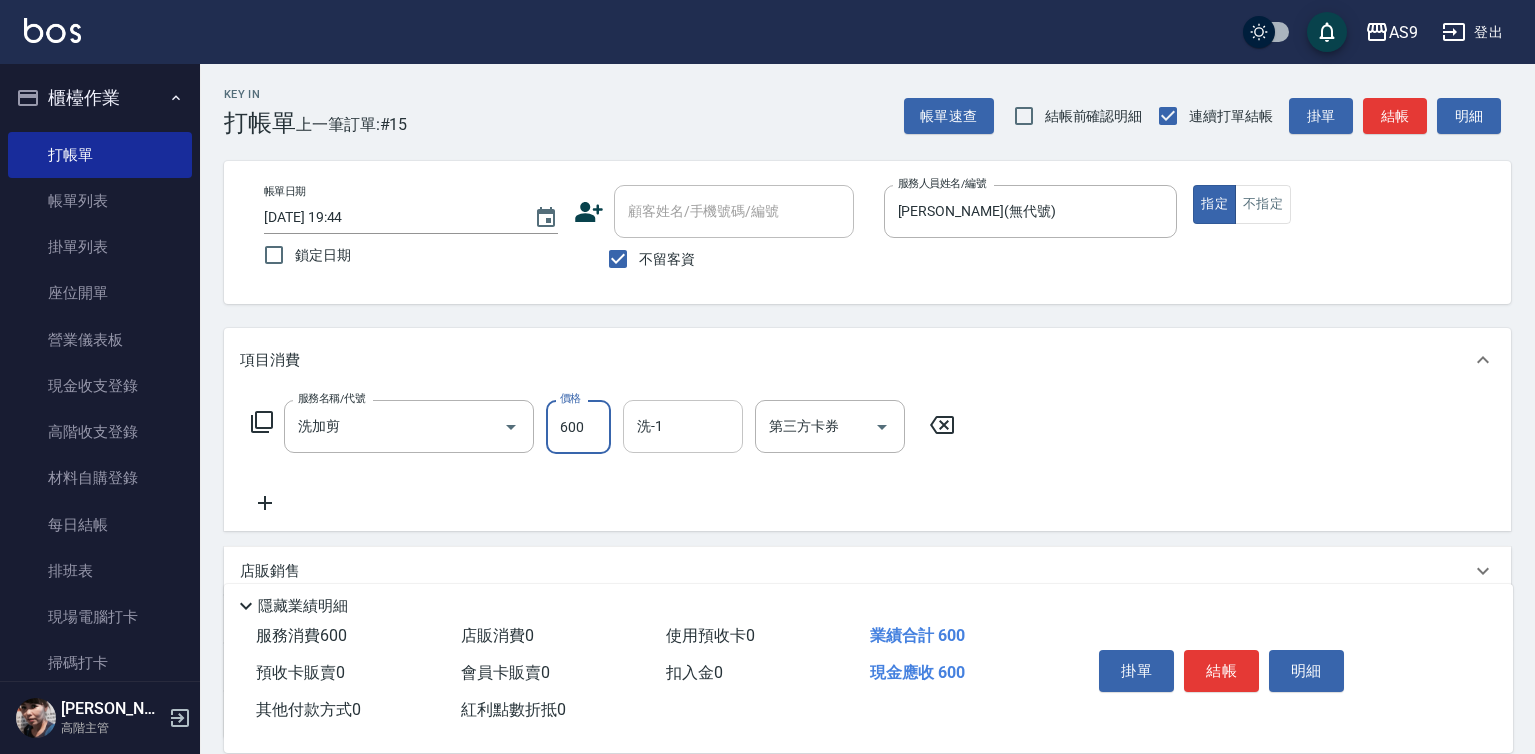 type on "600" 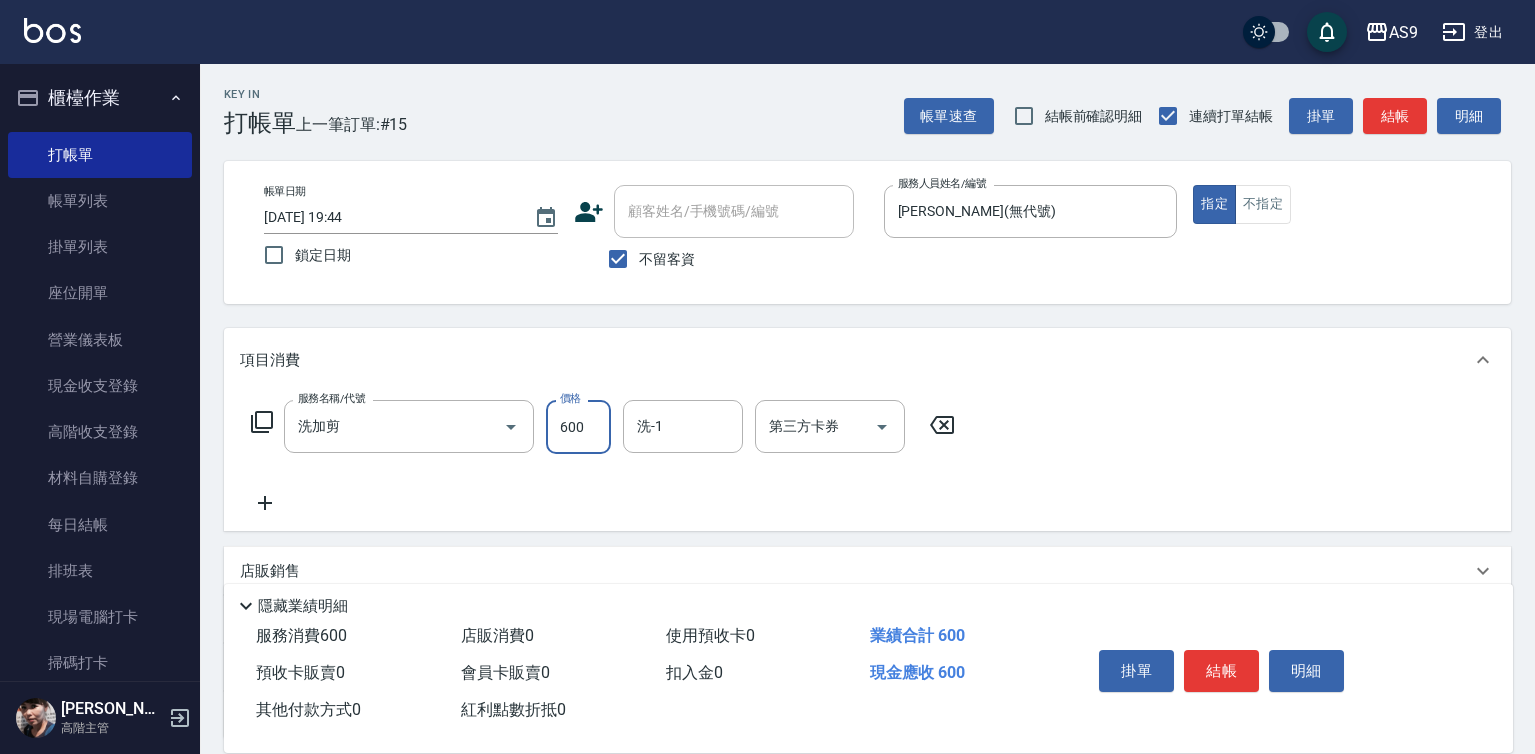 click on "洗-1" at bounding box center [683, 426] 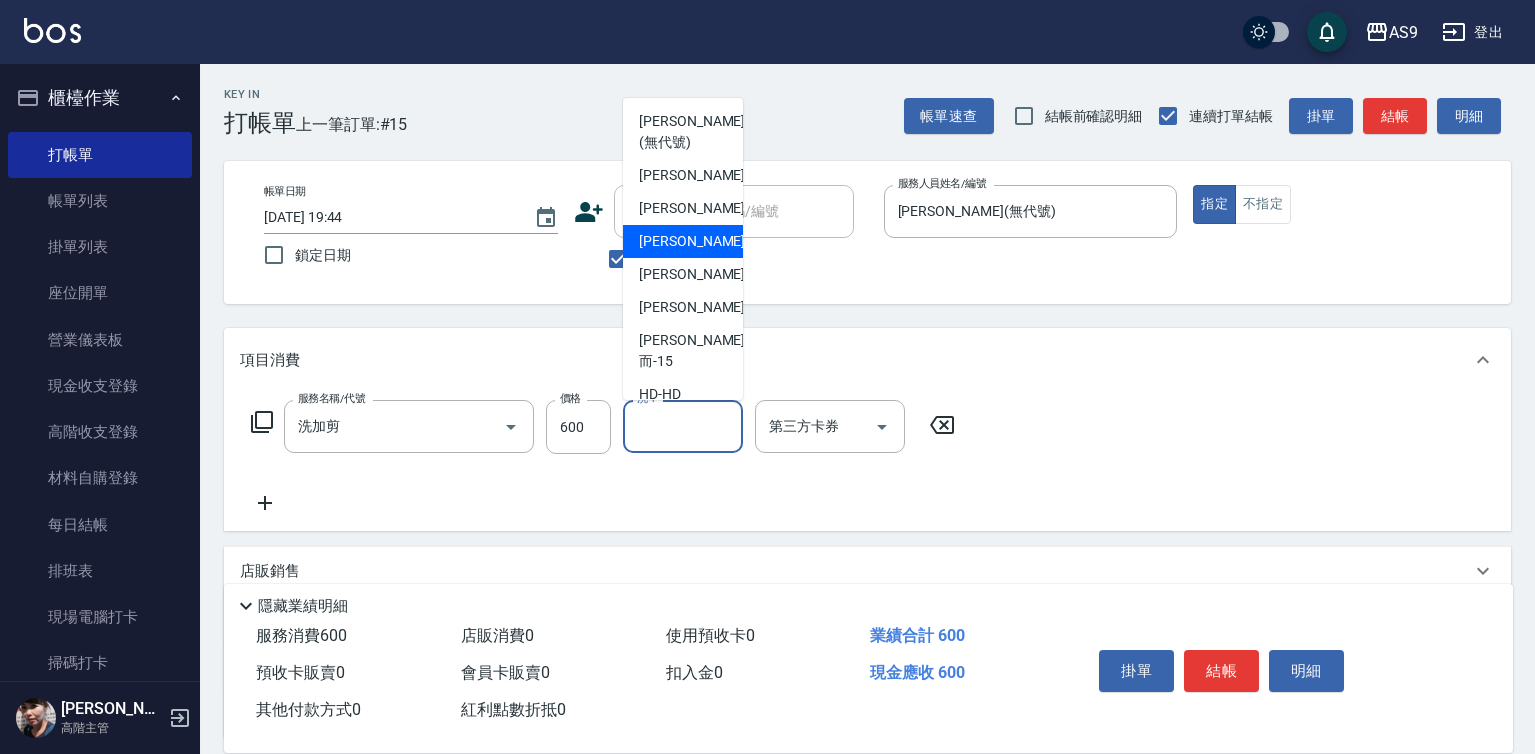 scroll, scrollTop: 100, scrollLeft: 0, axis: vertical 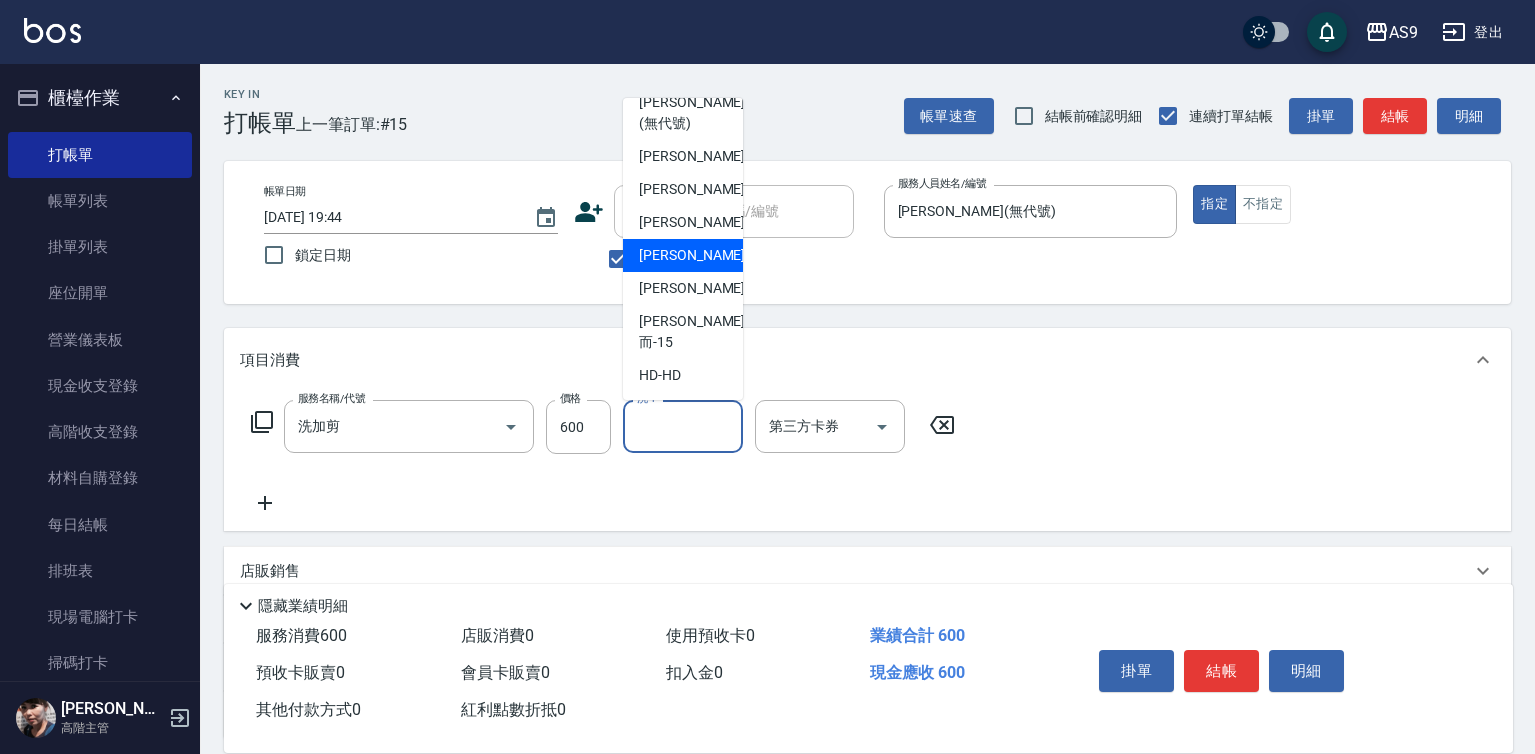 click on "[PERSON_NAME]-12" at bounding box center (683, 255) 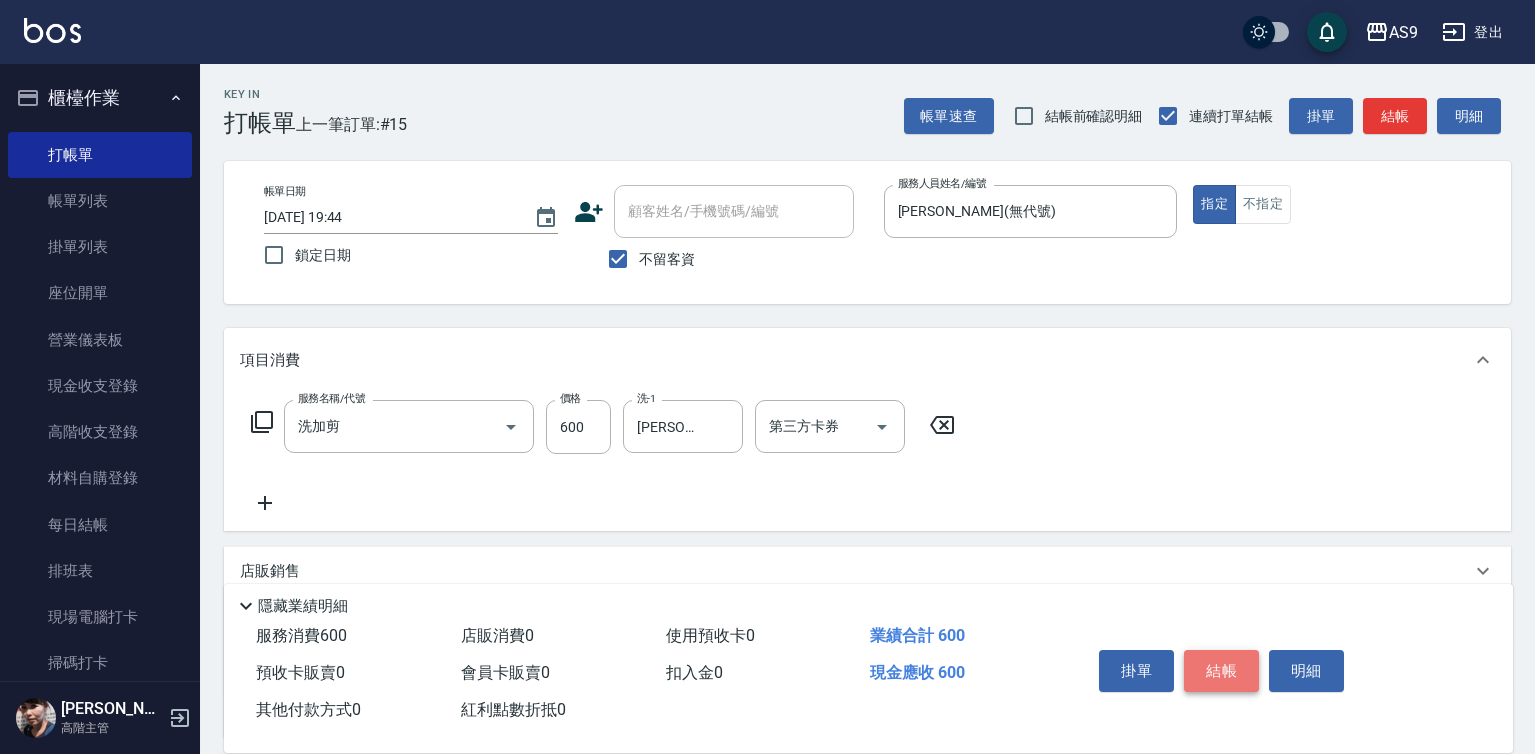 click on "結帳" at bounding box center (1221, 671) 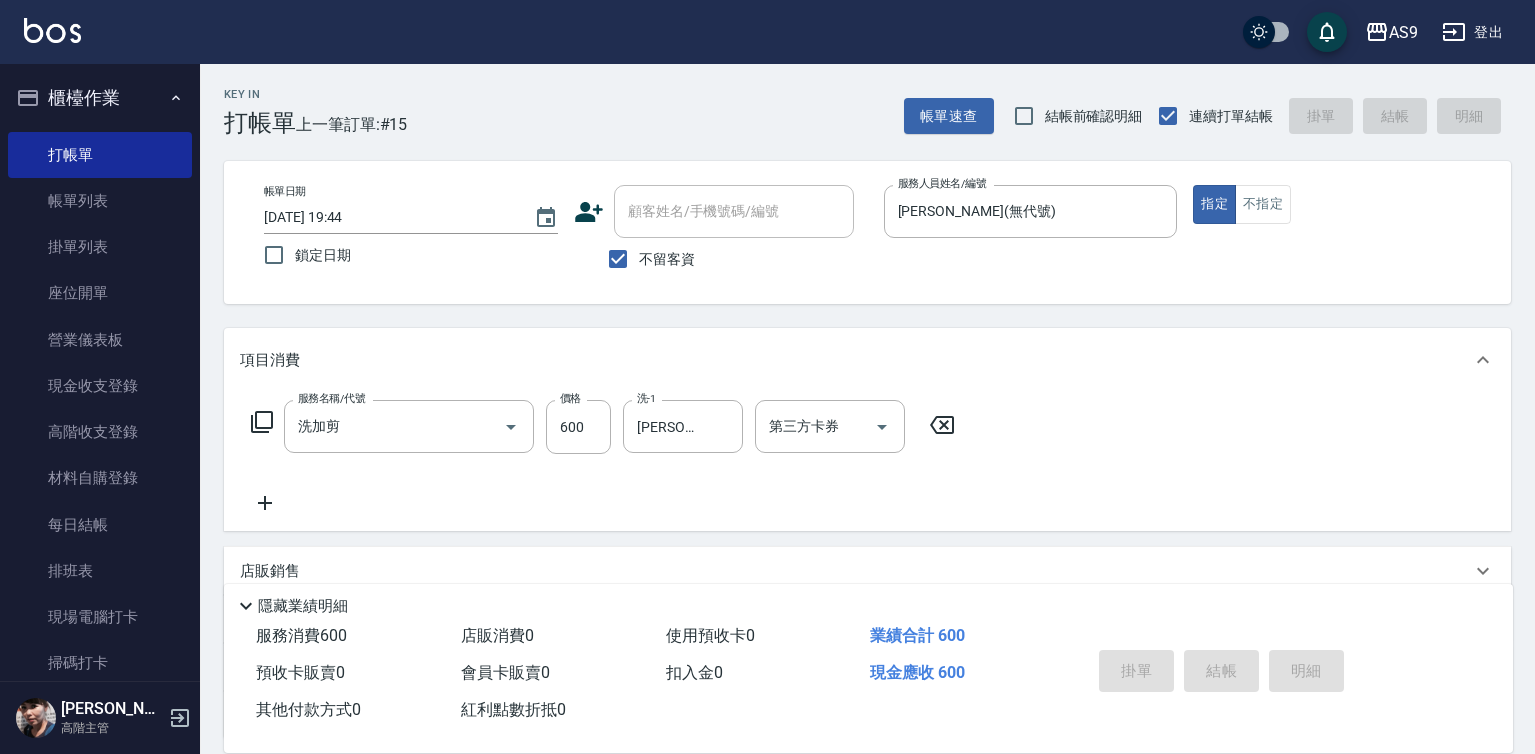 type 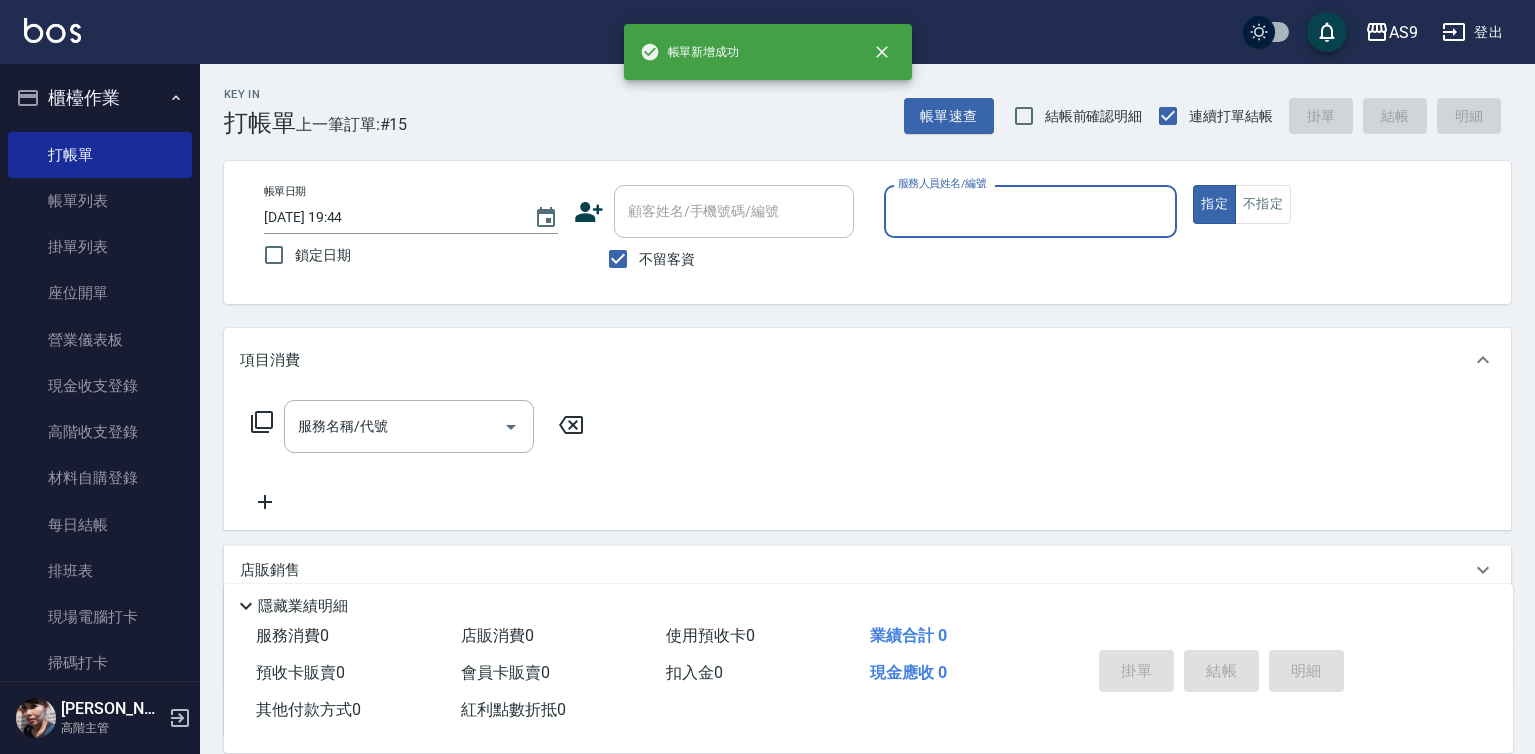 click on "服務人員姓名/編號" at bounding box center (1031, 211) 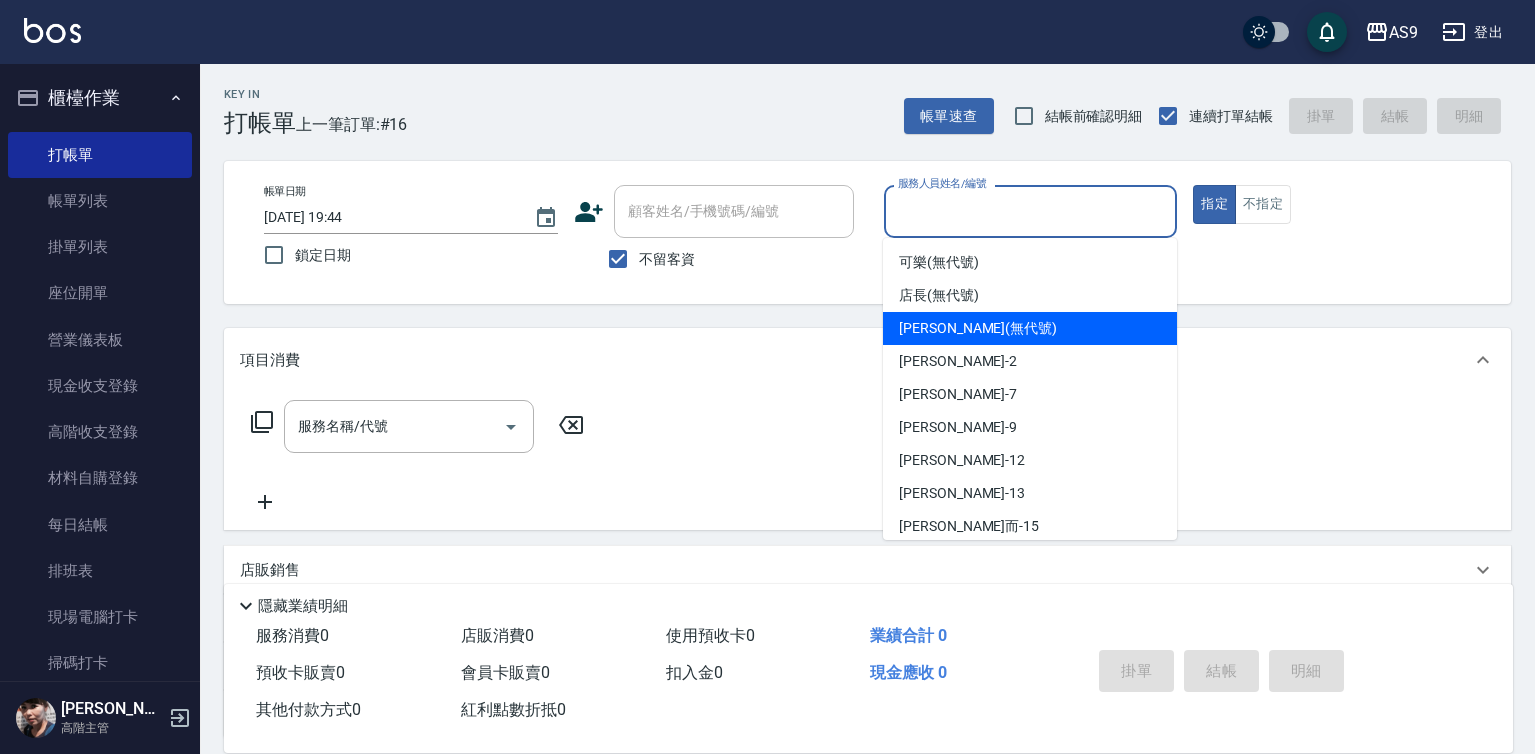 click on "[PERSON_NAME] (無代號)" at bounding box center (978, 328) 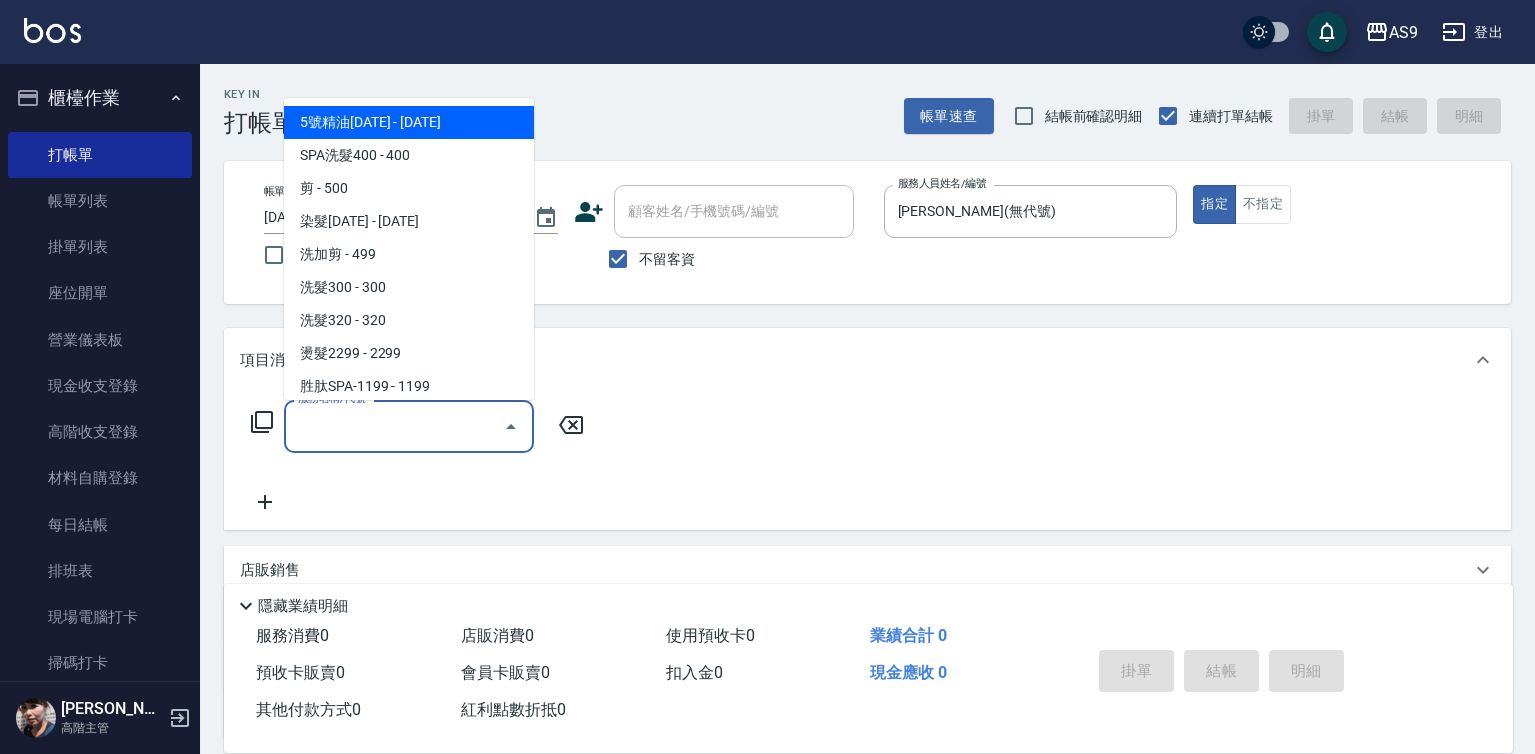 click on "服務名稱/代號" at bounding box center (394, 426) 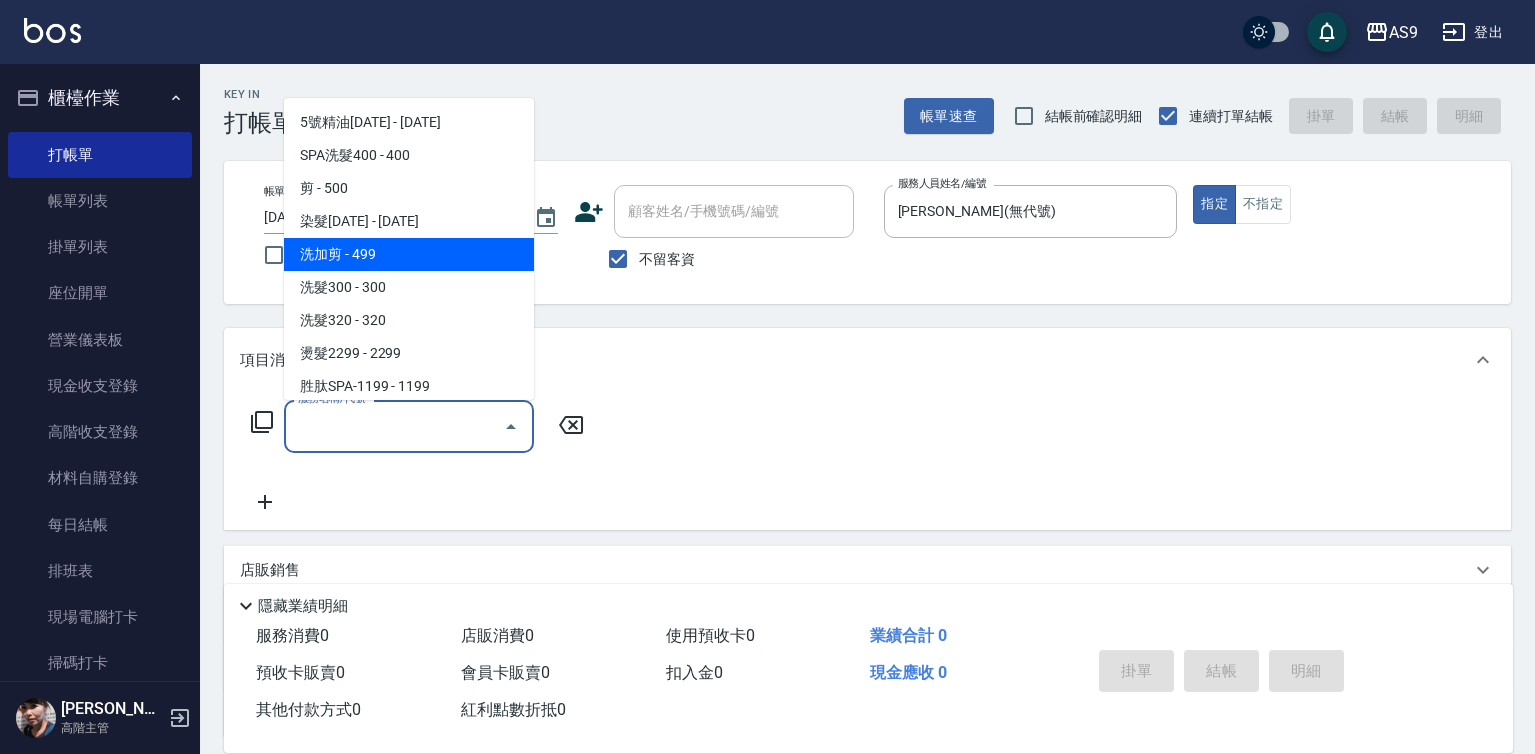 click on "洗加剪 - 499" at bounding box center (409, 254) 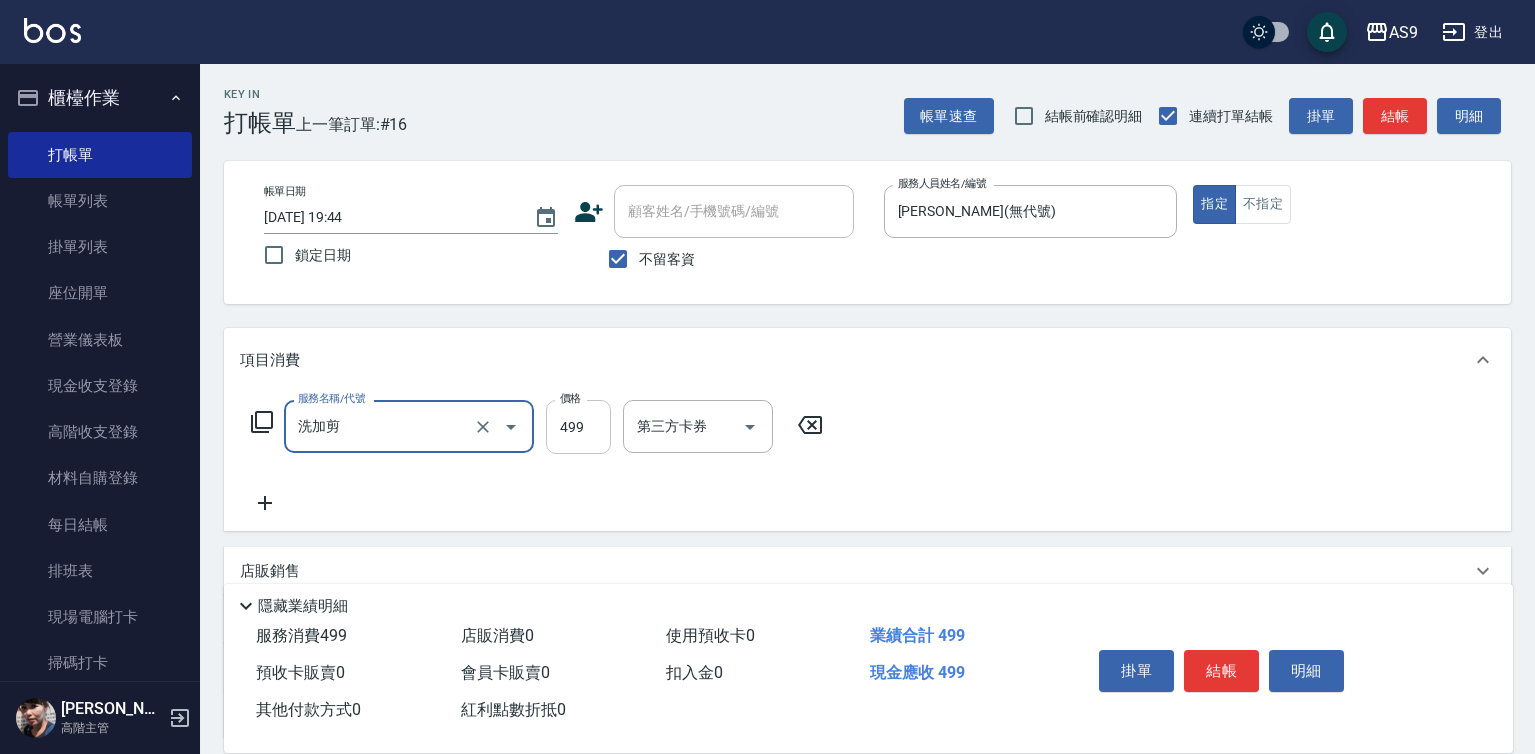 click on "499" at bounding box center [578, 427] 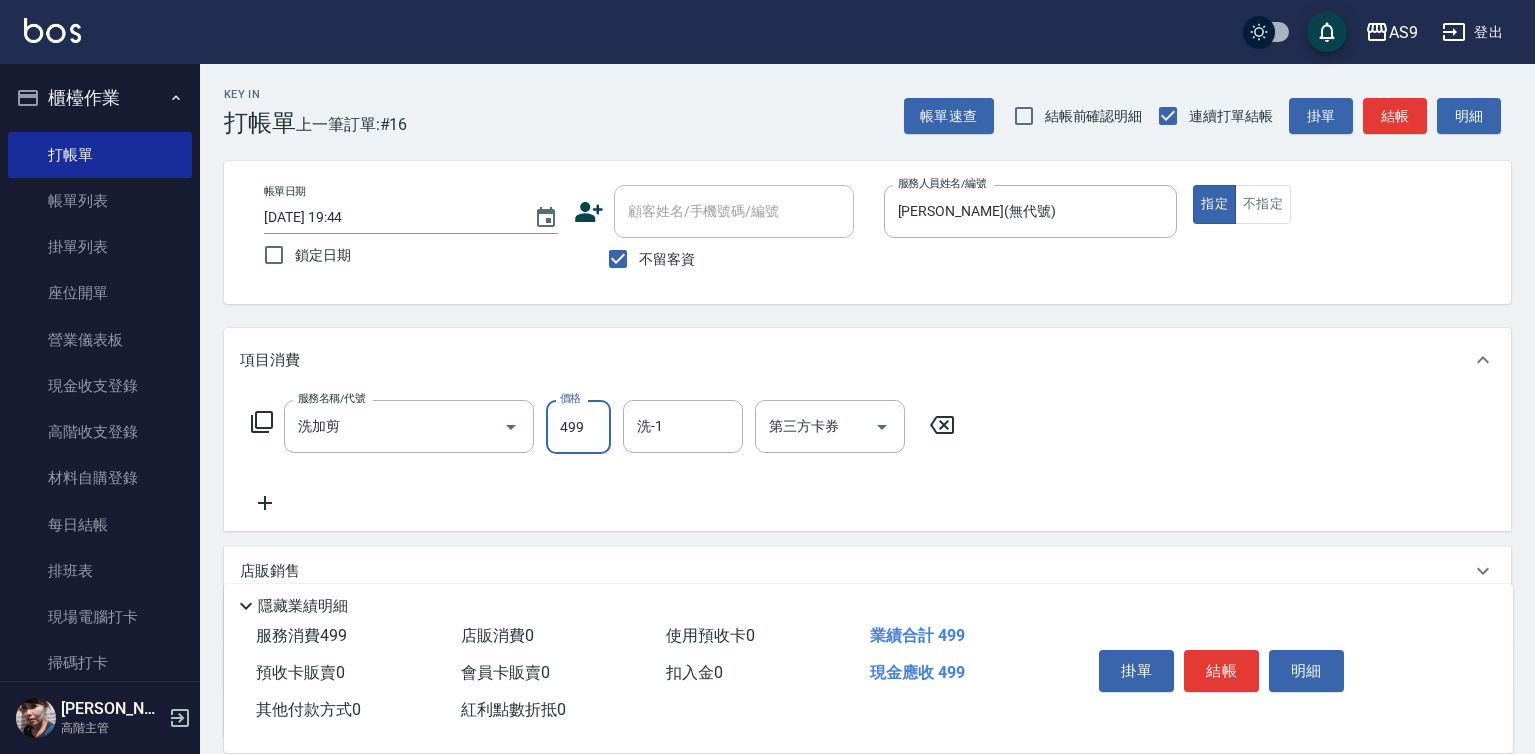 click on "499" at bounding box center (578, 427) 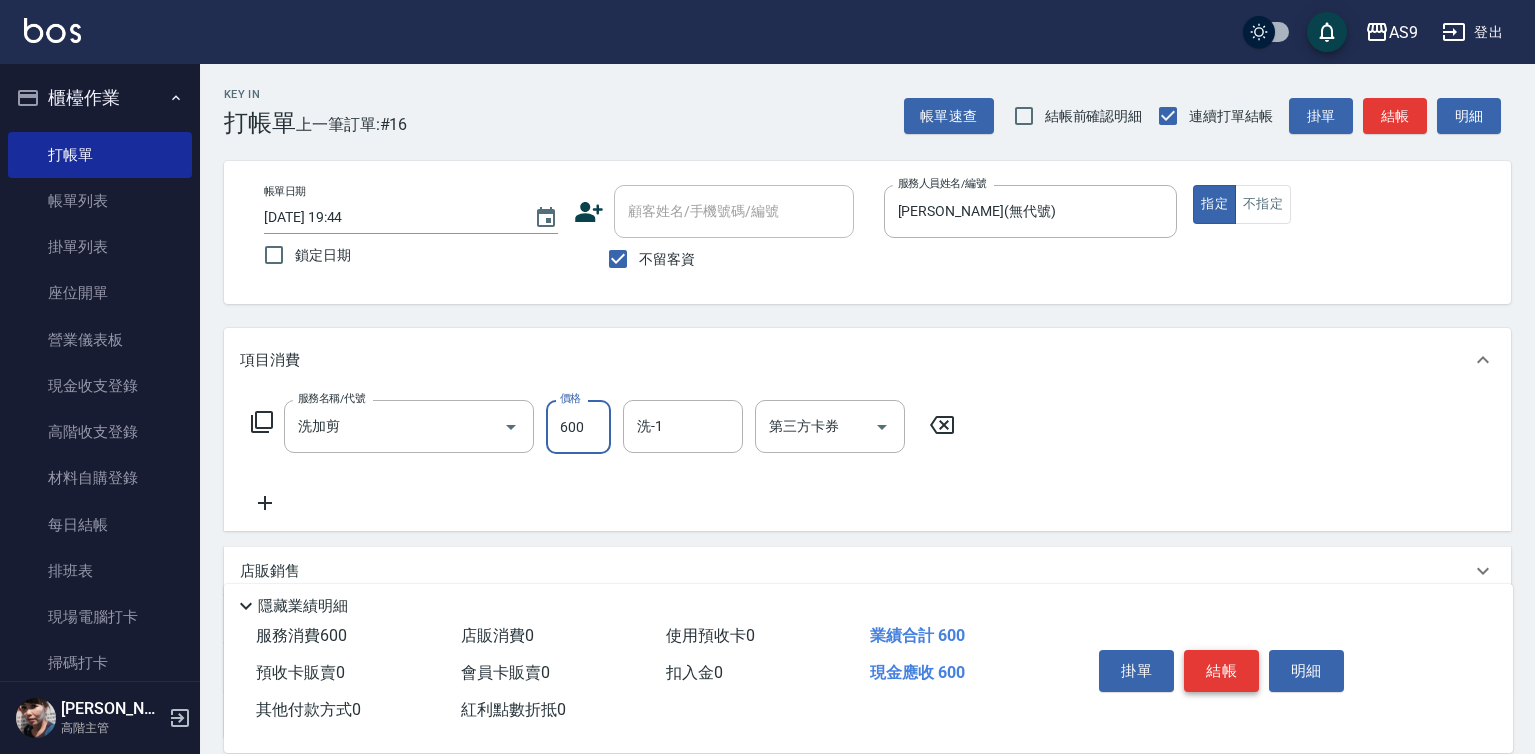 type on "600" 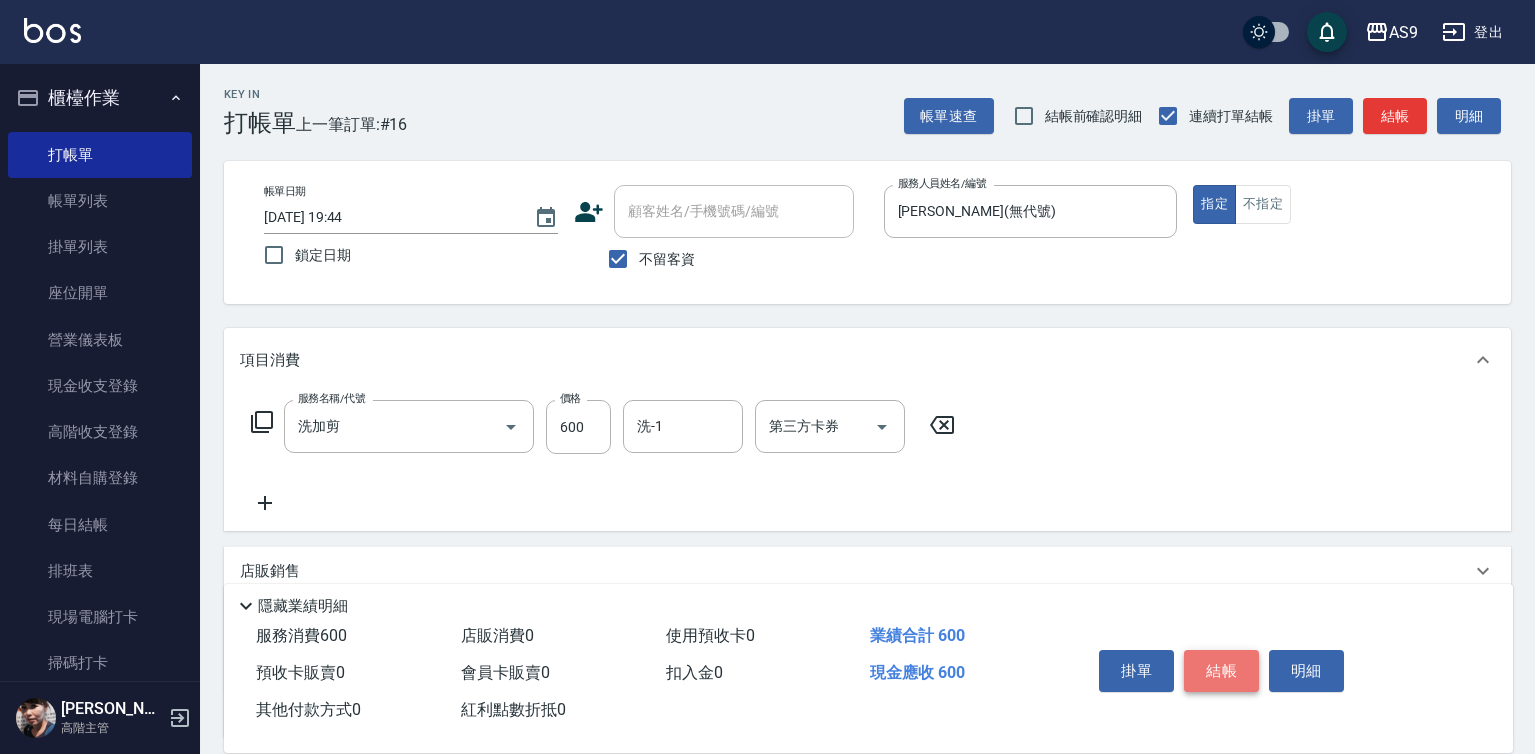 click on "結帳" at bounding box center [1221, 671] 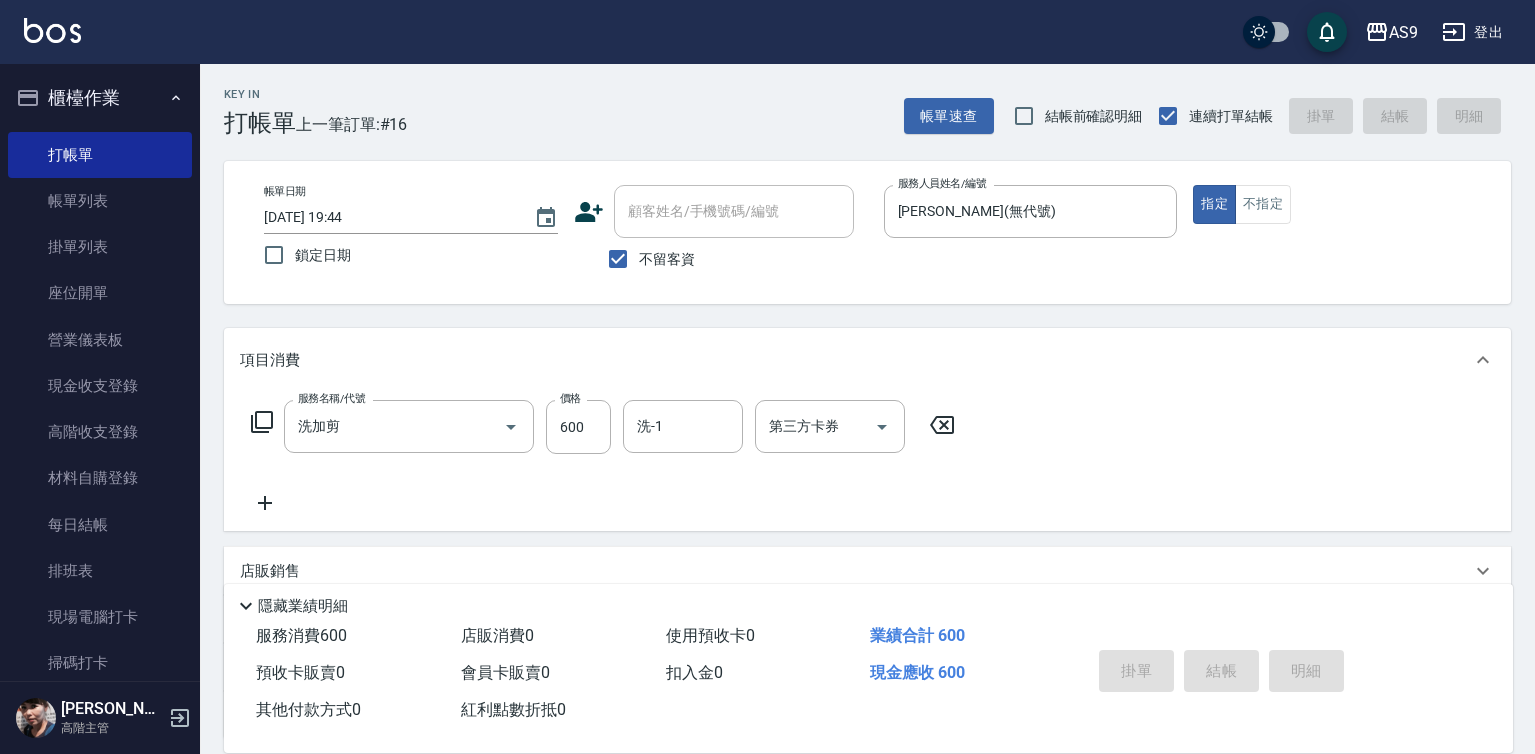type 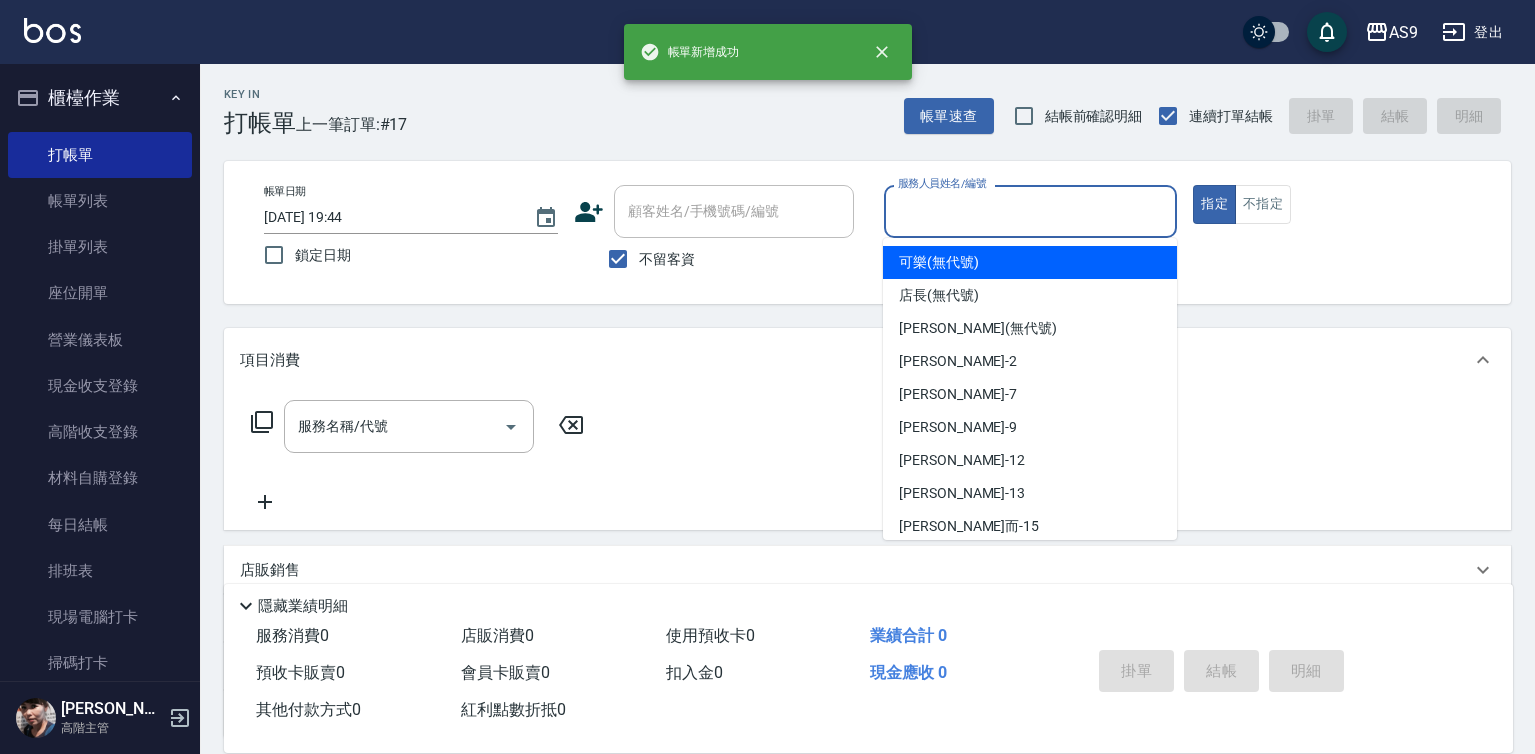 drag, startPoint x: 961, startPoint y: 211, endPoint x: 974, endPoint y: 323, distance: 112.75194 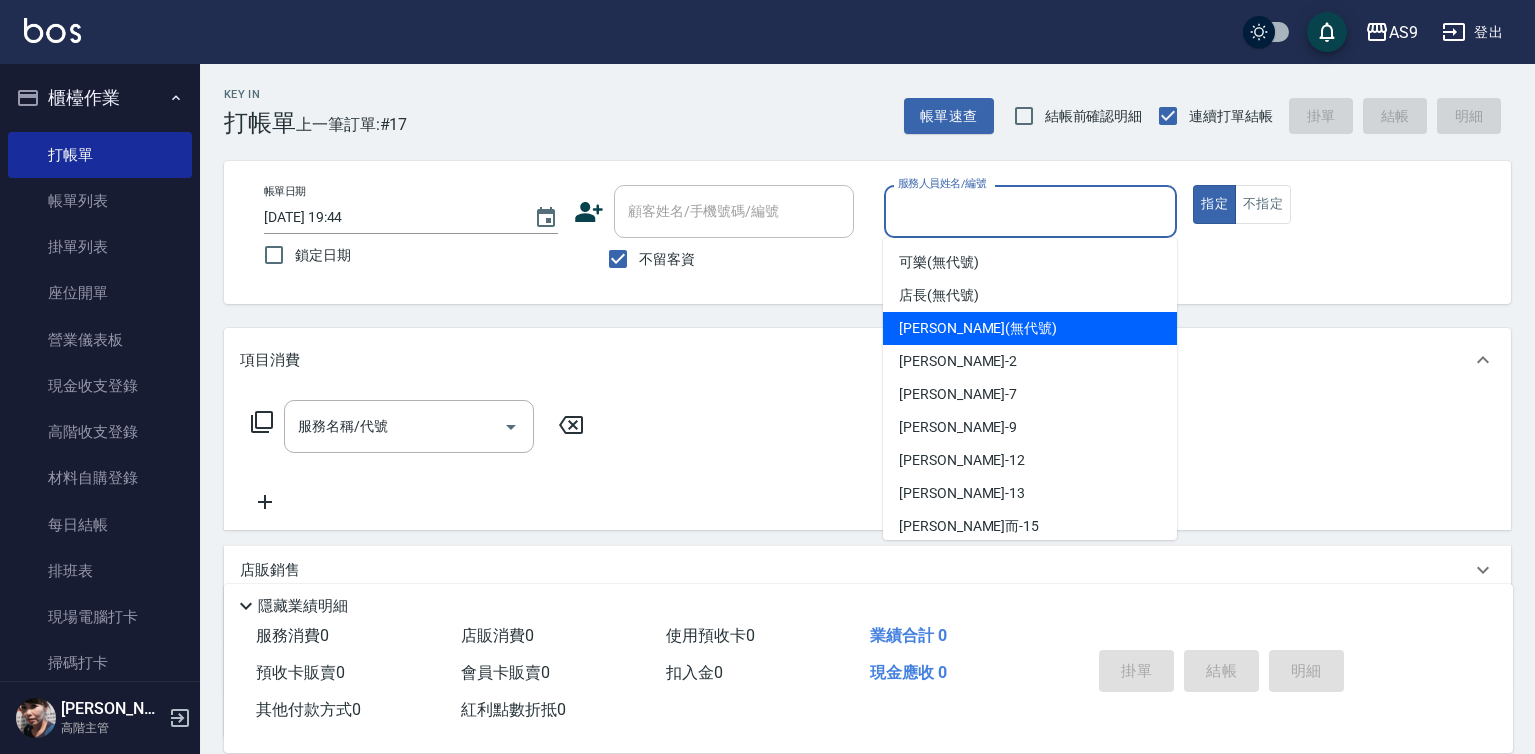 click on "[PERSON_NAME] (無代號)" at bounding box center [978, 328] 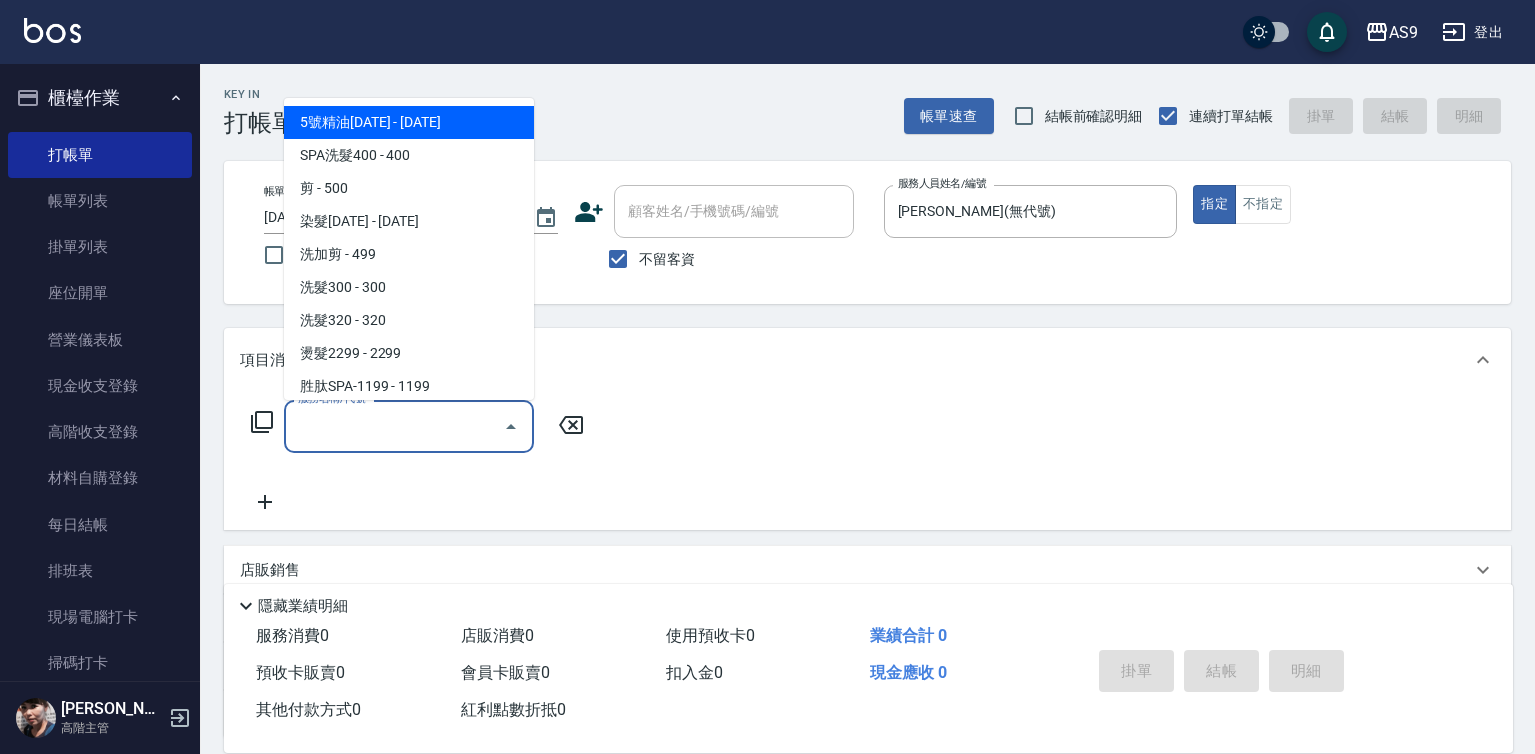 click on "服務名稱/代號" at bounding box center (394, 426) 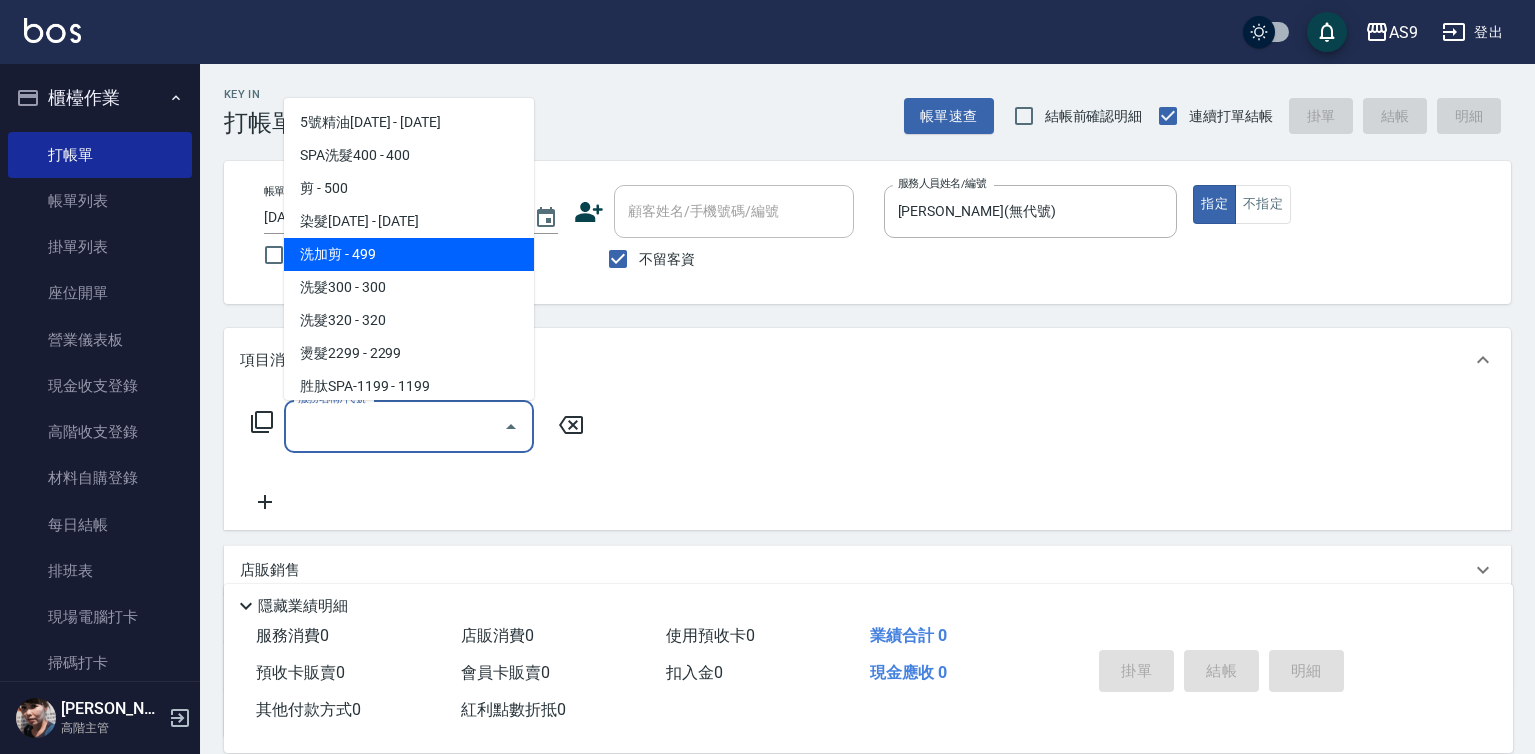 click on "洗加剪 - 499" at bounding box center (409, 254) 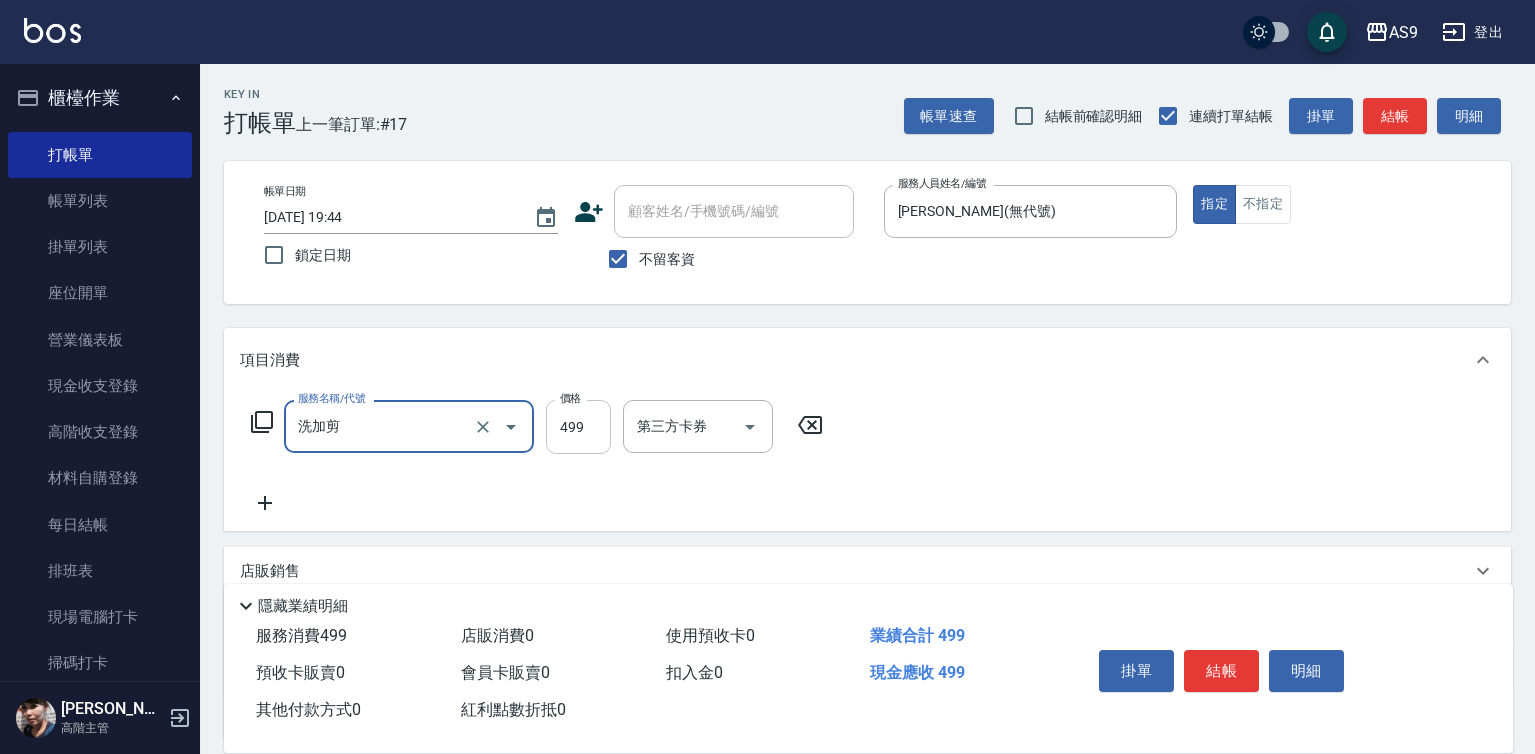 click on "499" at bounding box center [578, 427] 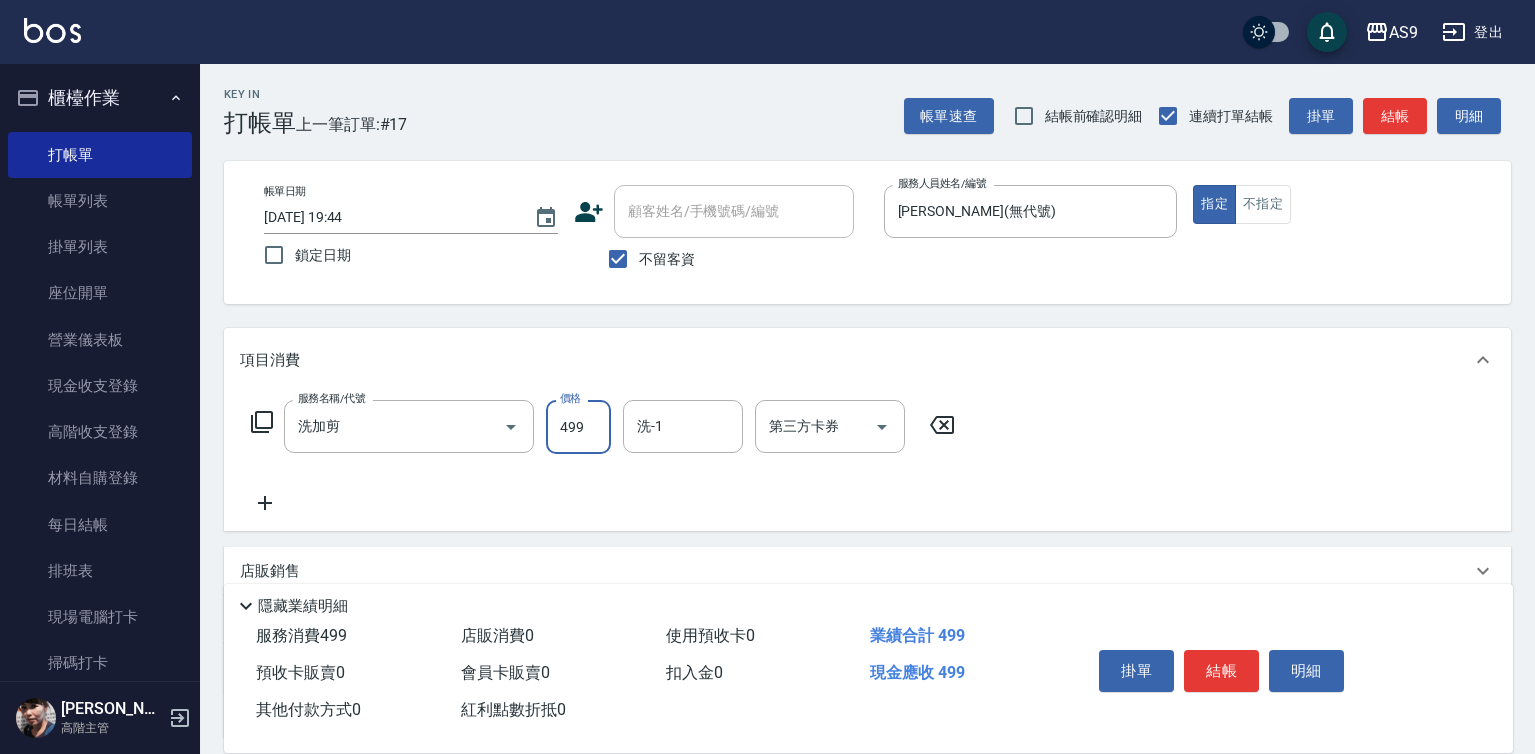 click on "499" at bounding box center [578, 427] 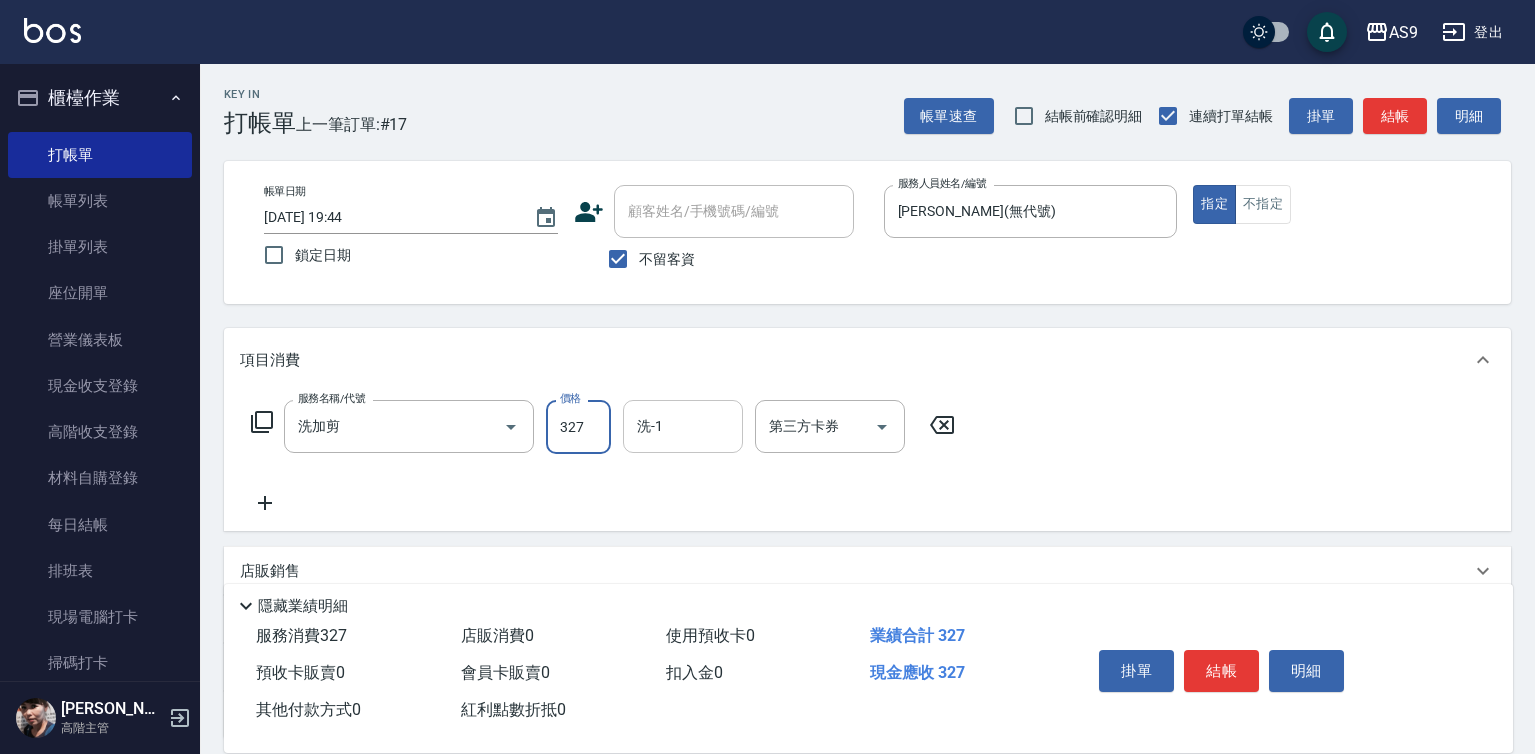 type on "327" 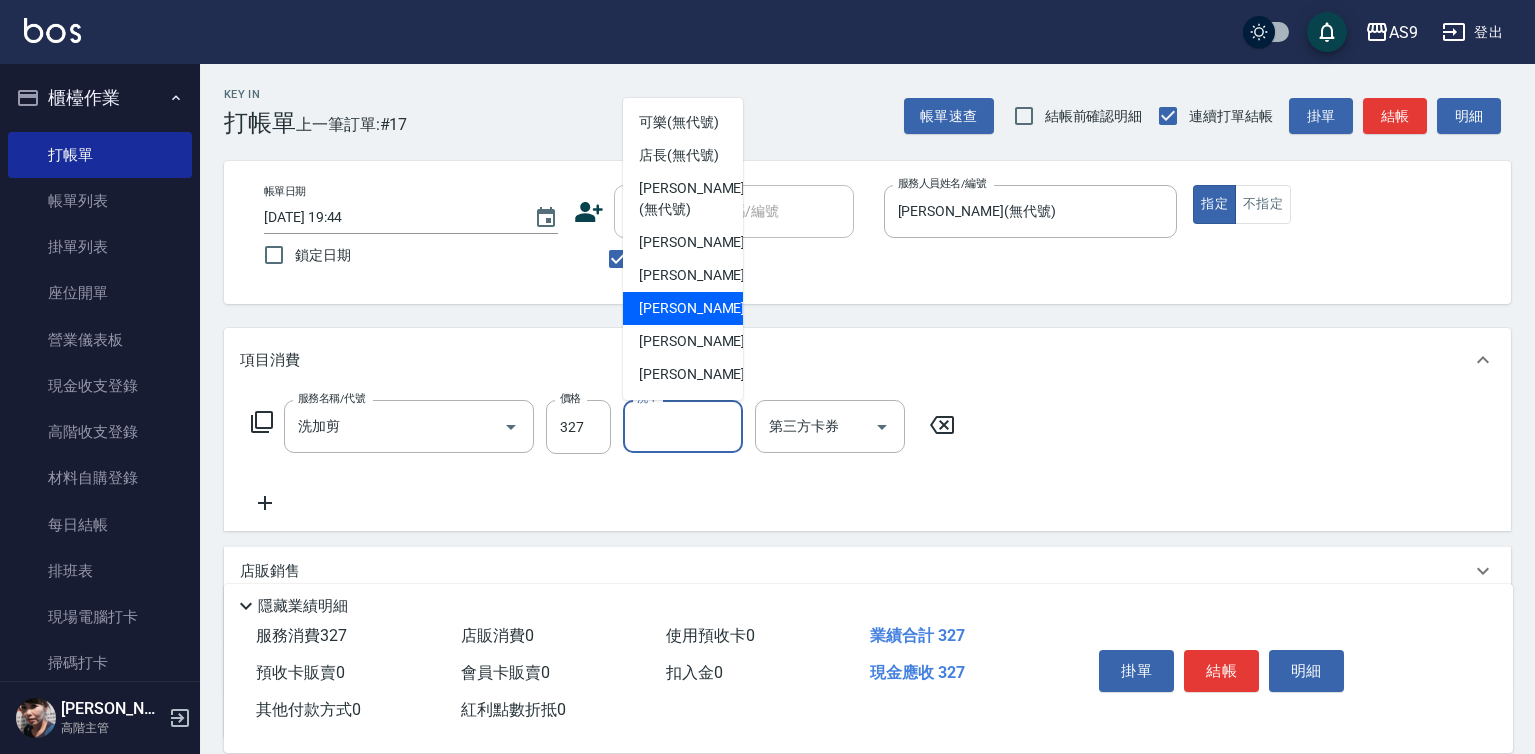 drag, startPoint x: 681, startPoint y: 364, endPoint x: 783, endPoint y: 393, distance: 106.04244 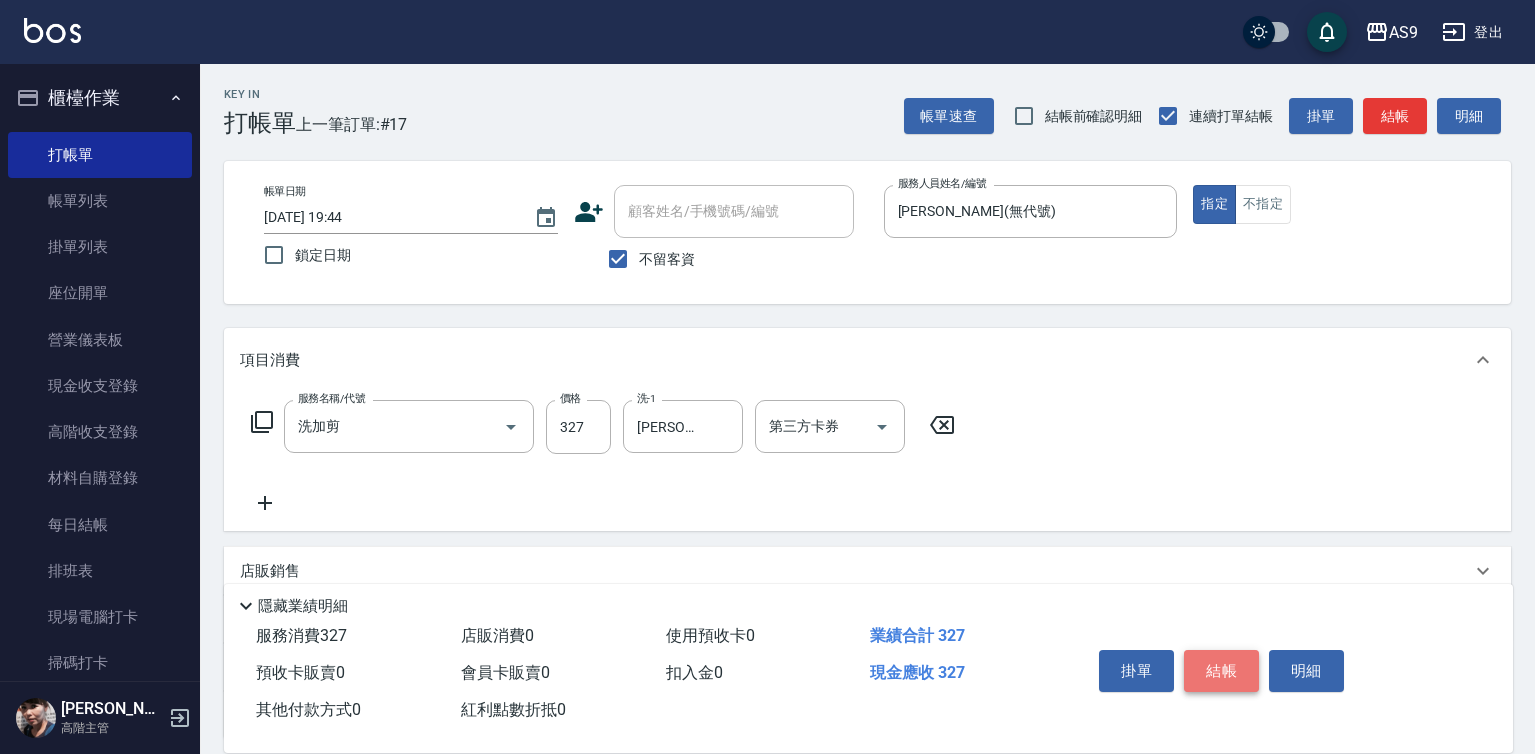 click on "結帳" at bounding box center [1221, 671] 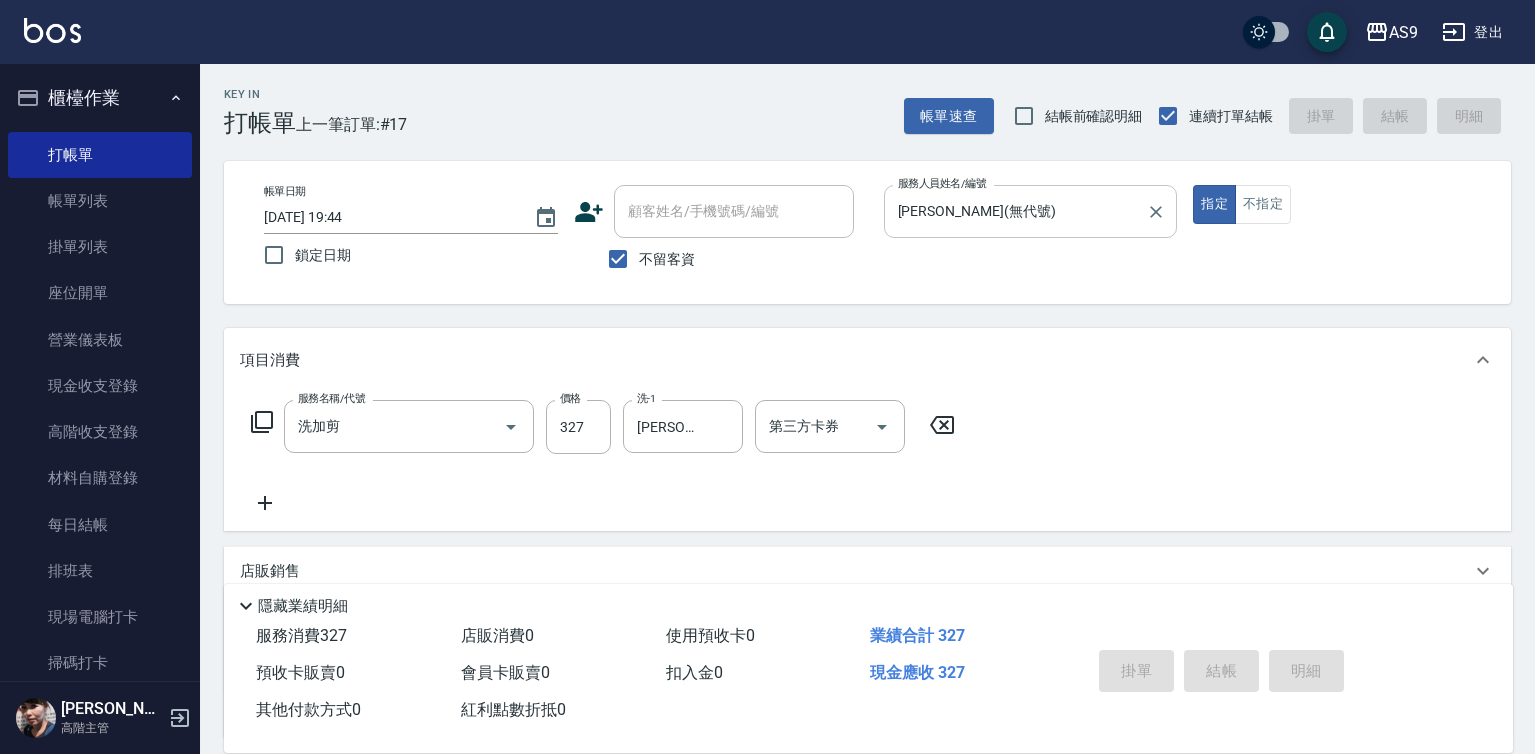 type 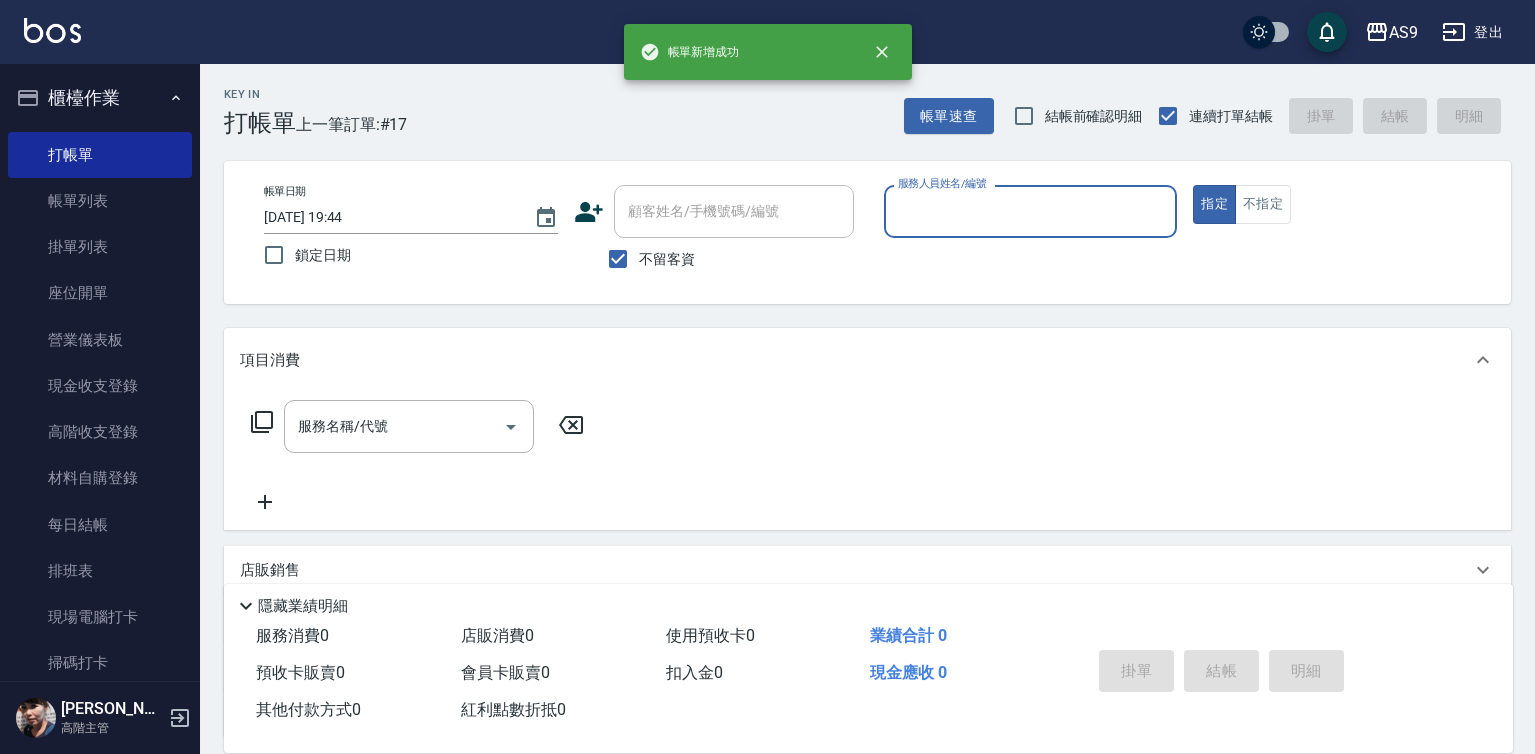 click on "服務人員姓名/編號" at bounding box center (942, 183) 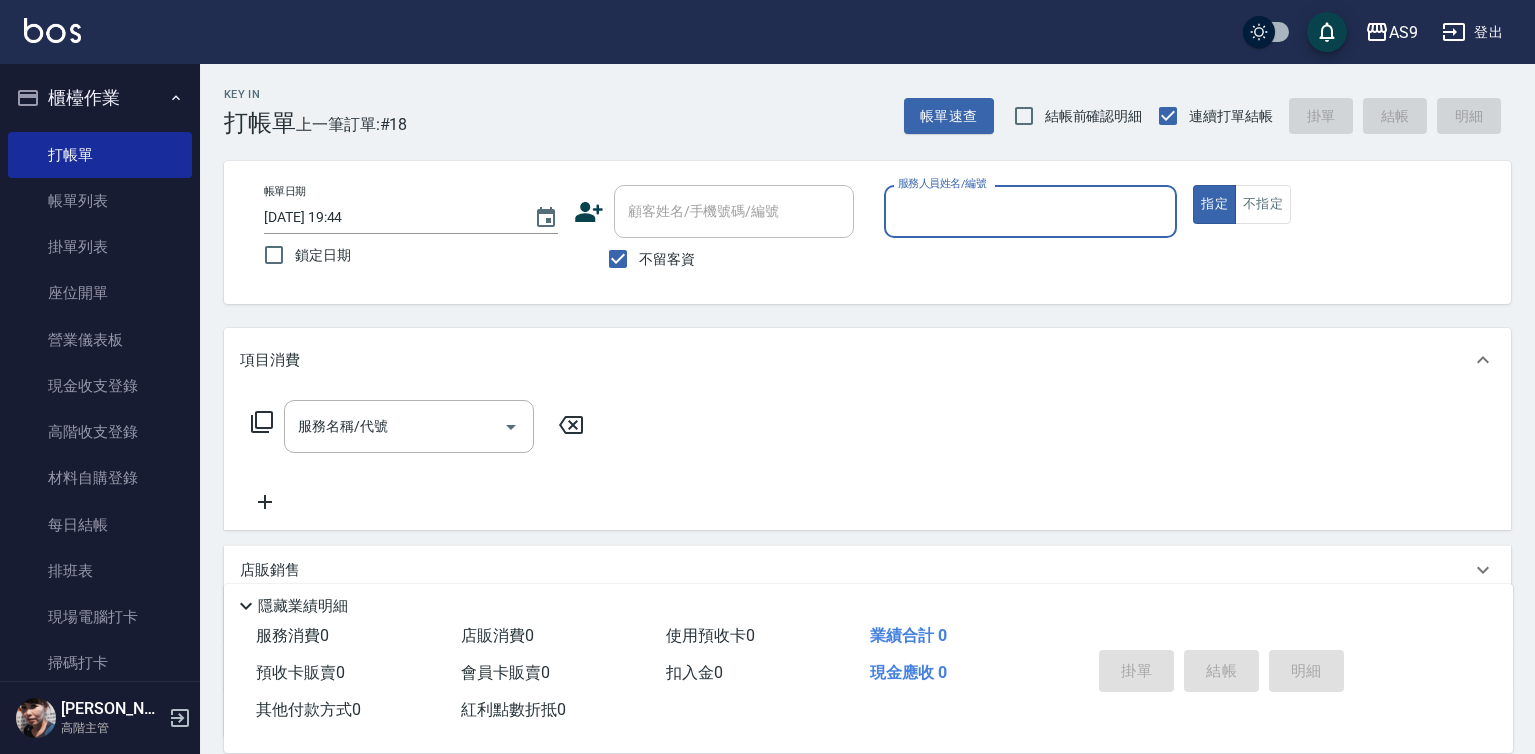 click on "服務人員姓名/編號" at bounding box center (1031, 211) 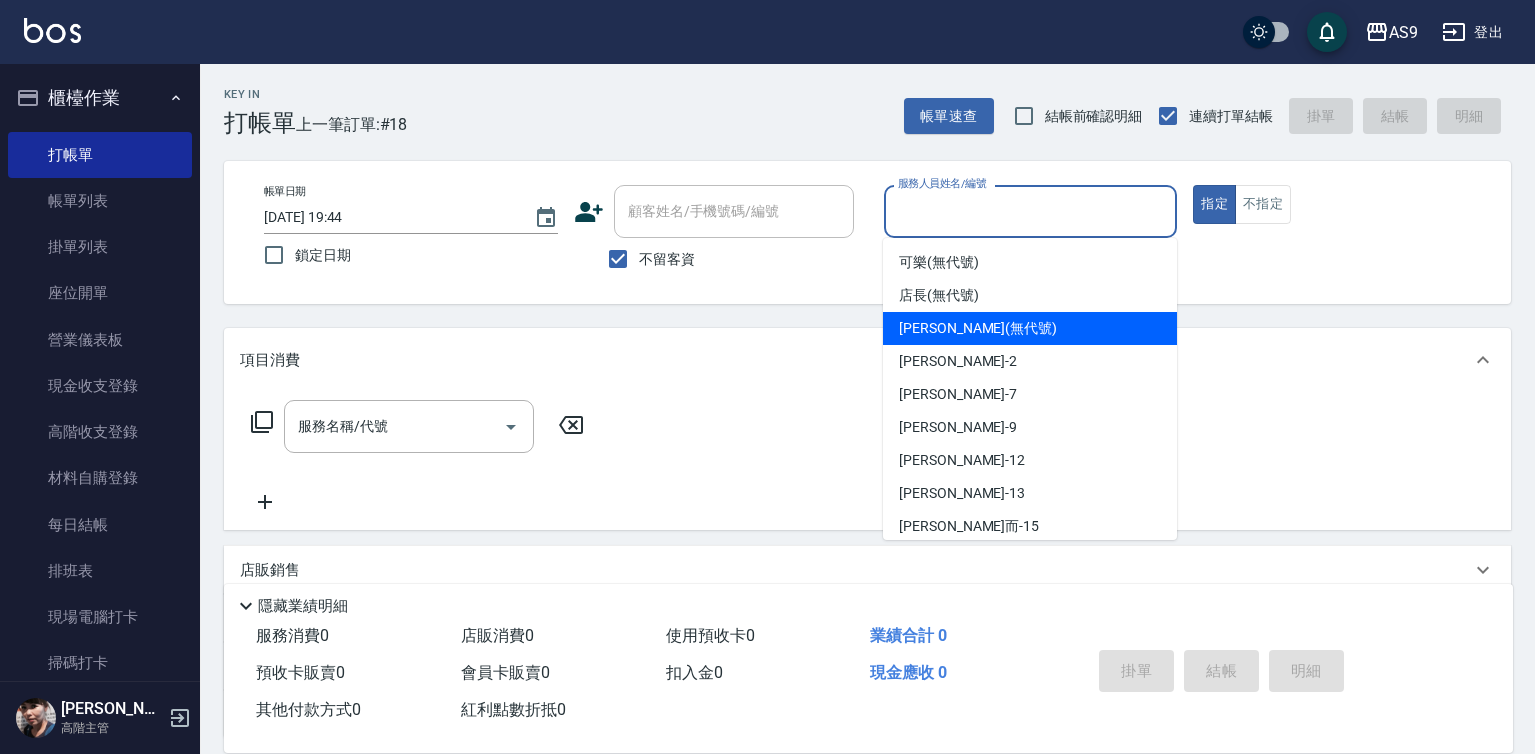 click on "[PERSON_NAME] (無代號)" at bounding box center (978, 328) 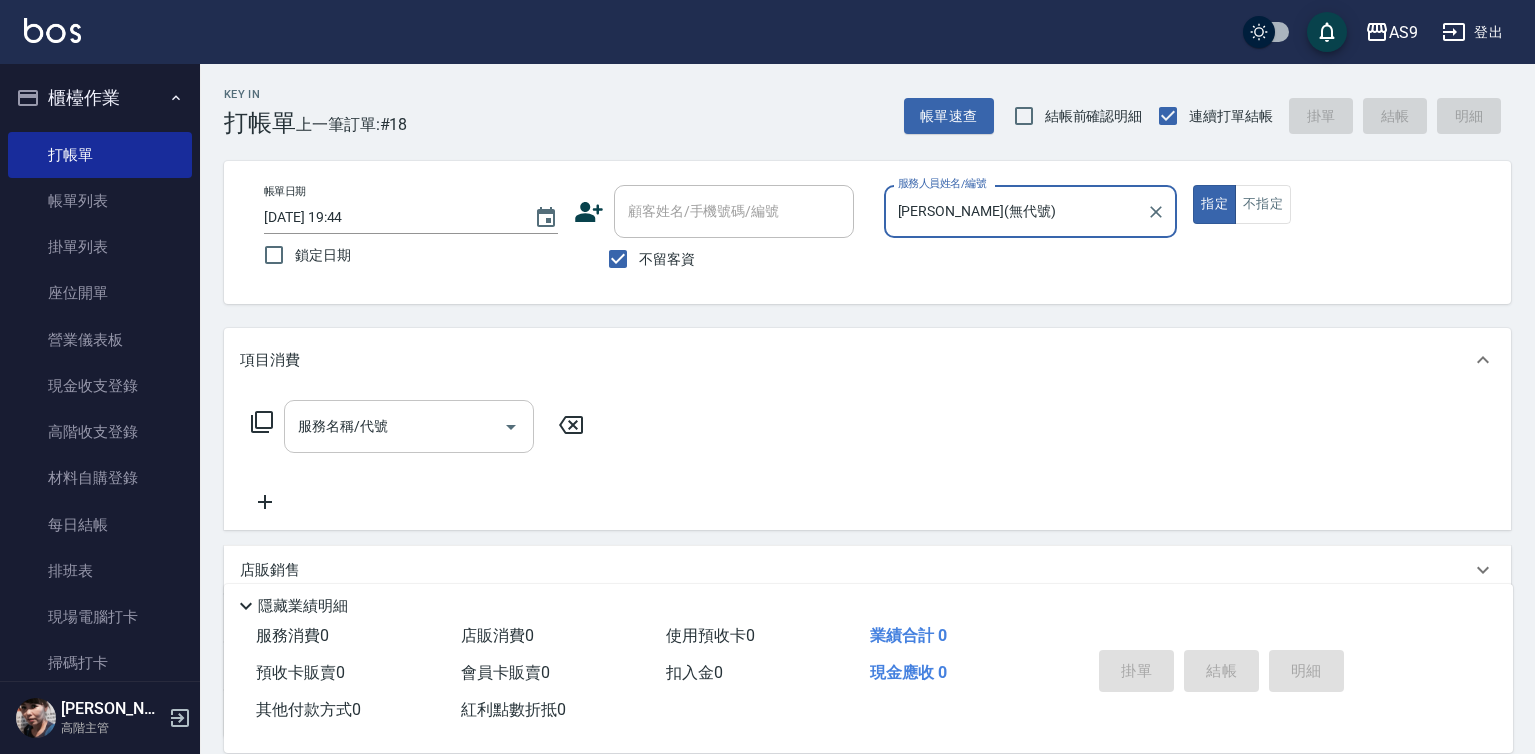 click on "服務名稱/代號" at bounding box center (394, 426) 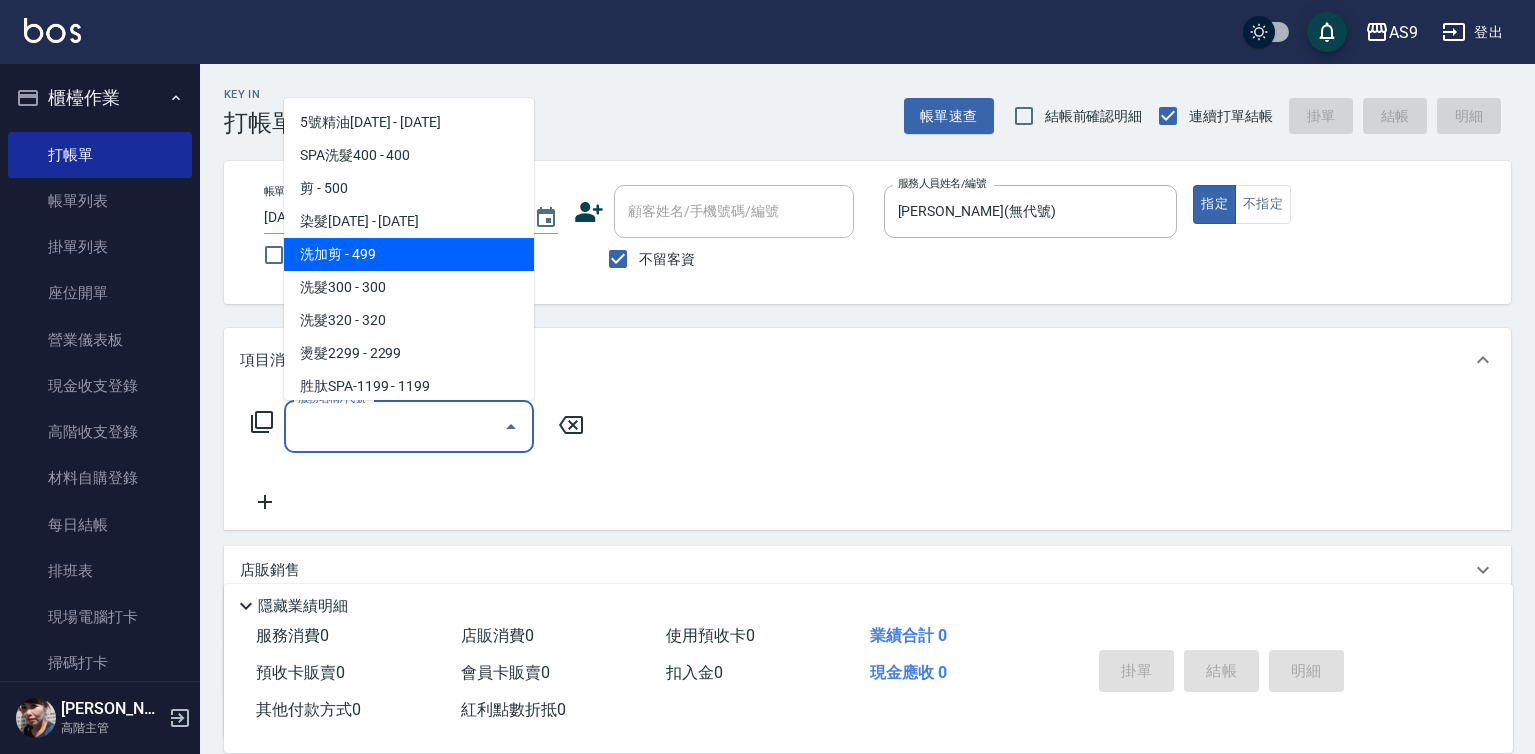 click on "洗加剪 - 499" at bounding box center (409, 254) 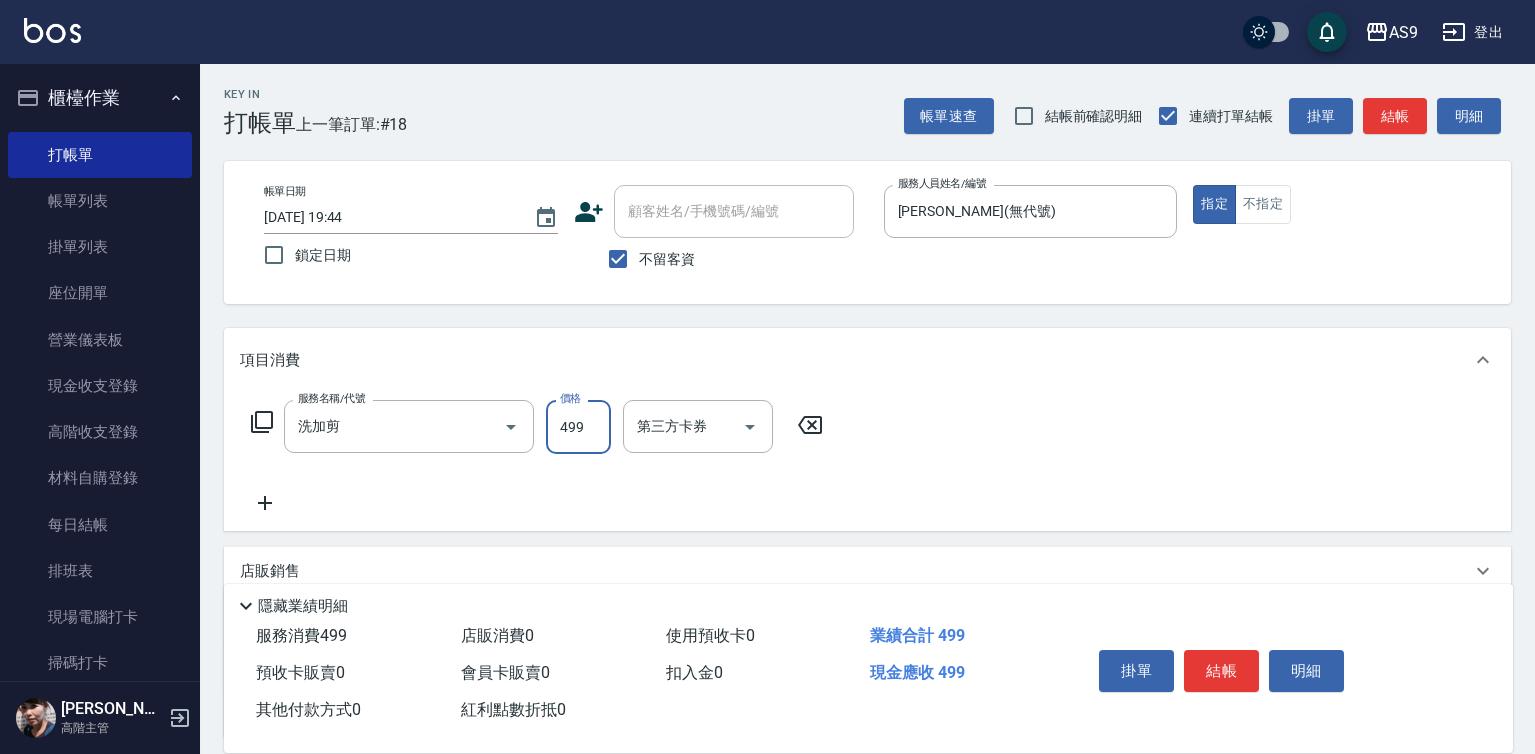 click on "499" at bounding box center (578, 427) 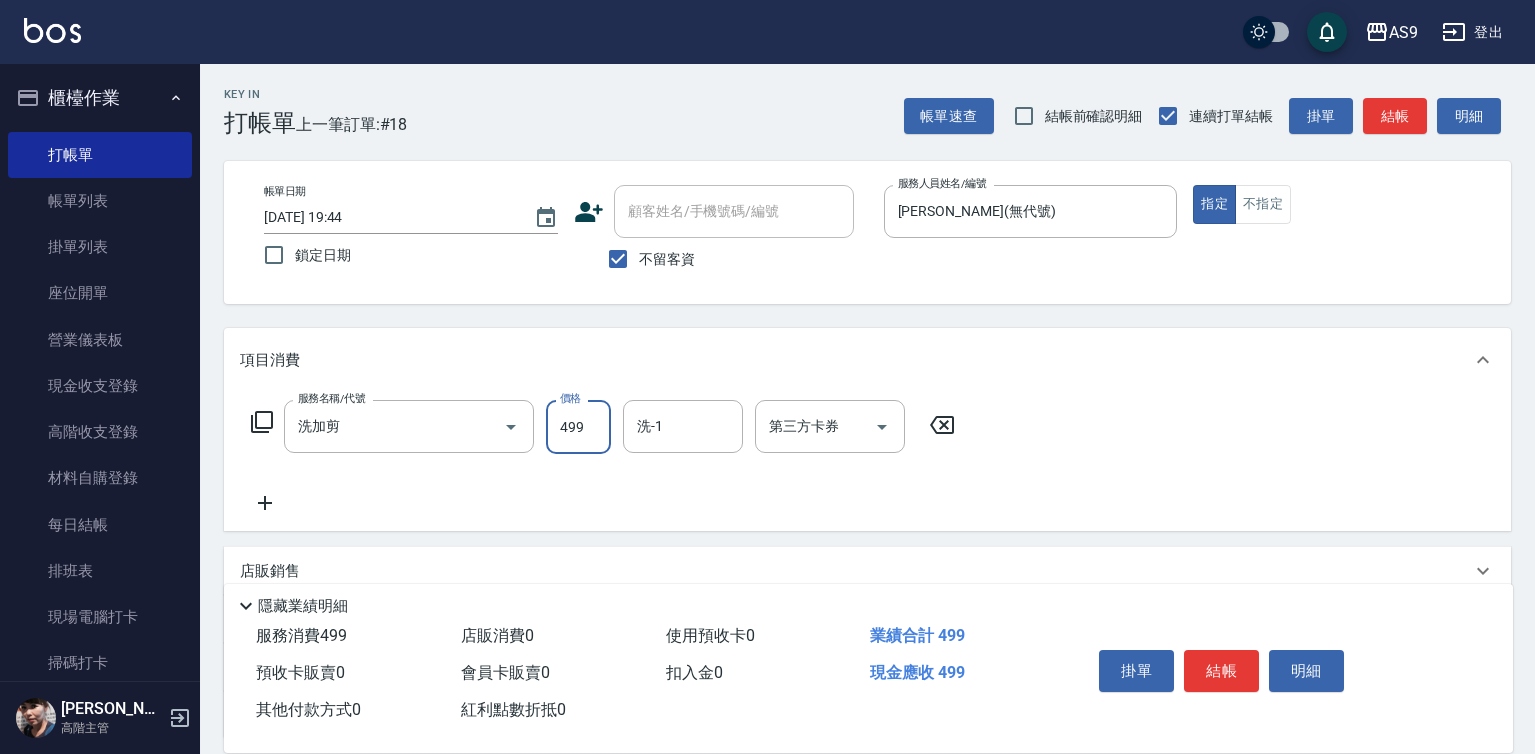click on "499" at bounding box center [578, 427] 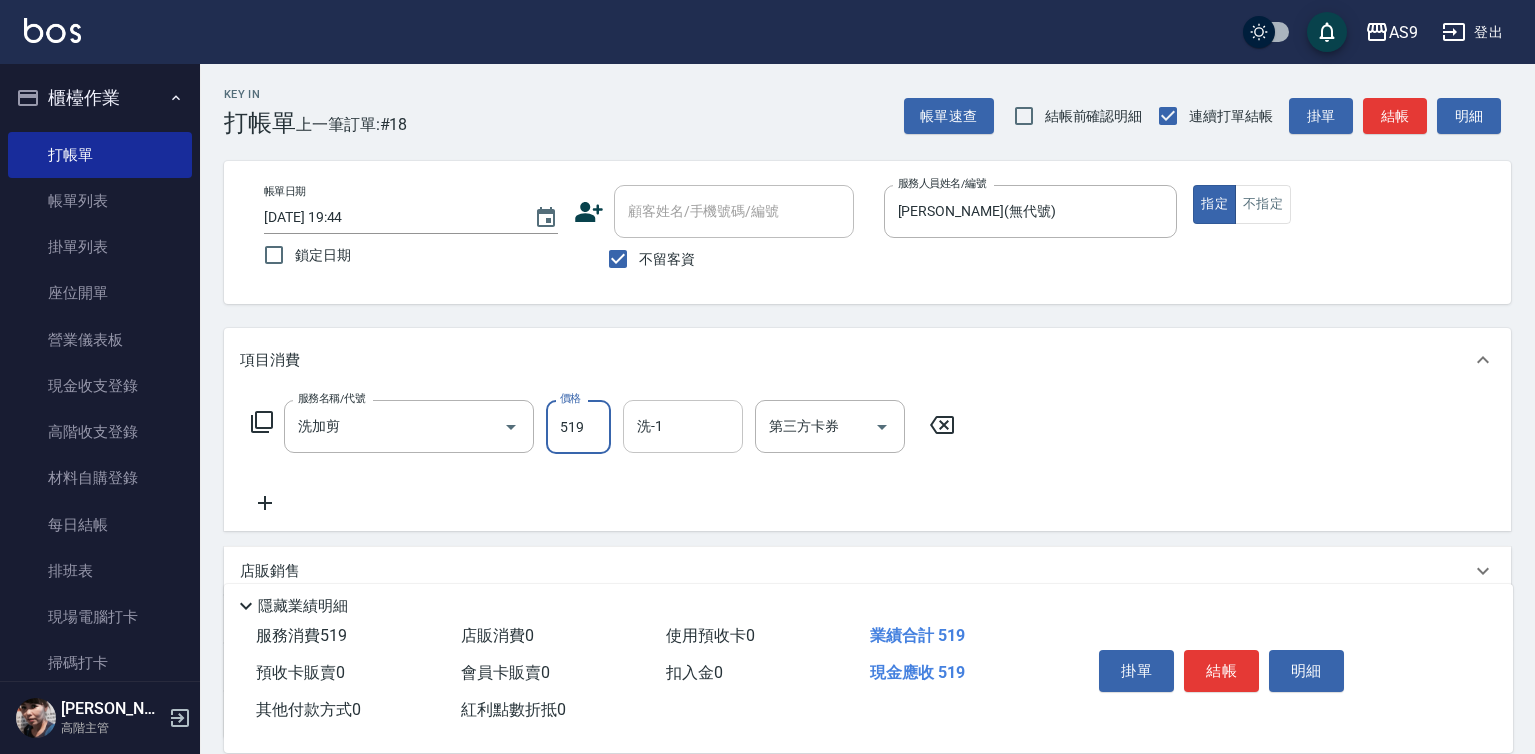 type on "519" 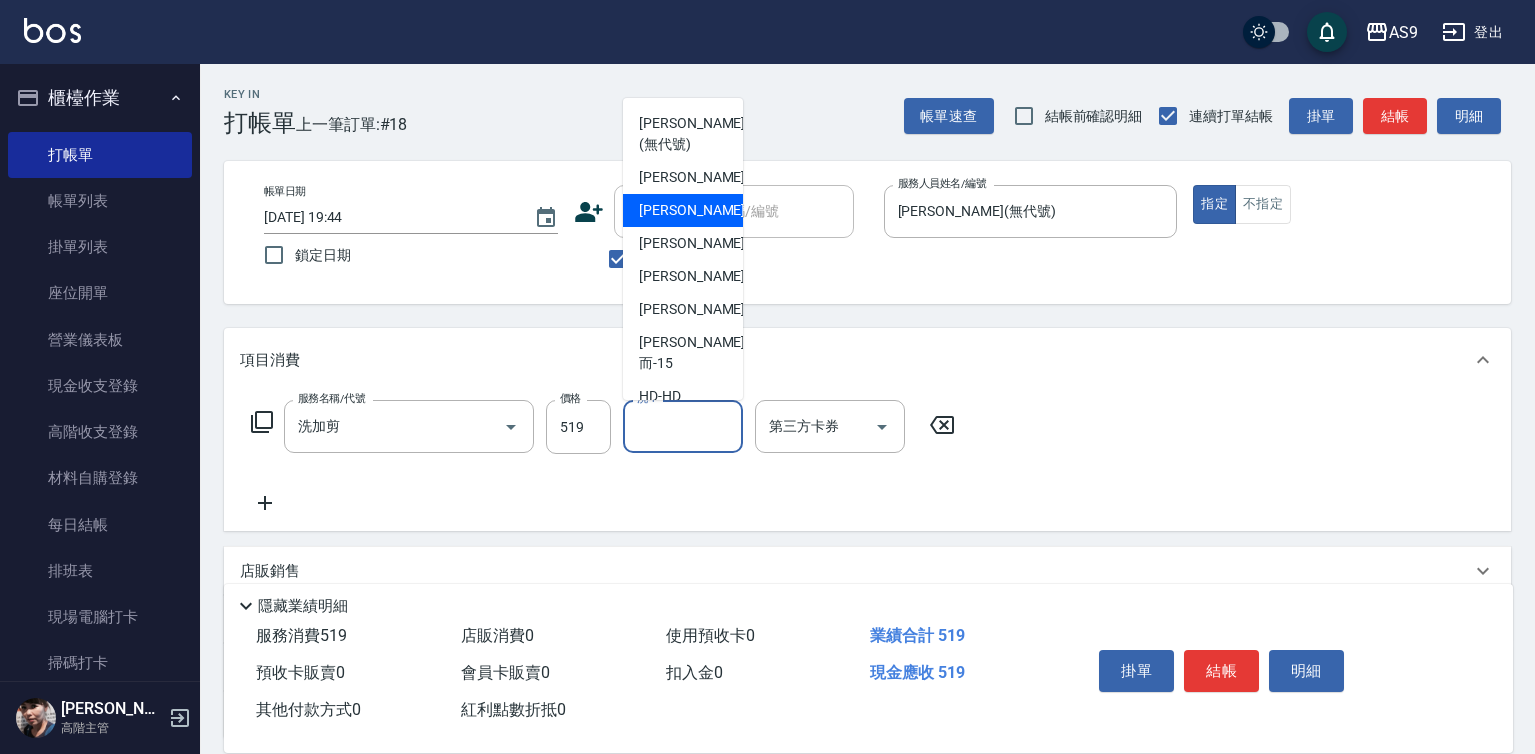 scroll, scrollTop: 100, scrollLeft: 0, axis: vertical 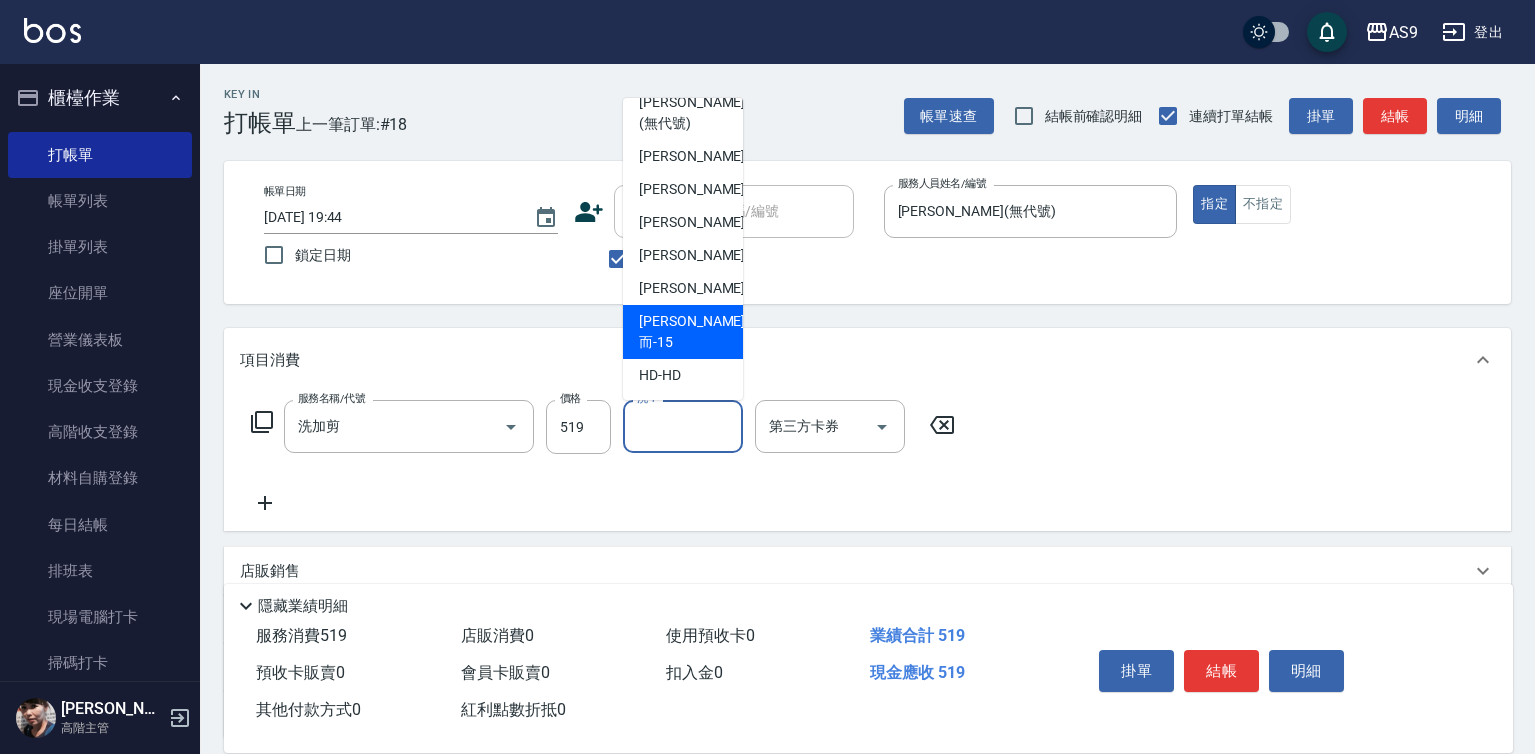 click on "[PERSON_NAME]而 -15" at bounding box center [692, 332] 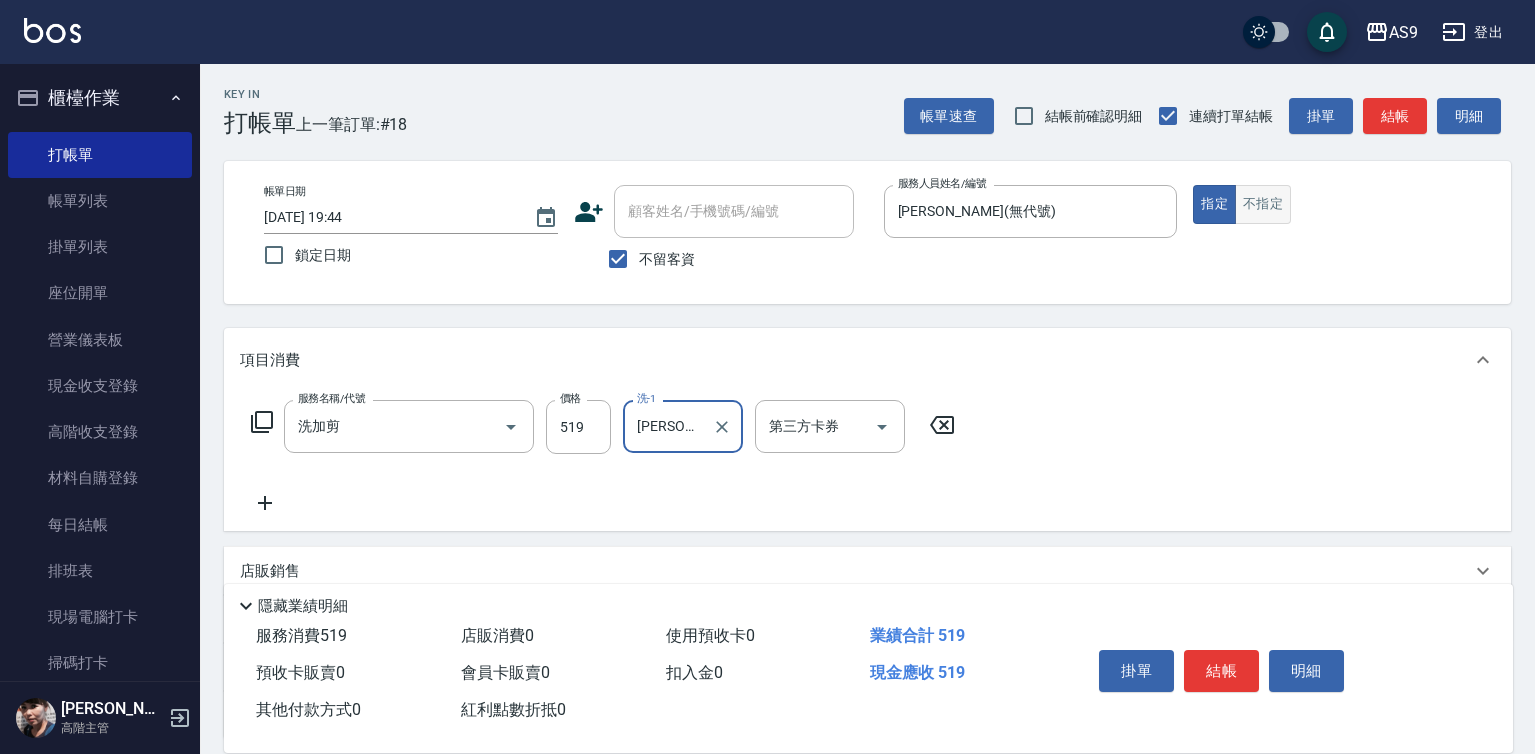 click on "不指定" at bounding box center [1263, 204] 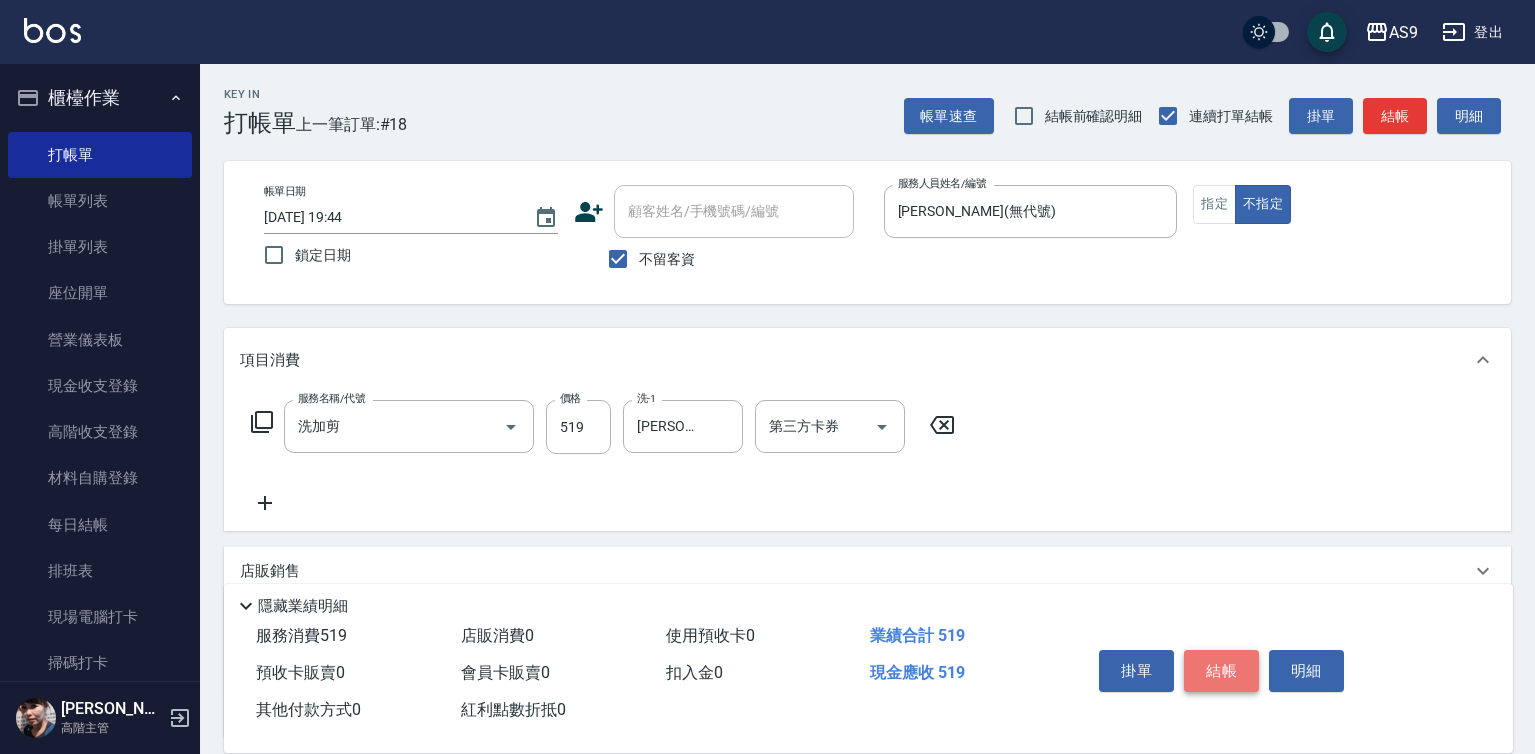 click on "結帳" at bounding box center (1221, 671) 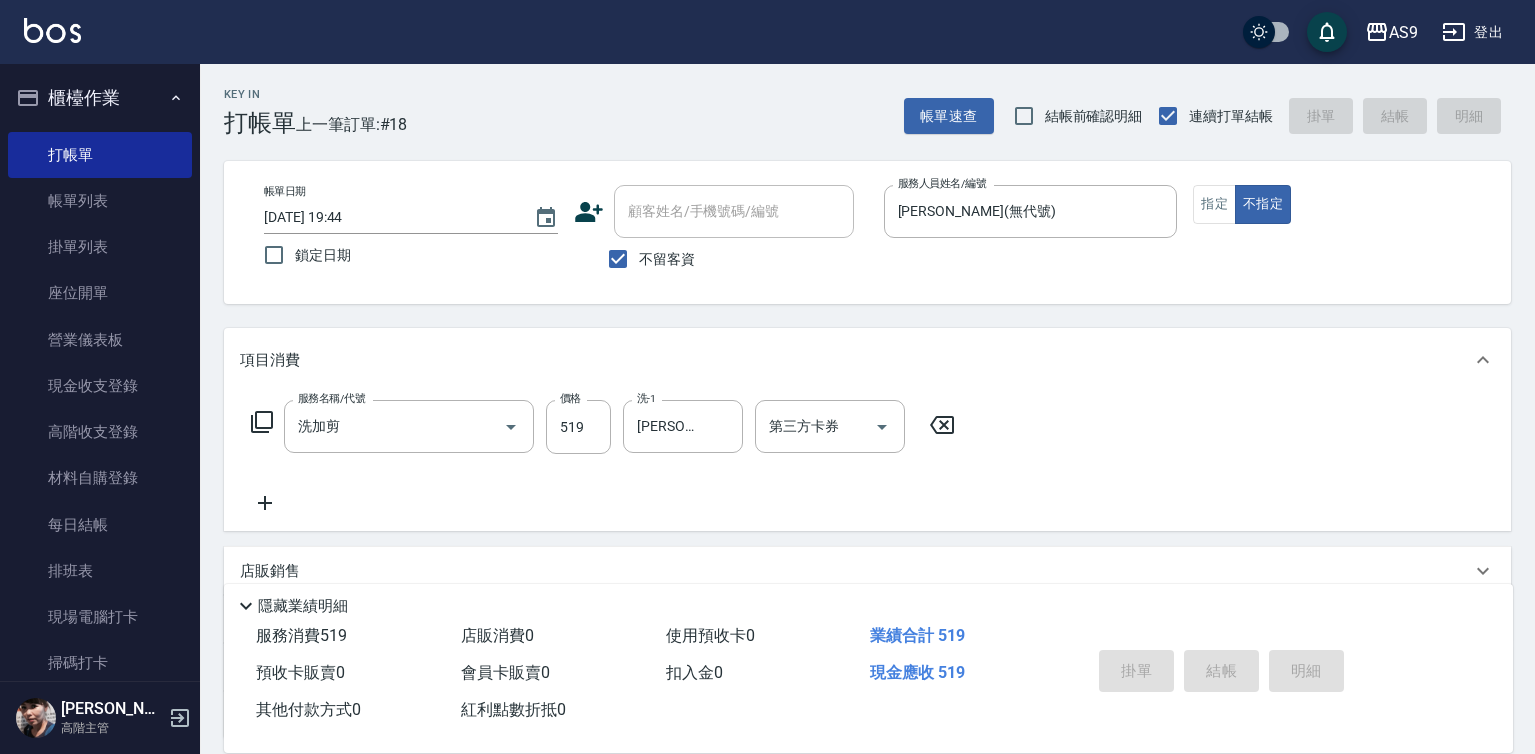 type 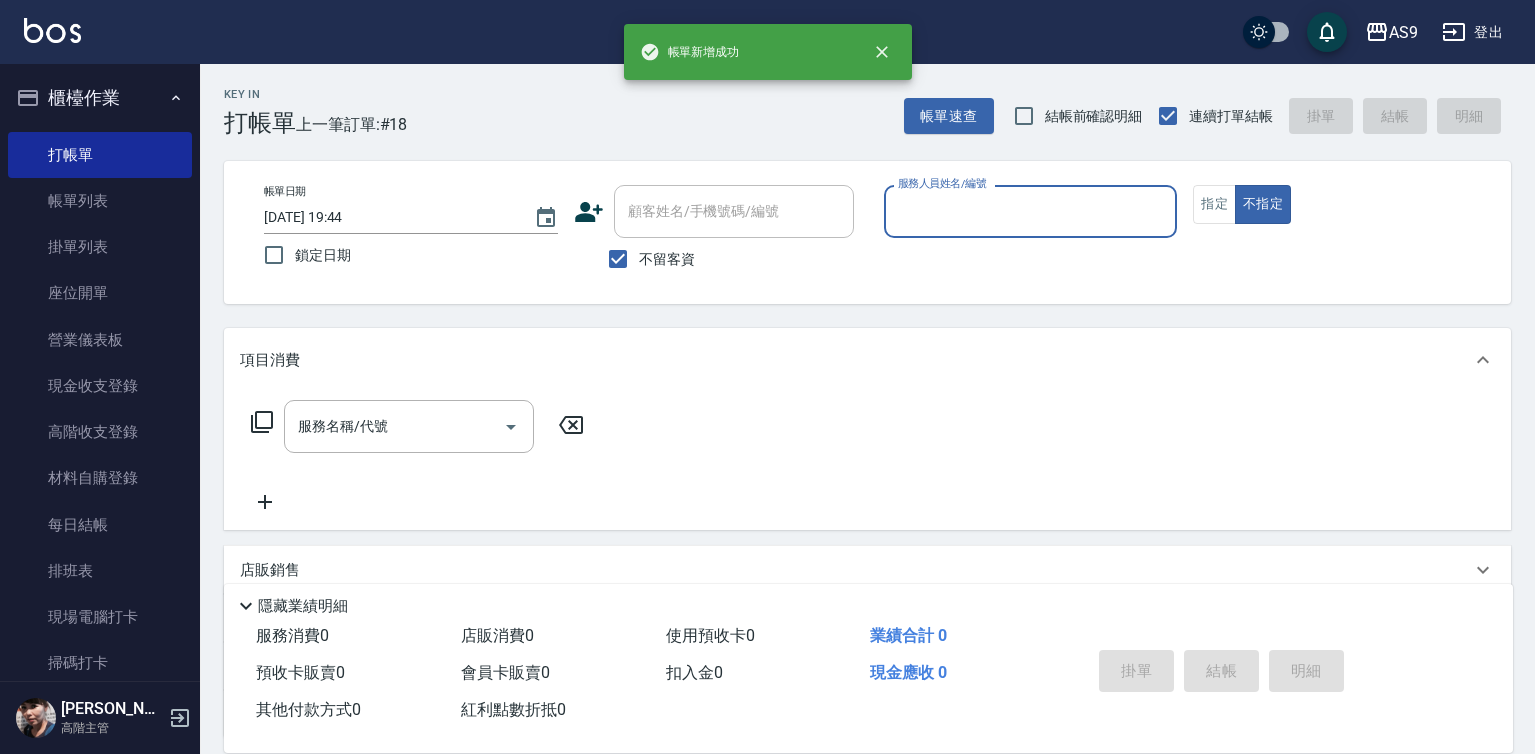 click on "服務人員姓名/編號" at bounding box center [1031, 211] 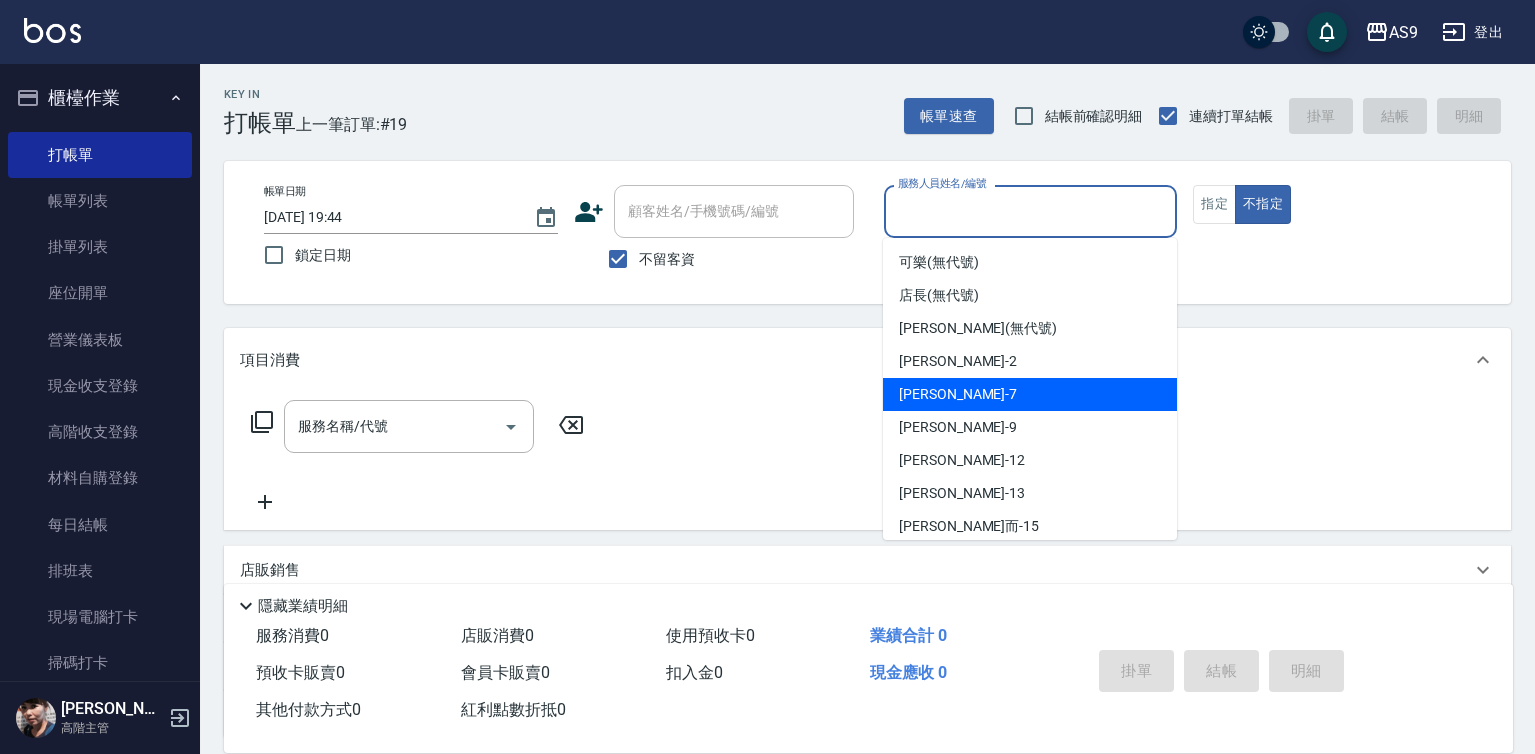 click on "Peggy -7" at bounding box center [1030, 394] 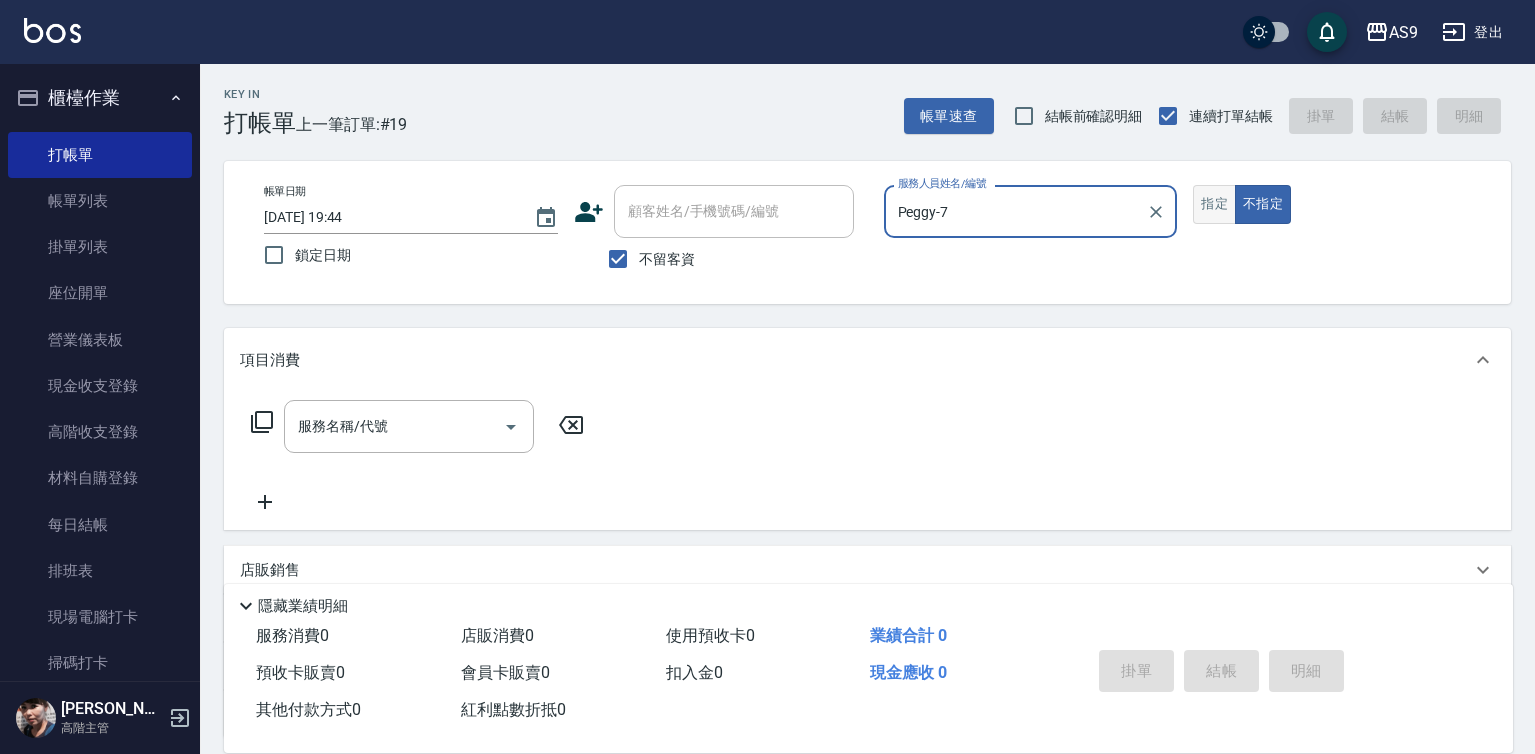 click on "指定" at bounding box center [1214, 204] 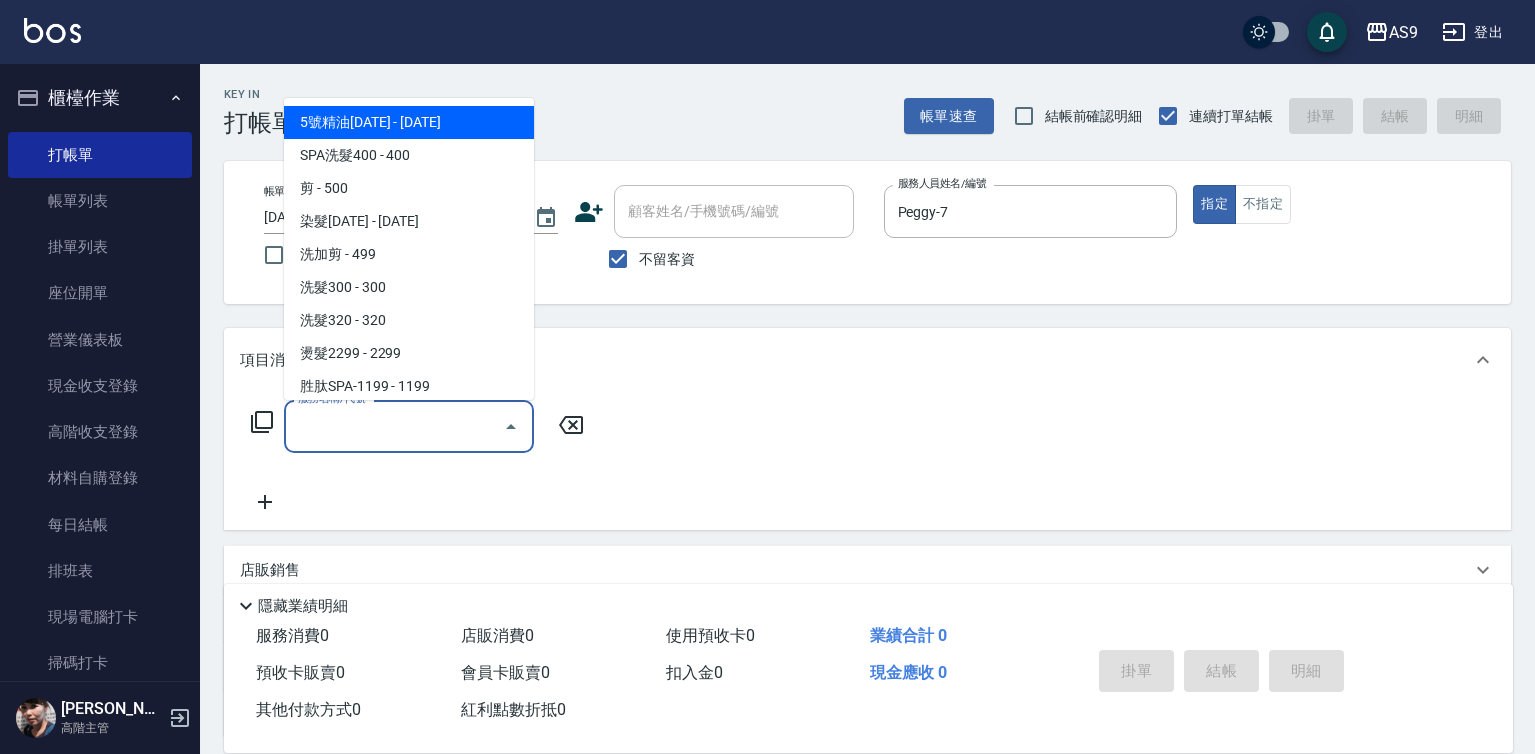 click on "服務名稱/代號" at bounding box center [394, 426] 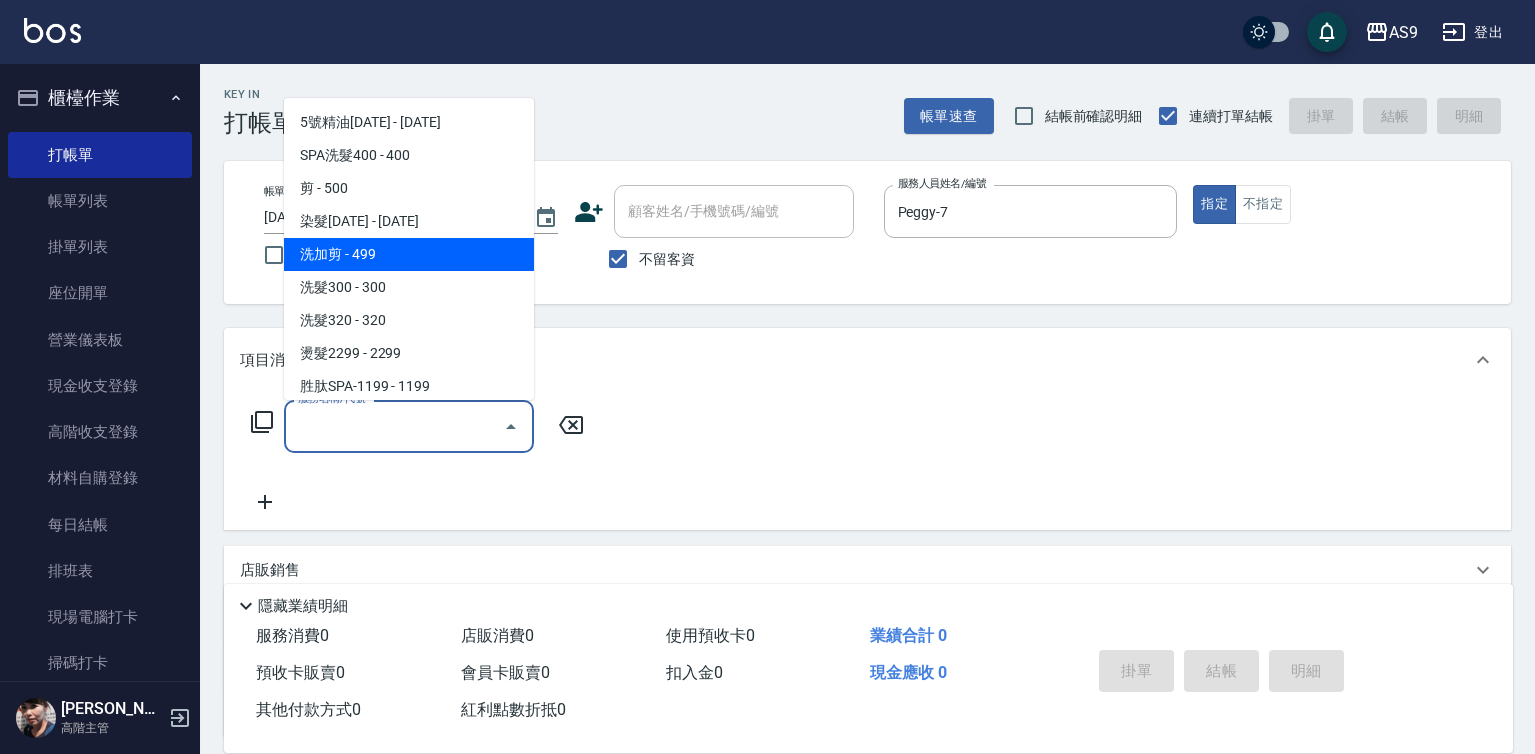 click on "洗加剪 - 499" at bounding box center [409, 254] 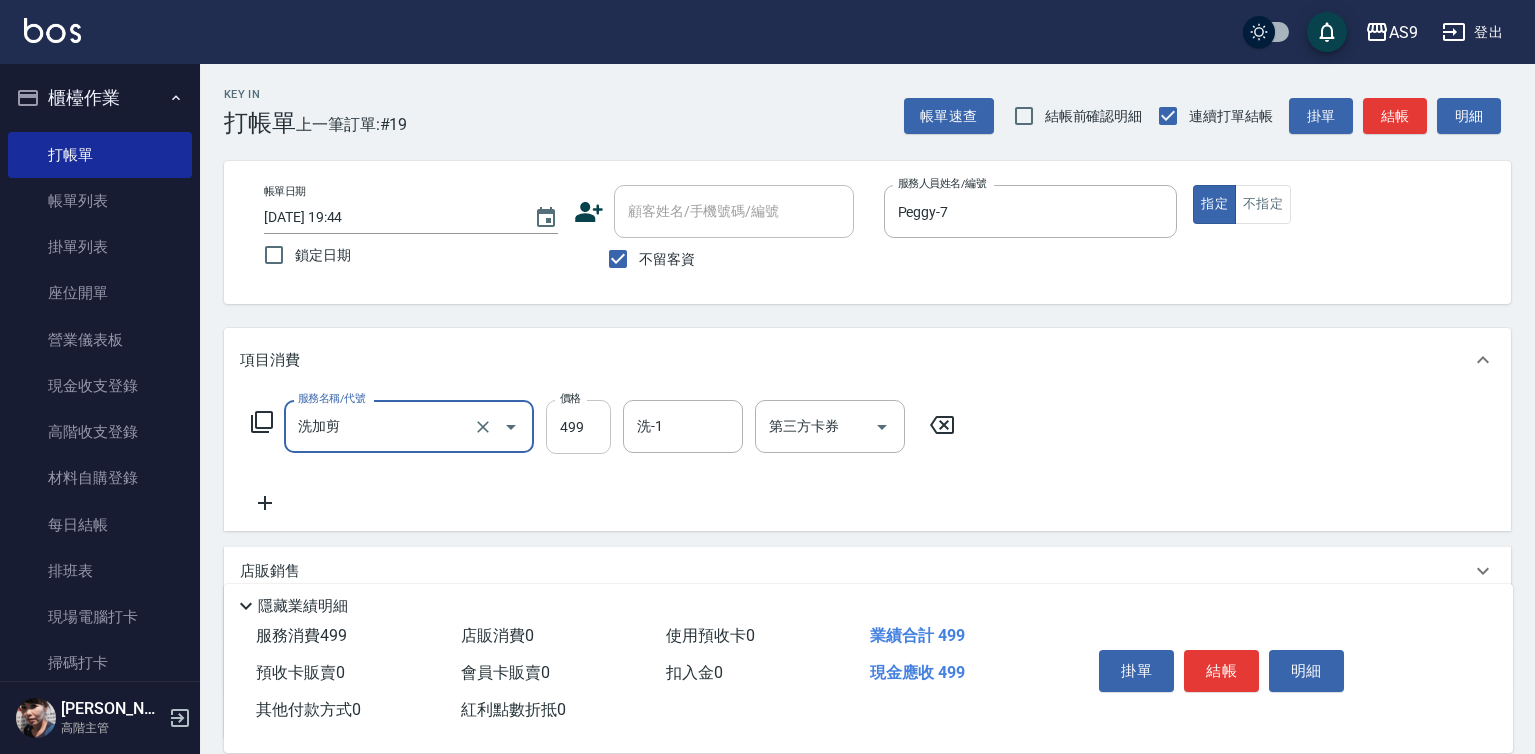 click on "499" at bounding box center (578, 427) 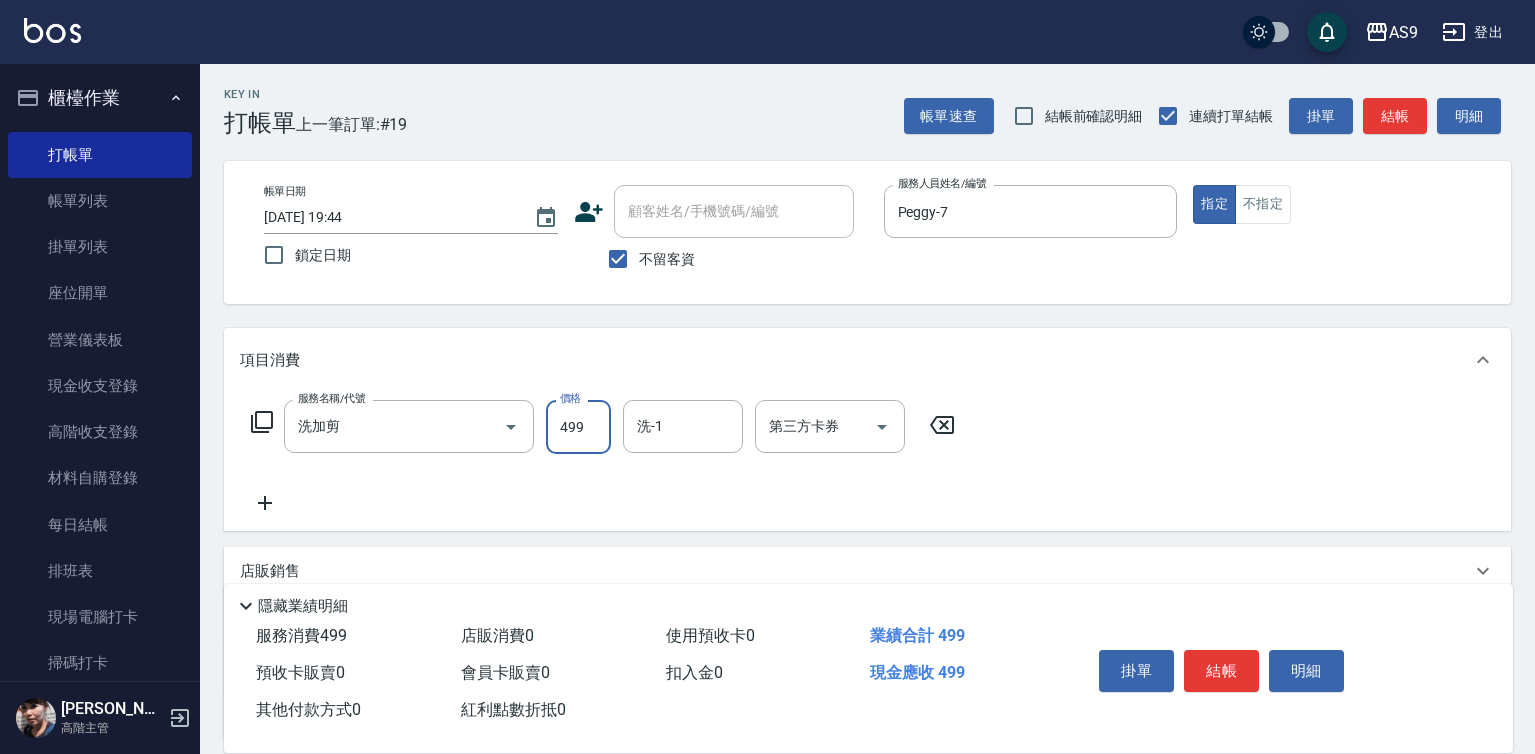 click on "499" at bounding box center (578, 427) 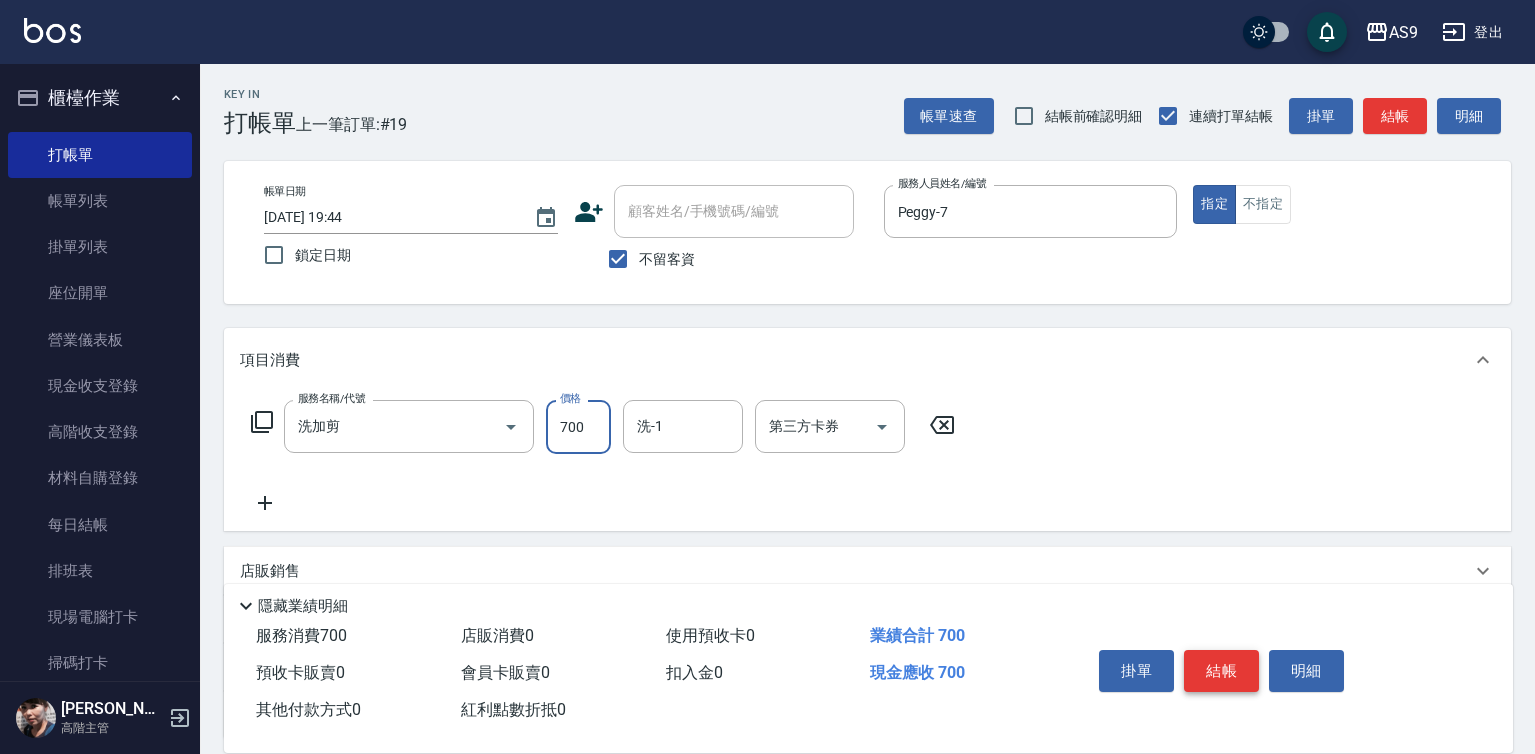 type on "700" 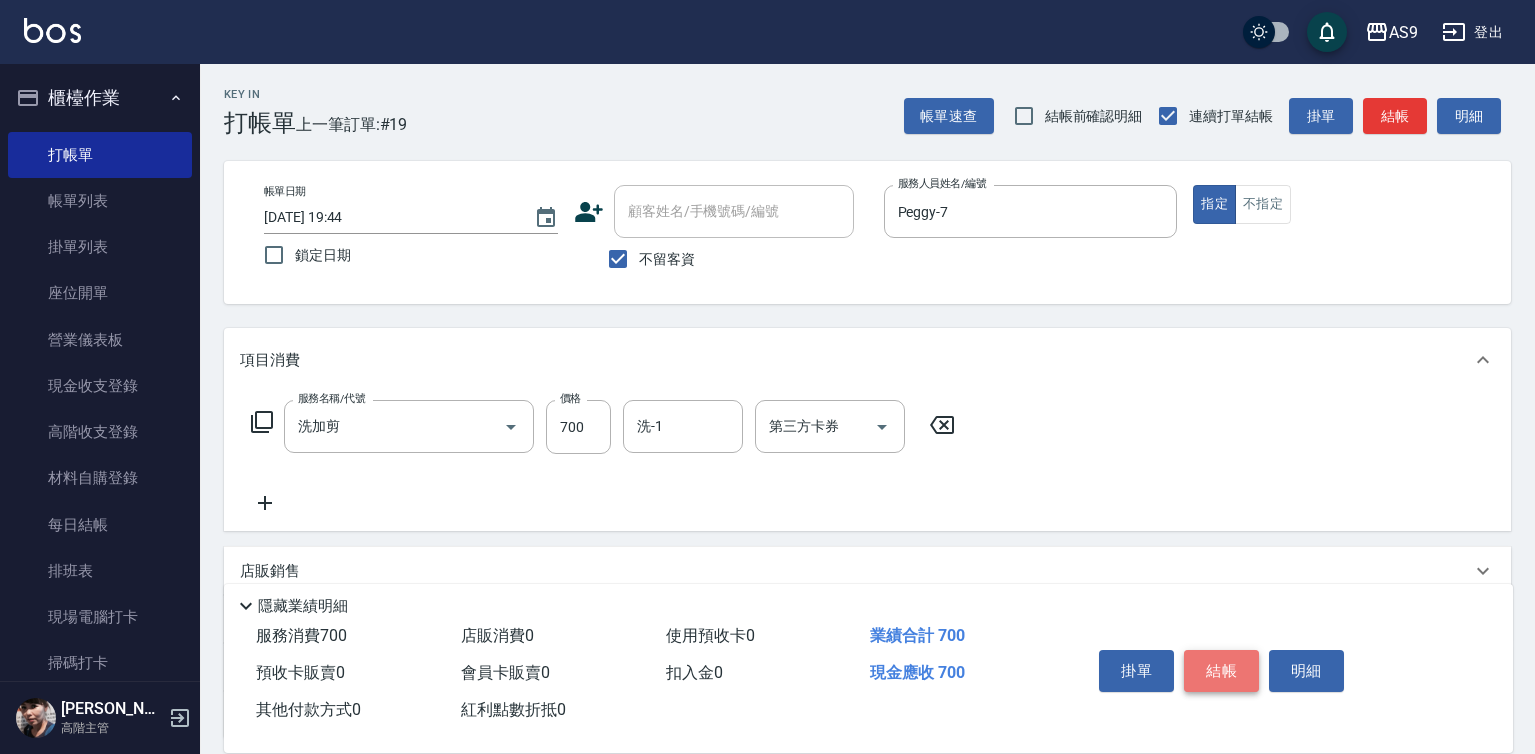 click on "結帳" at bounding box center (1221, 671) 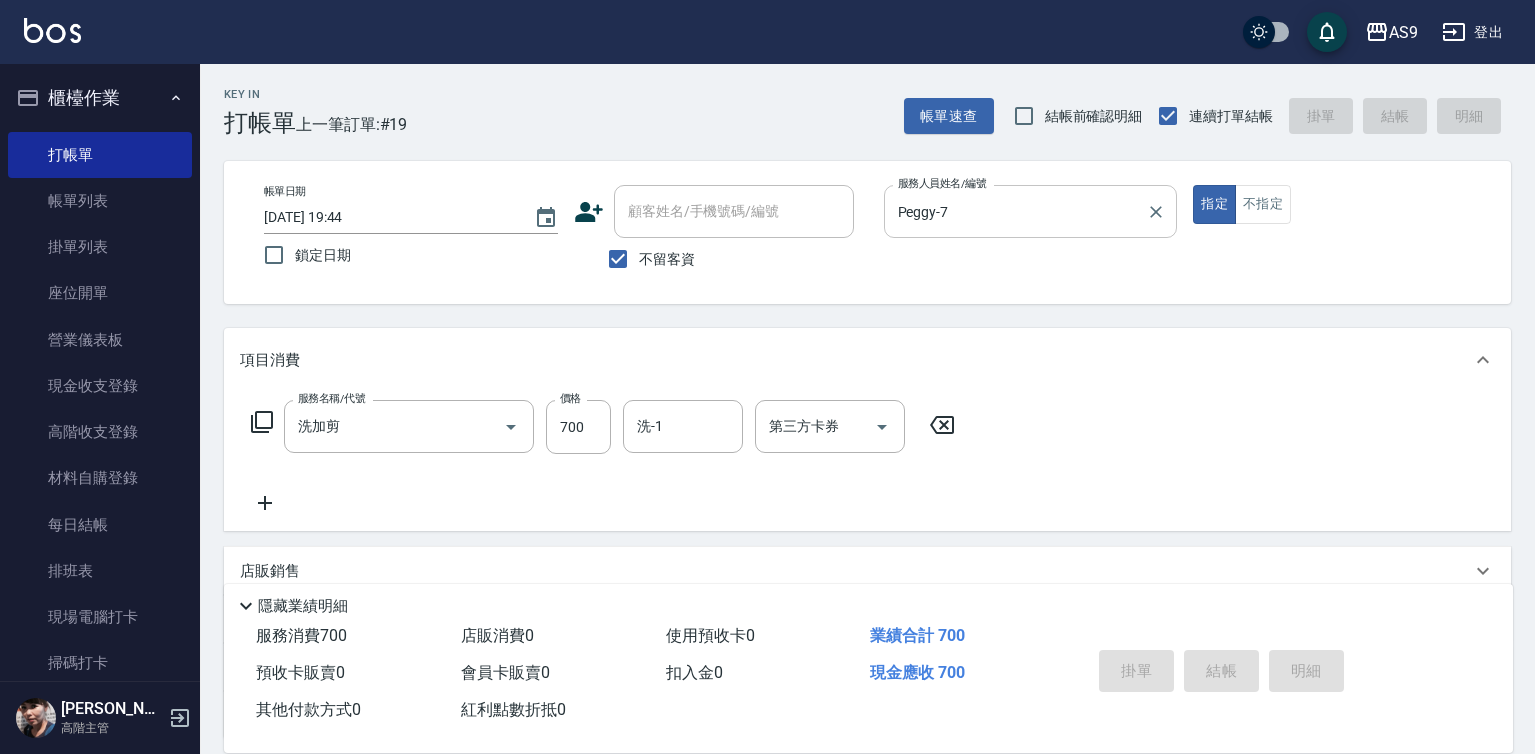 click on "Peggy-7" at bounding box center (1016, 211) 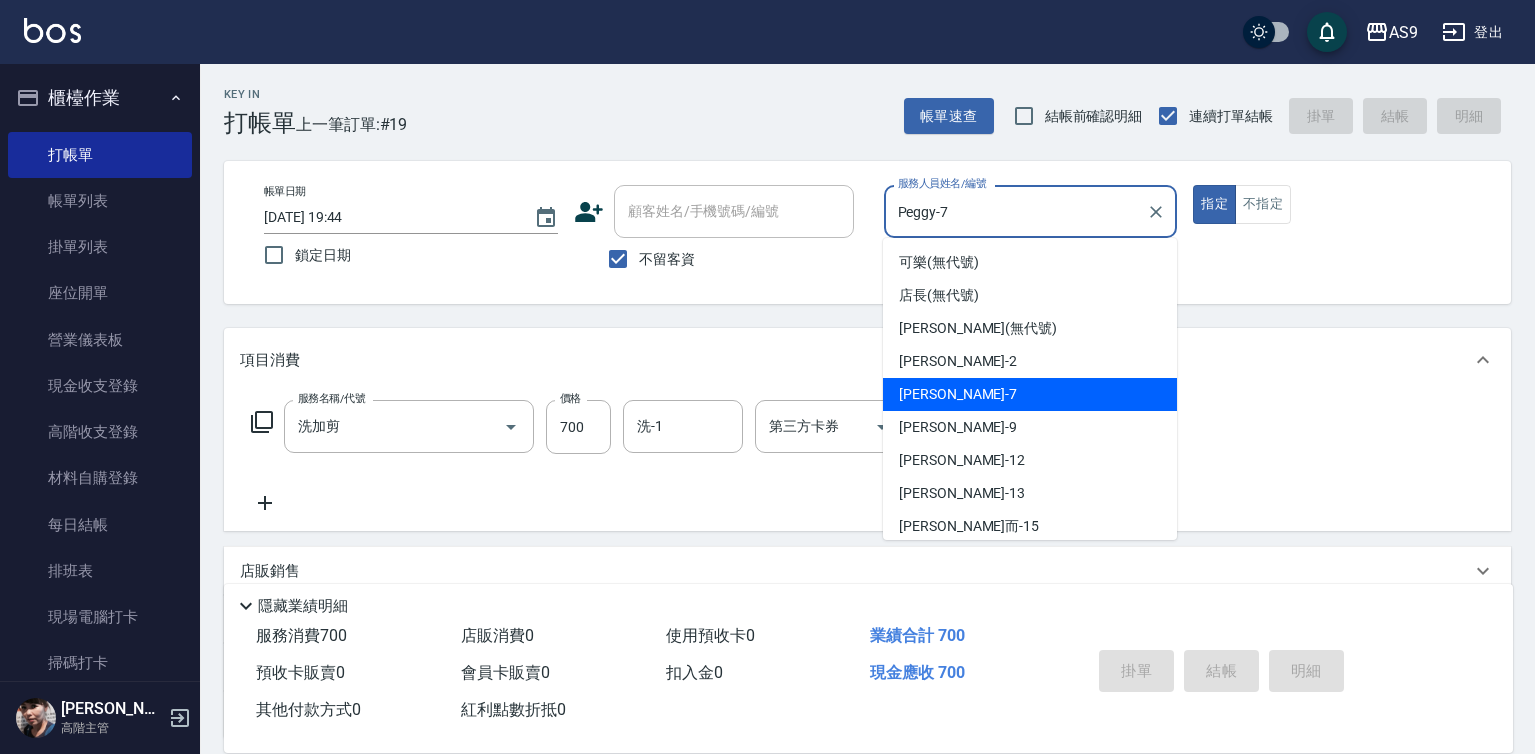 type on "[DATE] 19:45" 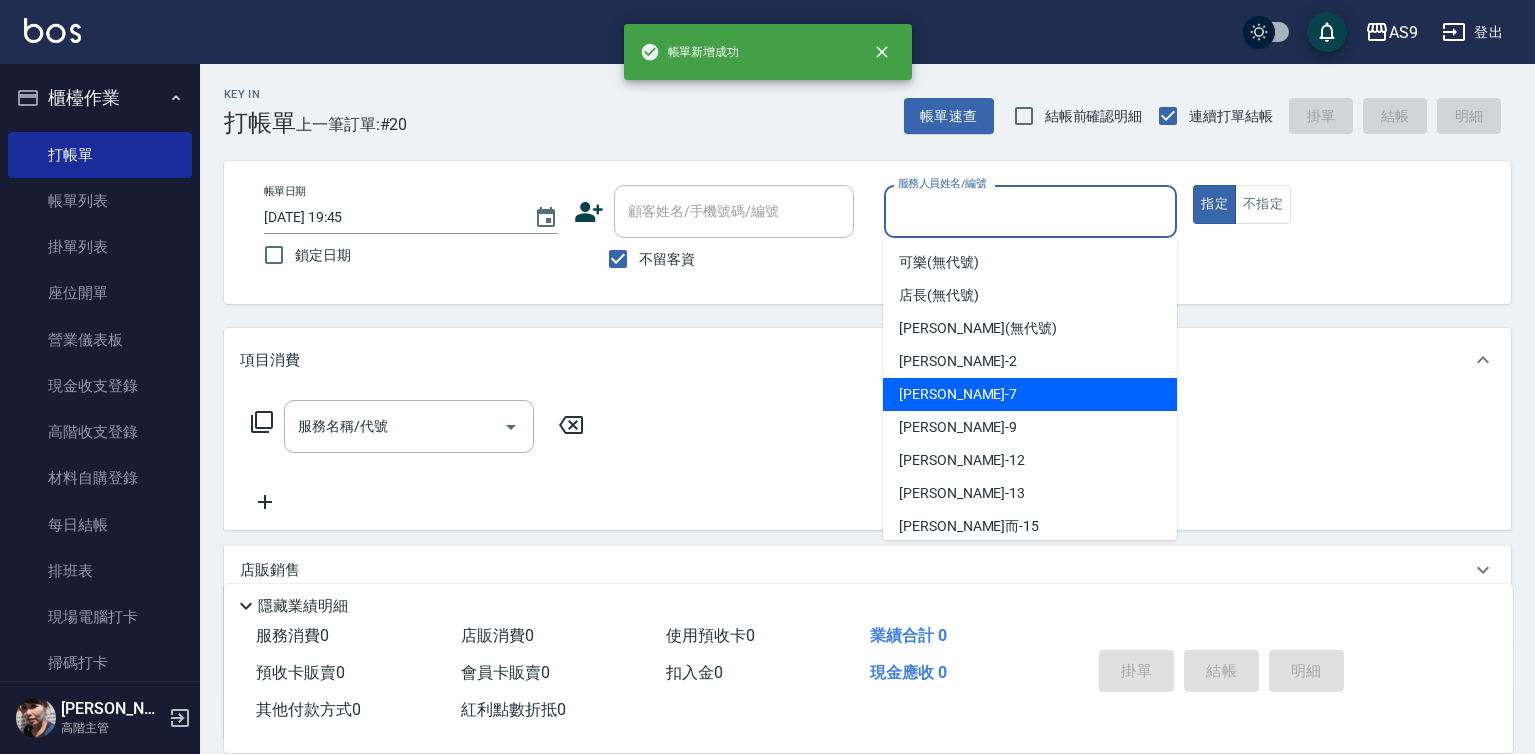 click on "Peggy -7" at bounding box center (1030, 394) 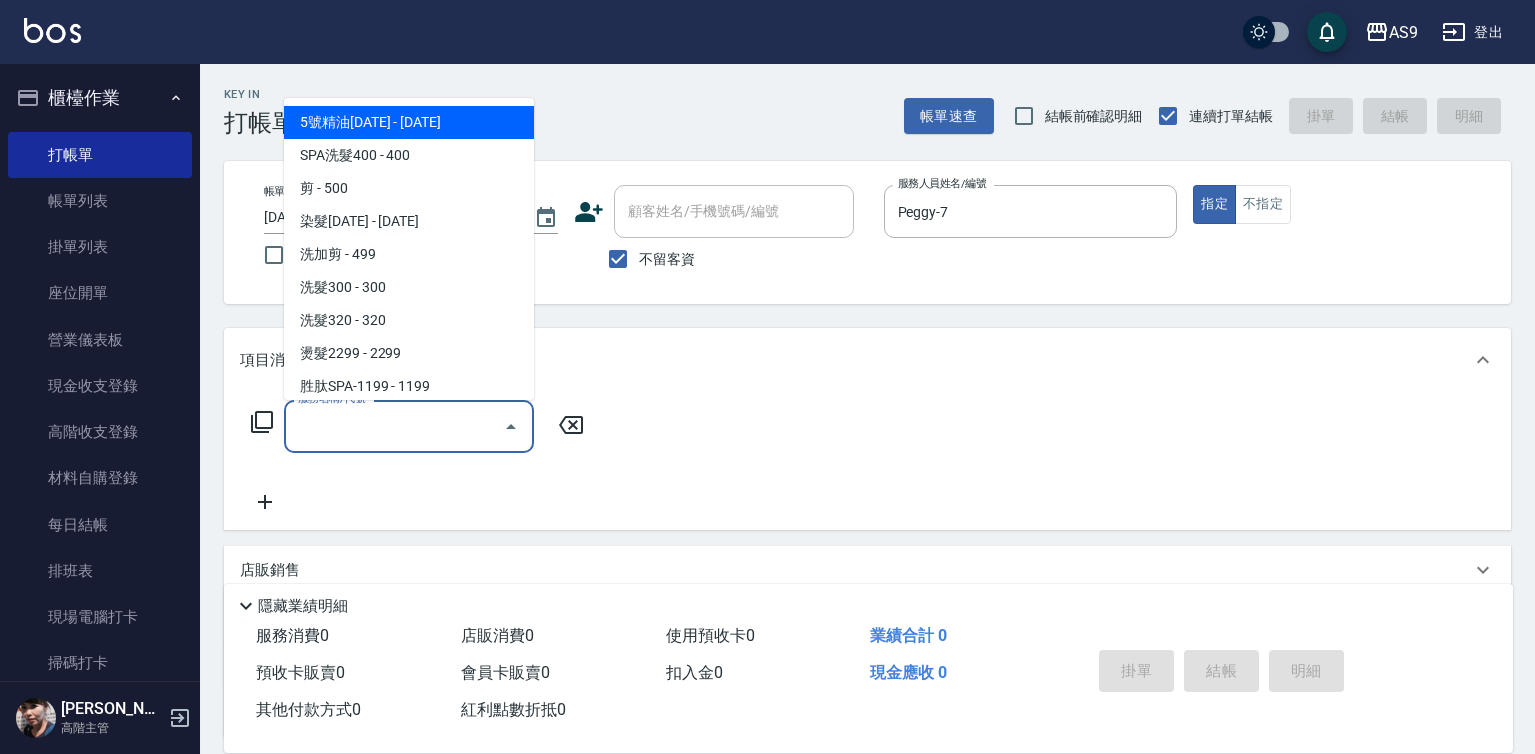 click on "服務名稱/代號" at bounding box center [394, 426] 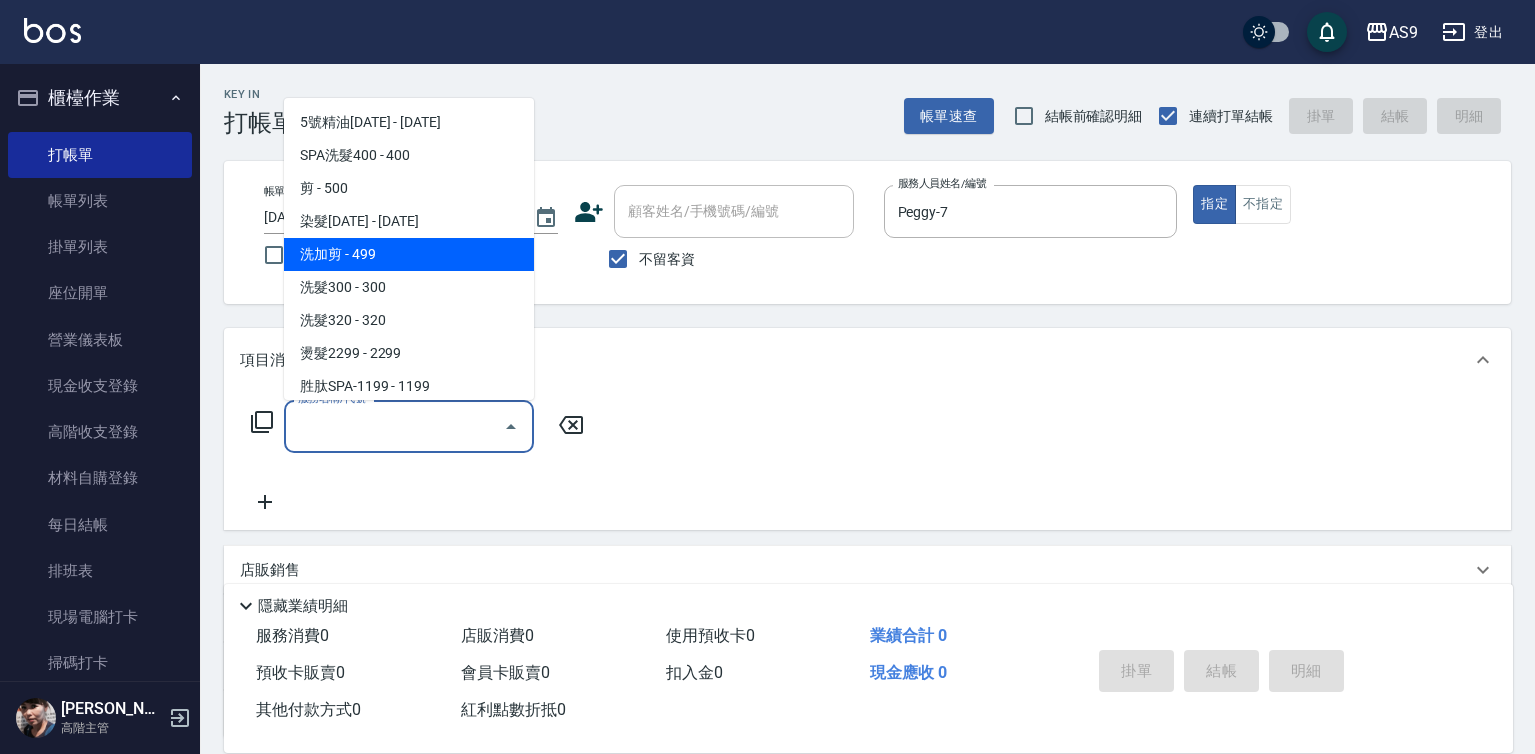 click on "洗加剪 - 499" at bounding box center [409, 254] 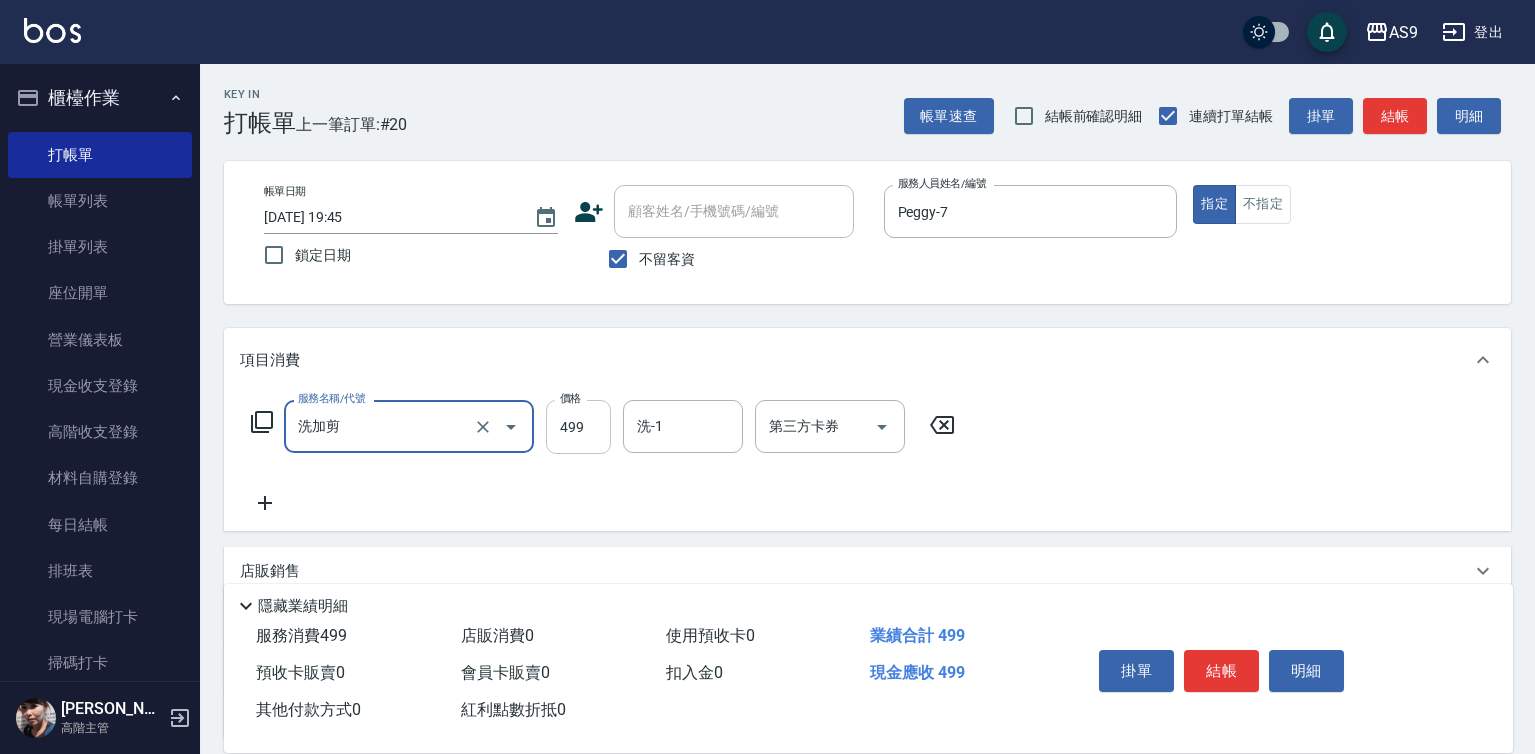 click on "499" at bounding box center [578, 427] 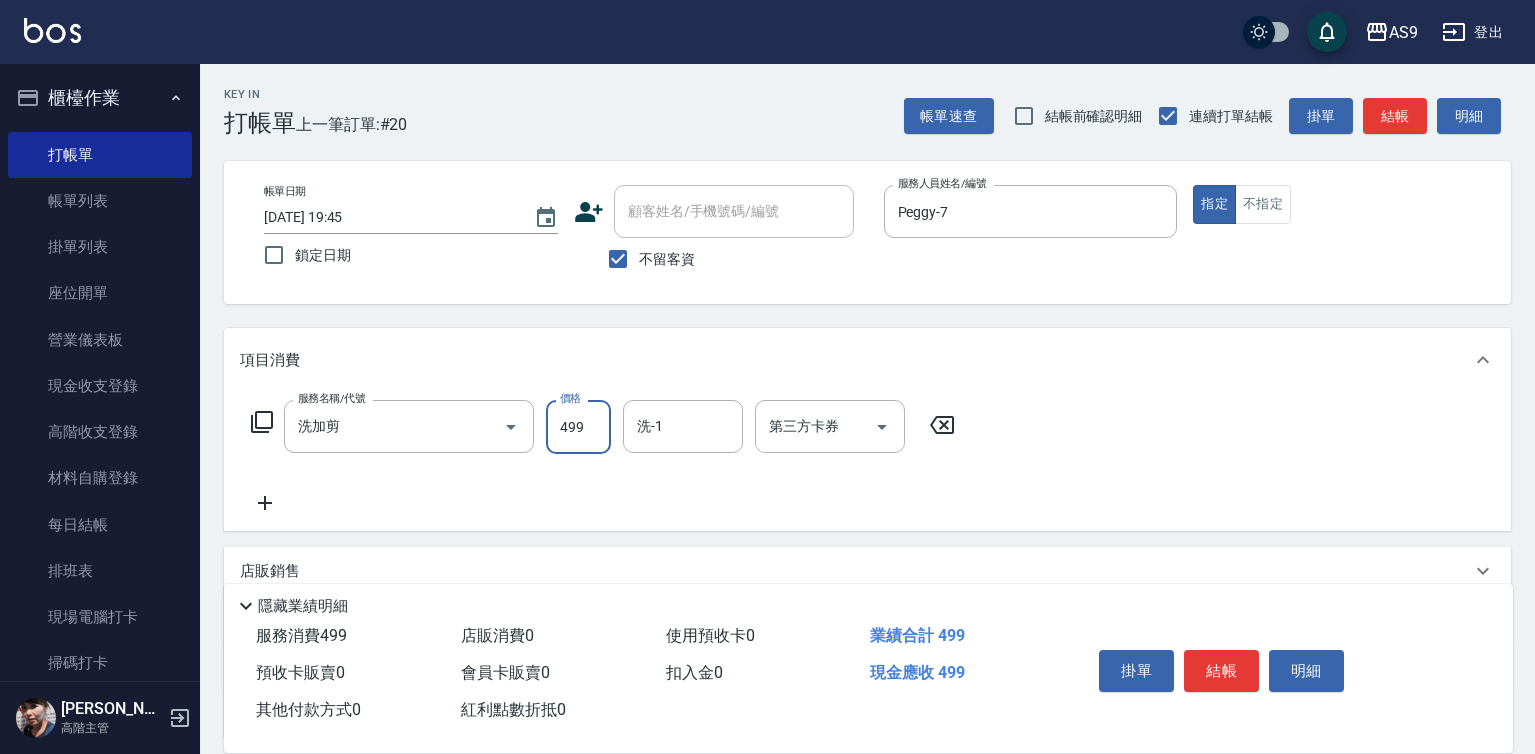 click on "499" at bounding box center (578, 427) 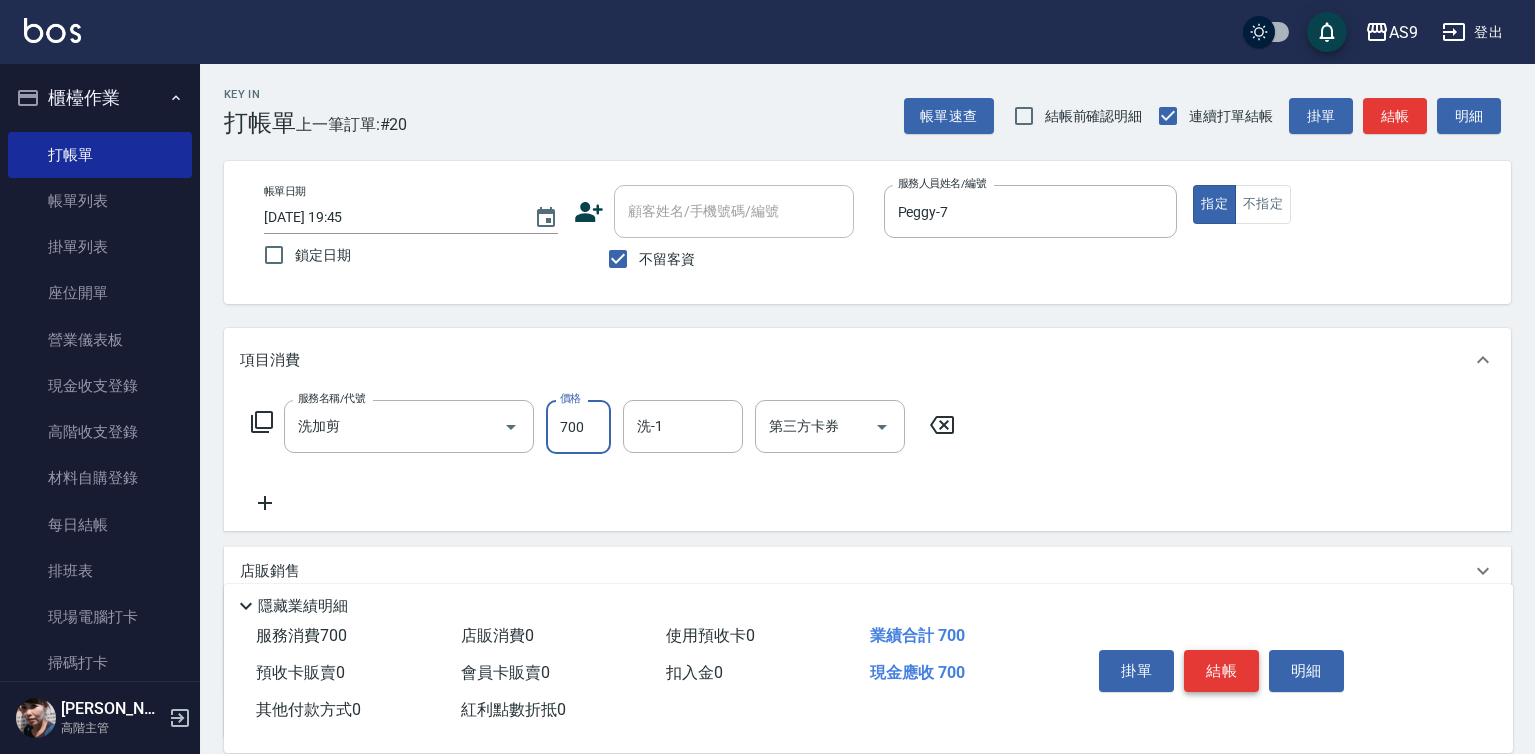 type on "700" 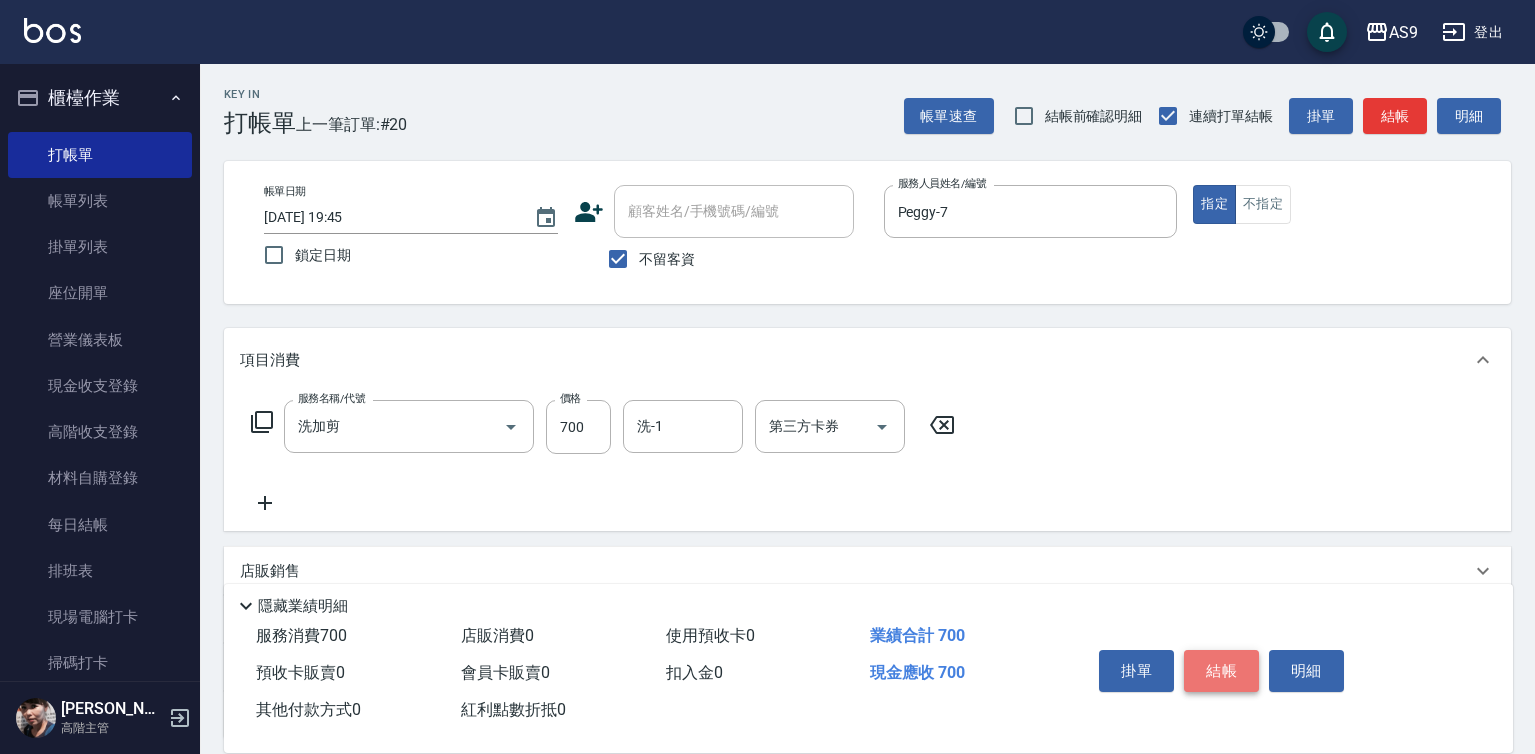 click on "結帳" at bounding box center [1221, 671] 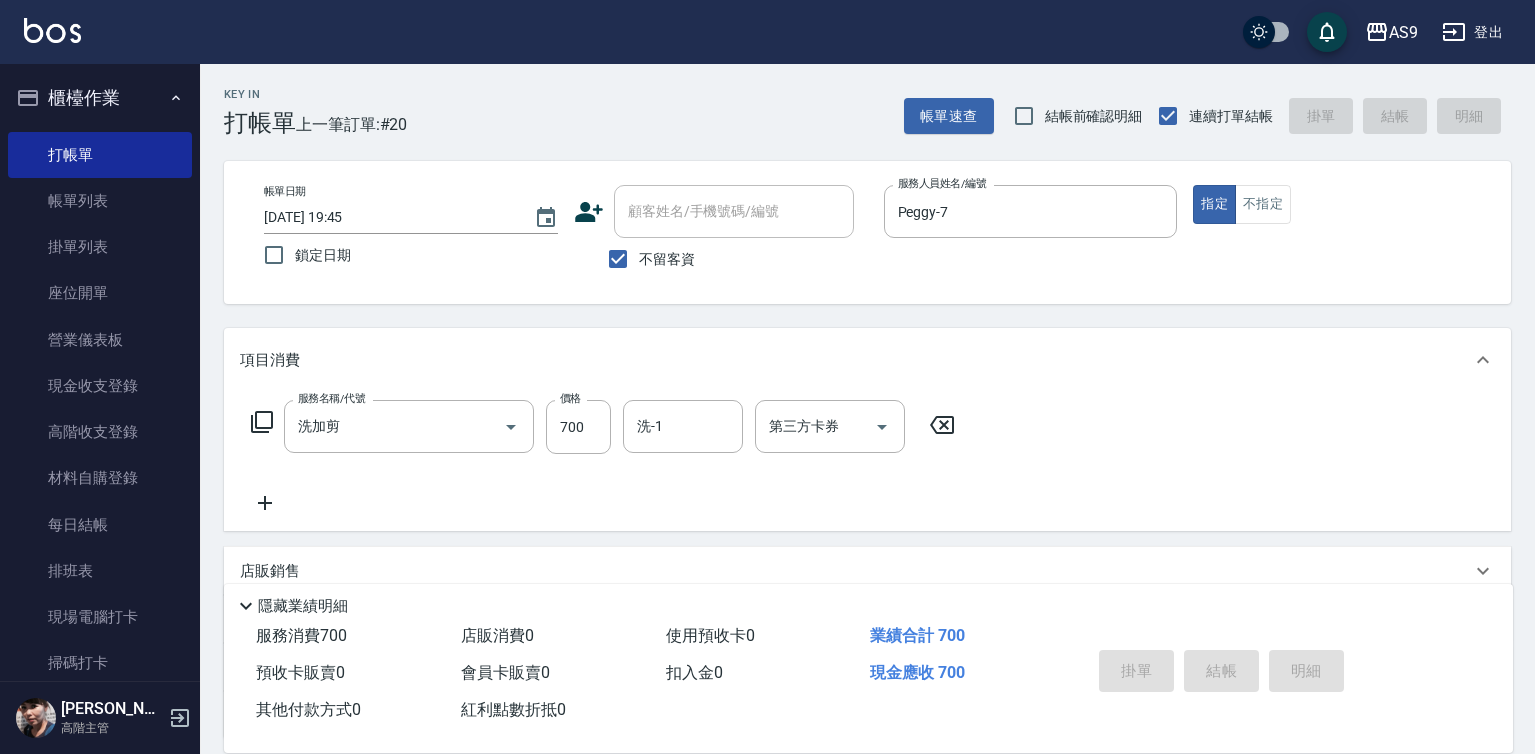type 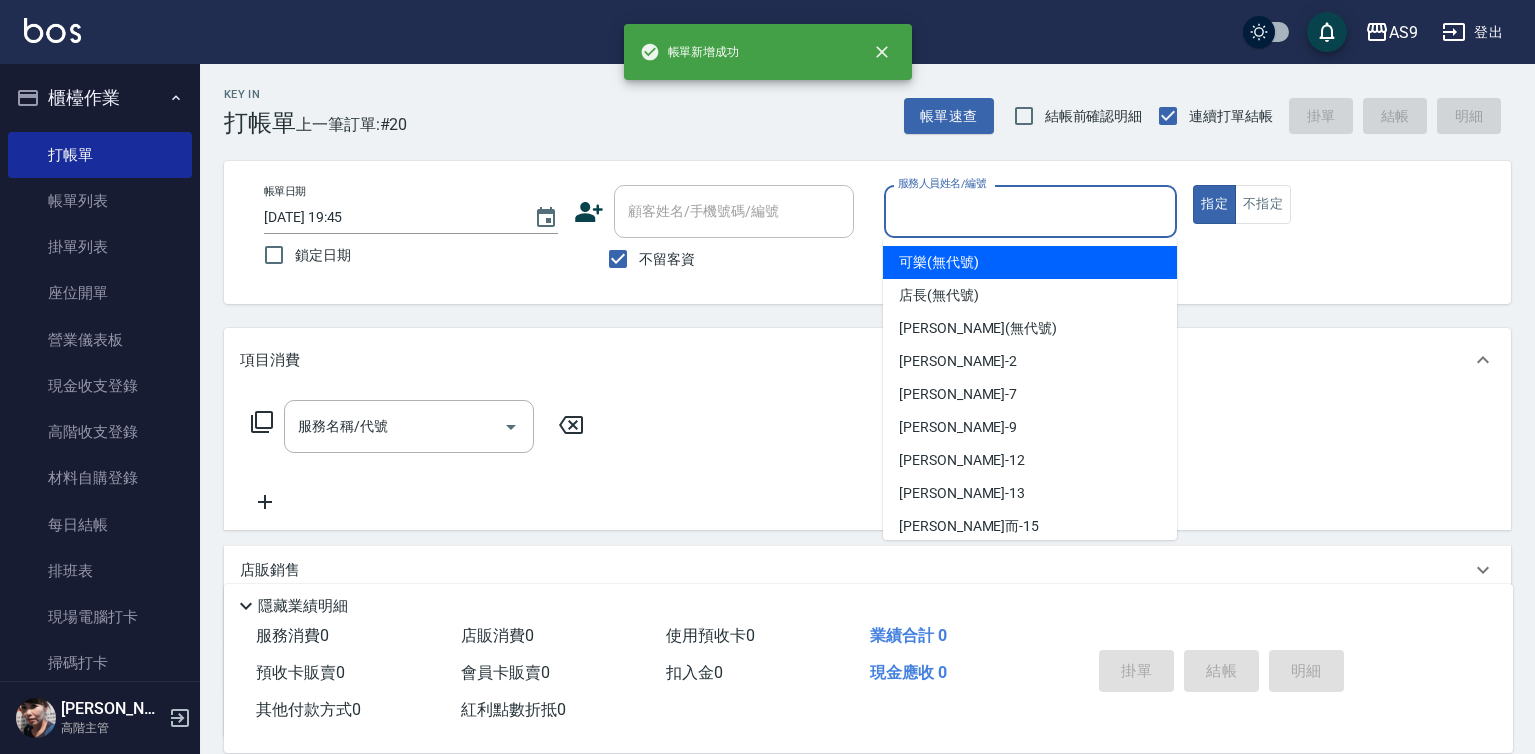 click on "服務人員姓名/編號" at bounding box center [1031, 211] 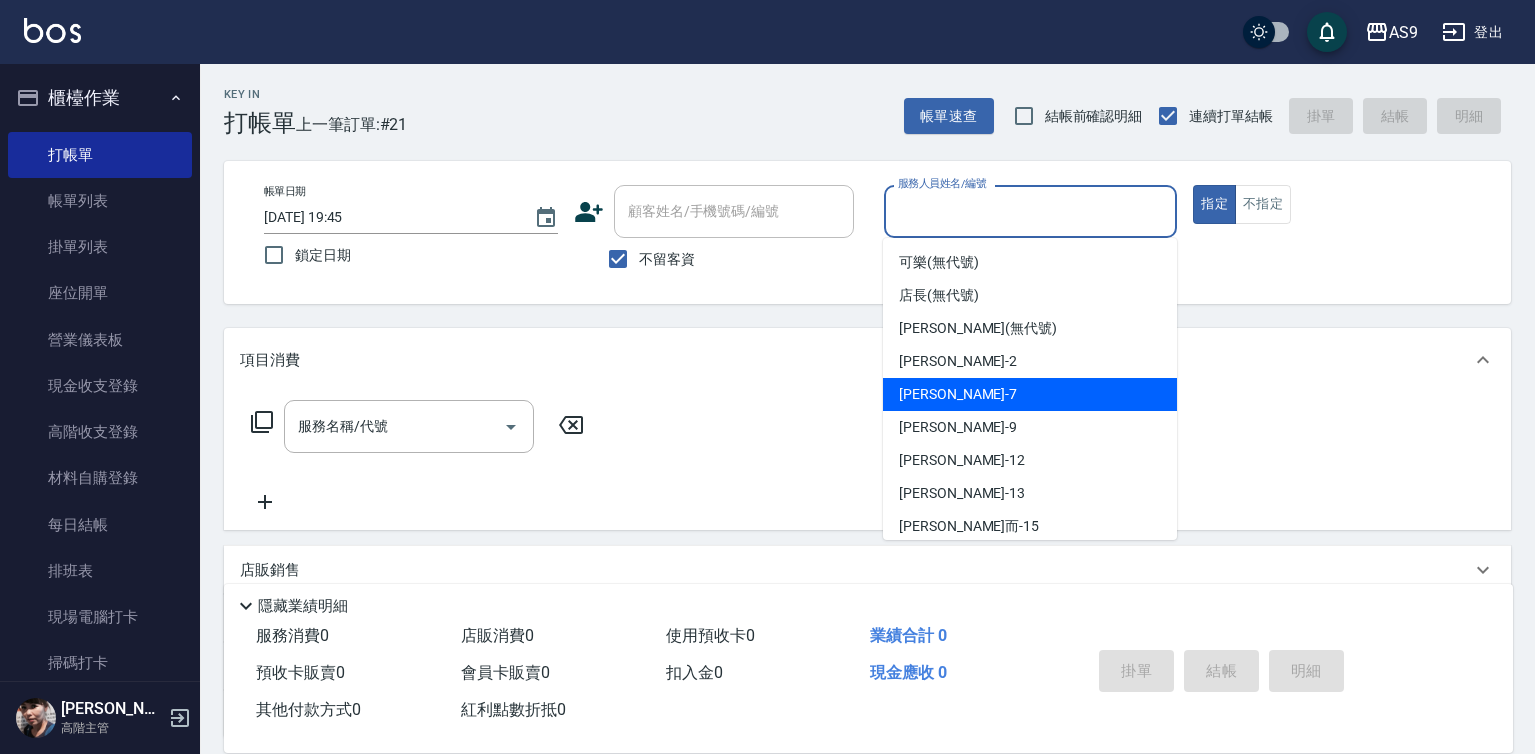 click on "Peggy -7" at bounding box center [1030, 394] 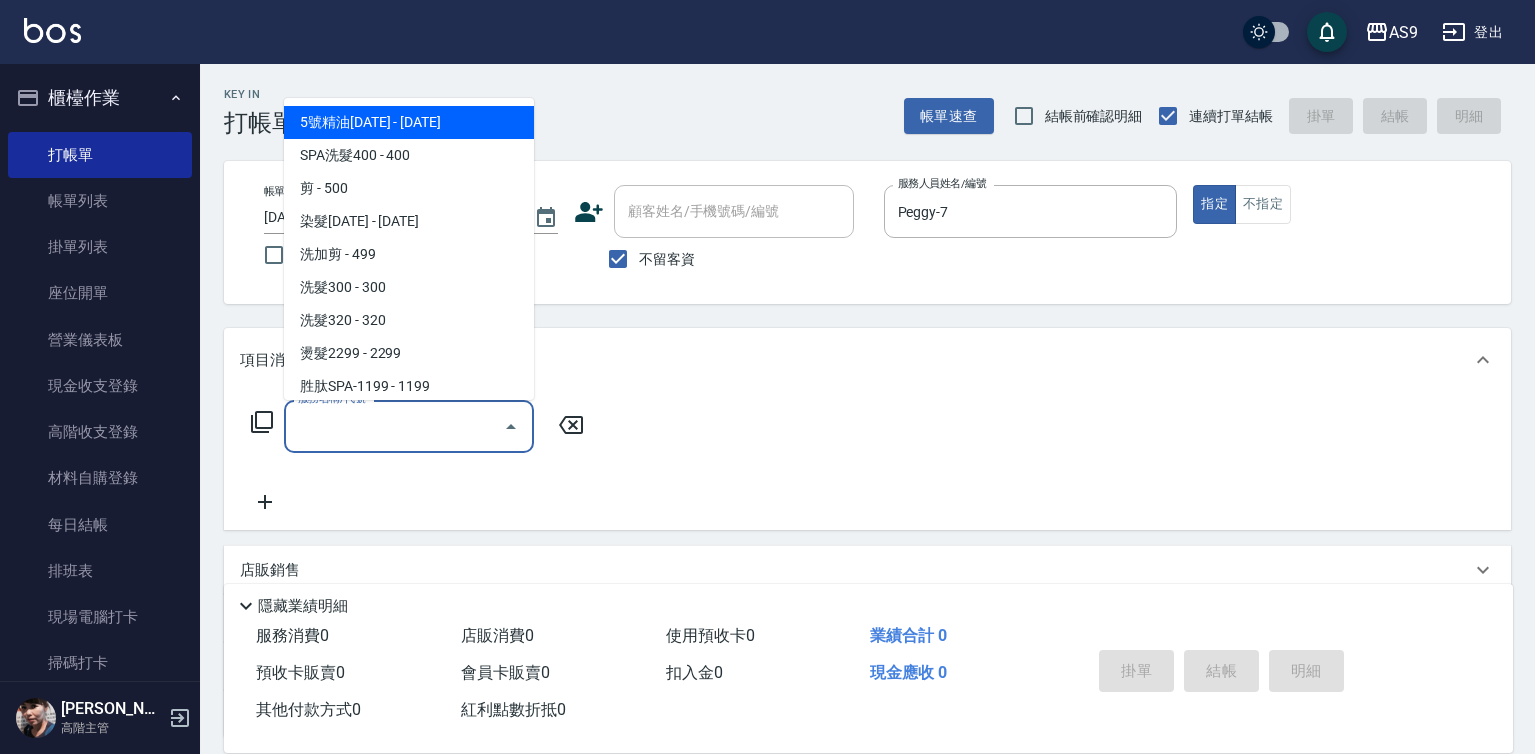 click on "服務名稱/代號" at bounding box center (394, 426) 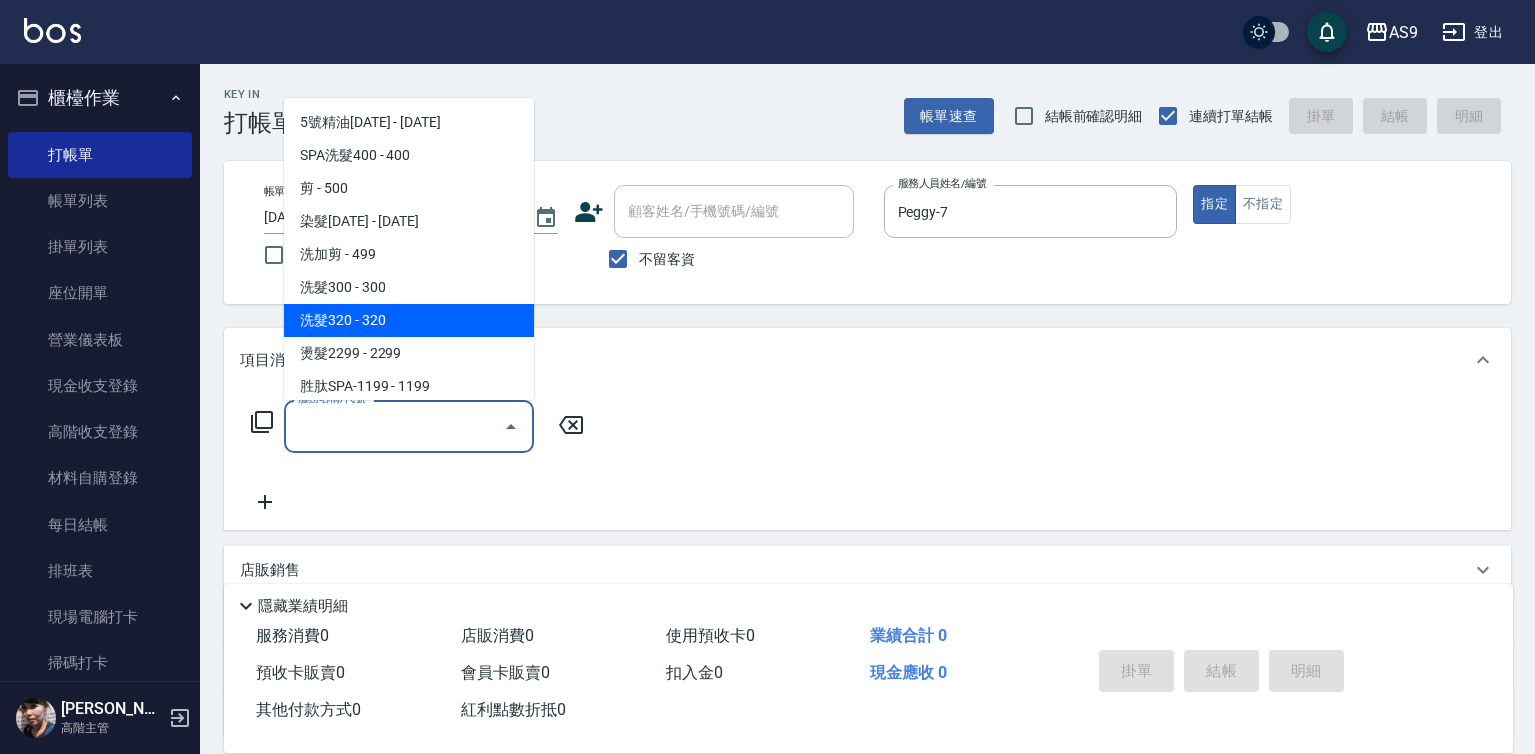 click on "洗髮320 - 320" at bounding box center (409, 320) 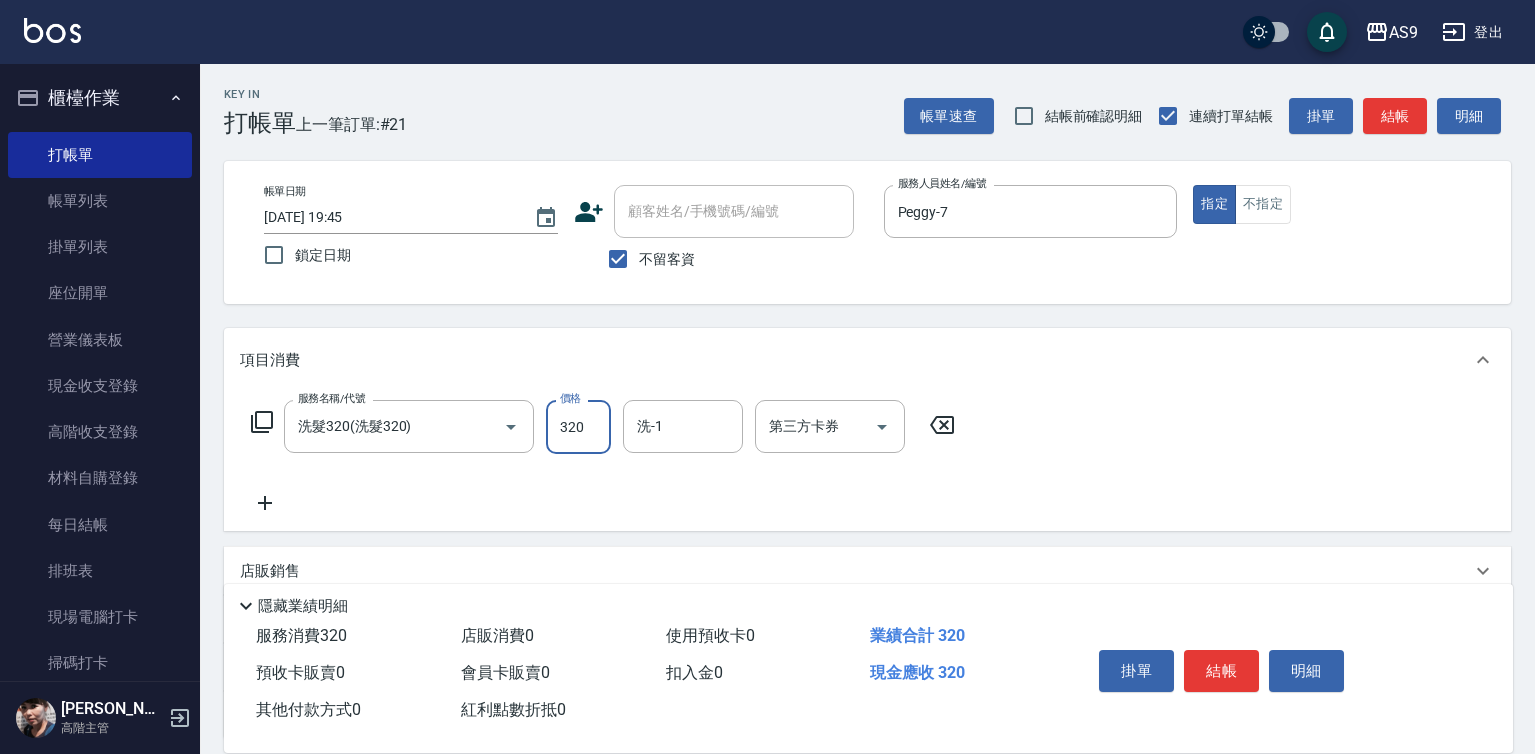 click on "320" at bounding box center (578, 427) 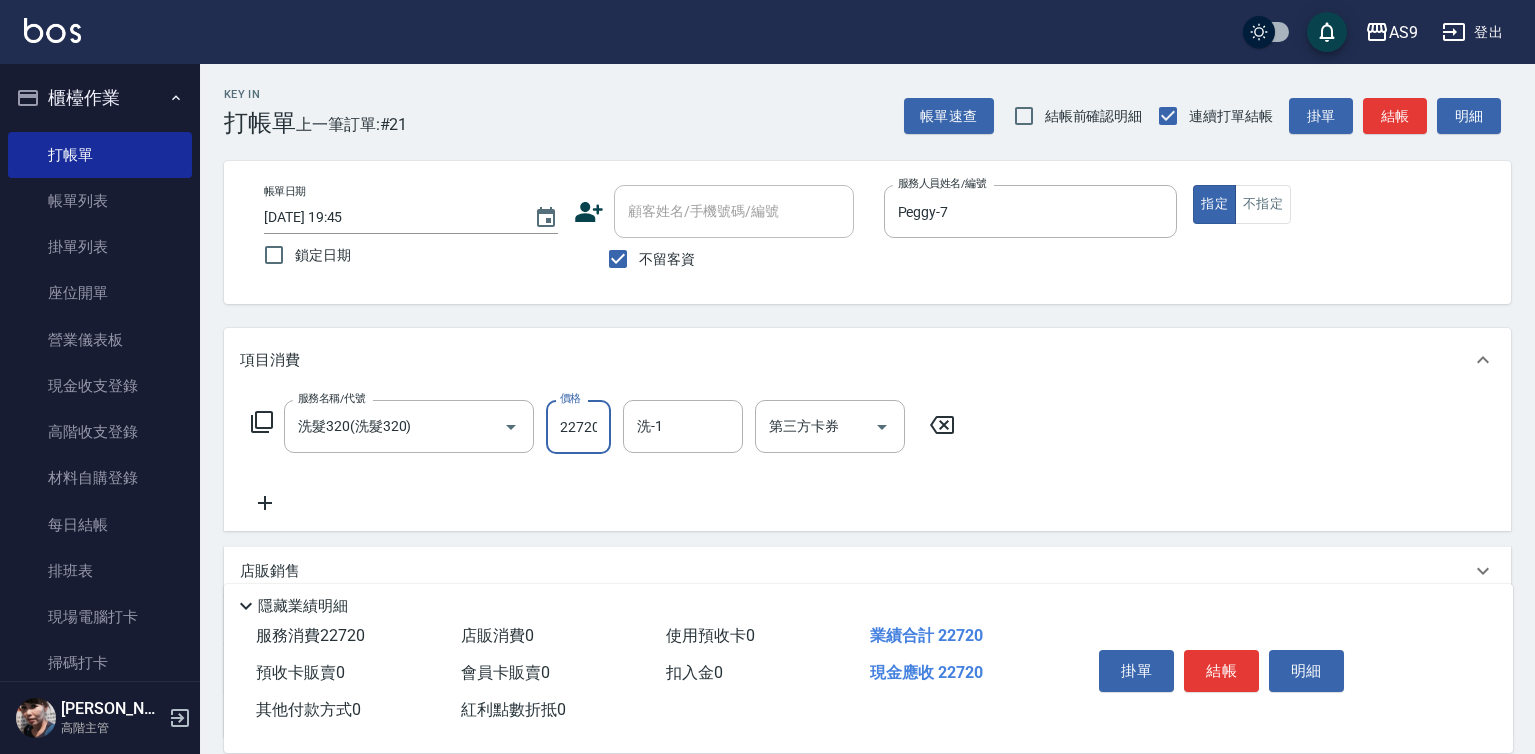 click on "22720" at bounding box center [578, 427] 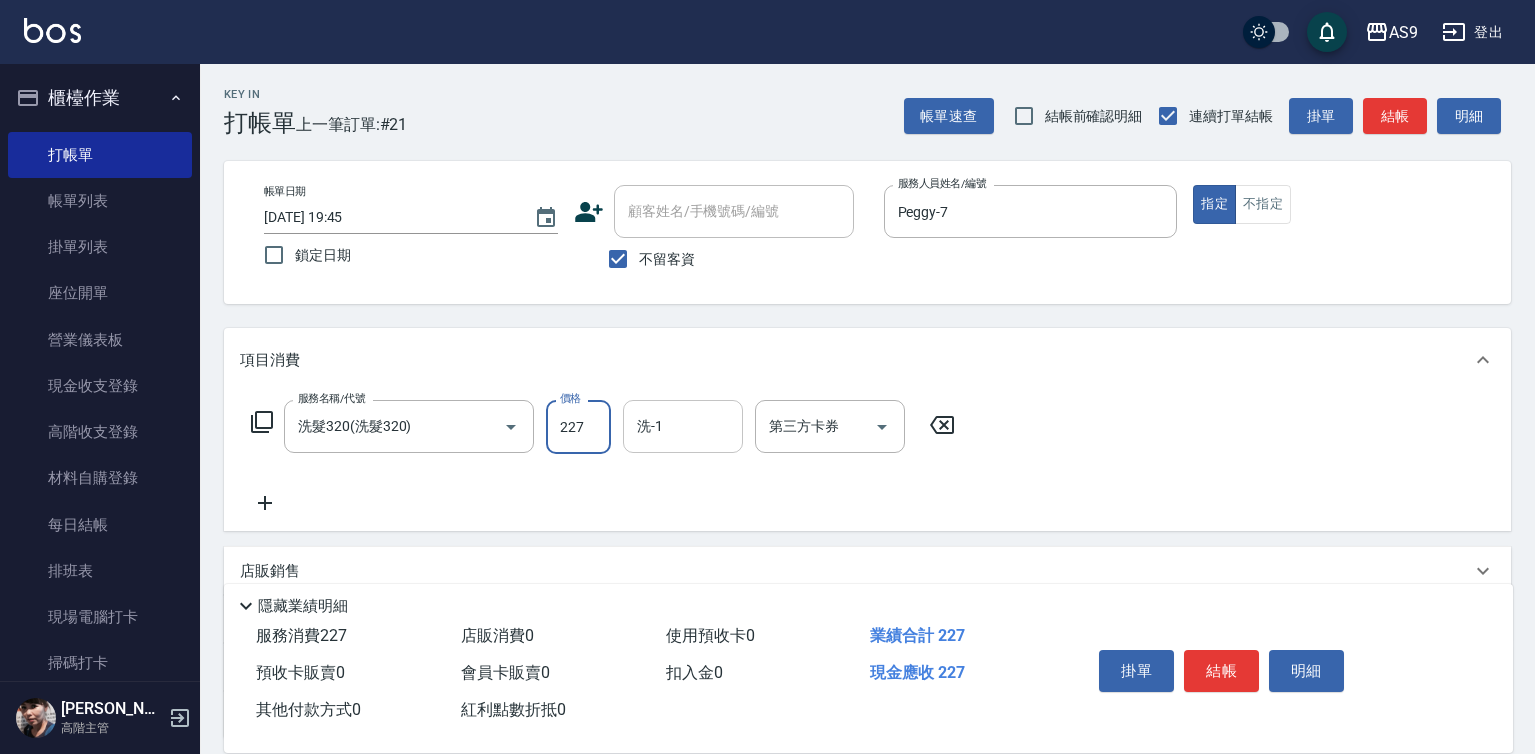 type on "227" 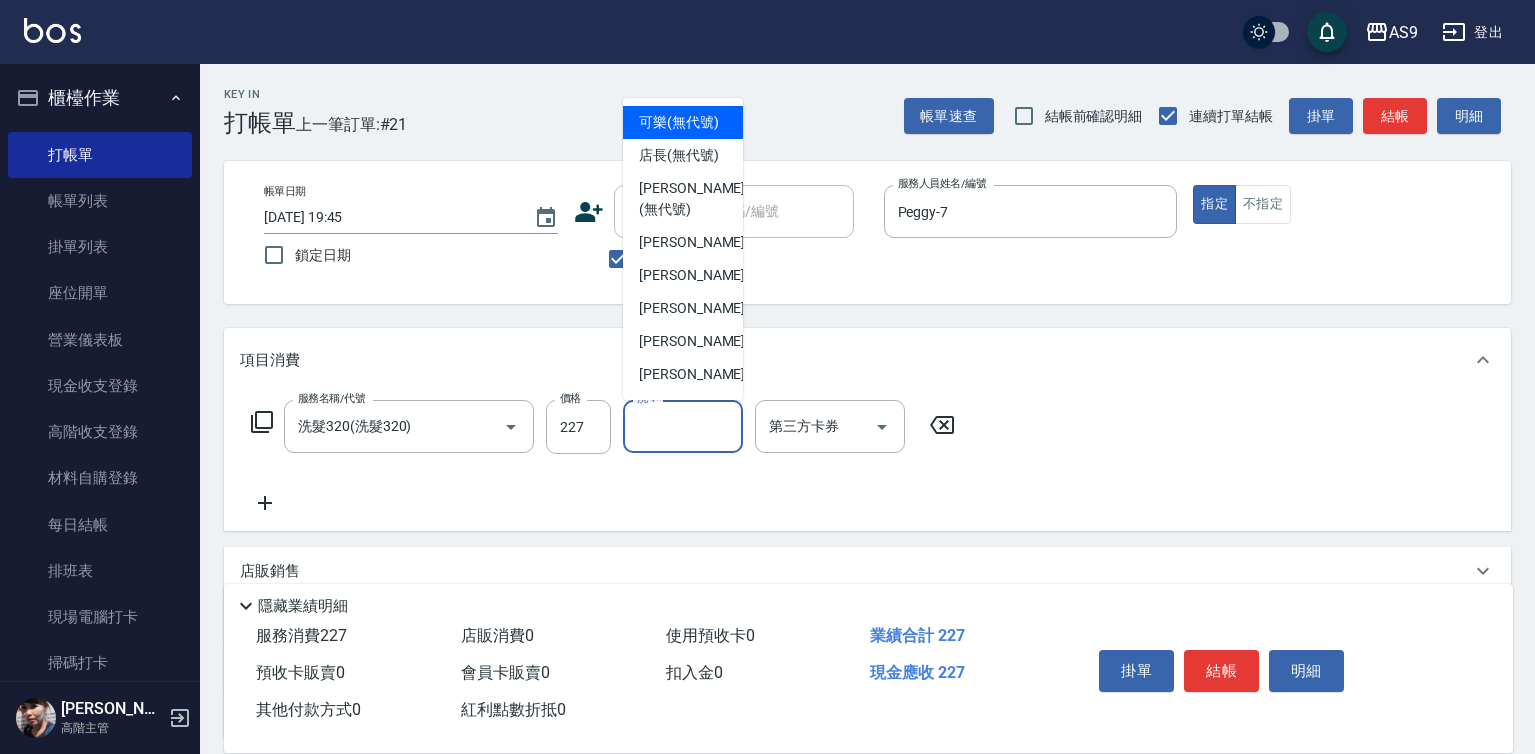 click on "洗-1" at bounding box center [683, 426] 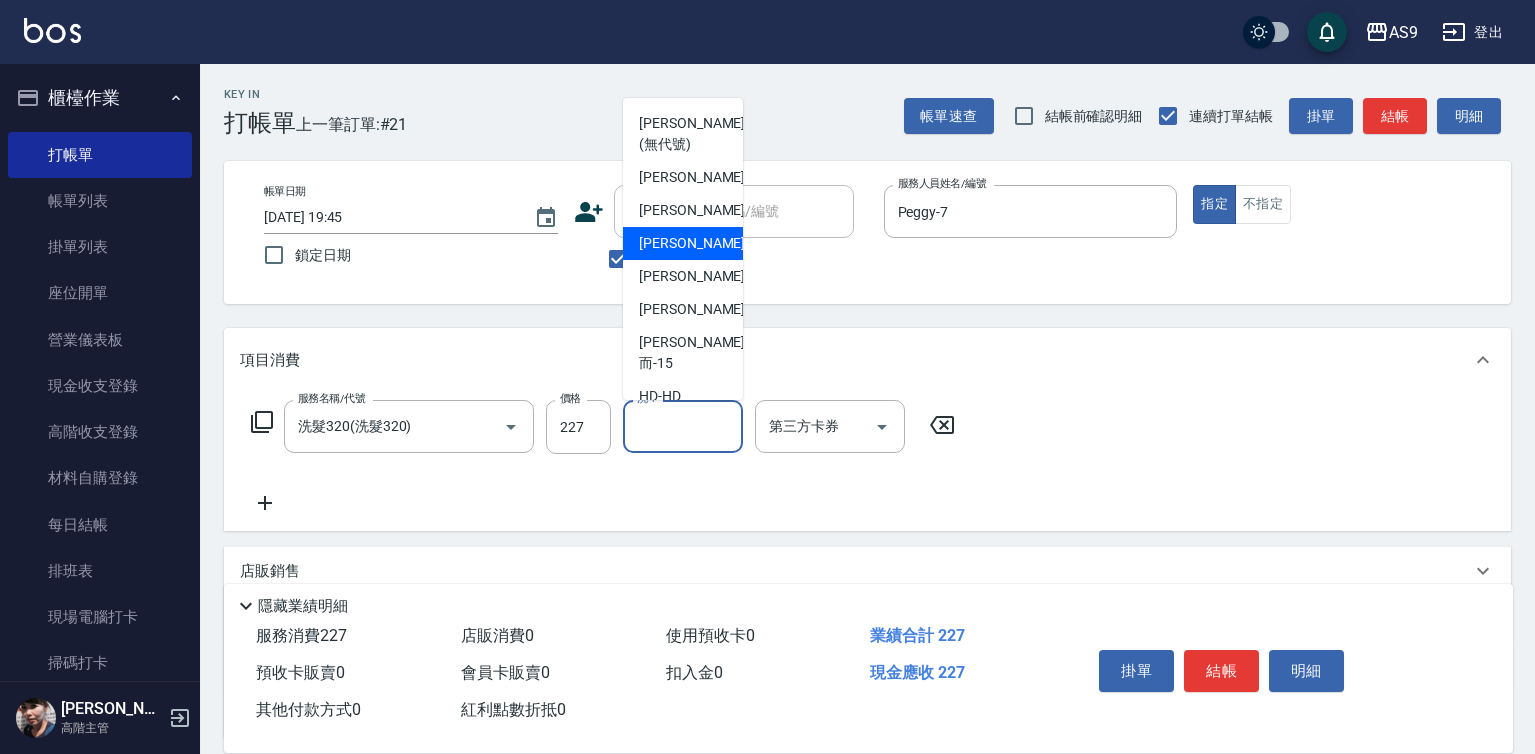 scroll, scrollTop: 100, scrollLeft: 0, axis: vertical 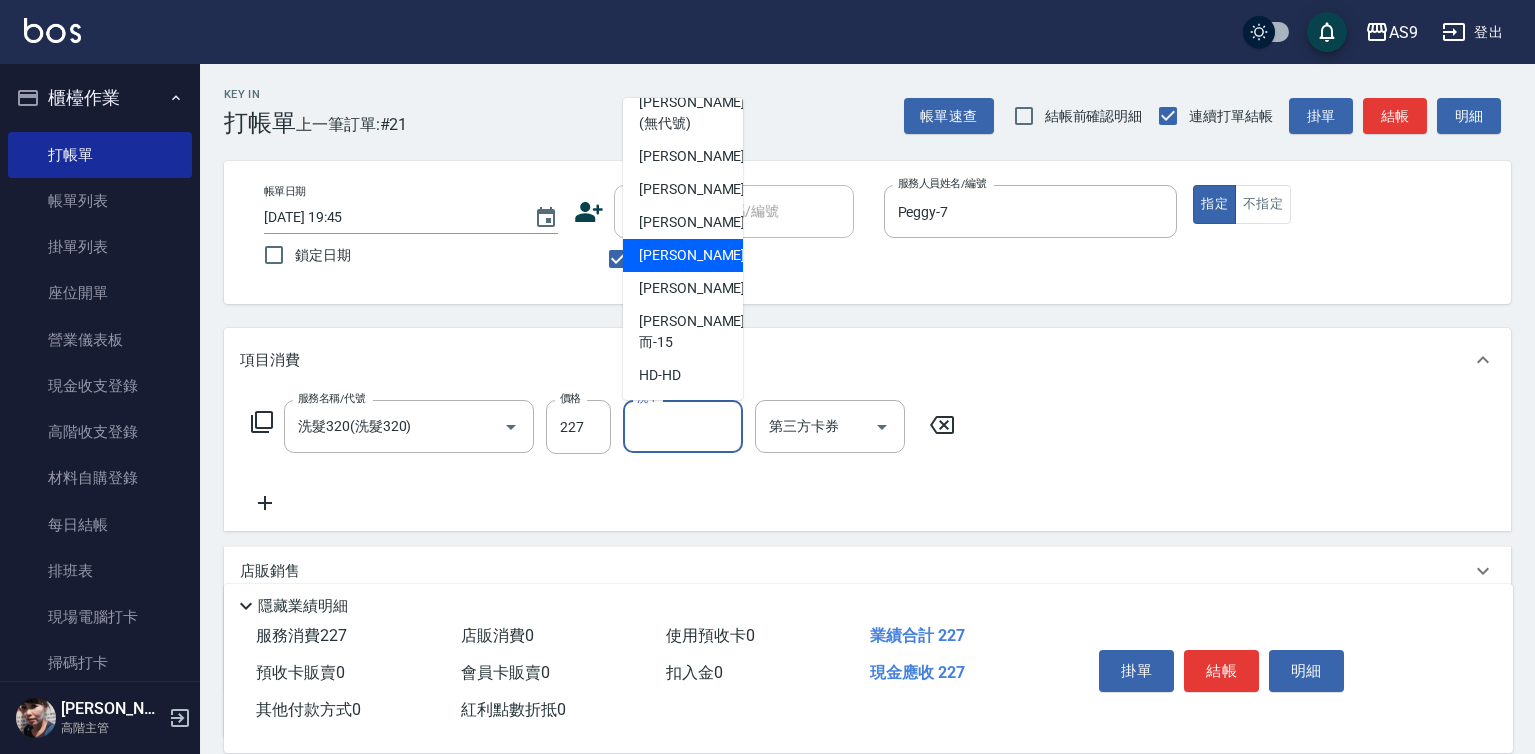 click on "[PERSON_NAME]-12" at bounding box center (683, 255) 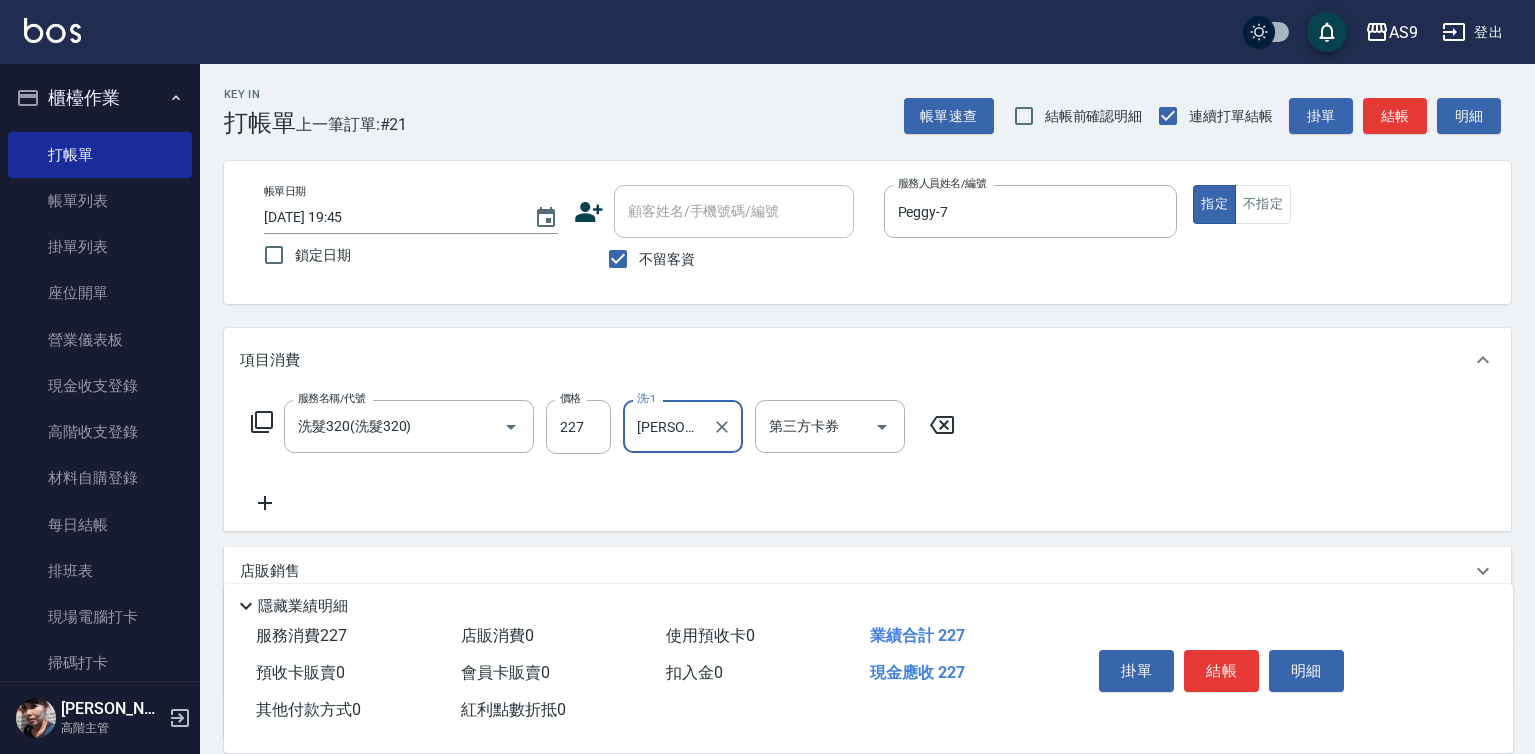 type on "[PERSON_NAME]-12" 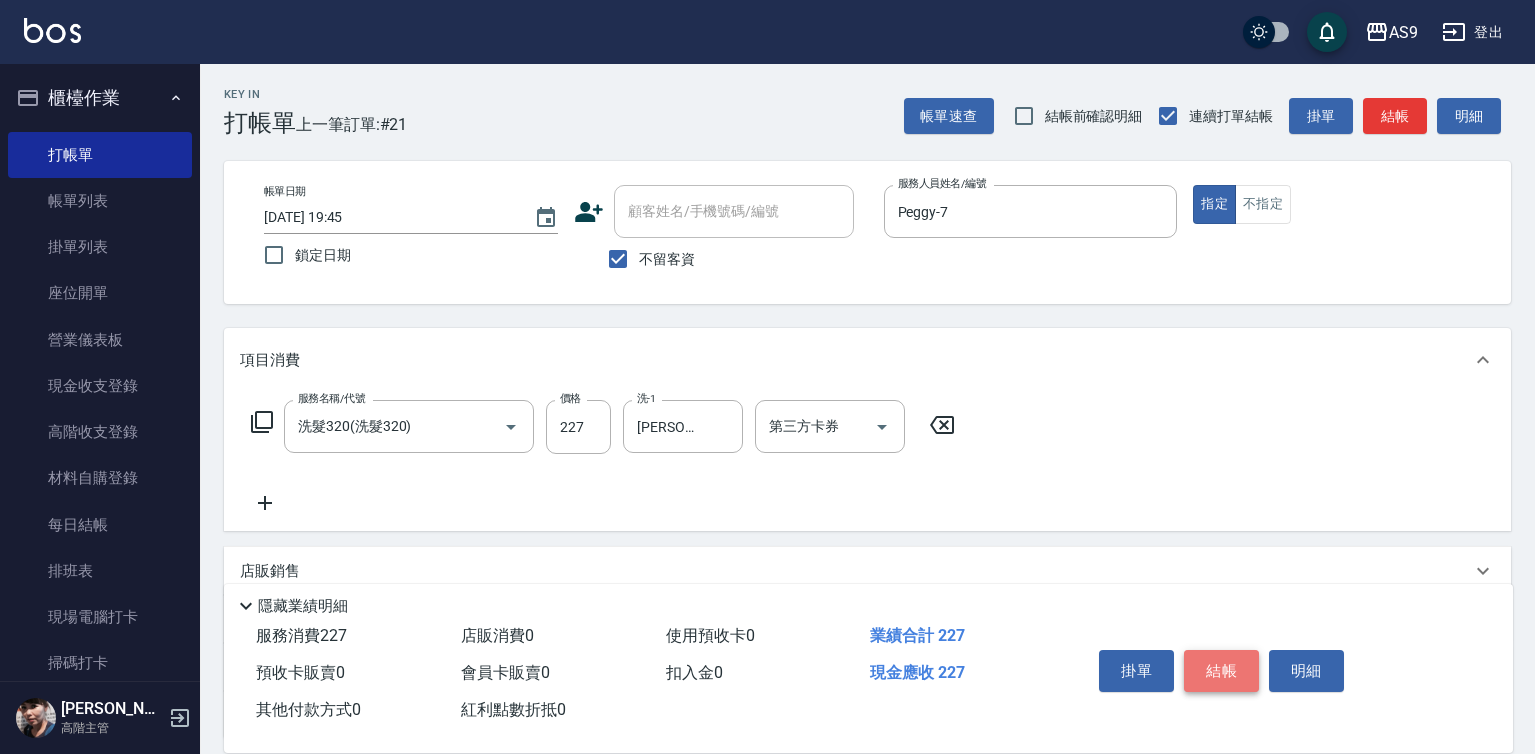 click on "結帳" at bounding box center [1221, 671] 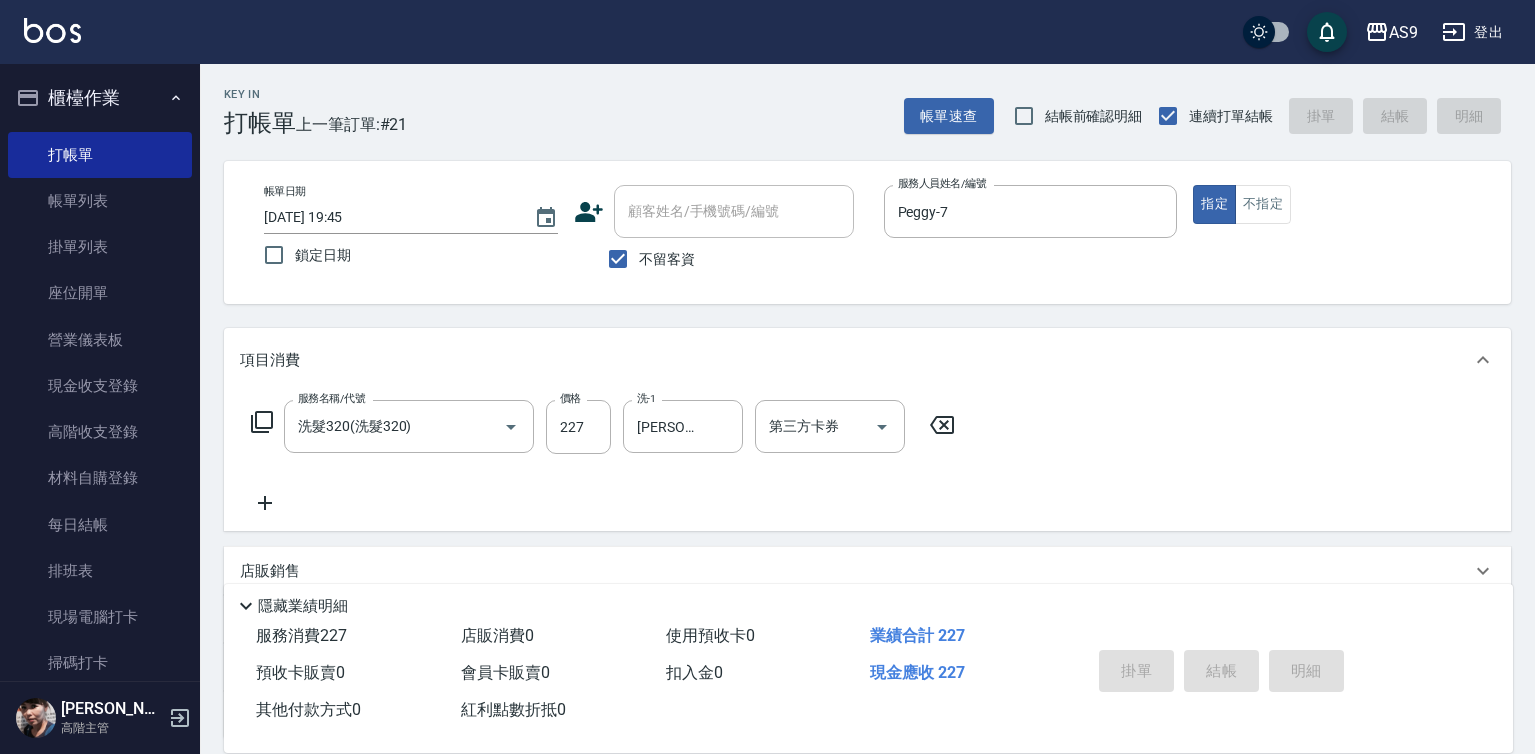 type 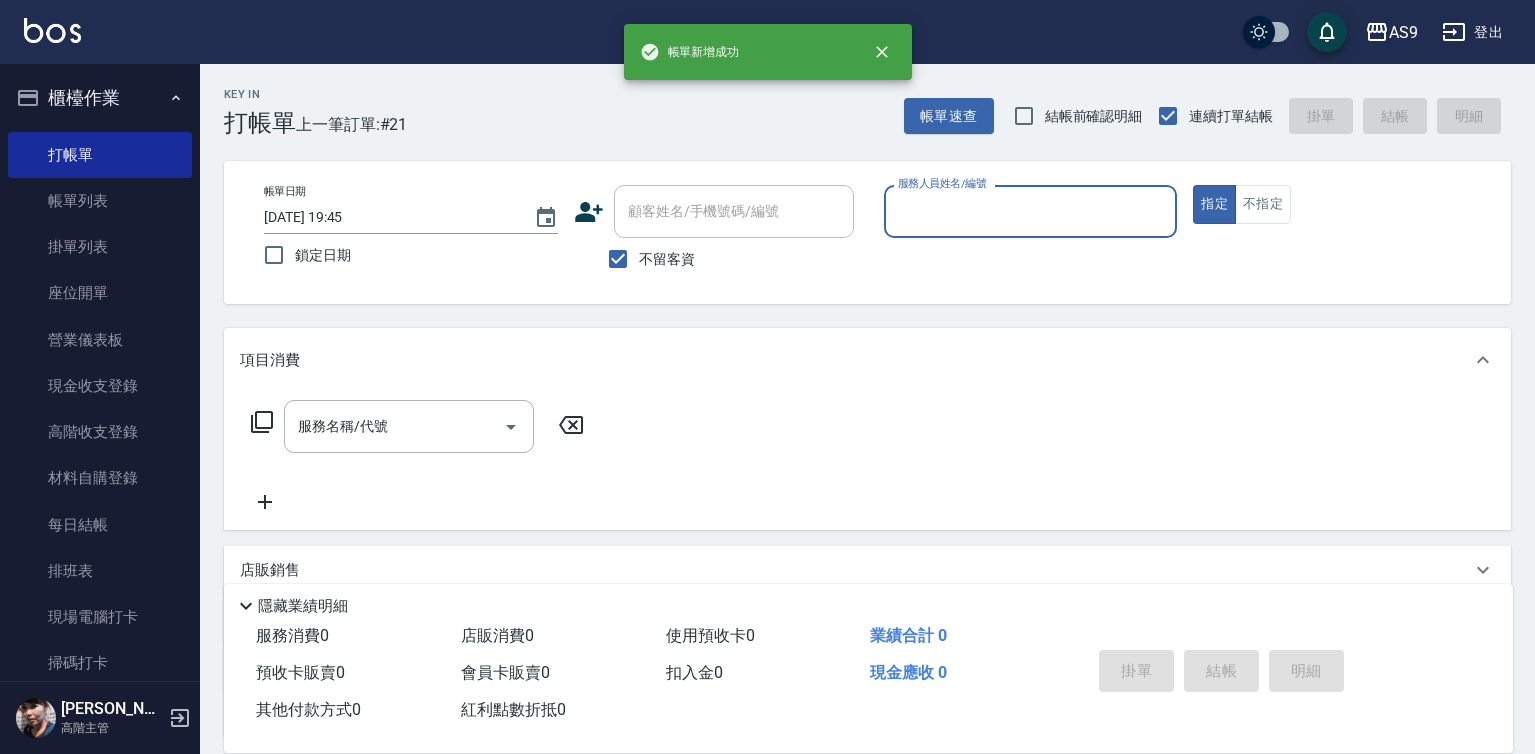 click on "服務人員姓名/編號" at bounding box center (1031, 211) 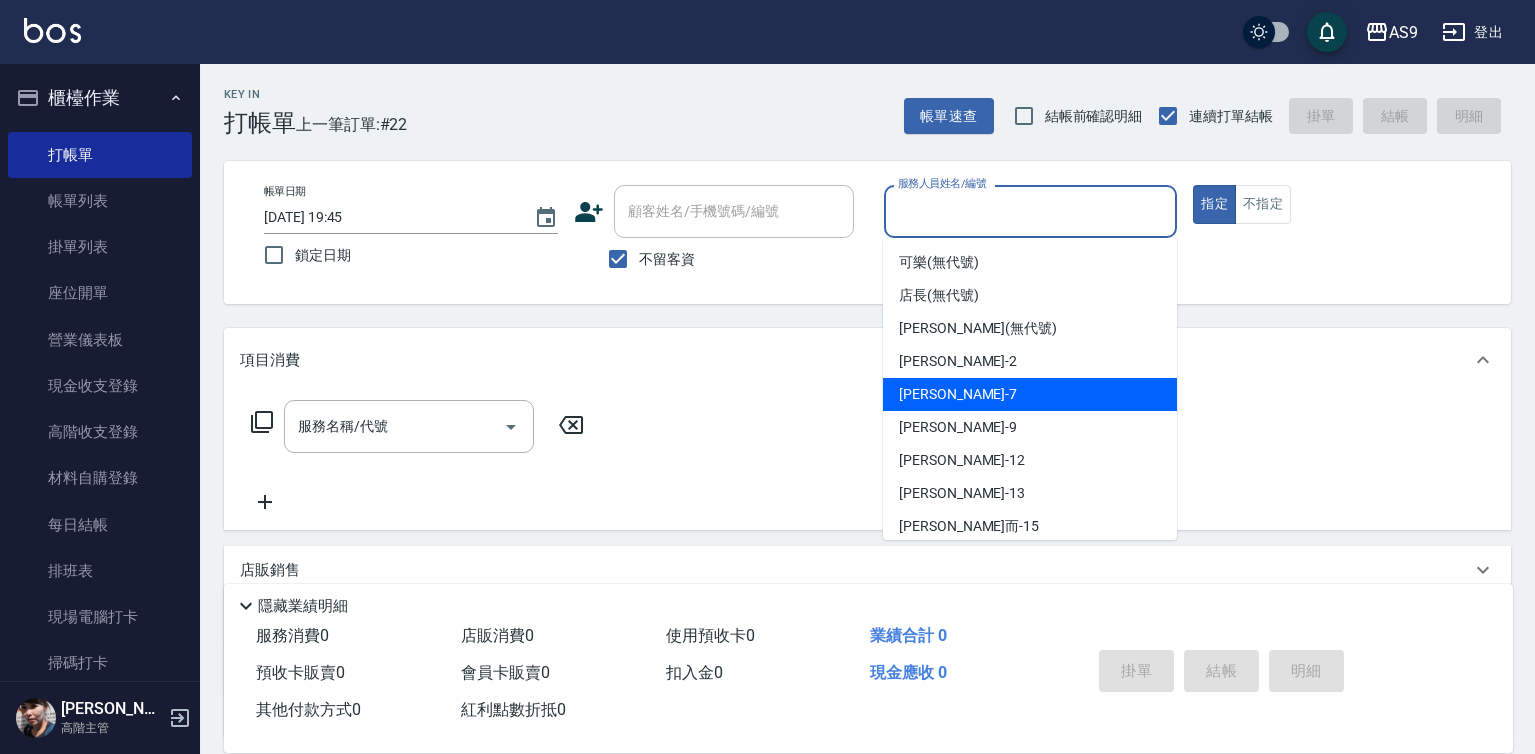 click on "Peggy -7" at bounding box center (958, 394) 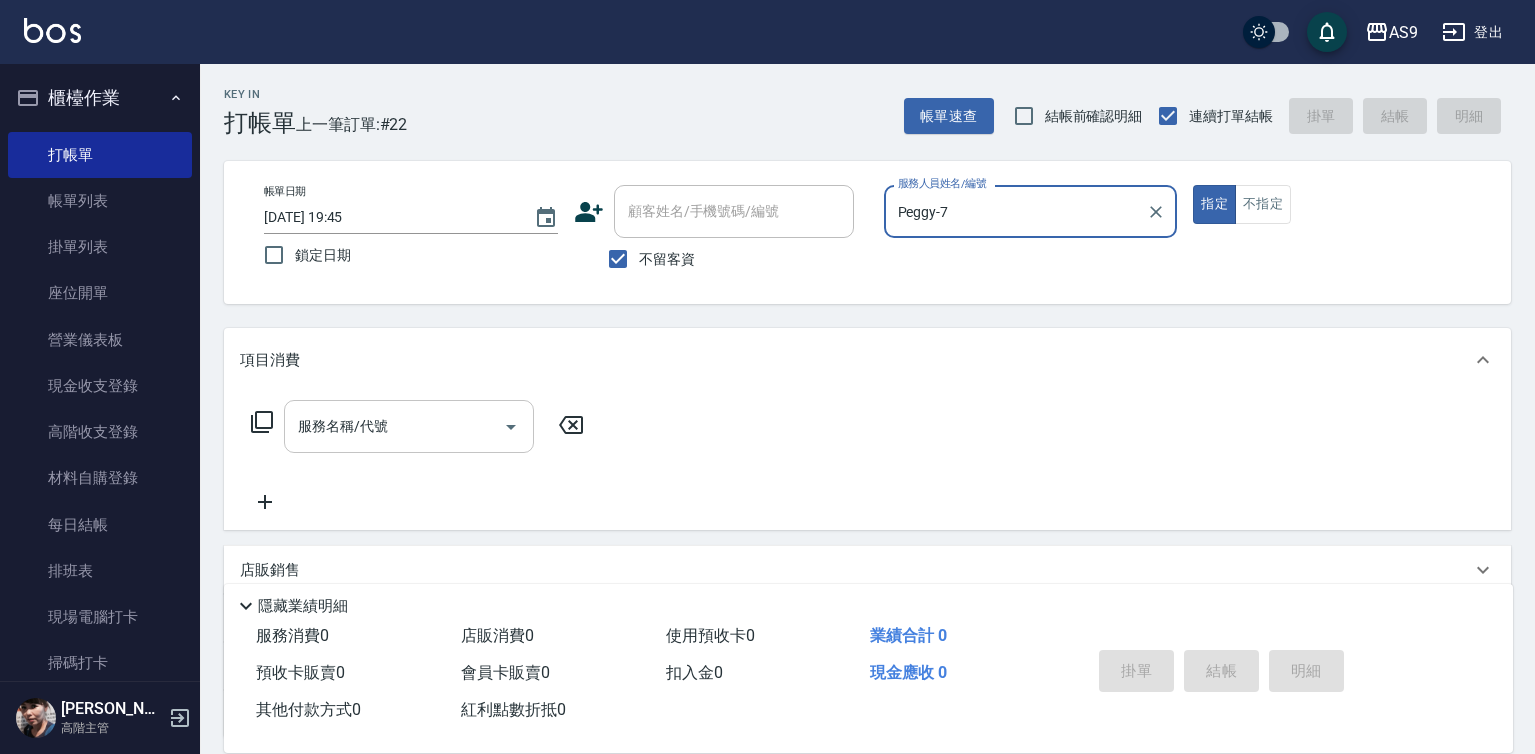 click on "服務名稱/代號" at bounding box center (394, 426) 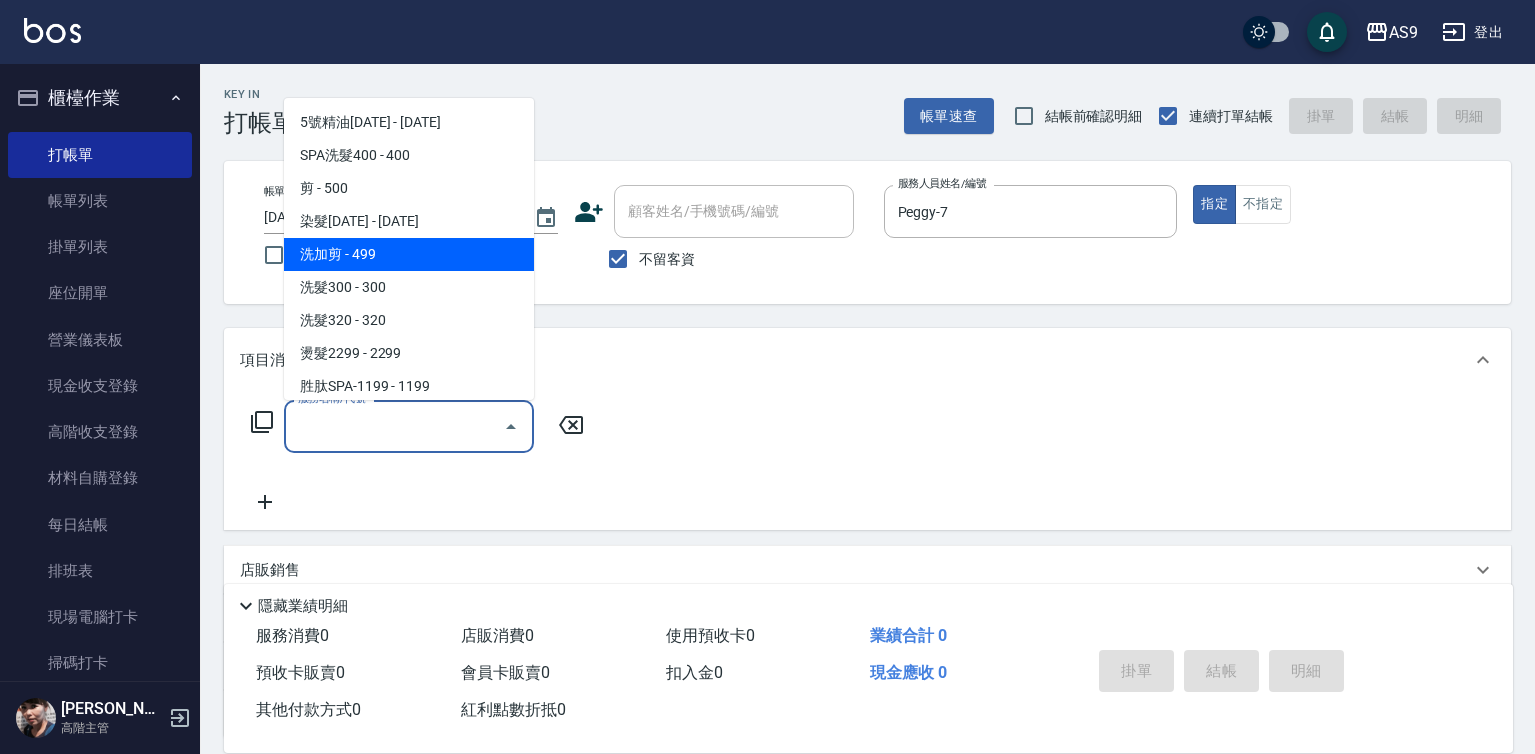 click on "洗加剪 - 499" at bounding box center [409, 254] 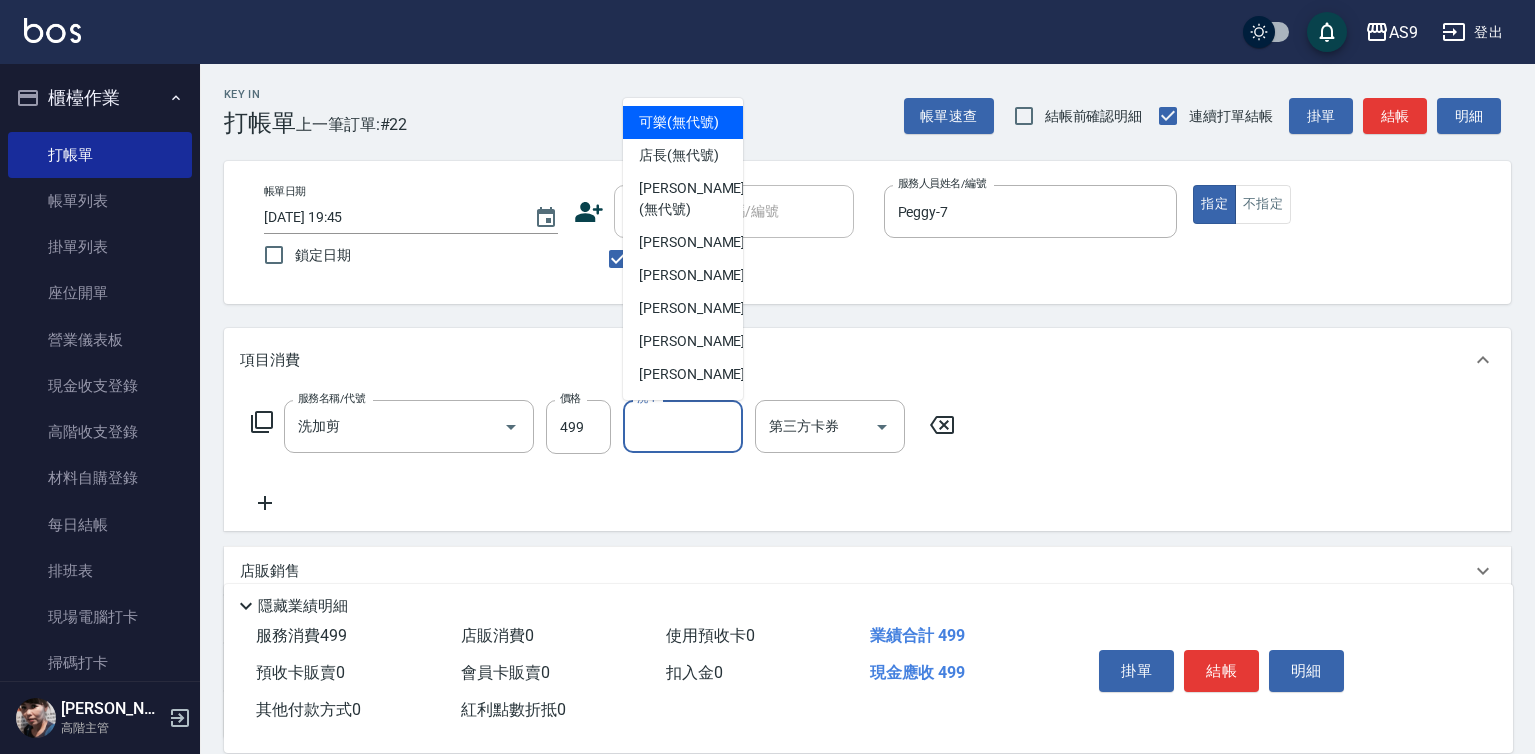 click on "洗-1 洗-1" at bounding box center [683, 426] 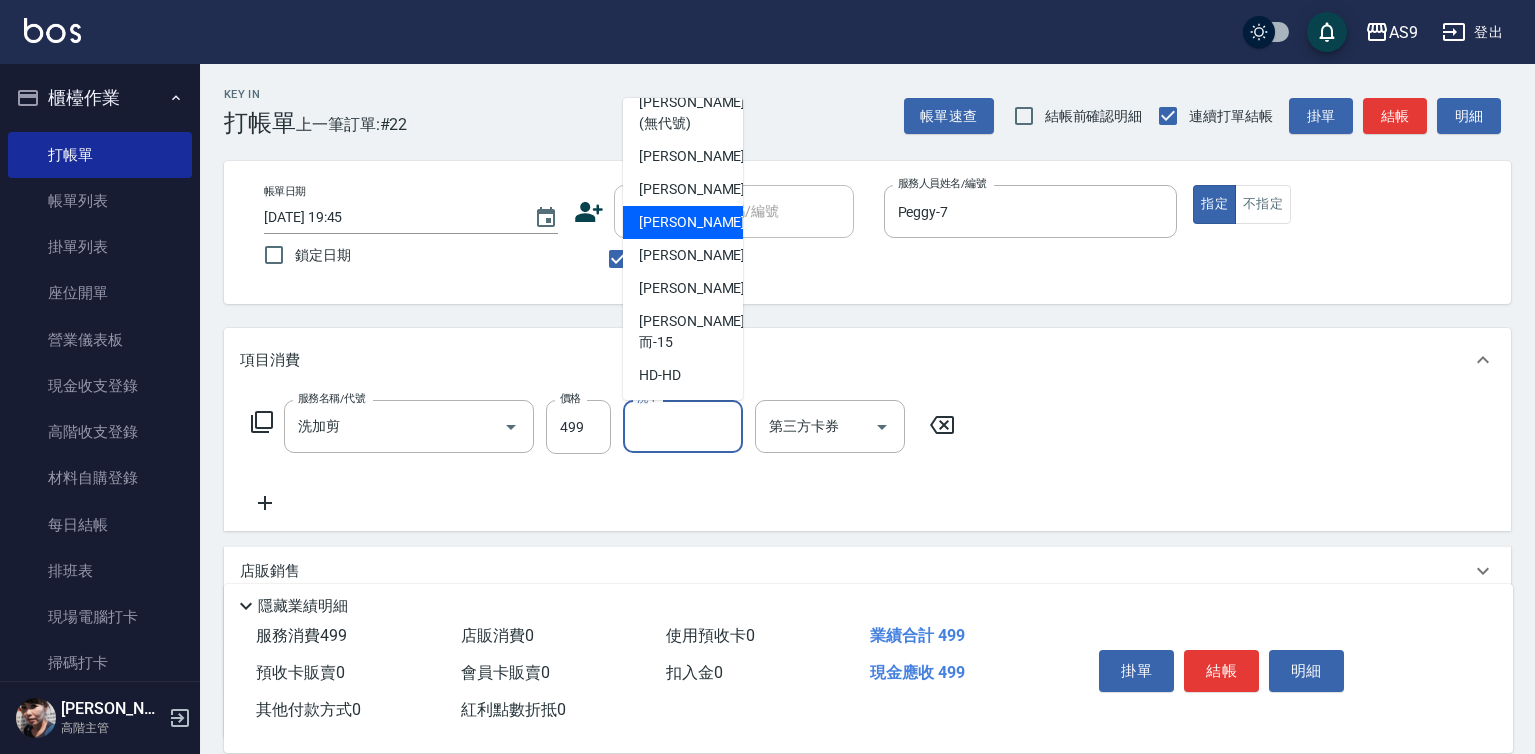 scroll, scrollTop: 128, scrollLeft: 0, axis: vertical 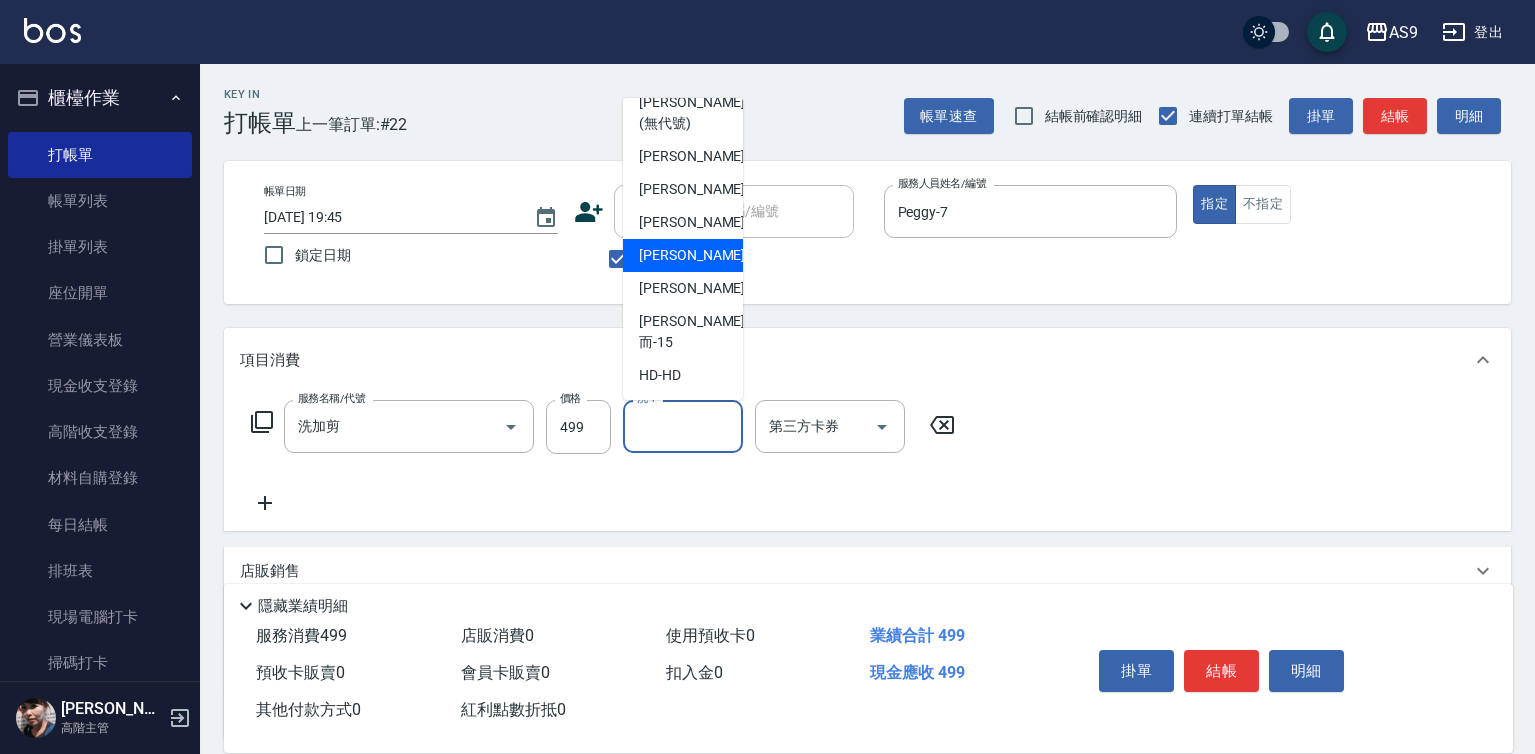 click on "[PERSON_NAME]-12" at bounding box center [702, 255] 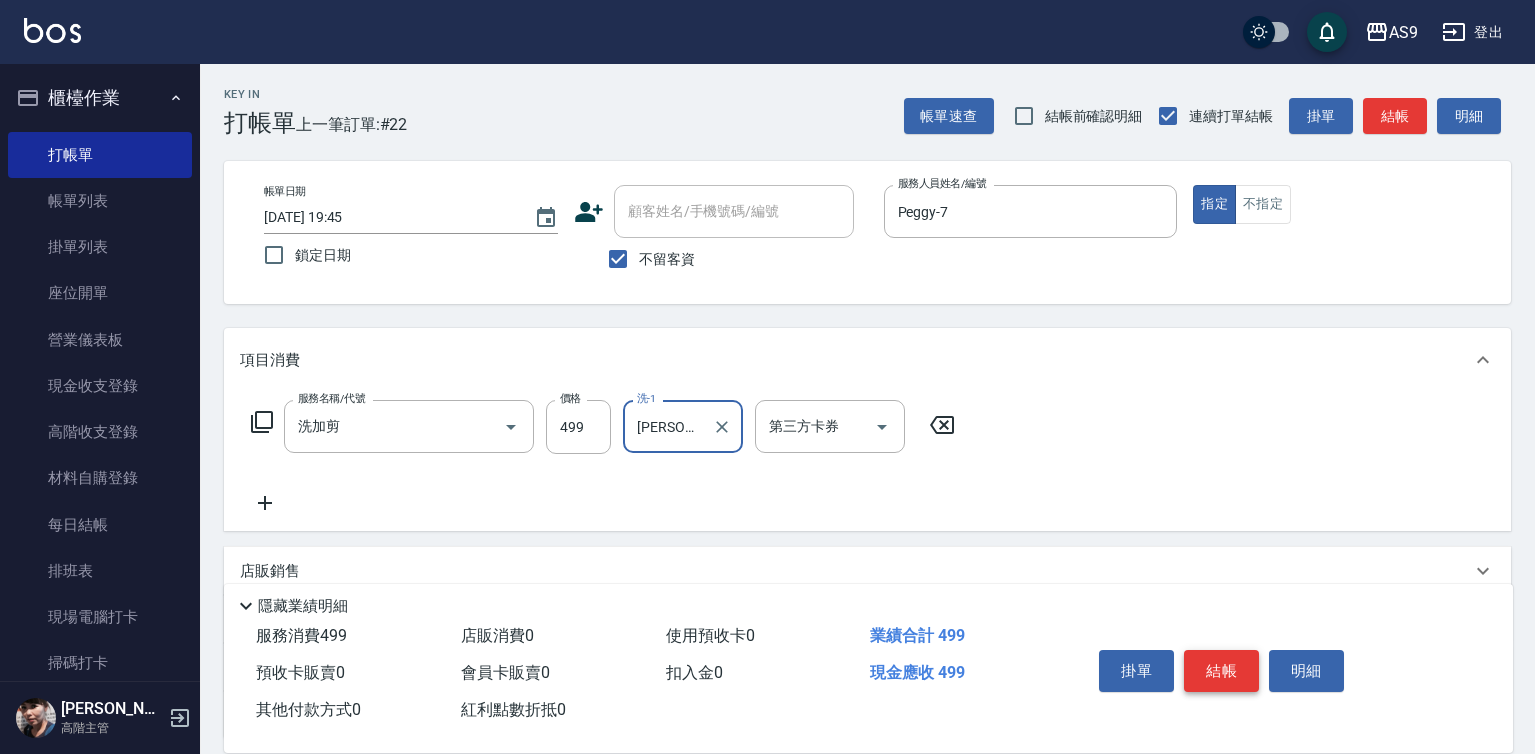 click on "結帳" at bounding box center (1221, 671) 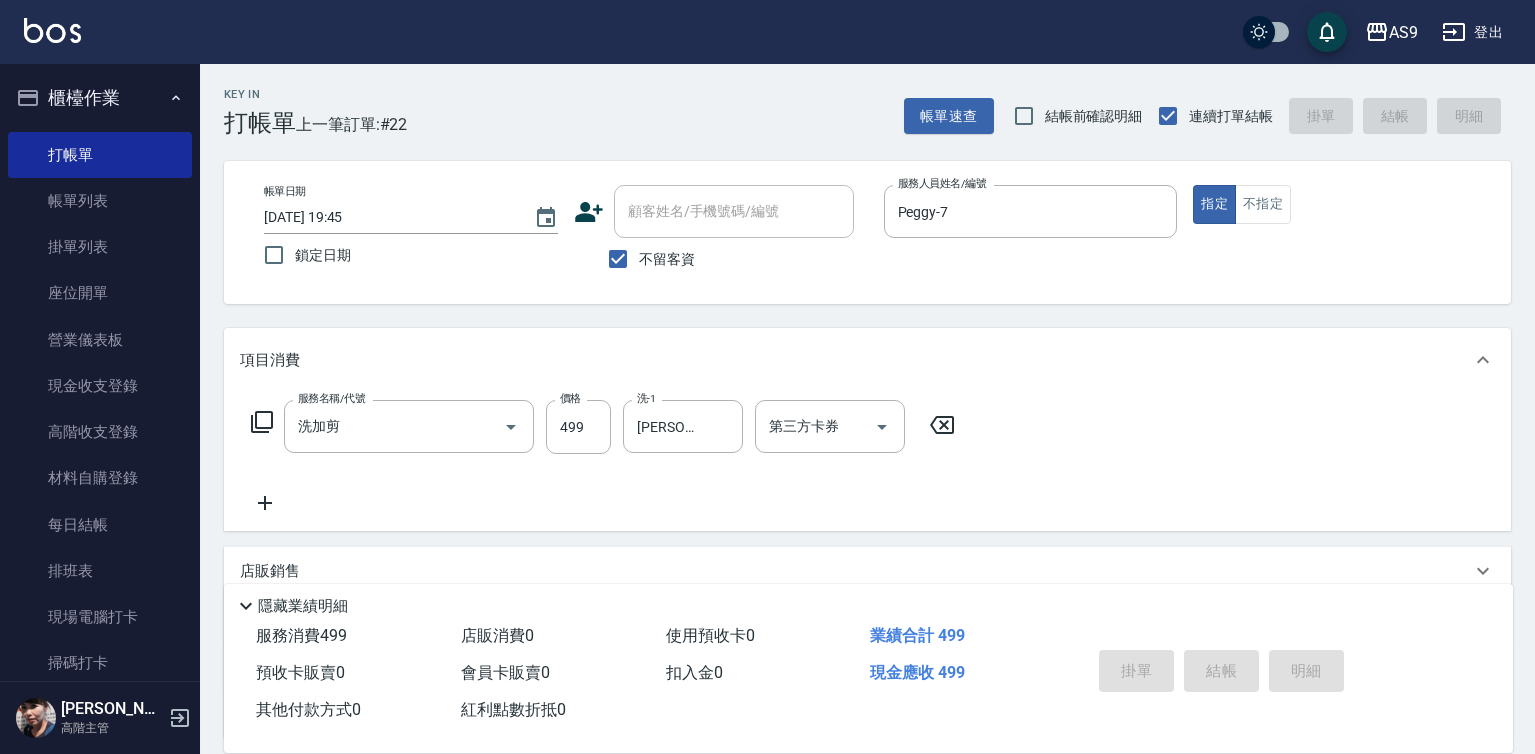 type 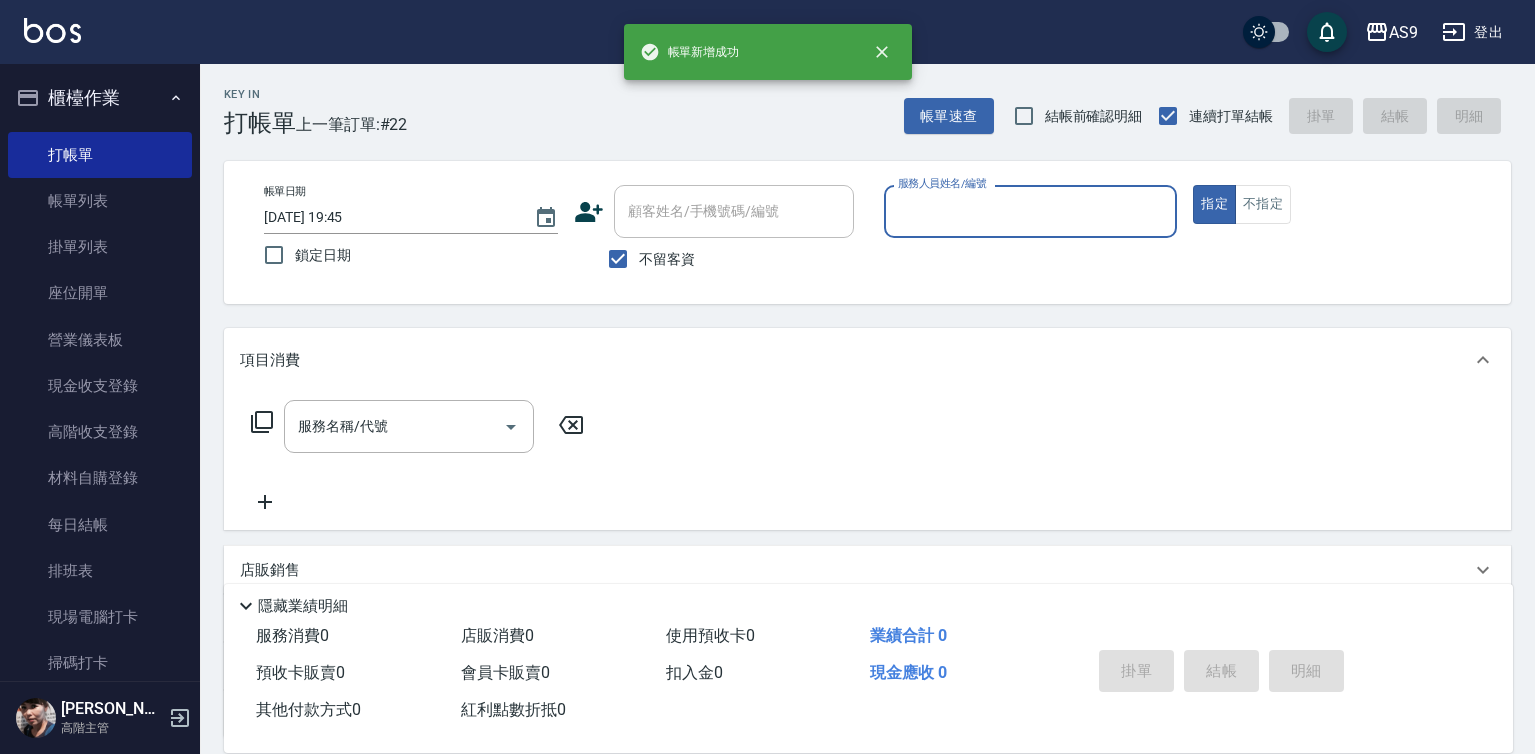 click on "服務人員姓名/編號" at bounding box center [1031, 211] 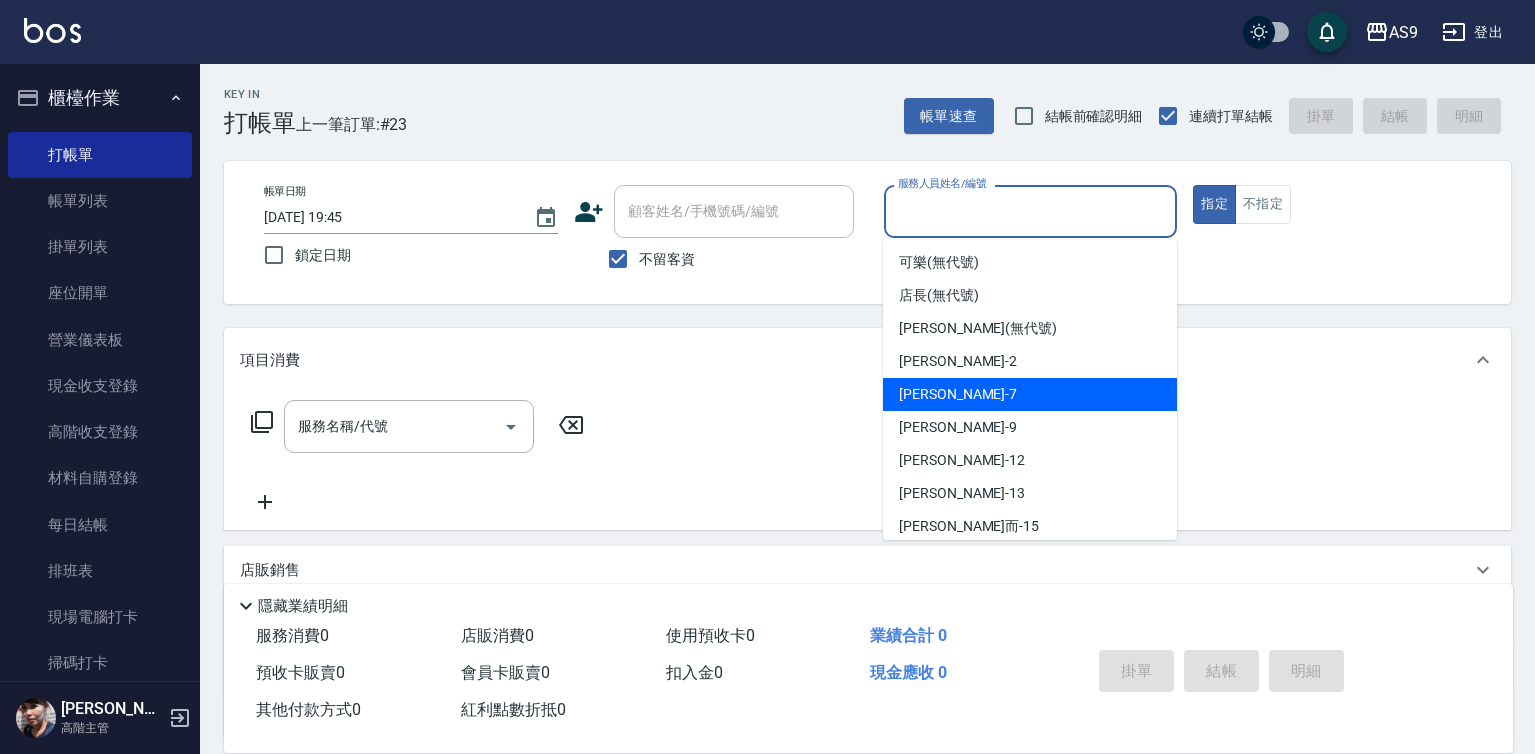 drag, startPoint x: 964, startPoint y: 383, endPoint x: 788, endPoint y: 390, distance: 176.13914 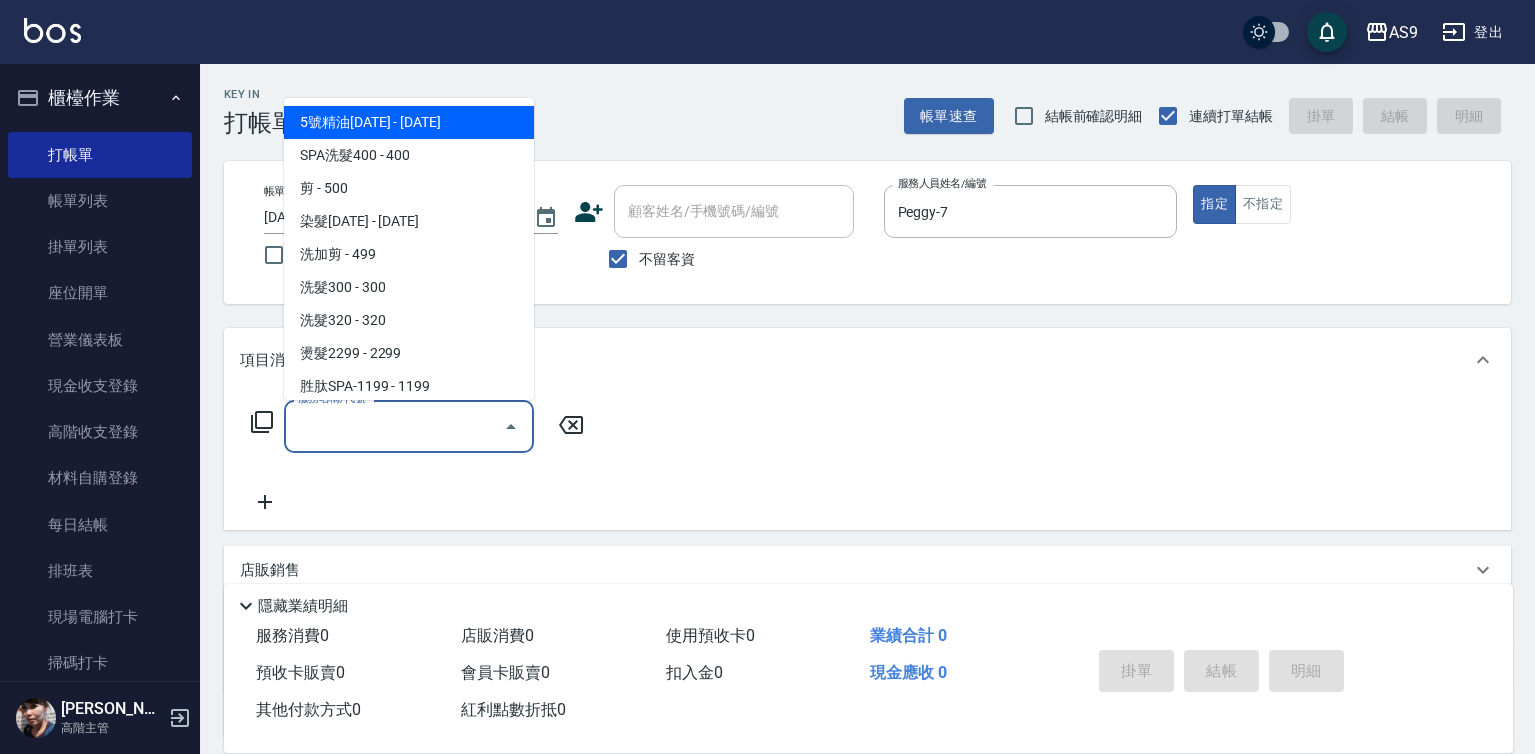 click on "服務名稱/代號" at bounding box center [394, 426] 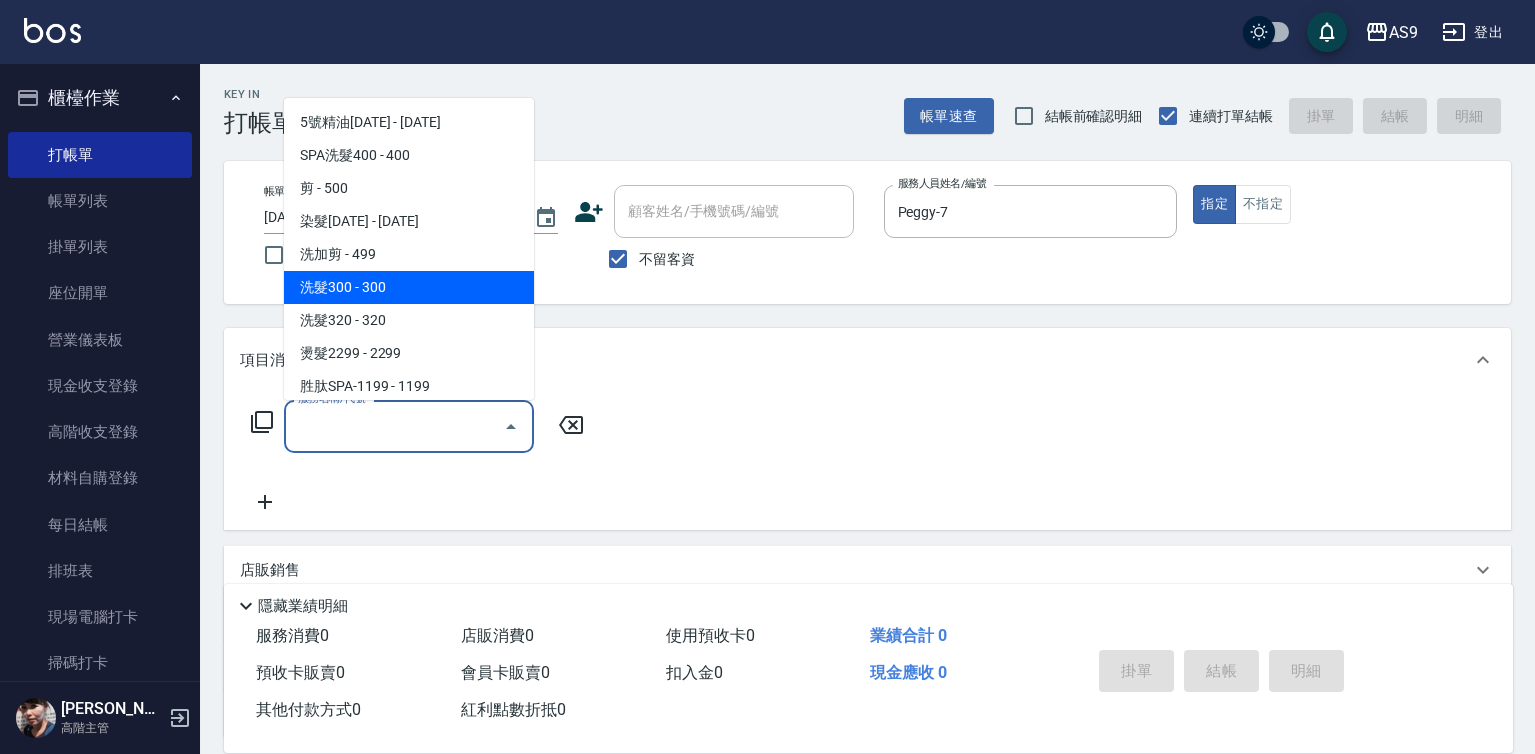 click on "洗髮300 - 300" at bounding box center (409, 287) 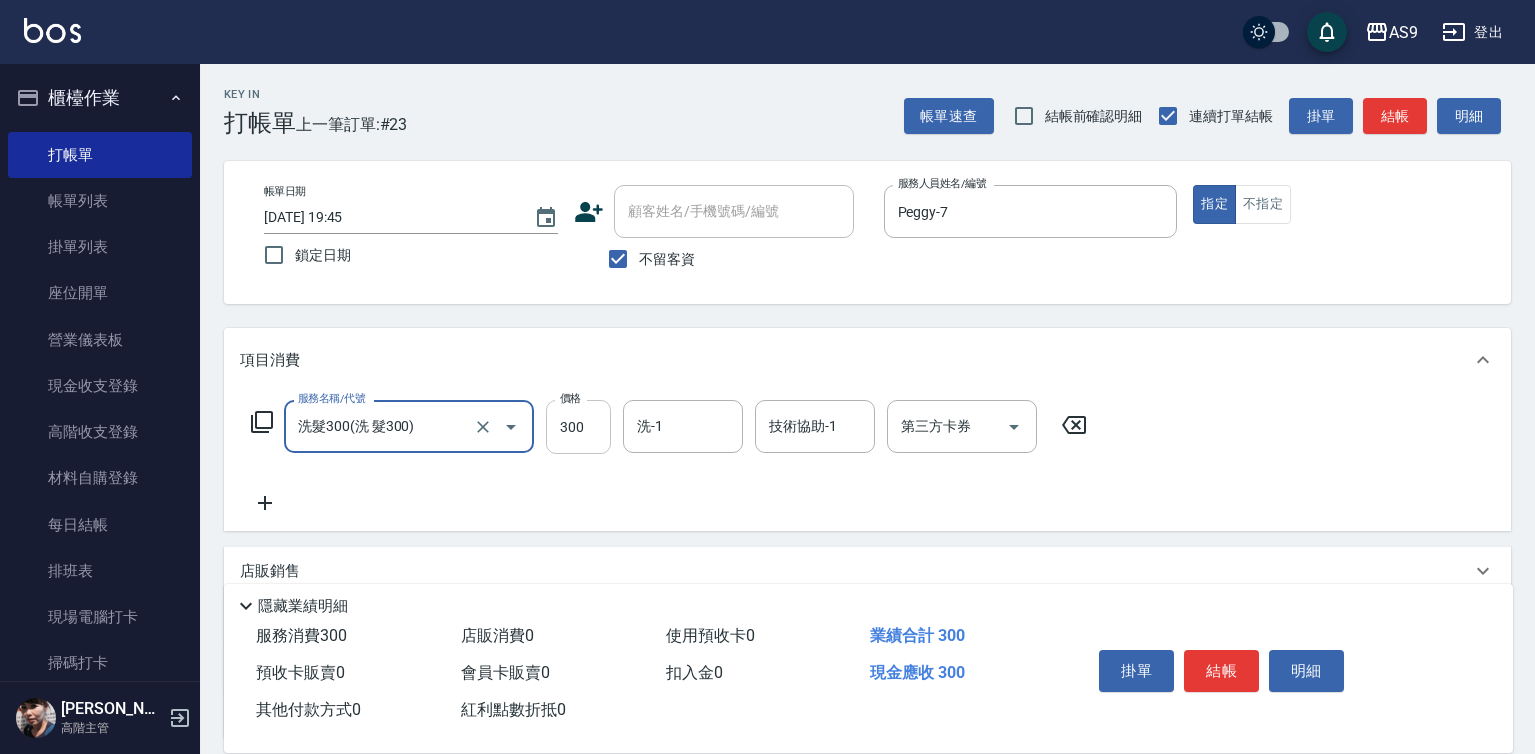 click on "300" at bounding box center (578, 427) 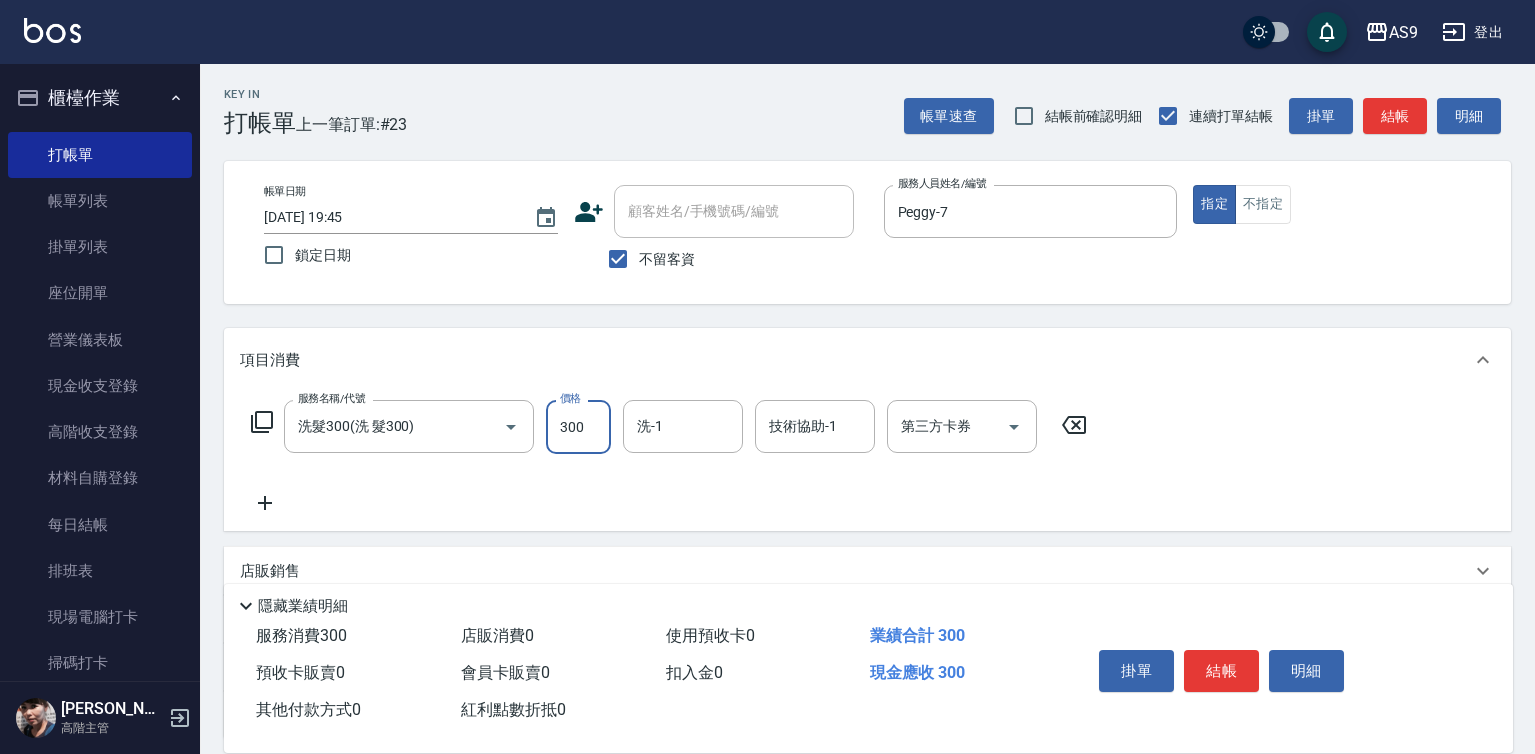 click on "300" at bounding box center [578, 427] 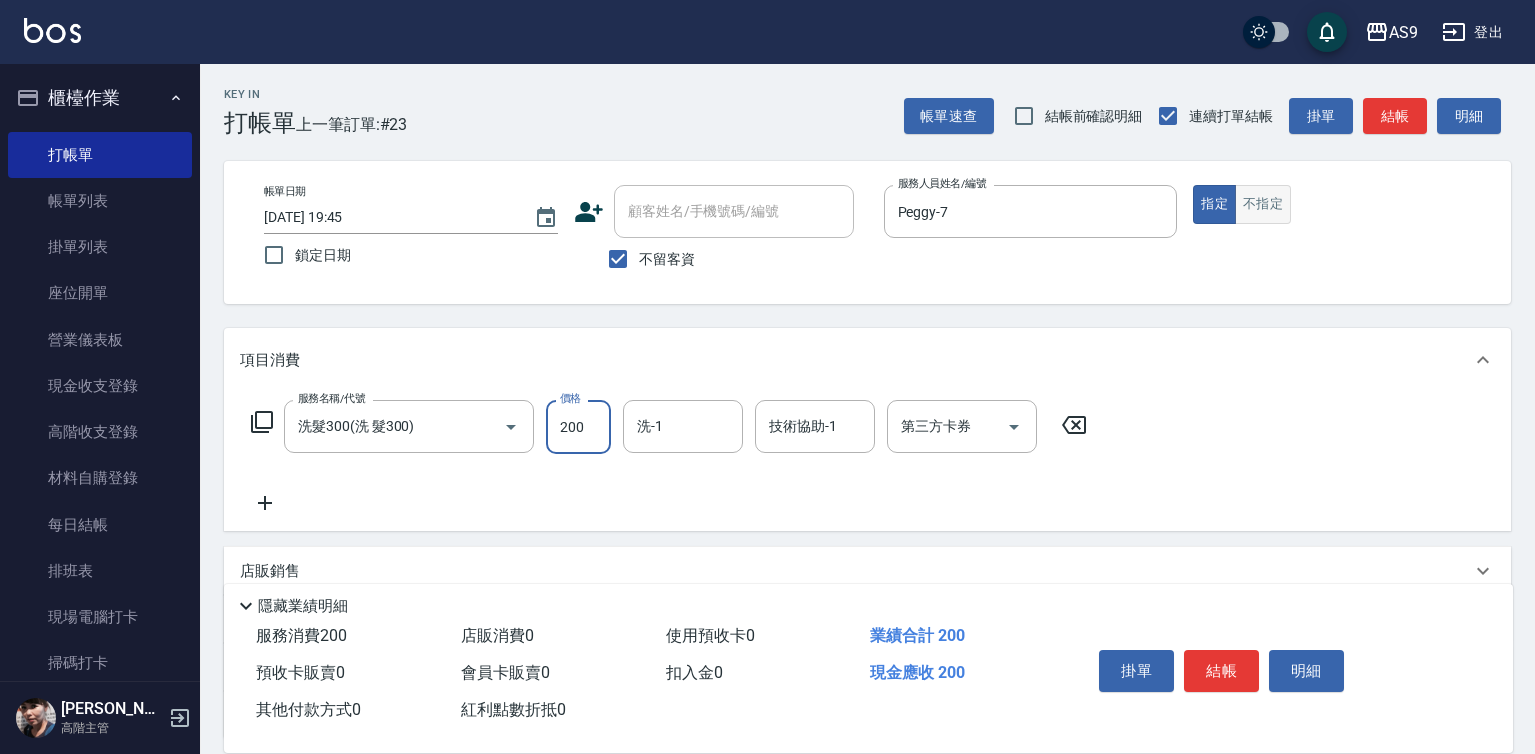 type on "200" 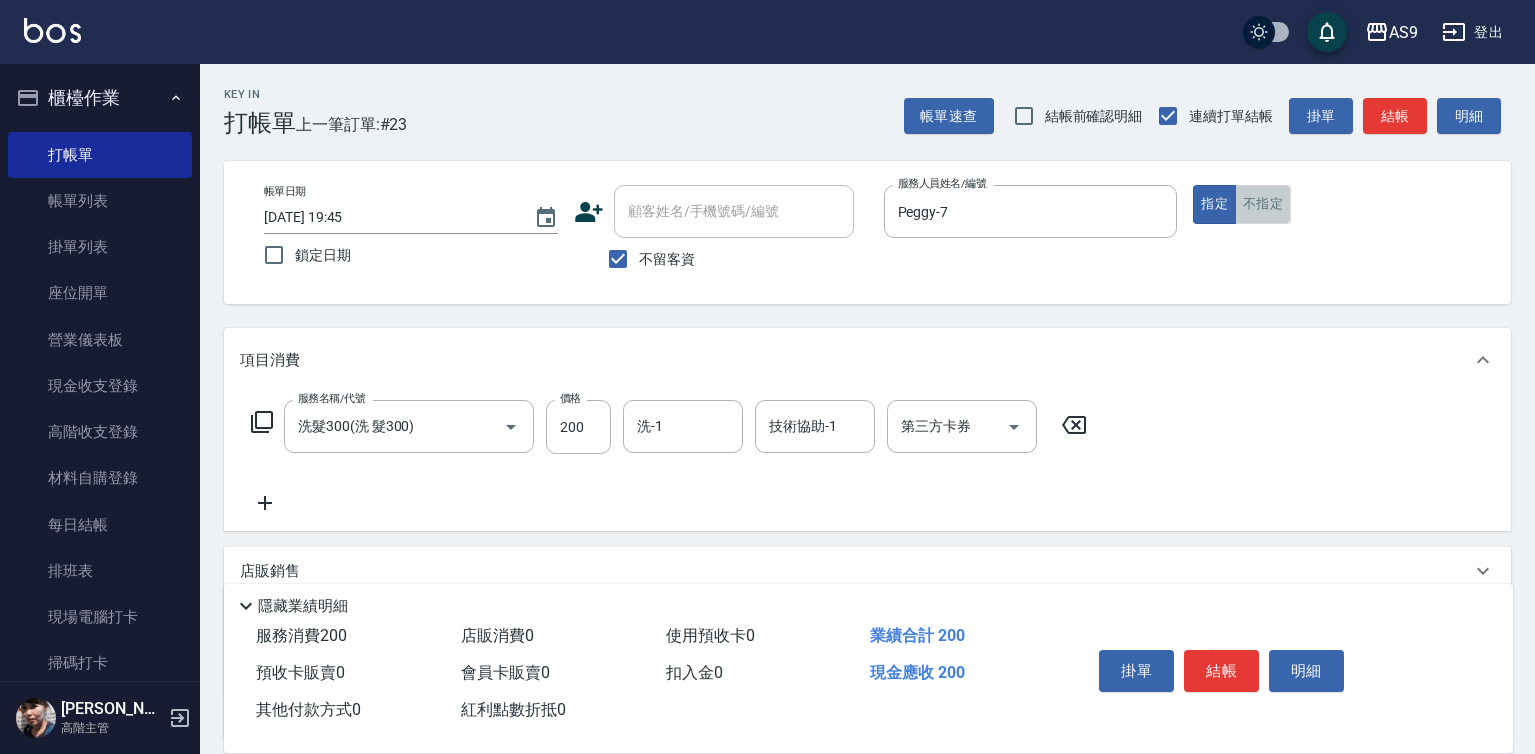 click on "不指定" at bounding box center (1263, 204) 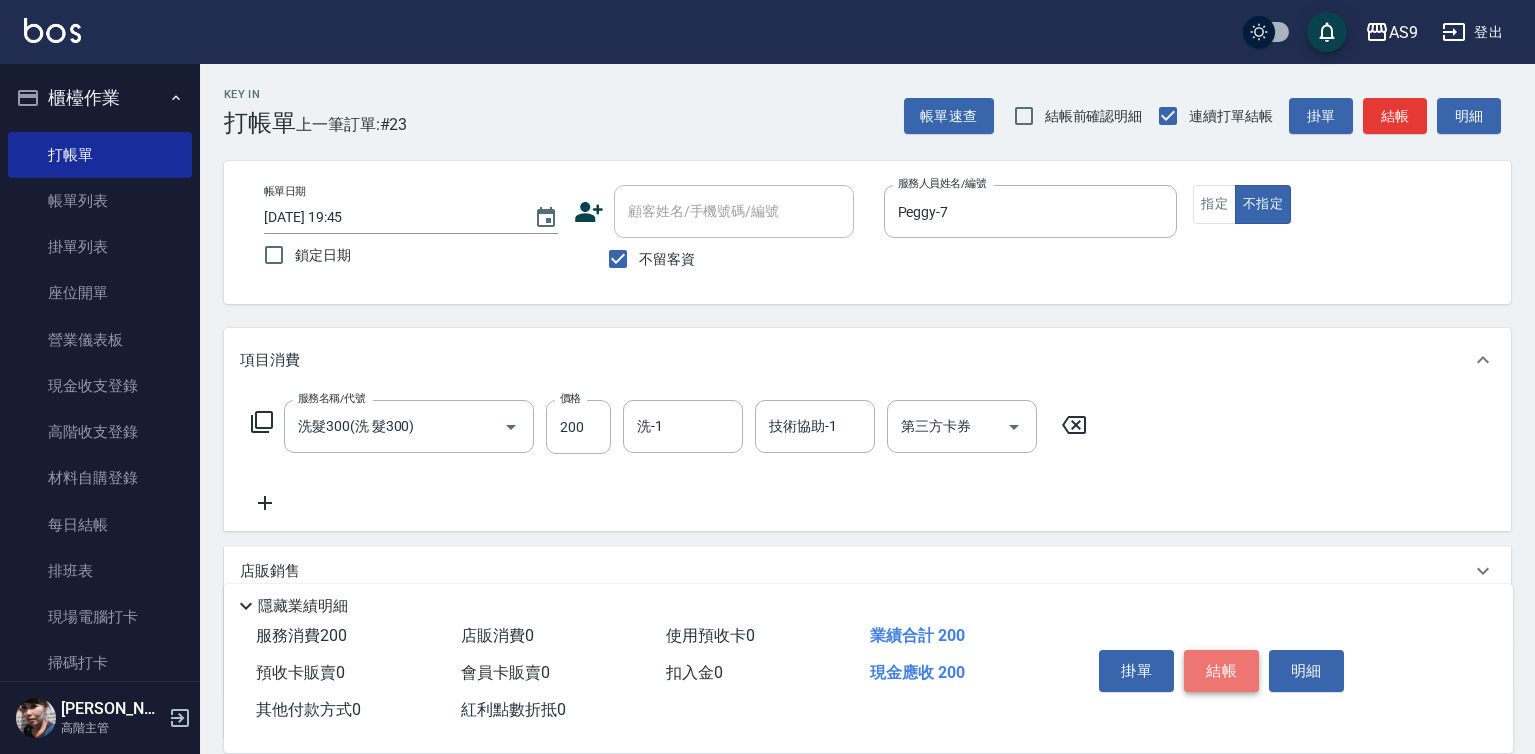 click on "結帳" at bounding box center [1221, 671] 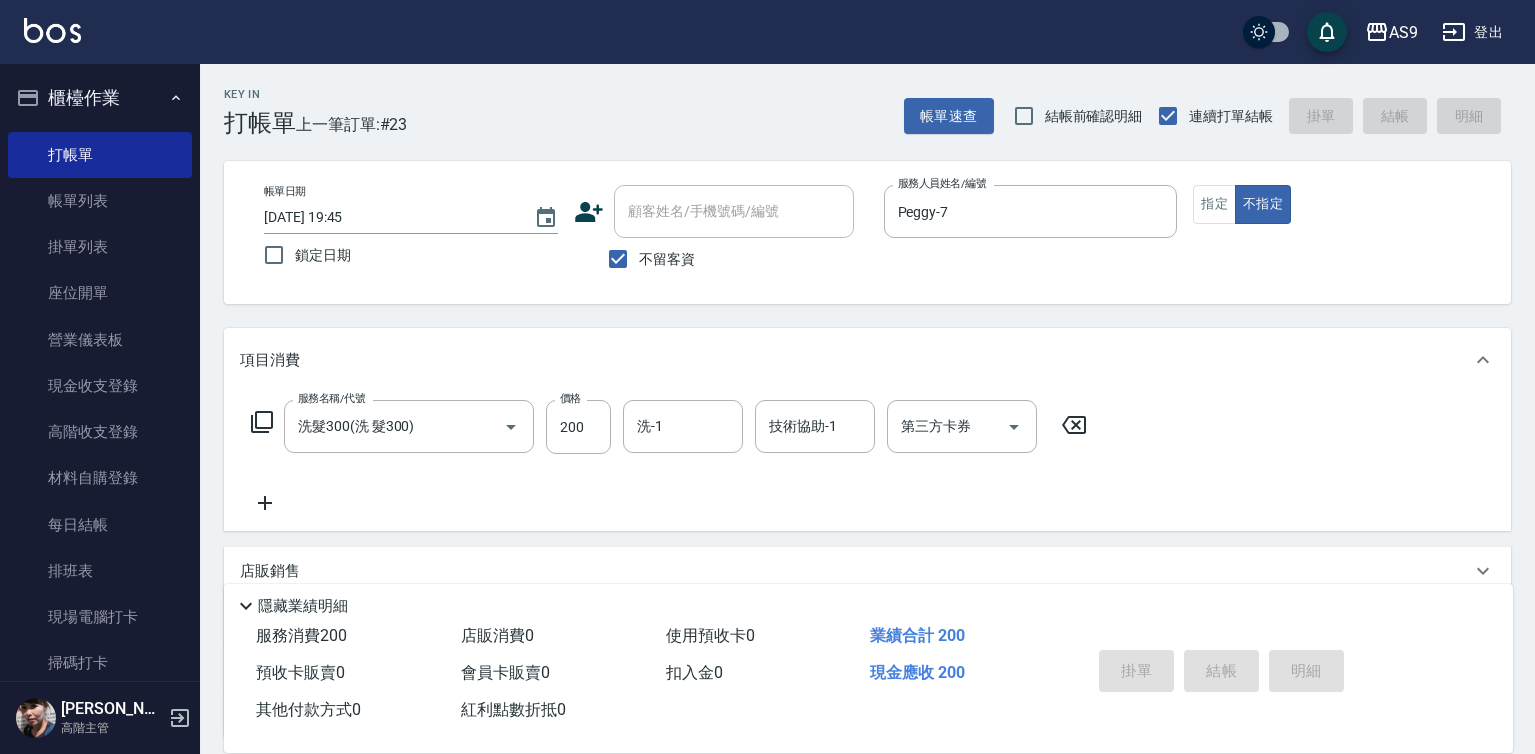 type 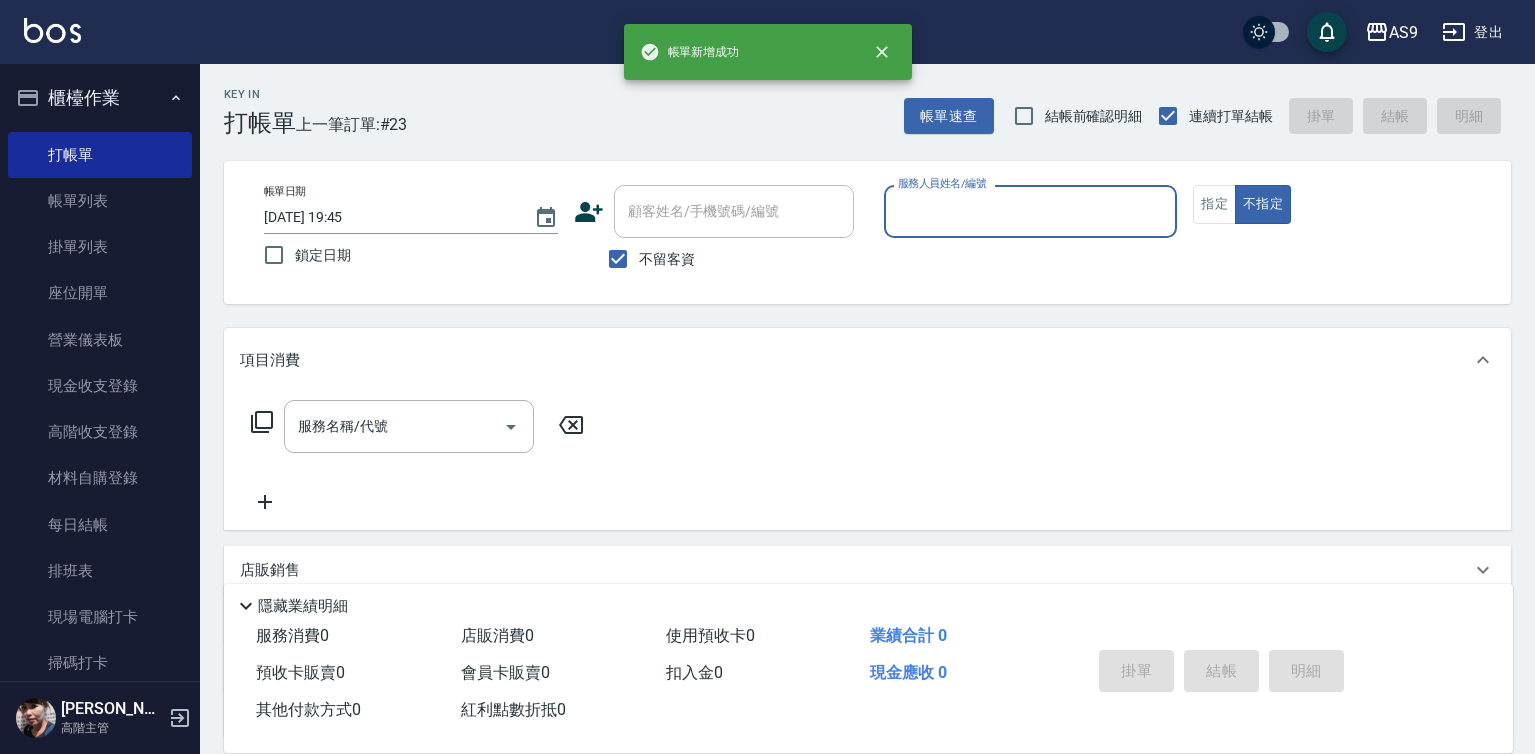 click on "服務人員姓名/編號" at bounding box center (1031, 211) 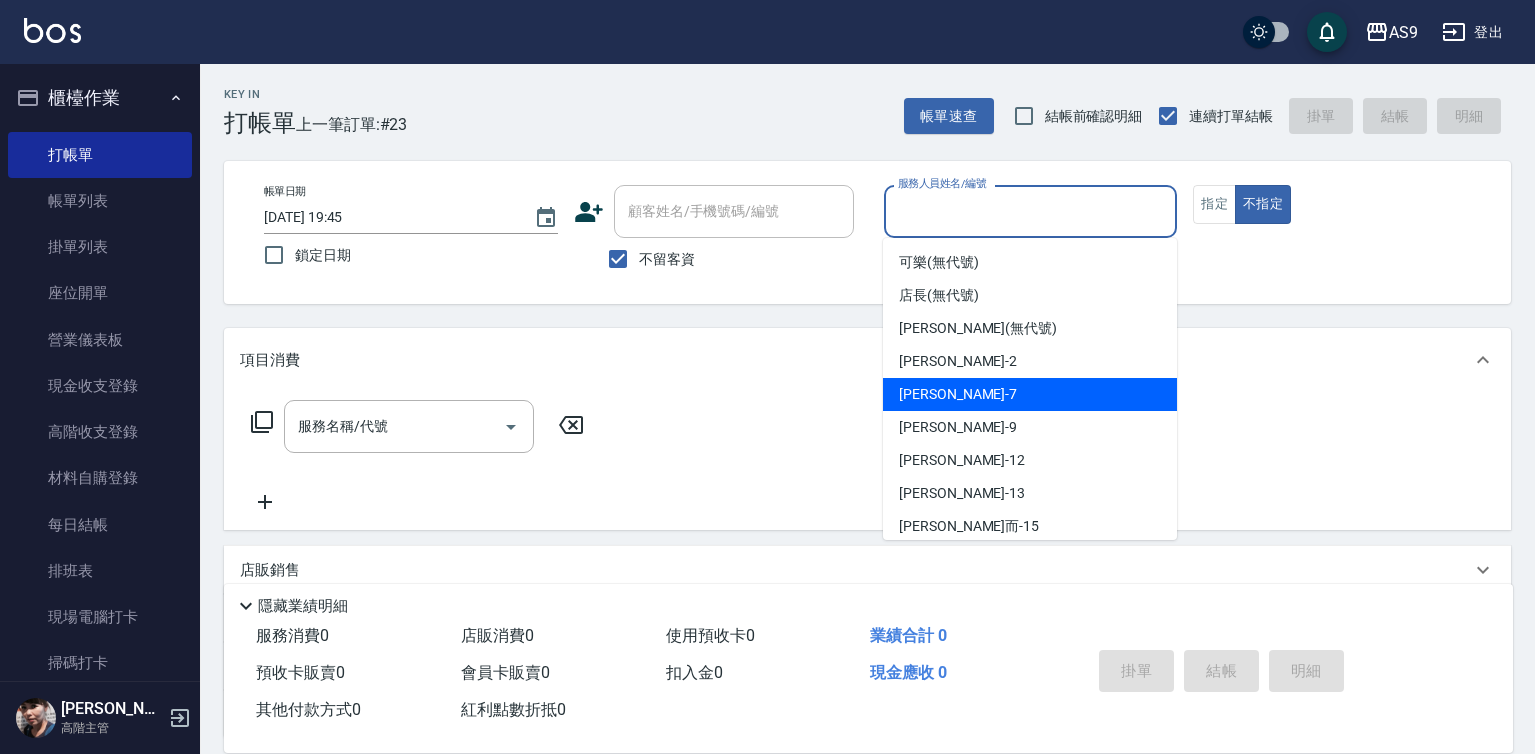 click on "Peggy -7" at bounding box center [1030, 394] 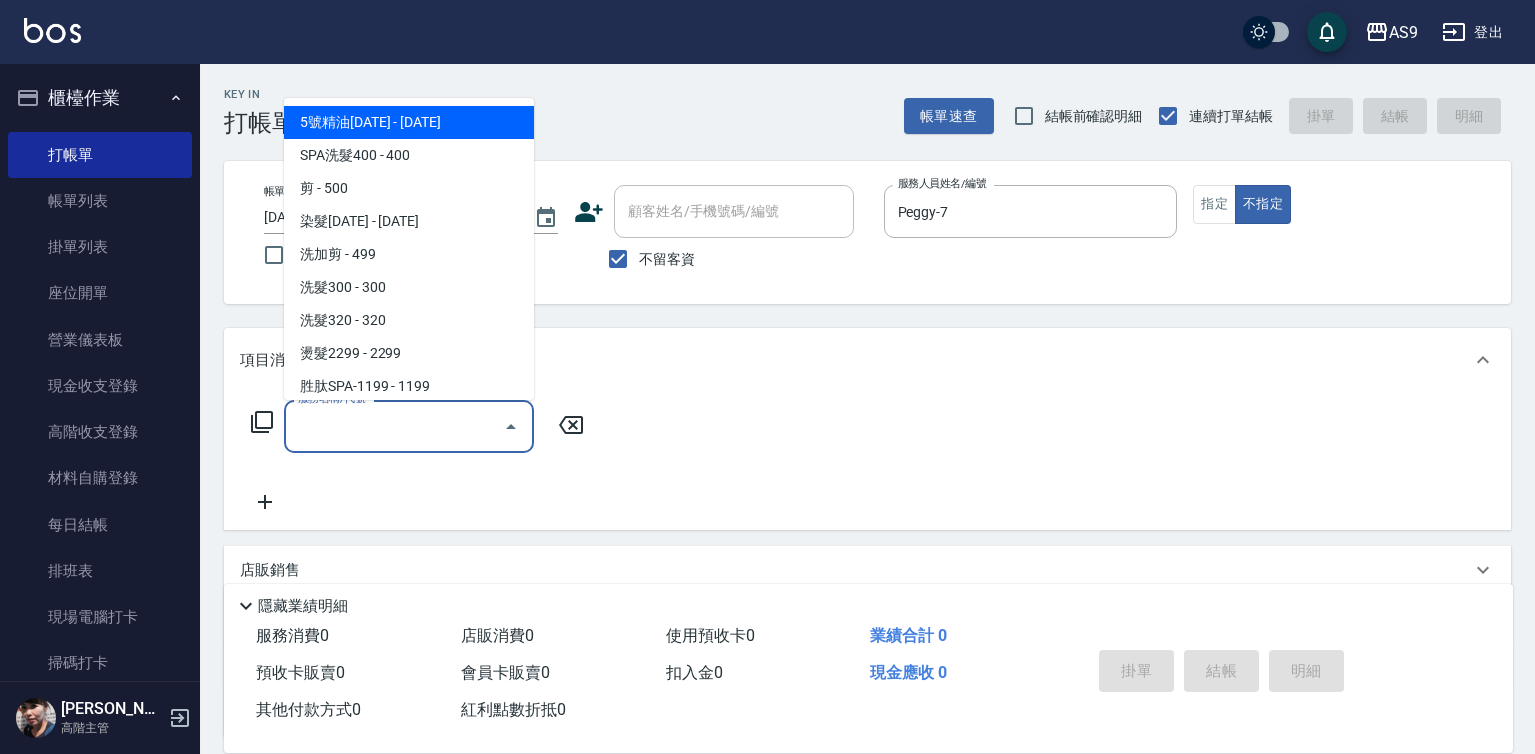 click on "服務名稱/代號" at bounding box center [394, 426] 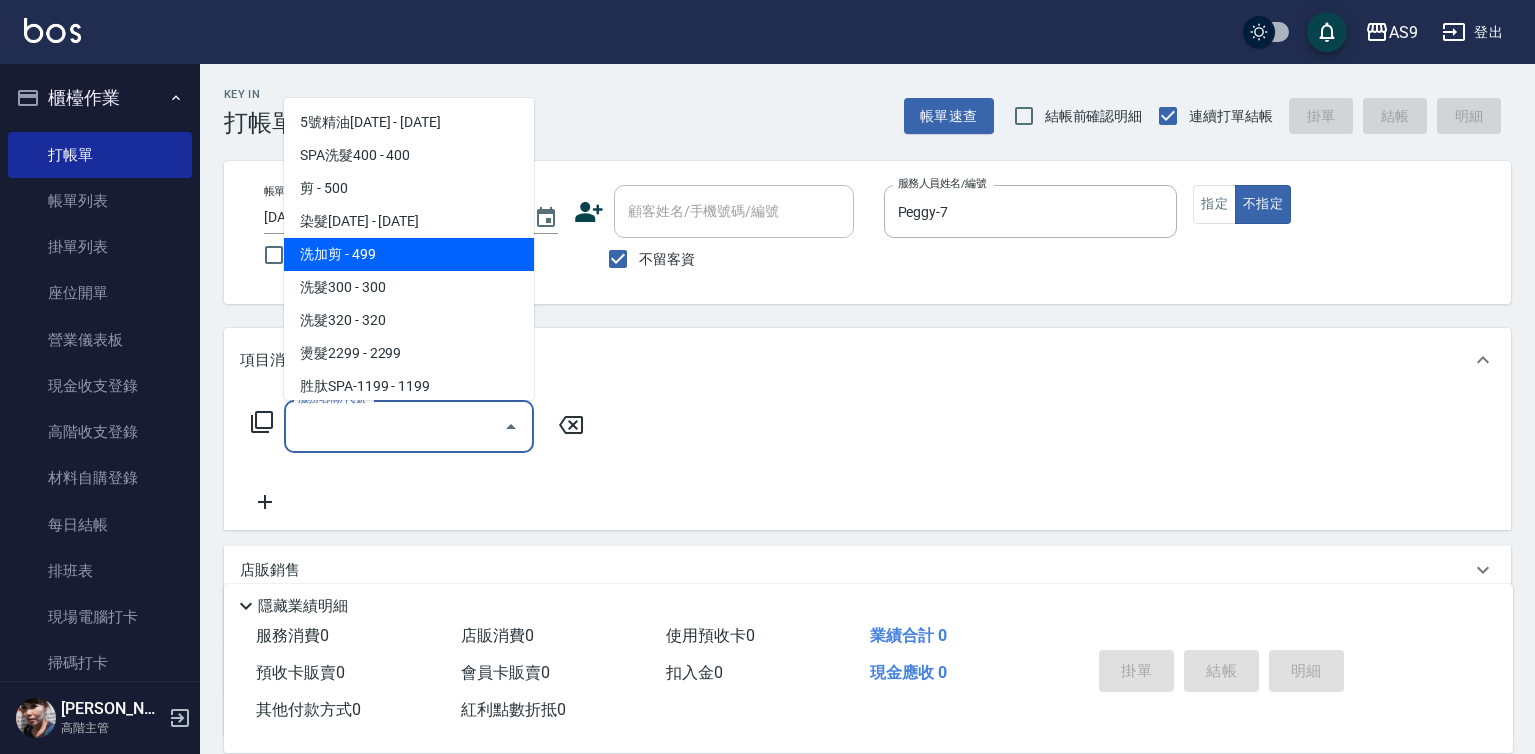 drag, startPoint x: 423, startPoint y: 246, endPoint x: 532, endPoint y: 409, distance: 196.08672 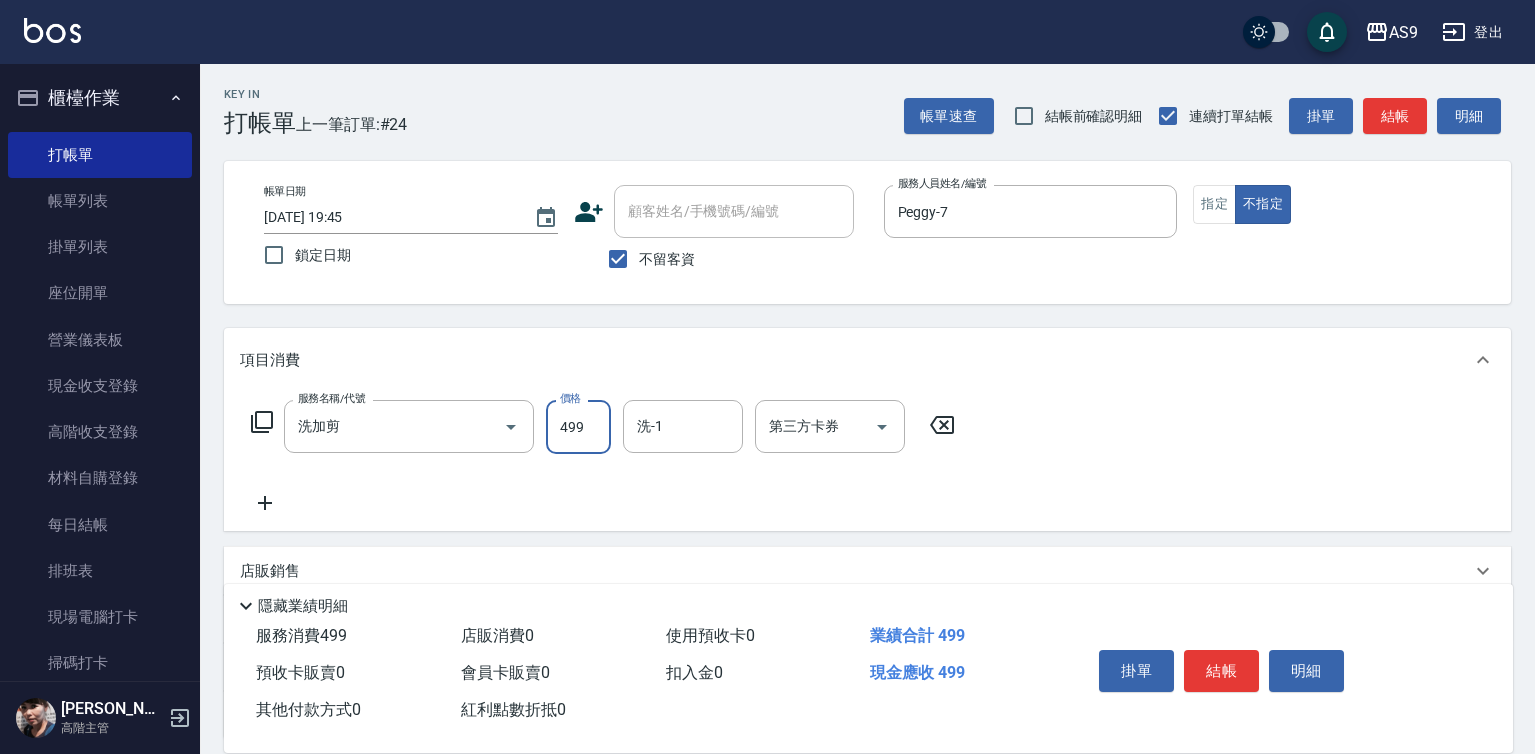 click on "499" at bounding box center (578, 427) 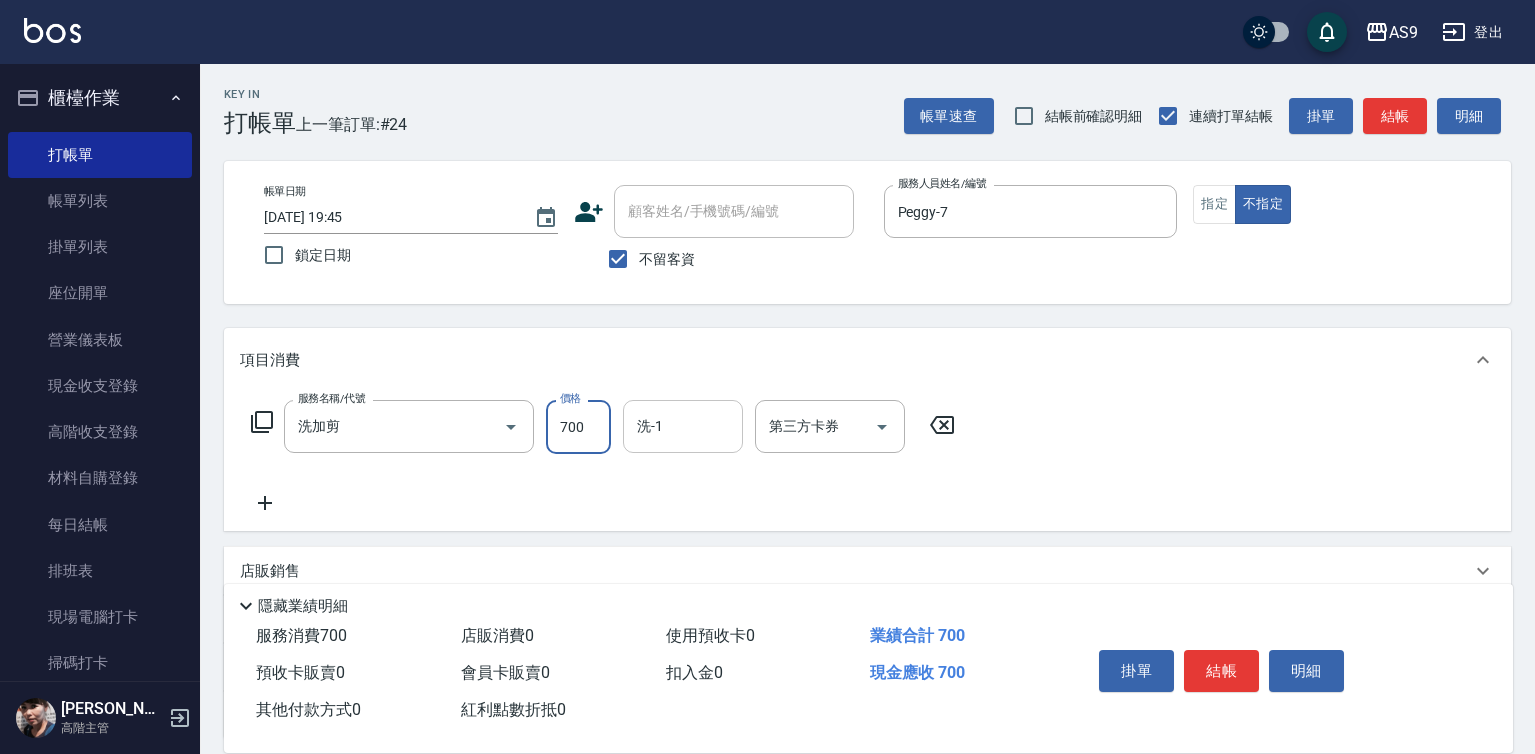 type on "700" 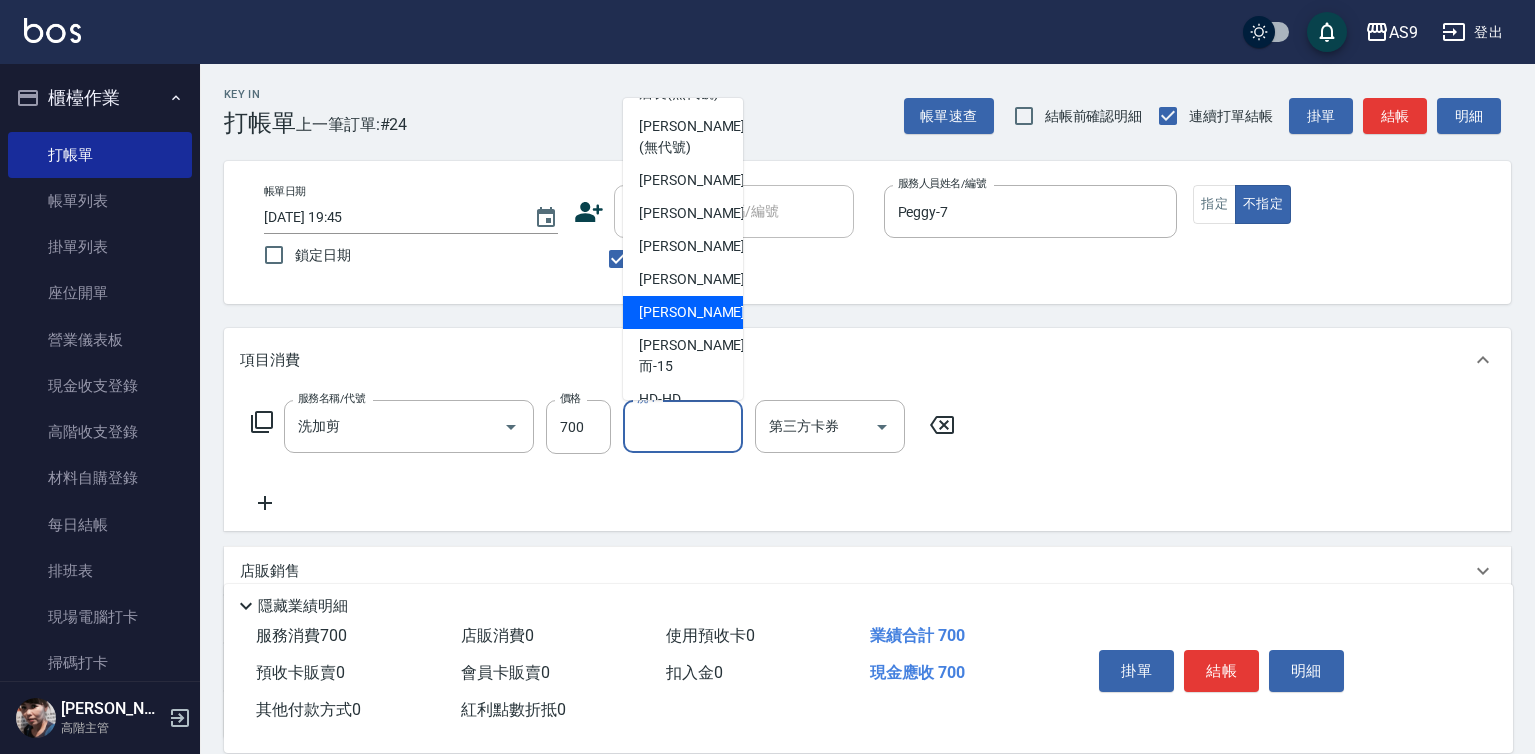 scroll, scrollTop: 128, scrollLeft: 0, axis: vertical 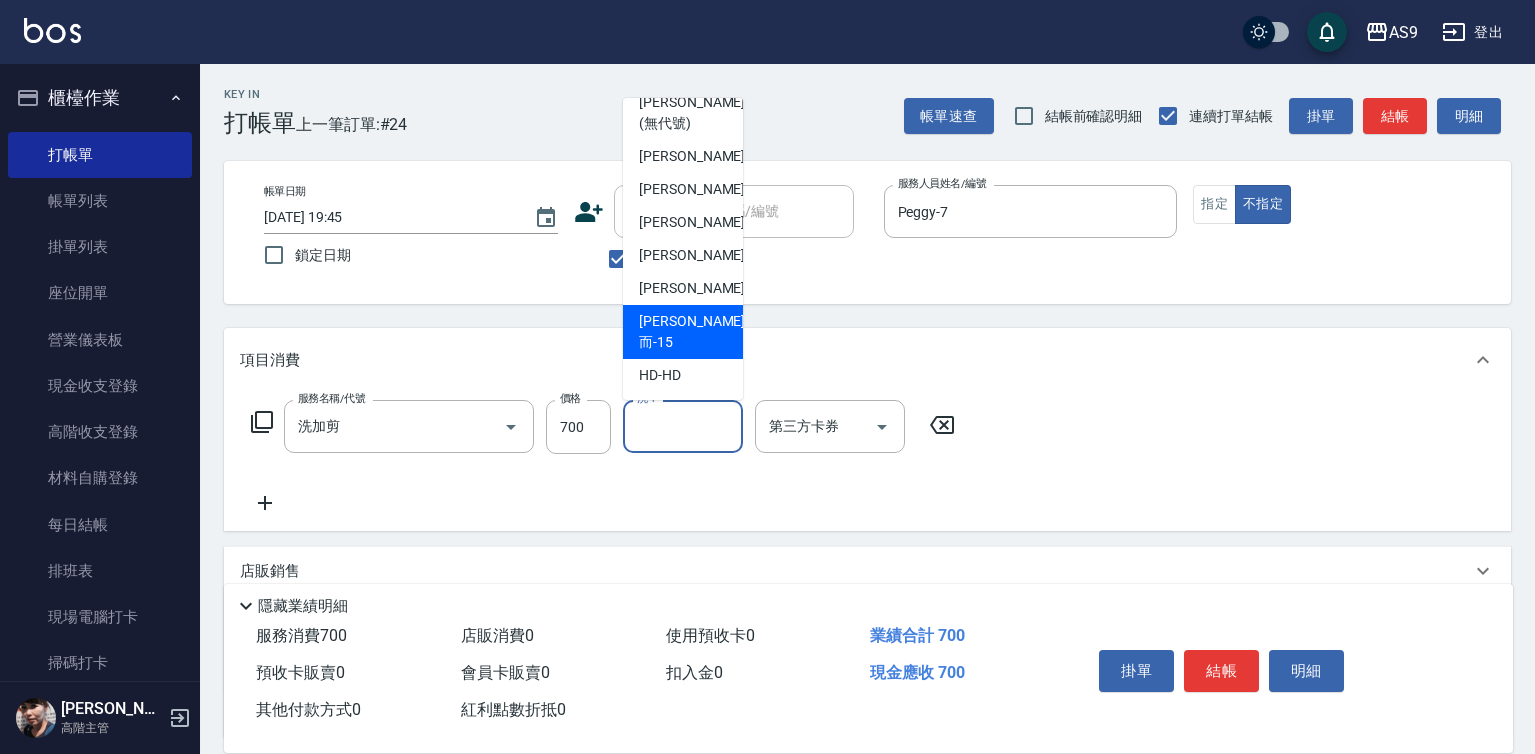 drag, startPoint x: 701, startPoint y: 350, endPoint x: 857, endPoint y: 307, distance: 161.8178 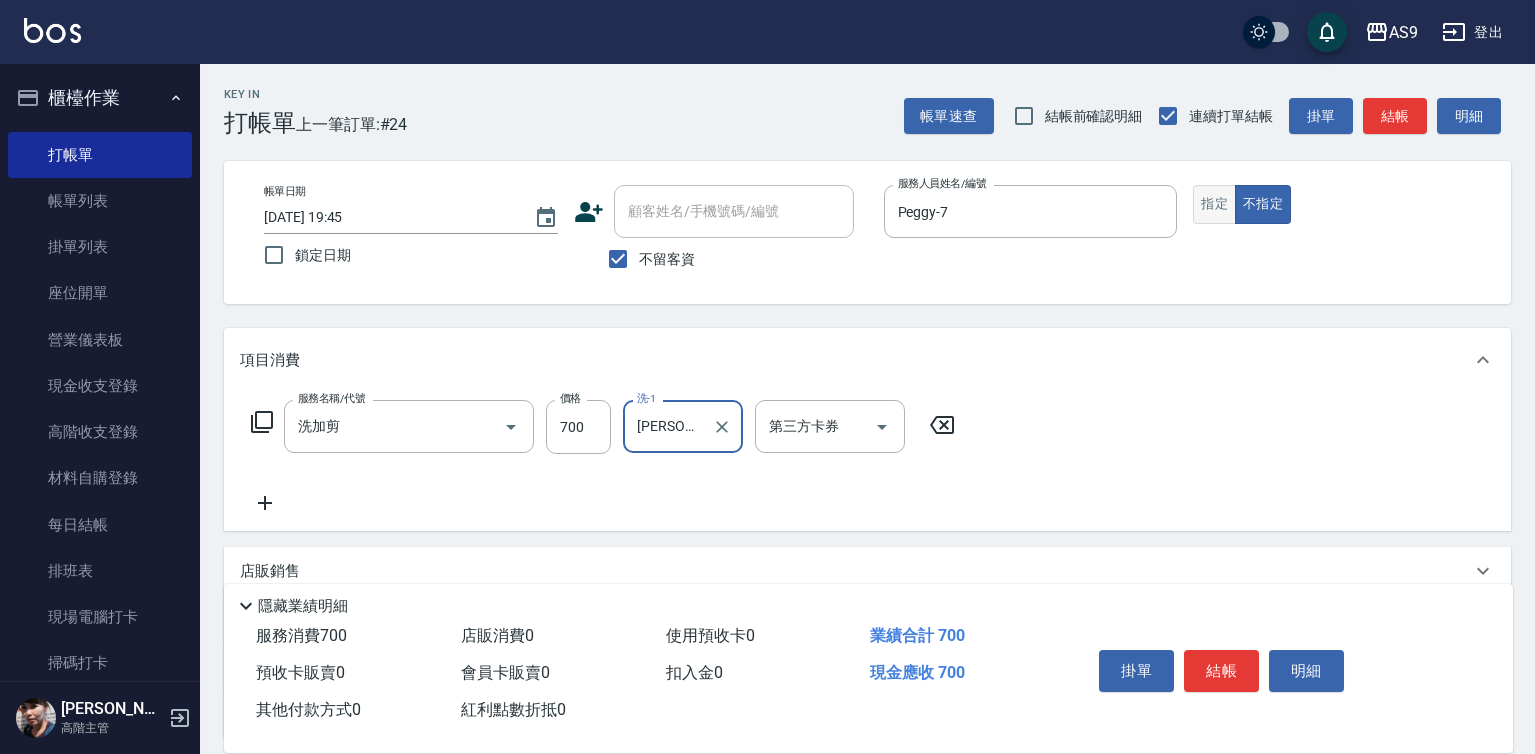 click on "指定" at bounding box center [1214, 204] 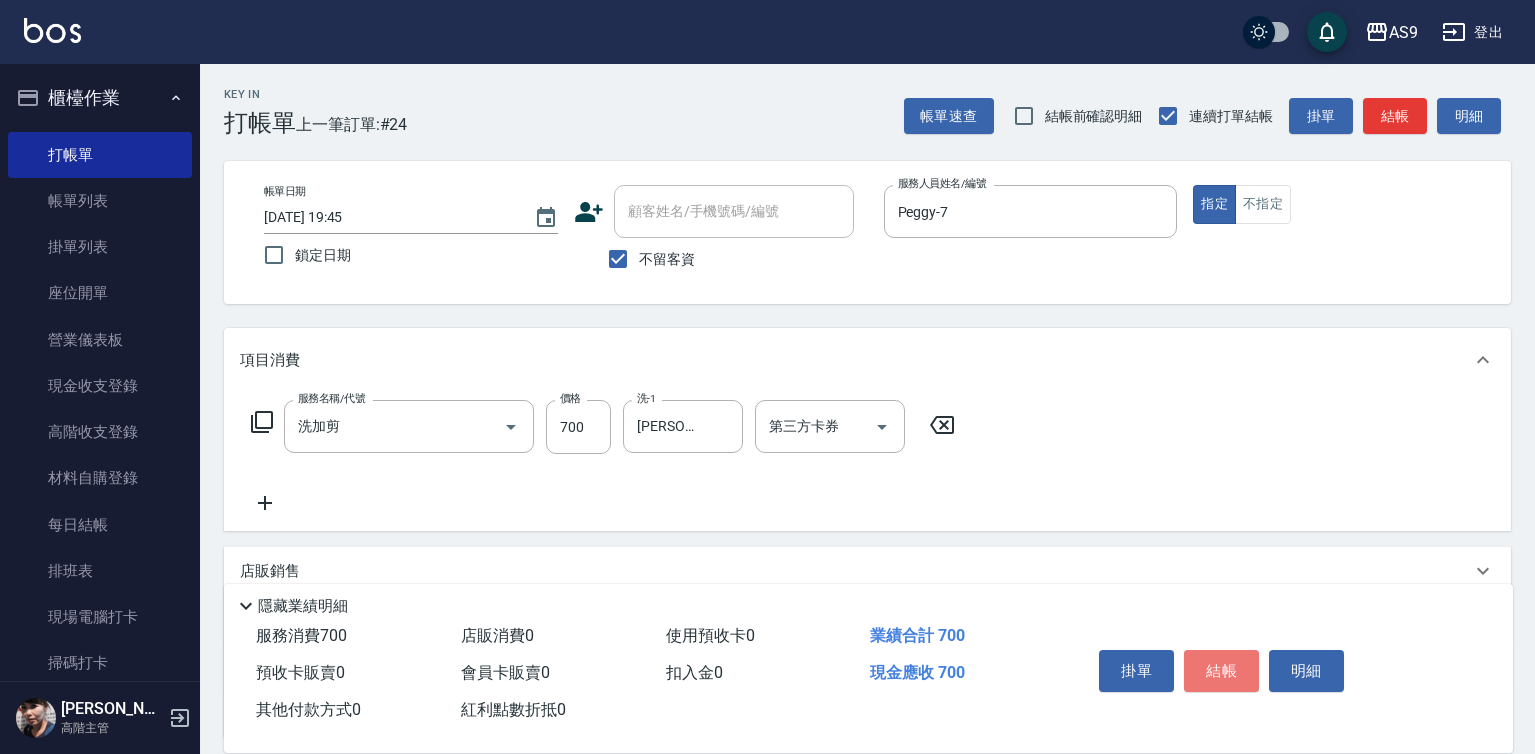 click on "結帳" at bounding box center [1221, 671] 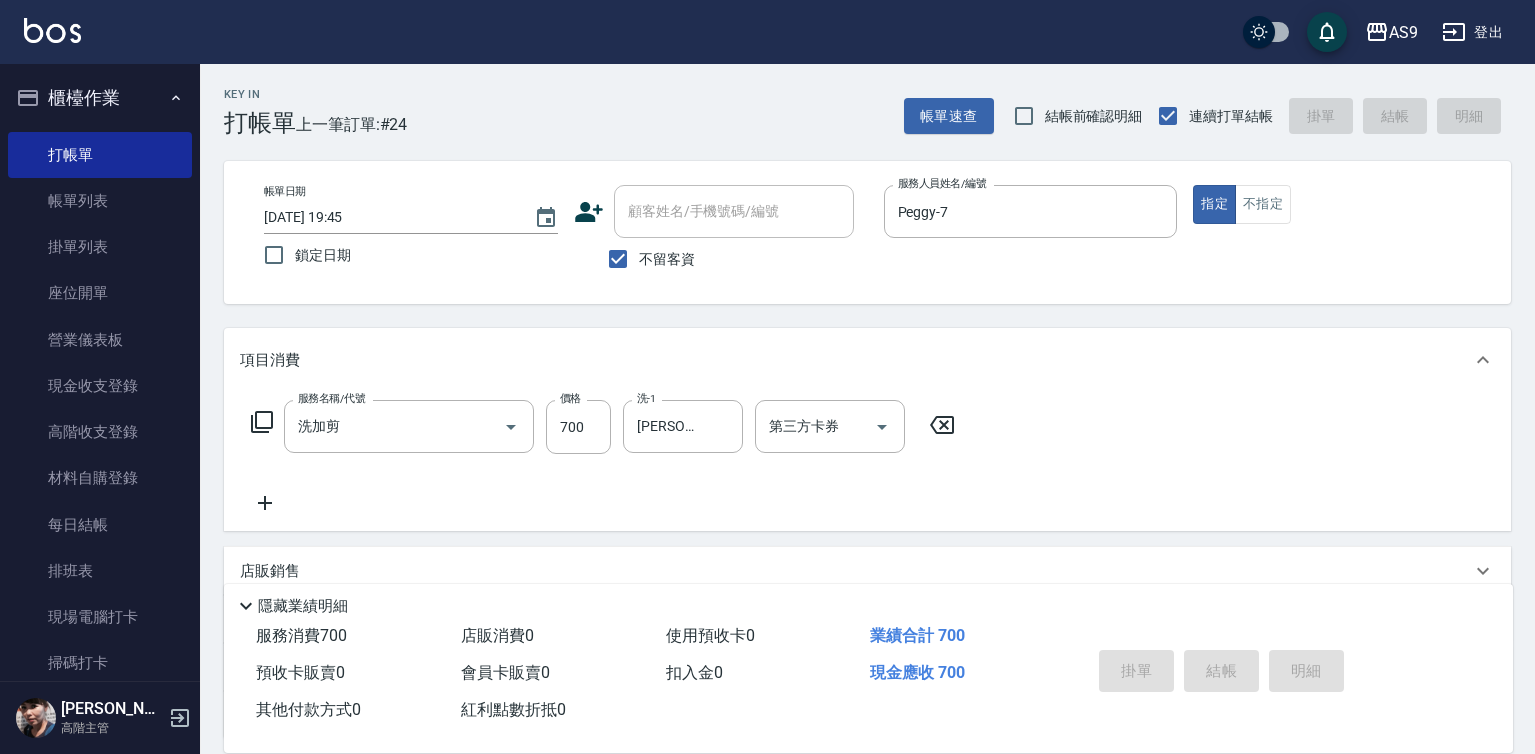 type 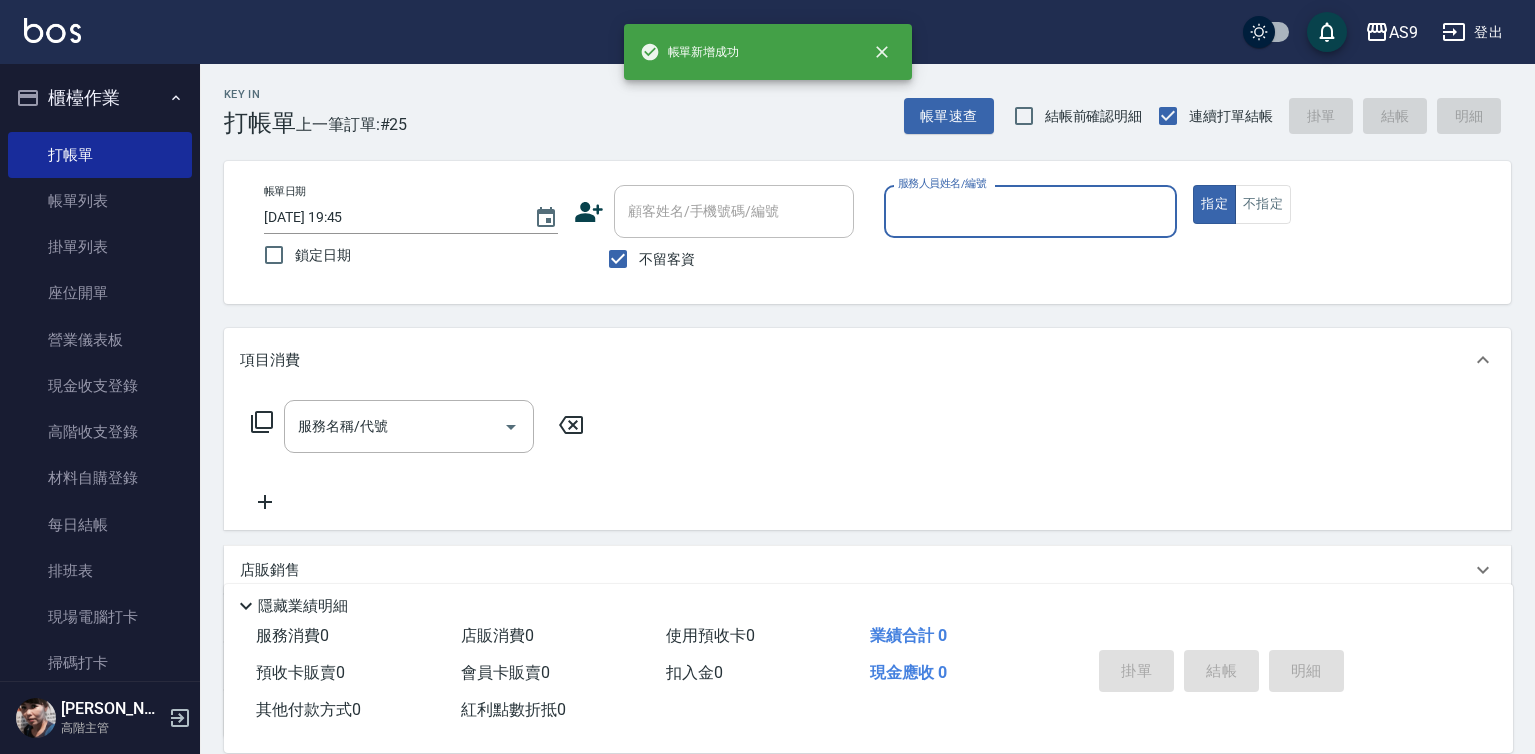drag, startPoint x: 897, startPoint y: 232, endPoint x: 920, endPoint y: 232, distance: 23 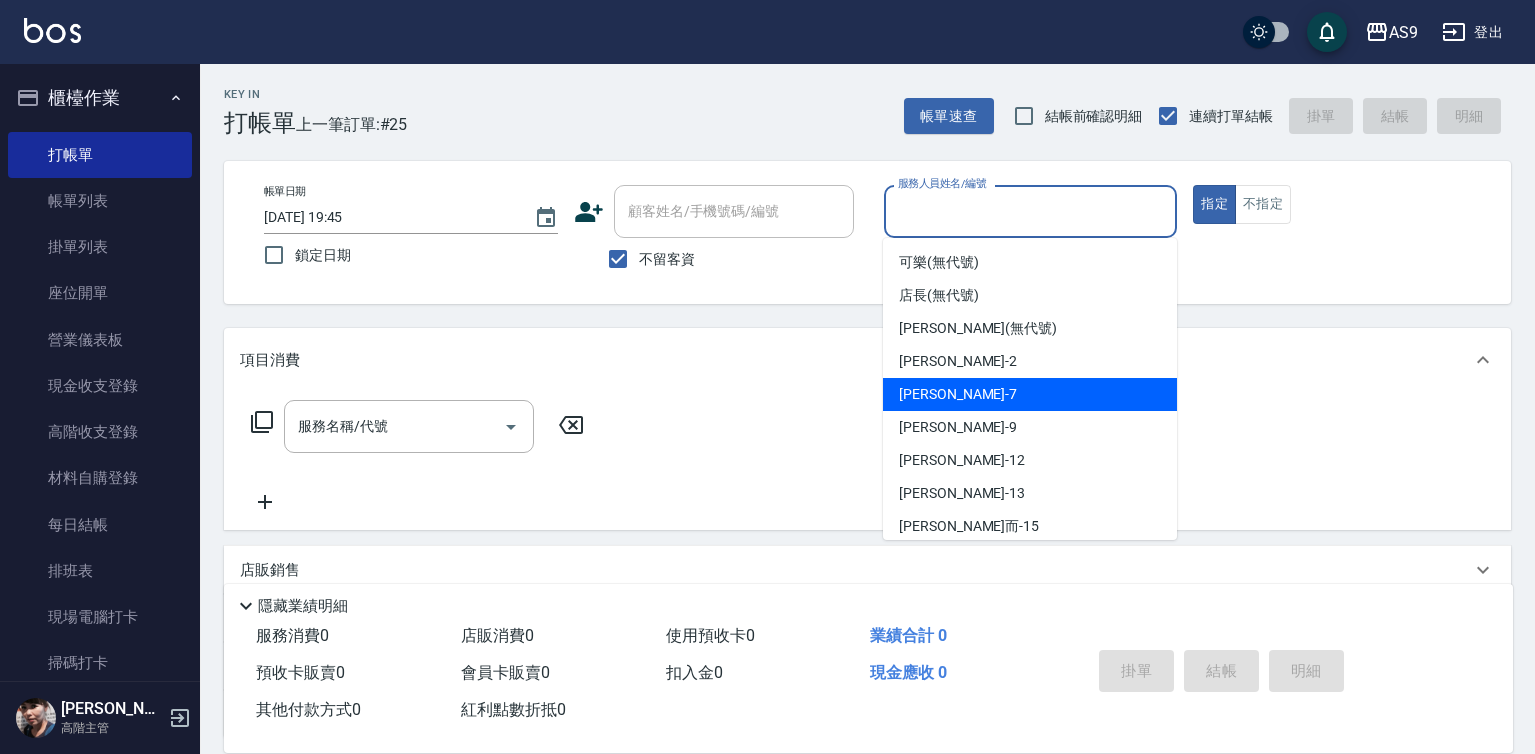 drag, startPoint x: 968, startPoint y: 392, endPoint x: 710, endPoint y: 401, distance: 258.15692 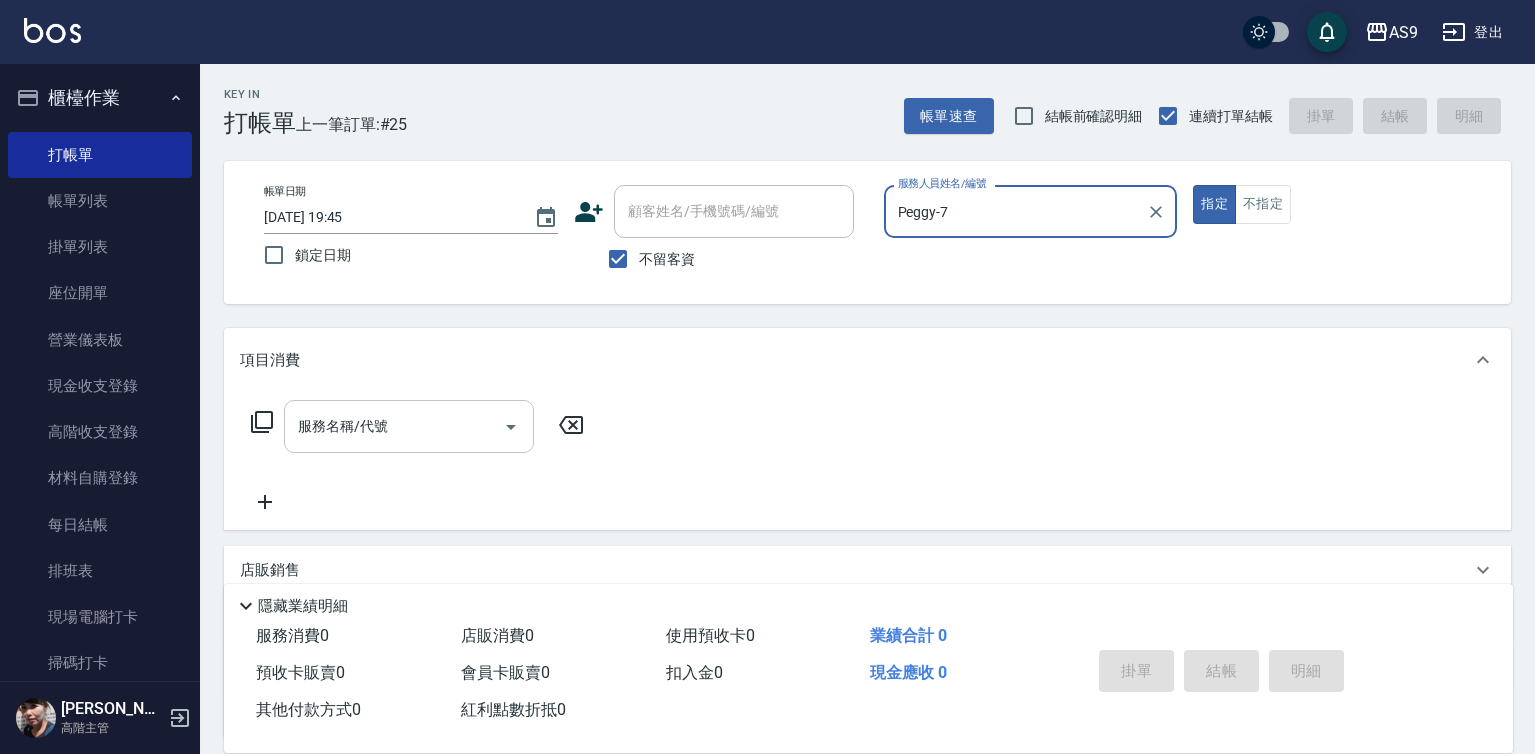 click on "服務名稱/代號" at bounding box center (394, 426) 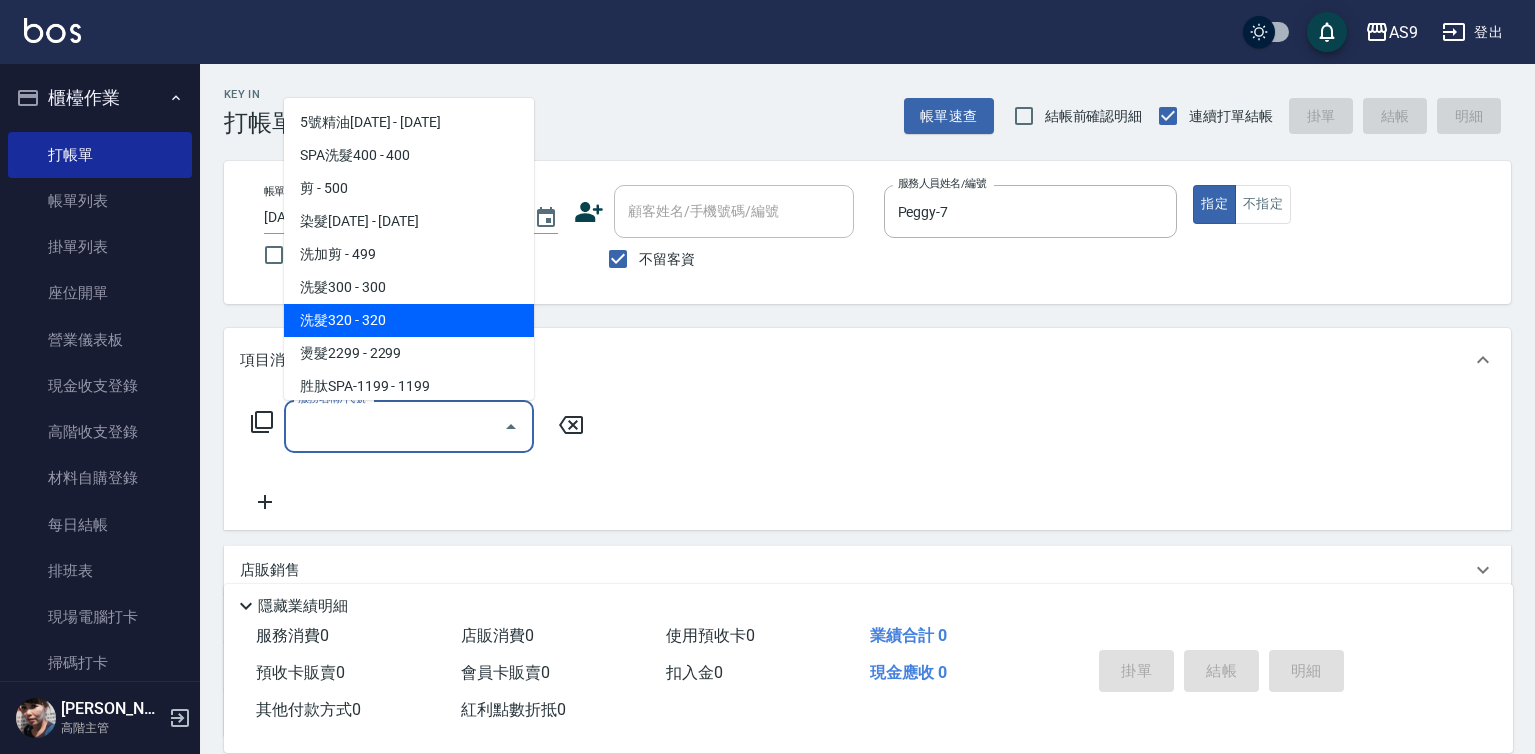 click on "洗髮320 - 320" at bounding box center (409, 320) 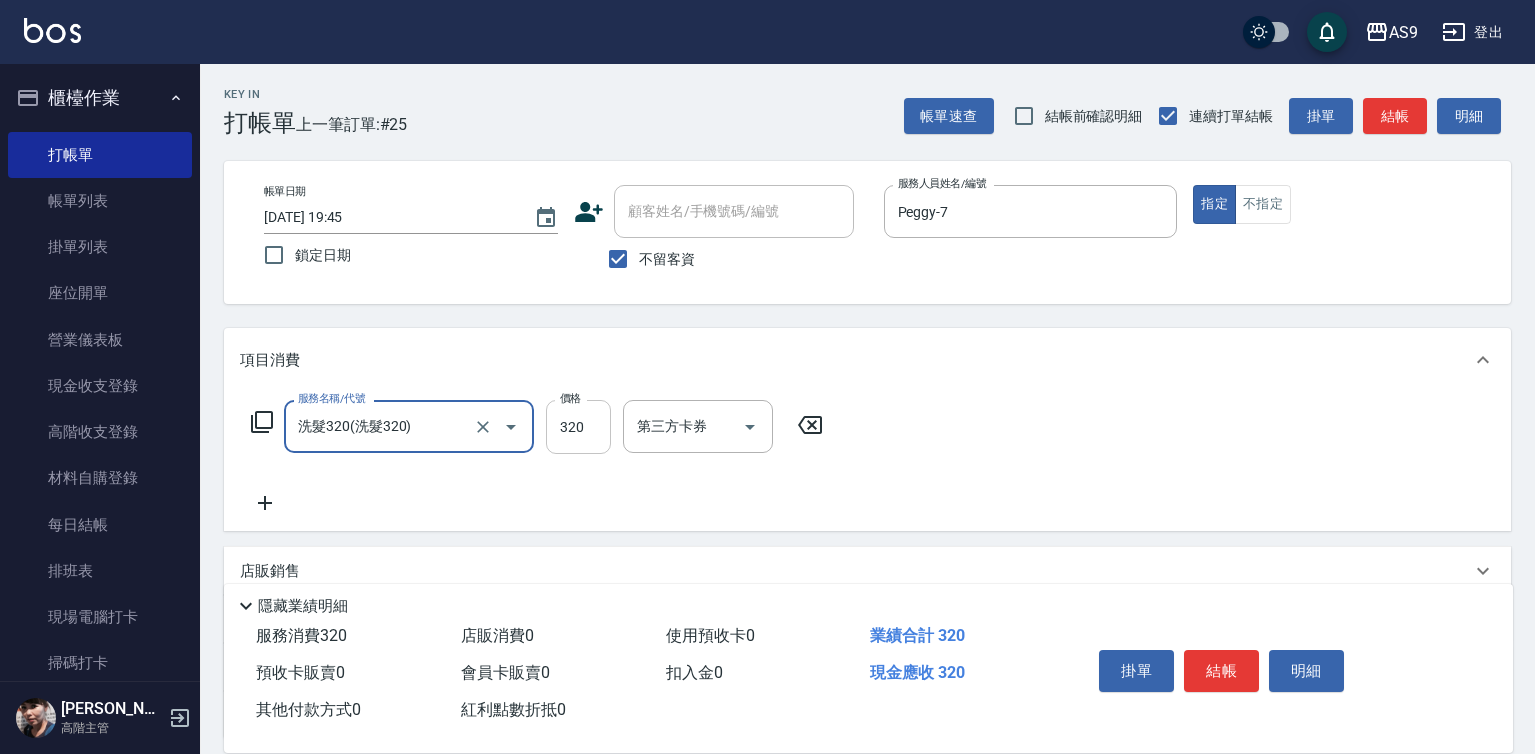 click on "320" at bounding box center (578, 427) 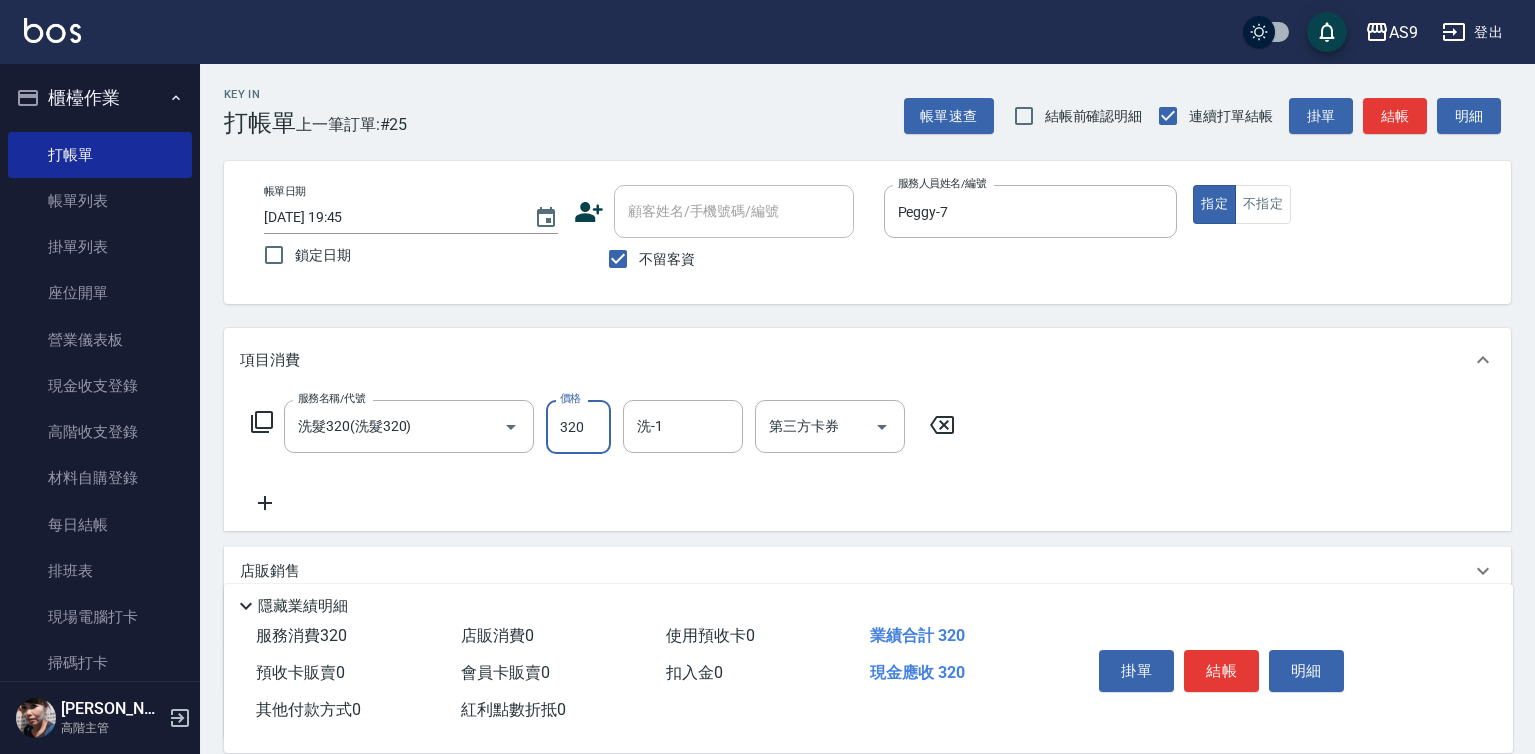 click on "320" at bounding box center (578, 427) 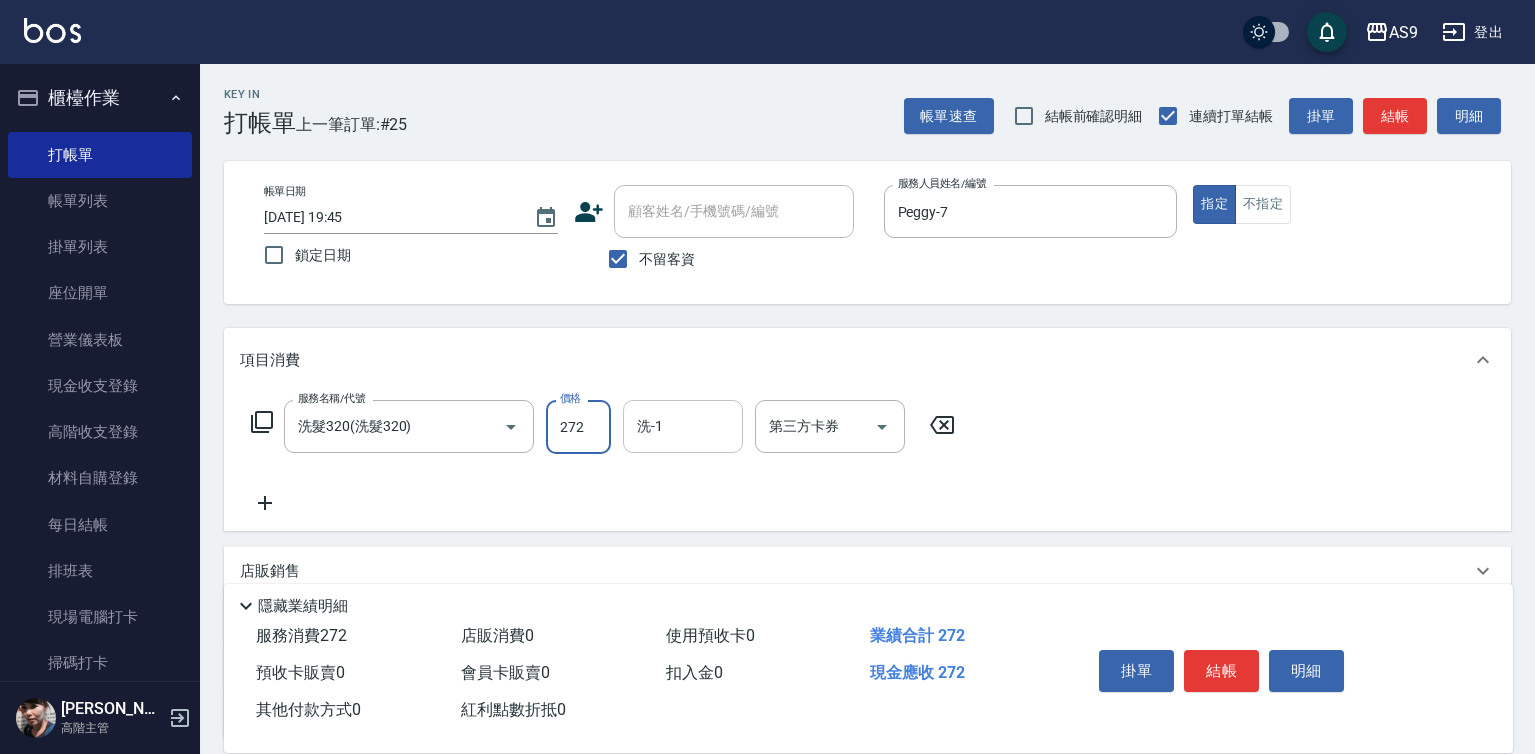 type on "272" 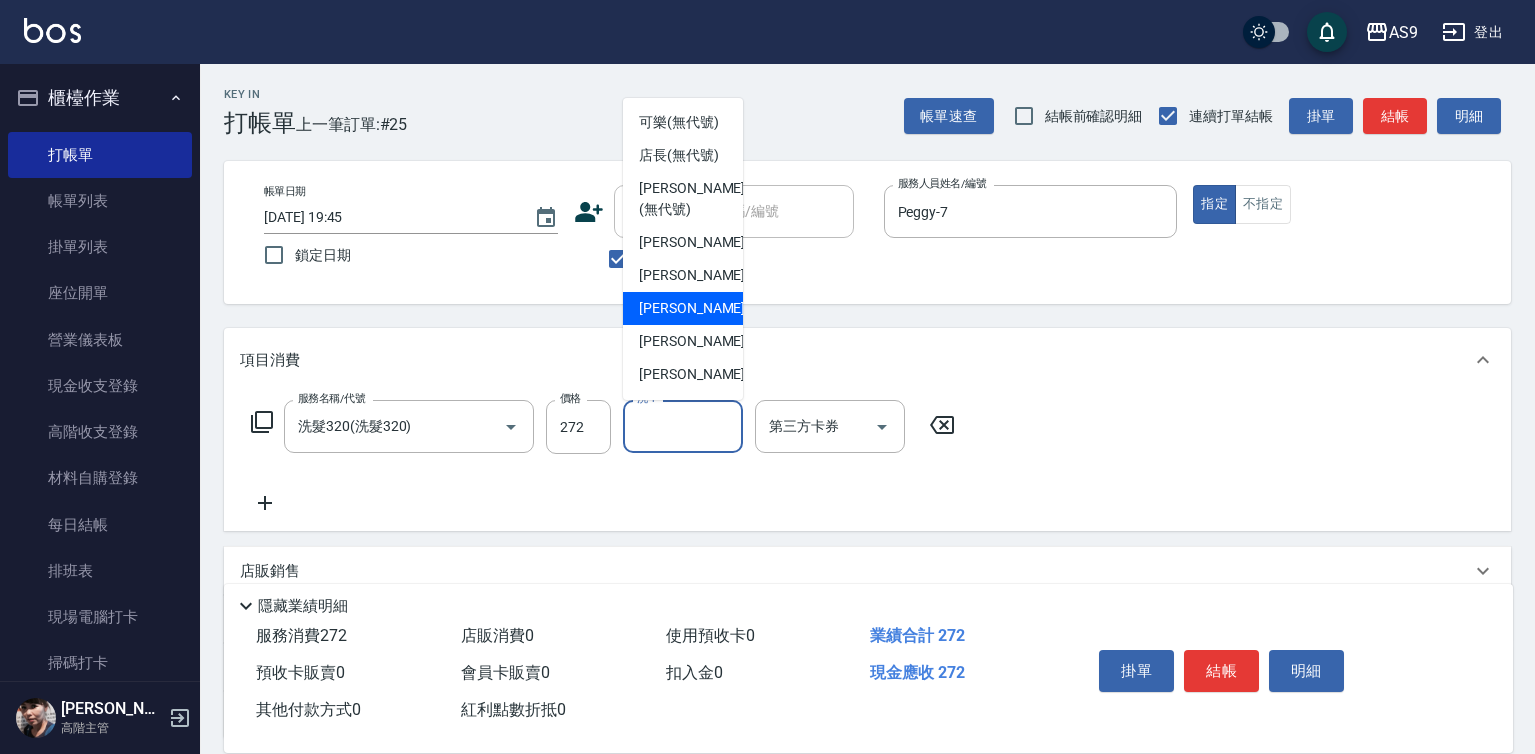 scroll, scrollTop: 100, scrollLeft: 0, axis: vertical 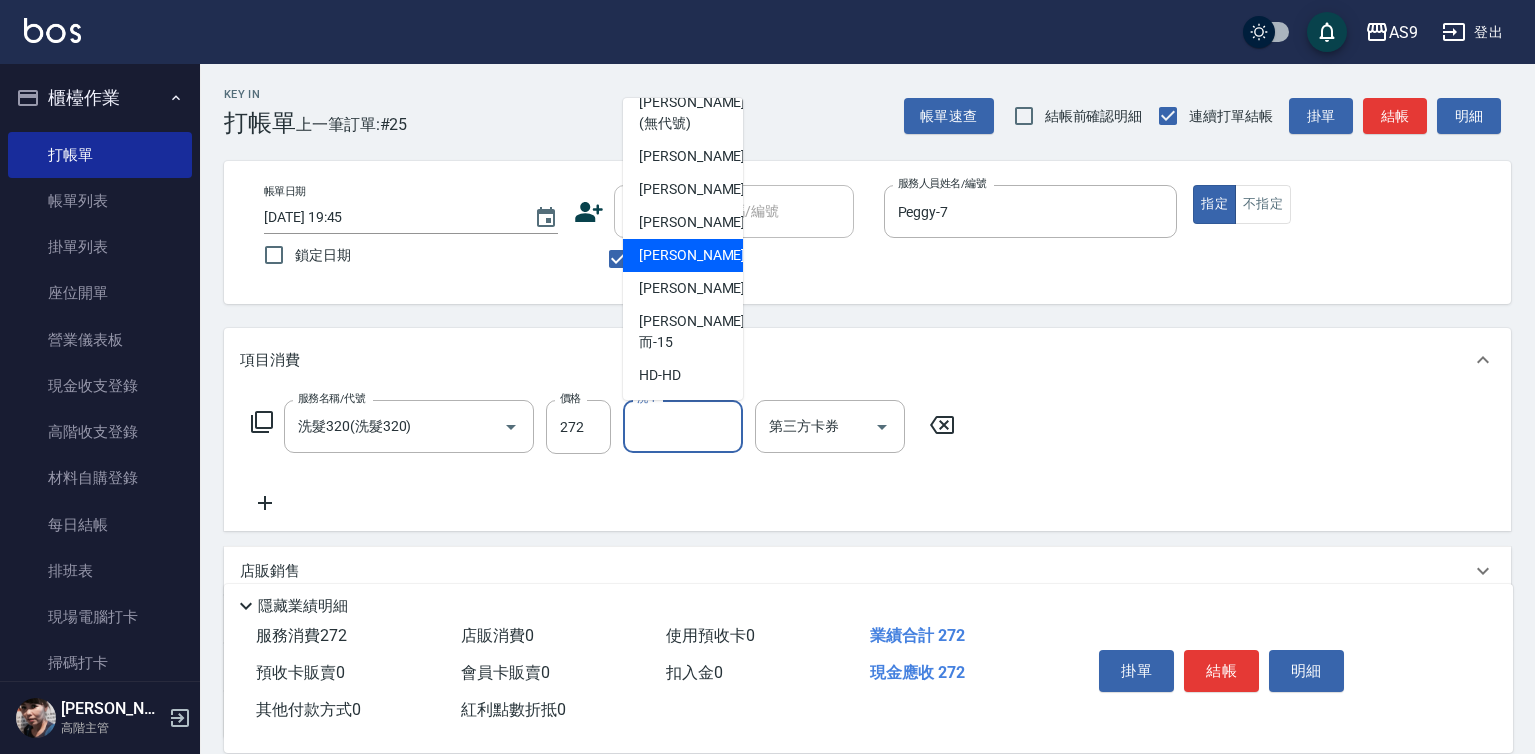 click on "[PERSON_NAME]-12" at bounding box center [702, 255] 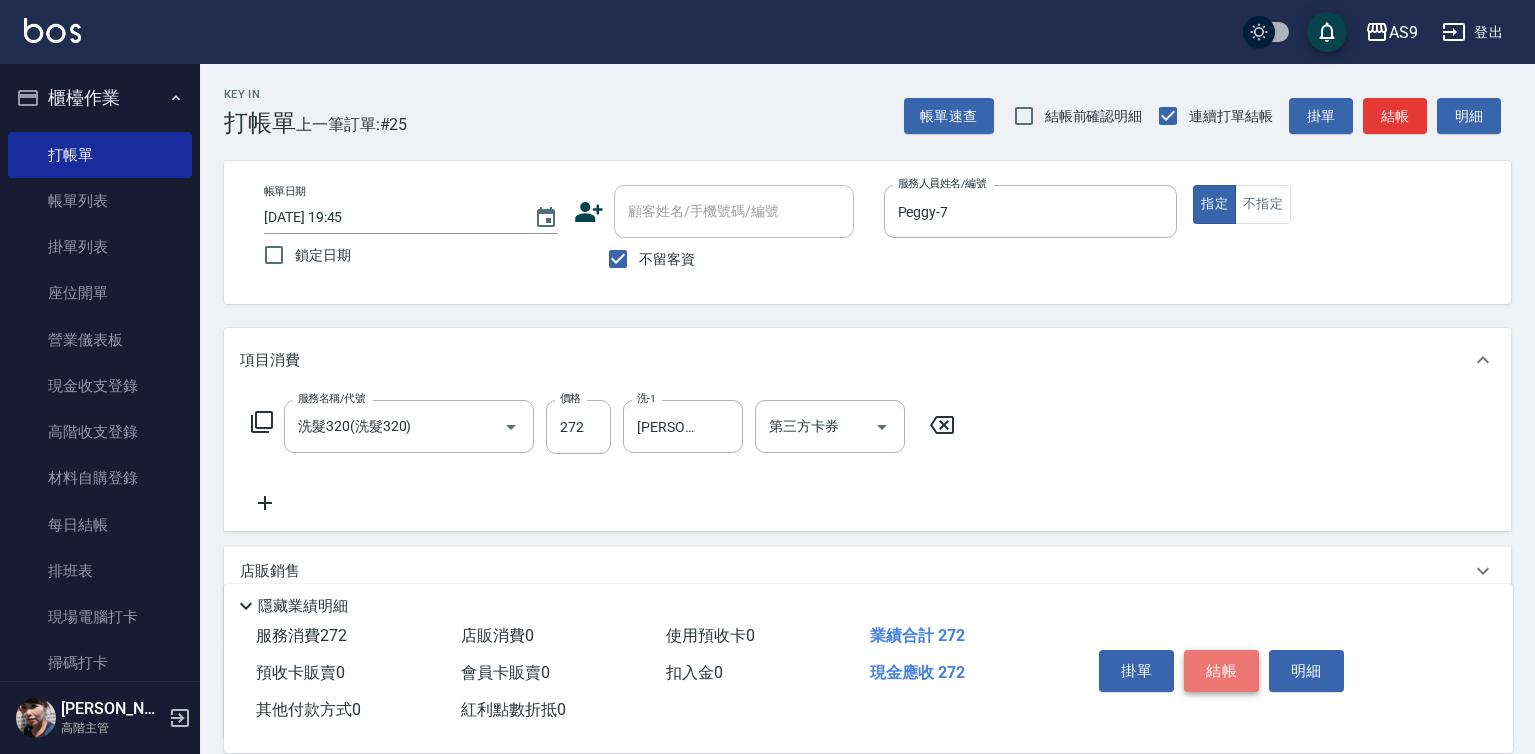 click on "結帳" at bounding box center (1221, 671) 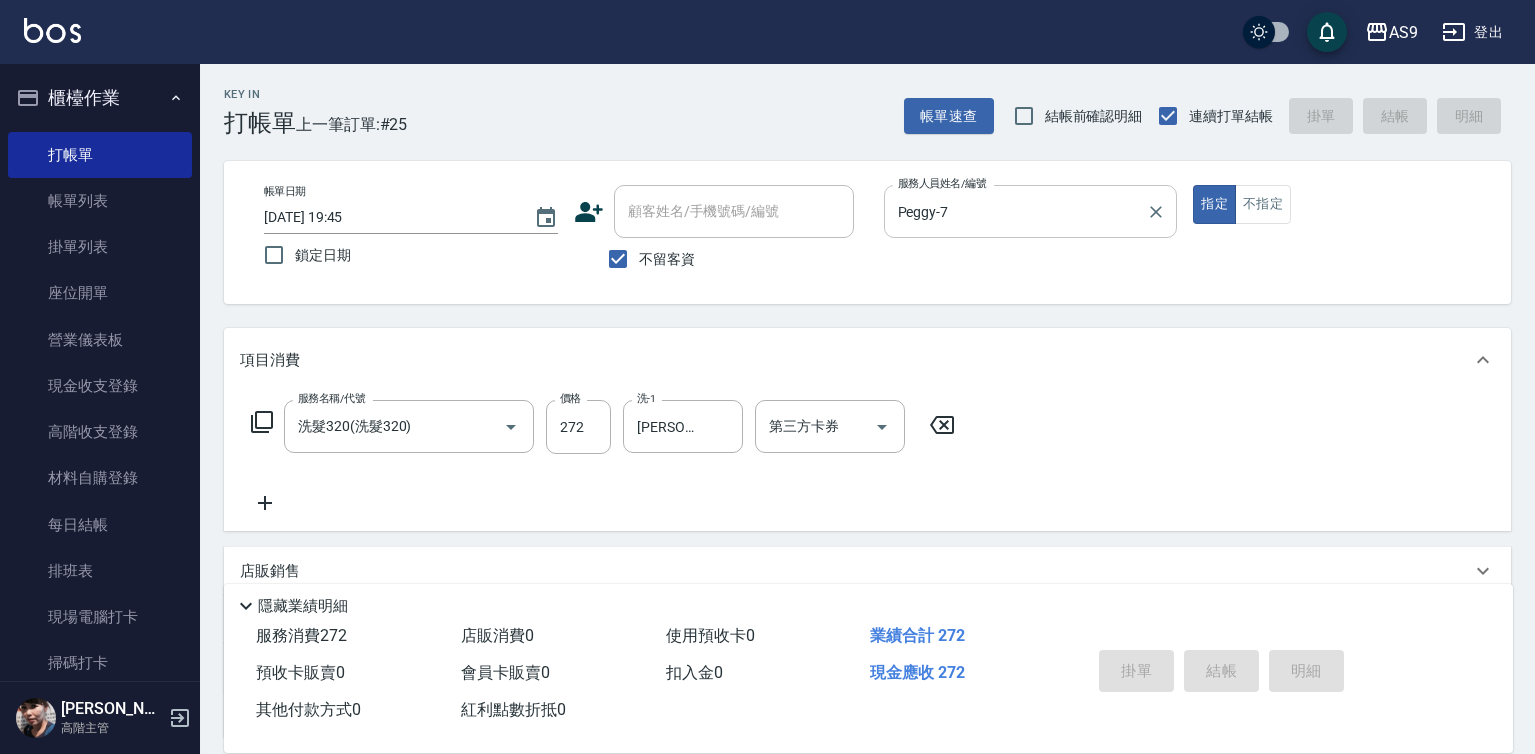 type on "[DATE] 19:46" 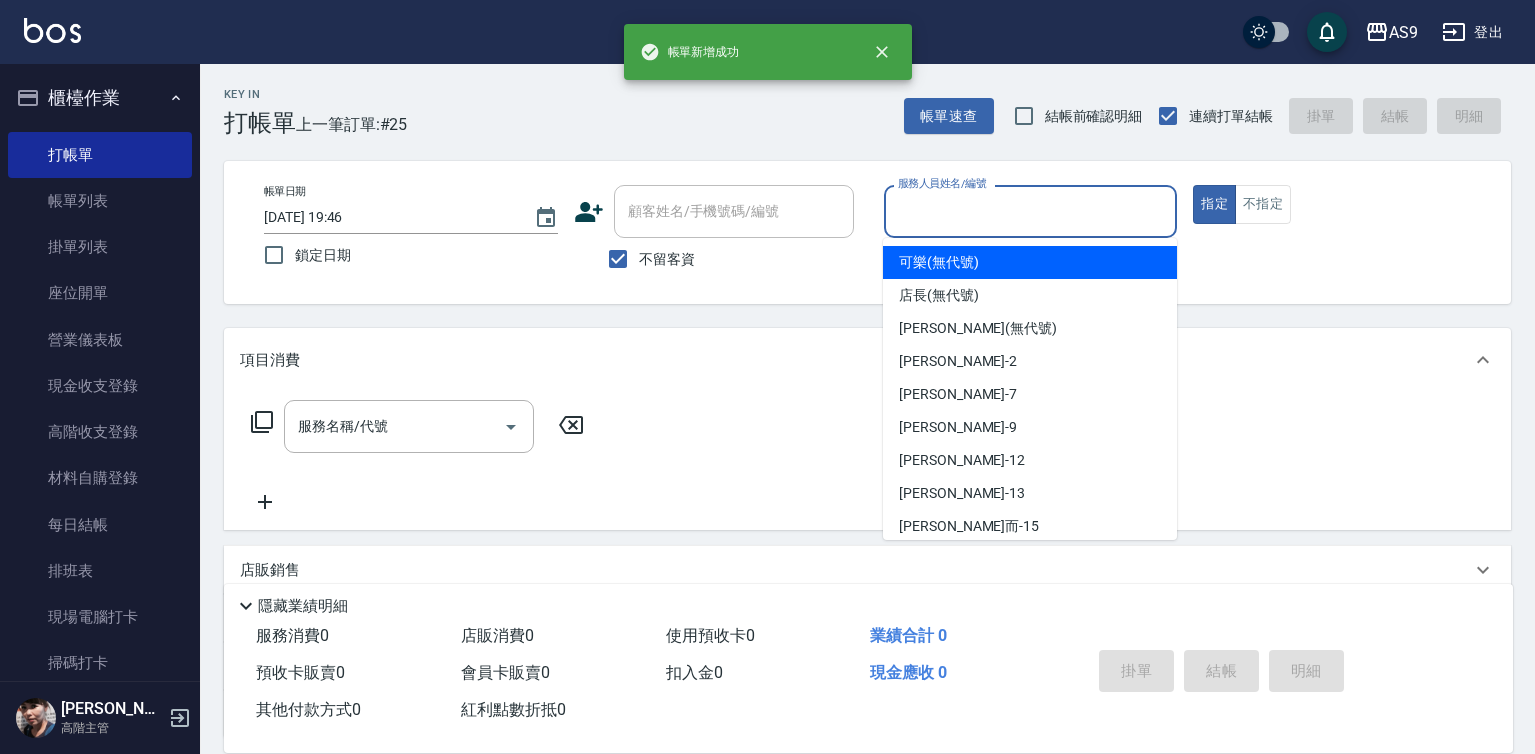drag, startPoint x: 955, startPoint y: 208, endPoint x: 973, endPoint y: 403, distance: 195.82901 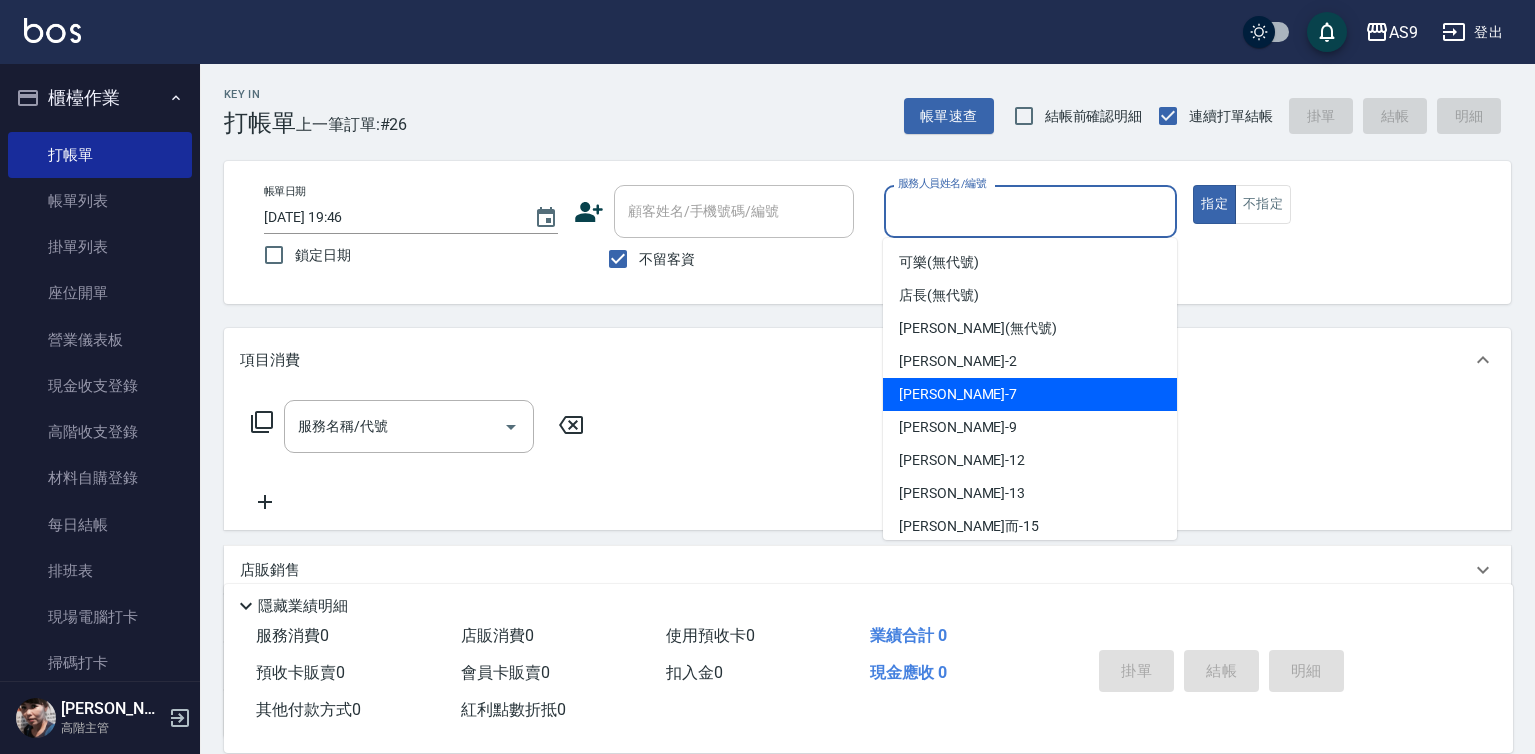 click on "Peggy -7" at bounding box center (1030, 394) 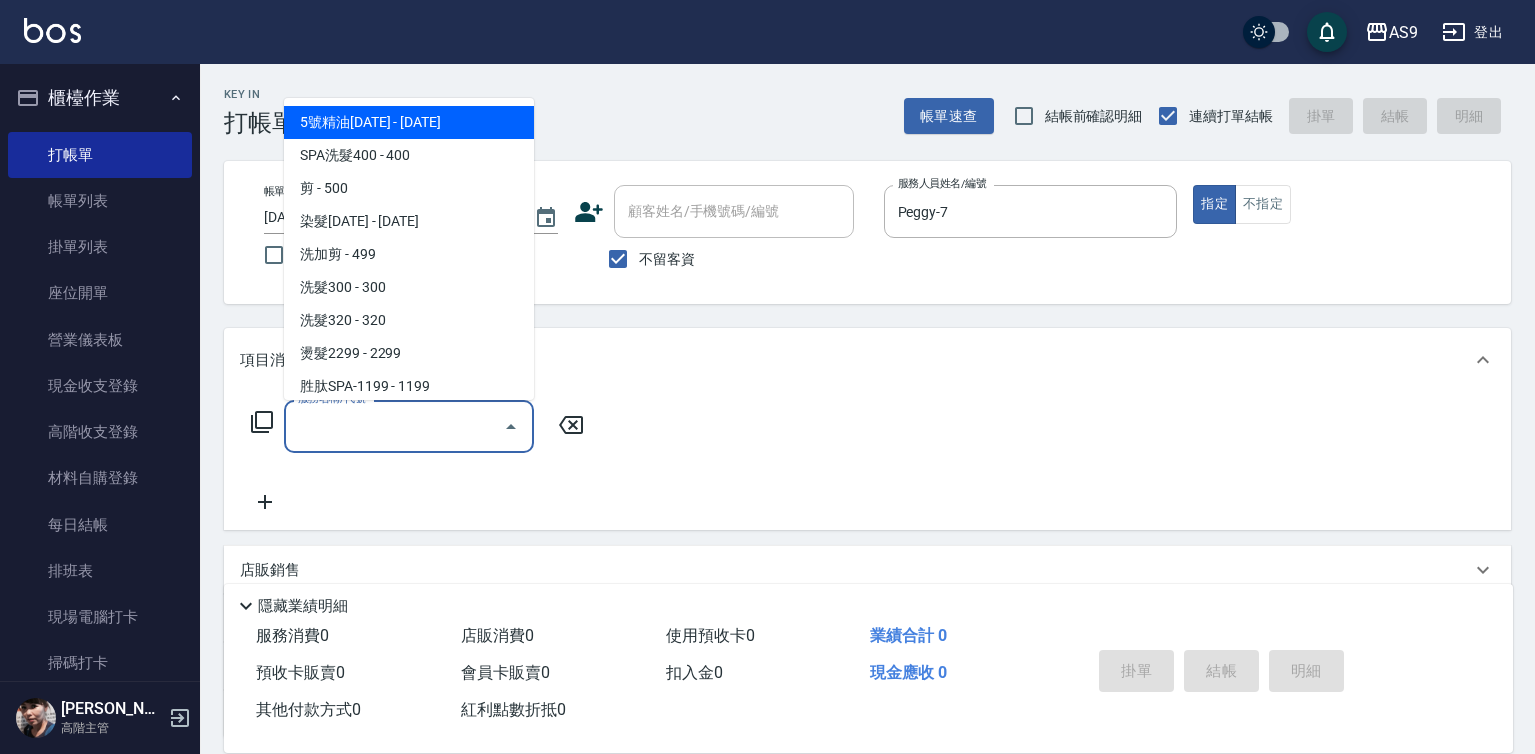 click on "服務名稱/代號" at bounding box center [394, 426] 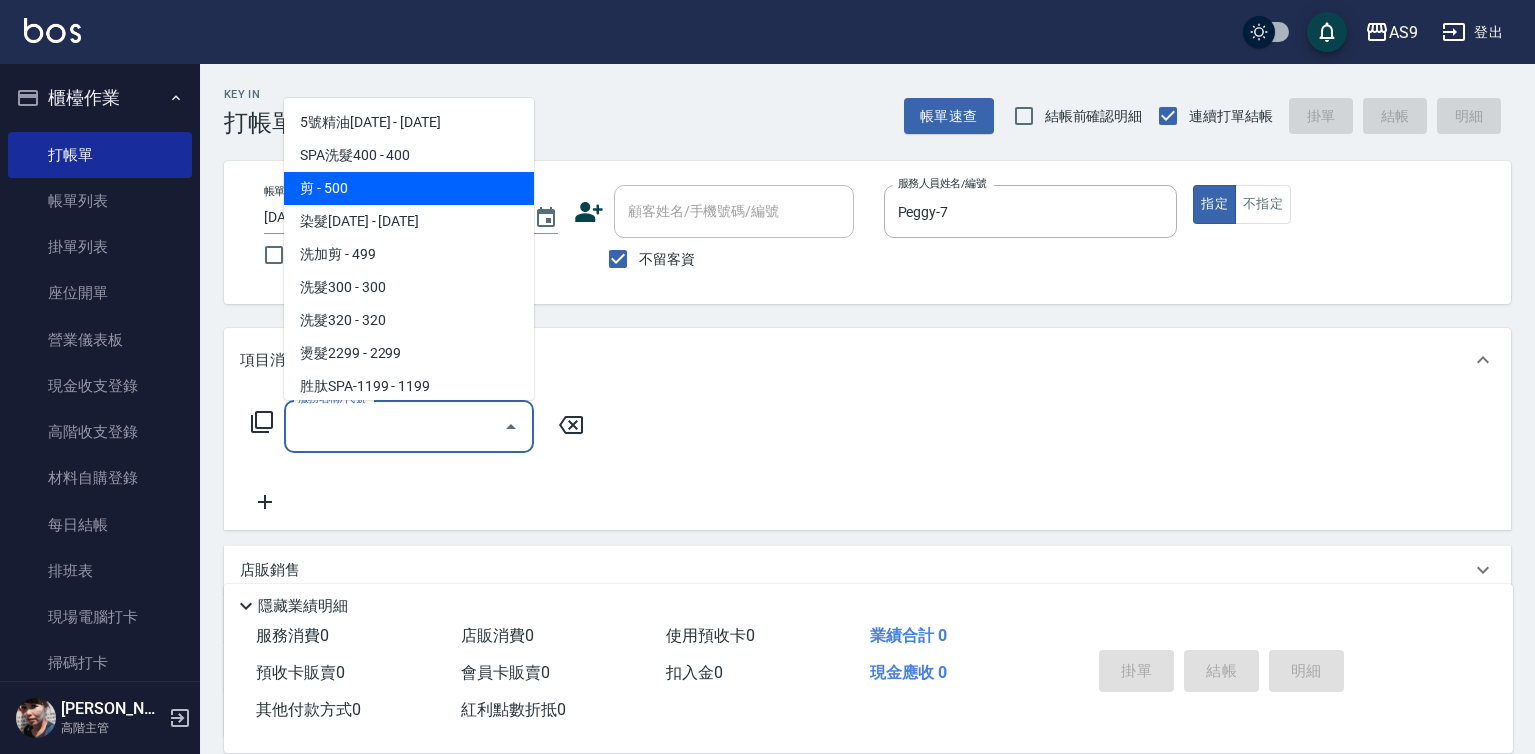 drag, startPoint x: 441, startPoint y: 193, endPoint x: 530, endPoint y: 265, distance: 114.47707 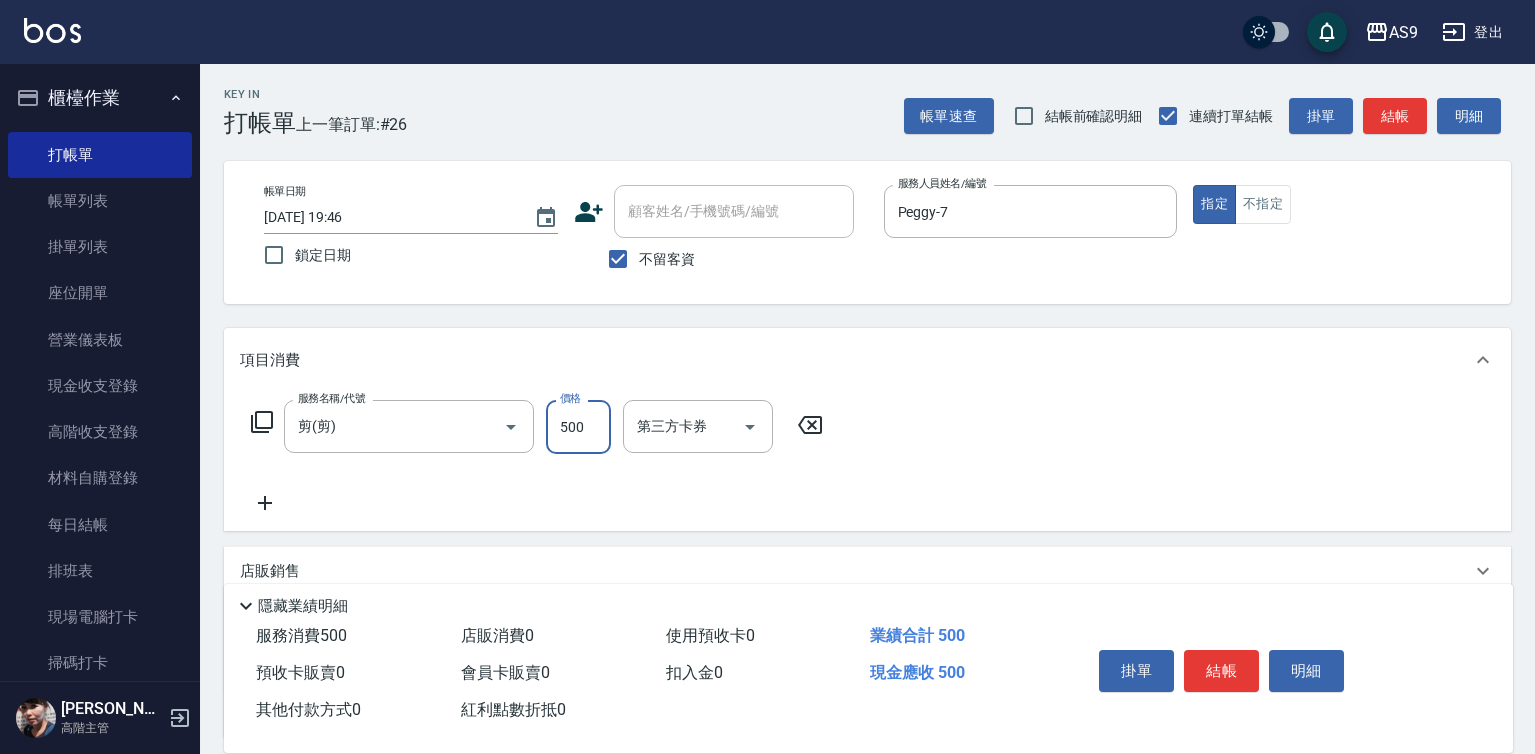 click on "500" at bounding box center [578, 427] 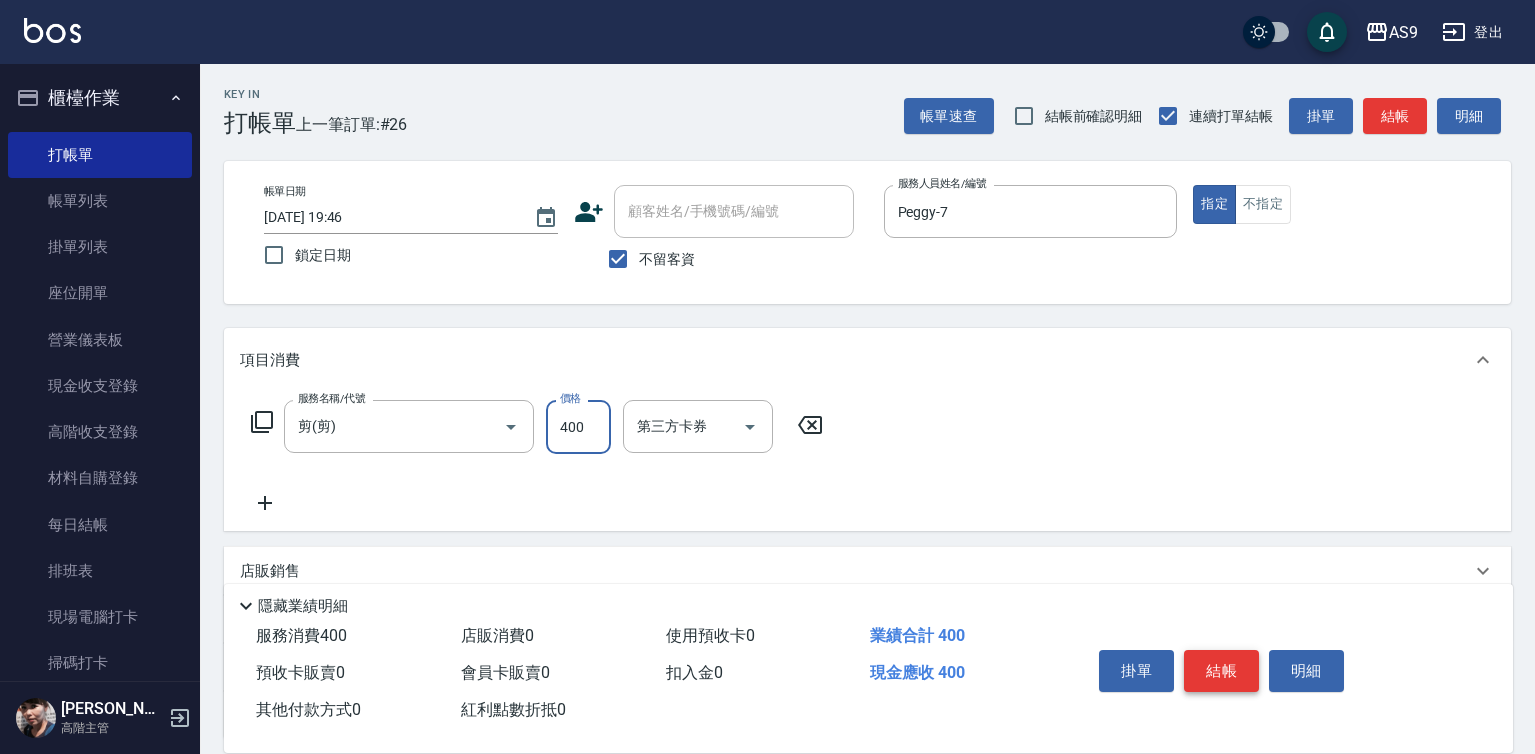 type on "400" 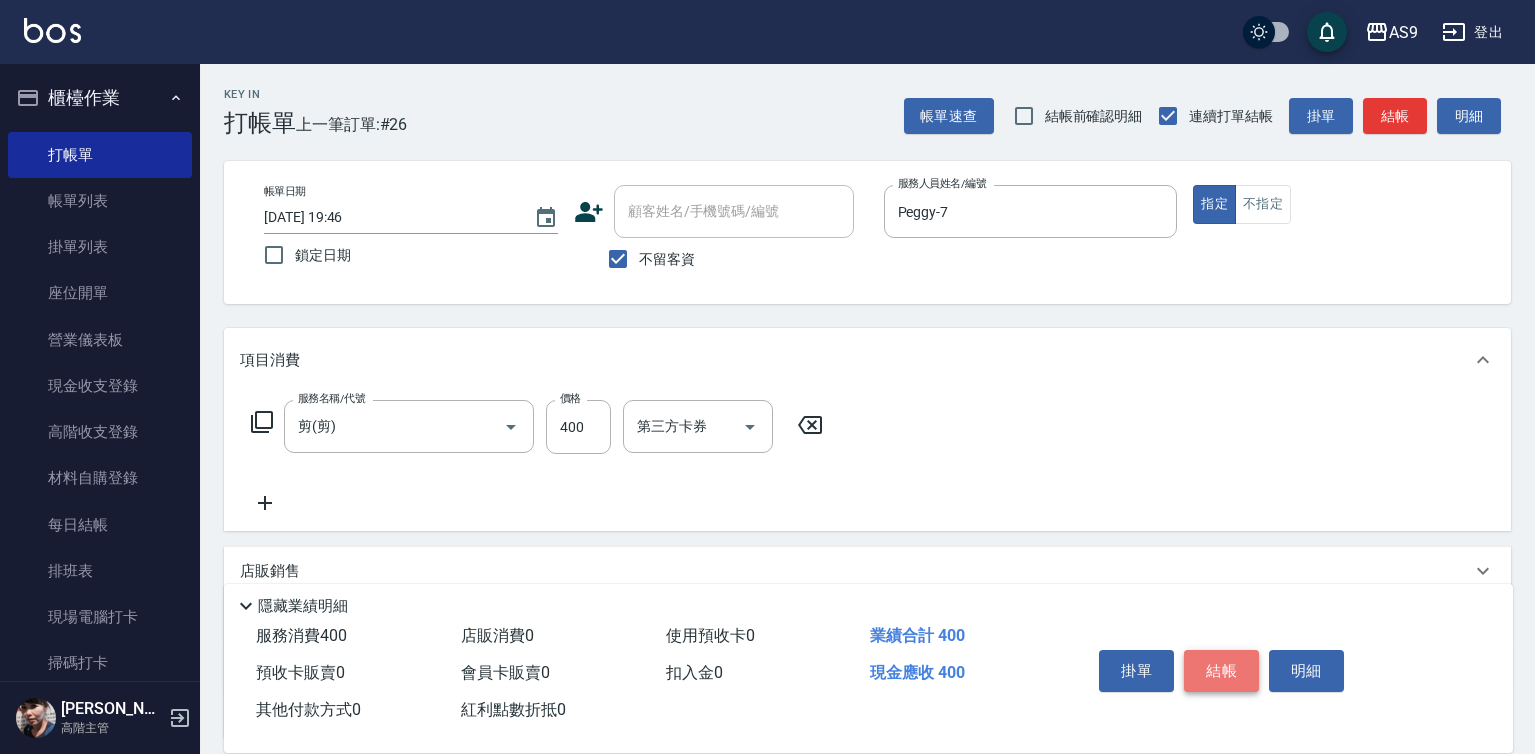 click on "結帳" at bounding box center (1221, 671) 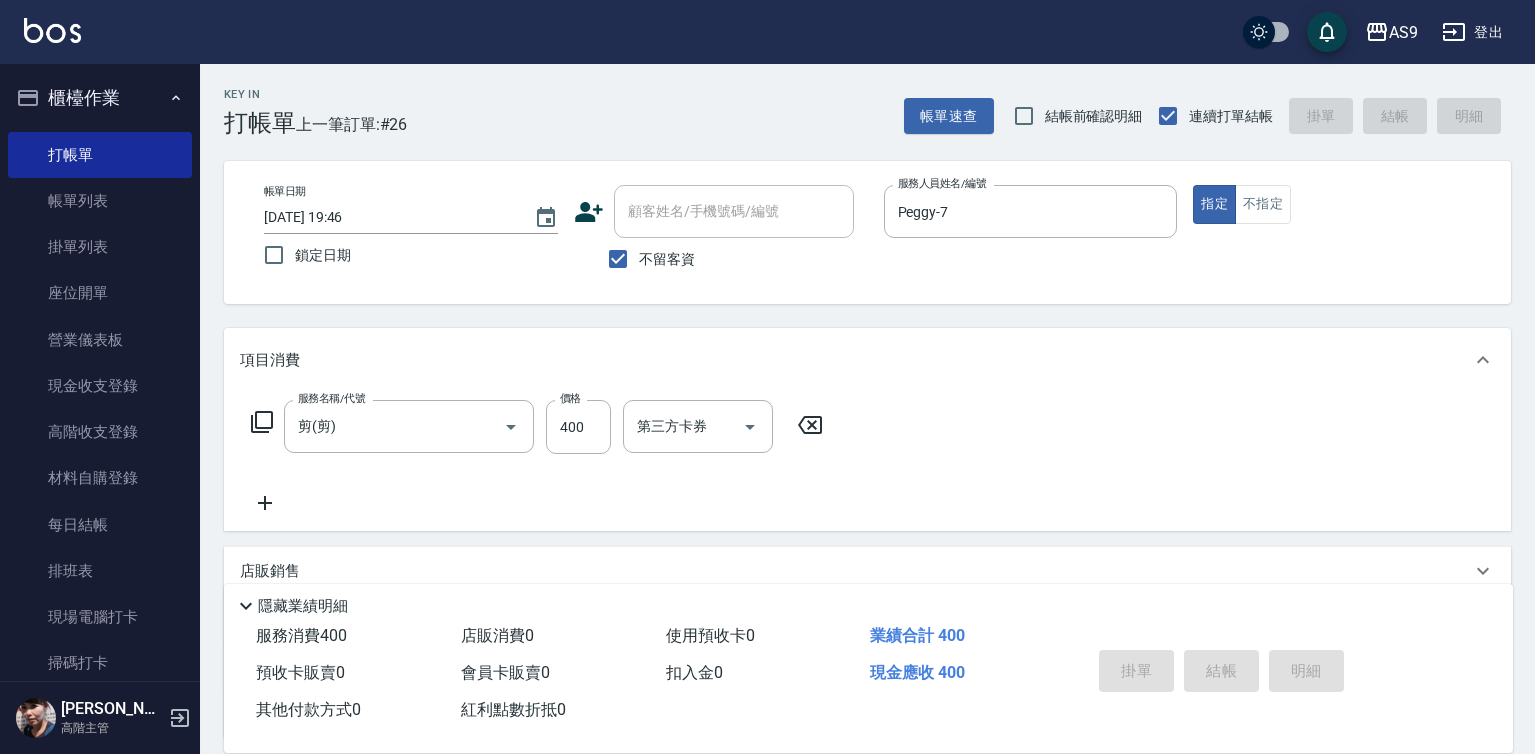 type 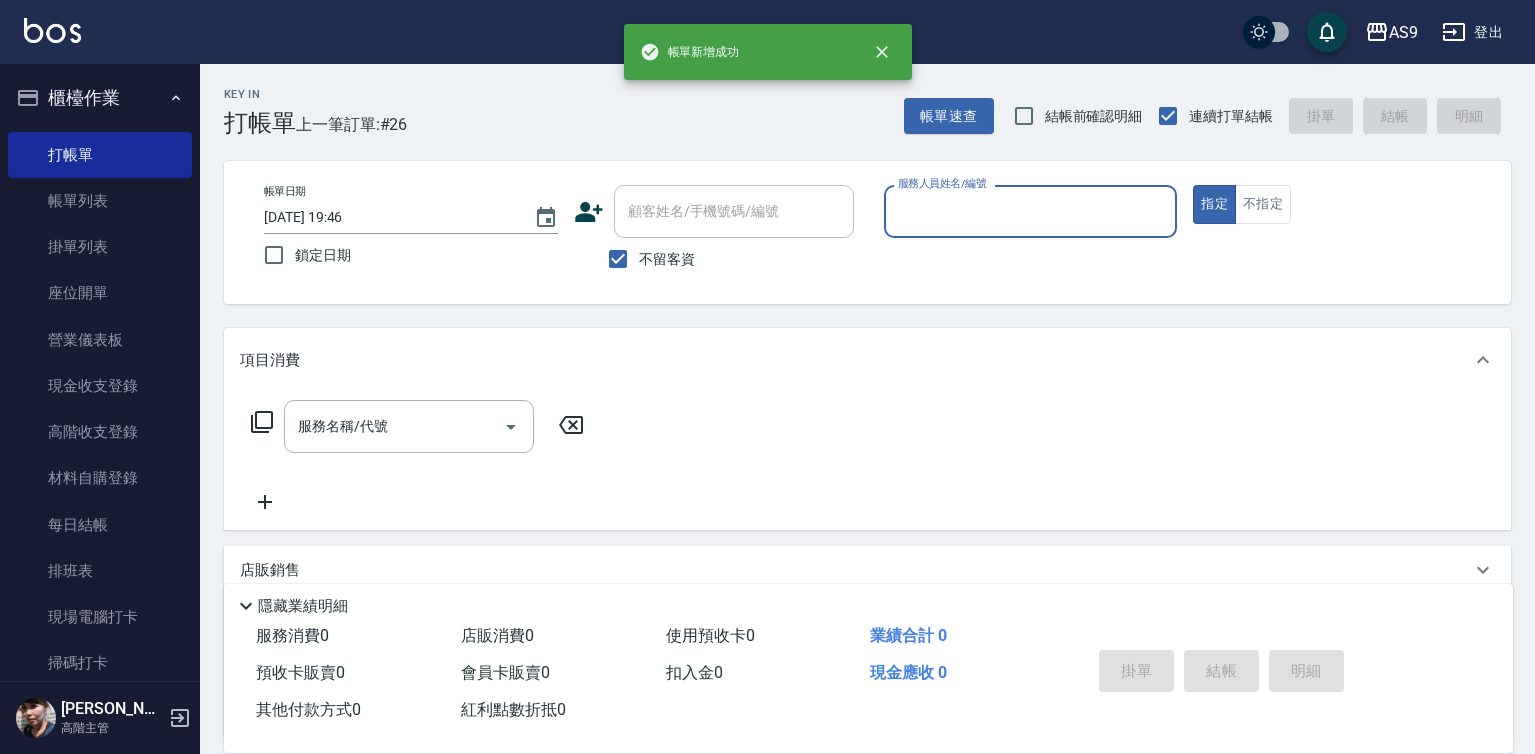 click on "服務人員姓名/編號 服務人員姓名/編號" at bounding box center (1031, 211) 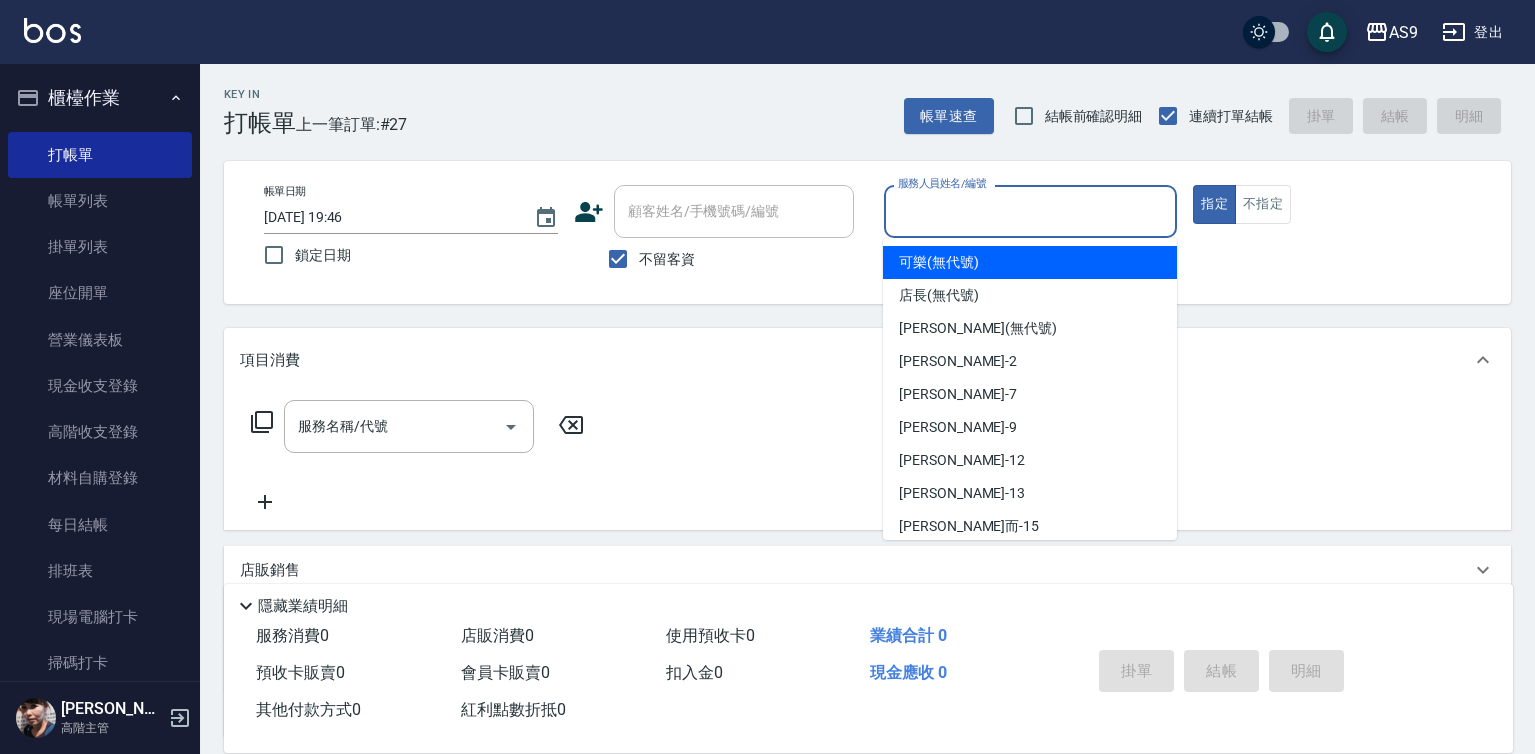 click on "服務人員姓名/編號" at bounding box center (1031, 211) 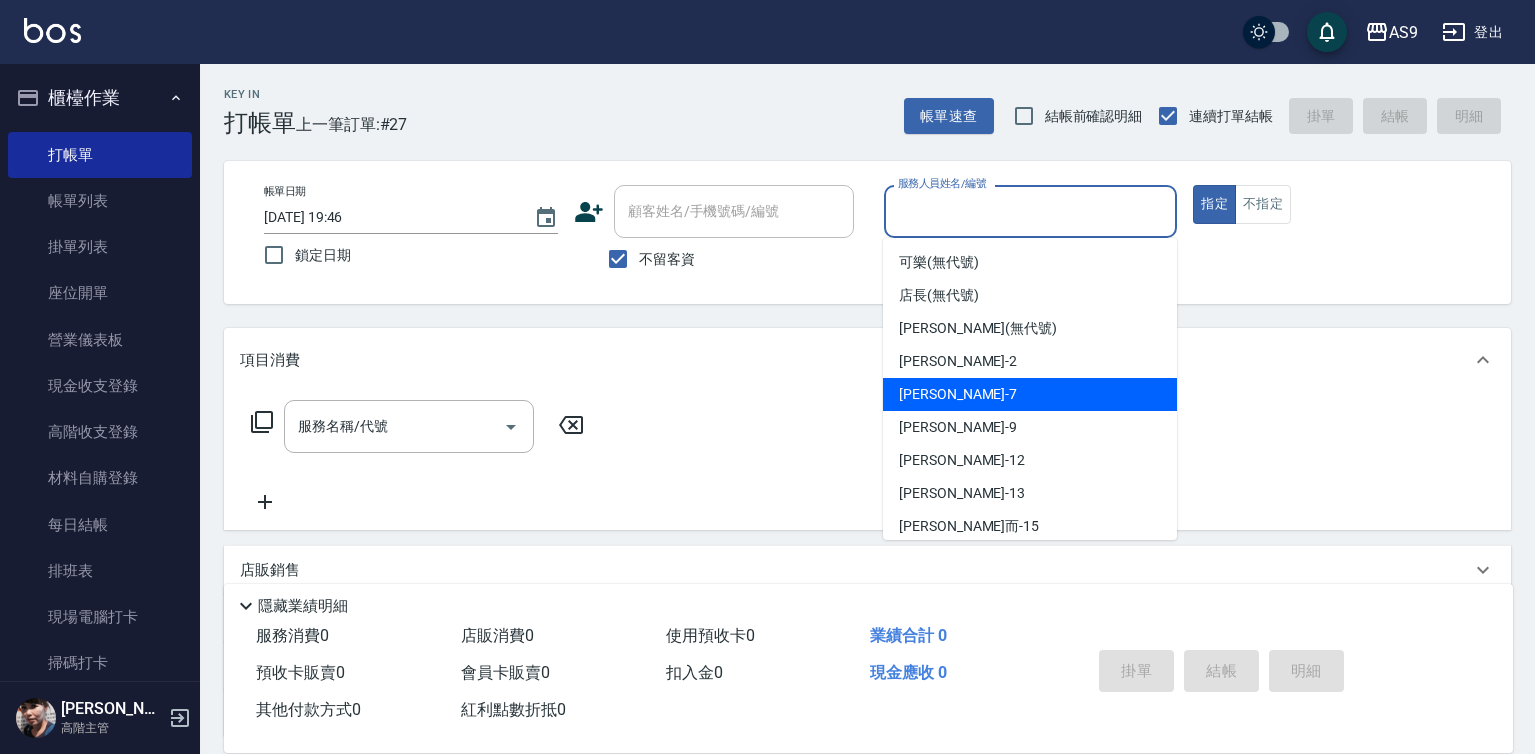 click on "Peggy -7" at bounding box center [1030, 394] 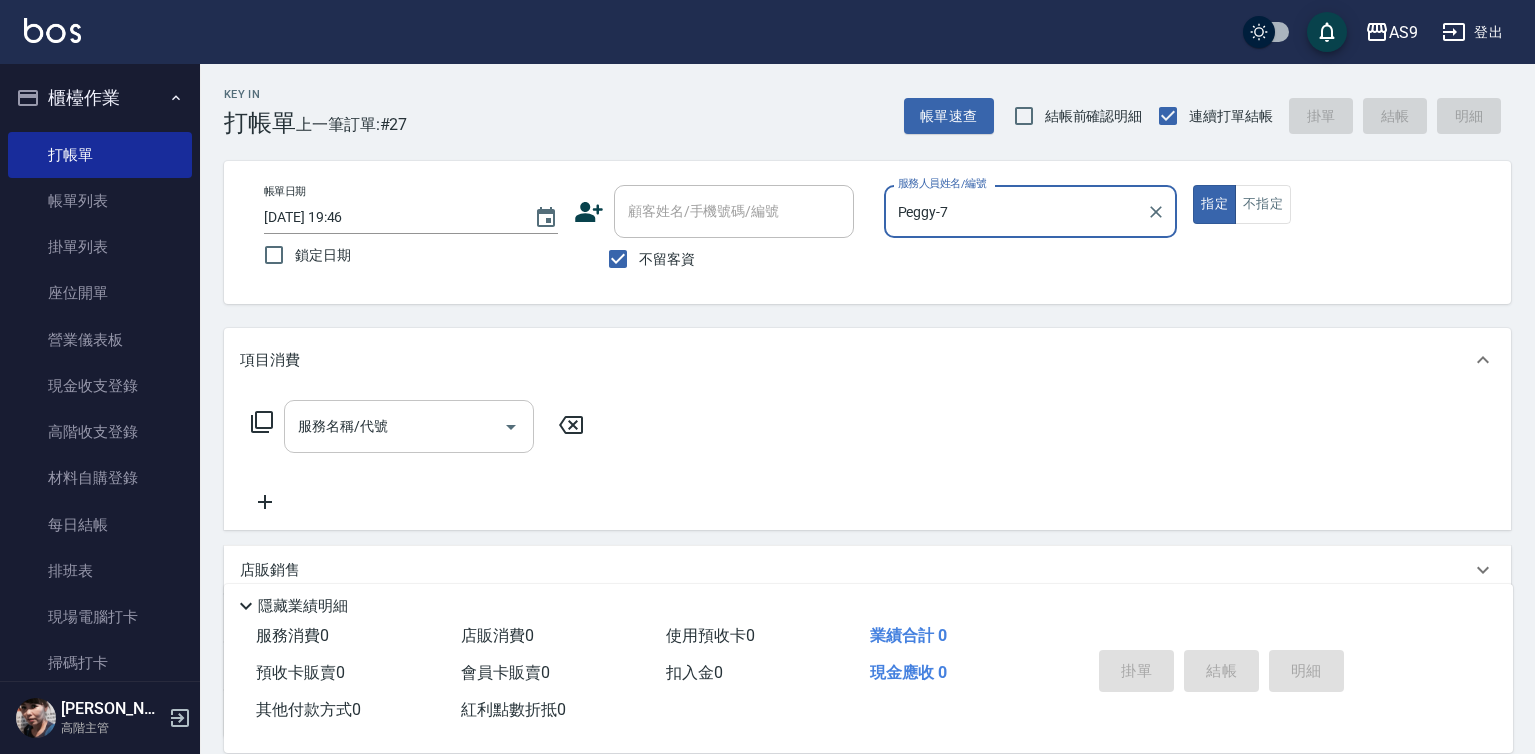 click on "服務名稱/代號" at bounding box center [394, 426] 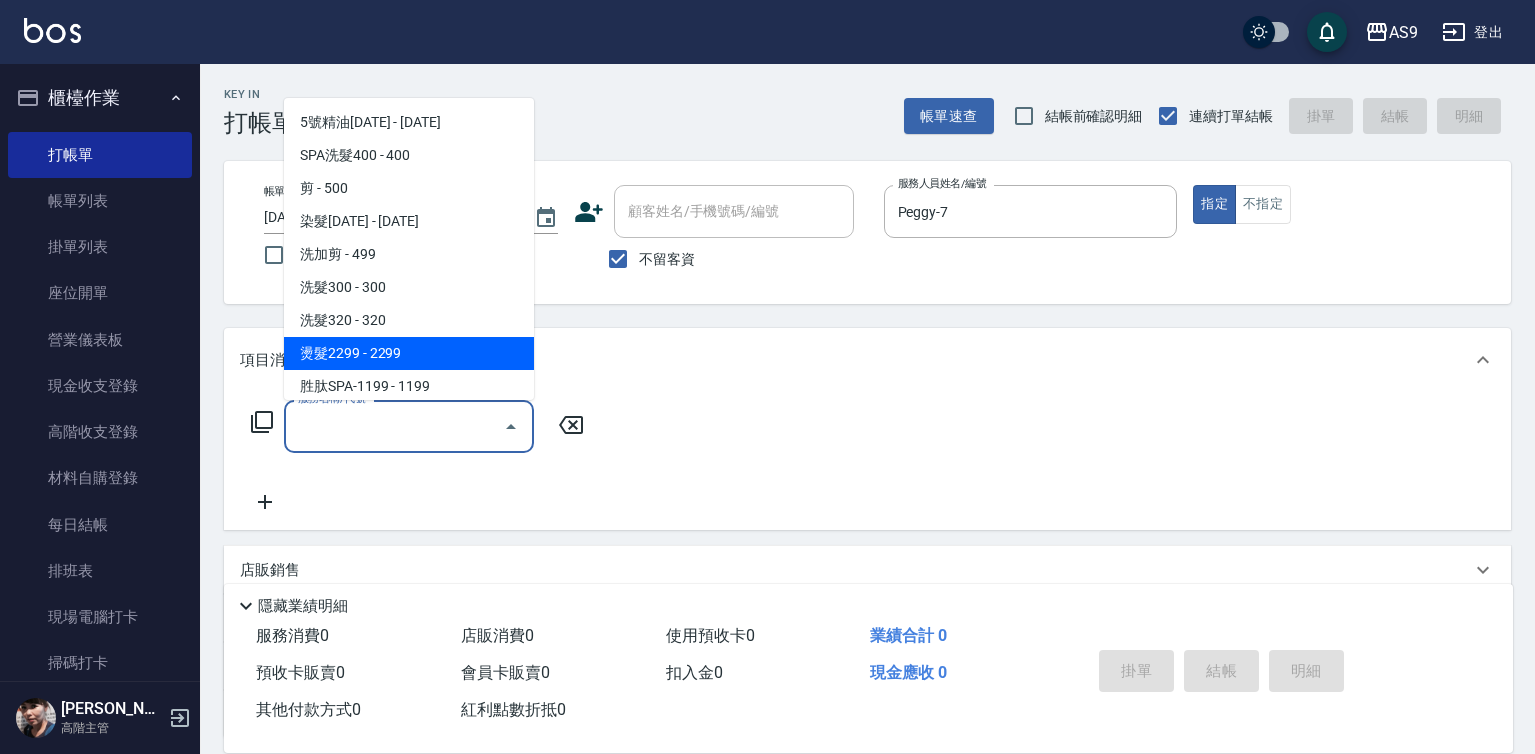 click on "燙髮2299 - 2299" at bounding box center [409, 353] 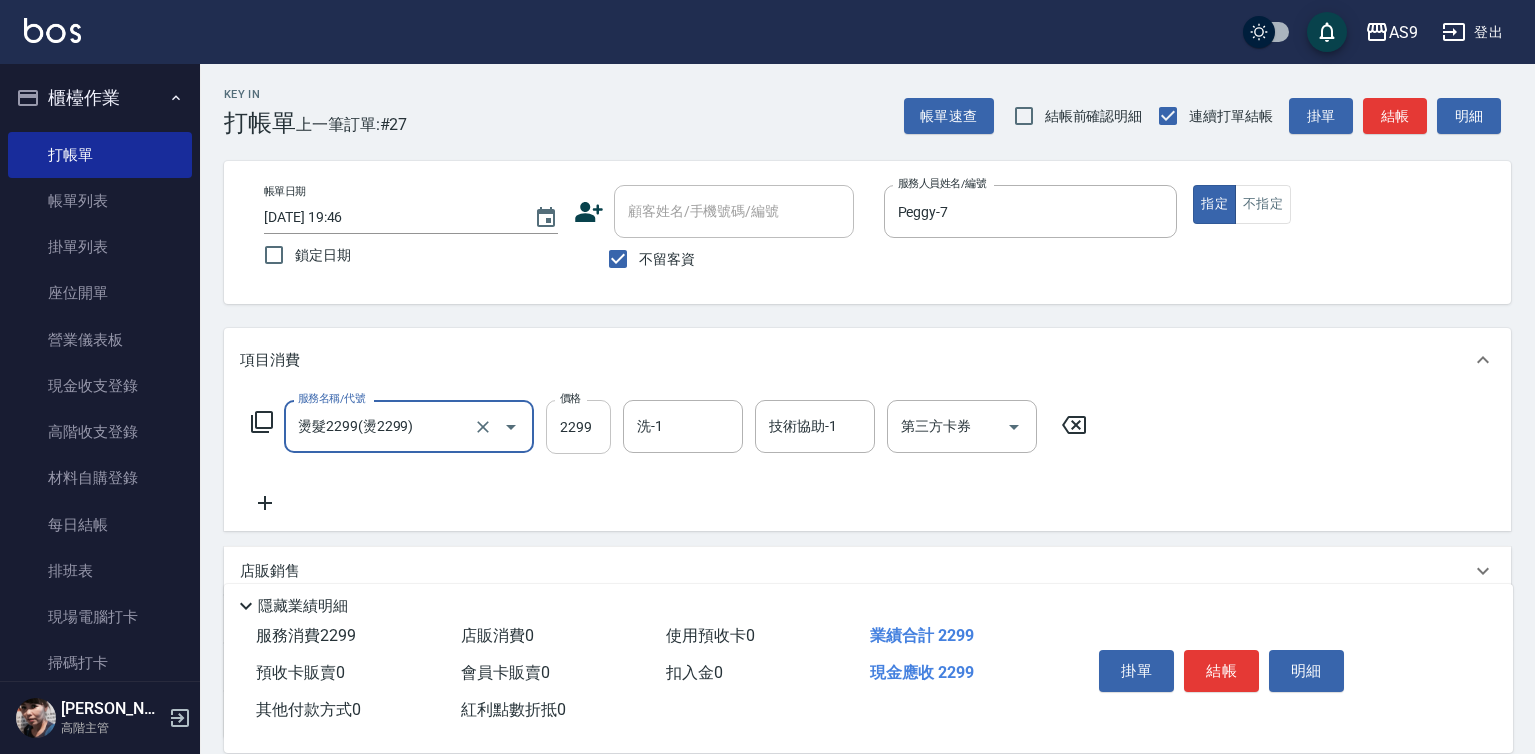 click on "2299" at bounding box center (578, 427) 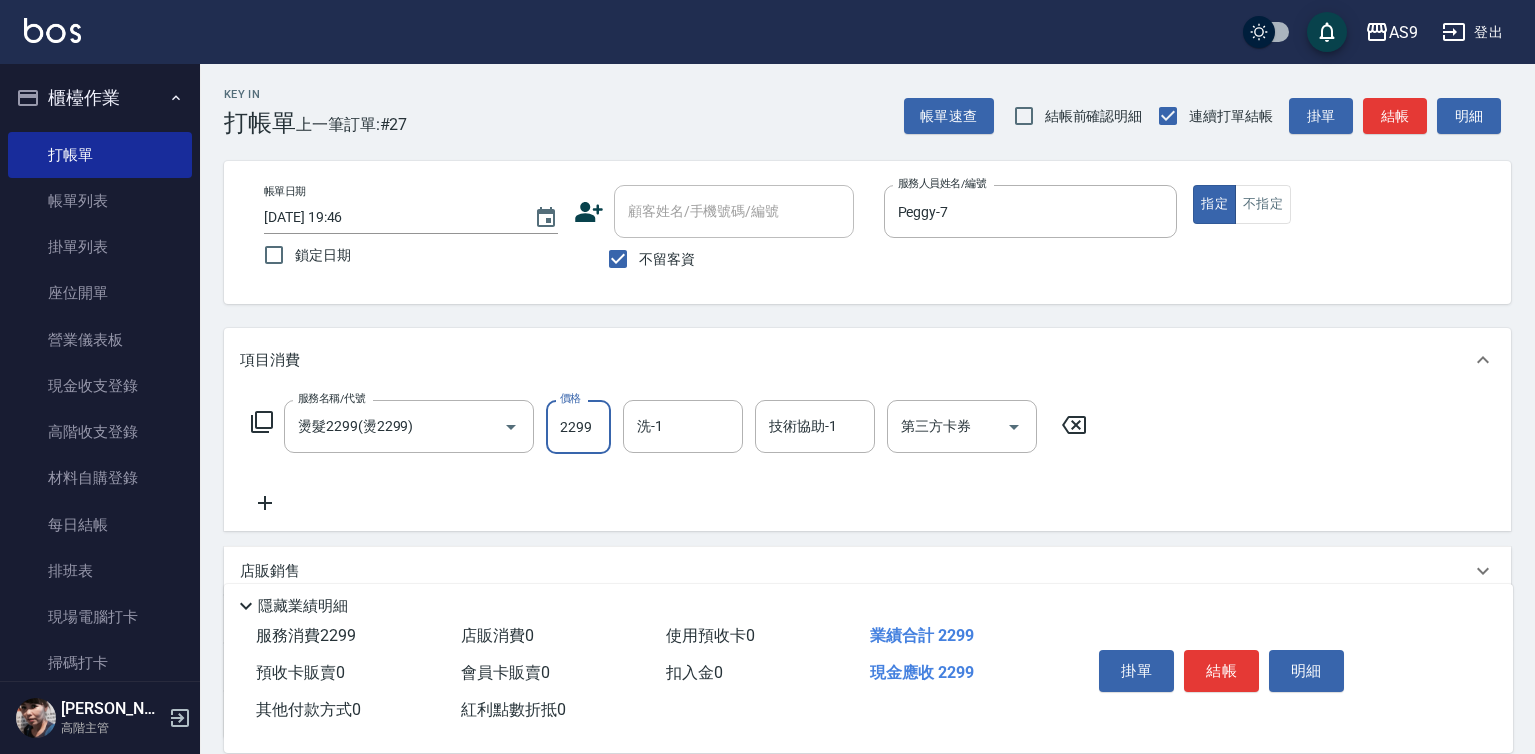 click on "2299" at bounding box center (578, 427) 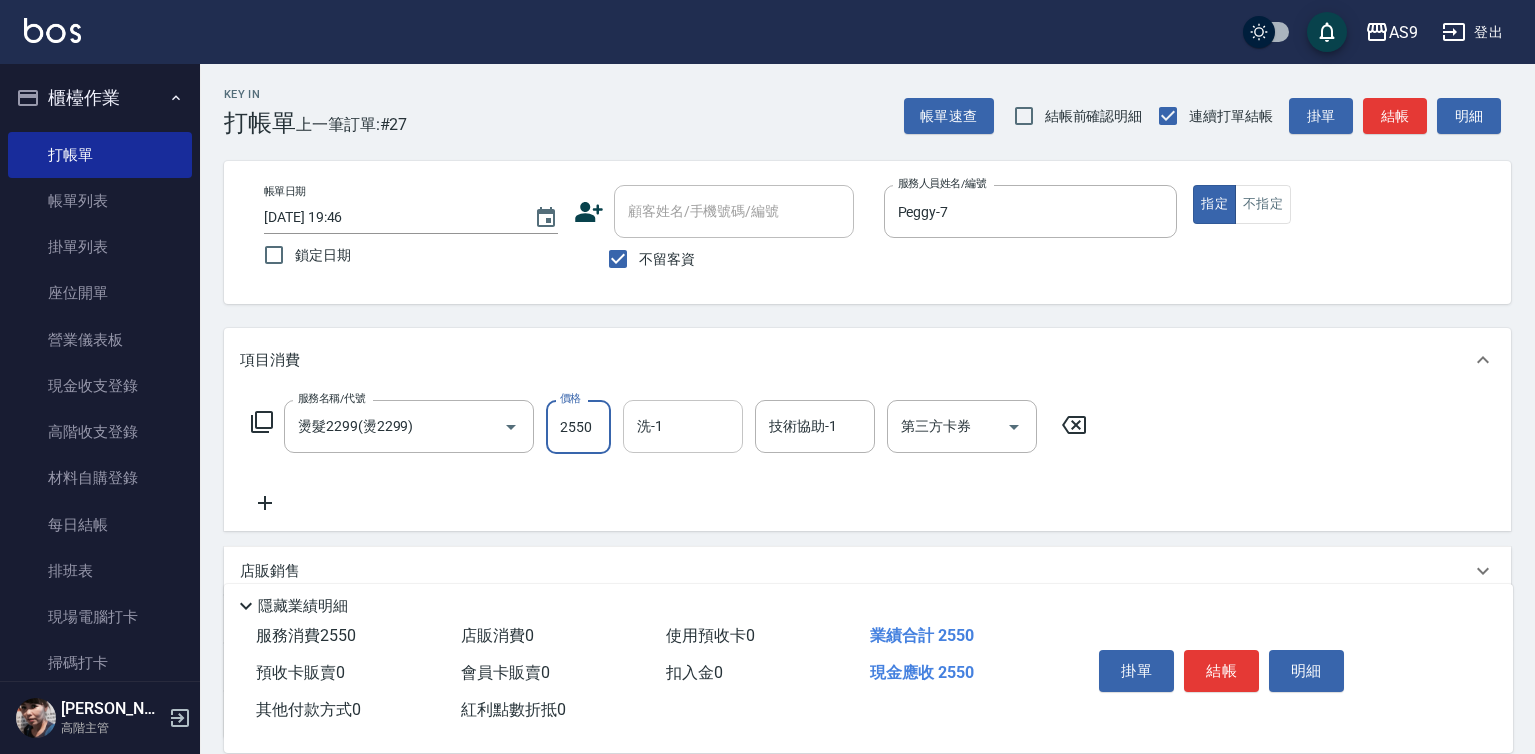 type on "2550" 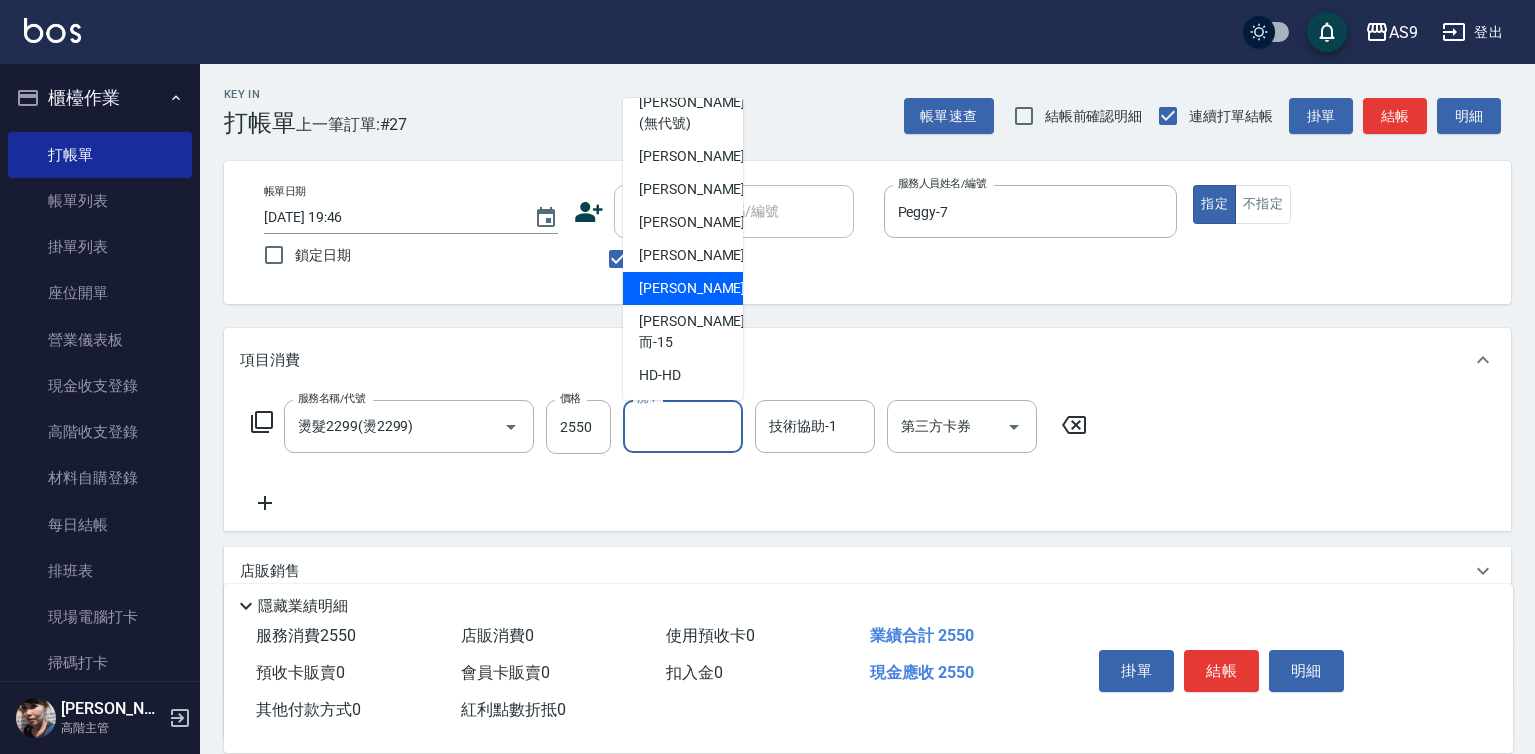 scroll, scrollTop: 128, scrollLeft: 0, axis: vertical 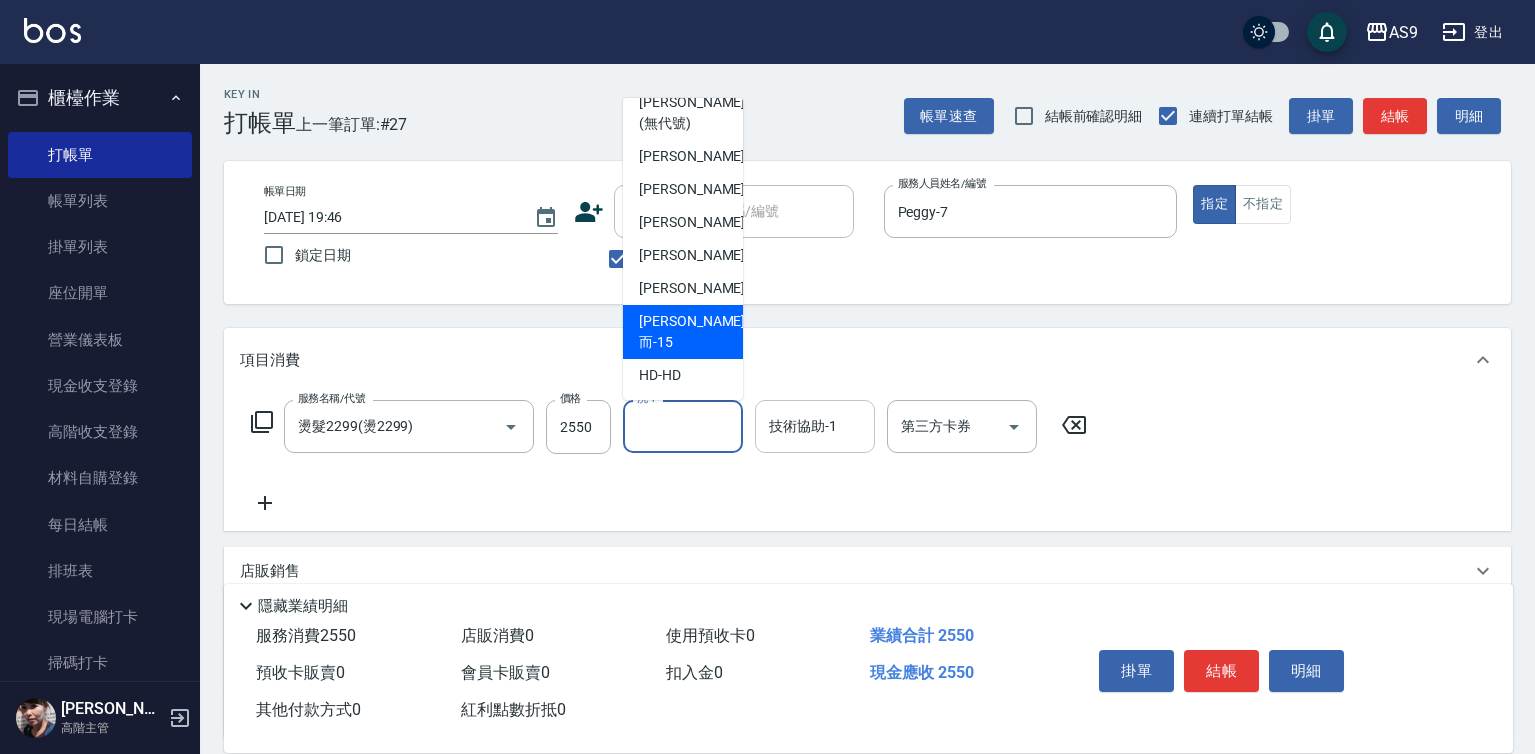 drag, startPoint x: 724, startPoint y: 339, endPoint x: 809, endPoint y: 421, distance: 118.10589 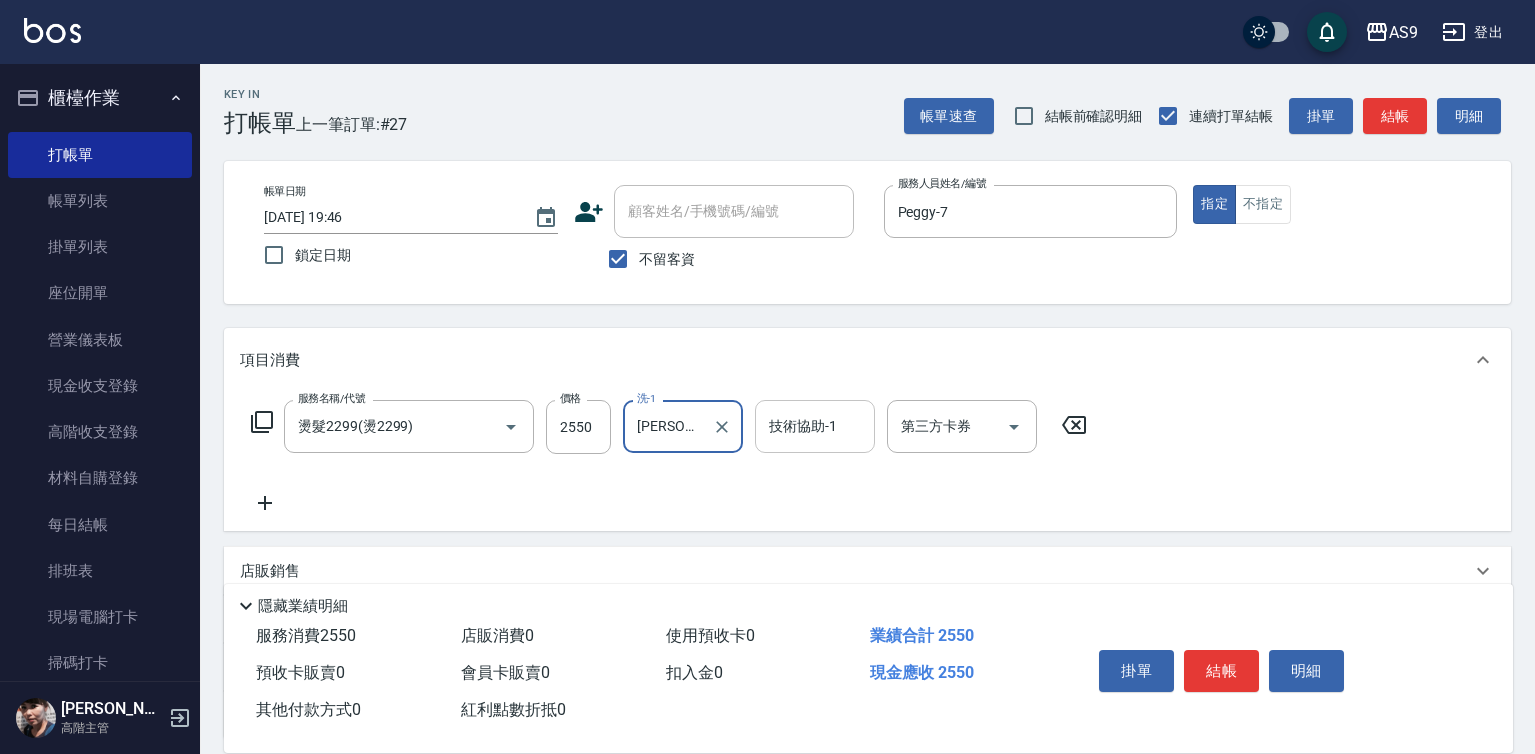 click on "技術協助-1 技術協助-1" at bounding box center [815, 426] 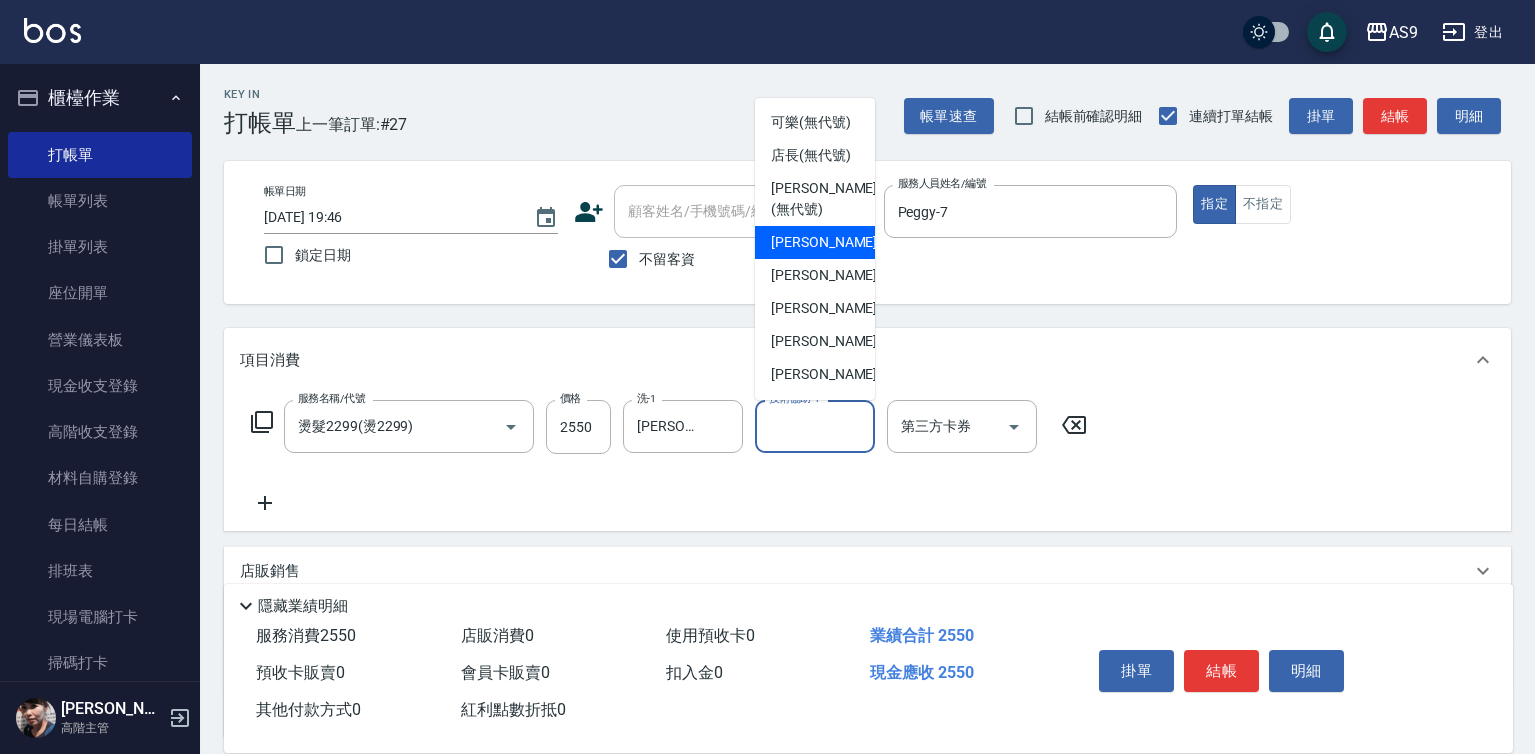 click on "[PERSON_NAME]蘭 -2" at bounding box center (830, 242) 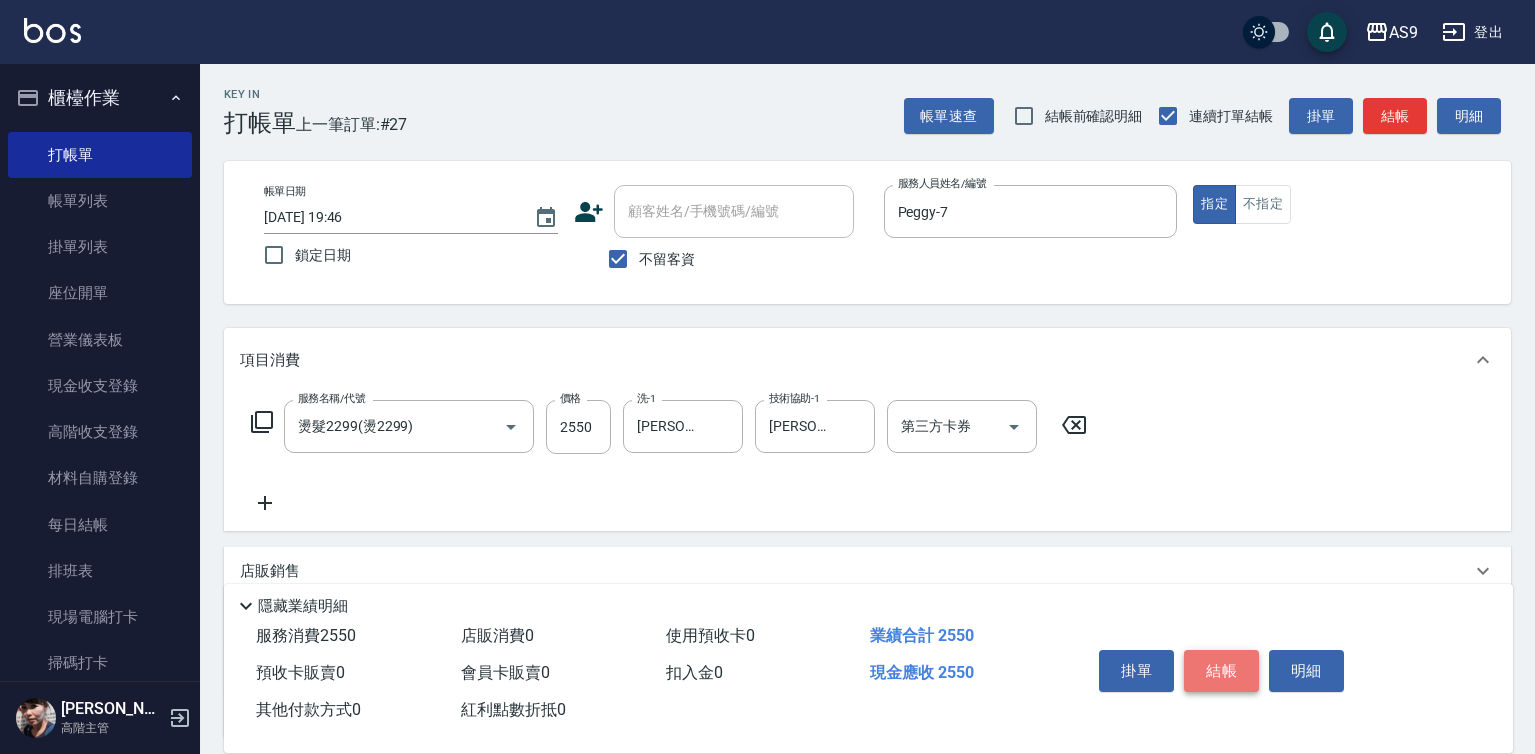 click on "結帳" at bounding box center (1221, 671) 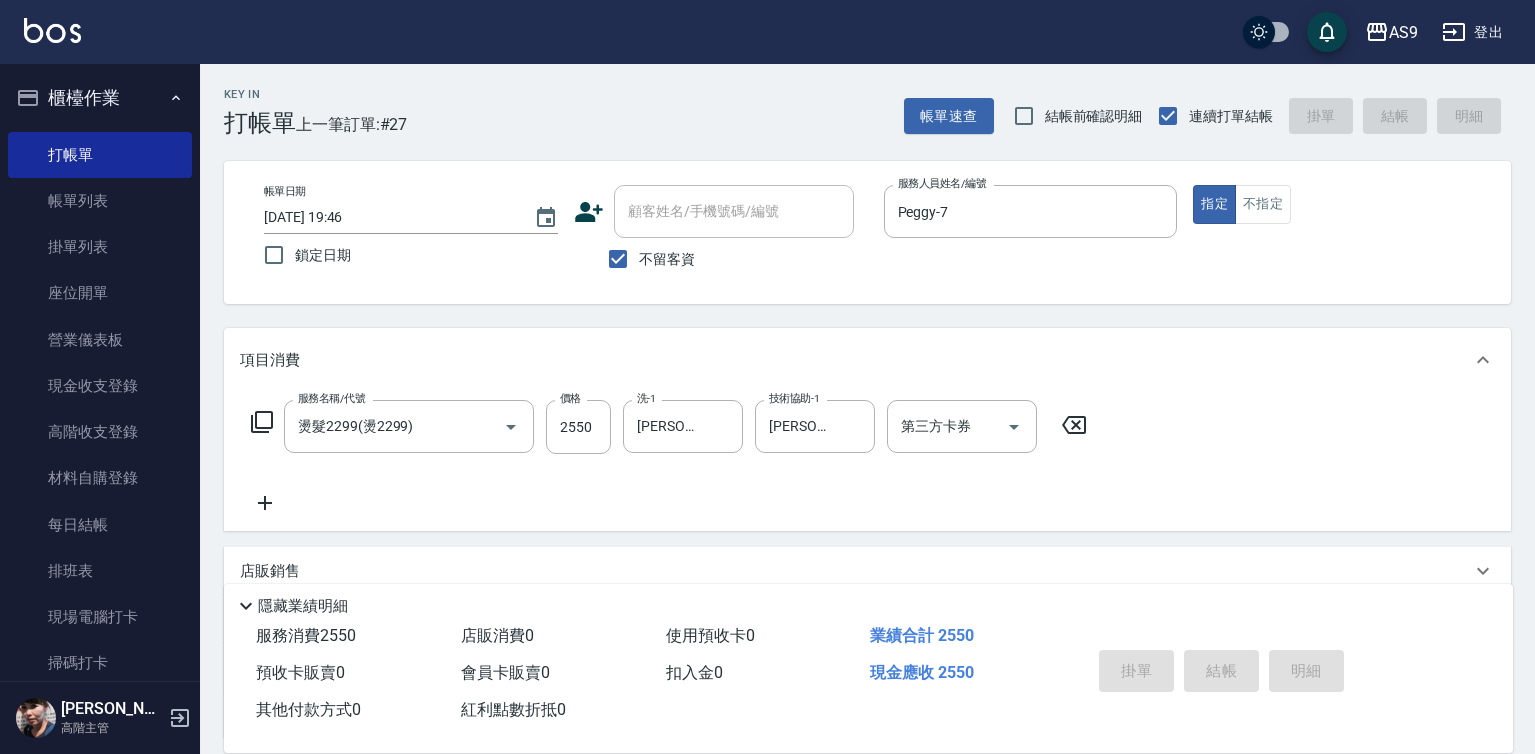 type 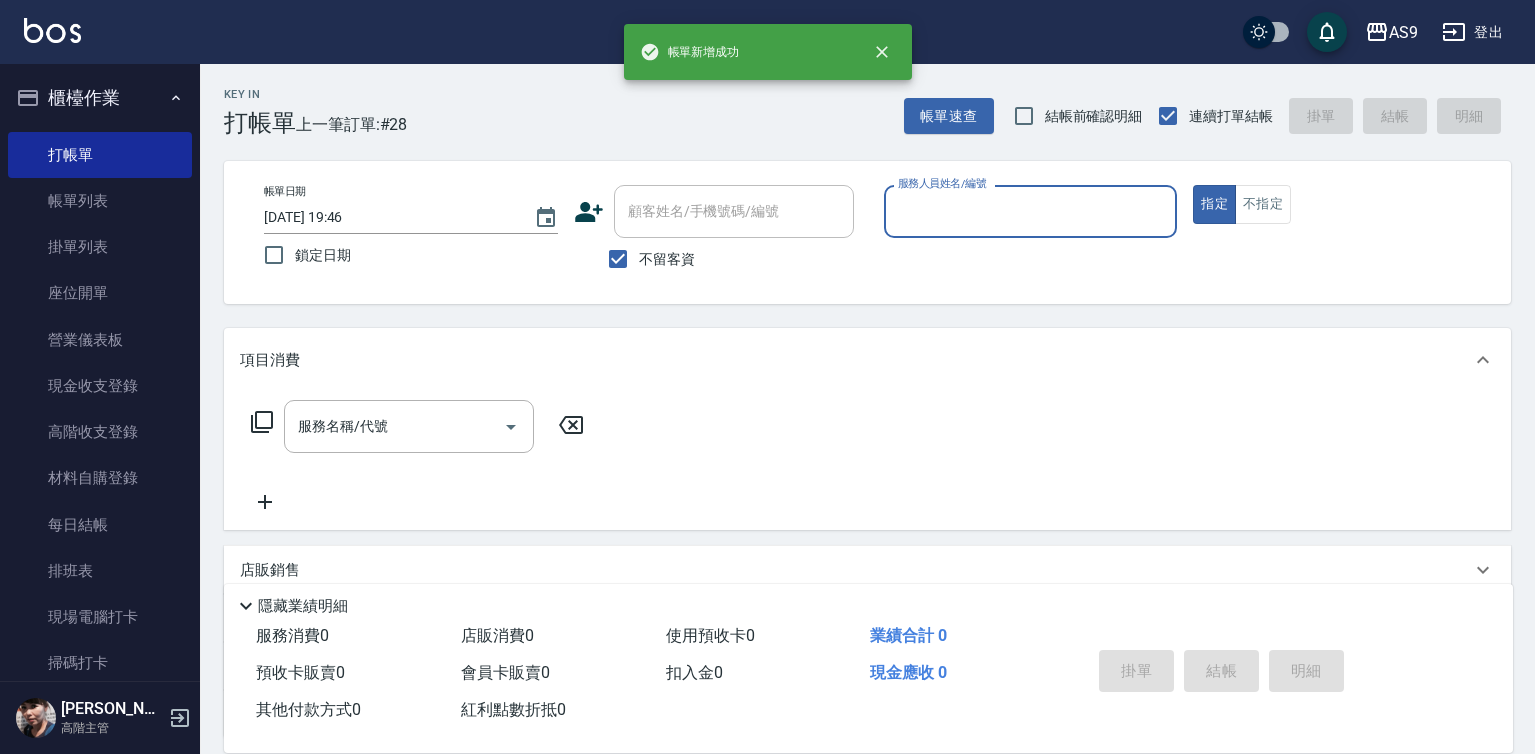 click on "服務人員姓名/編號" at bounding box center (1031, 211) 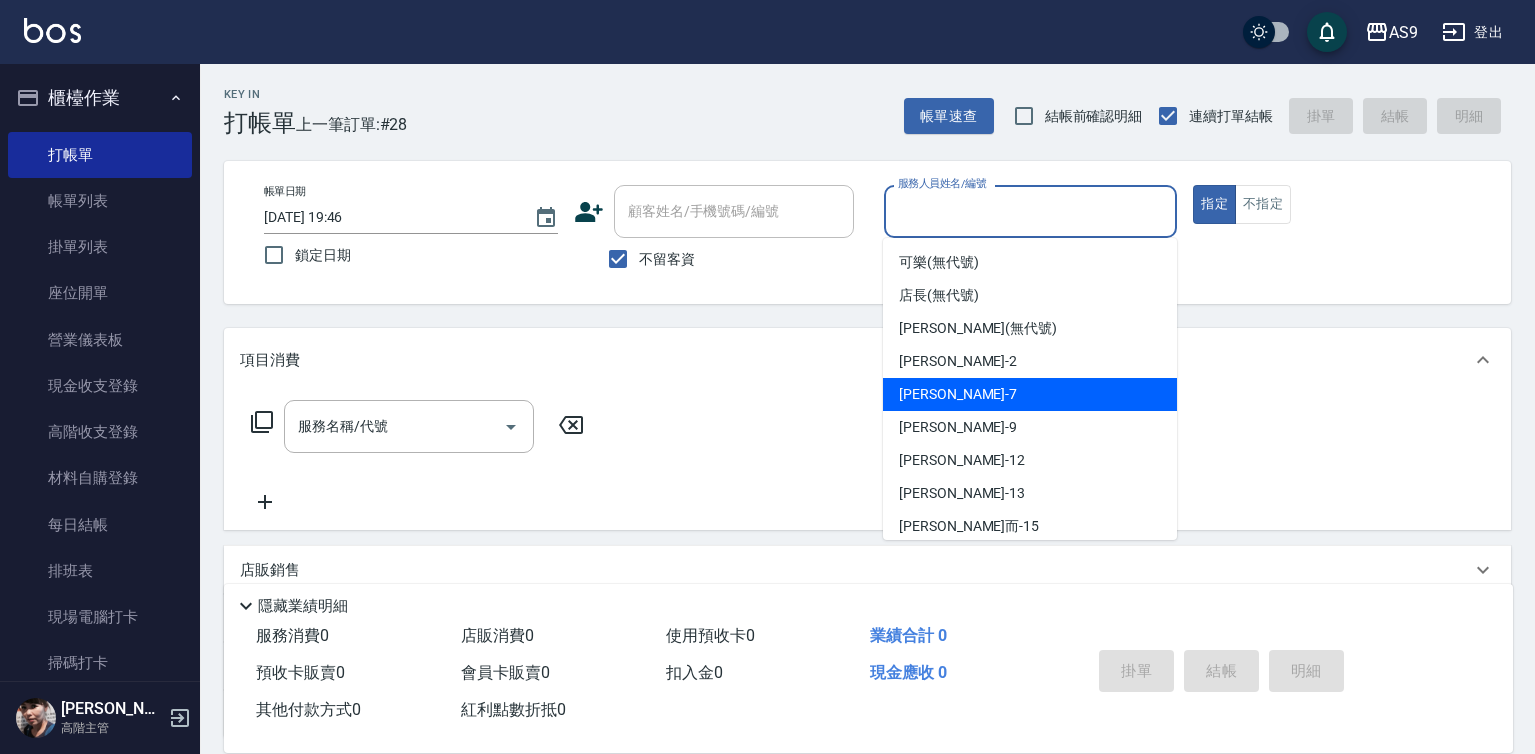 drag, startPoint x: 973, startPoint y: 390, endPoint x: 909, endPoint y: 390, distance: 64 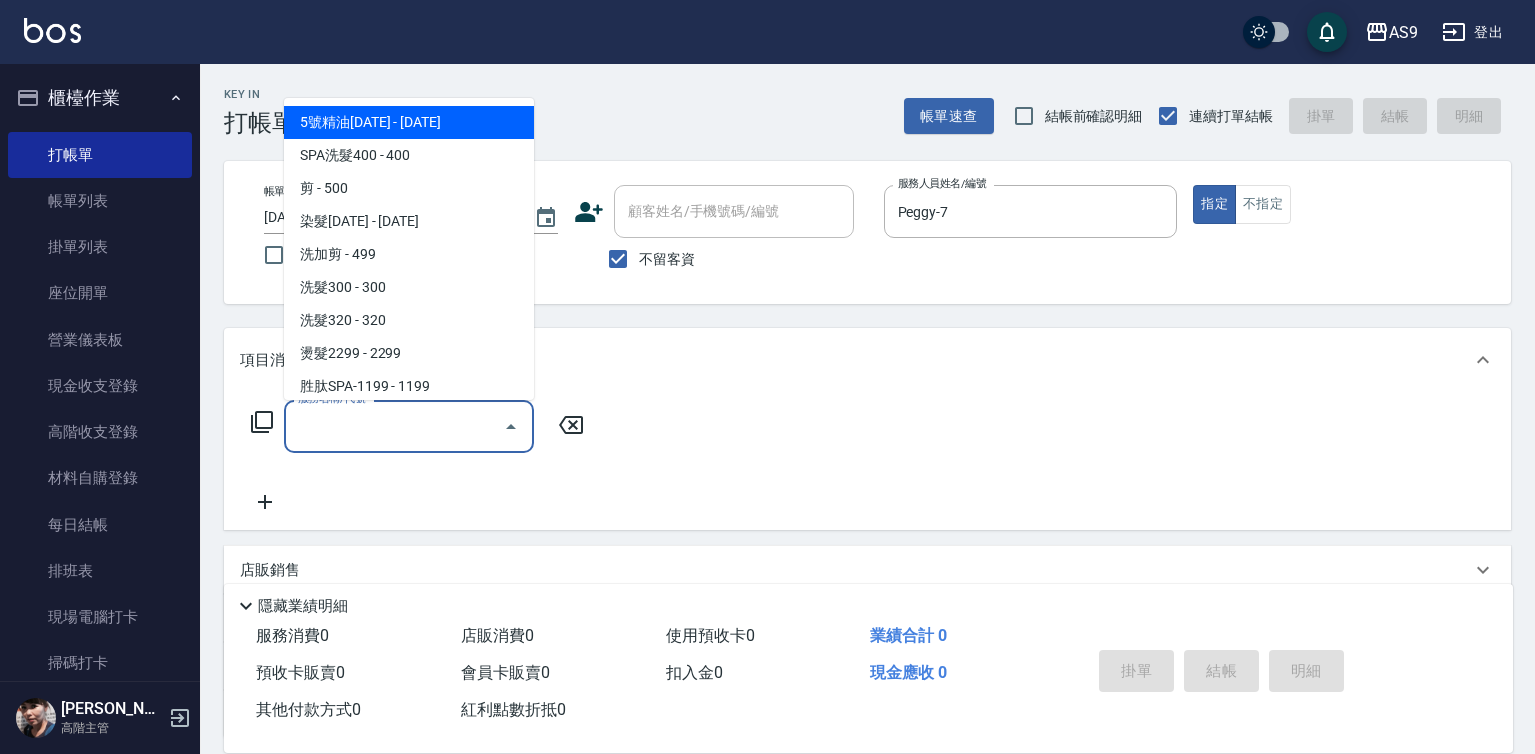 click on "服務名稱/代號" at bounding box center [394, 426] 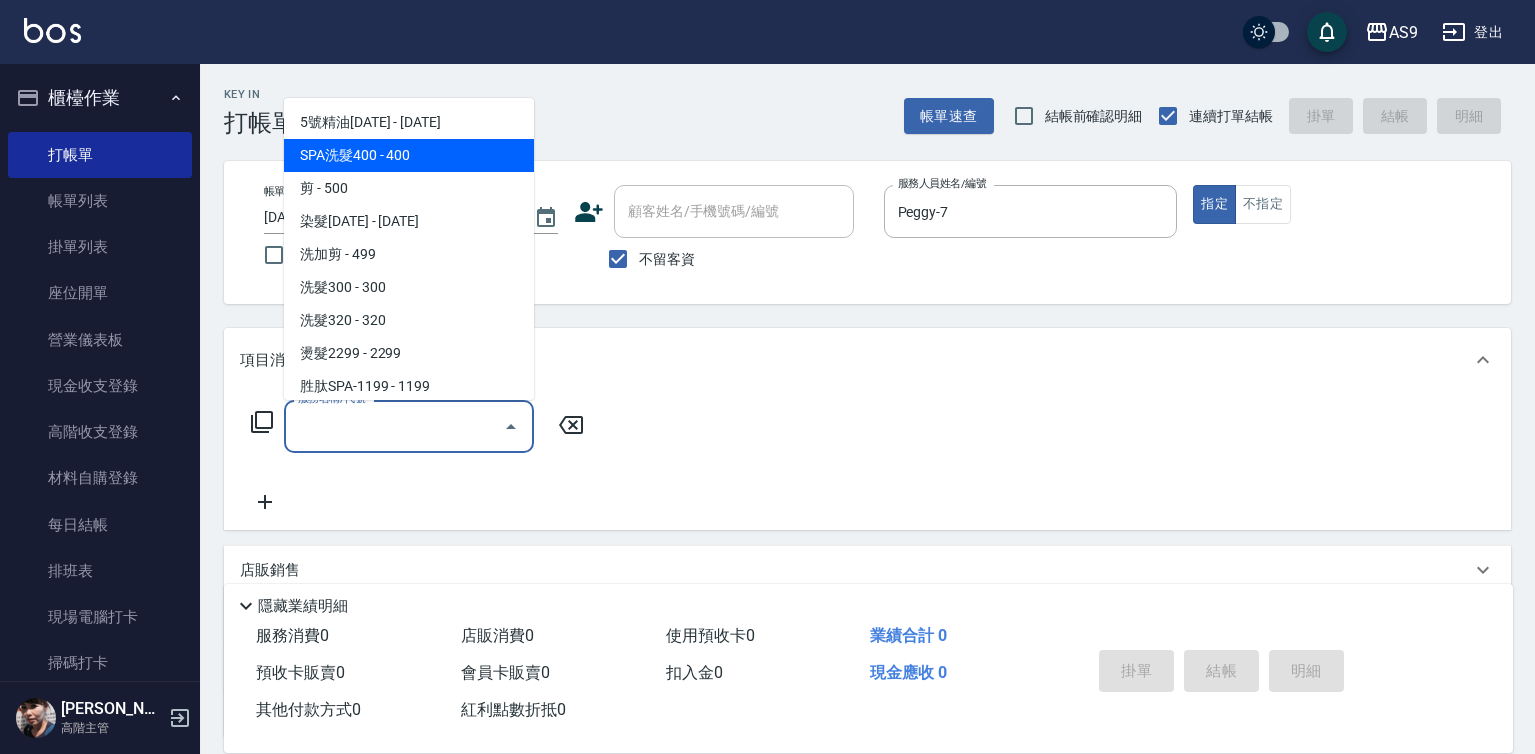 click on "SPA洗髮400 - 400" at bounding box center [409, 155] 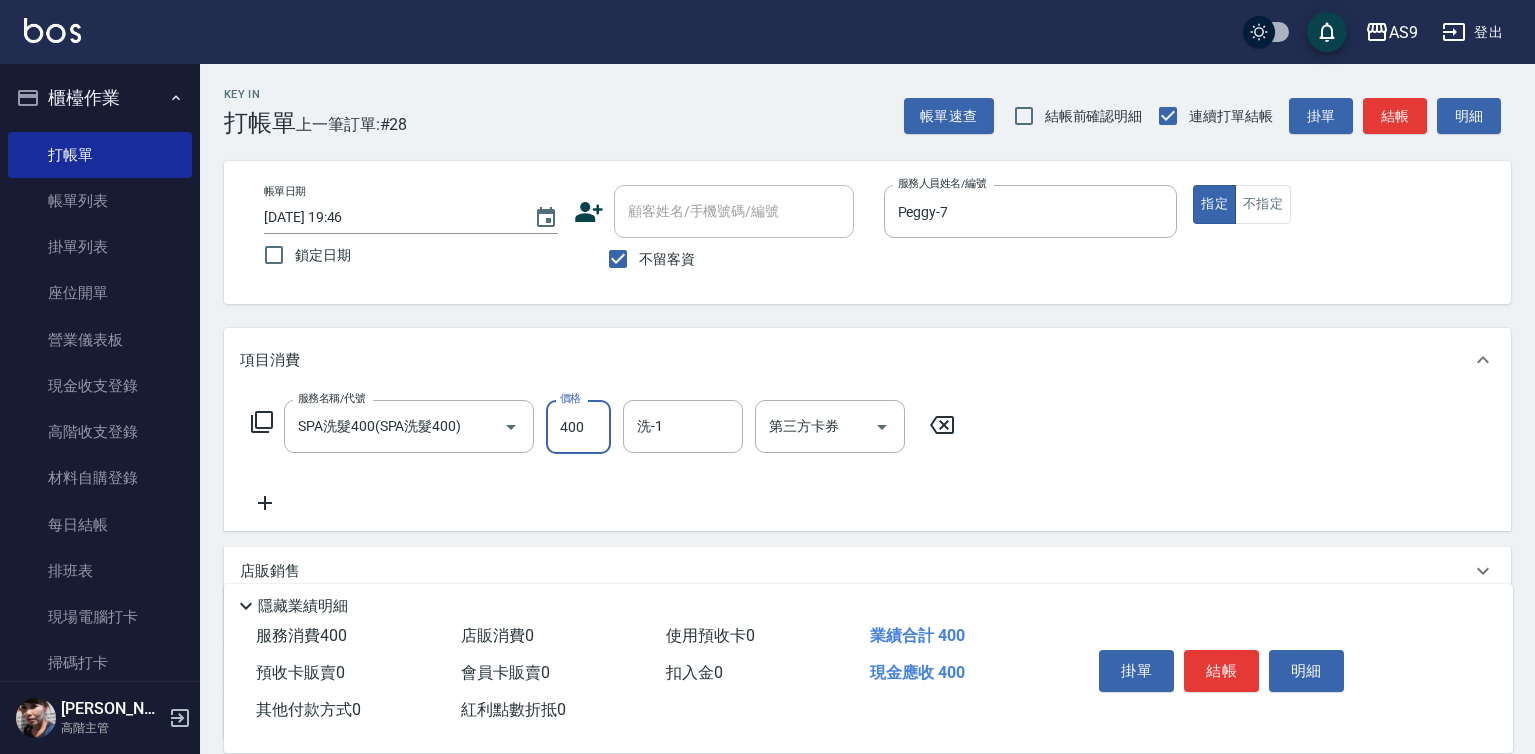 click on "400" at bounding box center (578, 427) 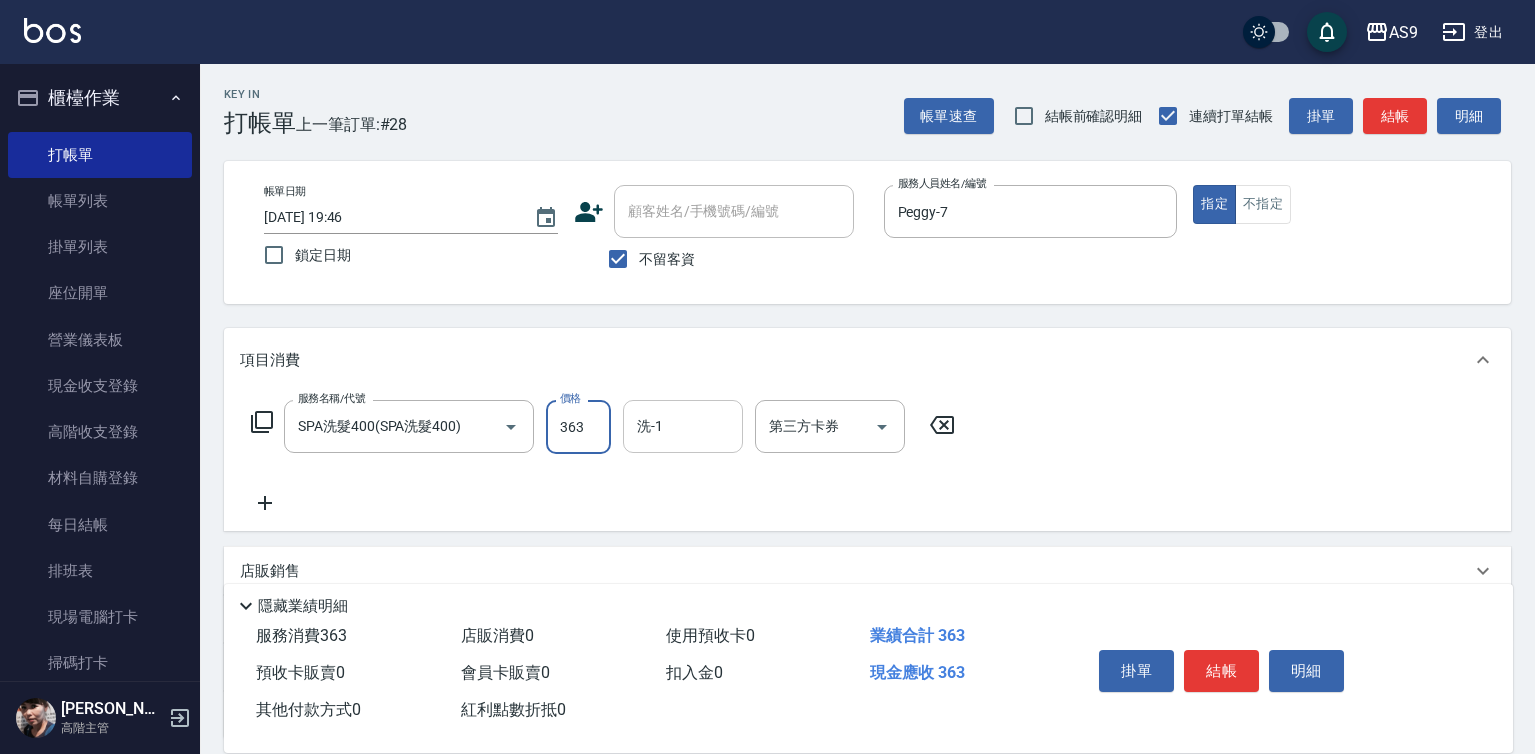 type on "363" 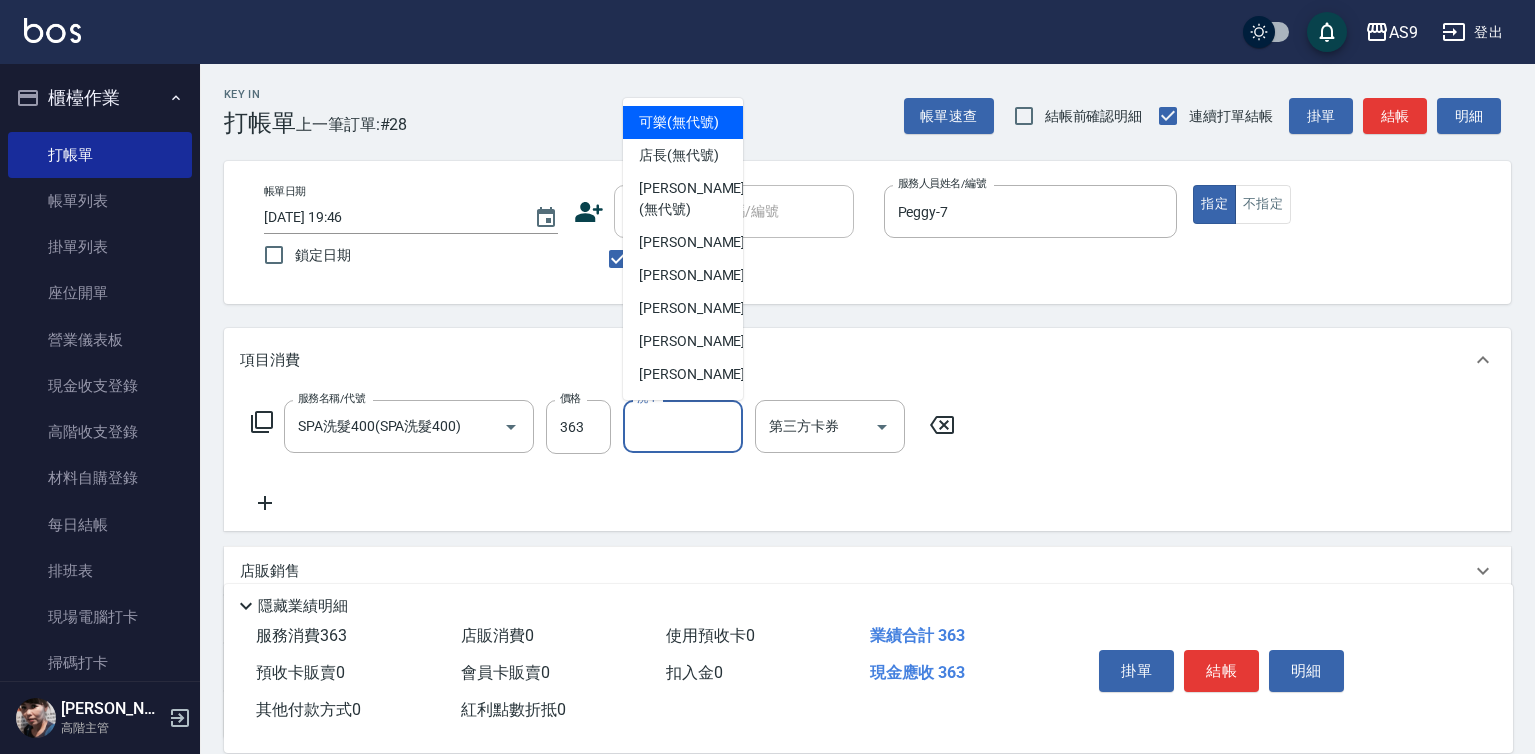 drag, startPoint x: 683, startPoint y: 442, endPoint x: 686, endPoint y: 387, distance: 55.081757 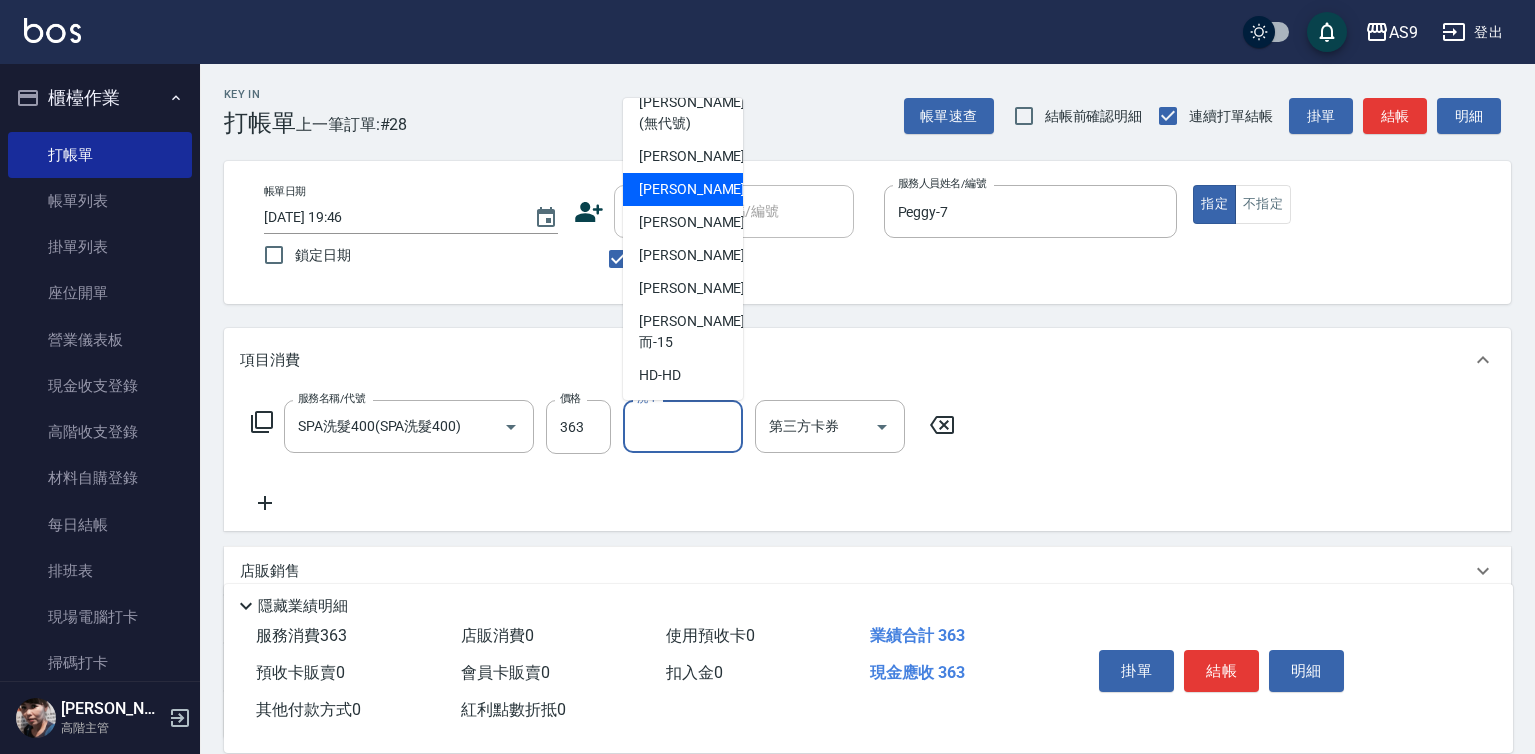 scroll, scrollTop: 128, scrollLeft: 0, axis: vertical 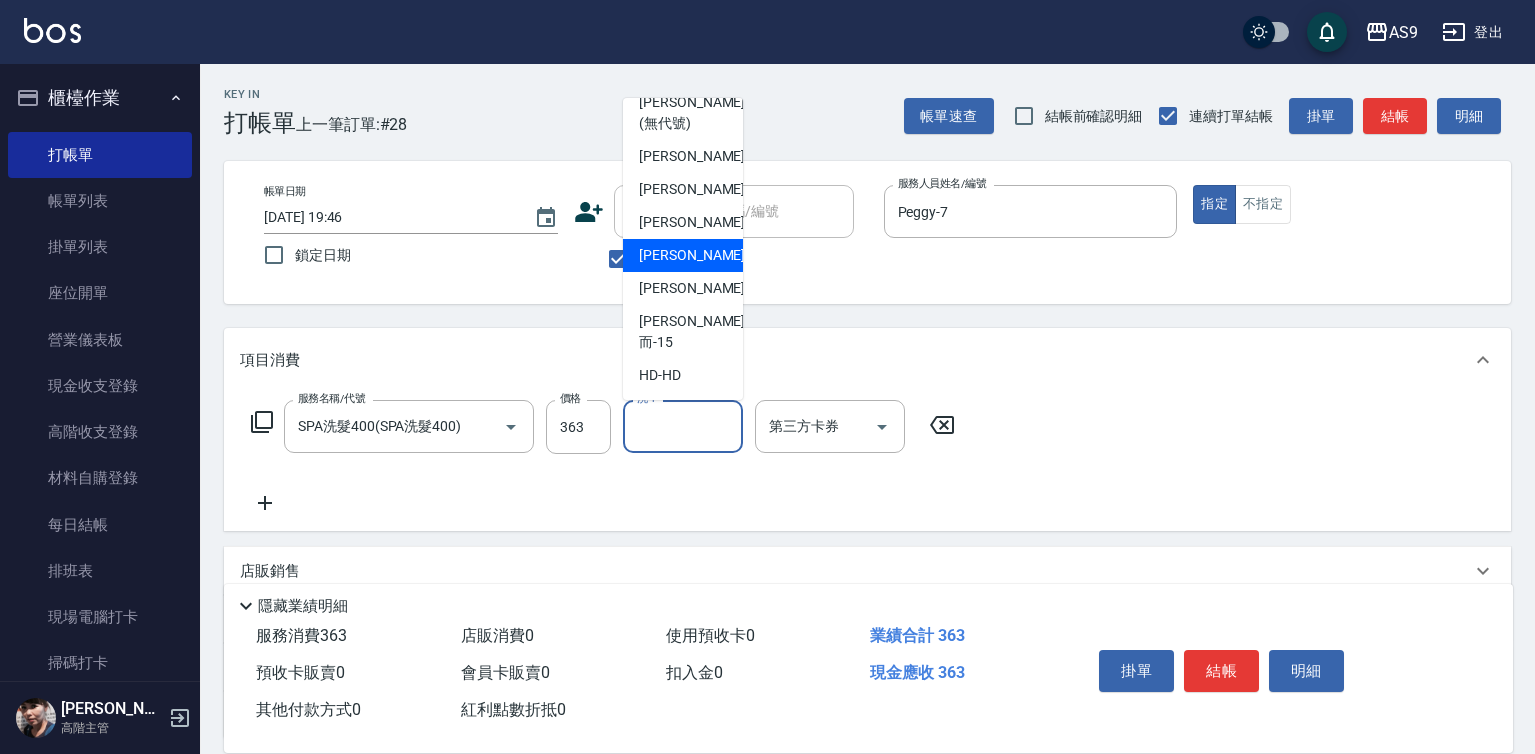 click on "[PERSON_NAME]-12" at bounding box center (683, 255) 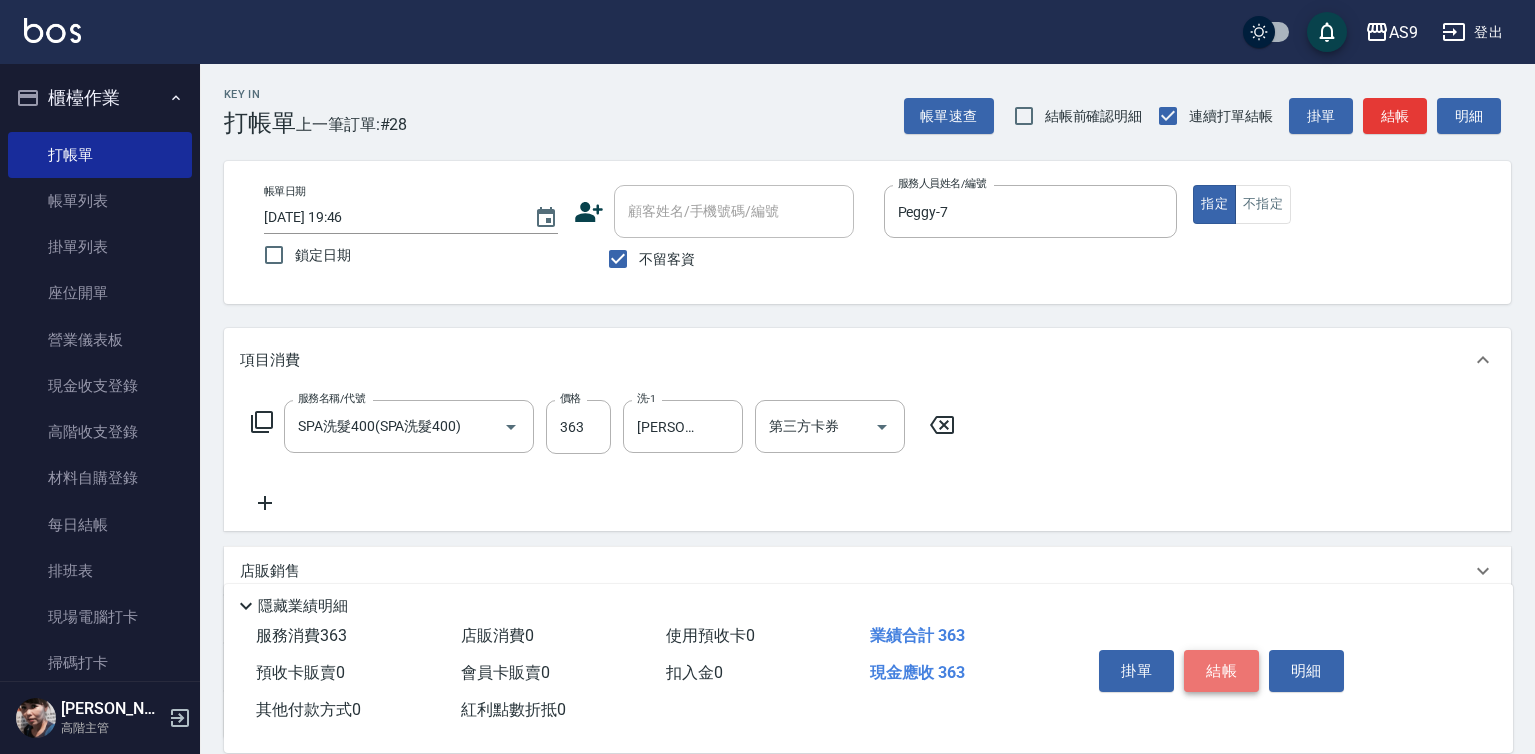 click on "結帳" at bounding box center [1221, 671] 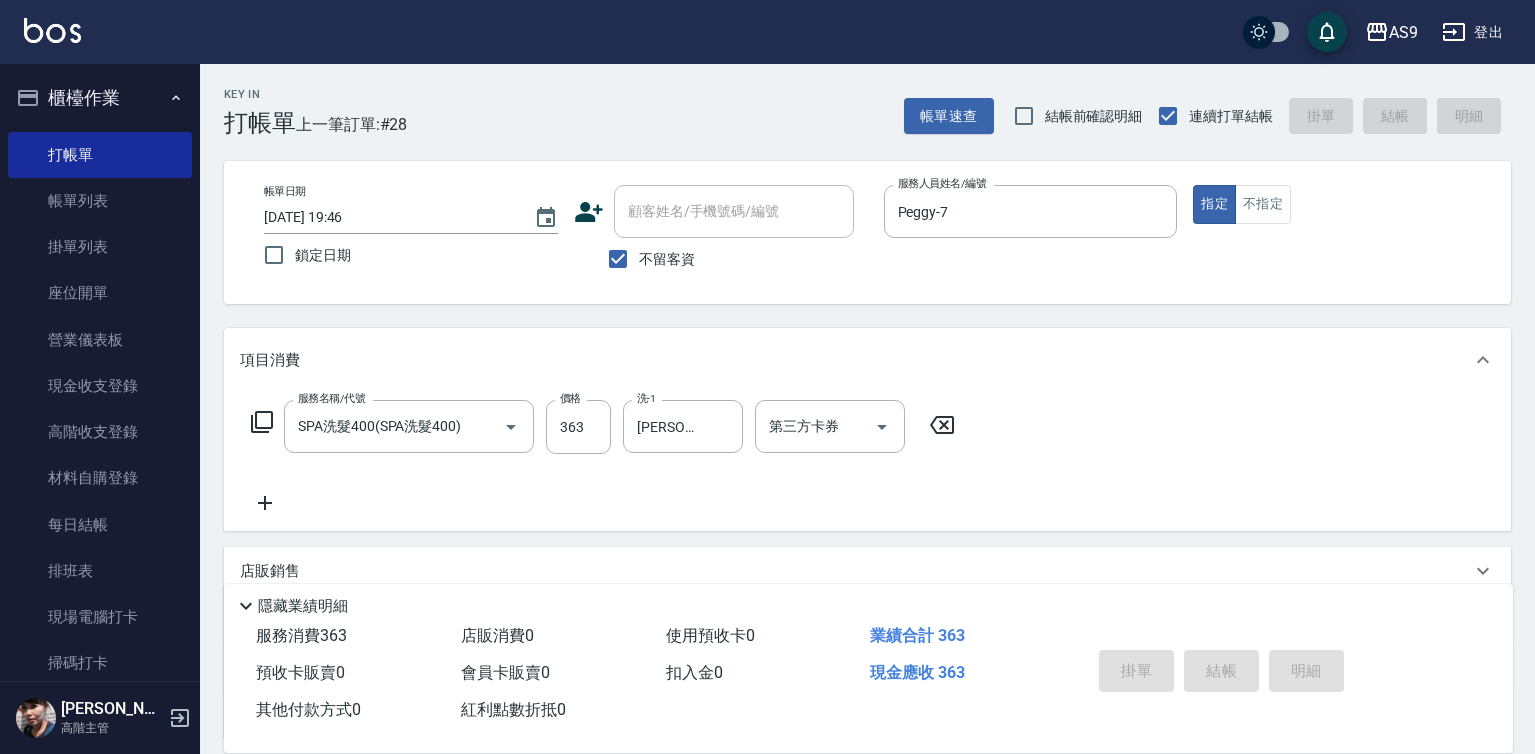 type 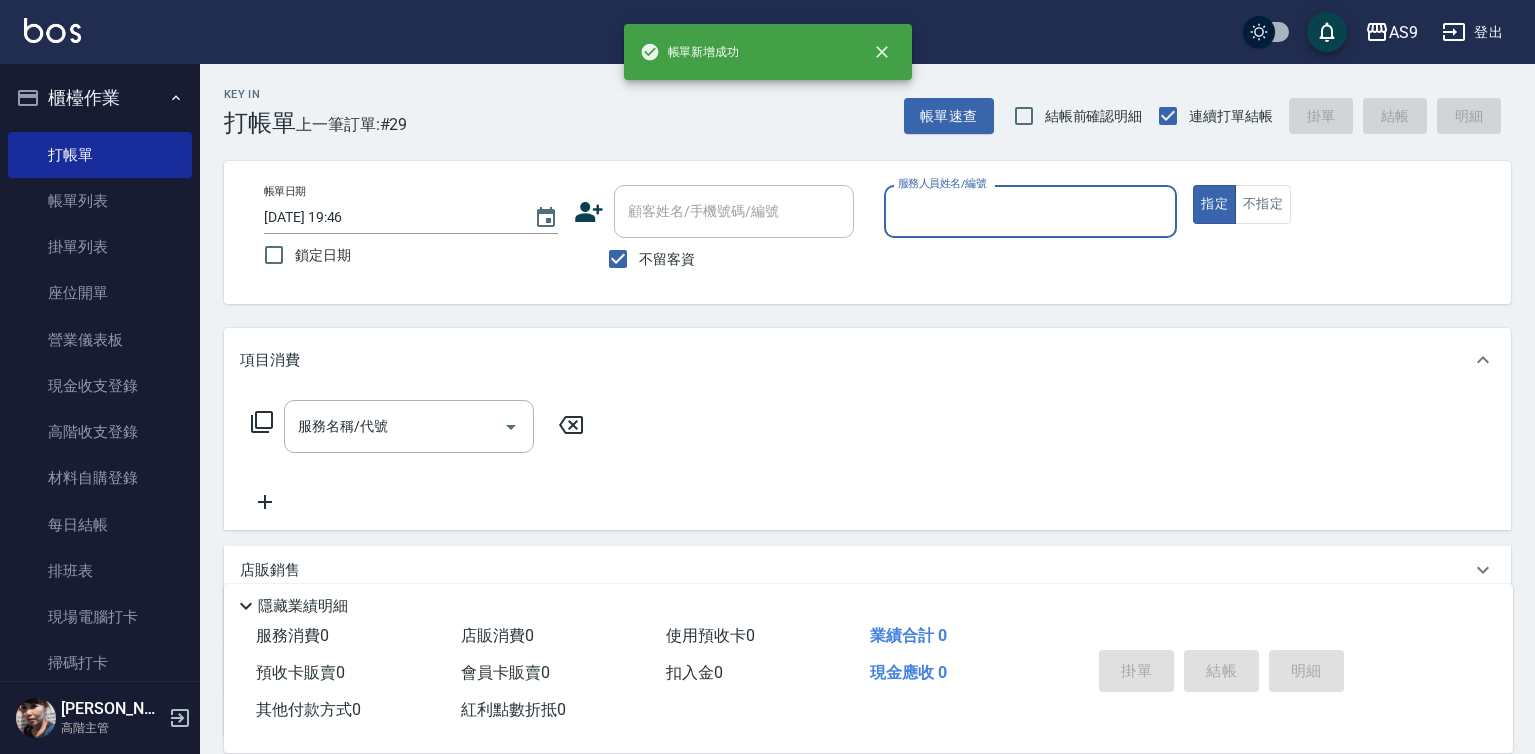drag, startPoint x: 939, startPoint y: 188, endPoint x: 936, endPoint y: 208, distance: 20.22375 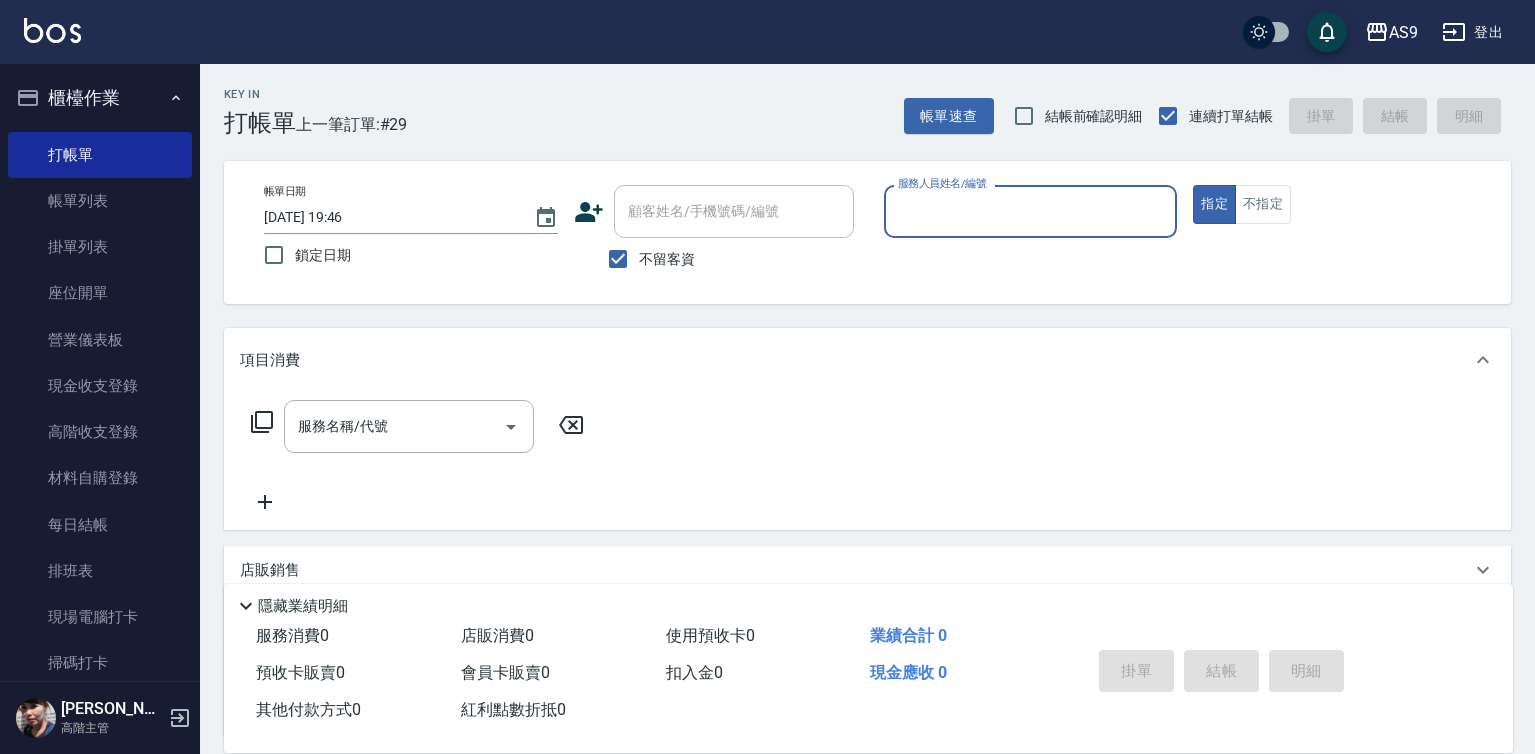 click on "服務人員姓名/編號" at bounding box center (1031, 211) 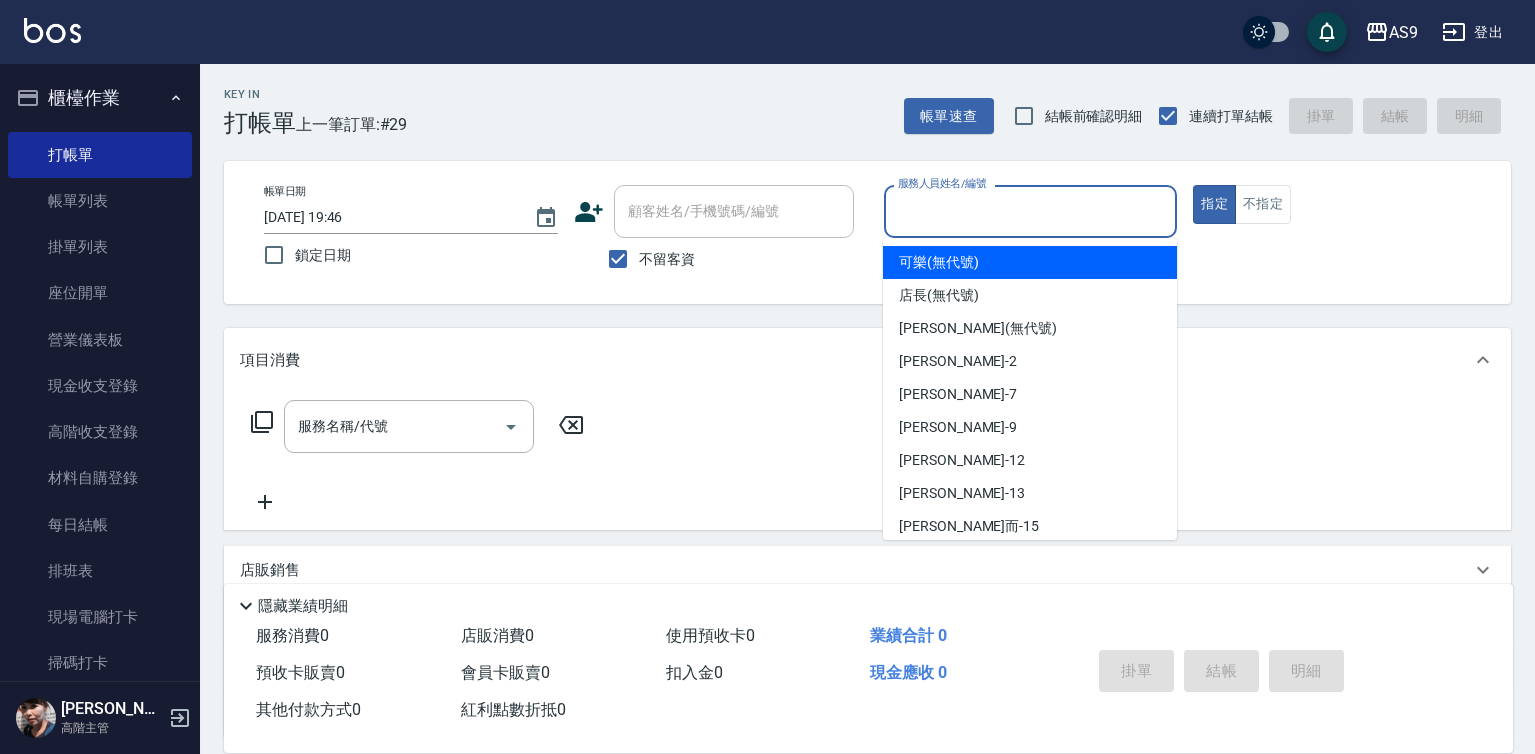 click on "可樂 (無代號)" at bounding box center (939, 262) 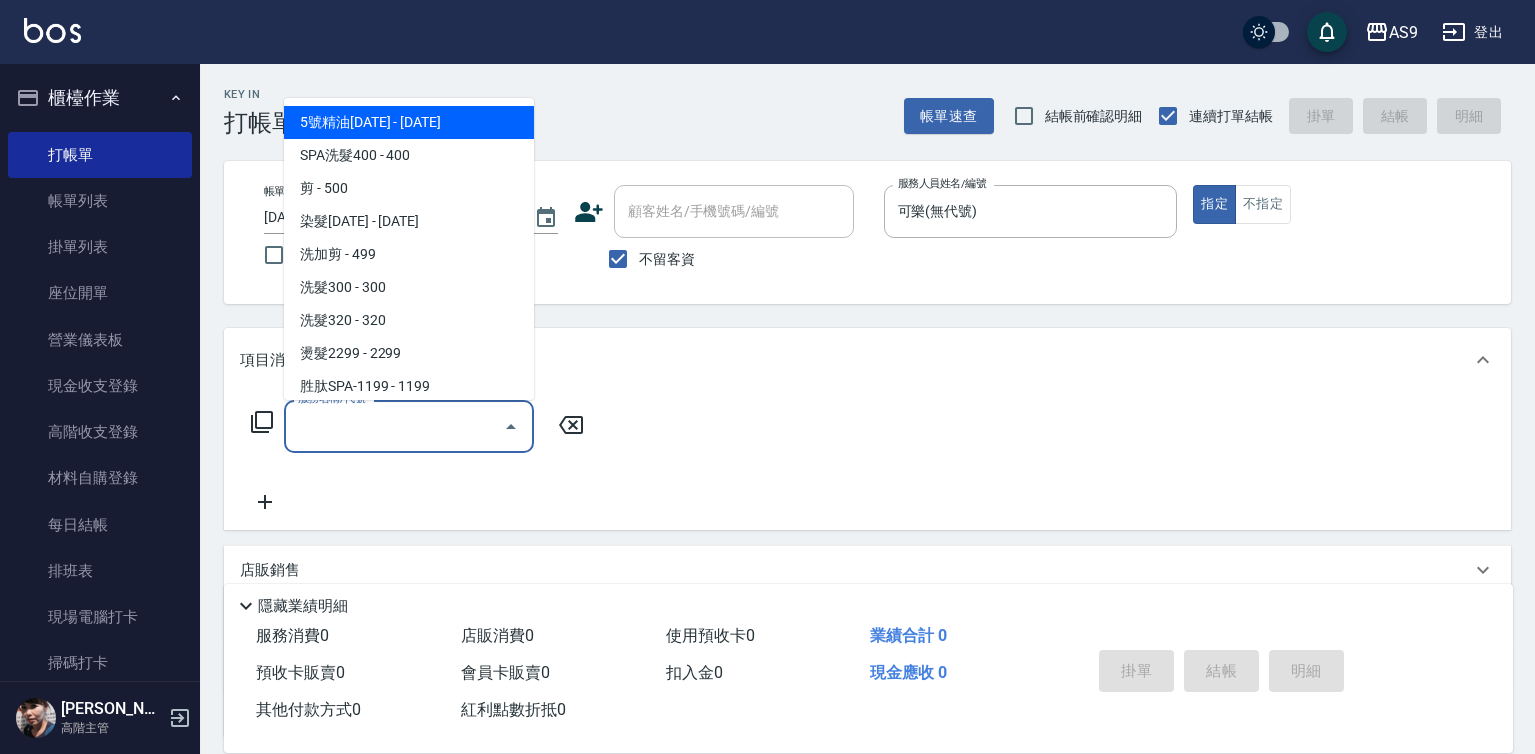 click on "服務名稱/代號" at bounding box center [394, 426] 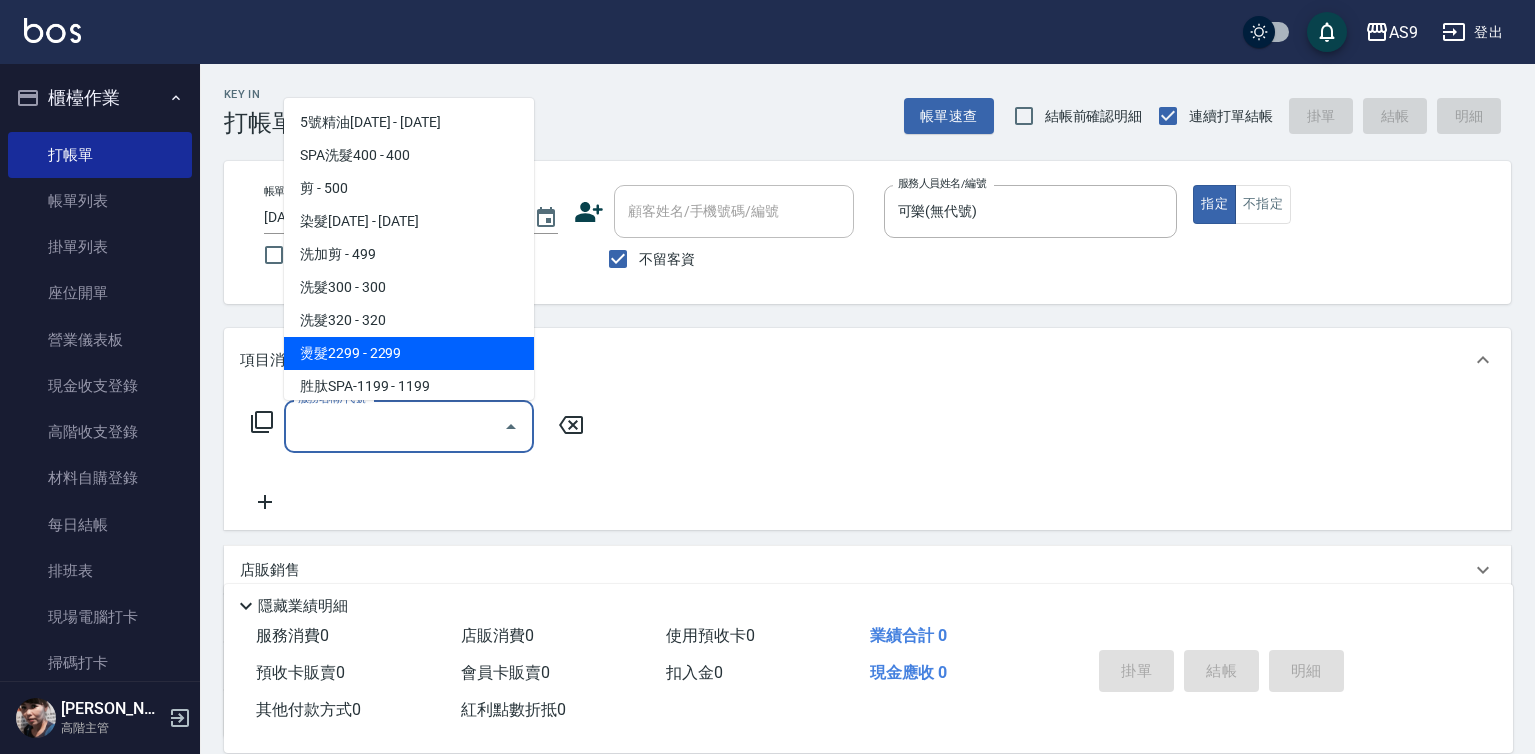 click on "燙髮2299 - 2299" at bounding box center (409, 353) 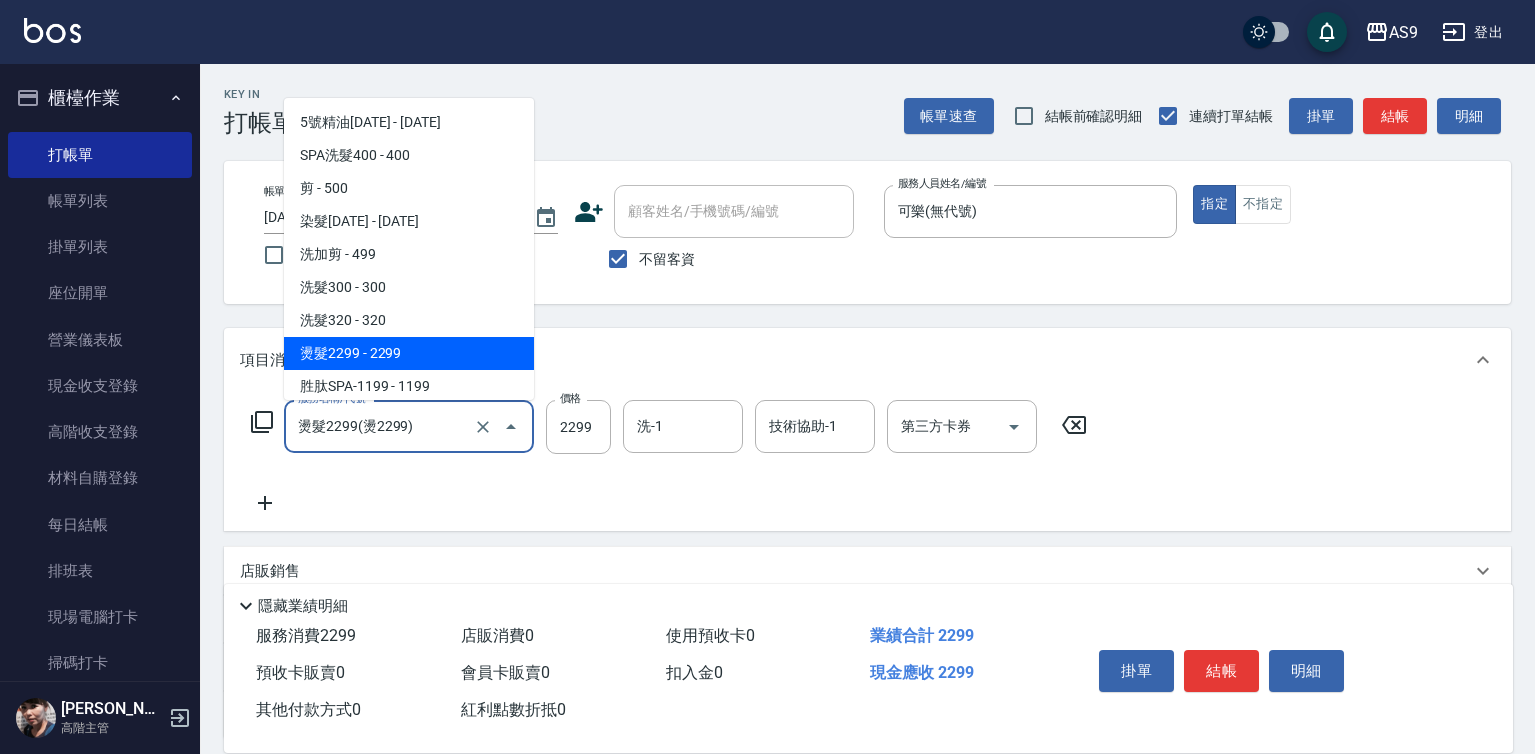 click on "燙髮2299(燙2299)" at bounding box center (381, 426) 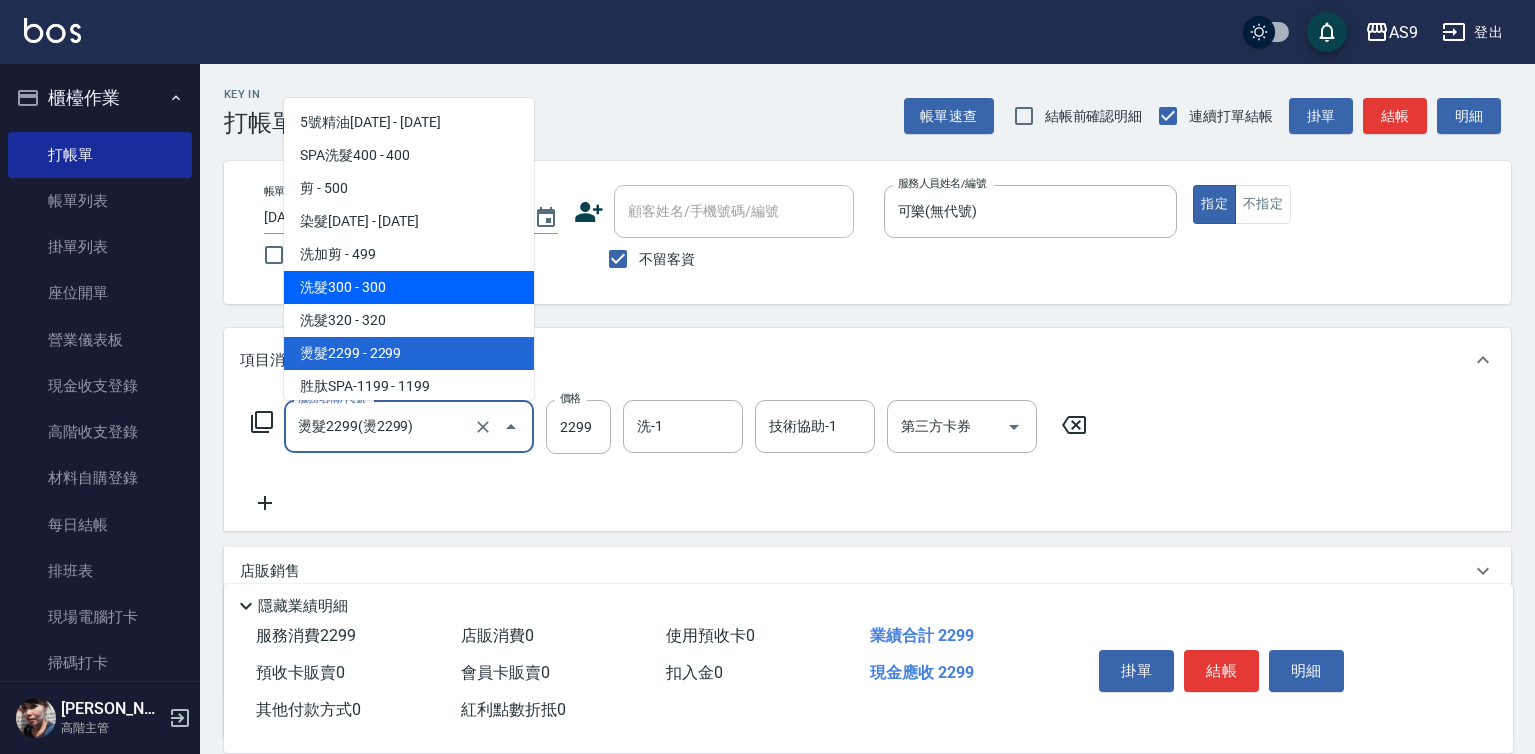 click on "洗髮300 - 300" at bounding box center (409, 287) 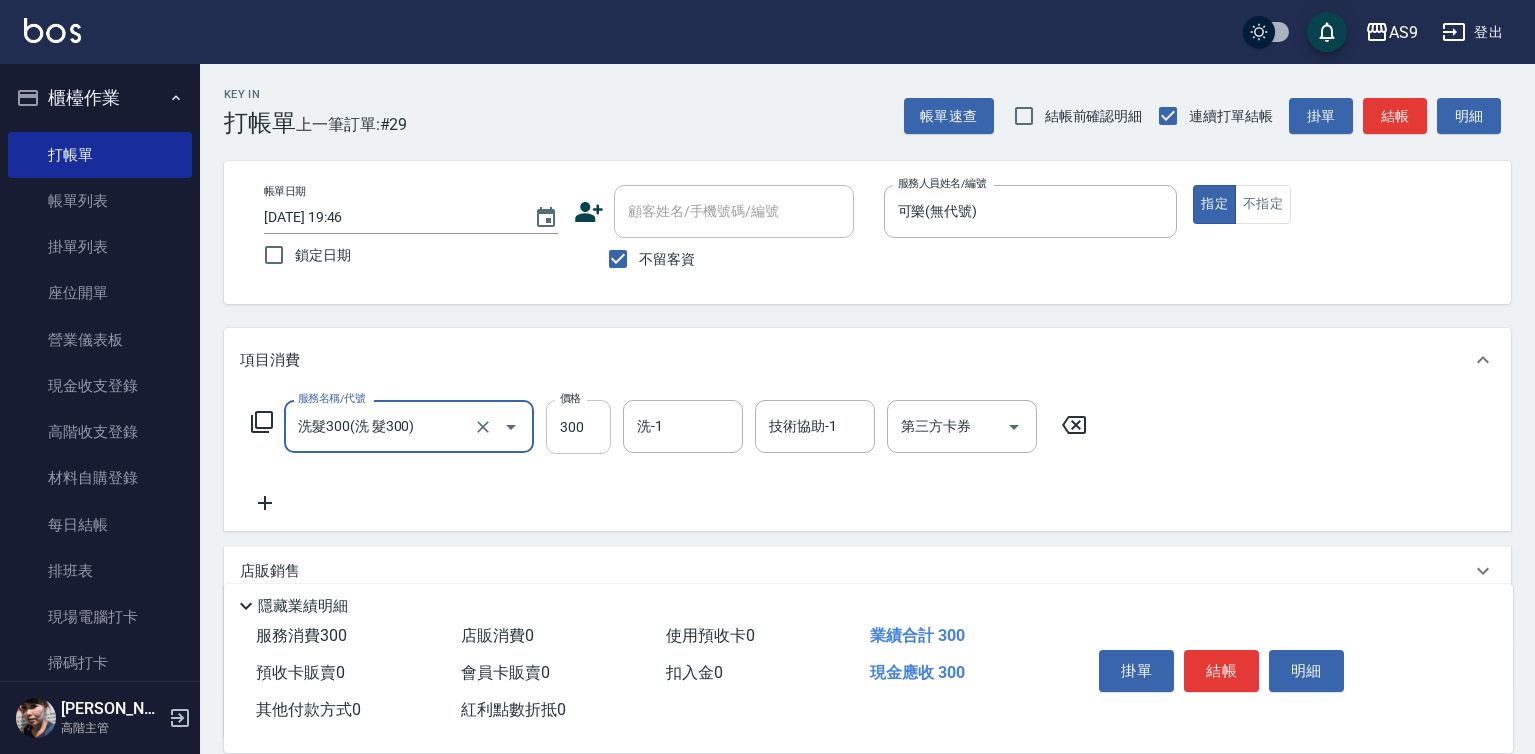 click on "300" at bounding box center [578, 427] 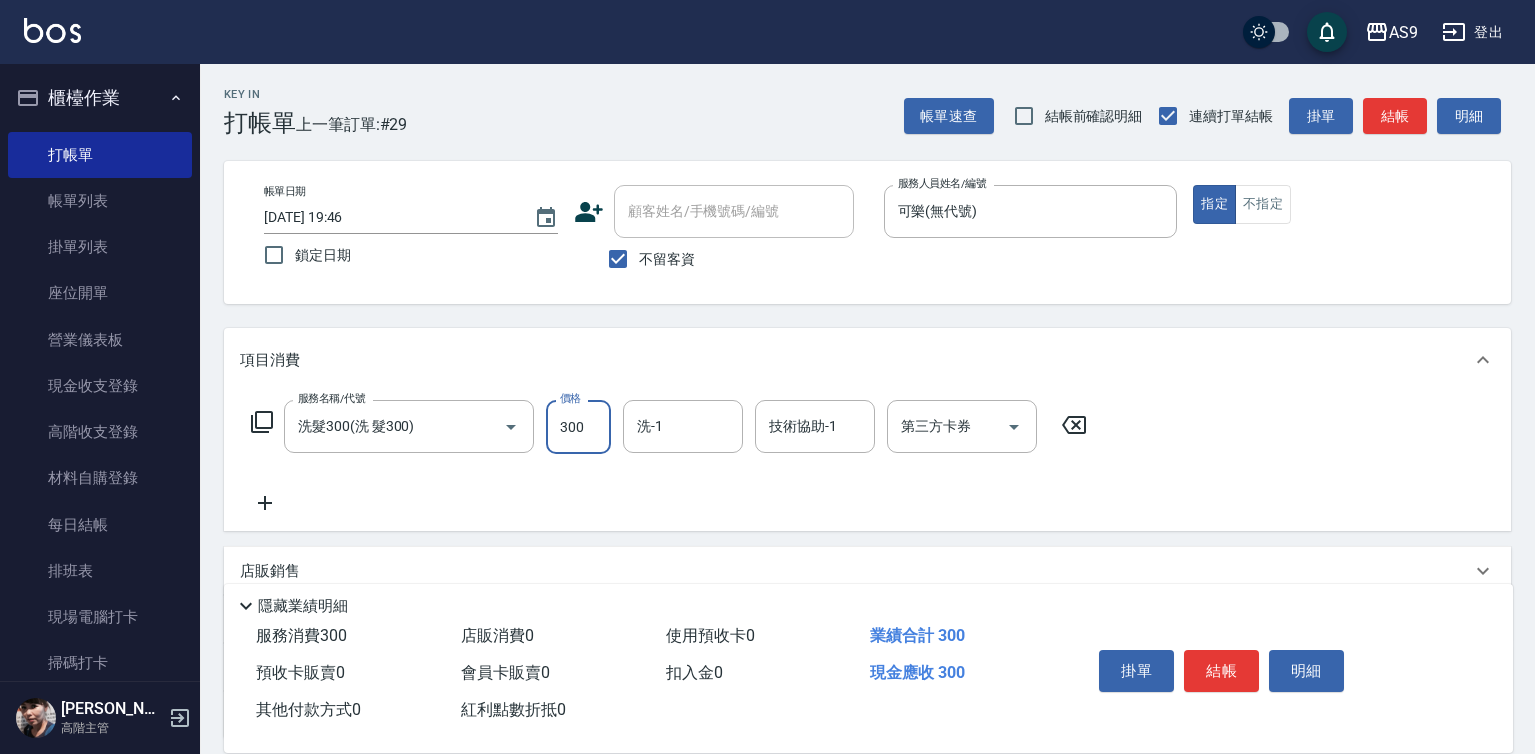 click on "300" at bounding box center [578, 427] 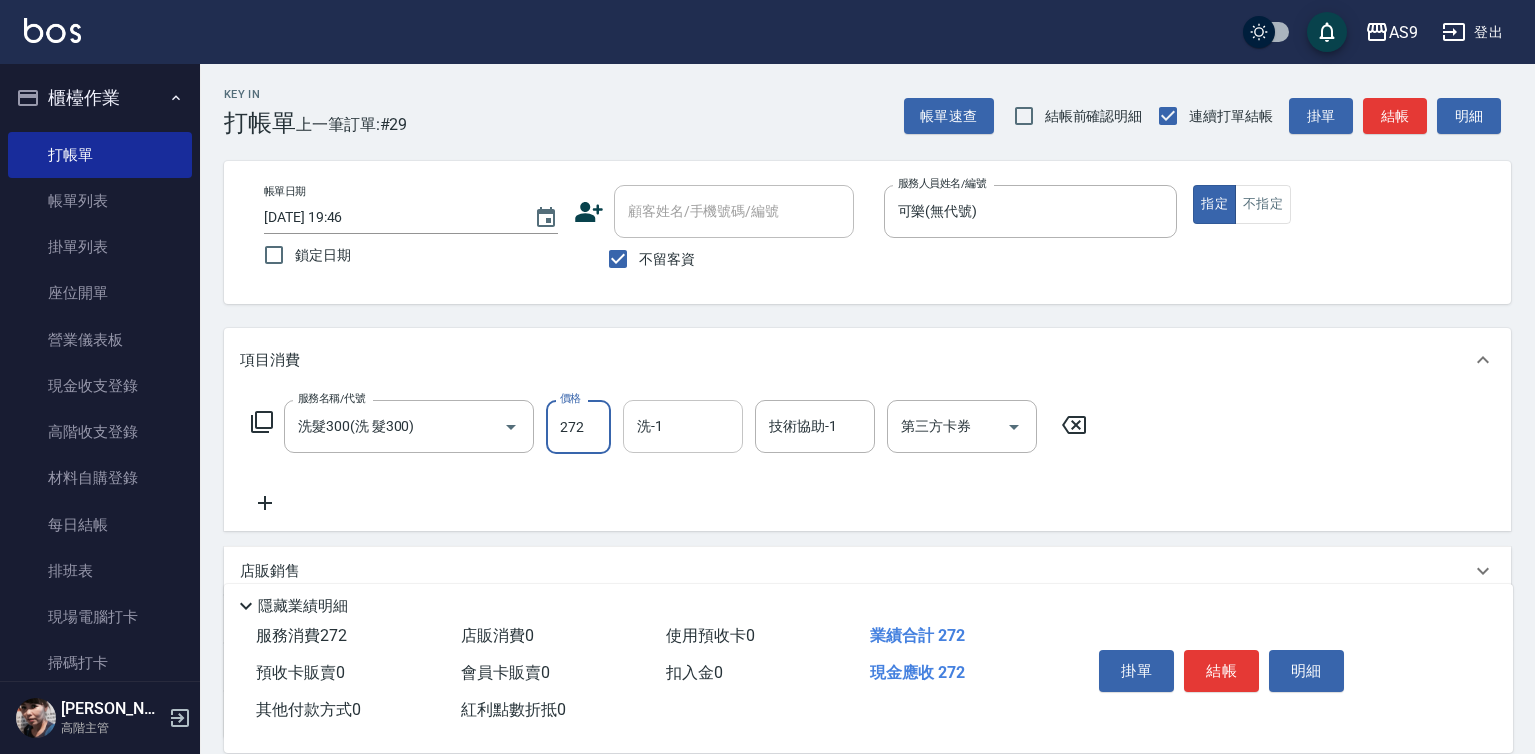 type on "272" 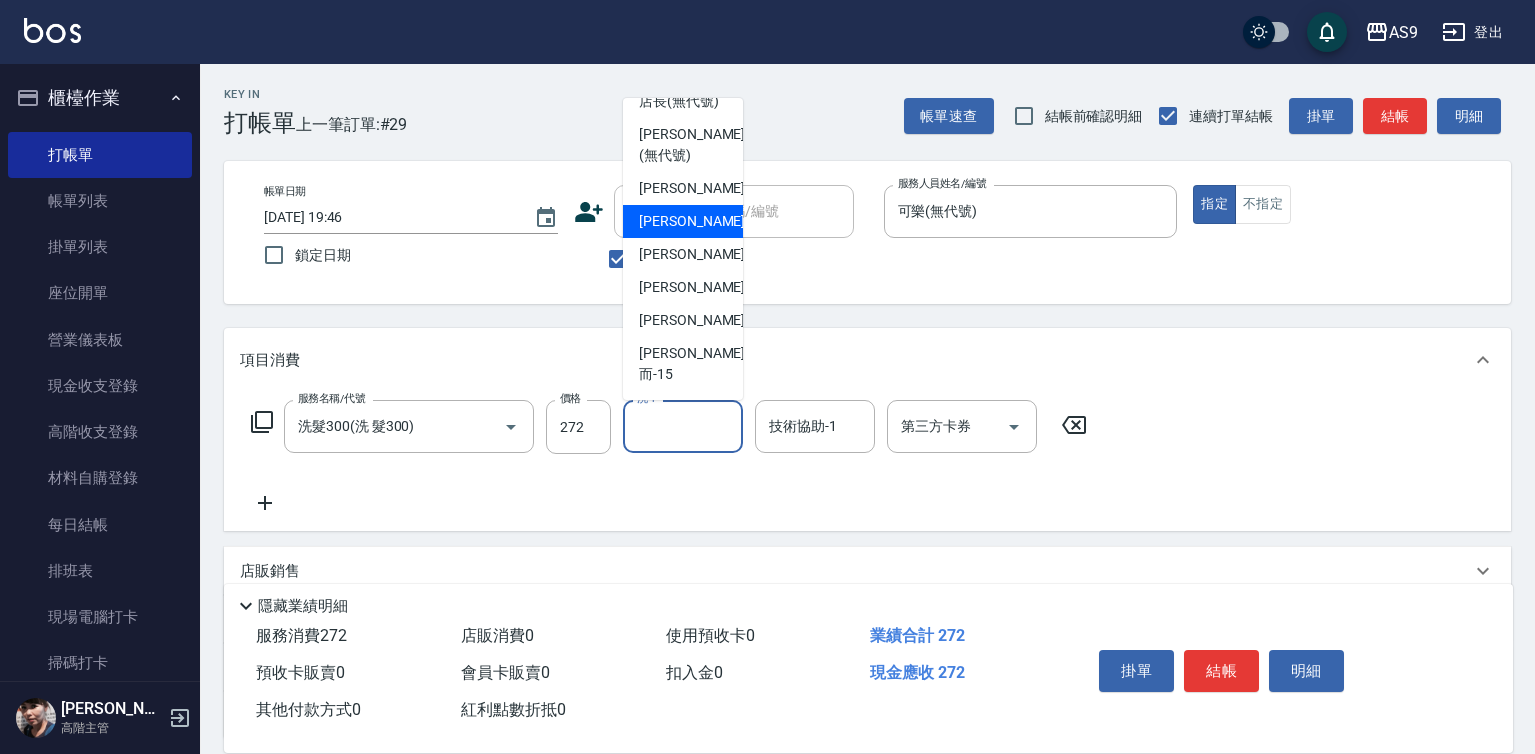 scroll, scrollTop: 100, scrollLeft: 0, axis: vertical 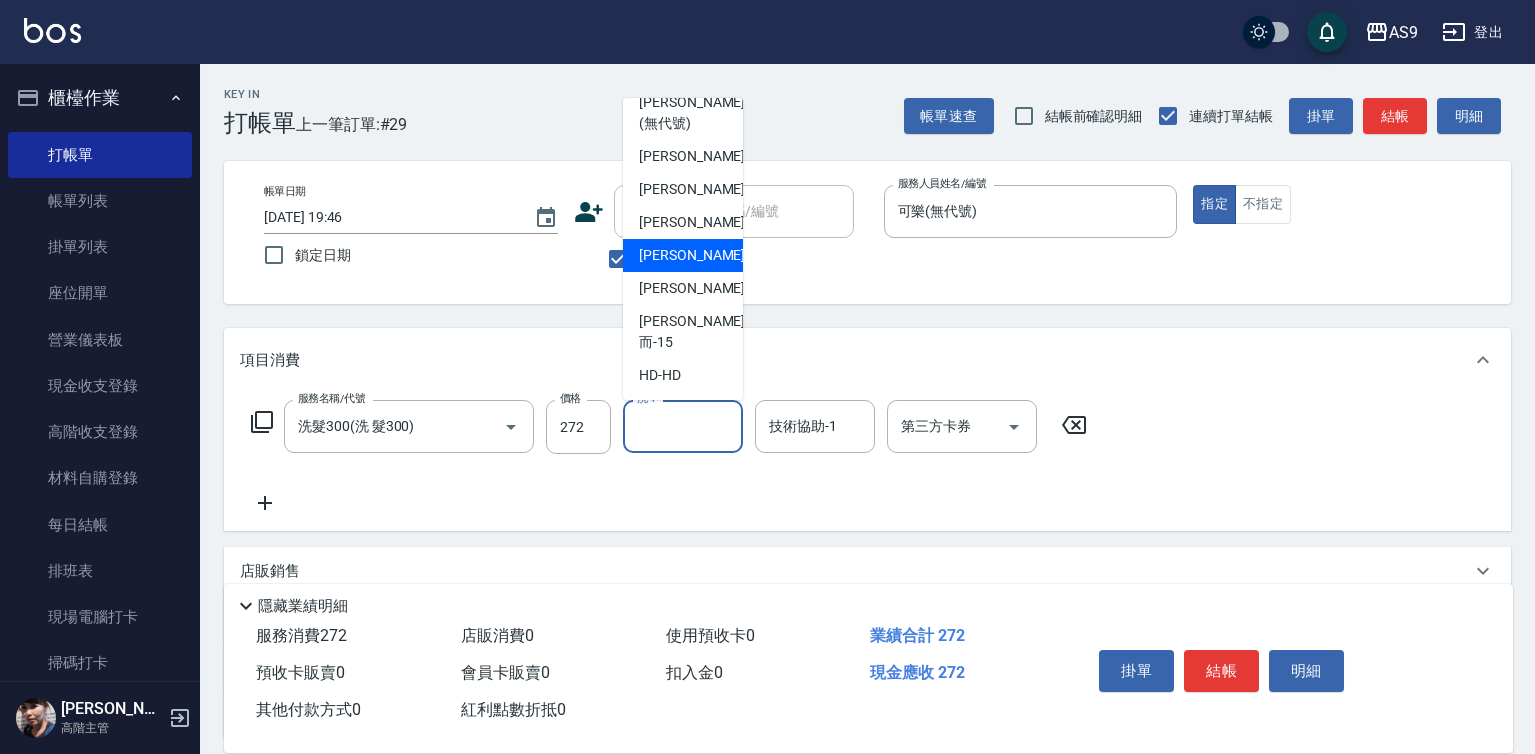 click on "[PERSON_NAME]-12" at bounding box center [702, 255] 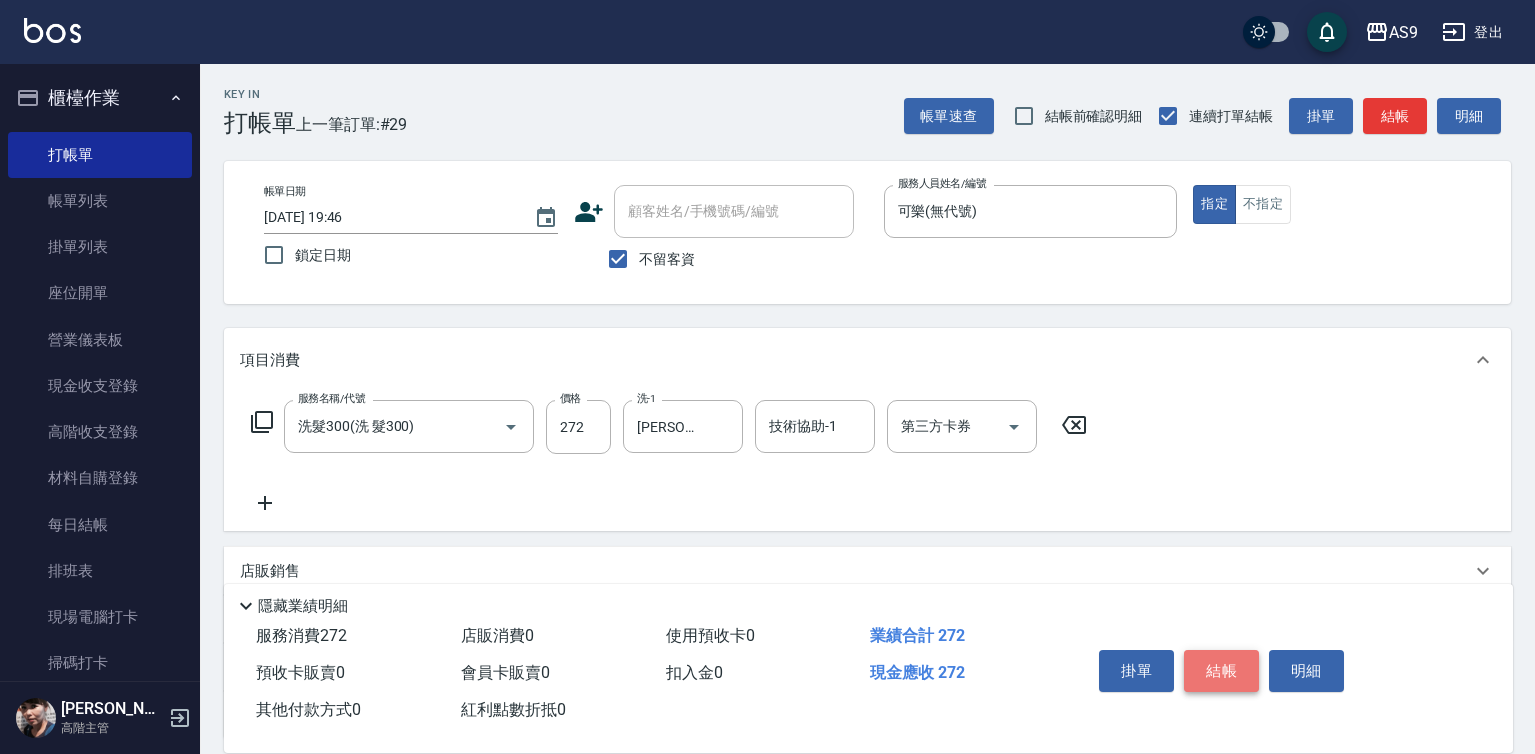 click on "結帳" at bounding box center (1221, 671) 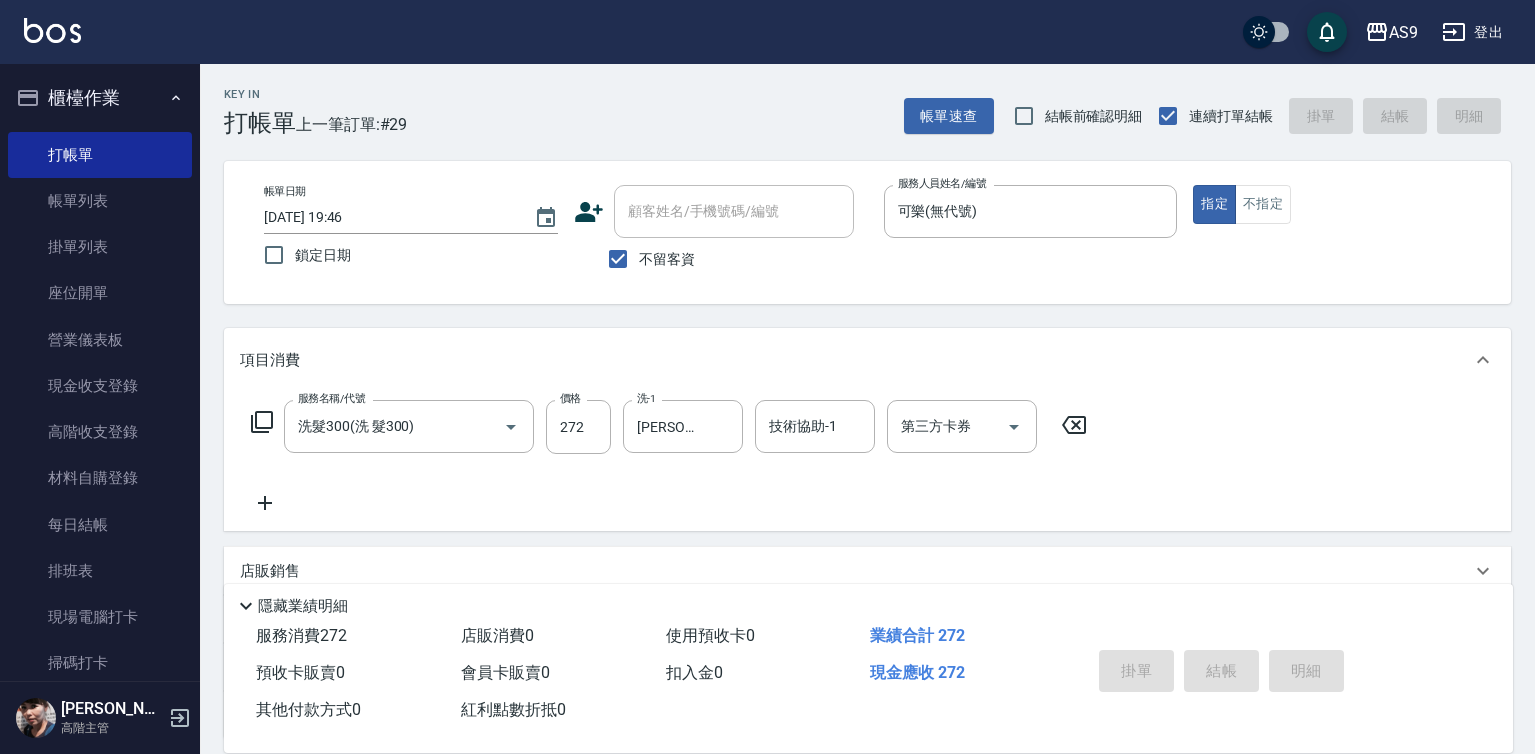 type 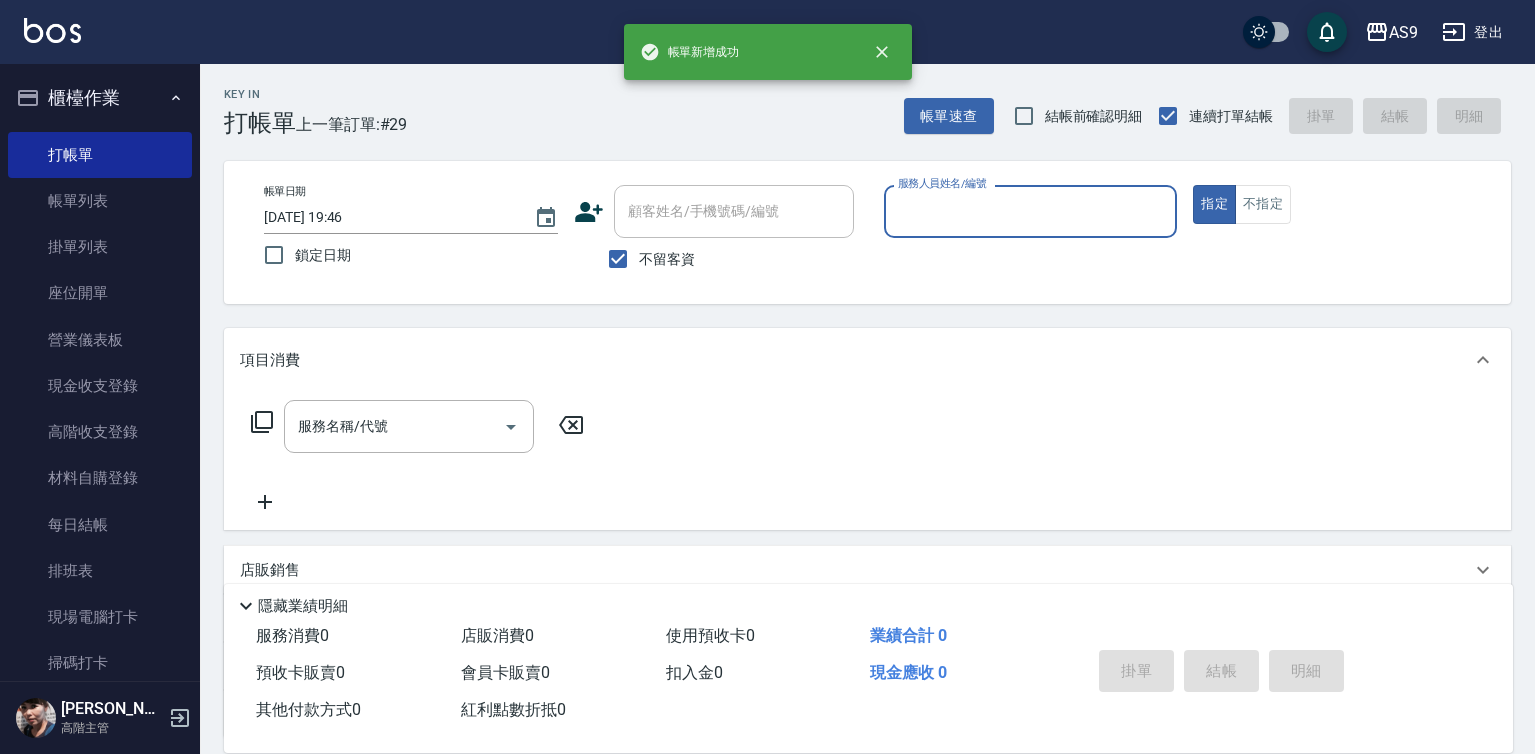click on "服務人員姓名/編號" at bounding box center [1031, 211] 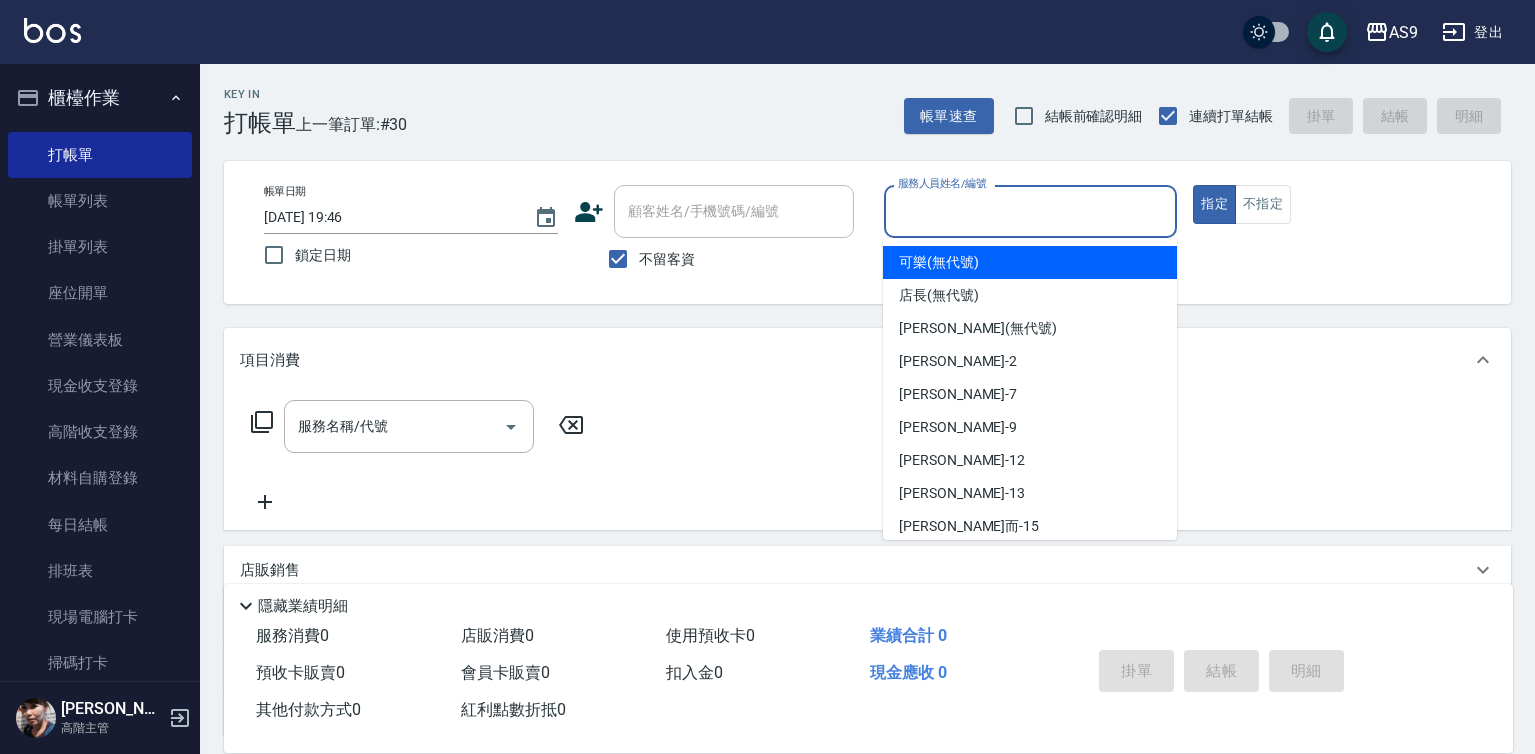 click on "可樂 (無代號)" at bounding box center (939, 262) 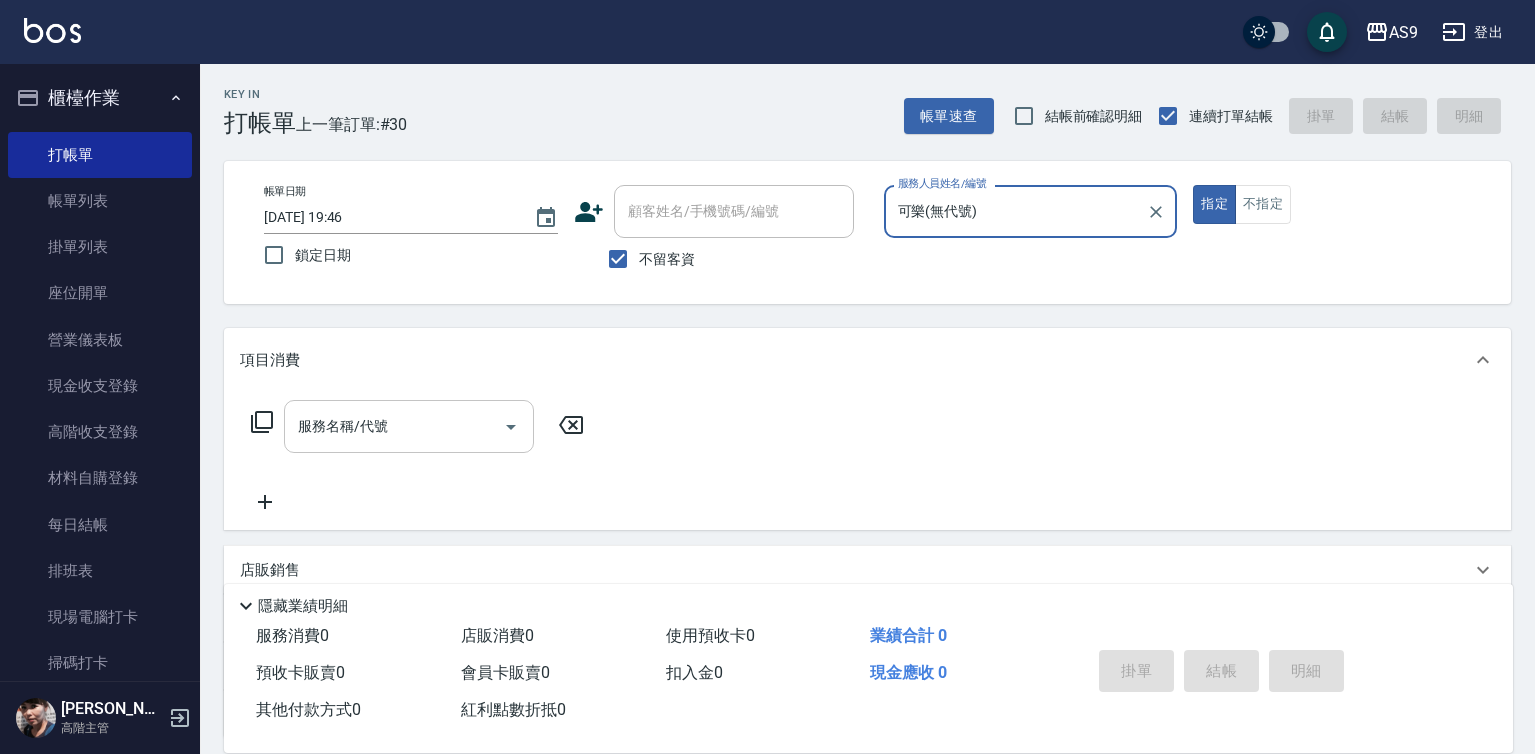 click on "服務名稱/代號" at bounding box center [394, 426] 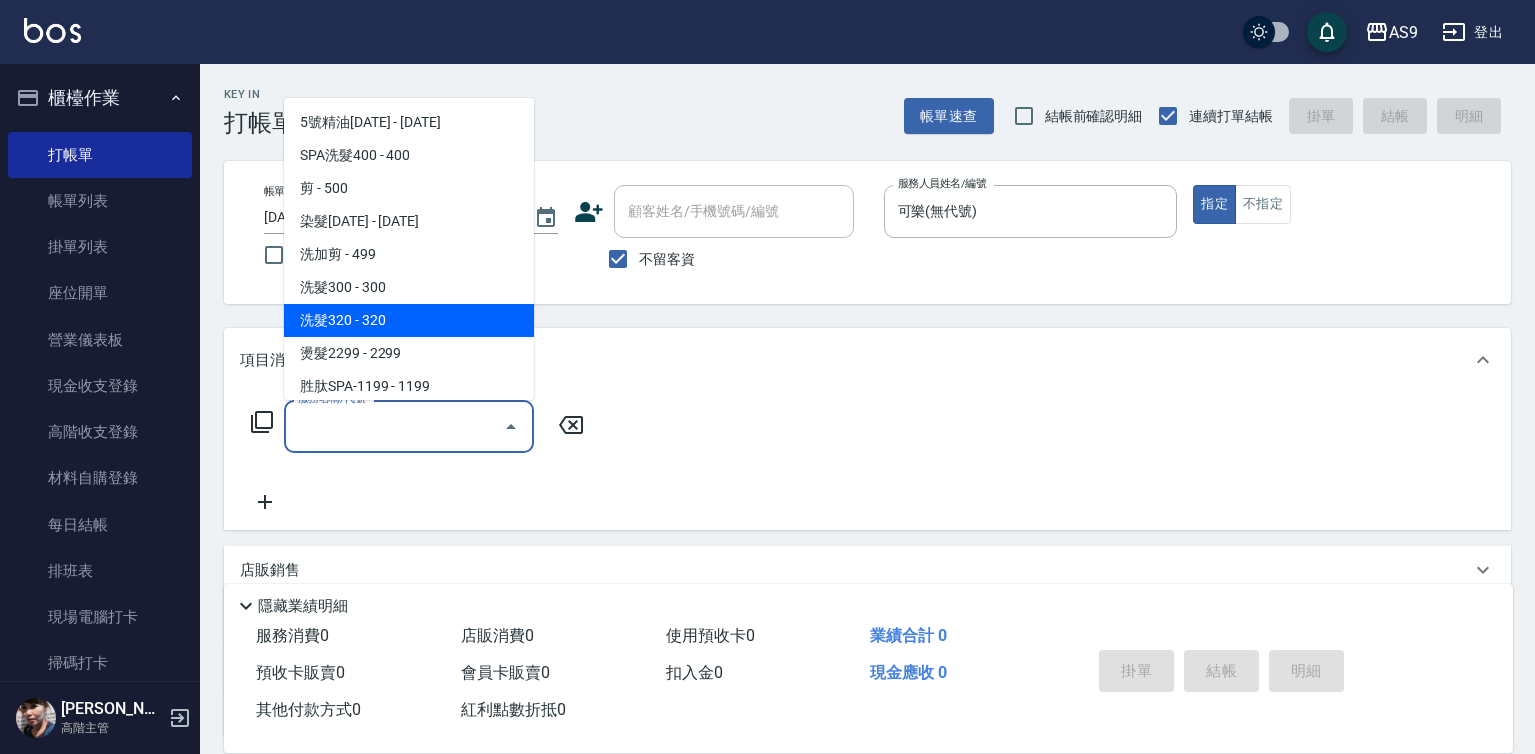 click on "洗髮320 - 320" at bounding box center [409, 320] 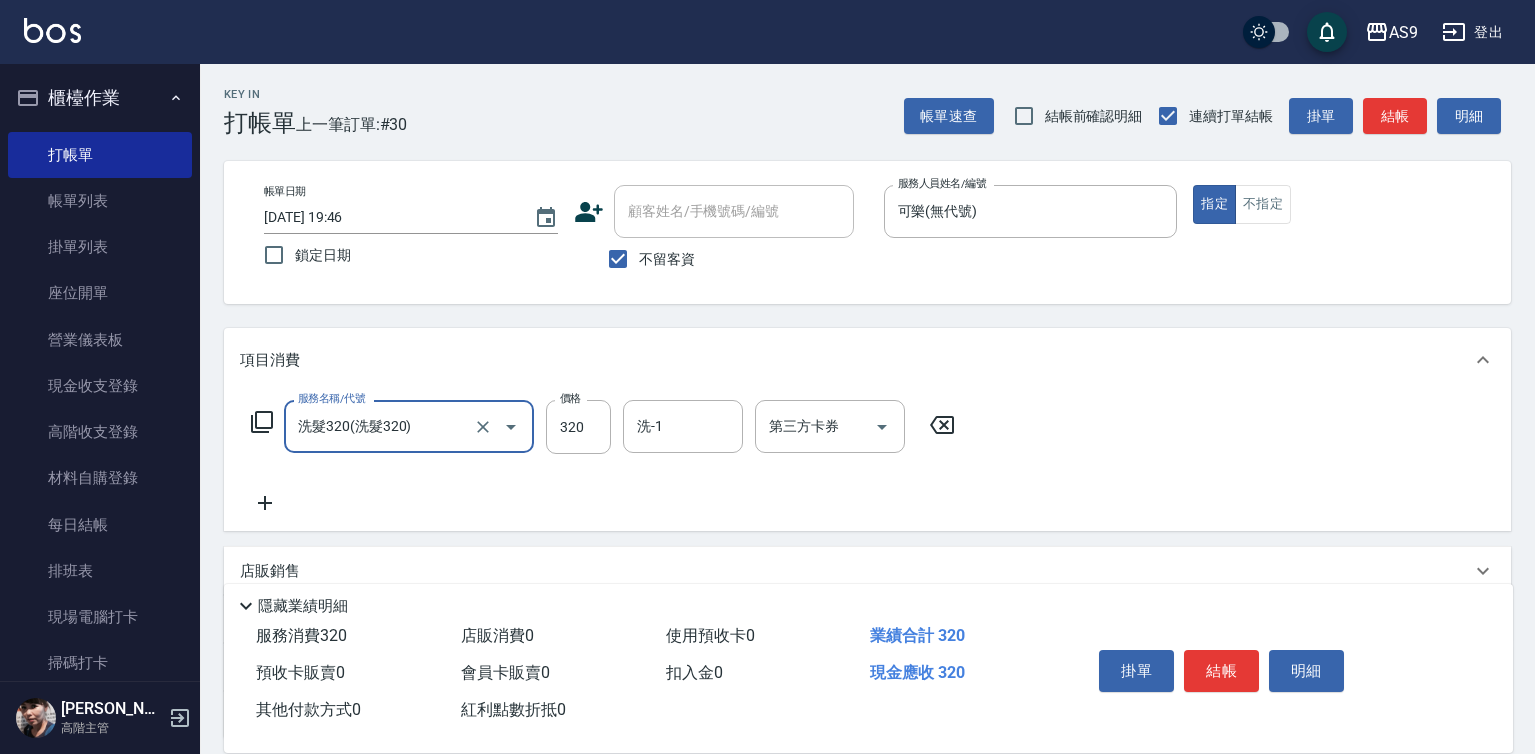 click on "服務名稱/代號 洗髮320(洗髮320) 服務名稱/代號 價格 320 價格 洗-1 洗-1 第三方卡券 第三方卡券" at bounding box center [603, 427] 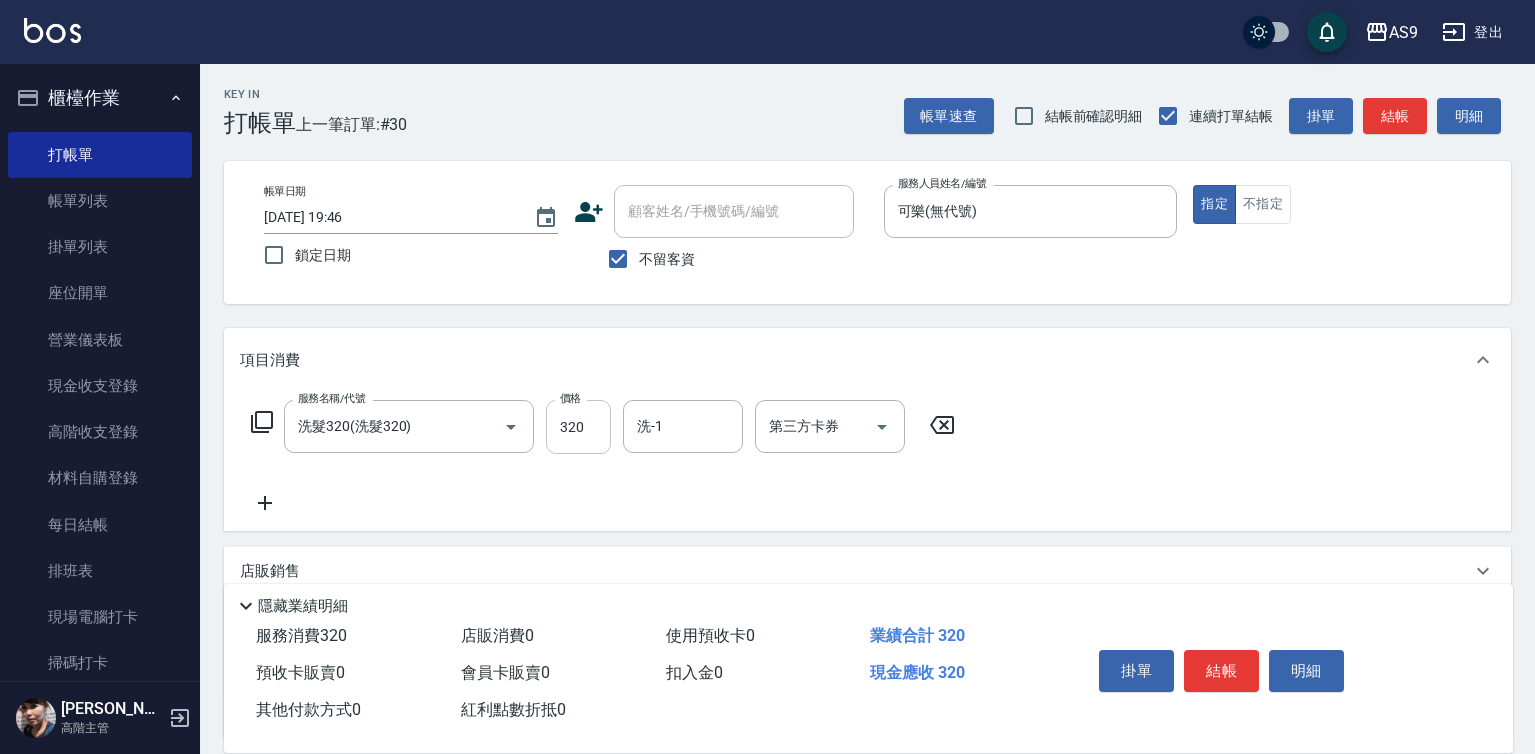click on "320" at bounding box center [578, 427] 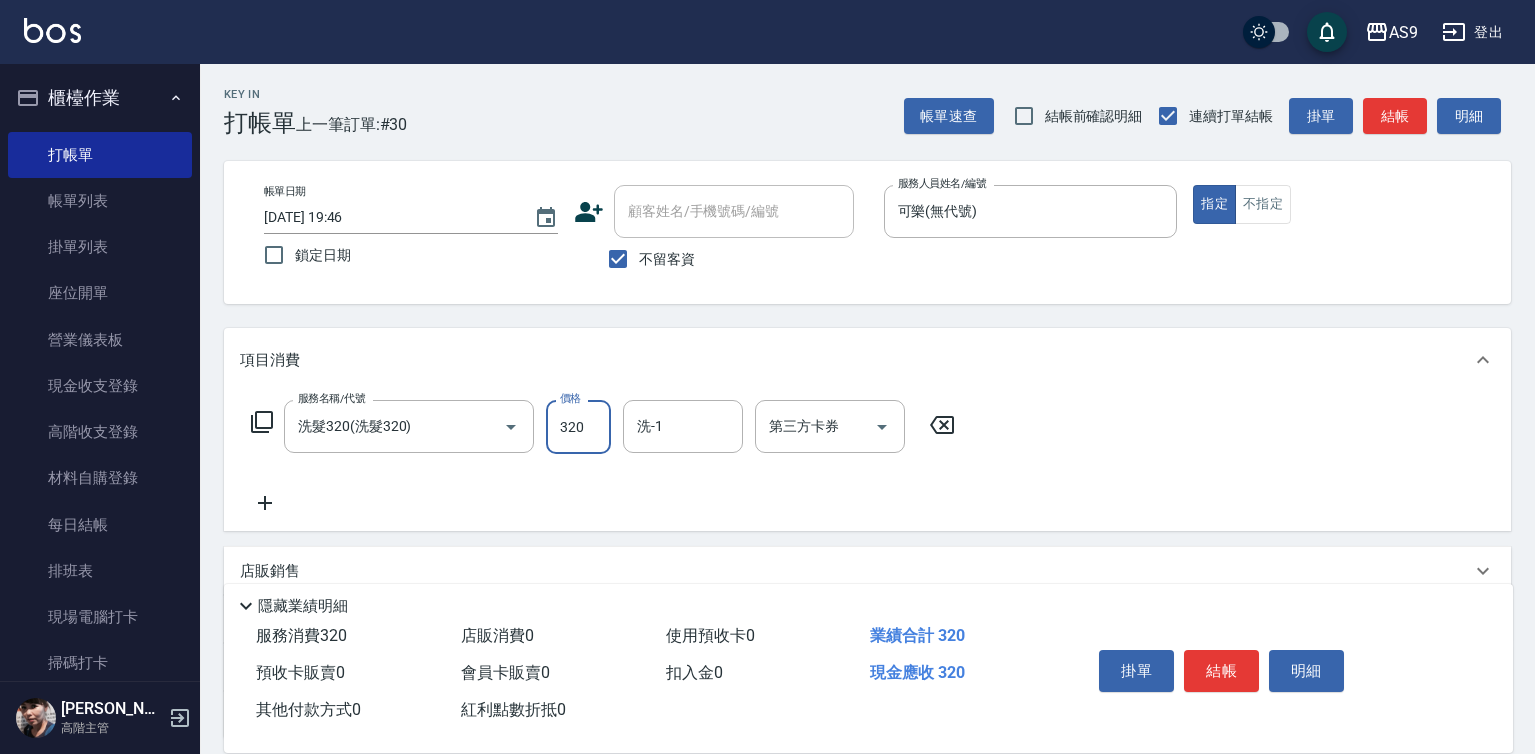 click on "320" at bounding box center [578, 427] 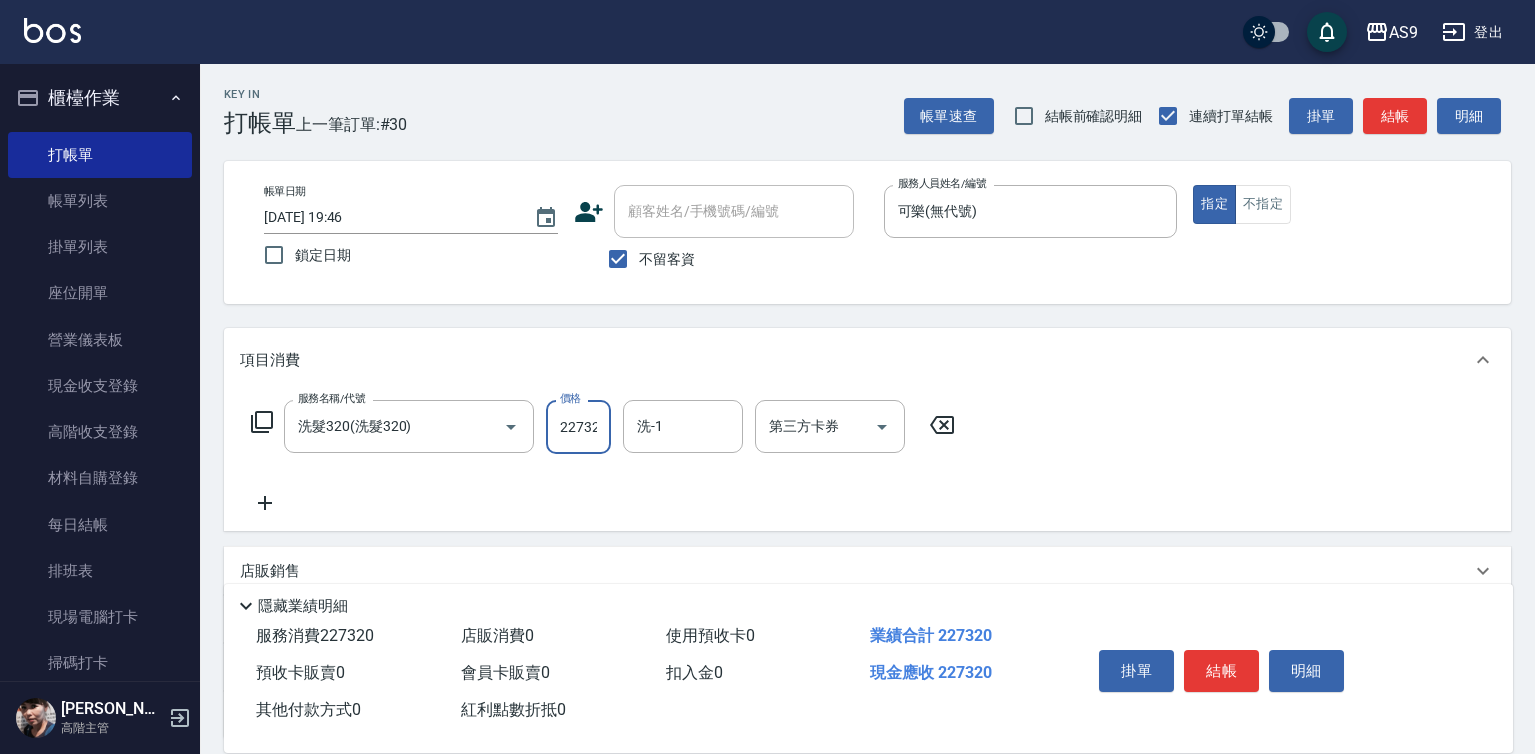 click on "227320" at bounding box center (578, 427) 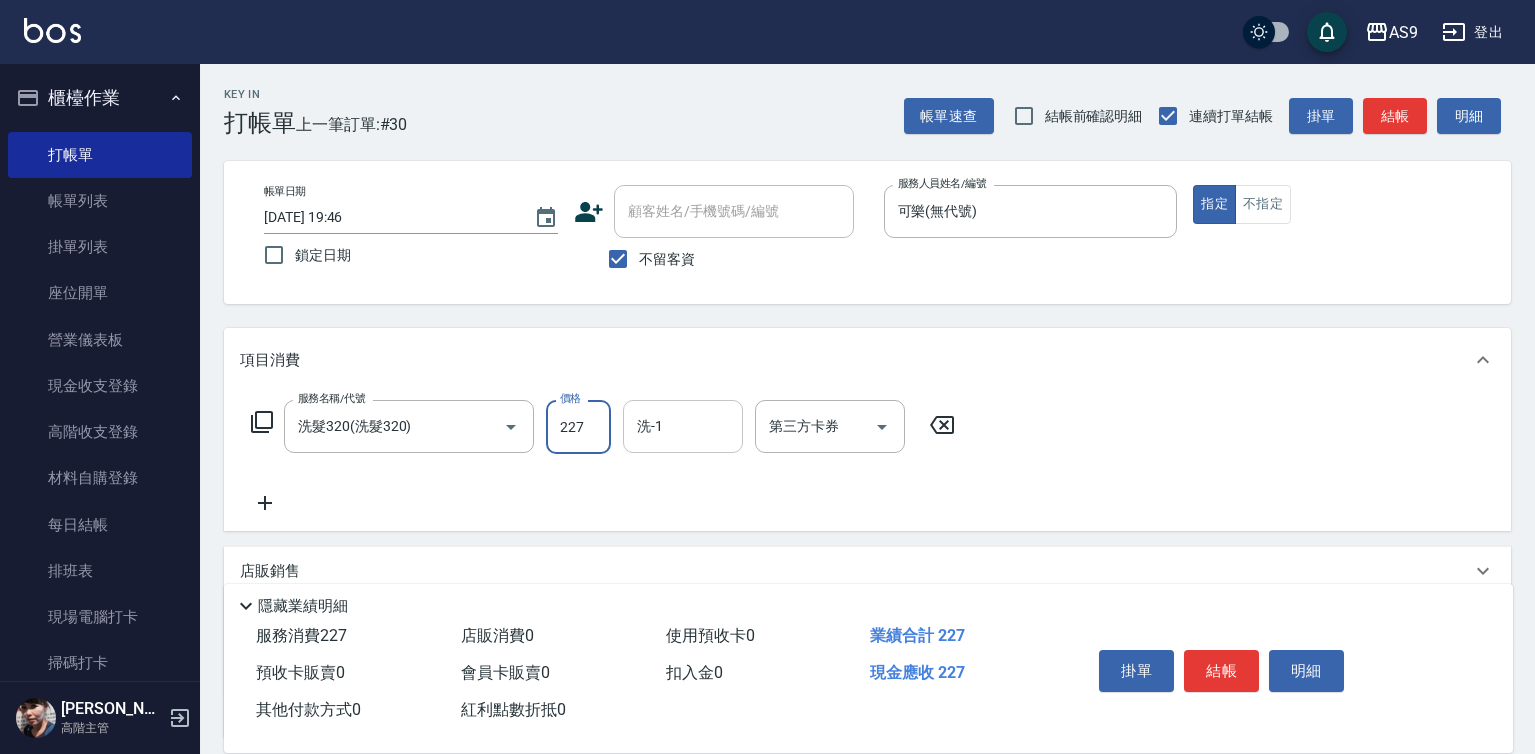 type on "227" 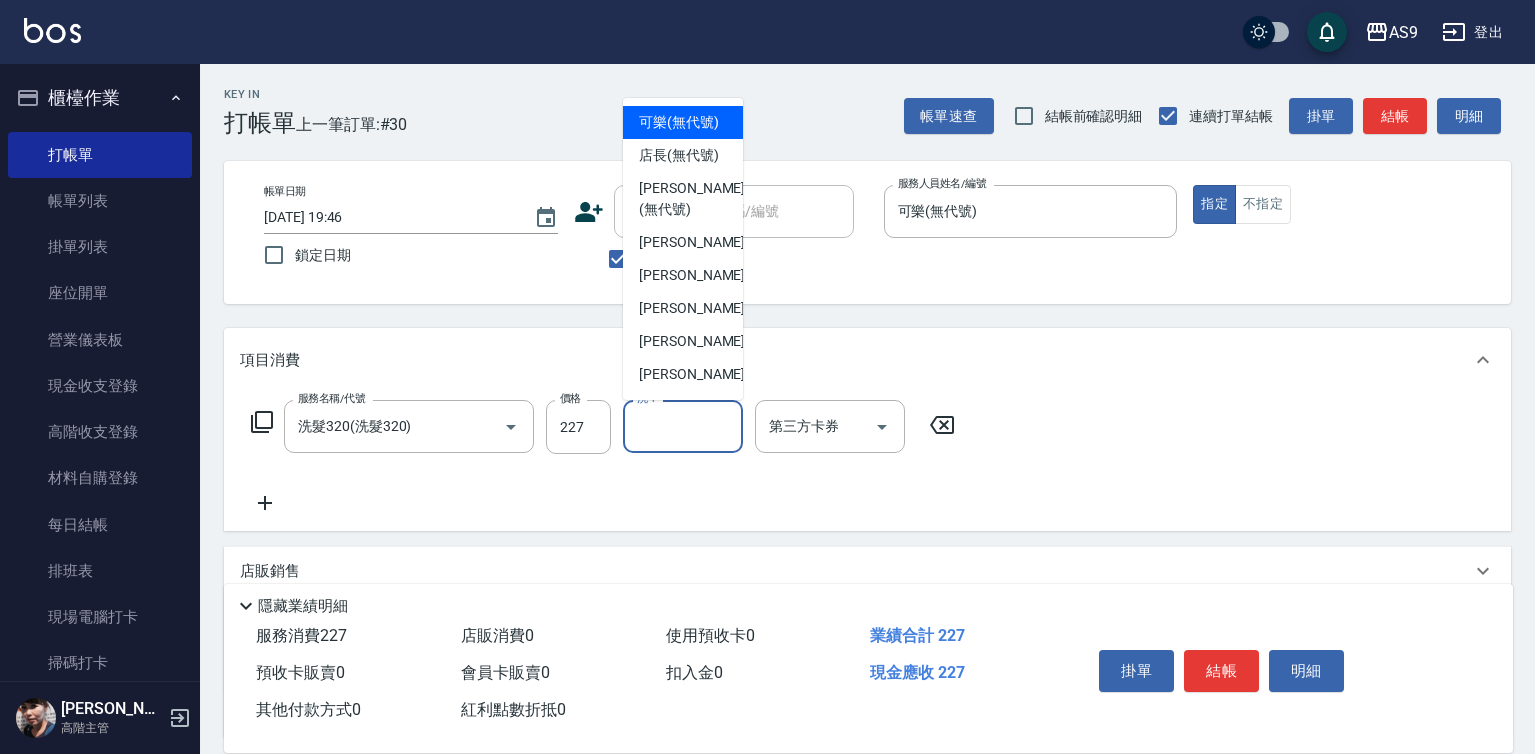 drag, startPoint x: 644, startPoint y: 424, endPoint x: 662, endPoint y: 419, distance: 18.681541 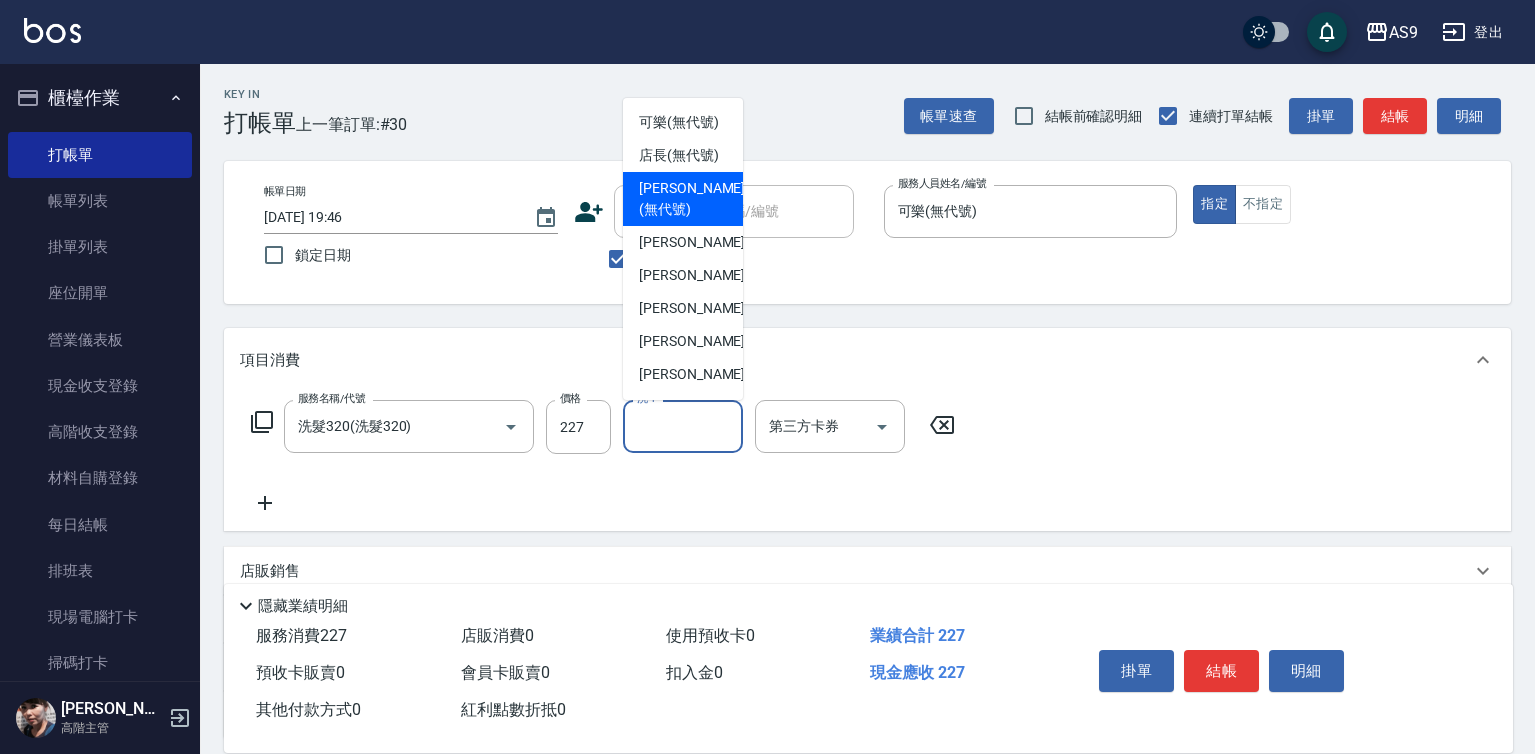click on "[PERSON_NAME] (無代號)" at bounding box center (692, 199) 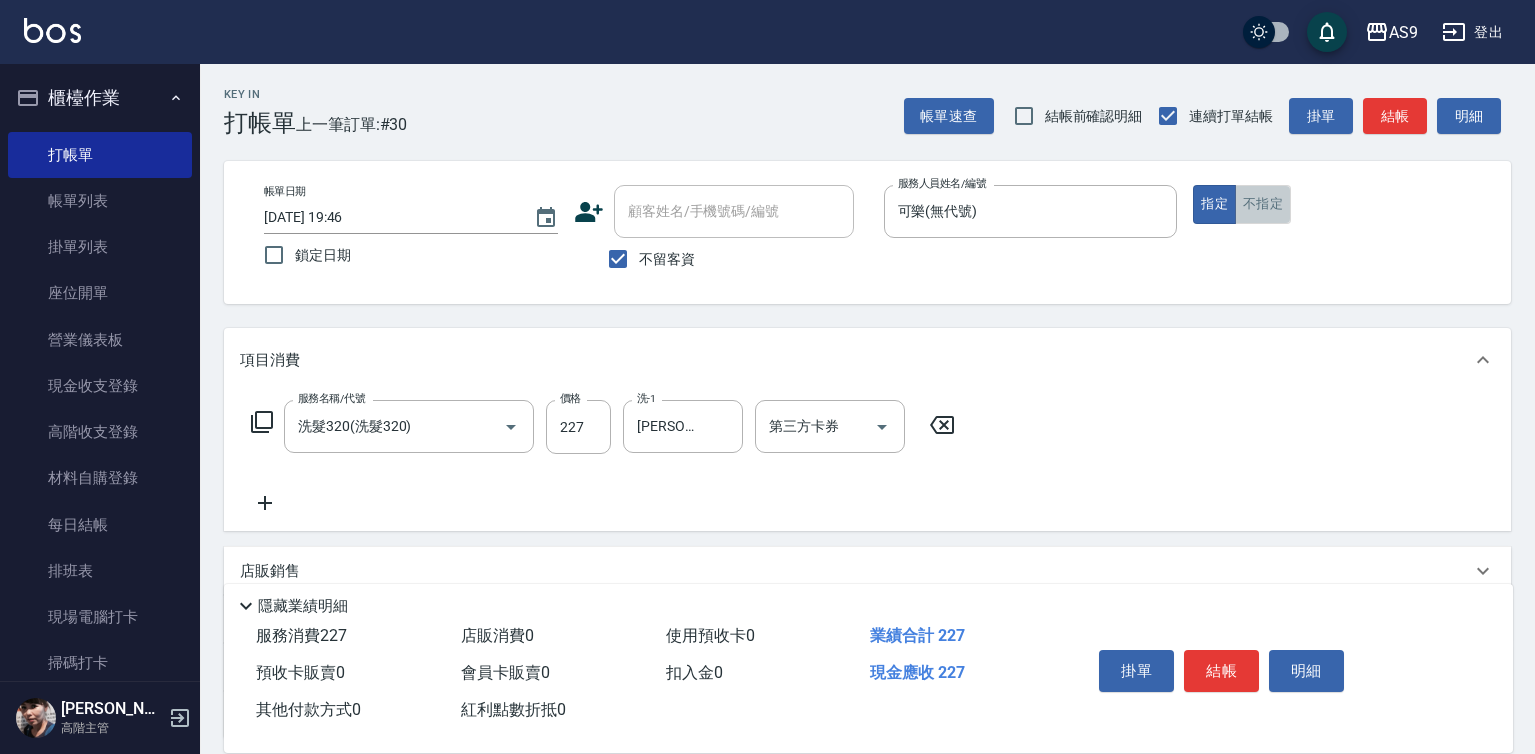 click on "不指定" at bounding box center (1263, 204) 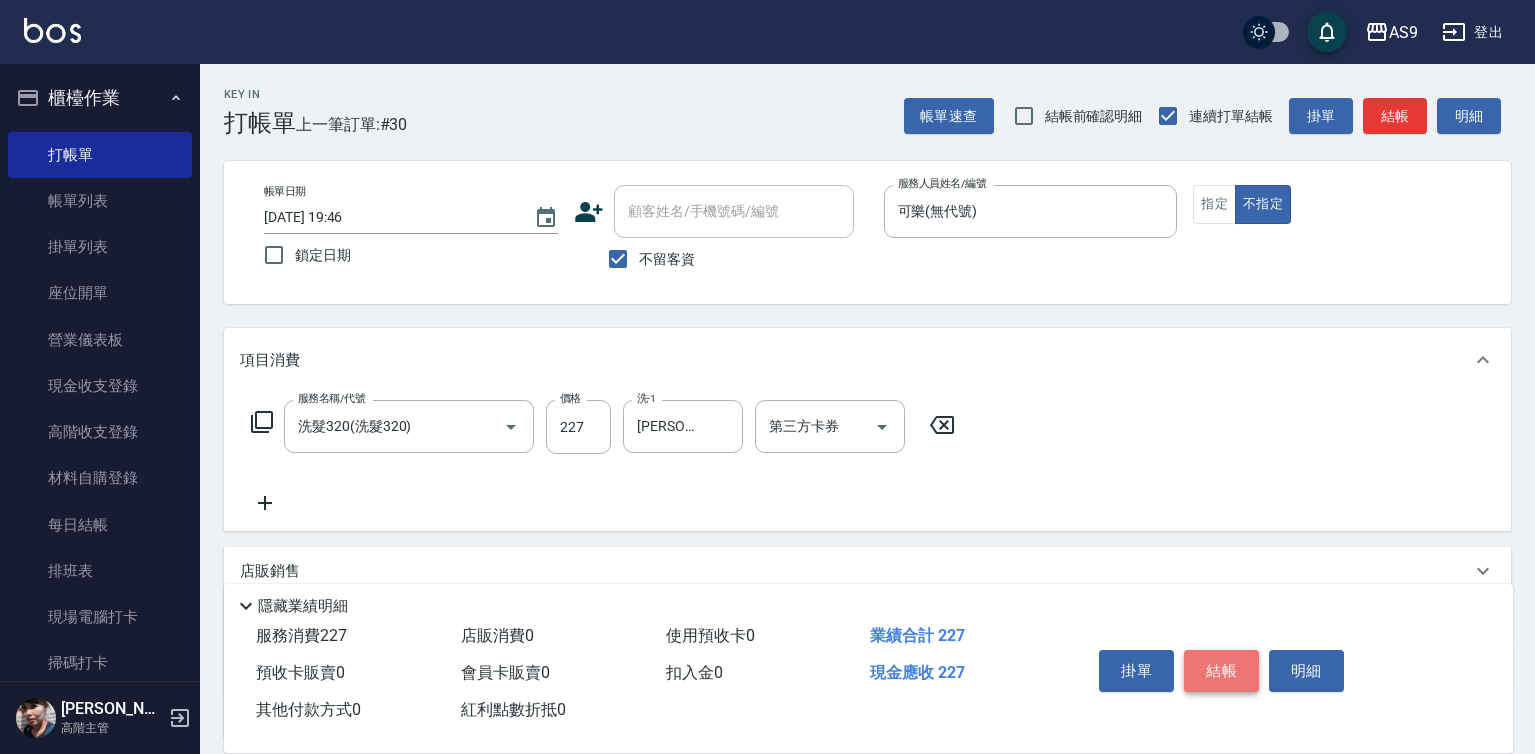 click on "結帳" at bounding box center (1221, 671) 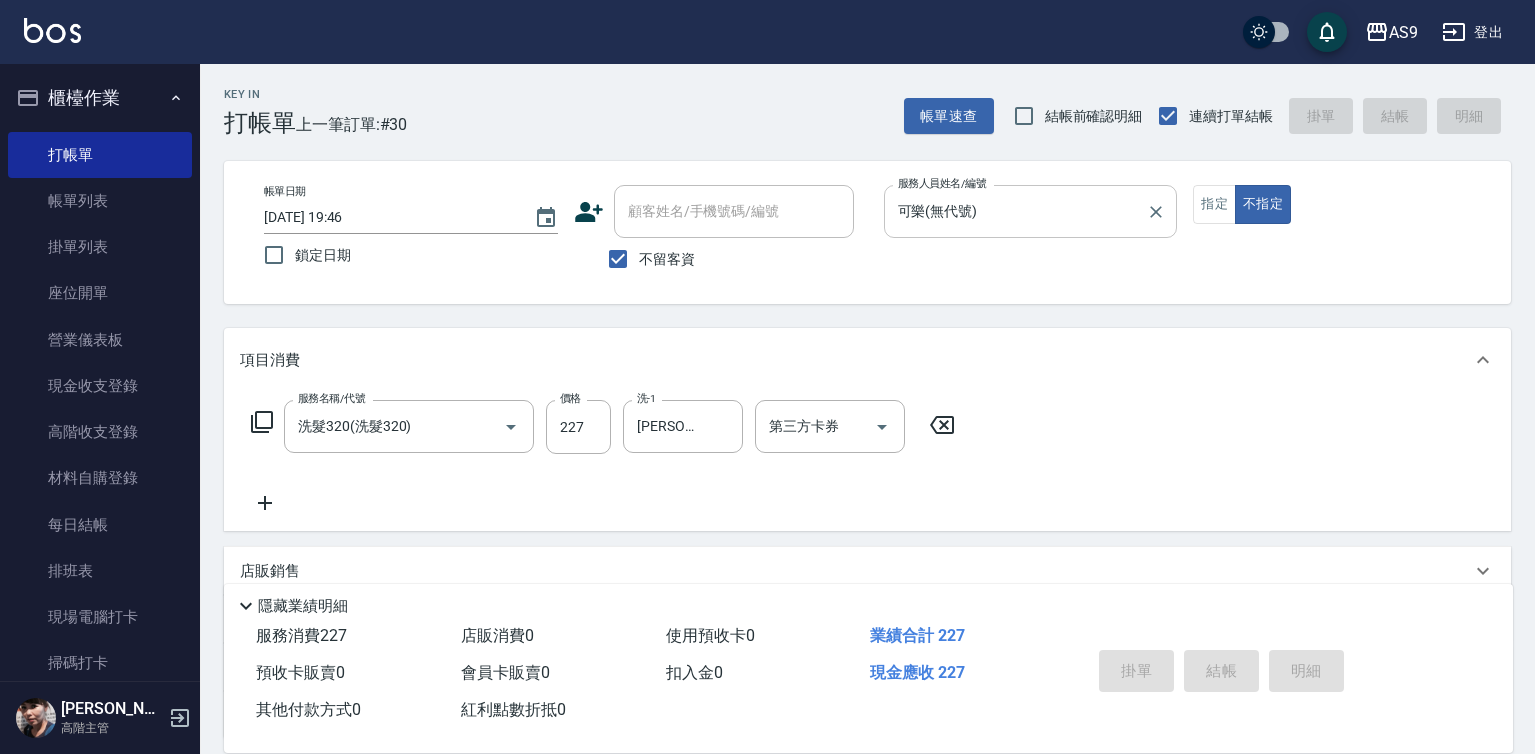 type on "[DATE] 19:47" 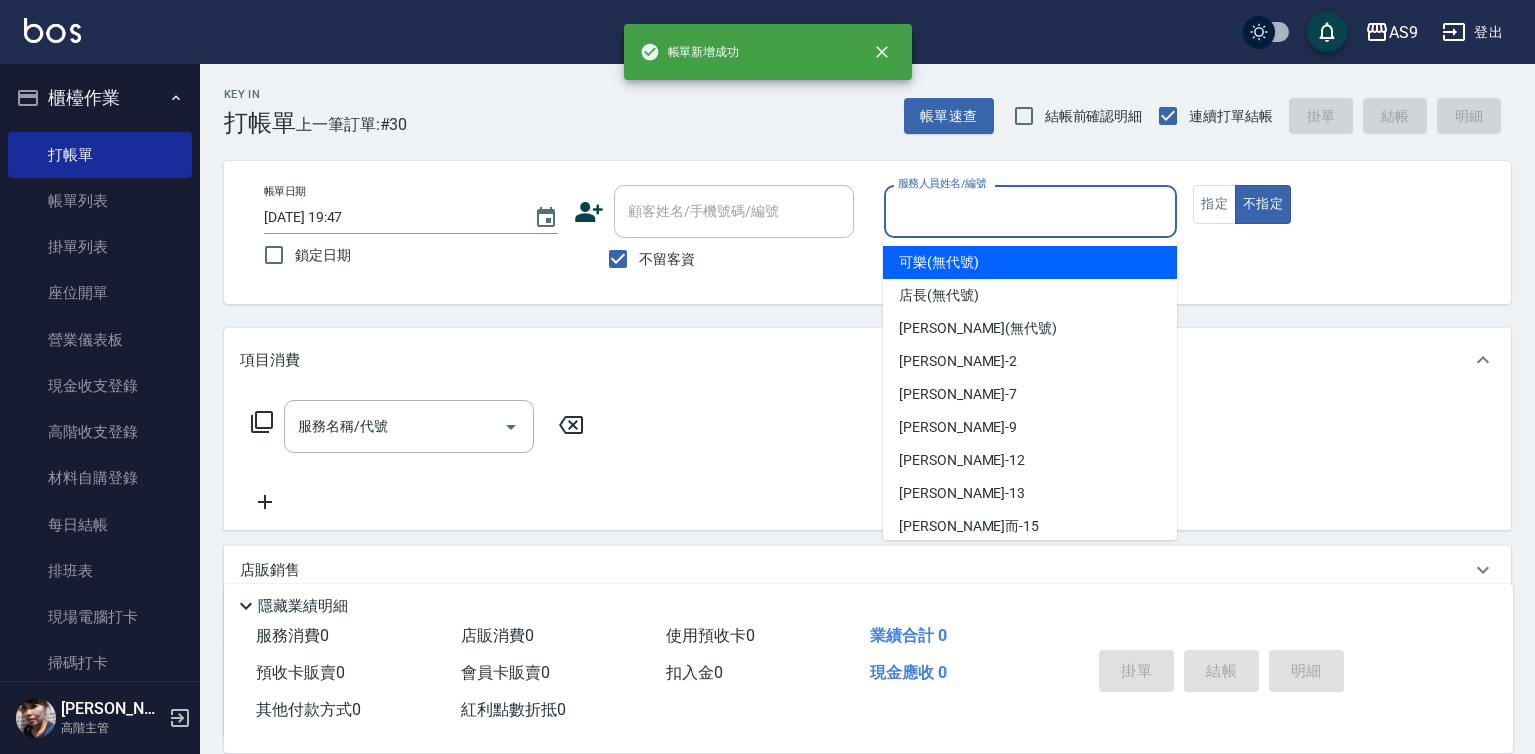 click on "服務人員姓名/編號" at bounding box center (1031, 211) 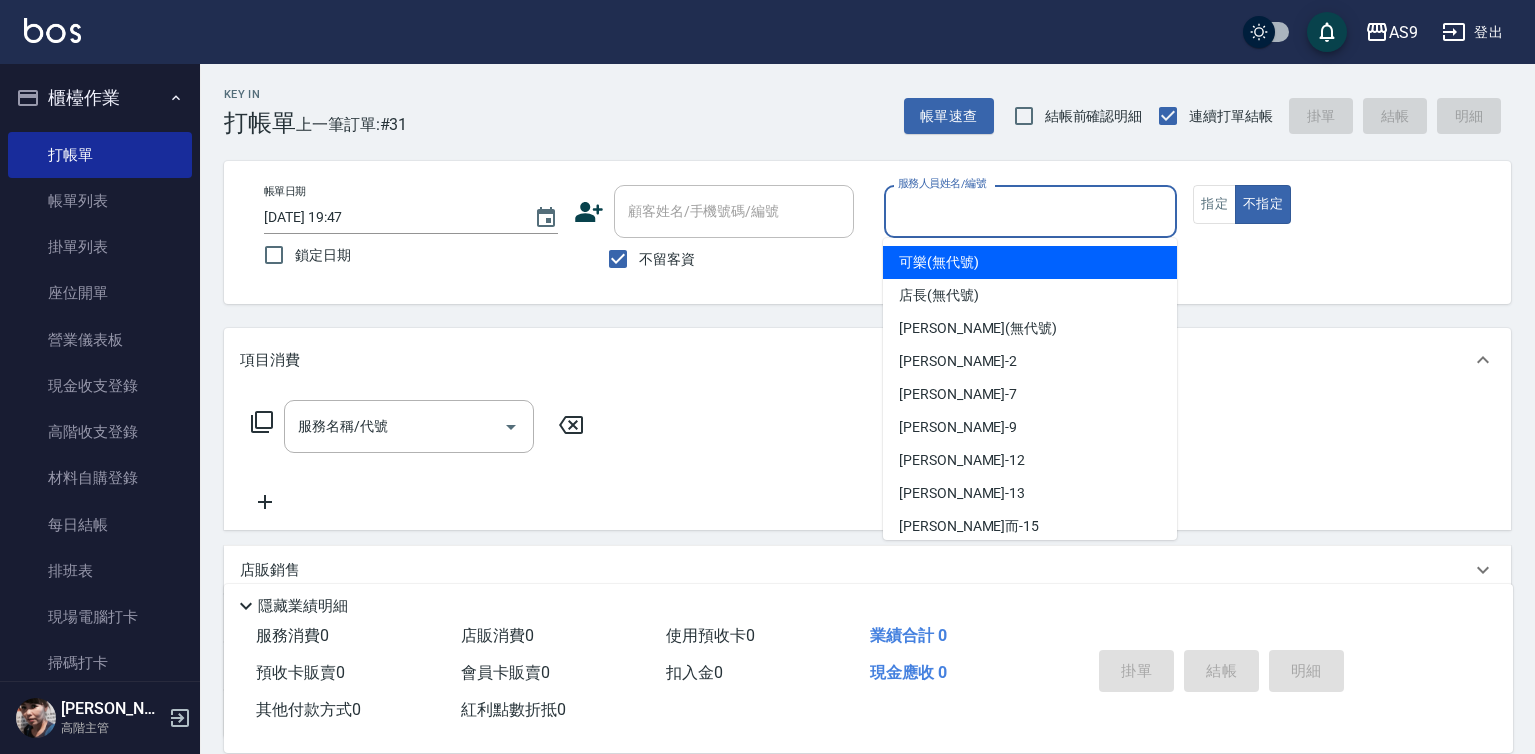 click on "可樂 (無代號)" at bounding box center [939, 262] 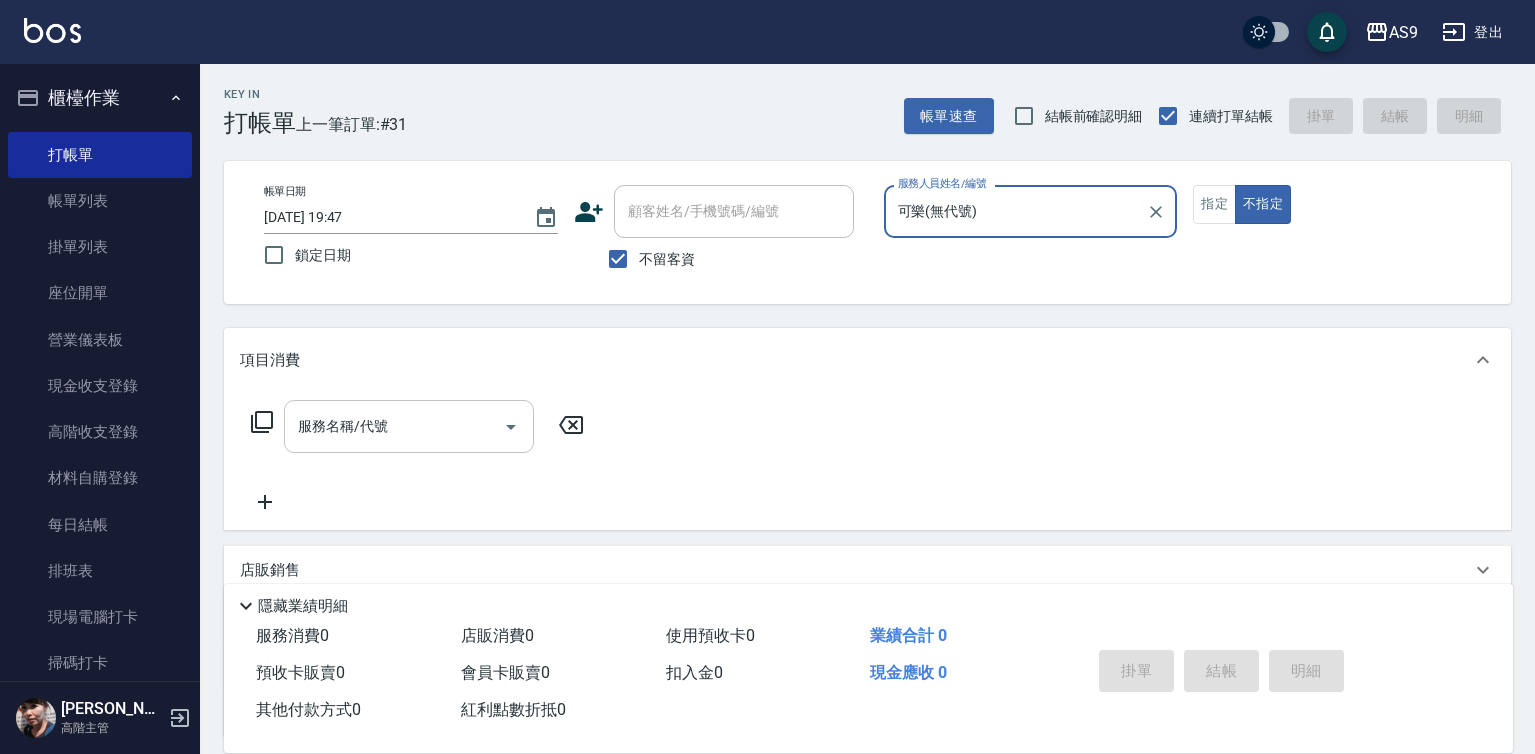 click on "服務名稱/代號" at bounding box center (394, 426) 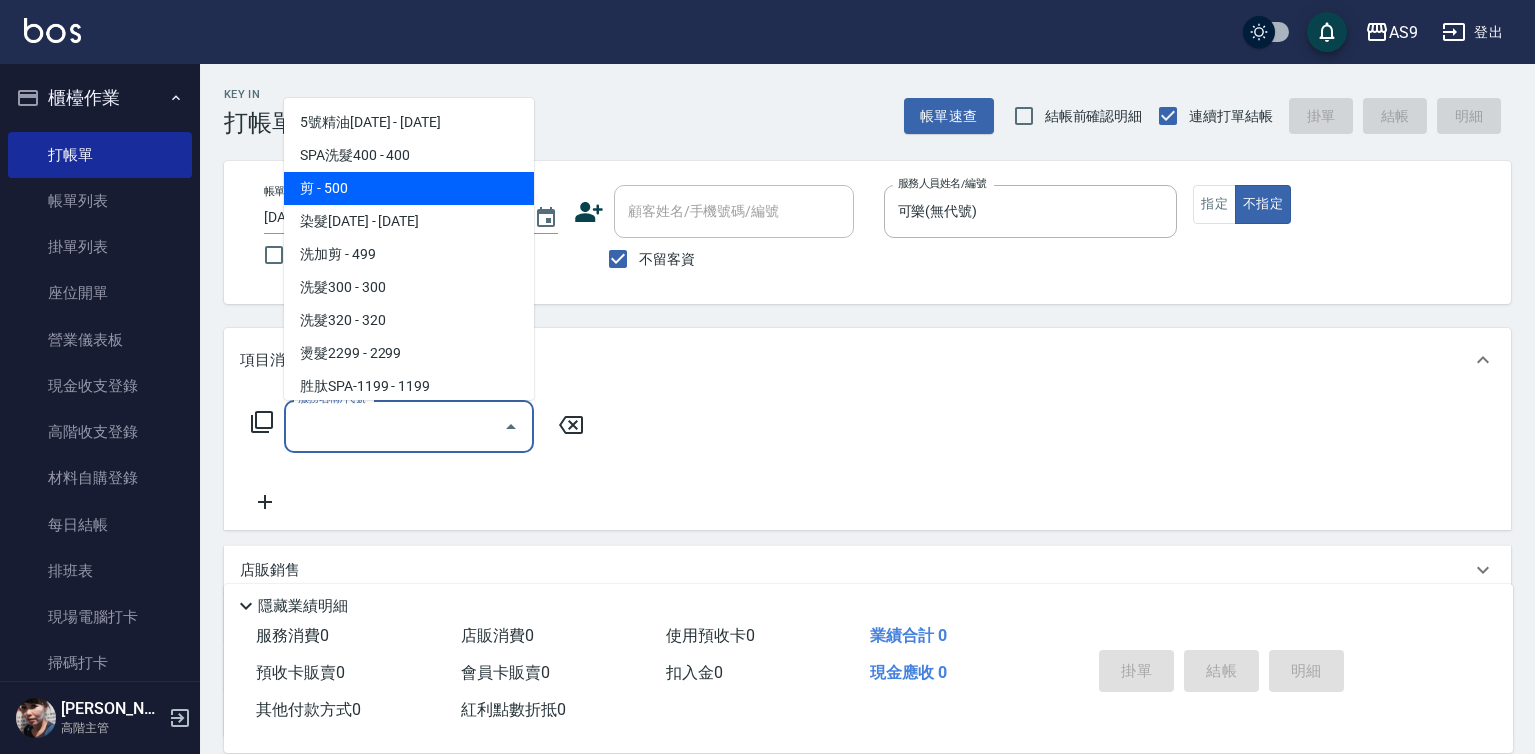 click on "剪 - 500" at bounding box center [409, 188] 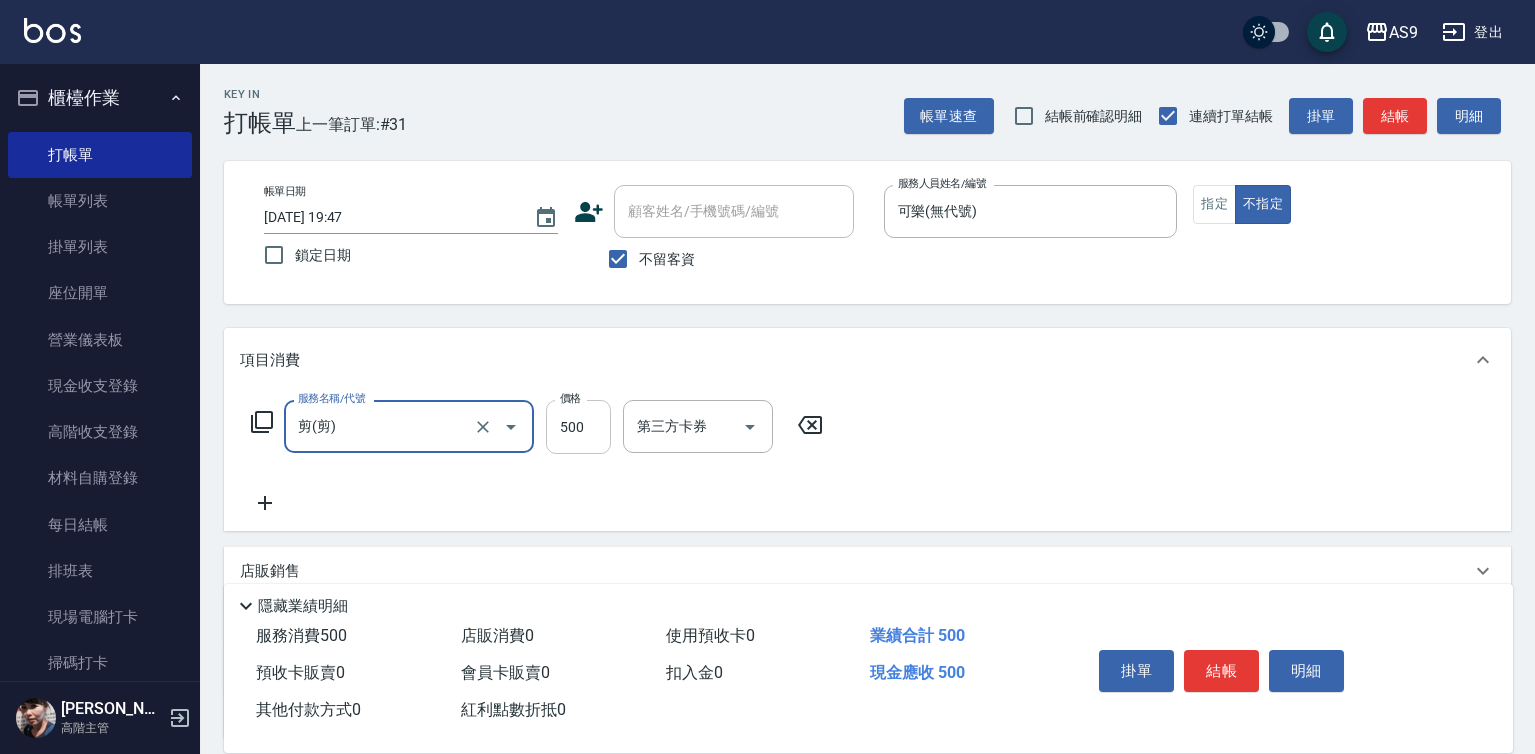 click on "500" at bounding box center [578, 427] 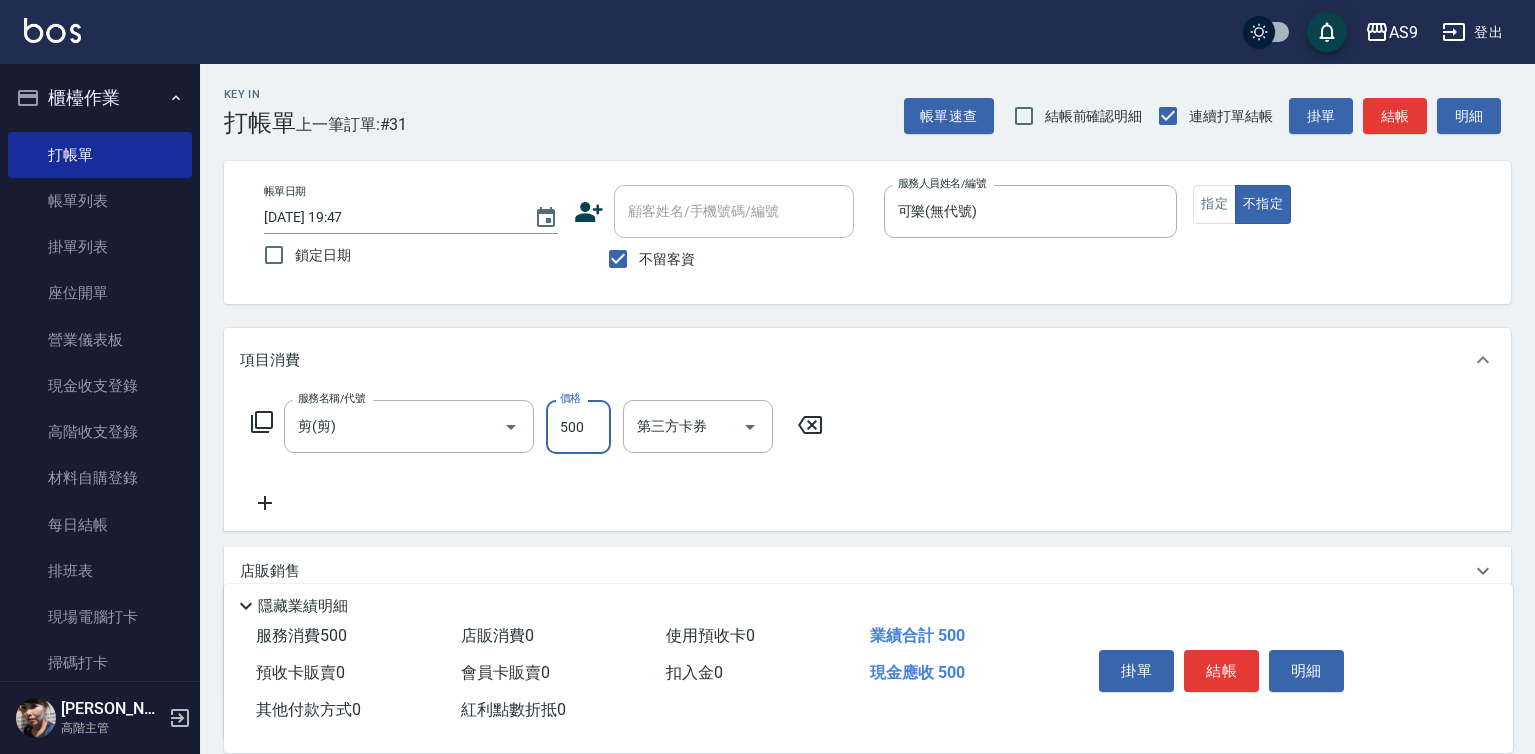 click on "500" at bounding box center (578, 427) 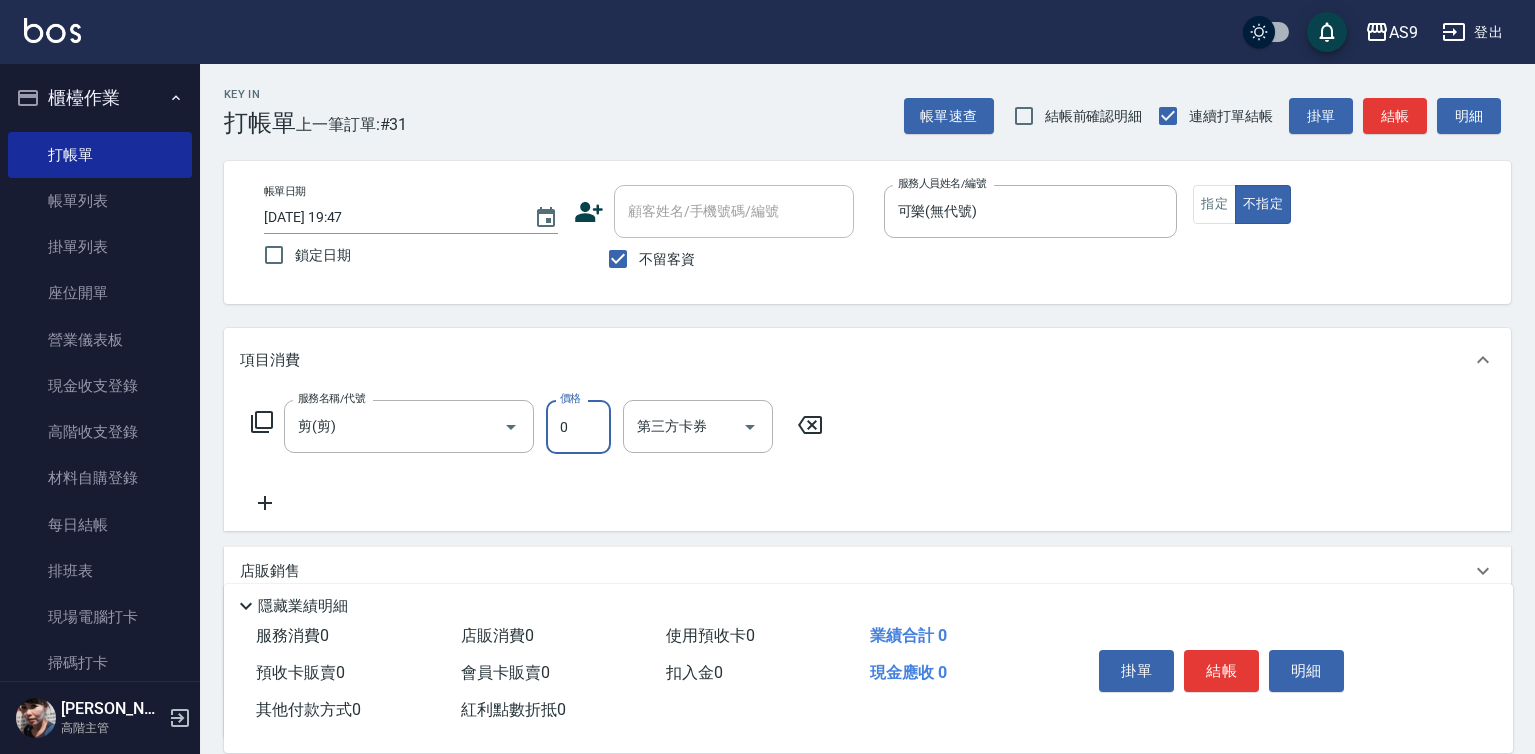 click on "0" at bounding box center [578, 427] 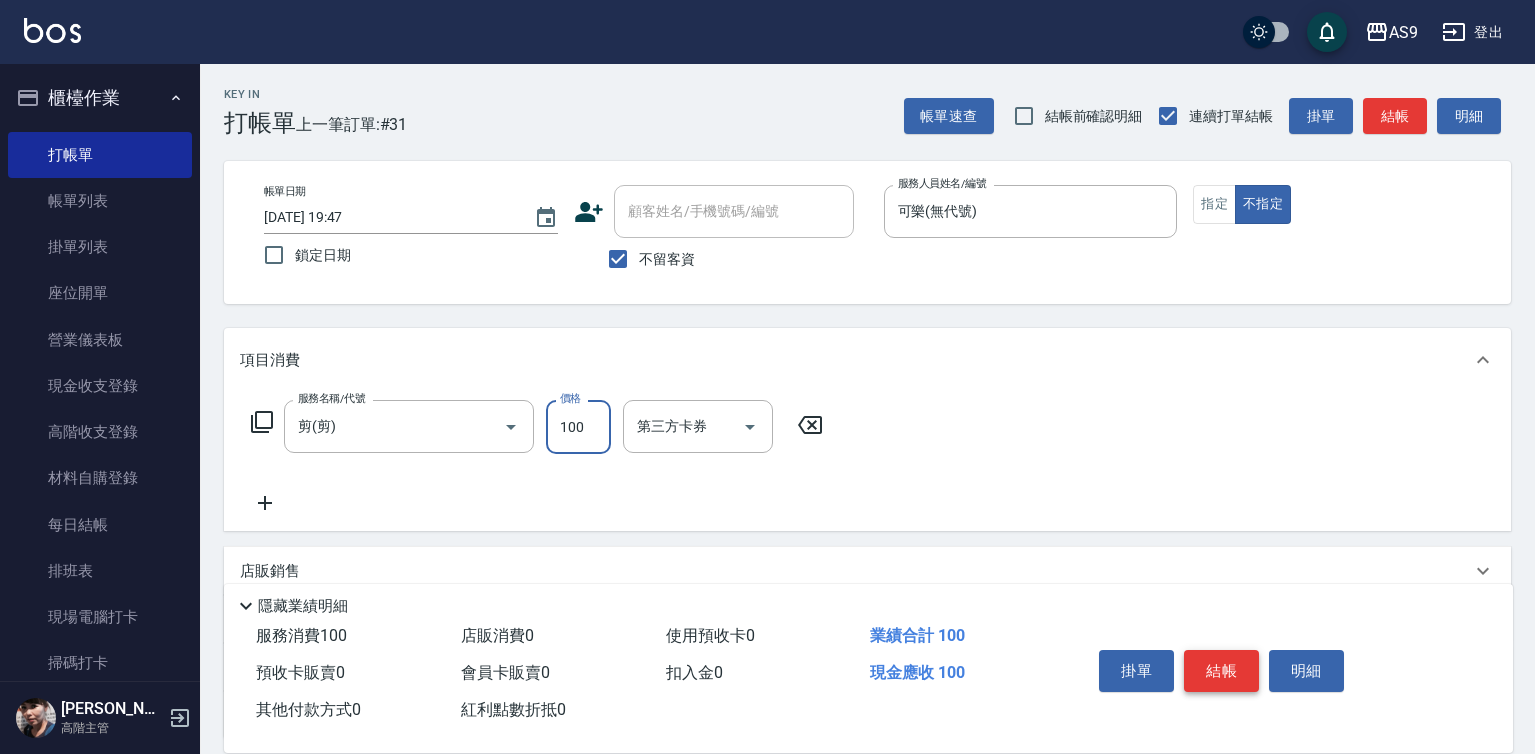 type on "100" 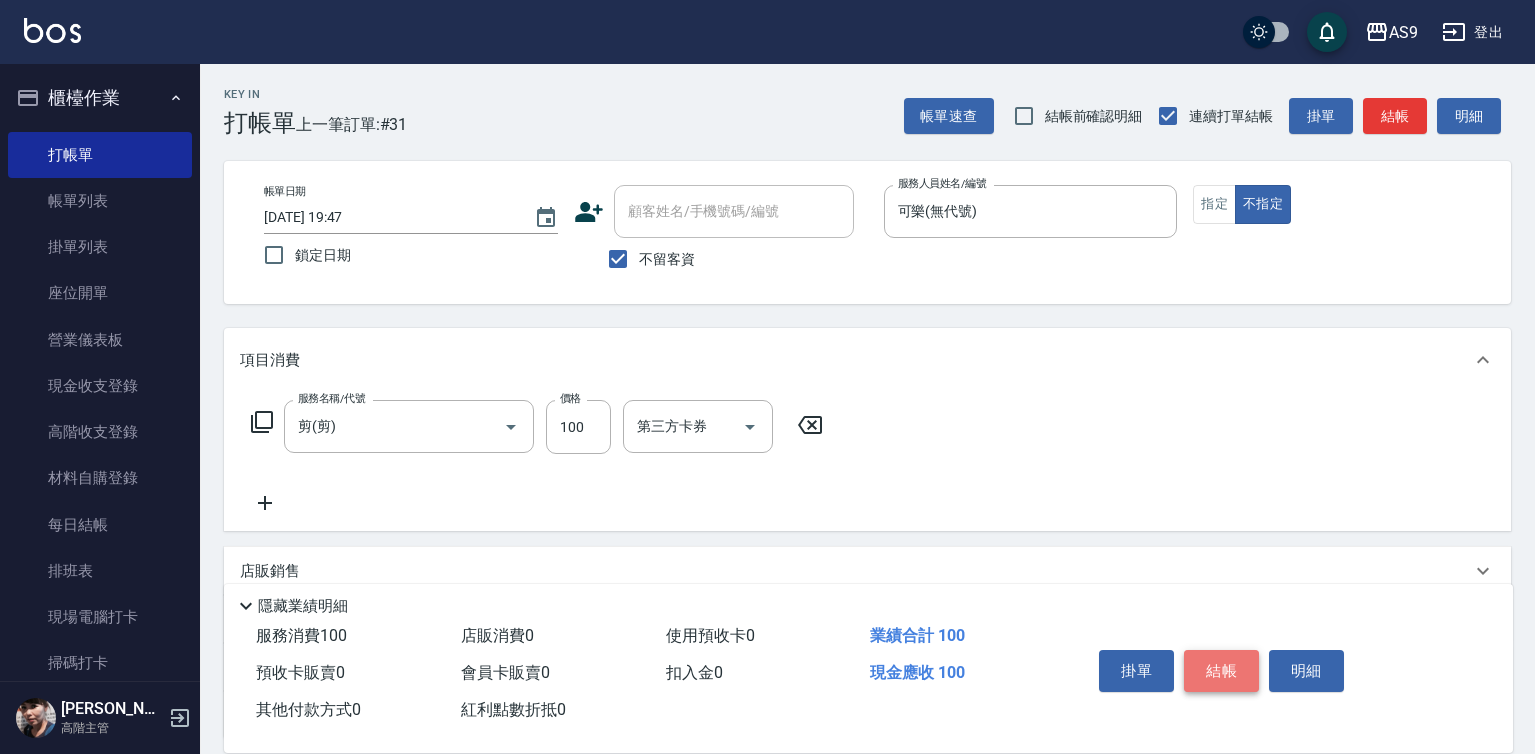 click on "結帳" at bounding box center (1221, 671) 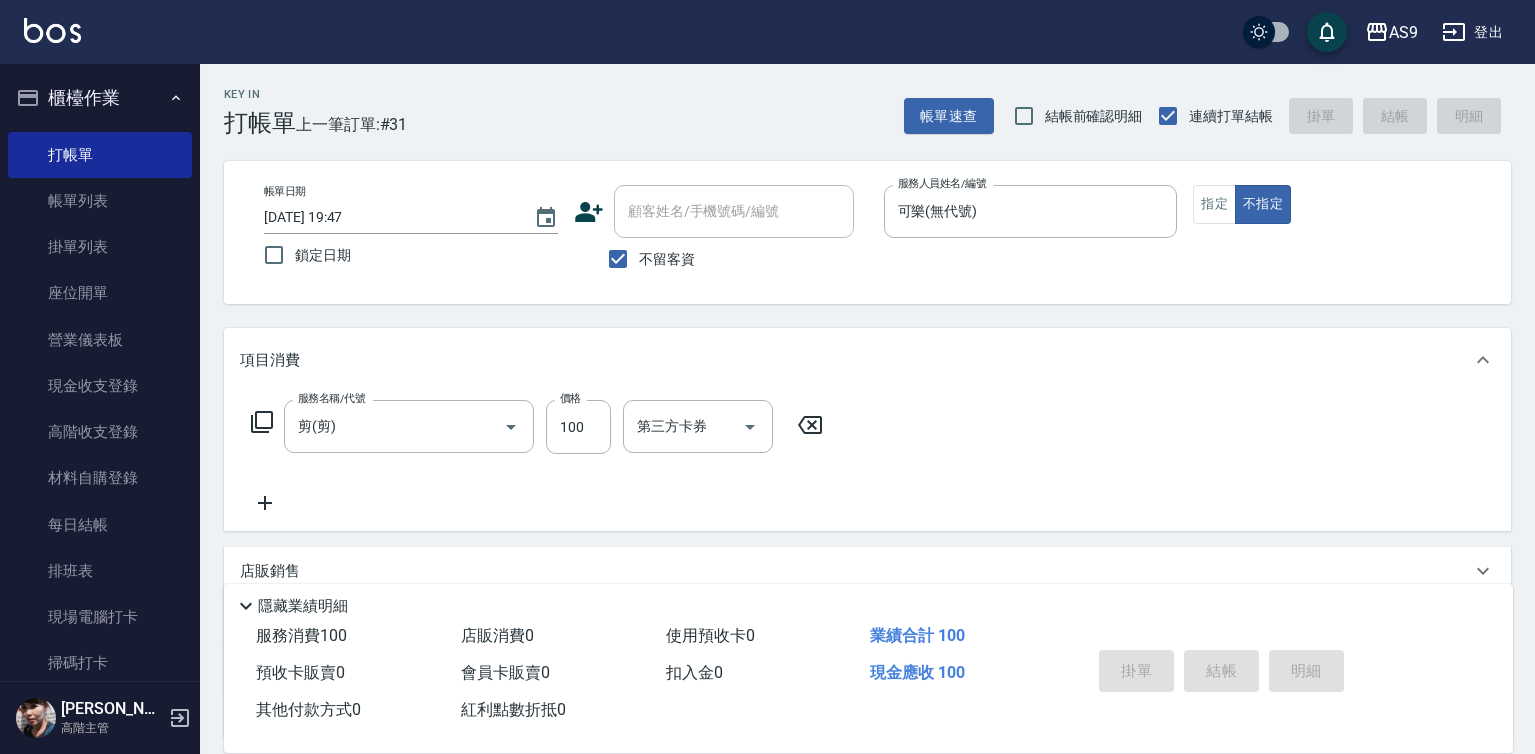 type 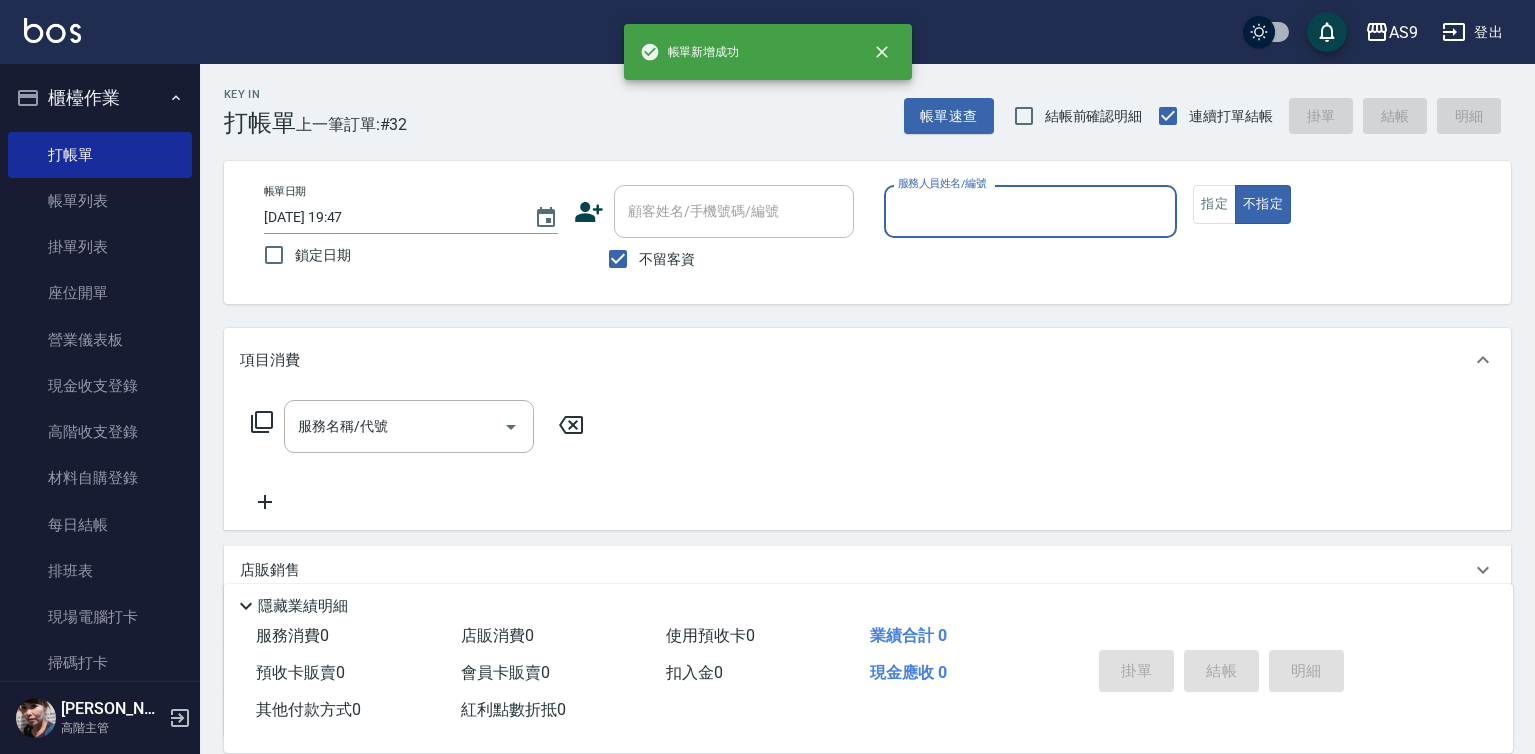 drag, startPoint x: 970, startPoint y: 200, endPoint x: 965, endPoint y: 233, distance: 33.37664 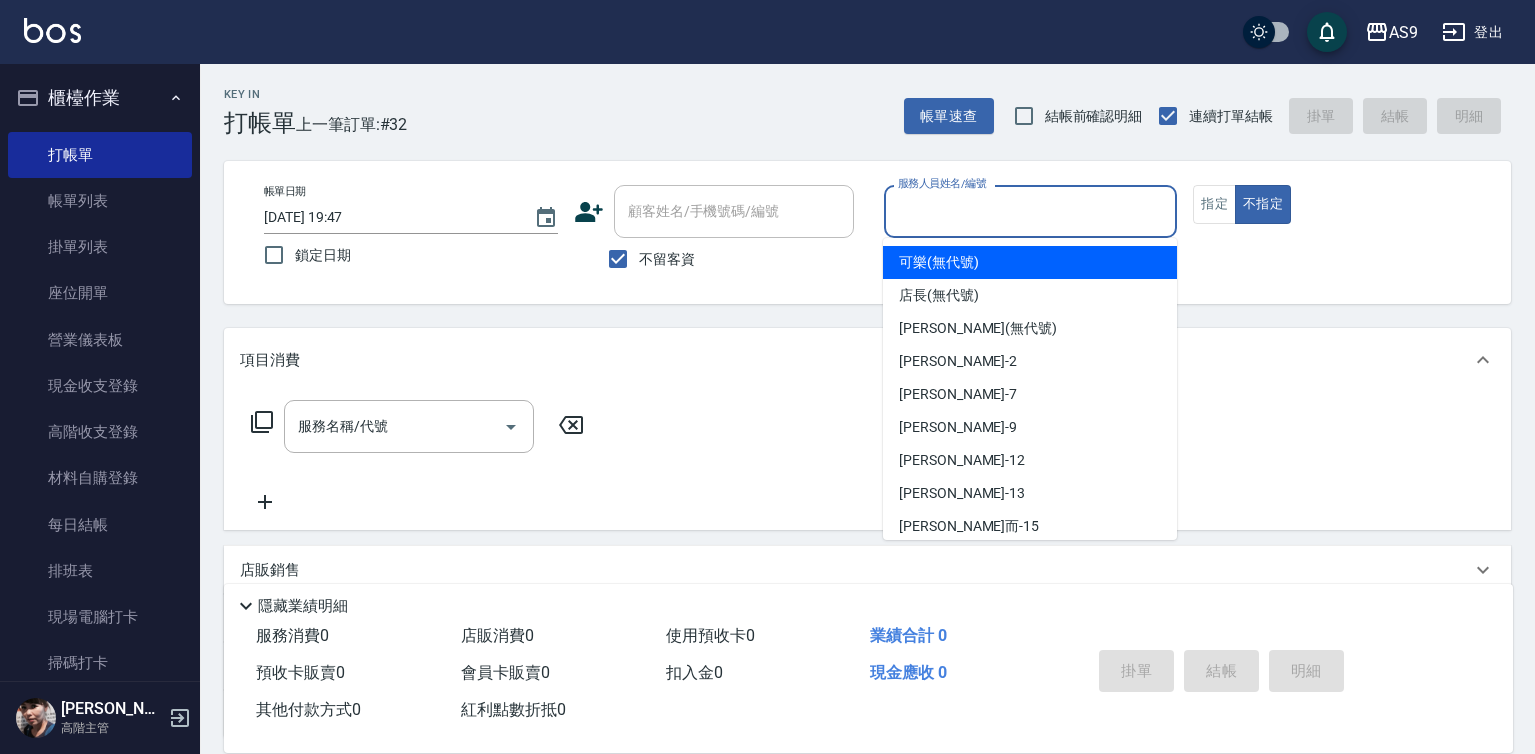 click on "可樂 (無代號)" at bounding box center [939, 262] 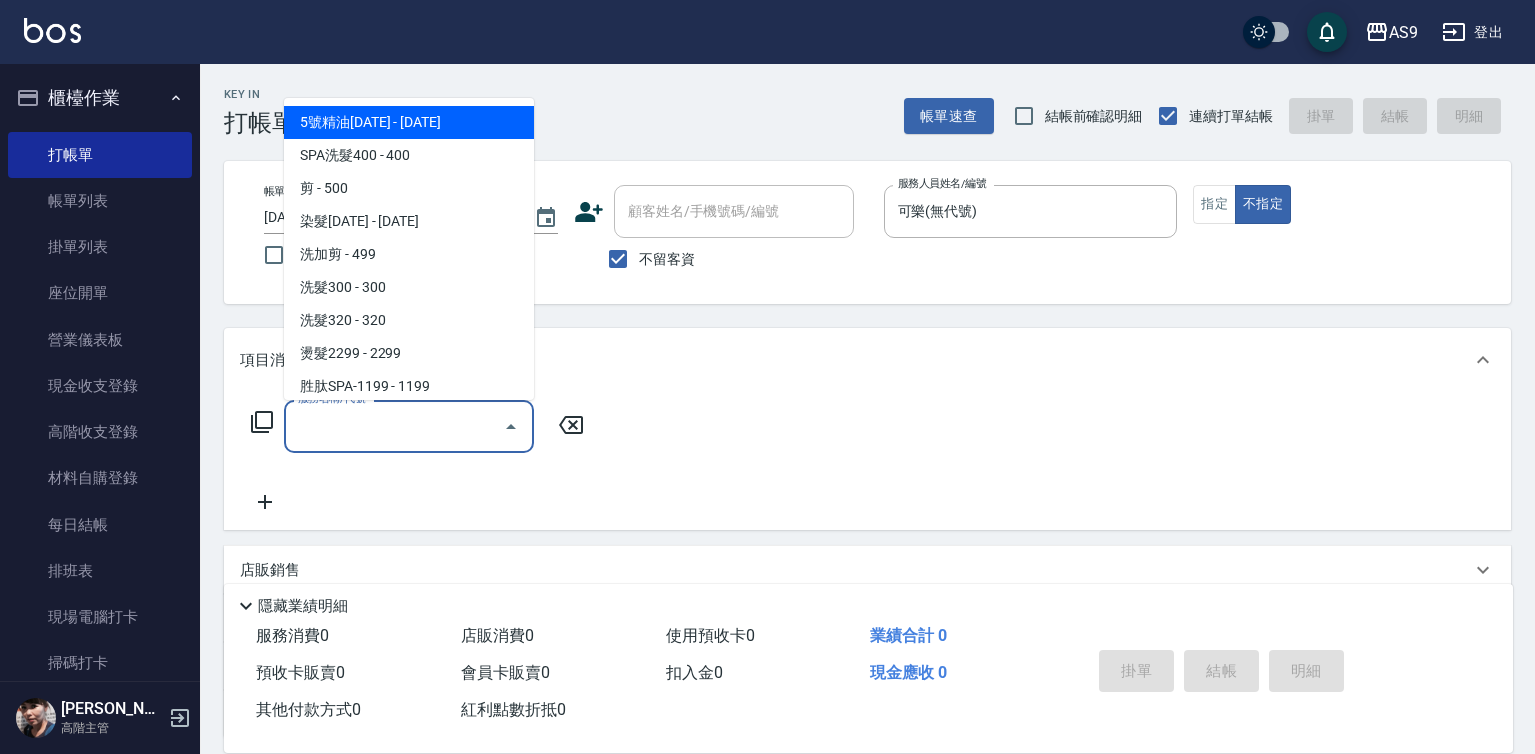 click on "服務名稱/代號" at bounding box center [394, 426] 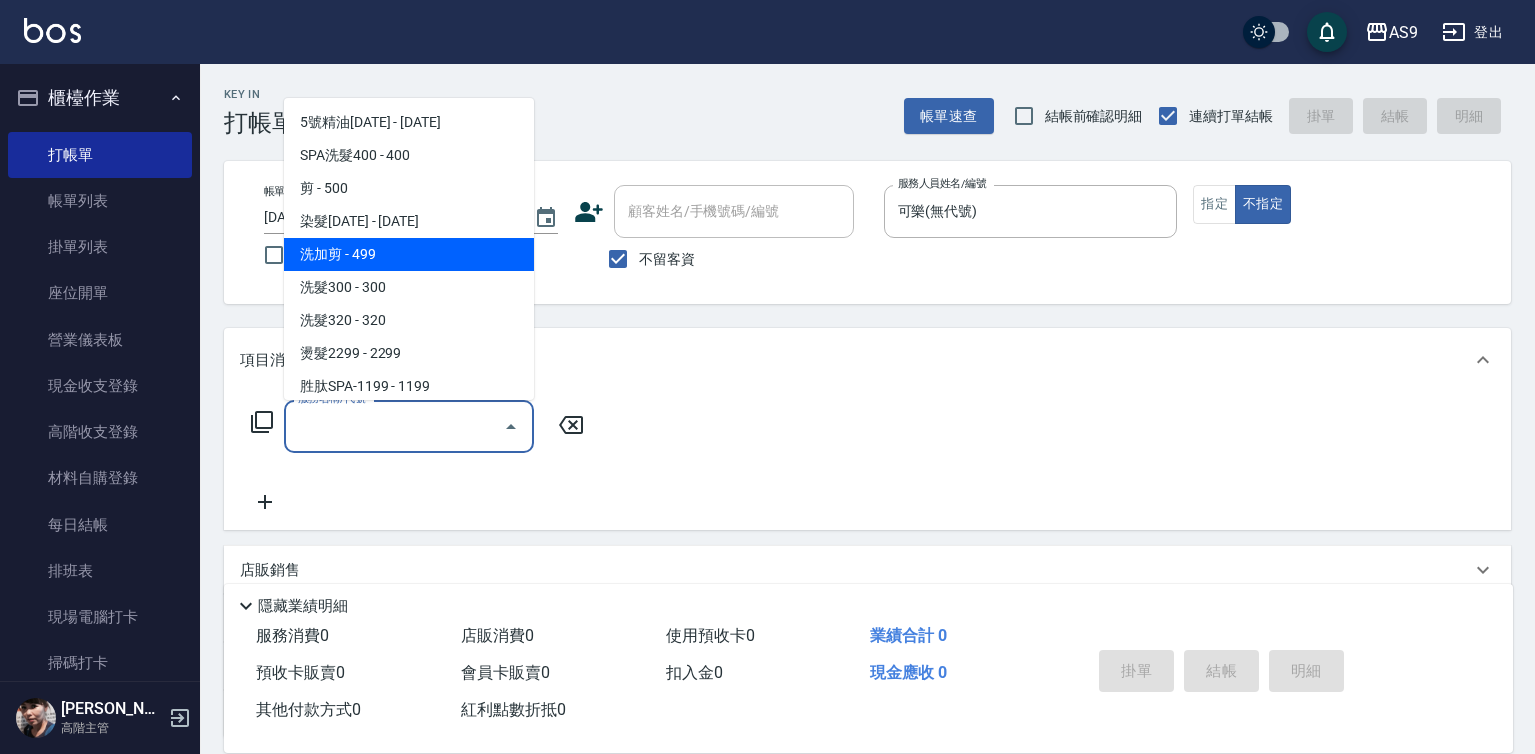 click on "洗加剪 - 499" at bounding box center (409, 254) 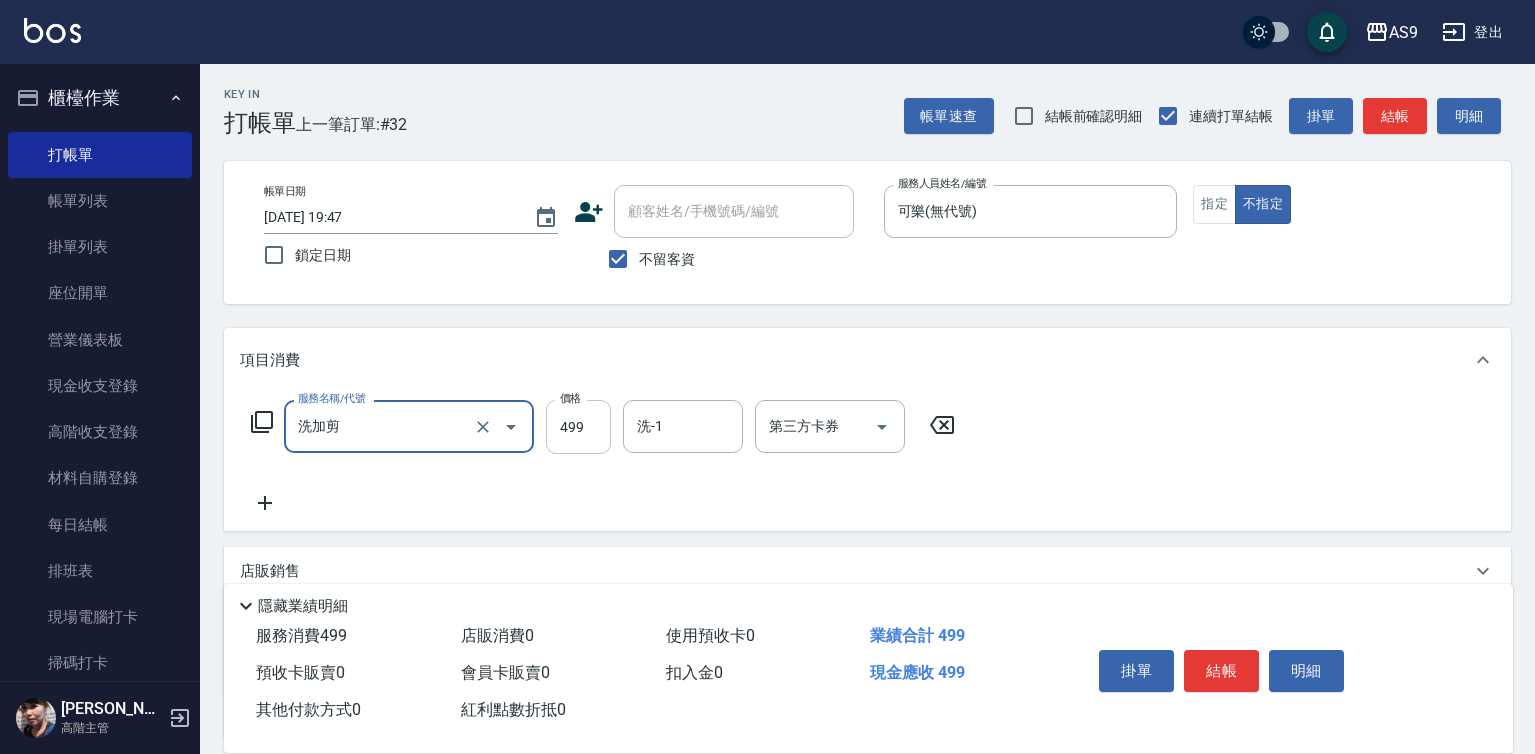 click on "499" at bounding box center [578, 427] 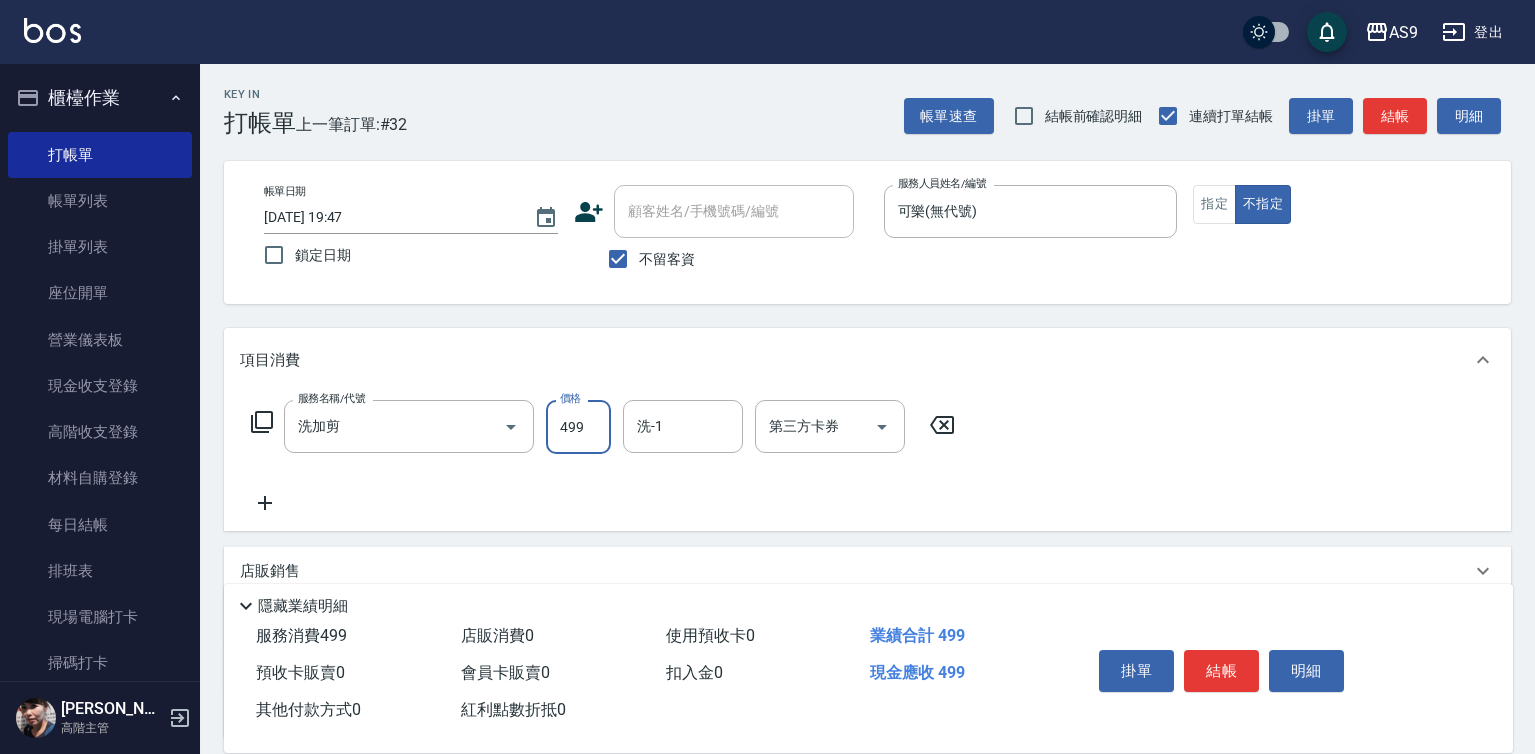 click on "499" at bounding box center [578, 427] 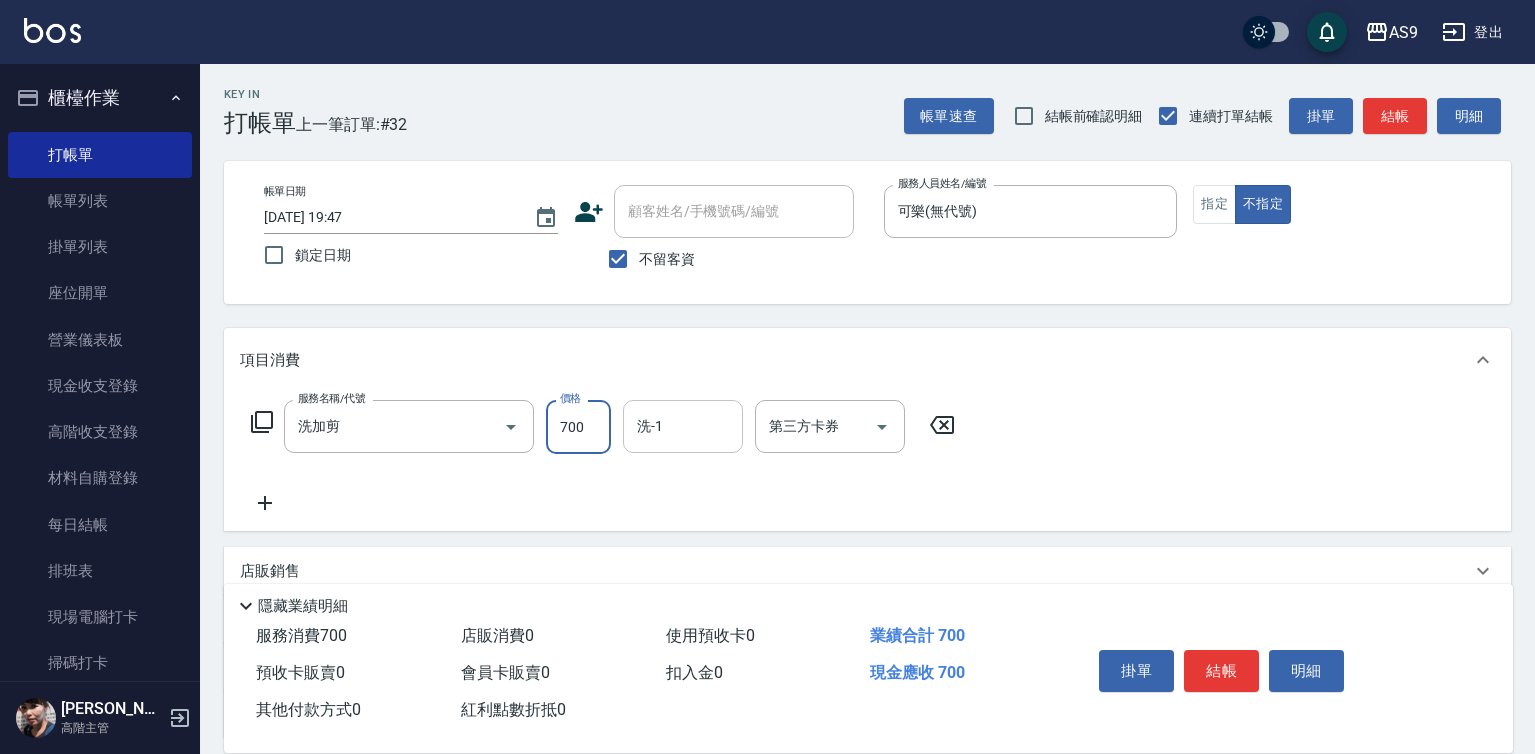type on "700" 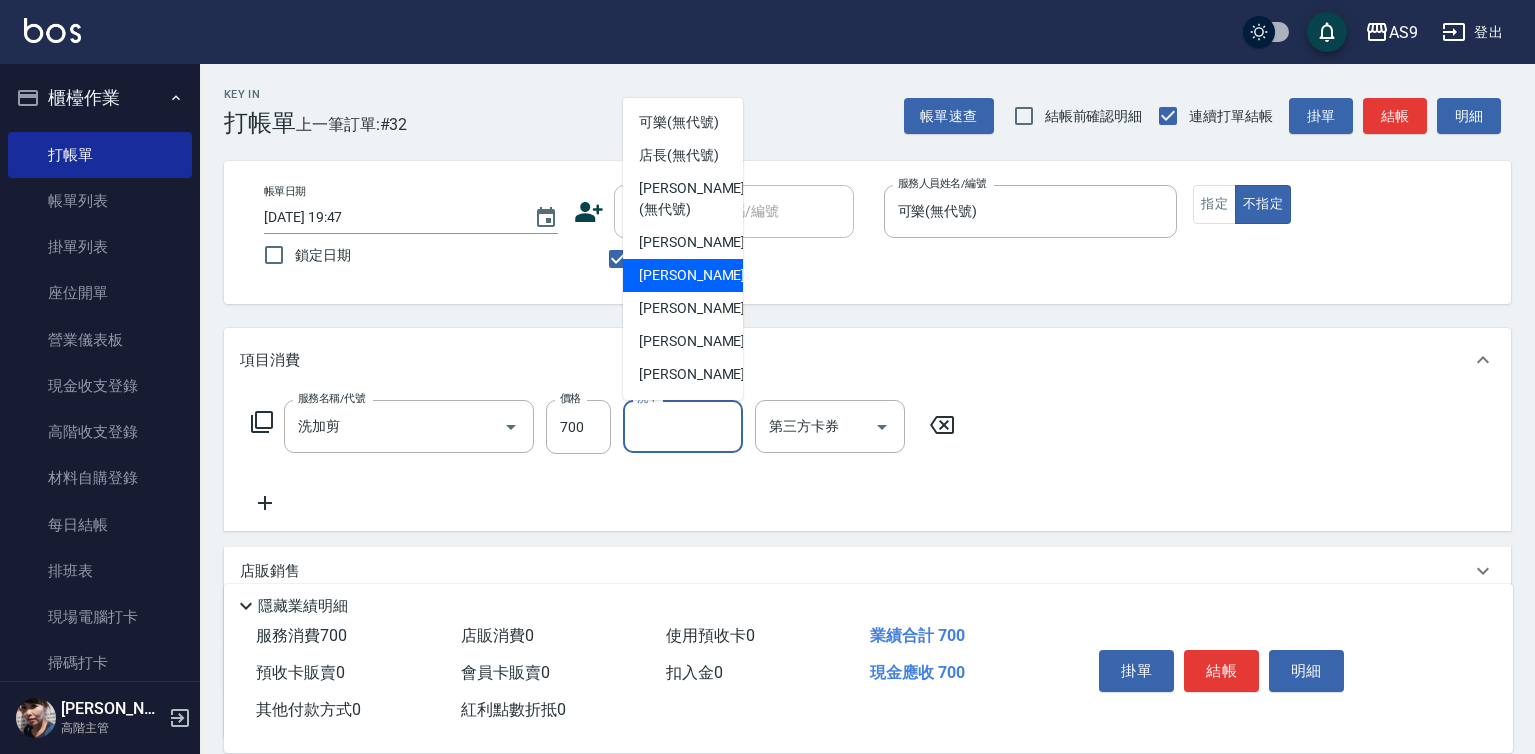scroll, scrollTop: 100, scrollLeft: 0, axis: vertical 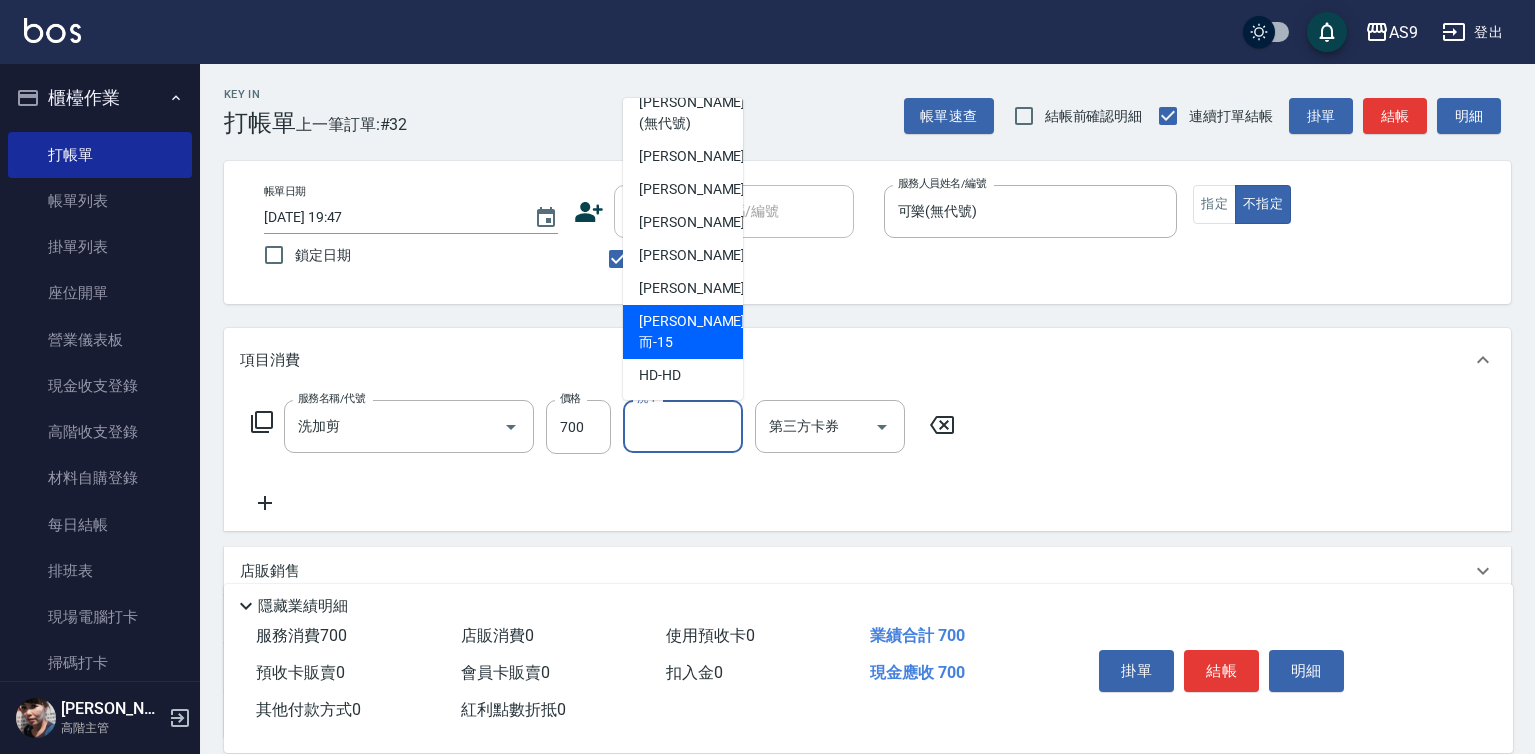 click on "[PERSON_NAME]而 -15" at bounding box center [692, 332] 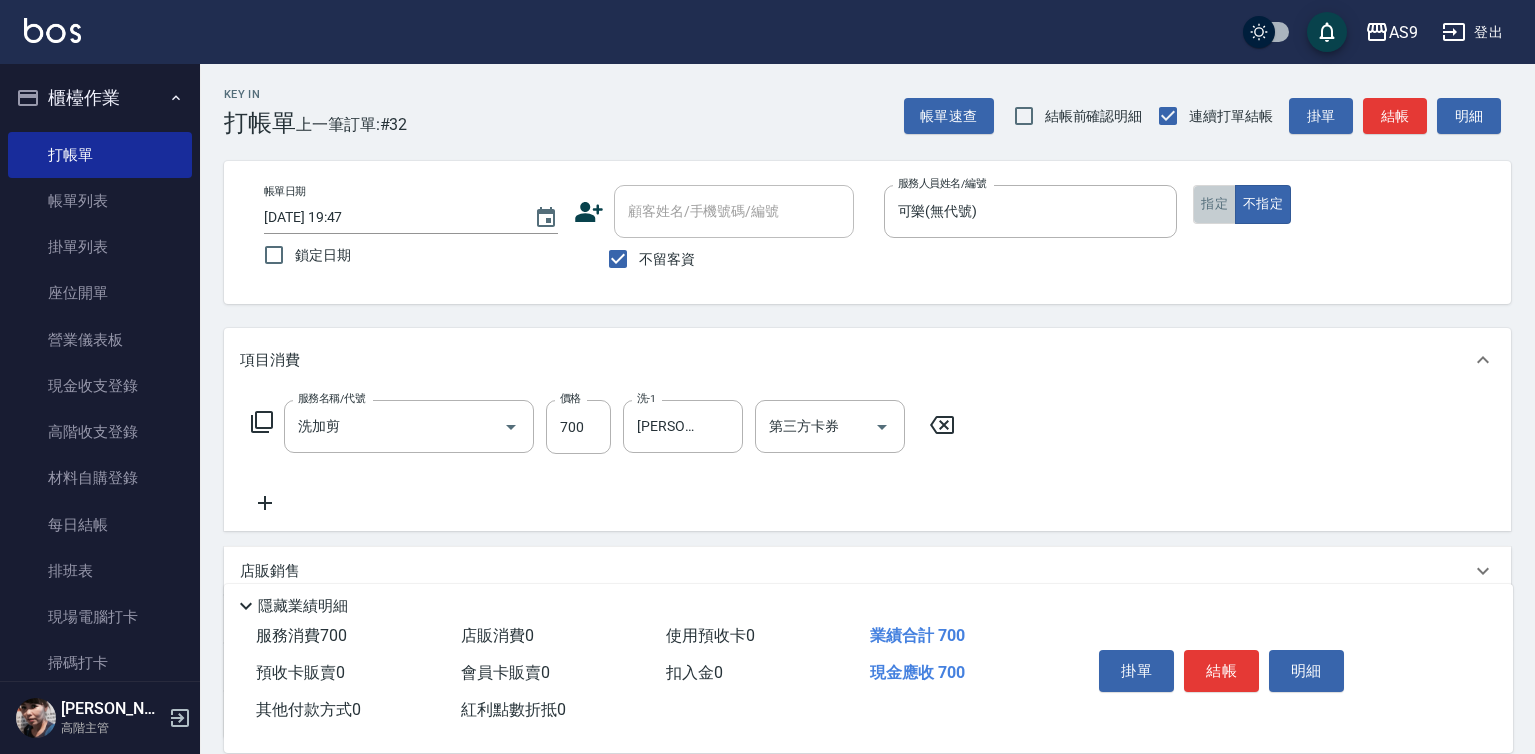 click on "指定" at bounding box center [1214, 204] 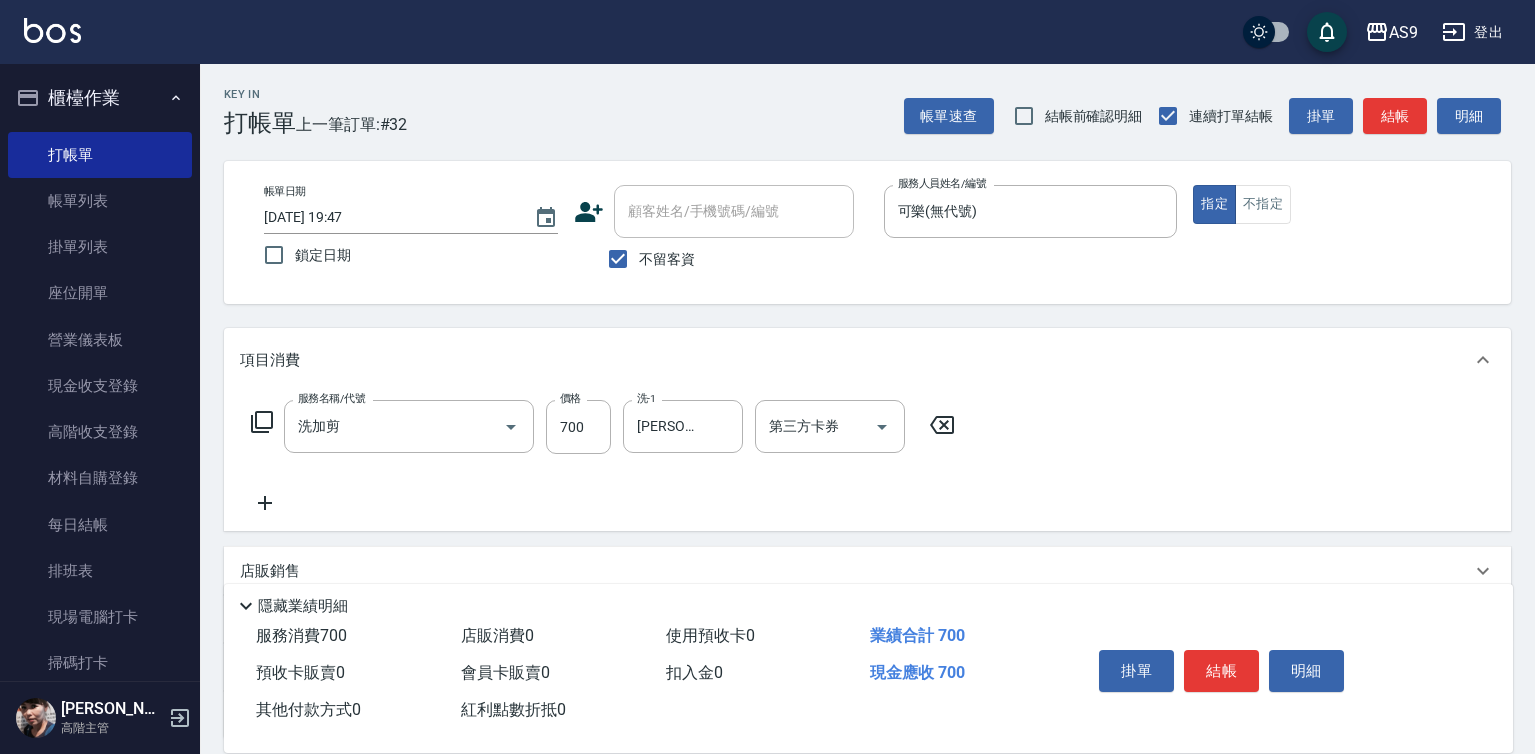 click on "掛單 結帳 明細" at bounding box center (1221, 673) 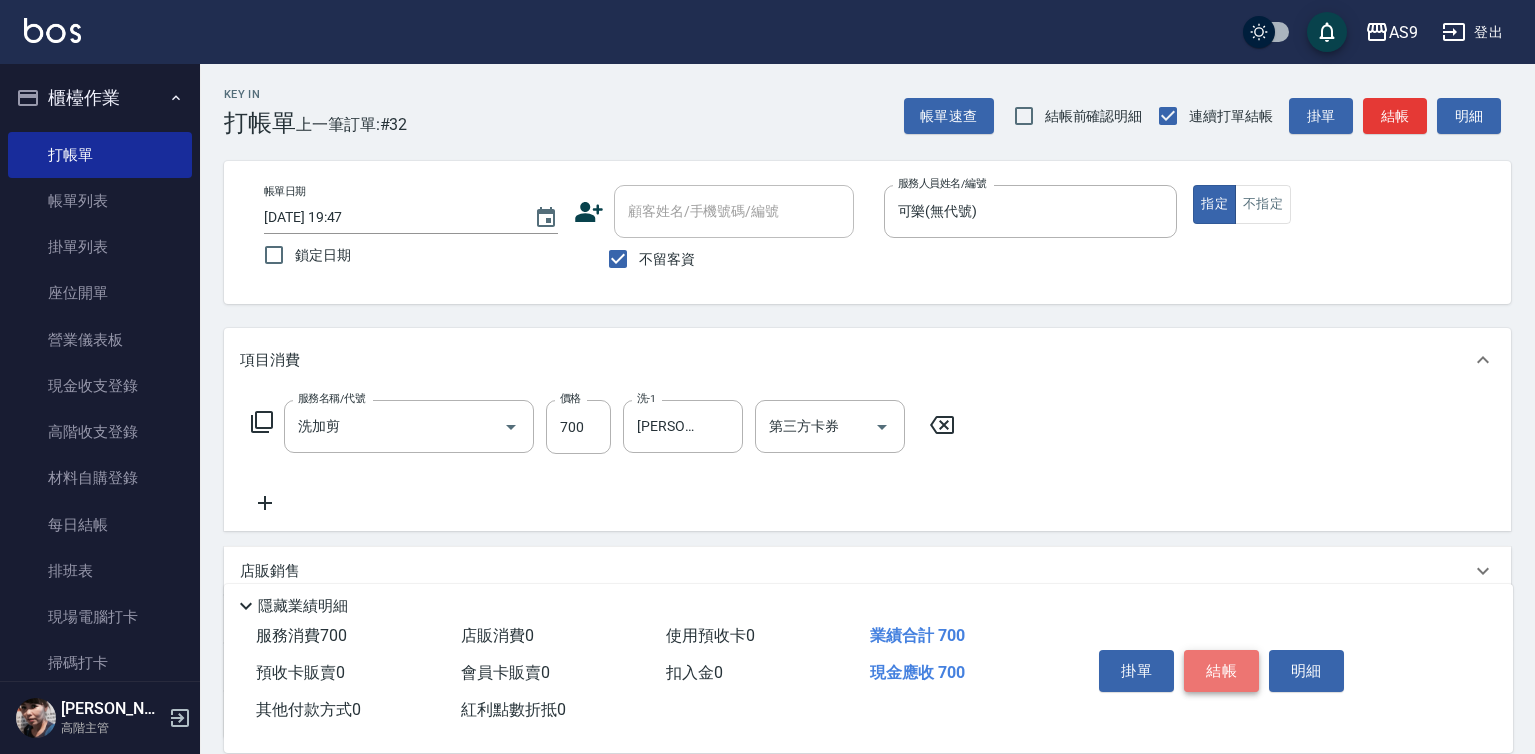 click on "結帳" at bounding box center [1221, 671] 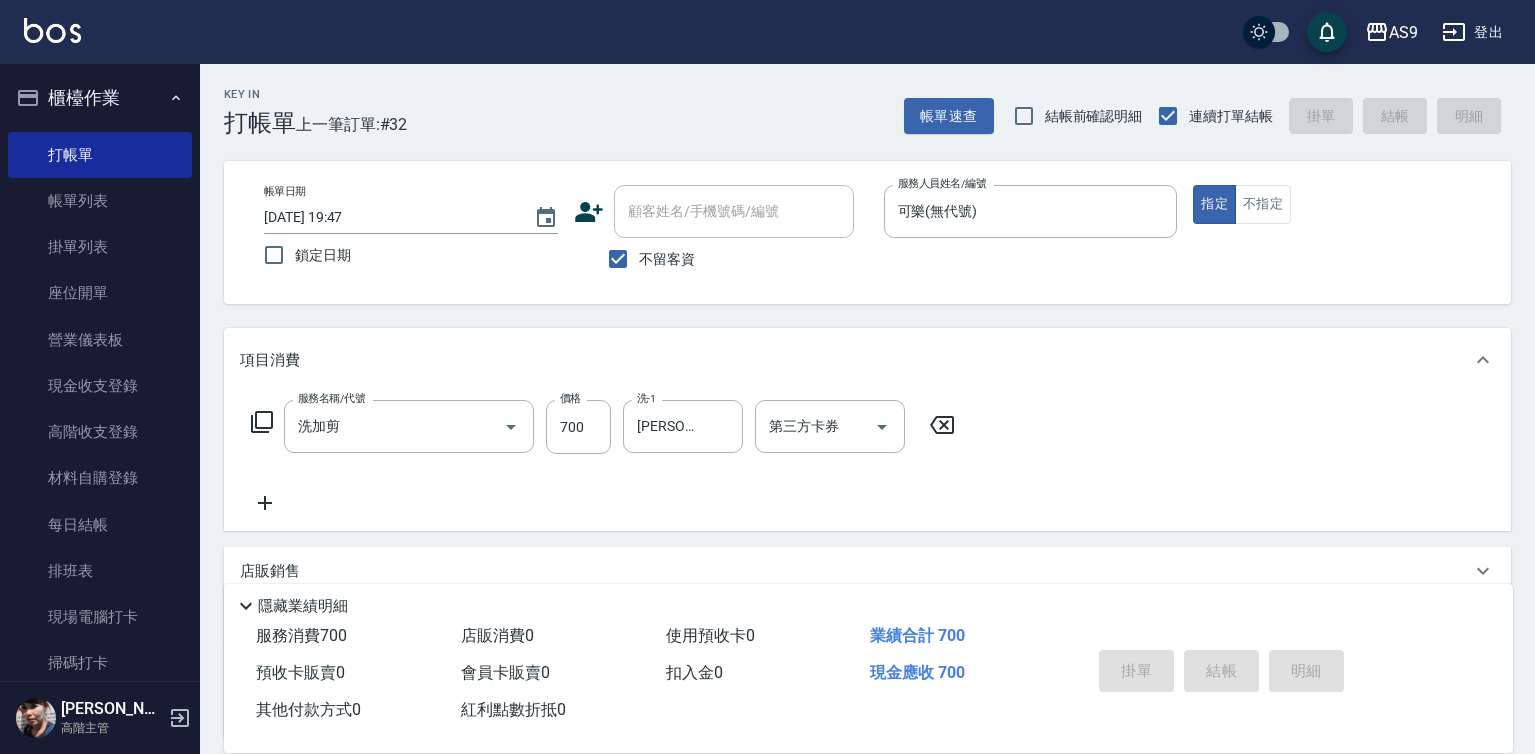type 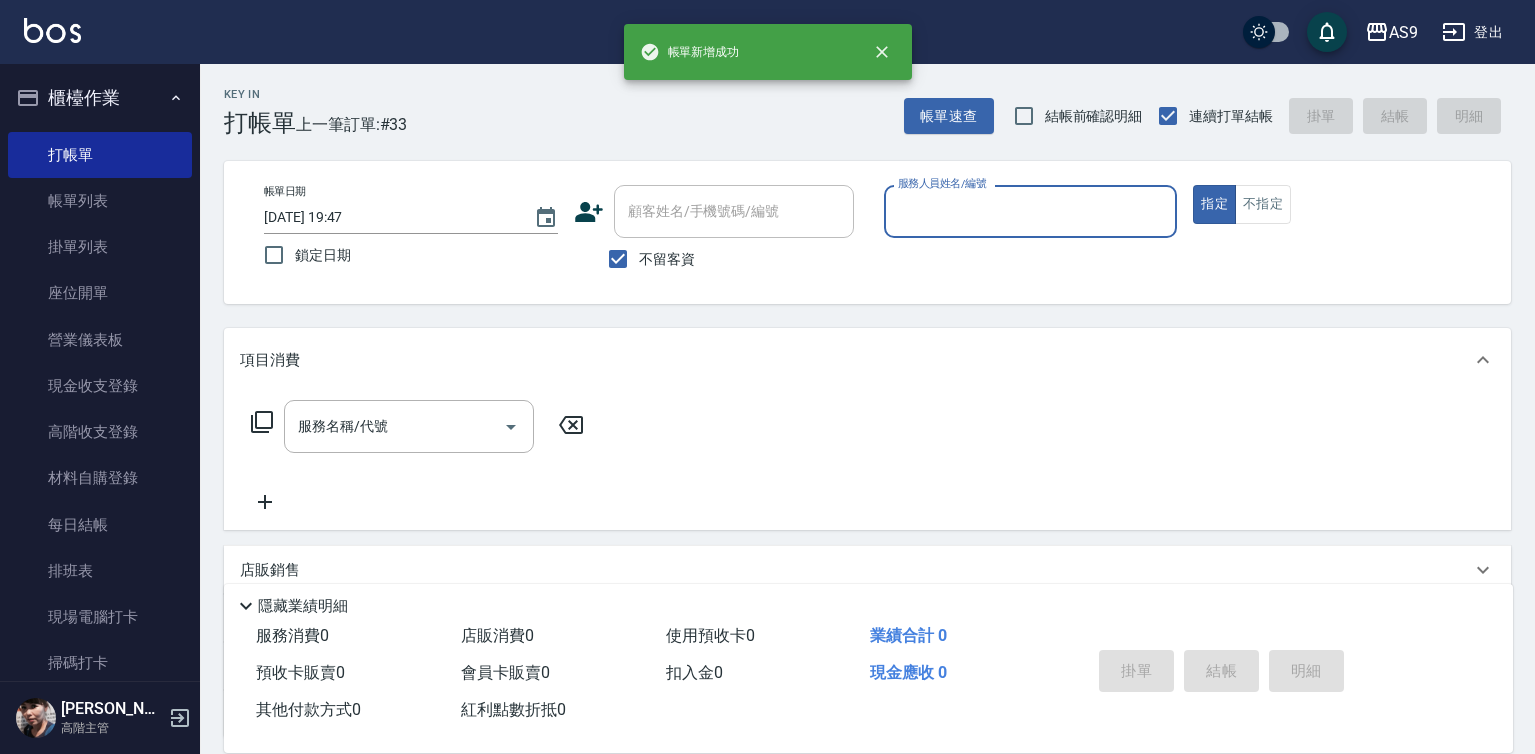 click on "服務人員姓名/編號" at bounding box center (1031, 211) 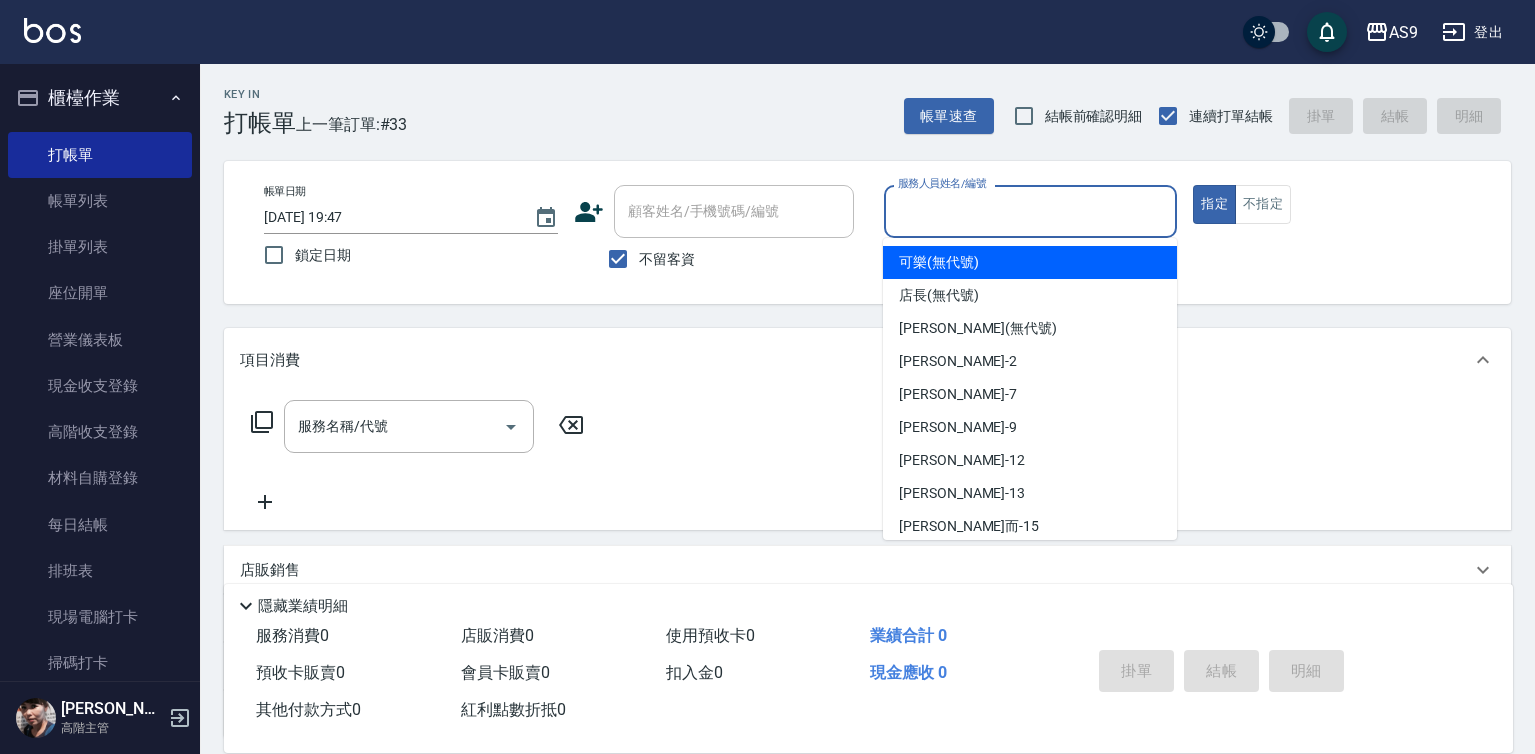 click on "可樂 (無代號)" at bounding box center (939, 262) 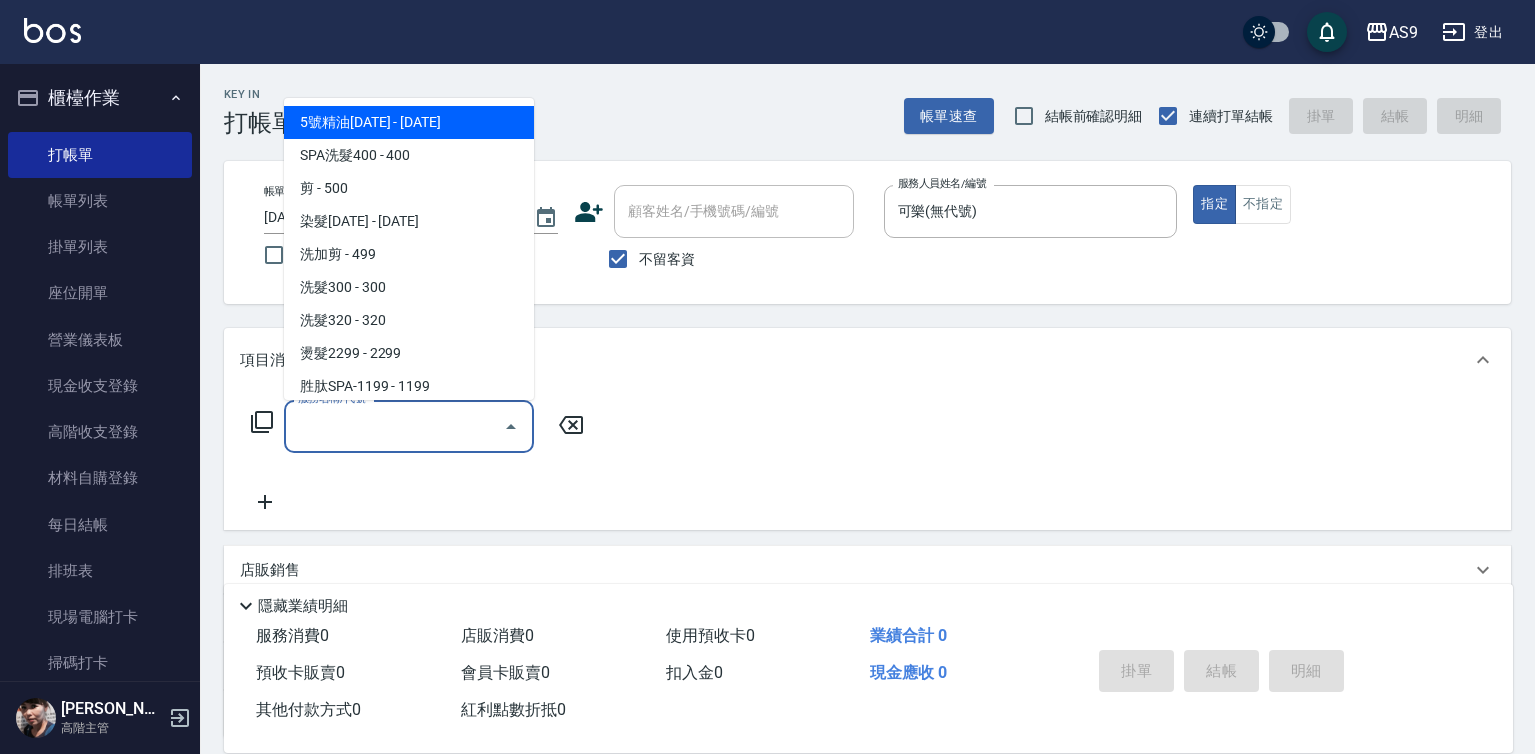 click on "服務名稱/代號" at bounding box center [394, 426] 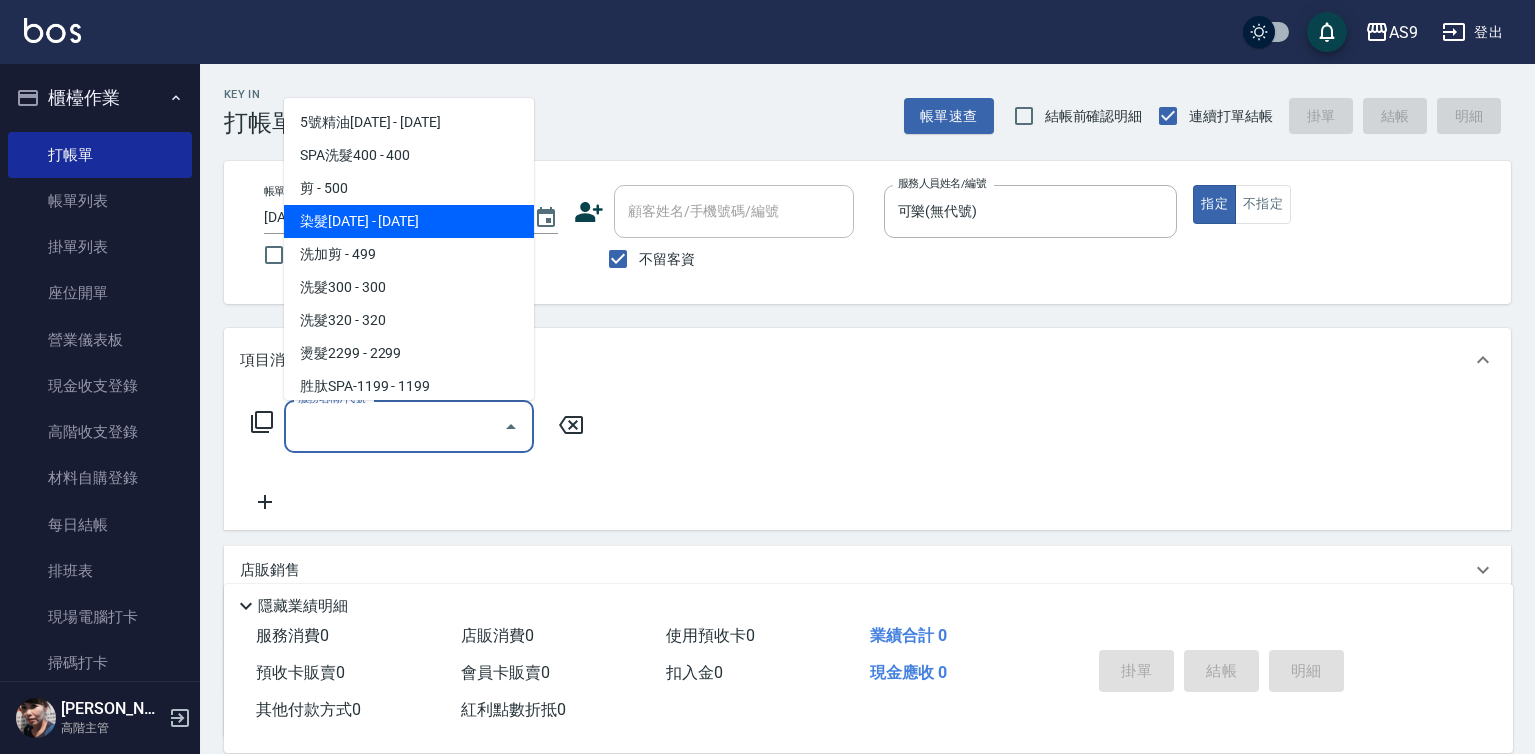 click on "染髮[DATE] - [DATE]" at bounding box center [409, 221] 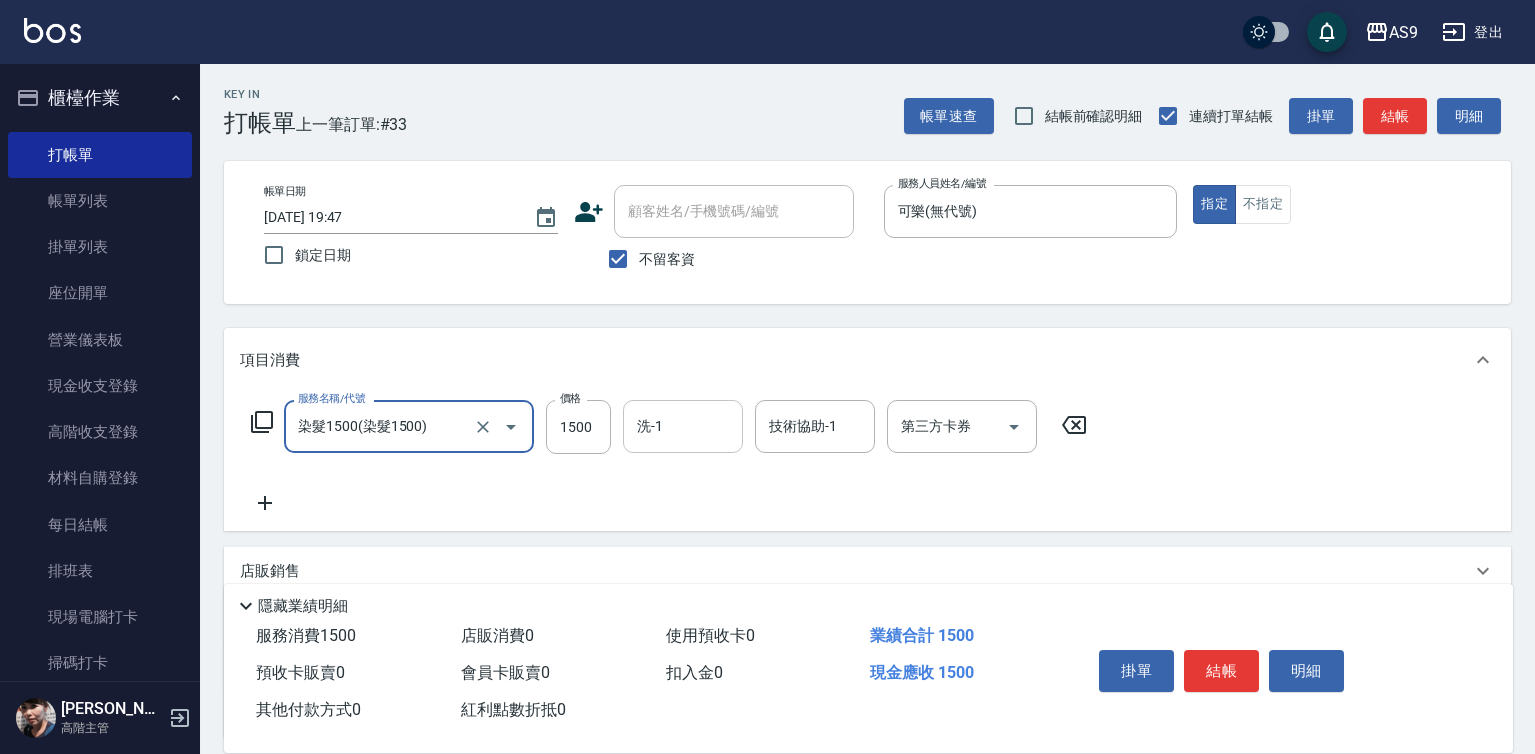 click on "洗-1" at bounding box center [683, 426] 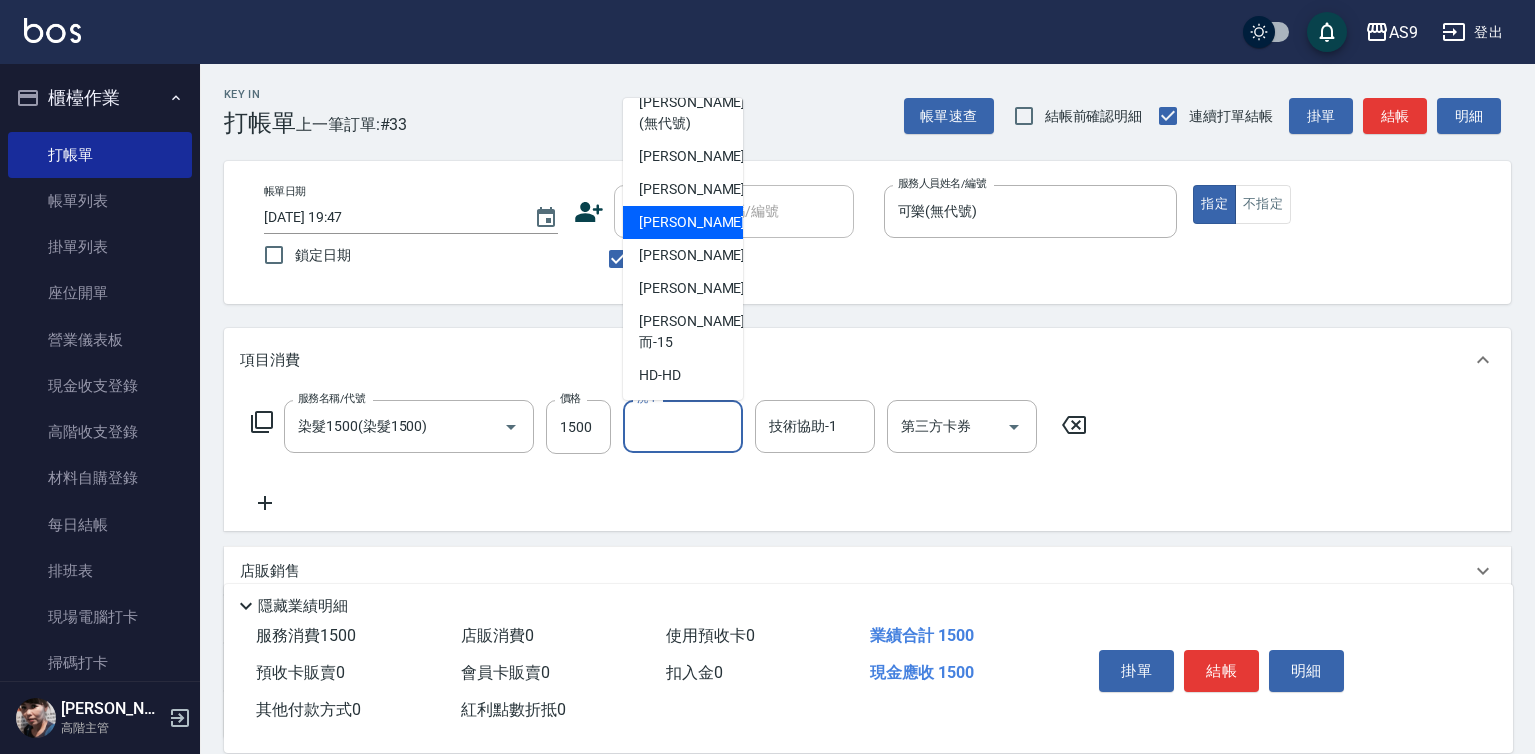 scroll, scrollTop: 128, scrollLeft: 0, axis: vertical 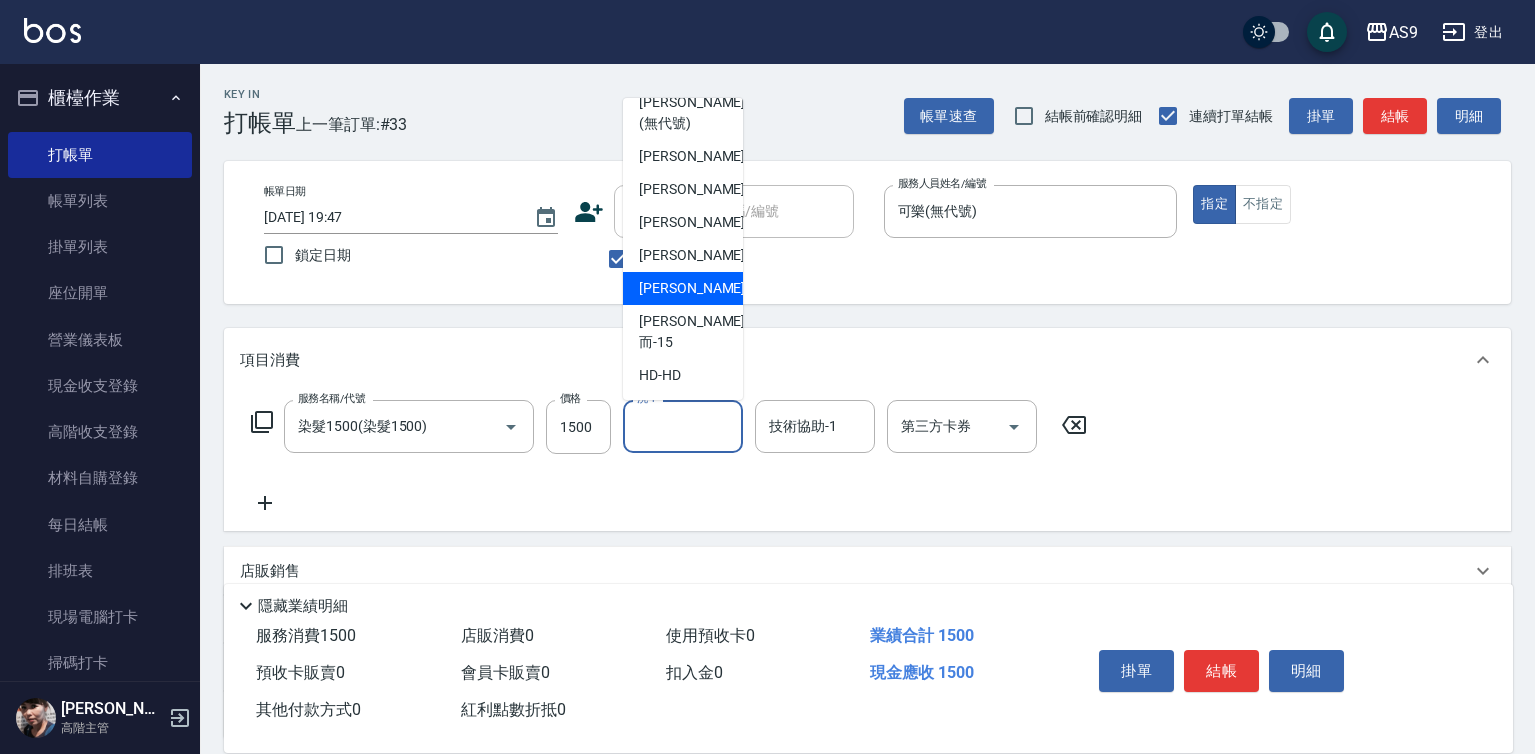 click on "[PERSON_NAME] -13" at bounding box center [683, 288] 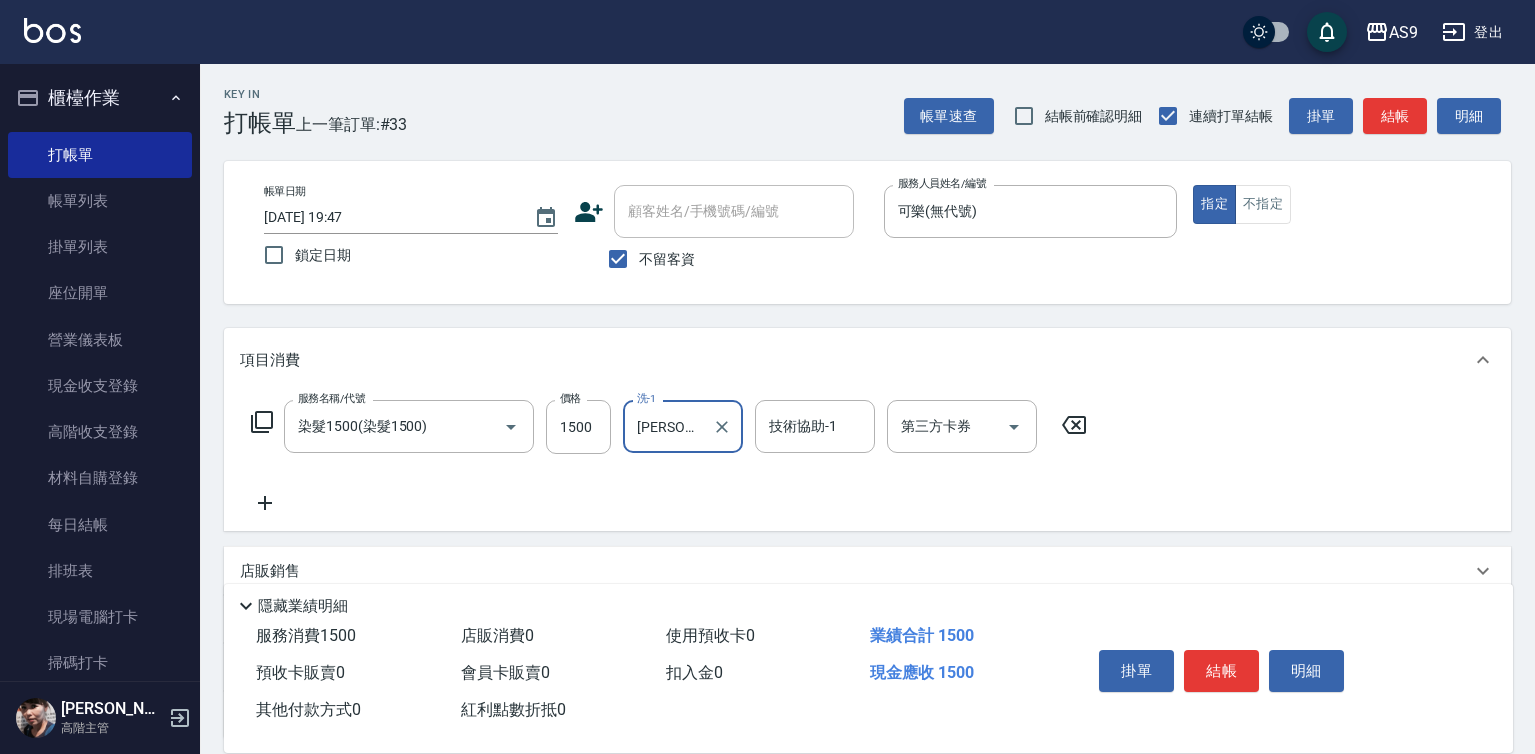 click on "不留客資" at bounding box center [714, 259] 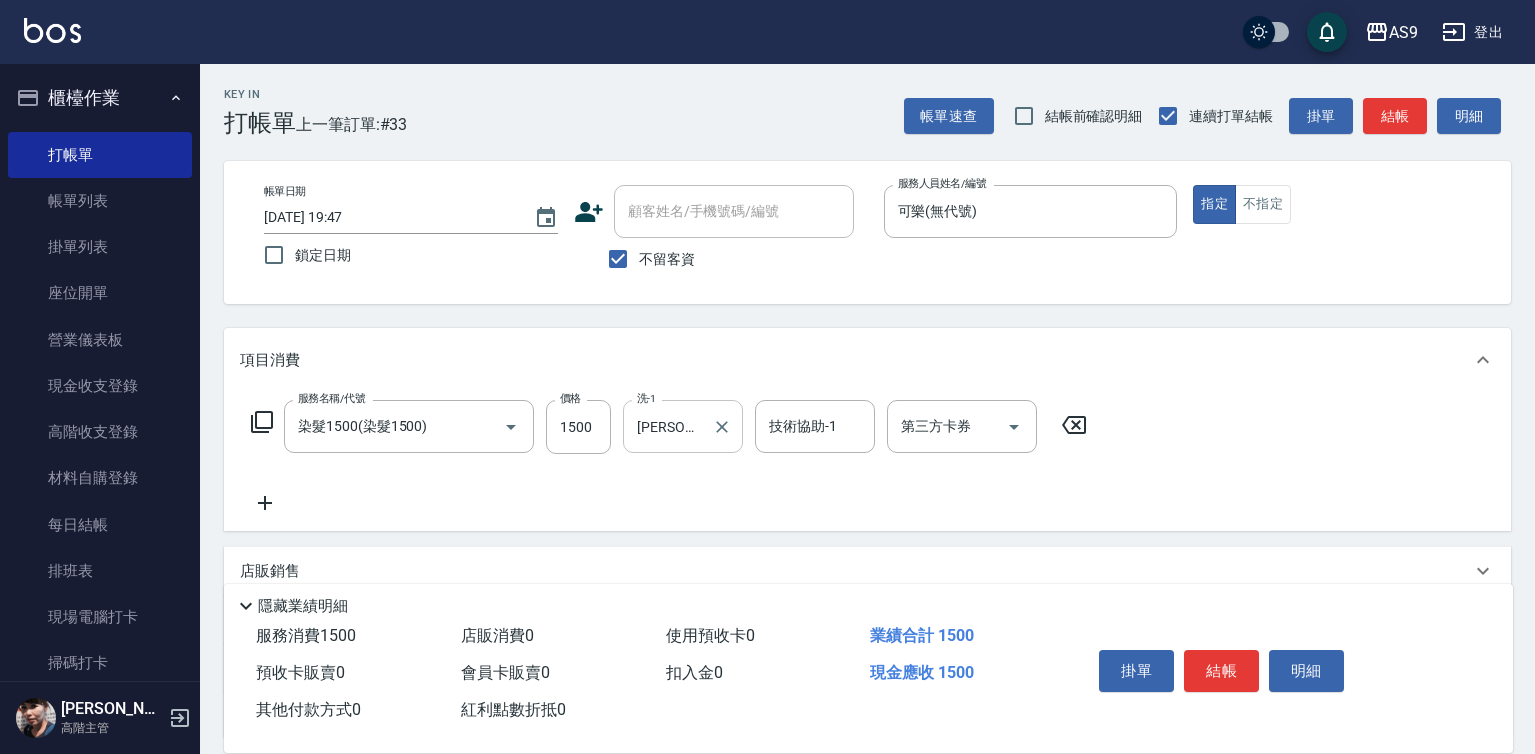 click on "[PERSON_NAME]-13" at bounding box center (668, 426) 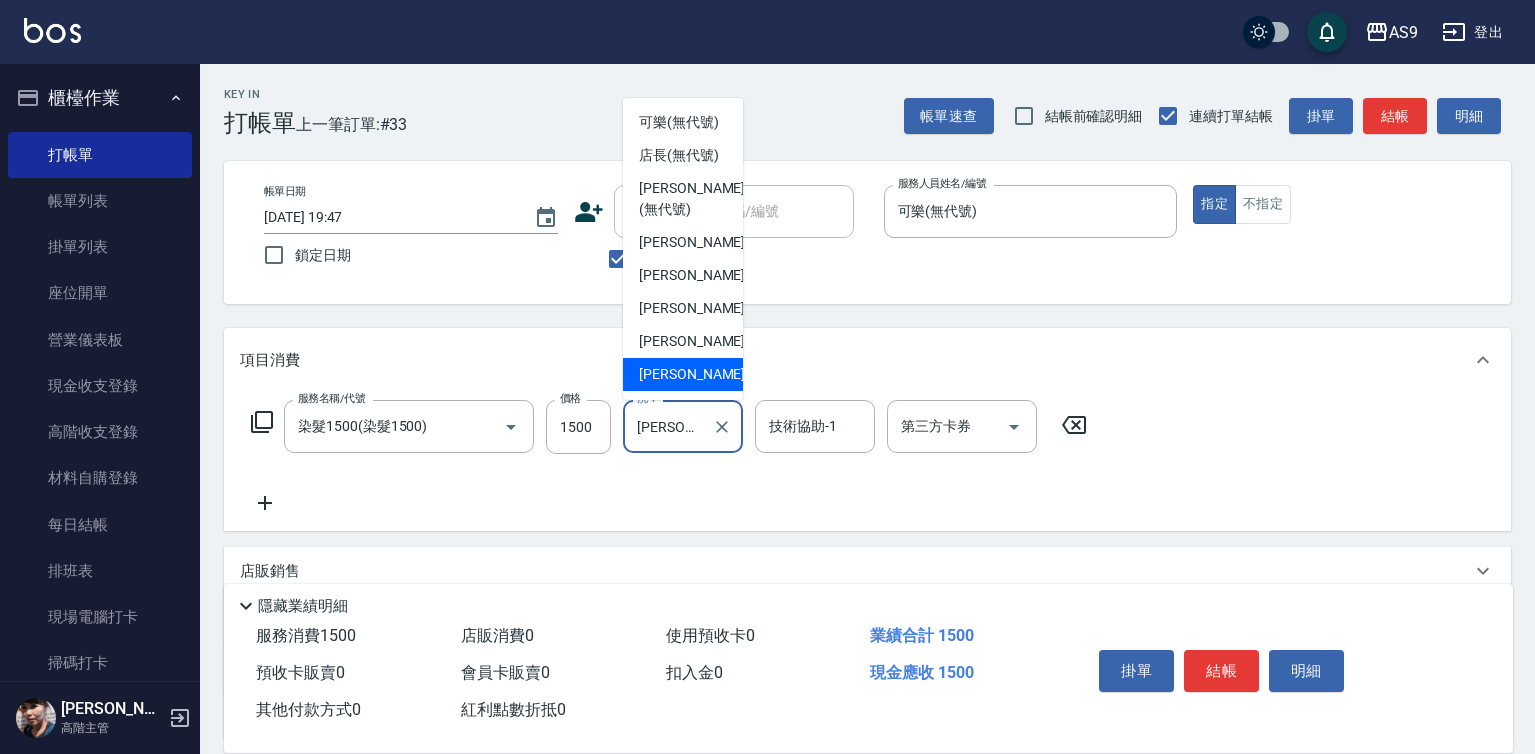 scroll, scrollTop: 54, scrollLeft: 0, axis: vertical 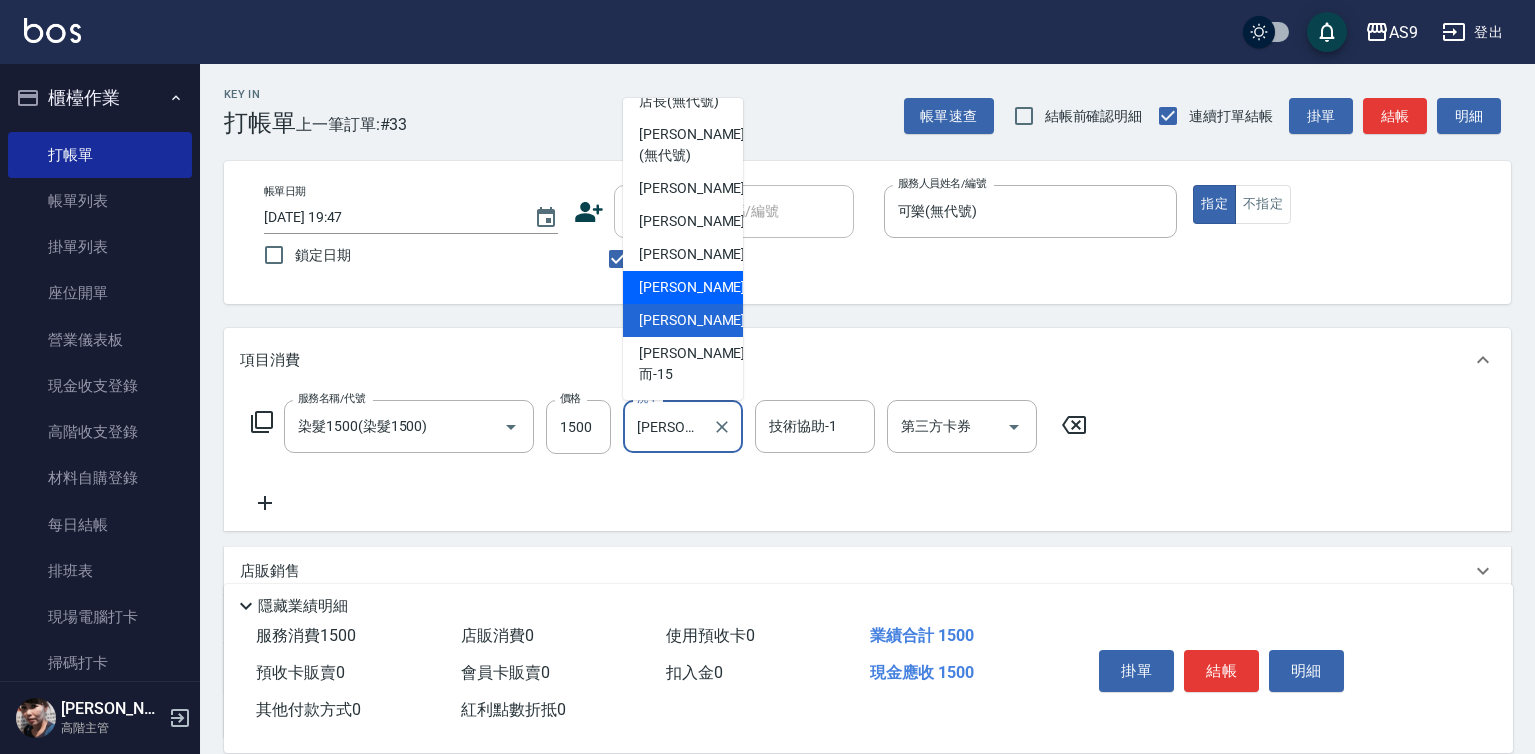 click on "[PERSON_NAME]-12" at bounding box center [702, 287] 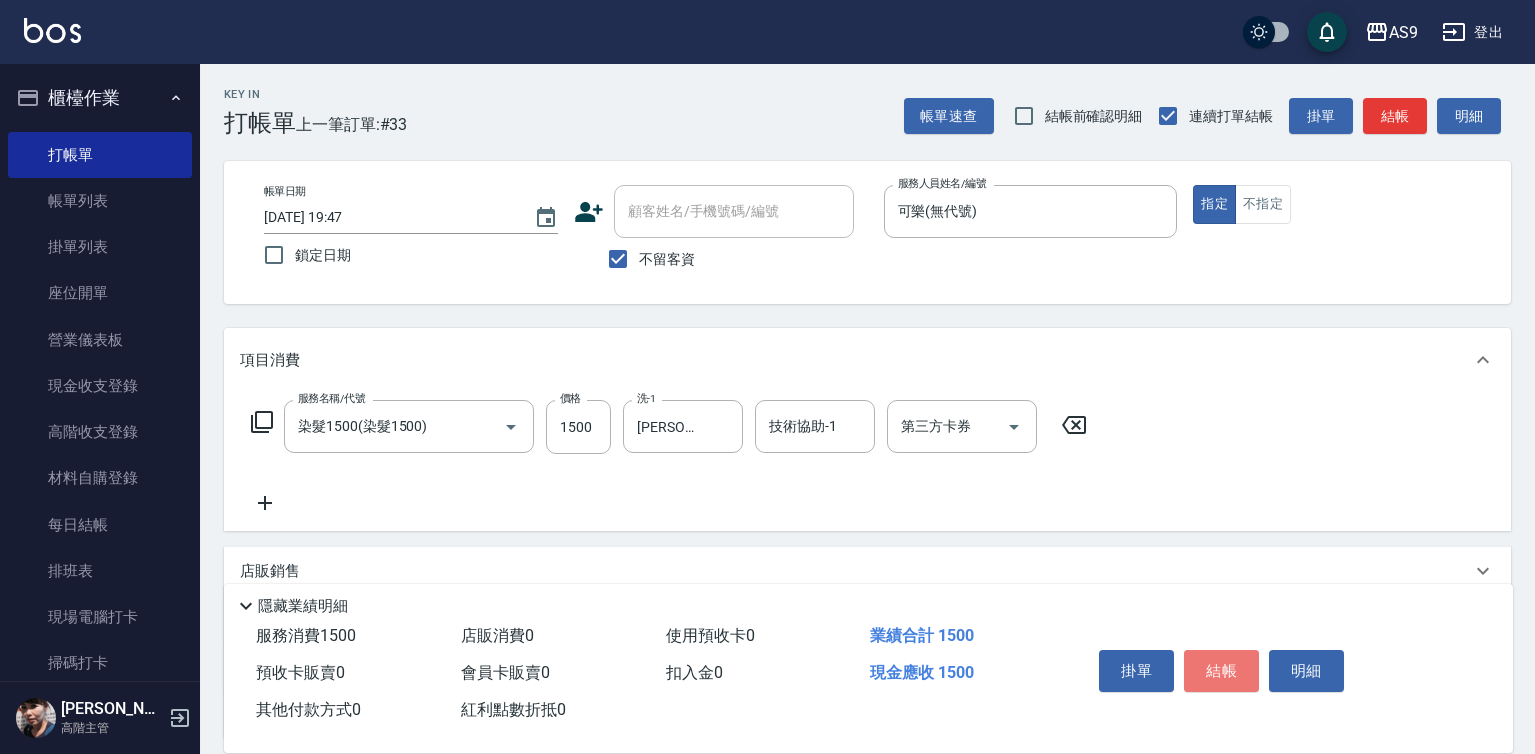 click on "結帳" at bounding box center [1221, 671] 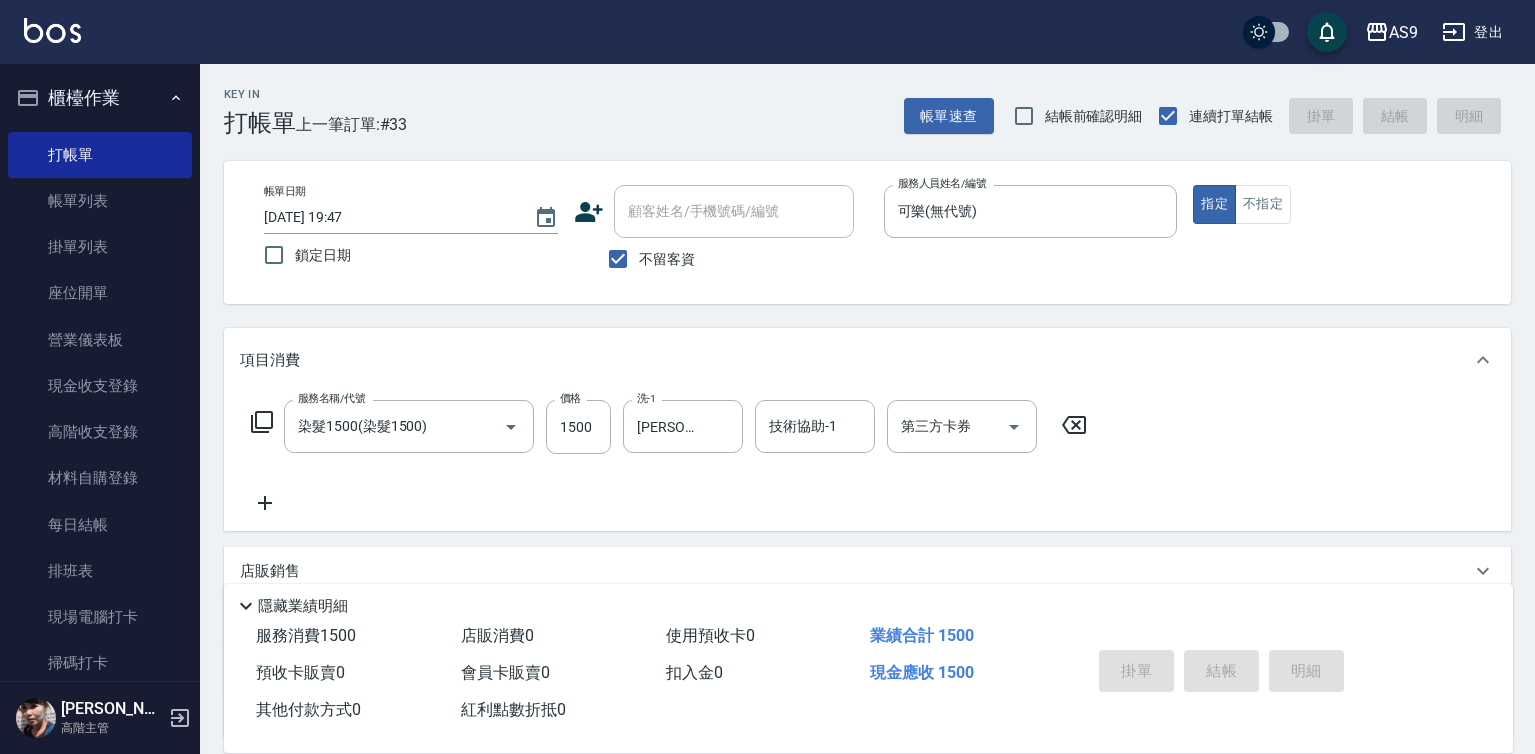 type 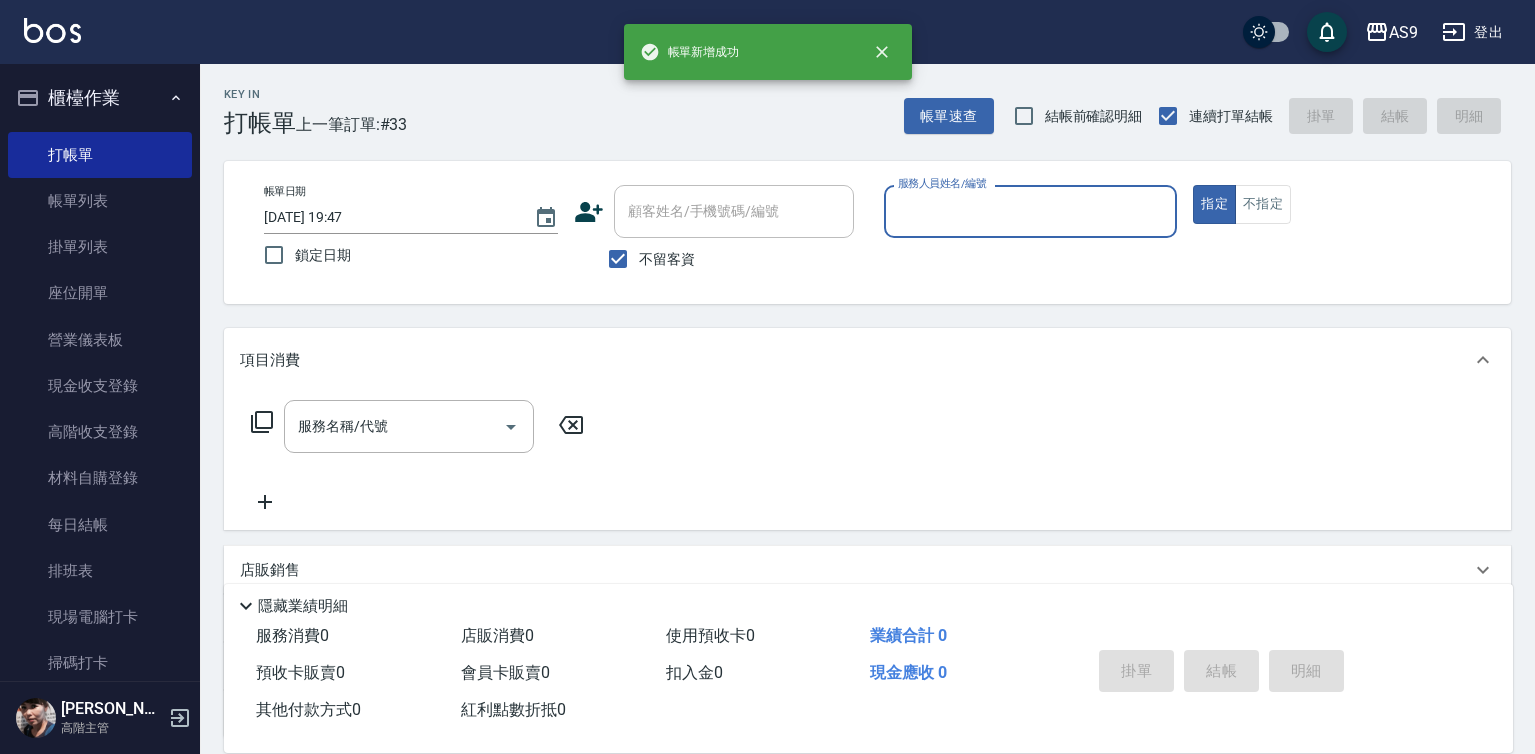 click on "服務人員姓名/編號" at bounding box center (1031, 211) 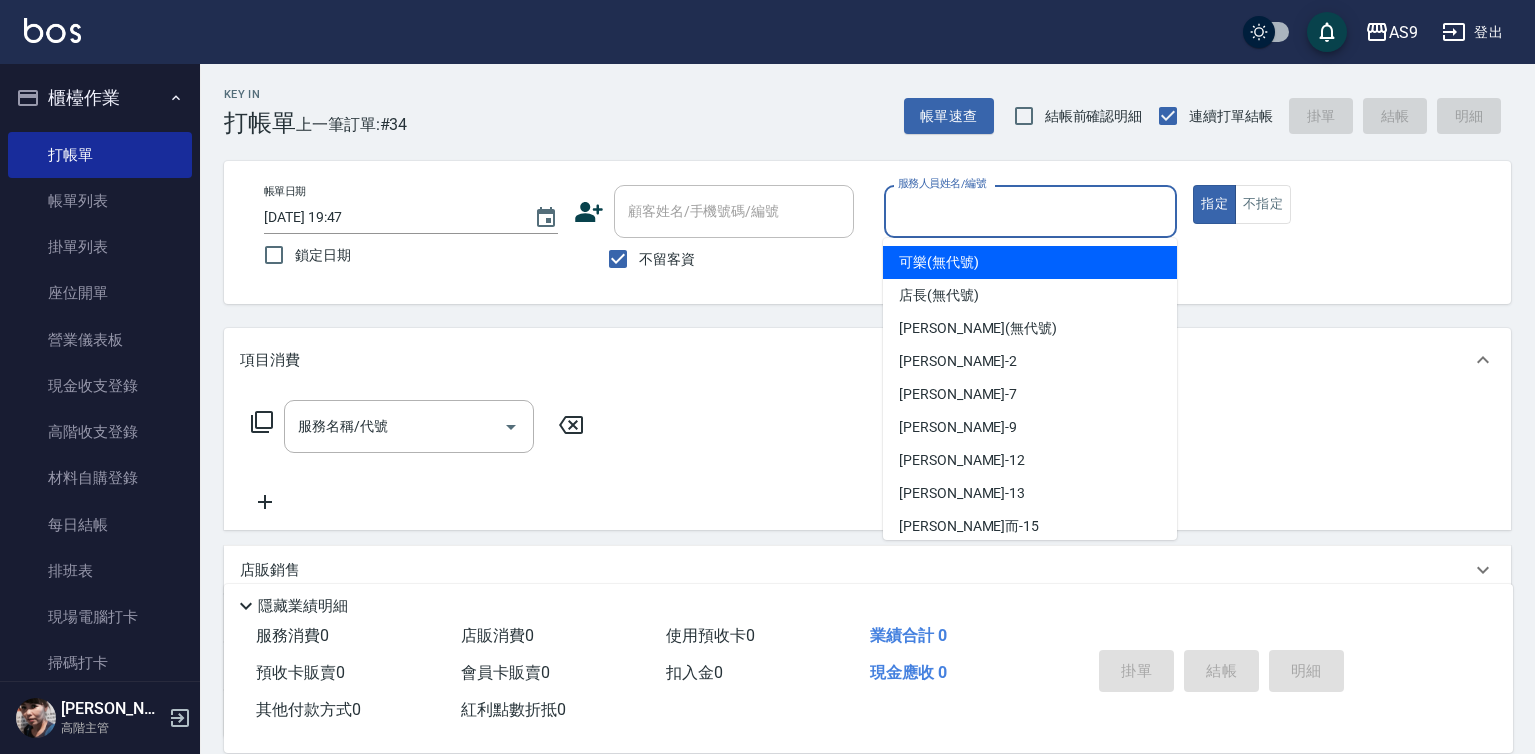 click on "可樂 (無代號)" at bounding box center [939, 262] 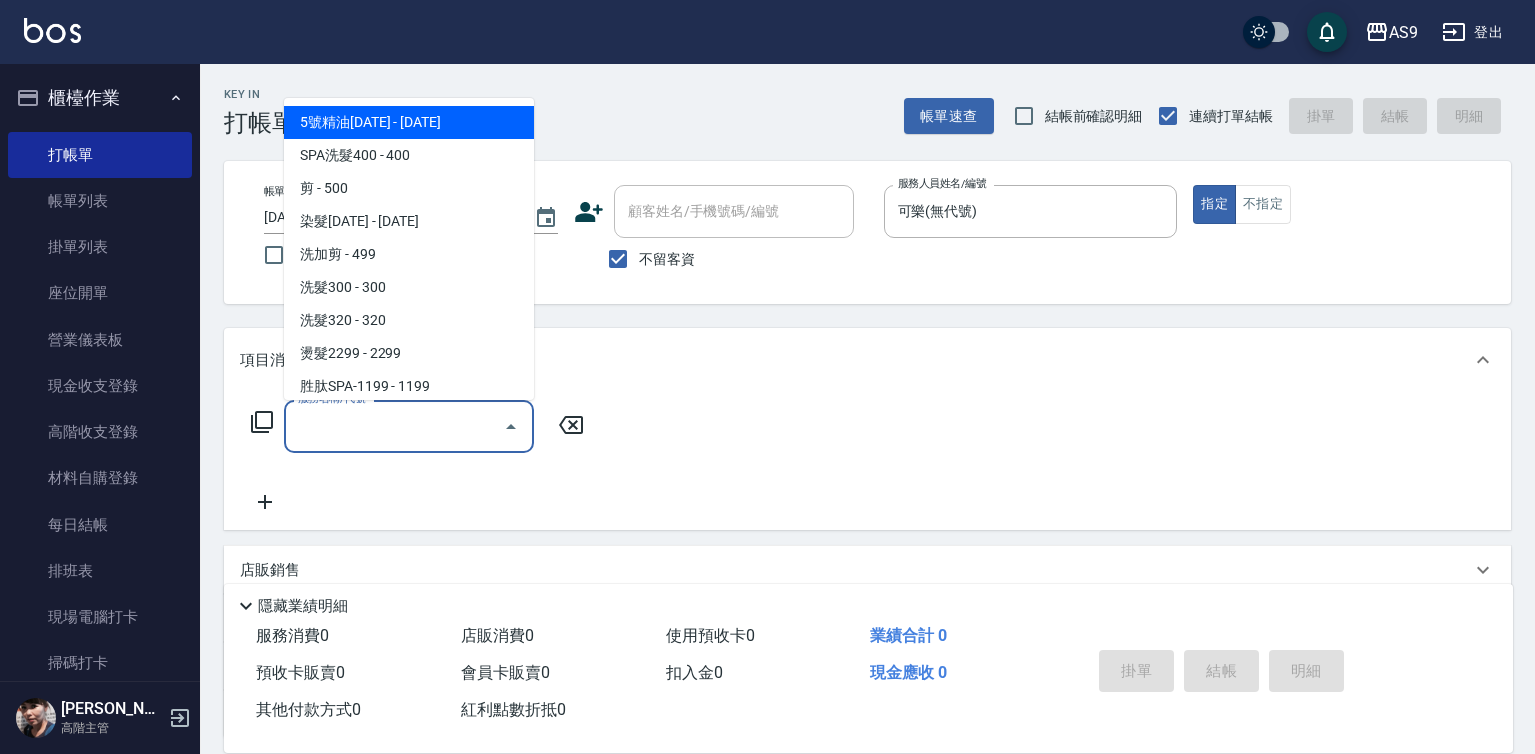 click on "服務名稱/代號" at bounding box center [394, 426] 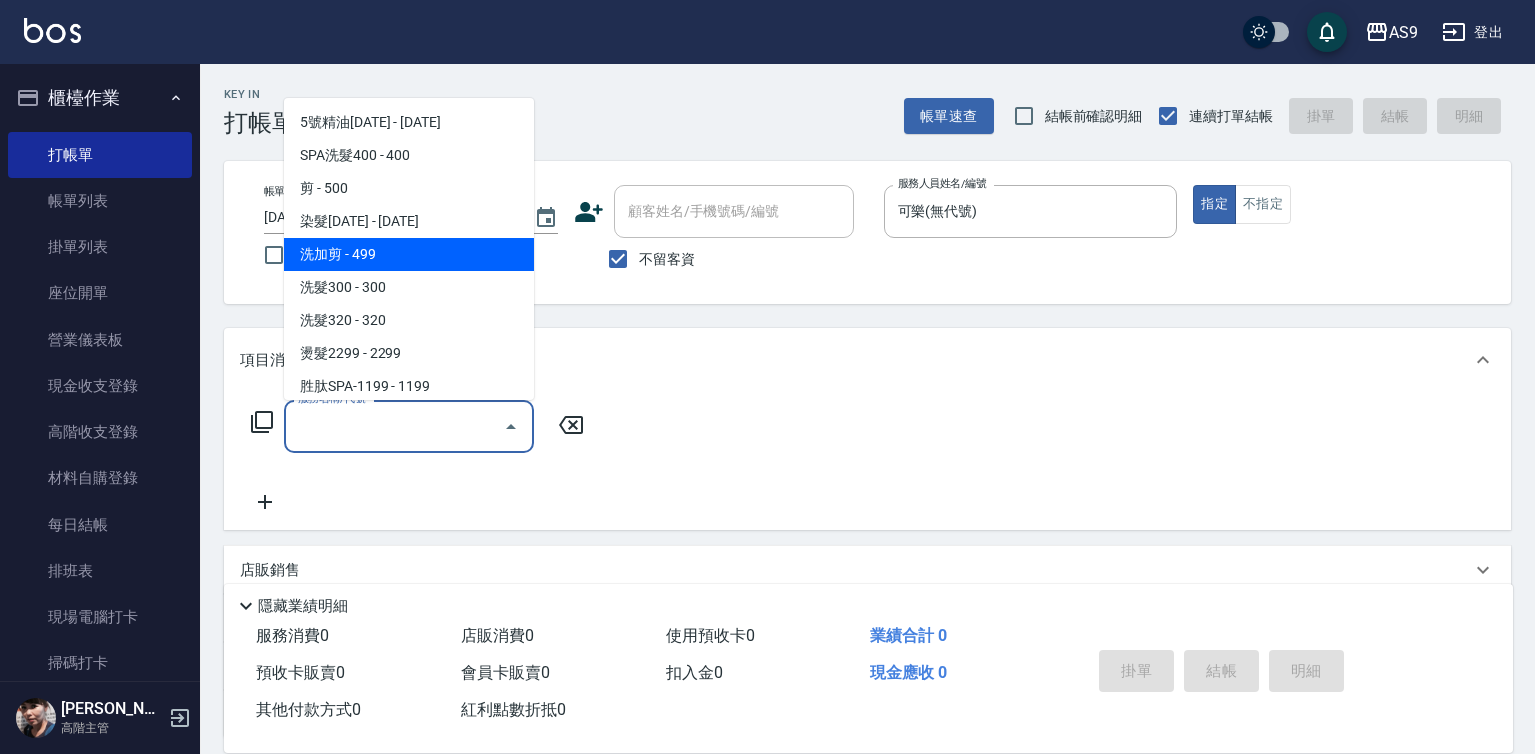 click on "洗加剪 - 499" at bounding box center [409, 254] 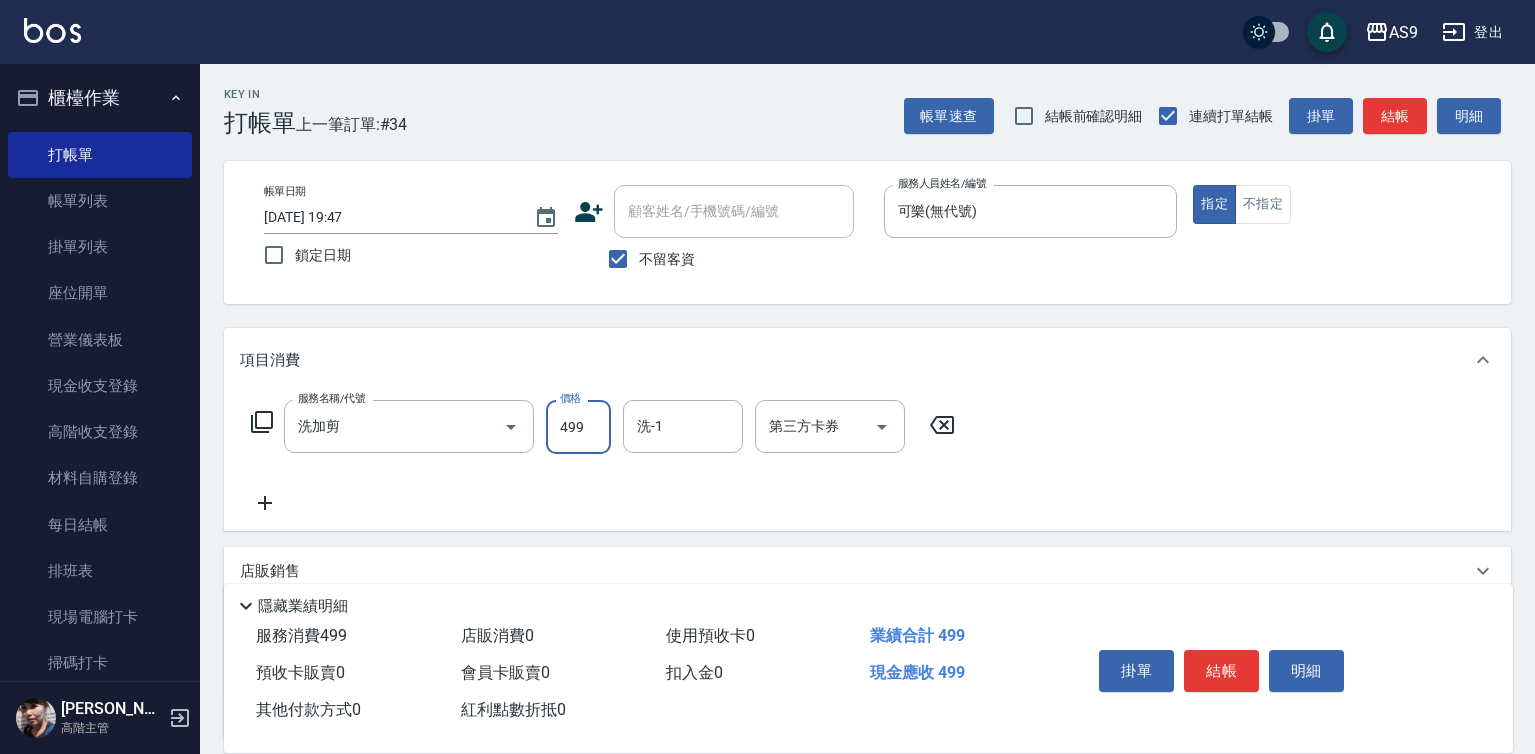 click on "499" at bounding box center (578, 427) 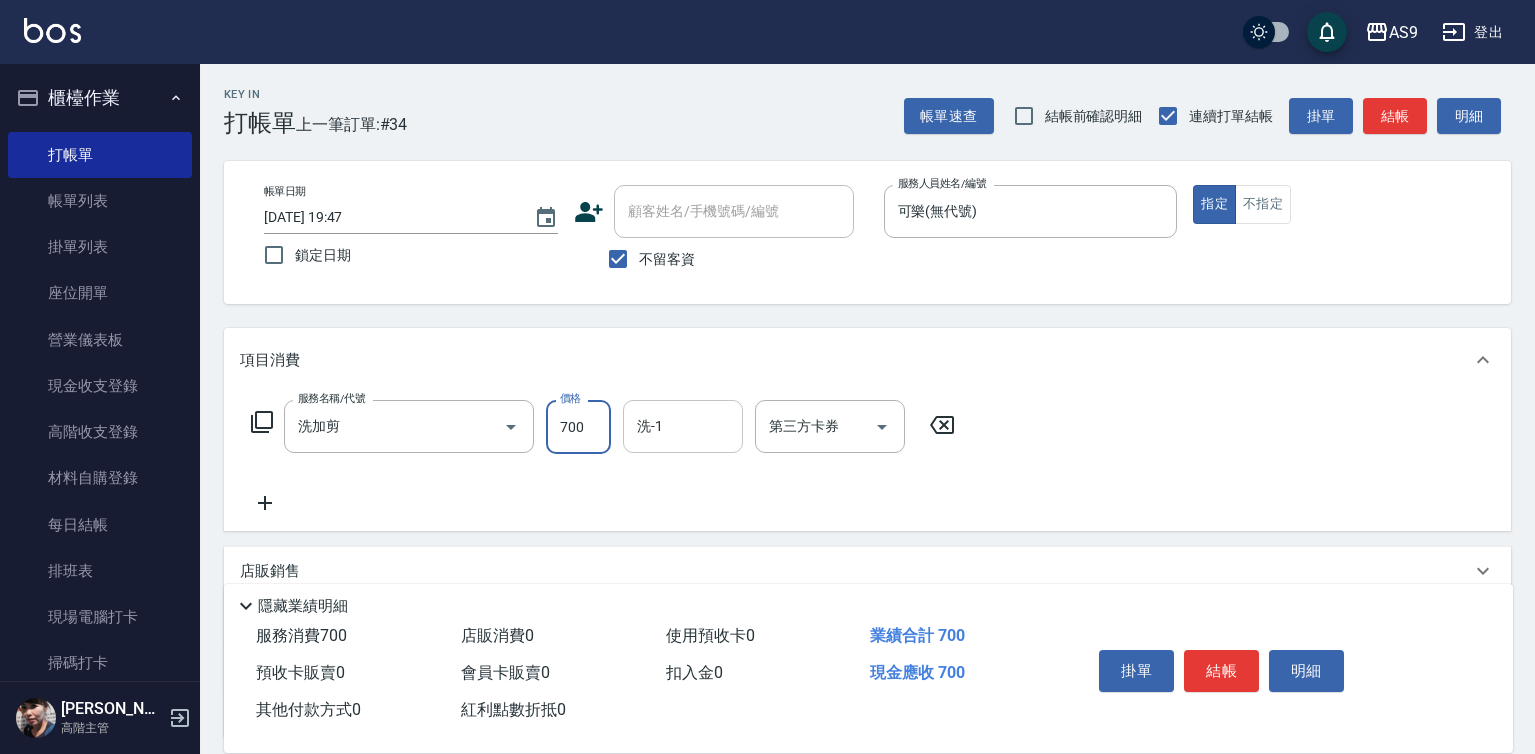 type on "700" 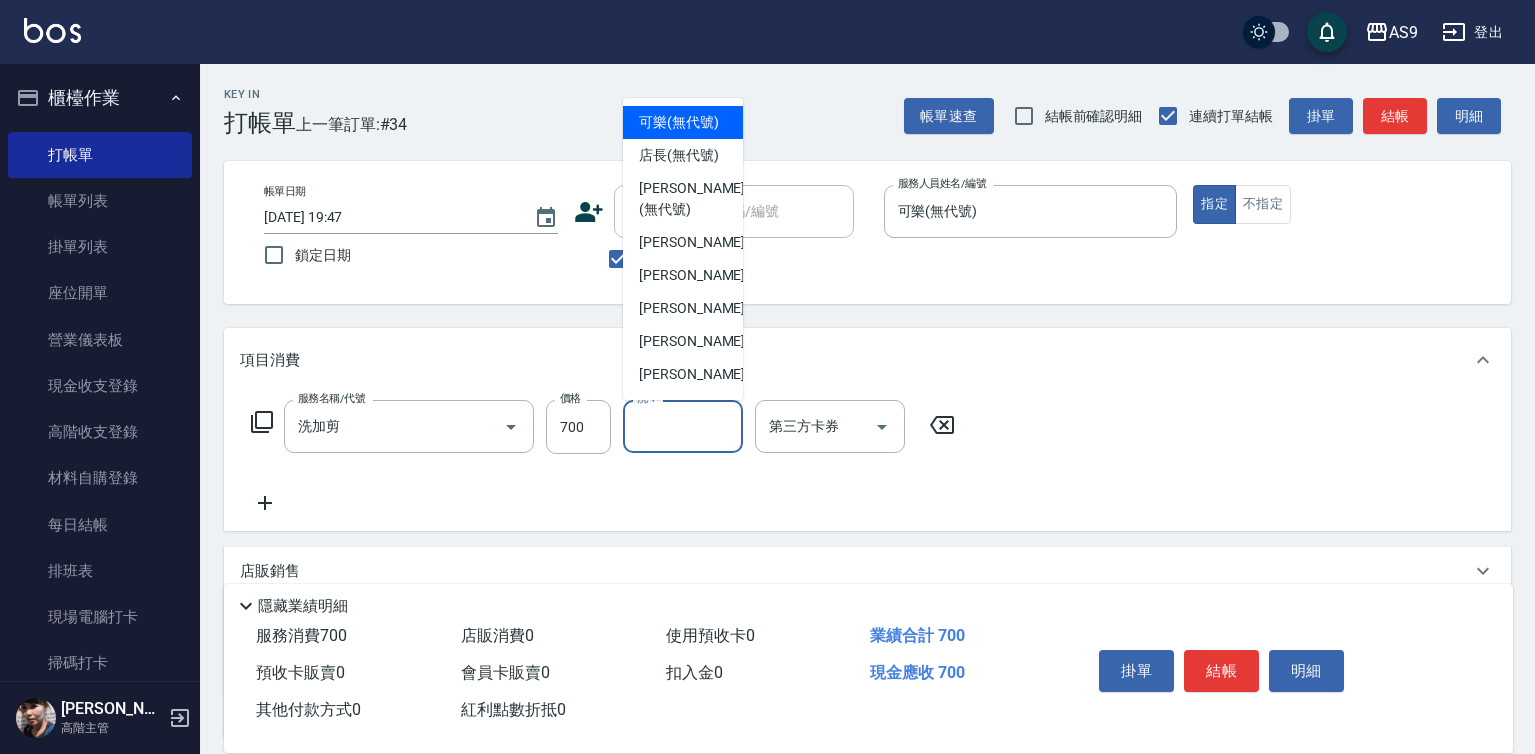 click on "洗-1" at bounding box center (683, 426) 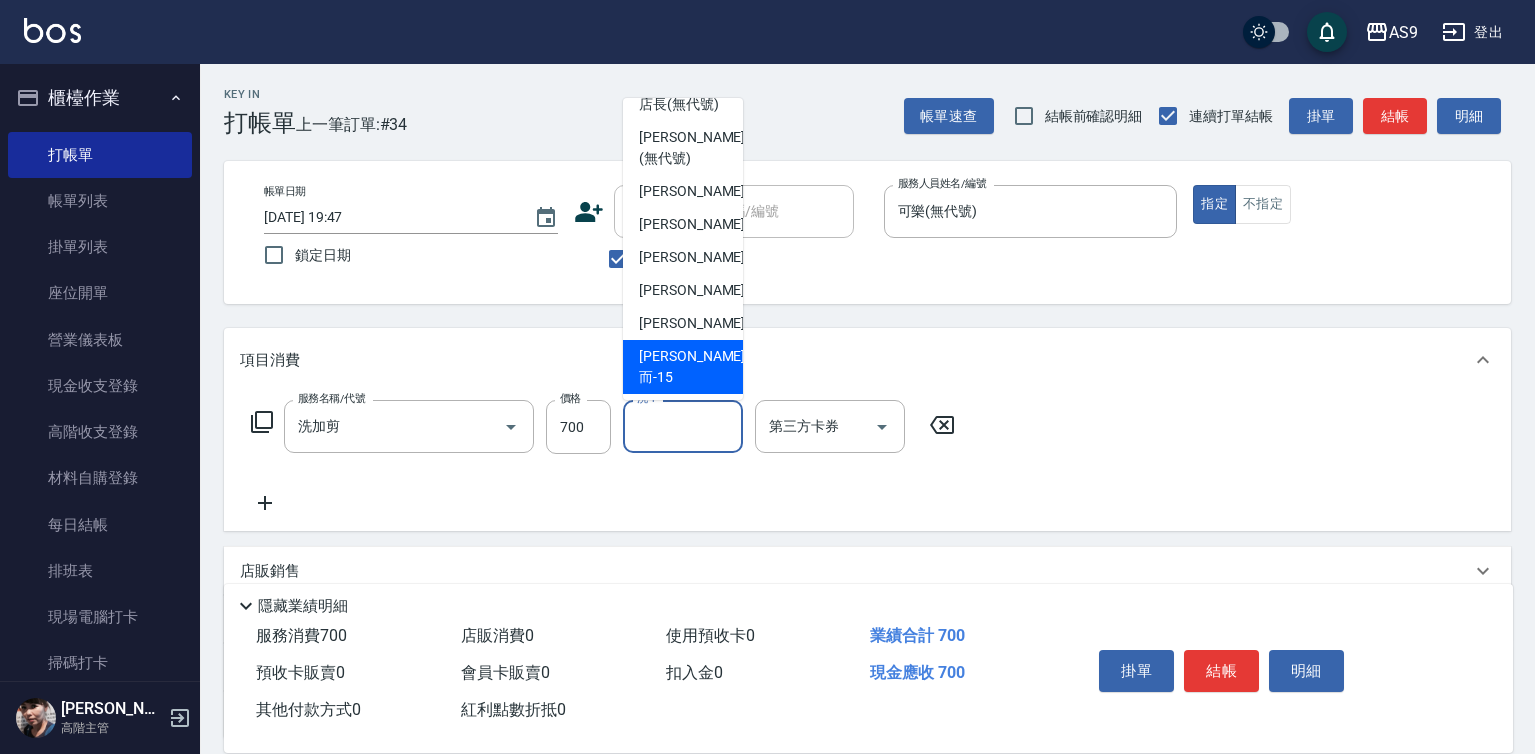 scroll, scrollTop: 100, scrollLeft: 0, axis: vertical 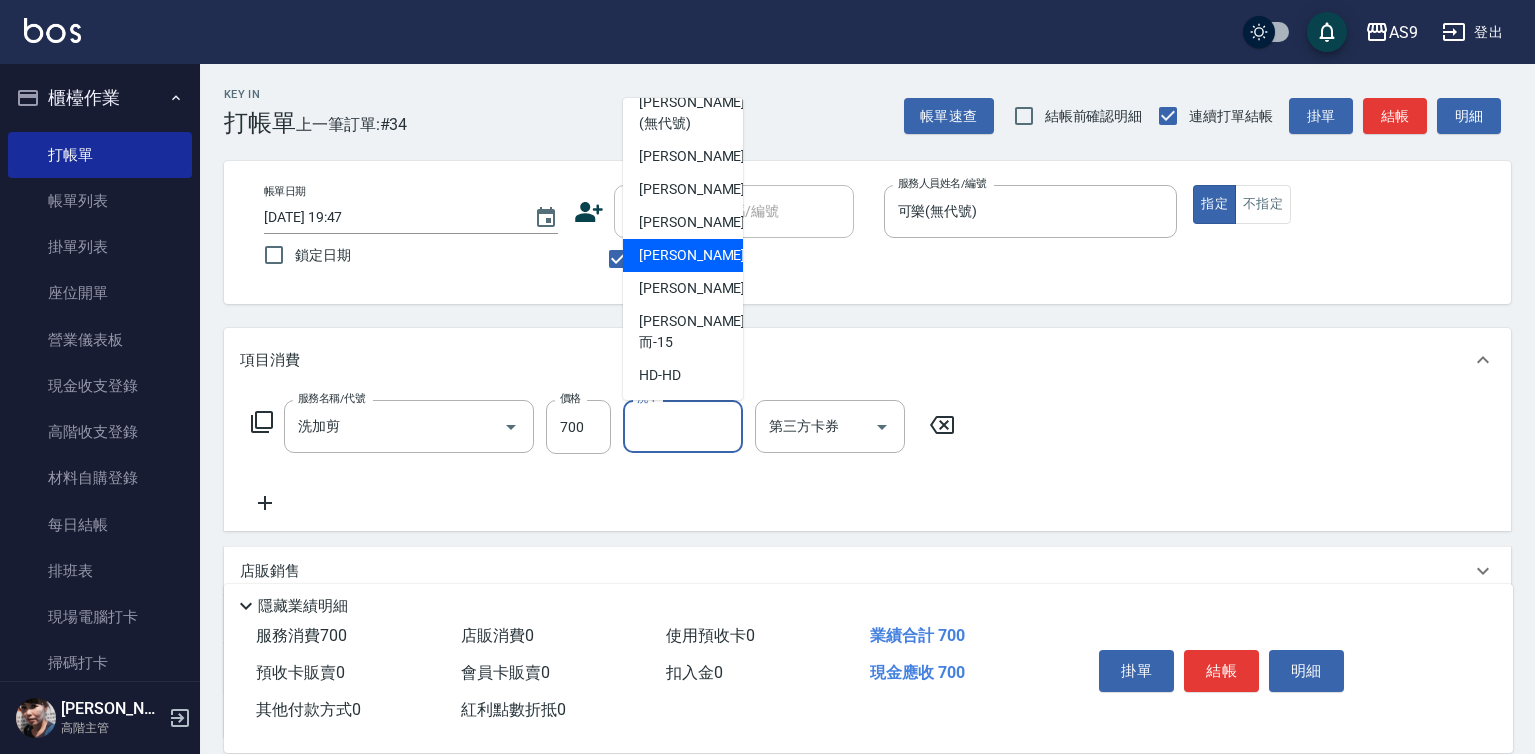 click on "[PERSON_NAME]-12" at bounding box center [683, 255] 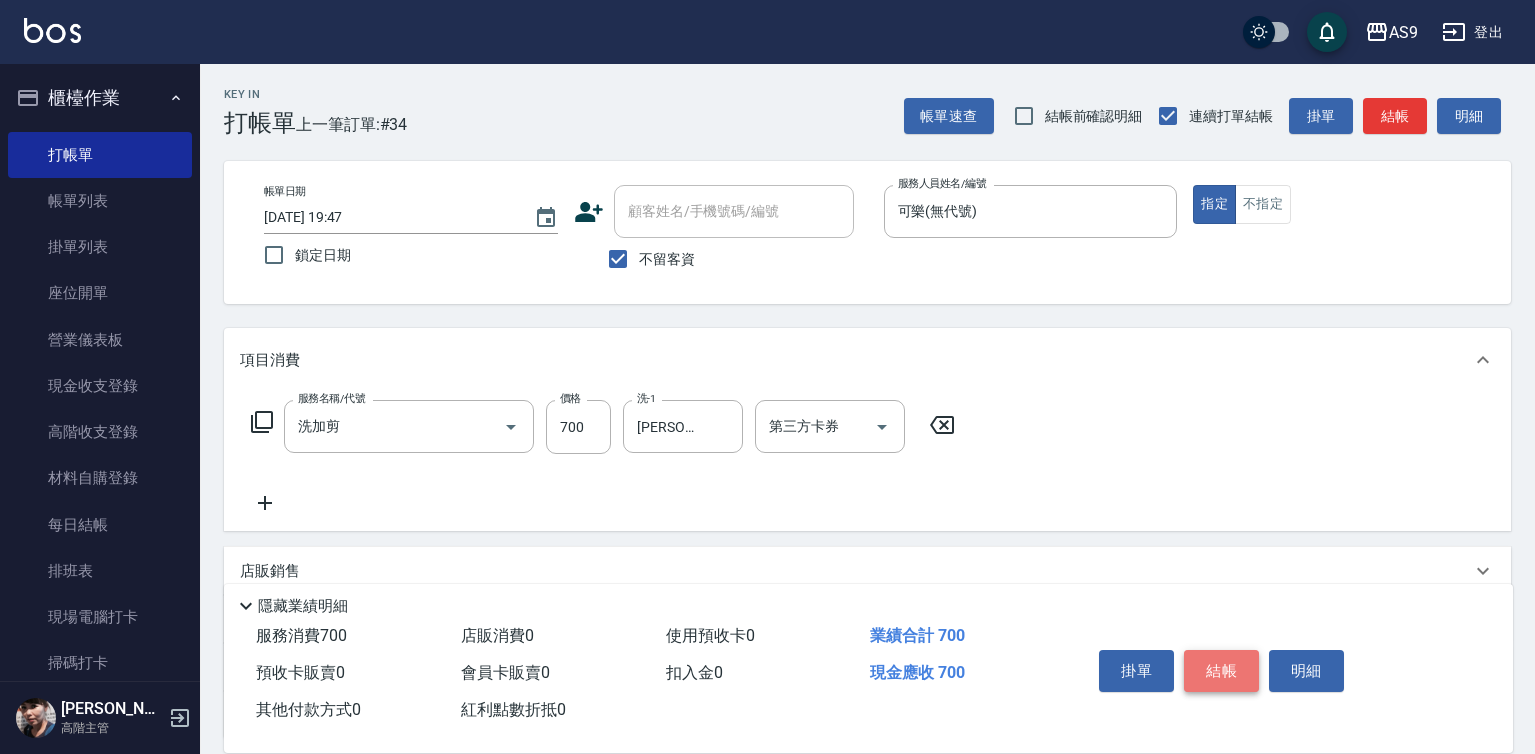click on "結帳" at bounding box center (1221, 671) 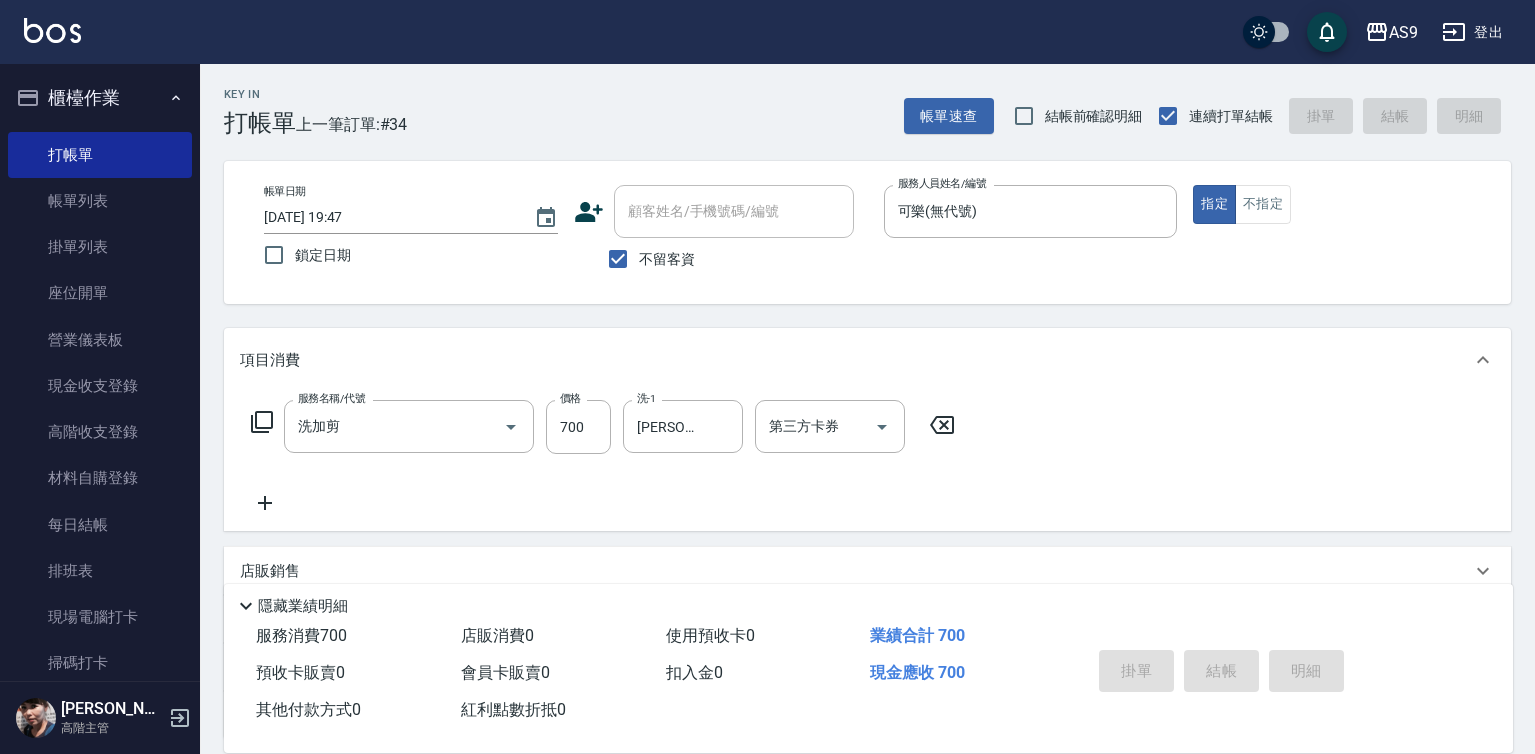 type on "[DATE] 19:48" 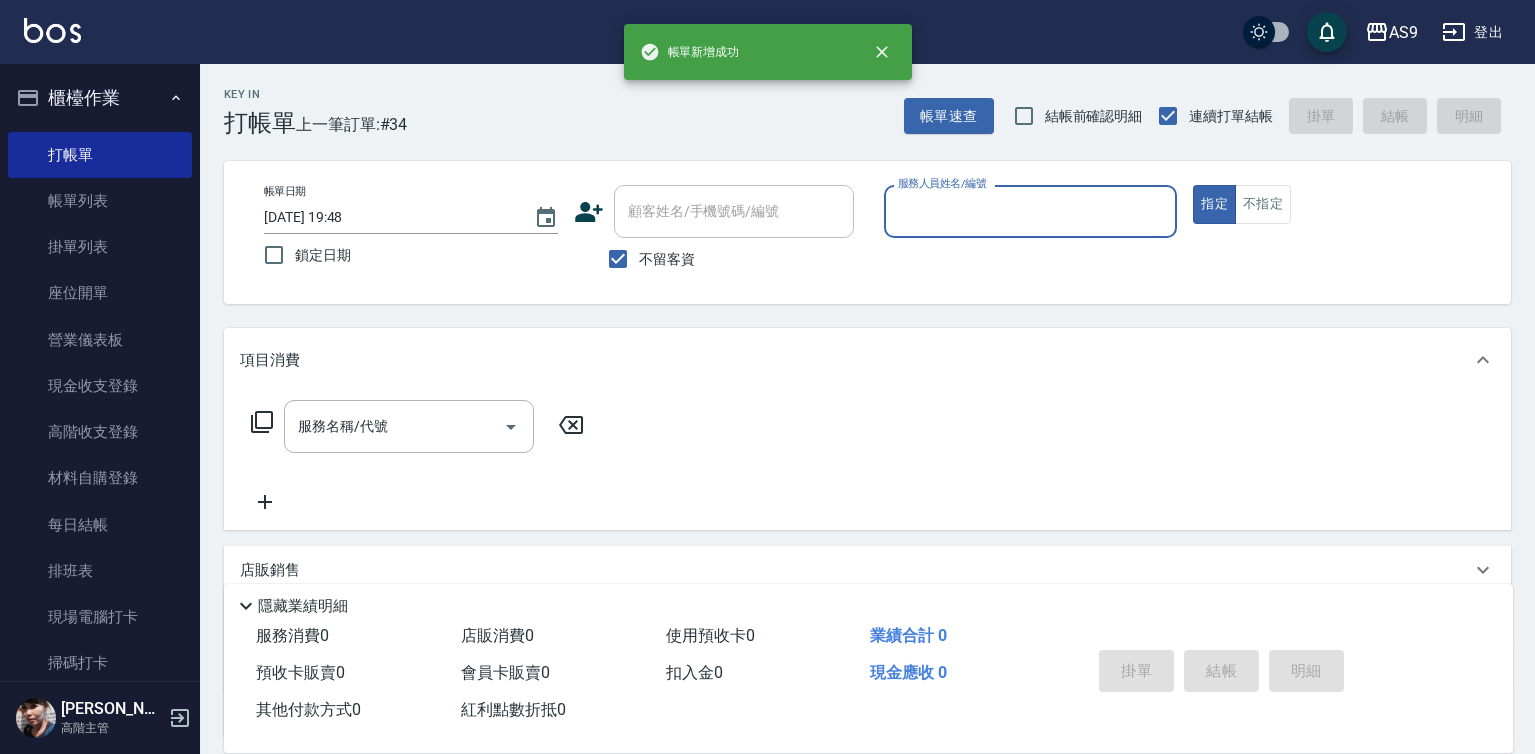 click on "服務人員姓名/編號" at bounding box center [1031, 211] 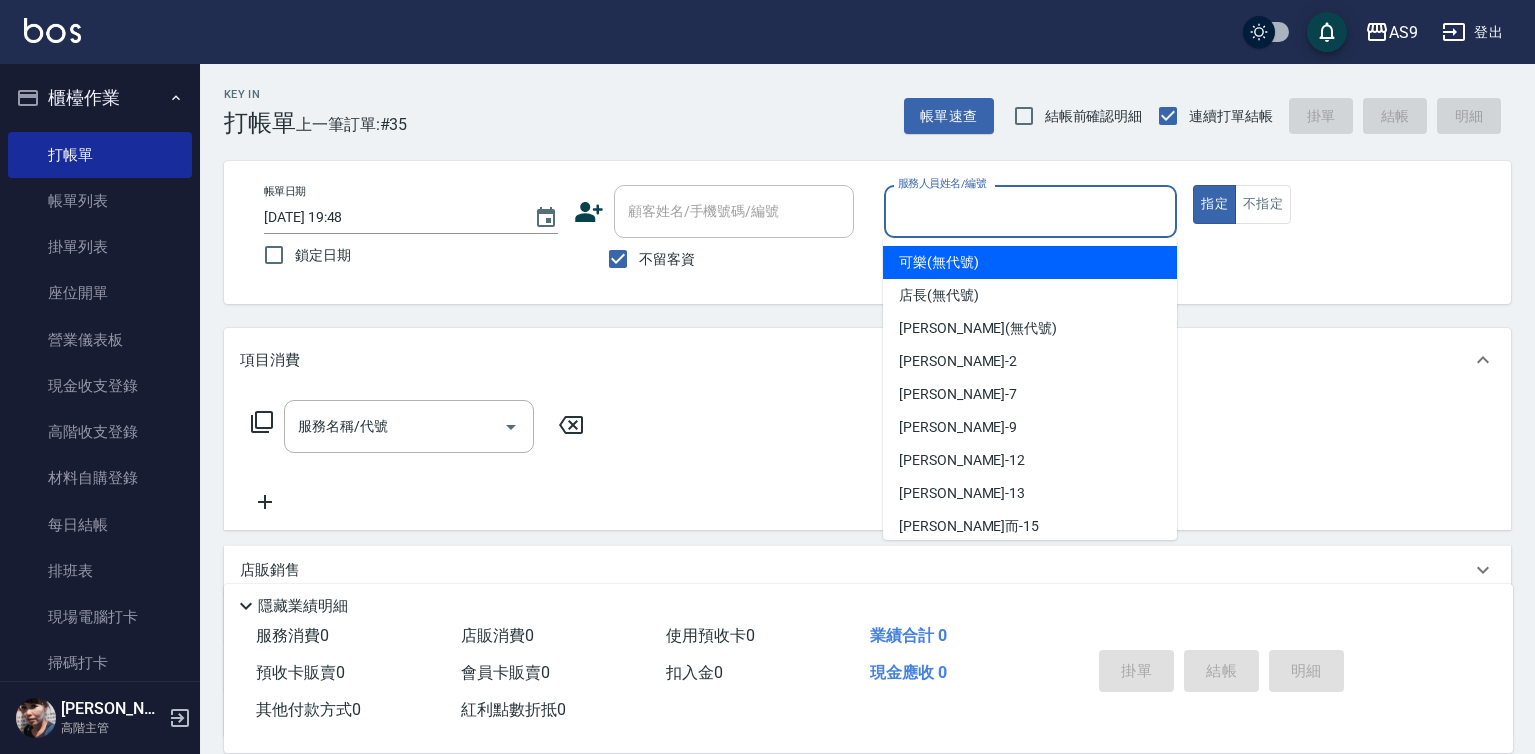 click on "可樂 (無代號)" at bounding box center [939, 262] 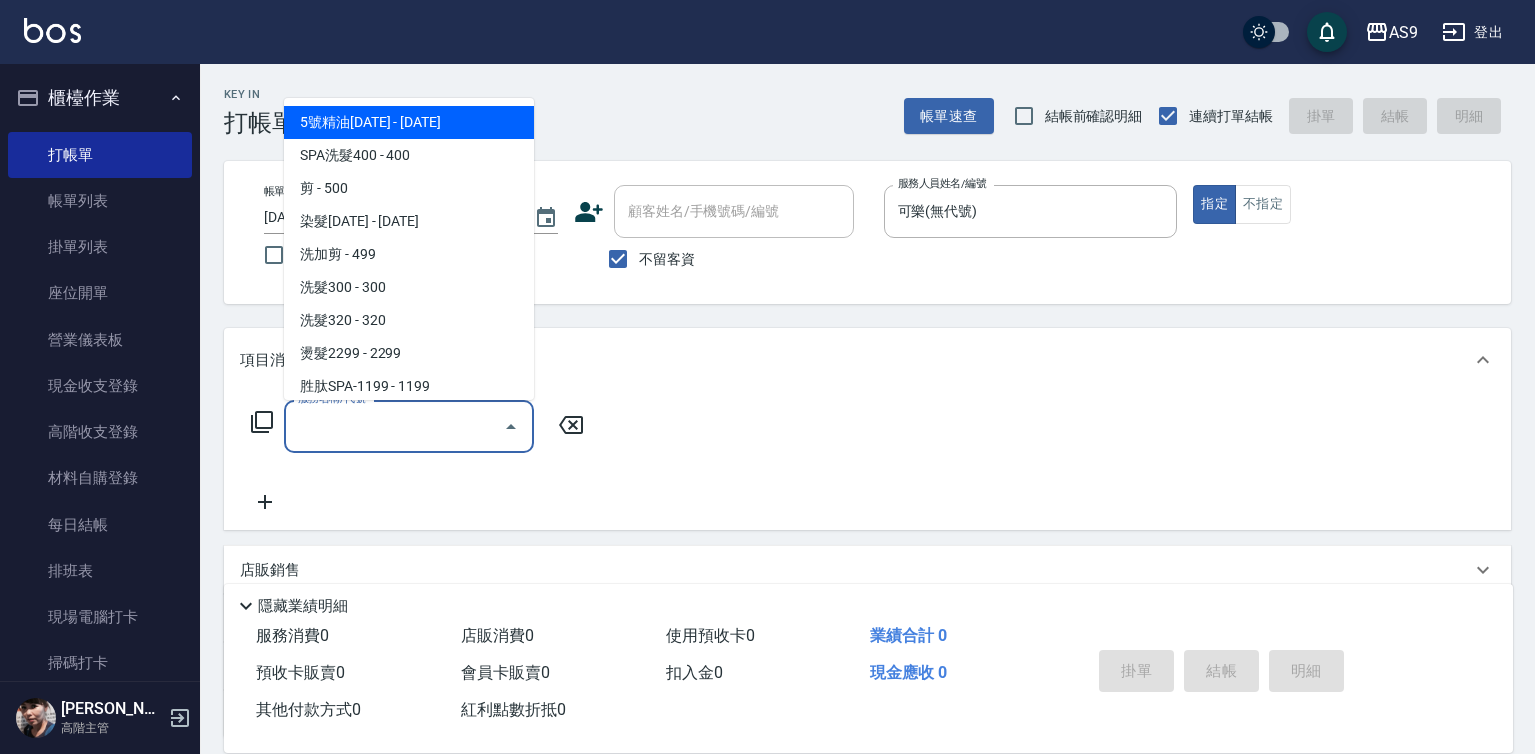 click on "服務名稱/代號" at bounding box center [394, 426] 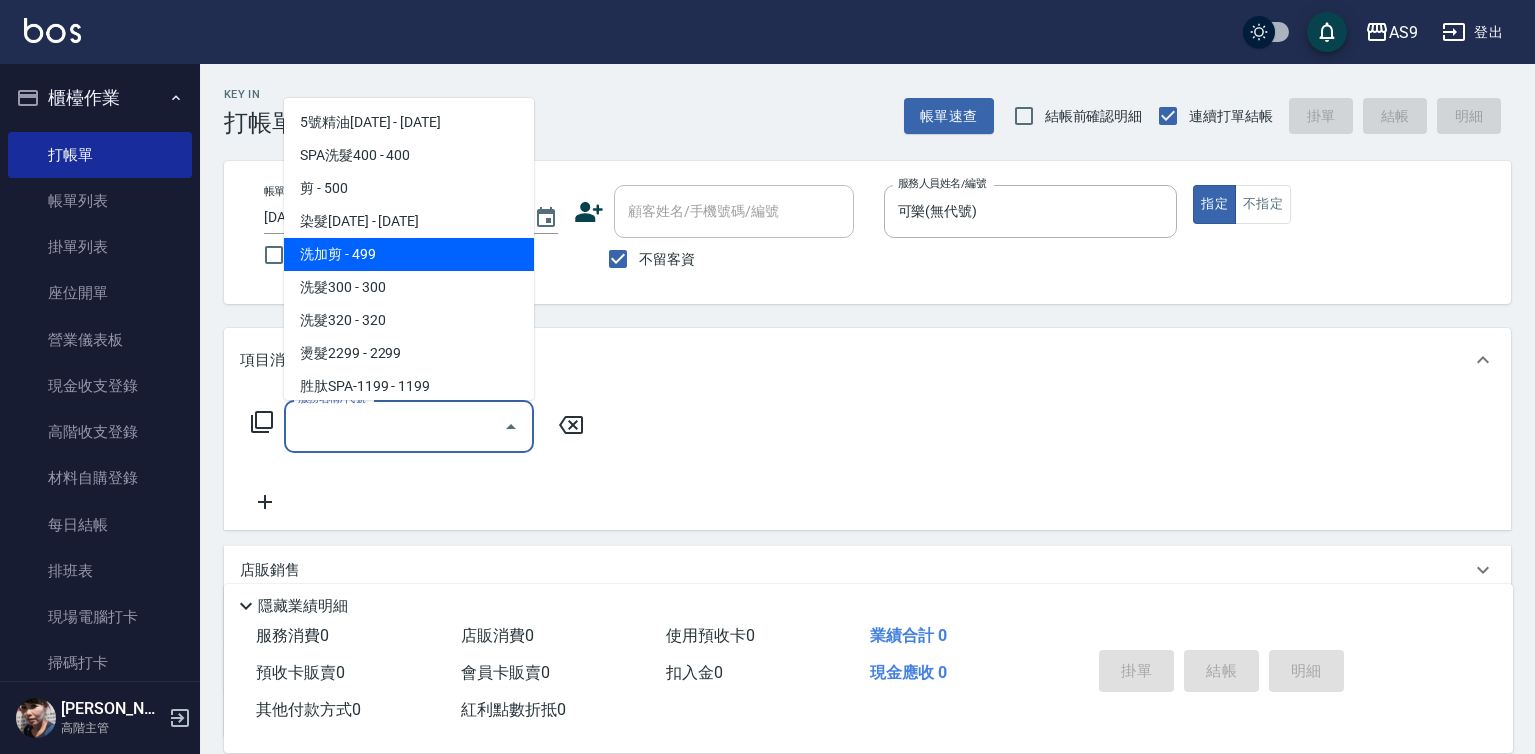 click on "洗加剪 - 499" at bounding box center (409, 254) 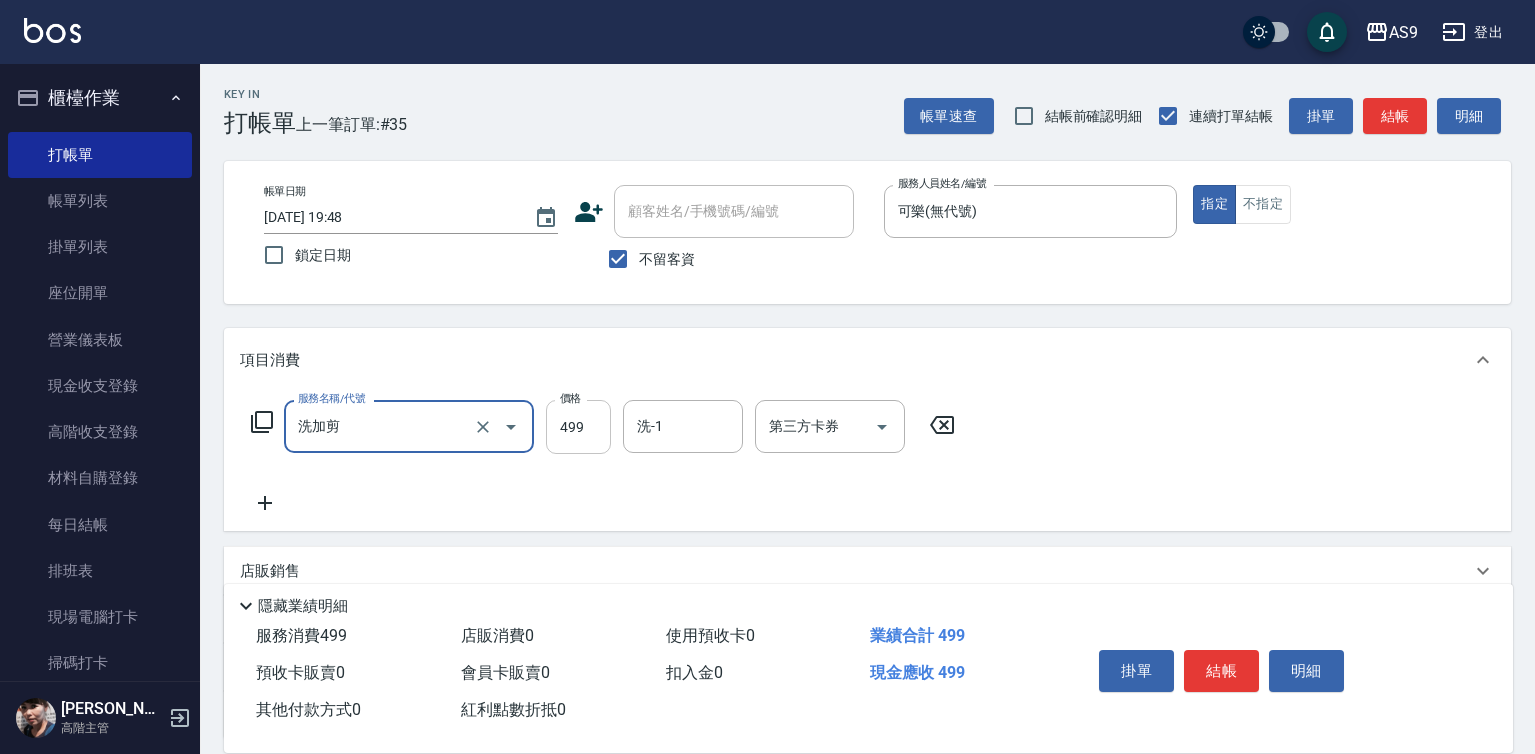 click on "499" at bounding box center (578, 427) 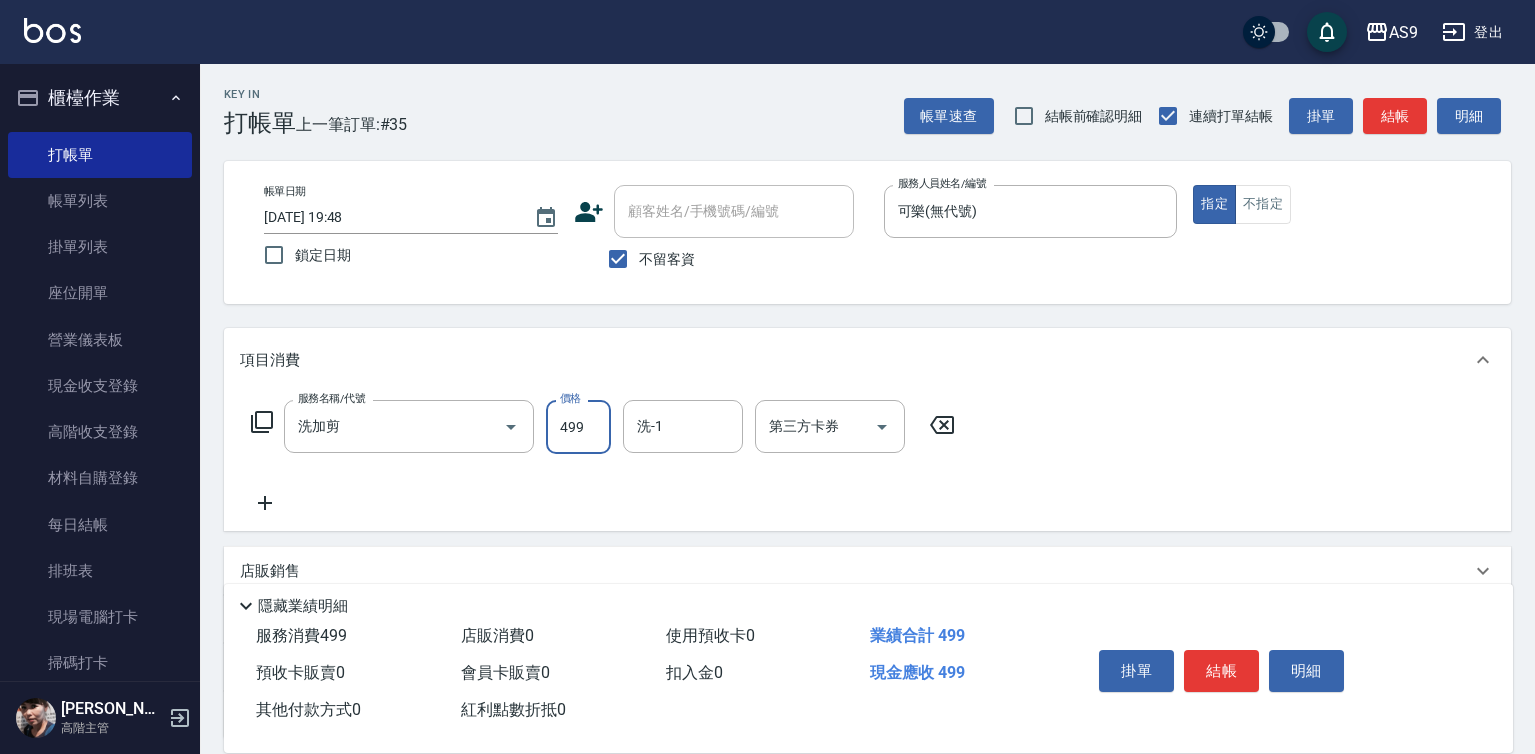 click on "499" at bounding box center (578, 427) 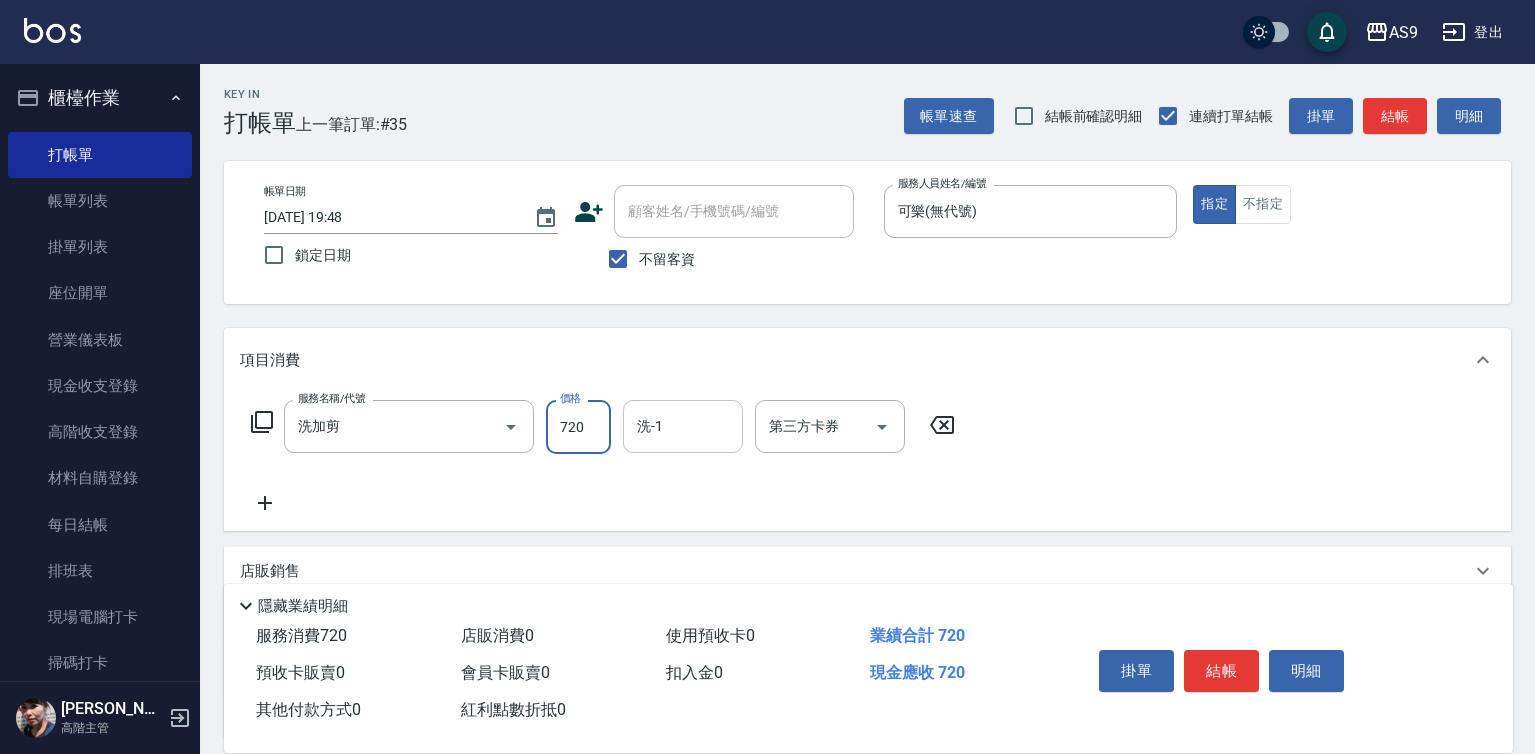 type on "720" 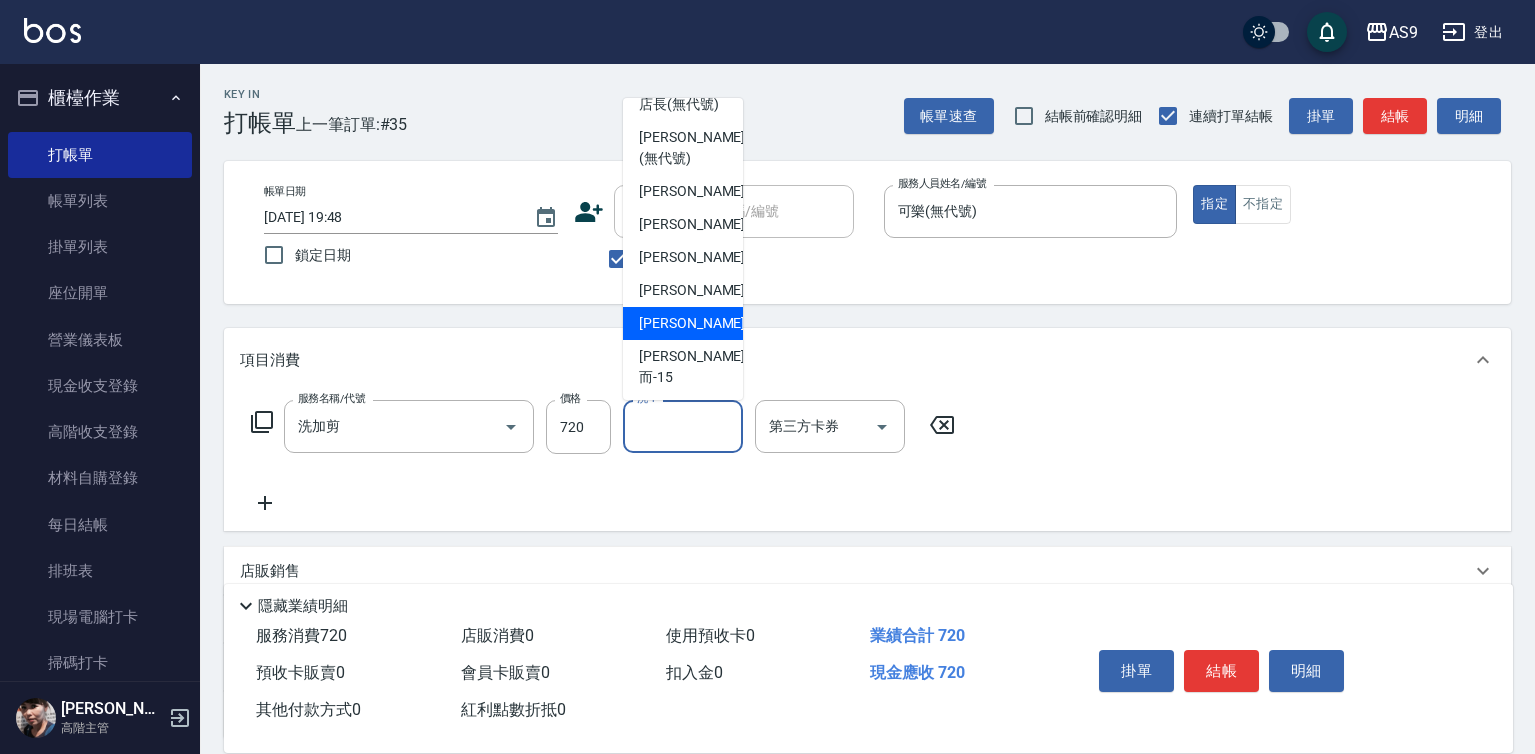 scroll, scrollTop: 128, scrollLeft: 0, axis: vertical 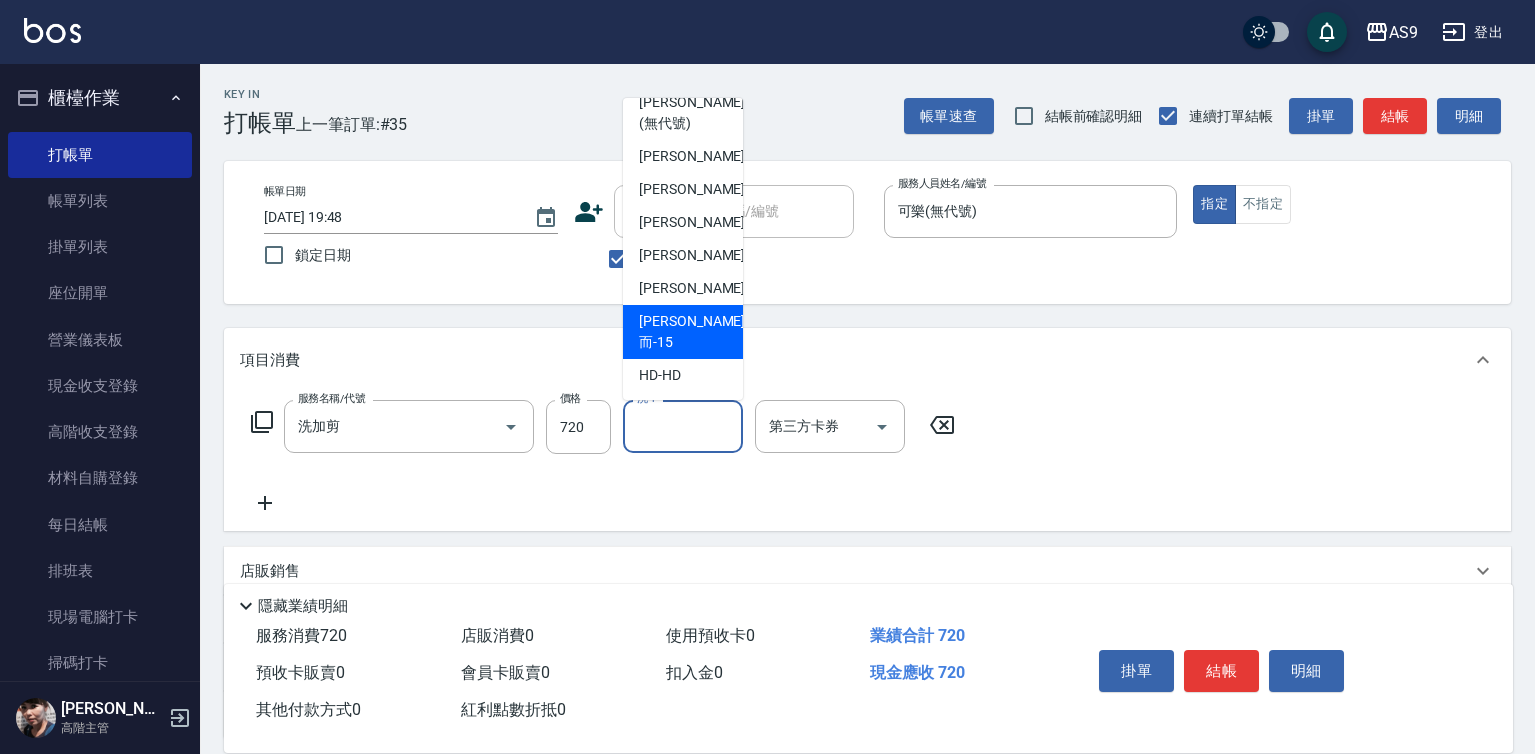 click on "[PERSON_NAME]而 -15" at bounding box center [692, 332] 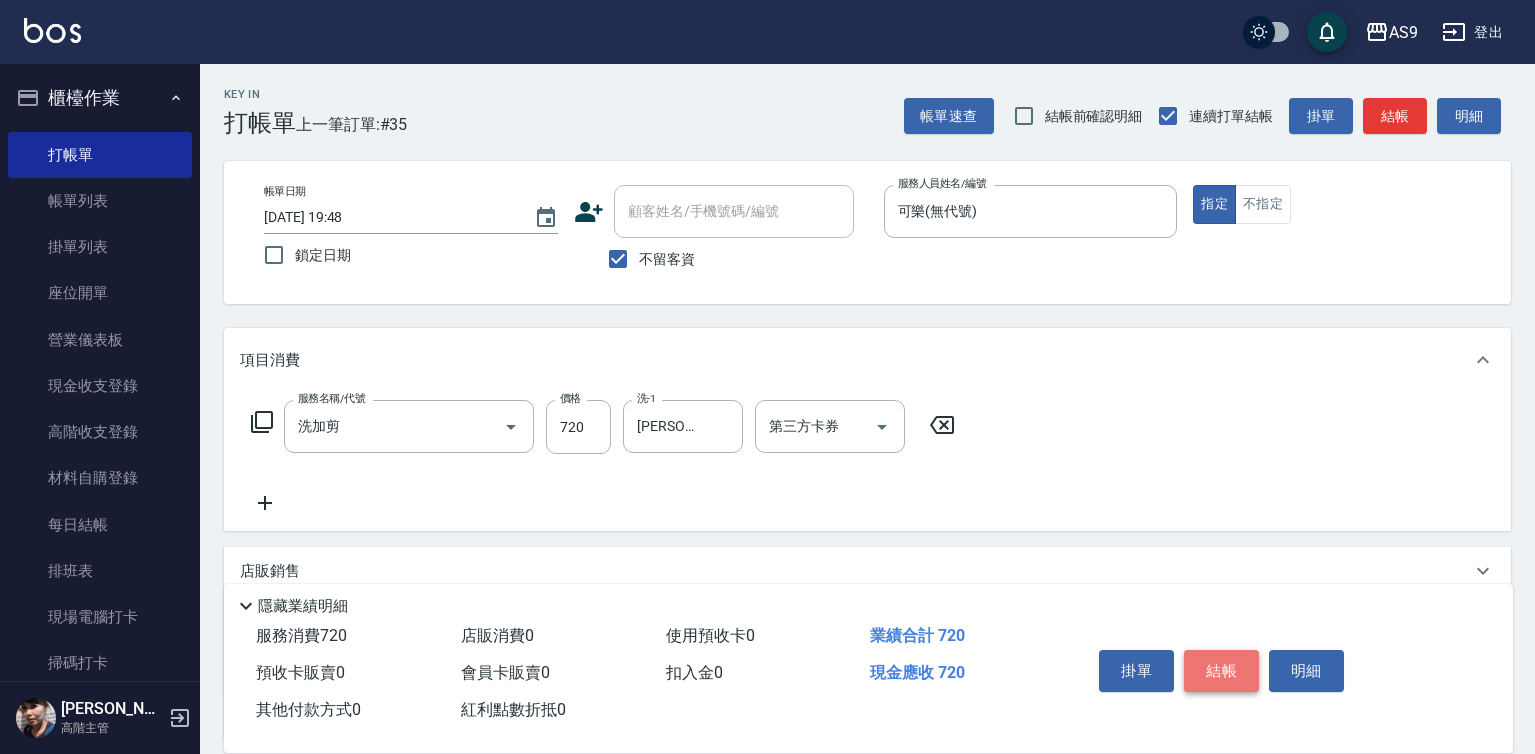 click on "結帳" at bounding box center (1221, 671) 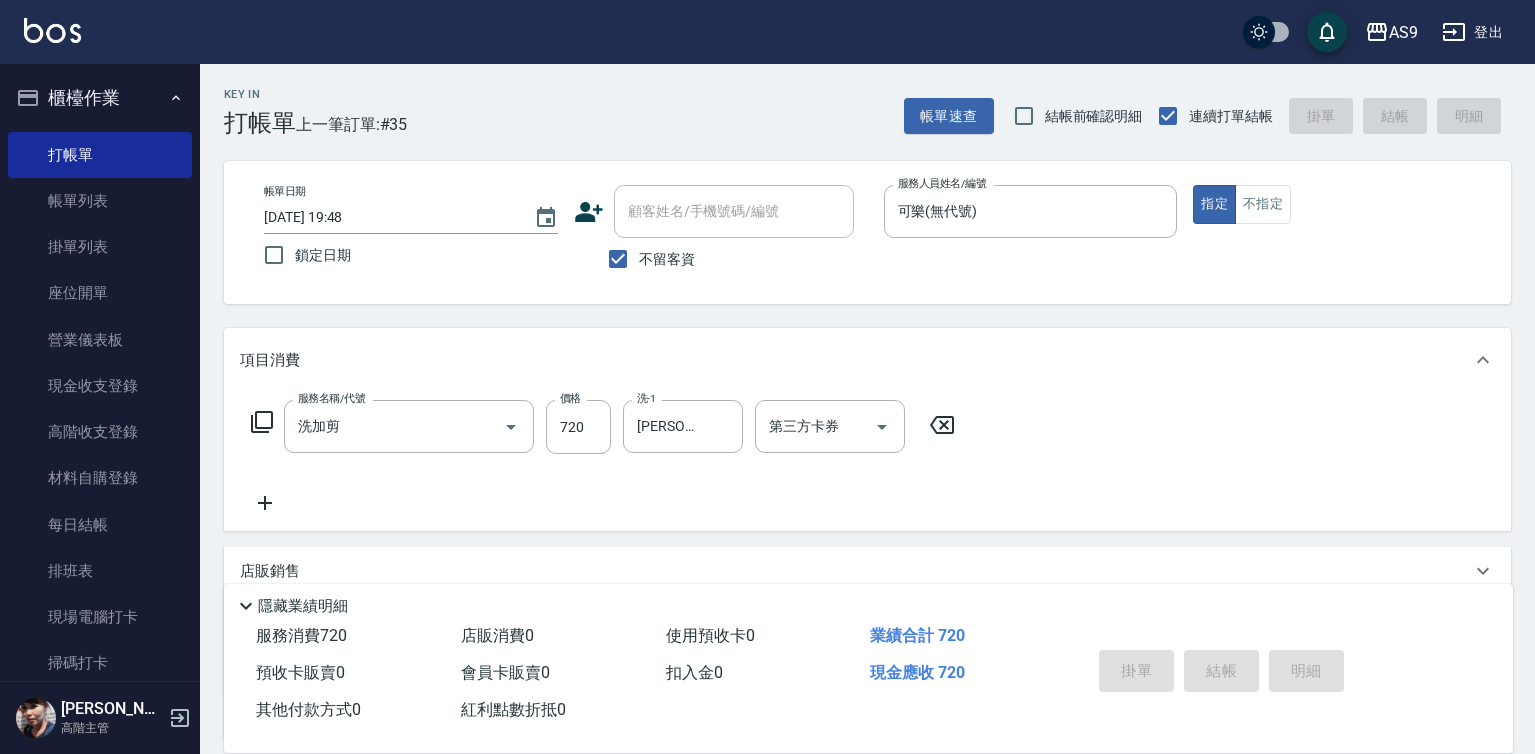 type 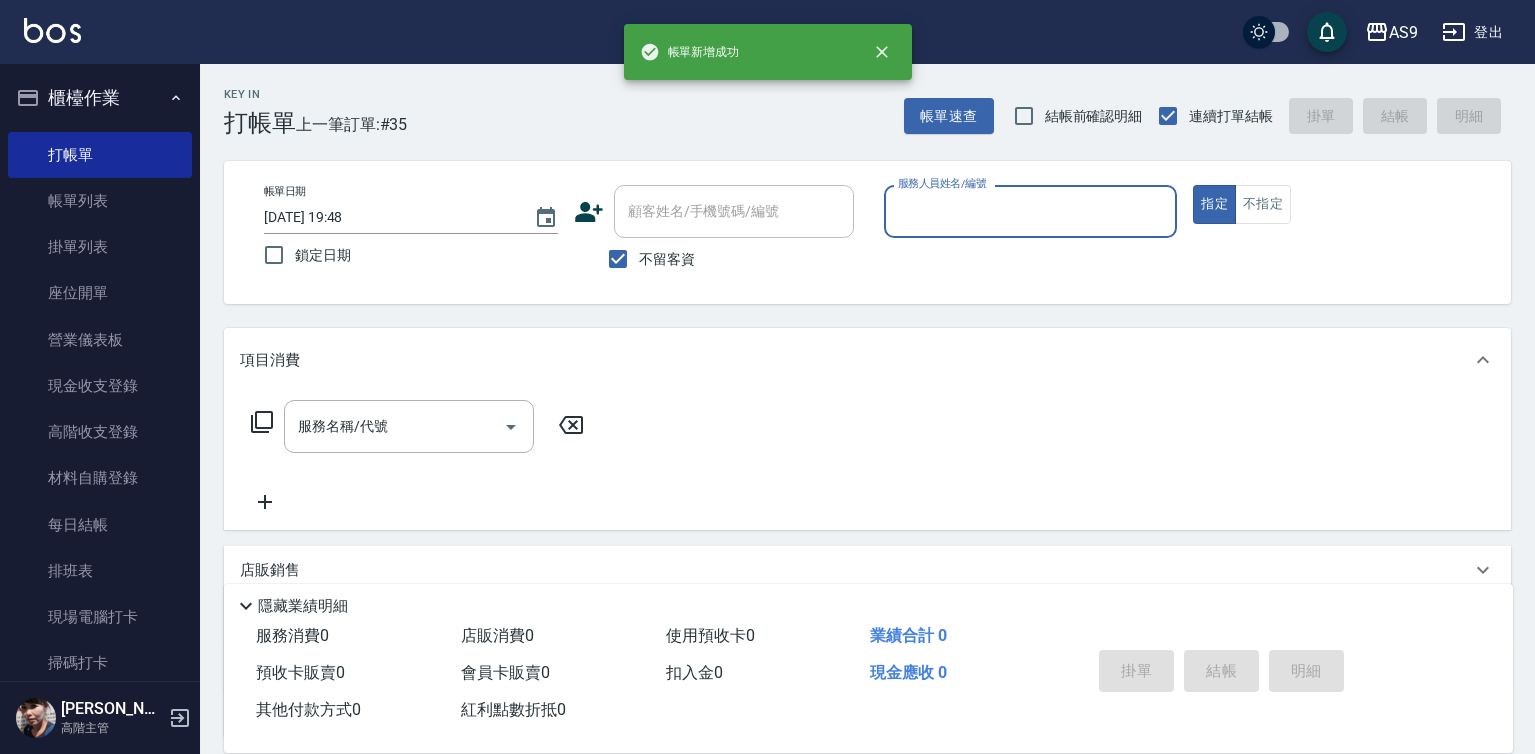 click on "服務人員姓名/編號" at bounding box center (1031, 211) 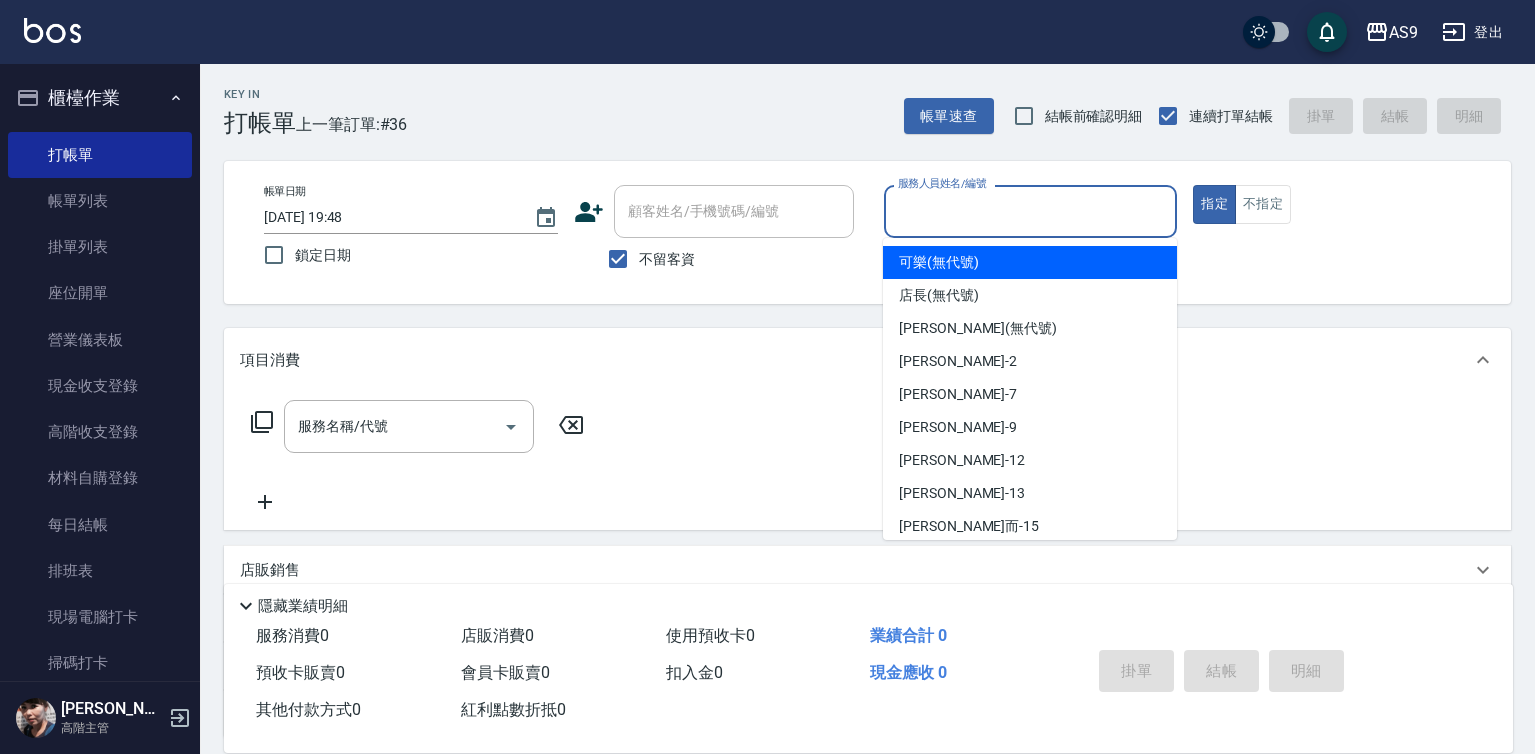 click on "可樂 (無代號)" at bounding box center [939, 262] 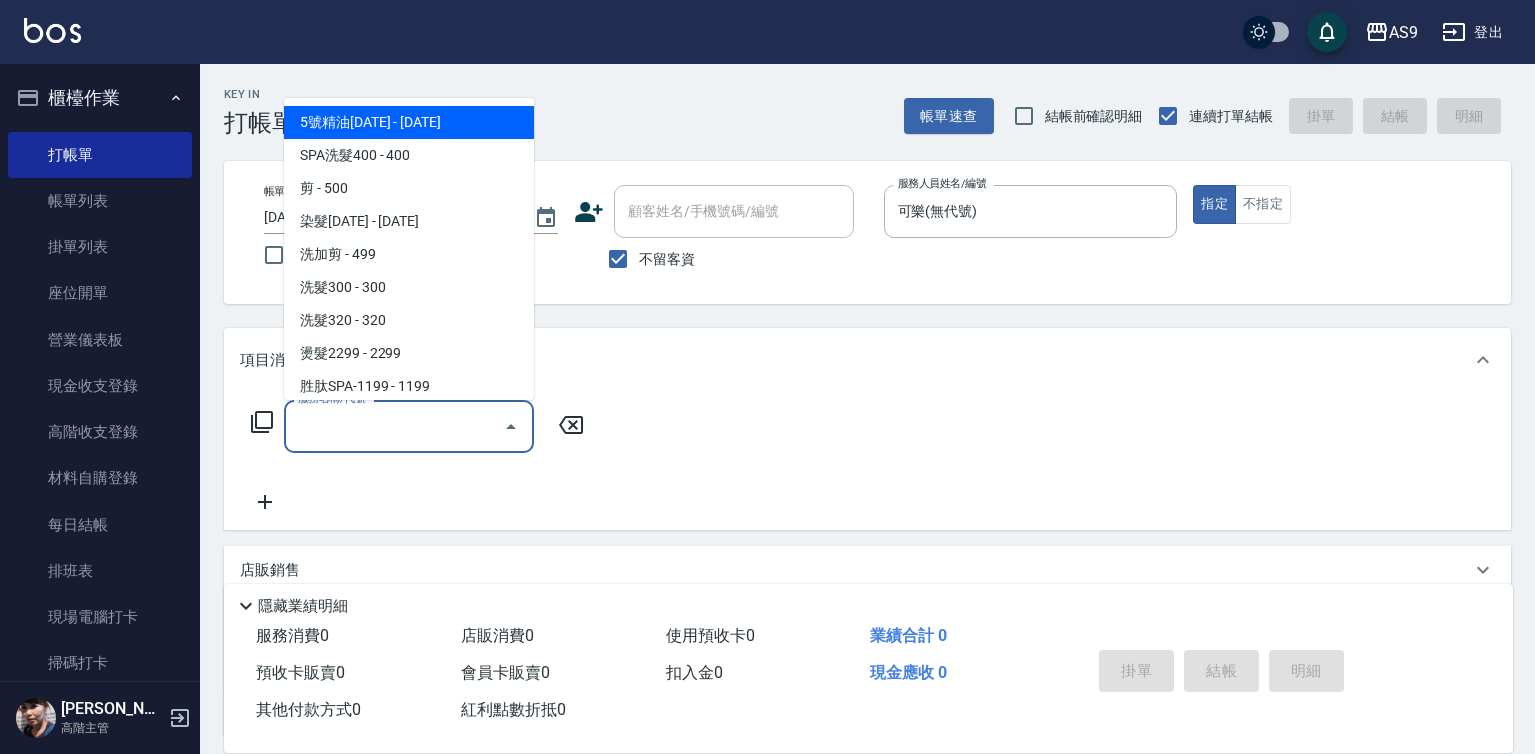 click on "服務名稱/代號" at bounding box center (394, 426) 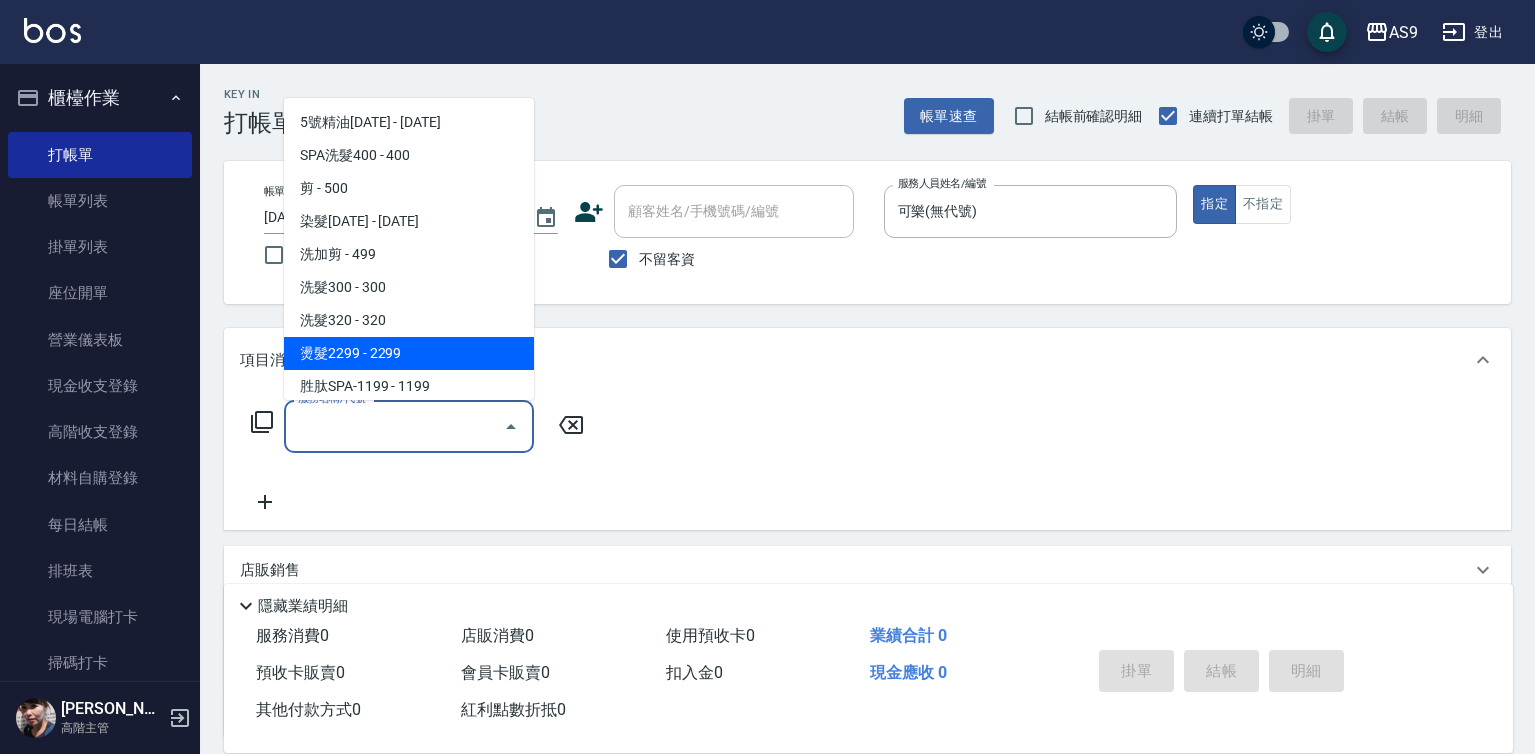 click on "燙髮2299 - 2299" at bounding box center (409, 353) 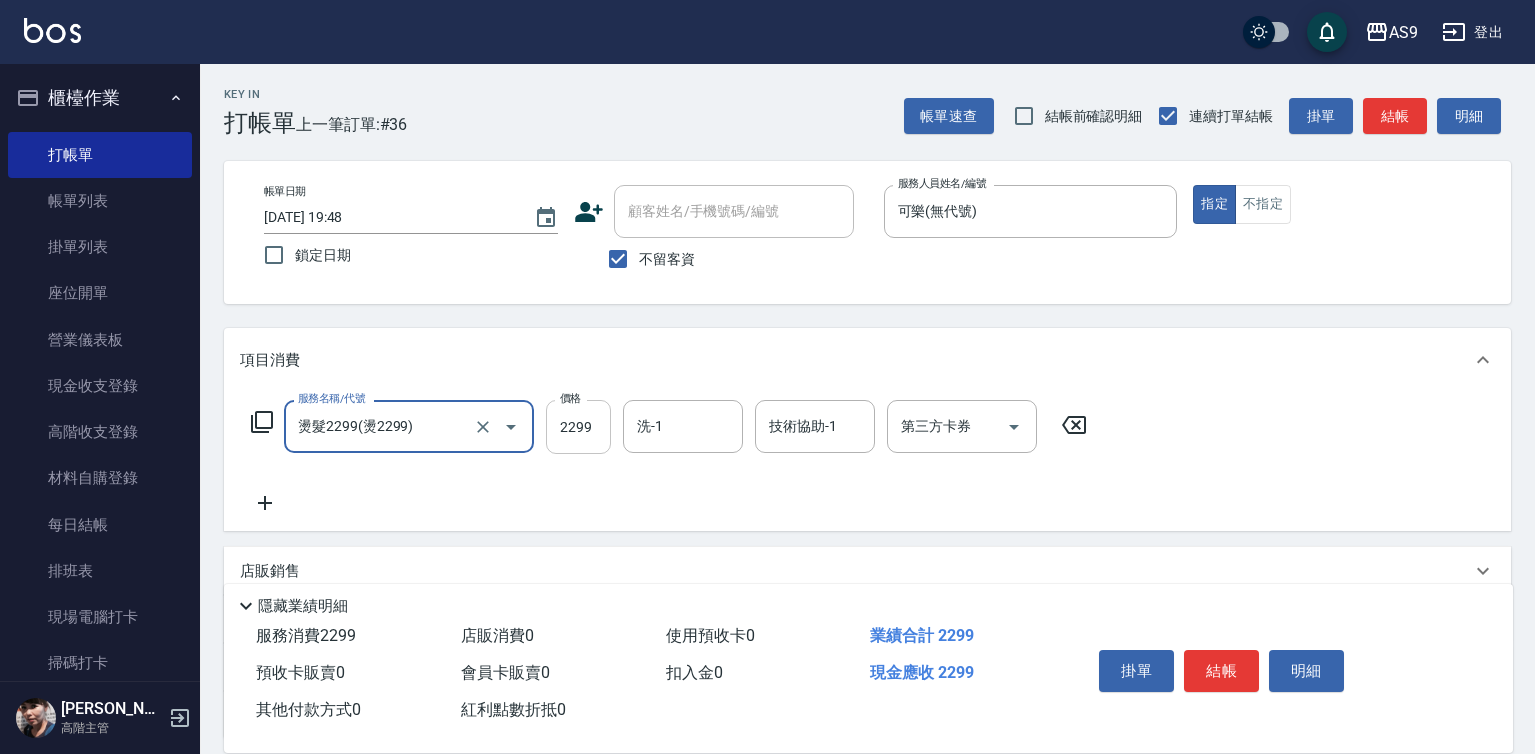 click on "2299" at bounding box center (578, 427) 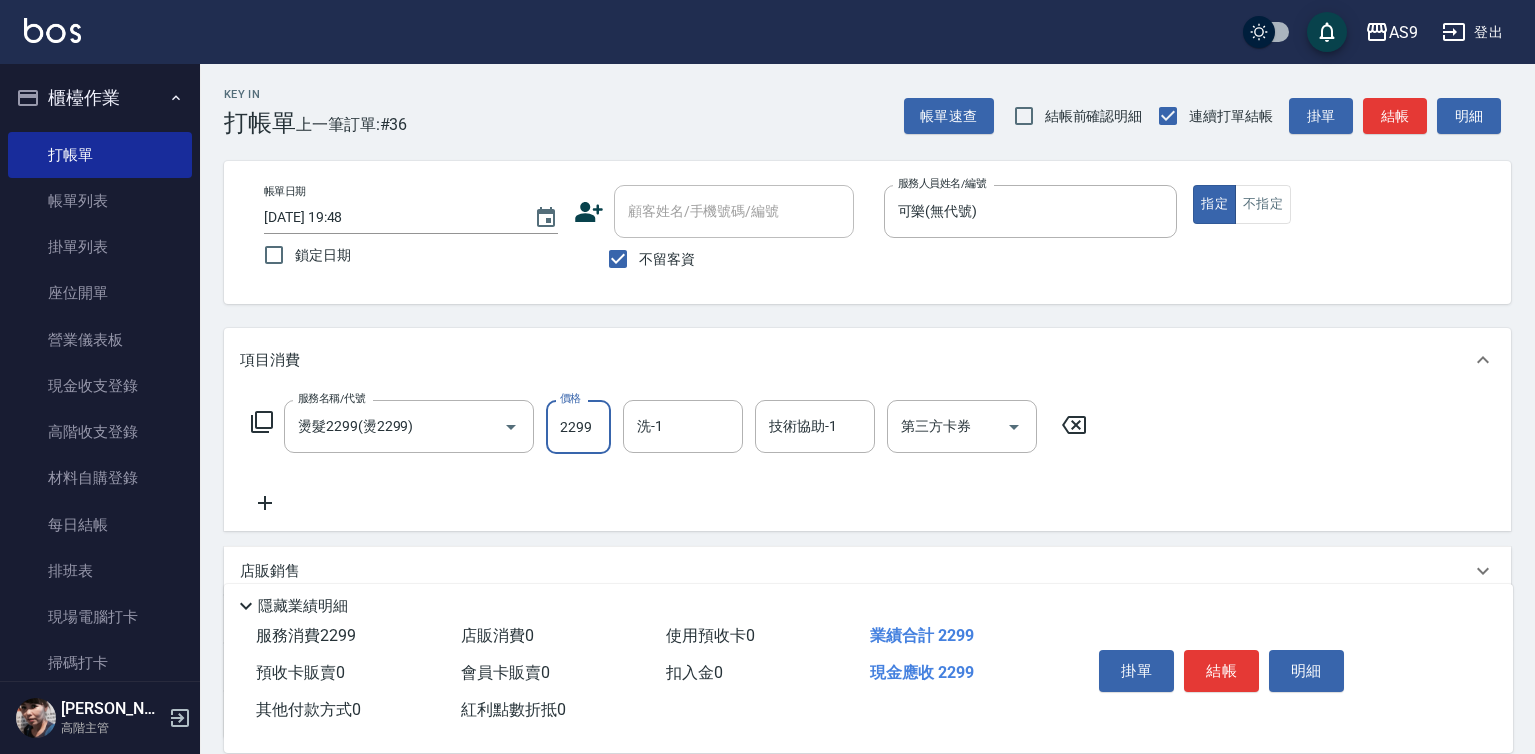 click on "2299" at bounding box center (578, 427) 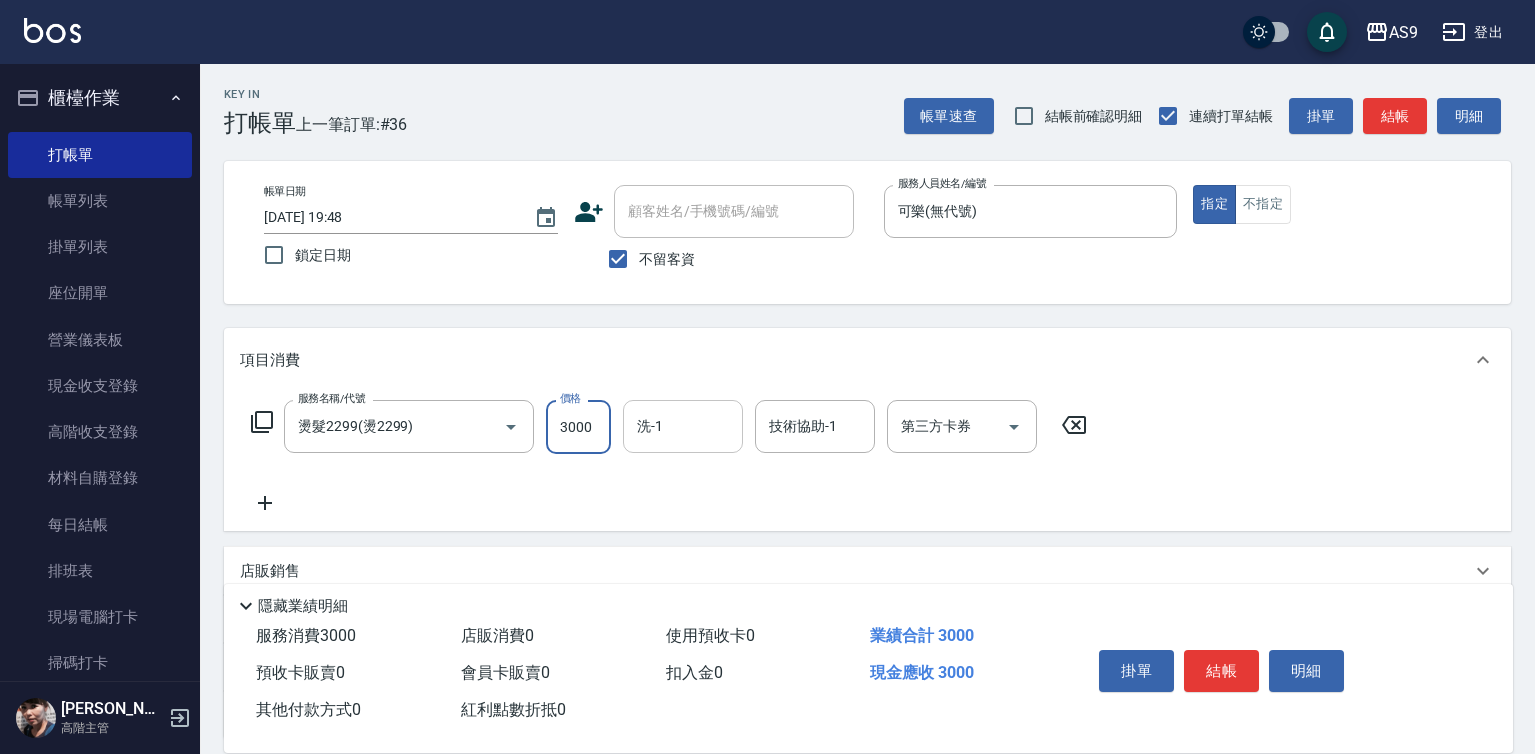 type on "3000" 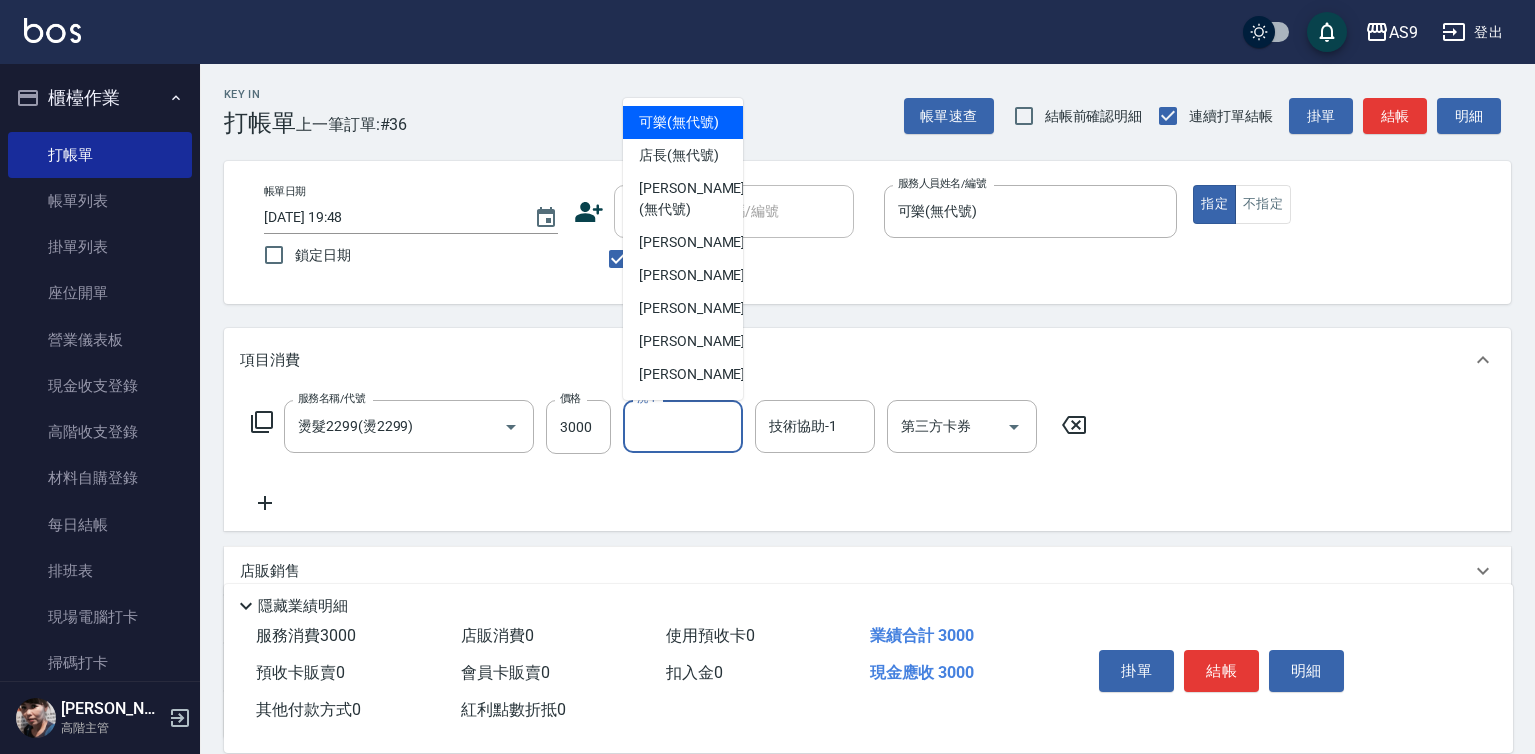 click on "洗-1" at bounding box center [683, 426] 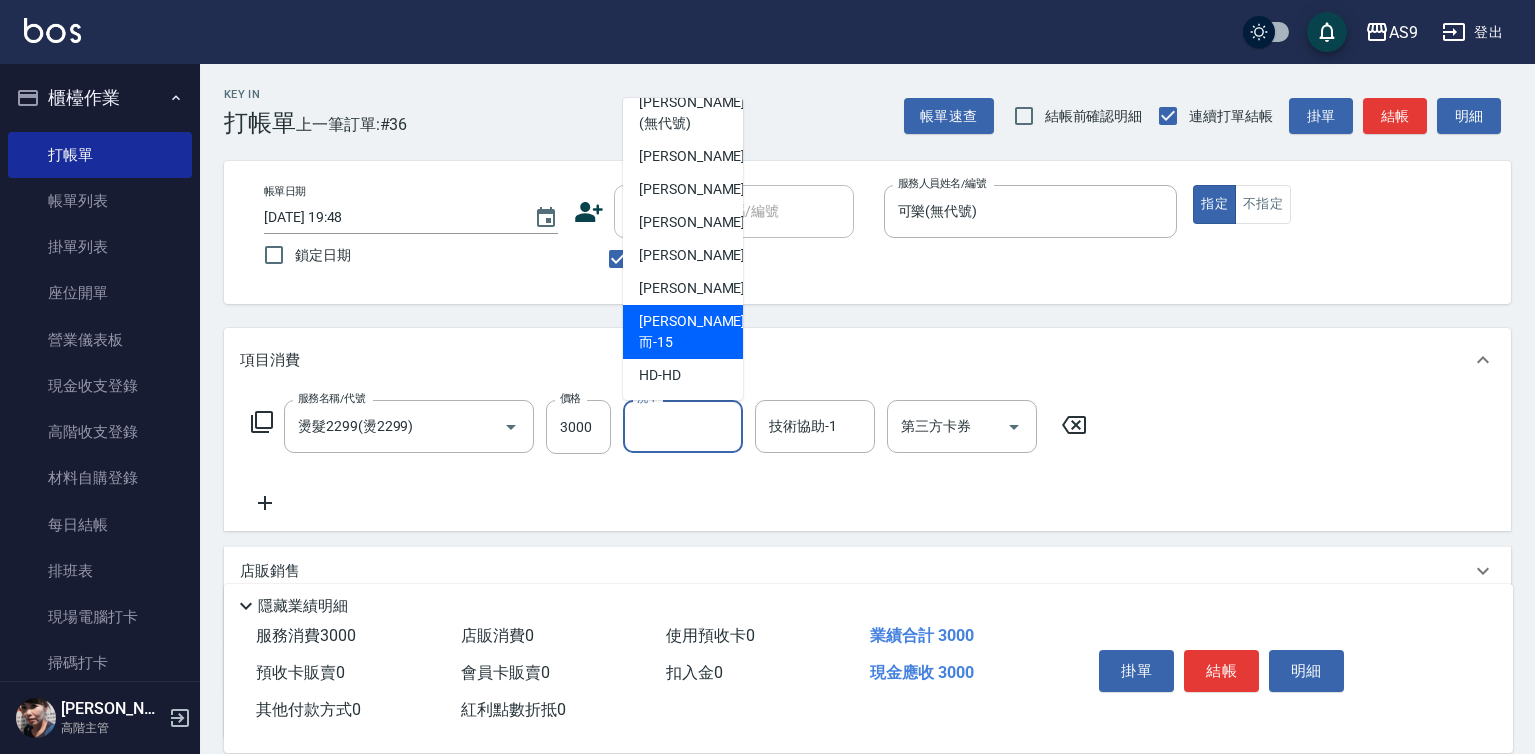 scroll, scrollTop: 128, scrollLeft: 0, axis: vertical 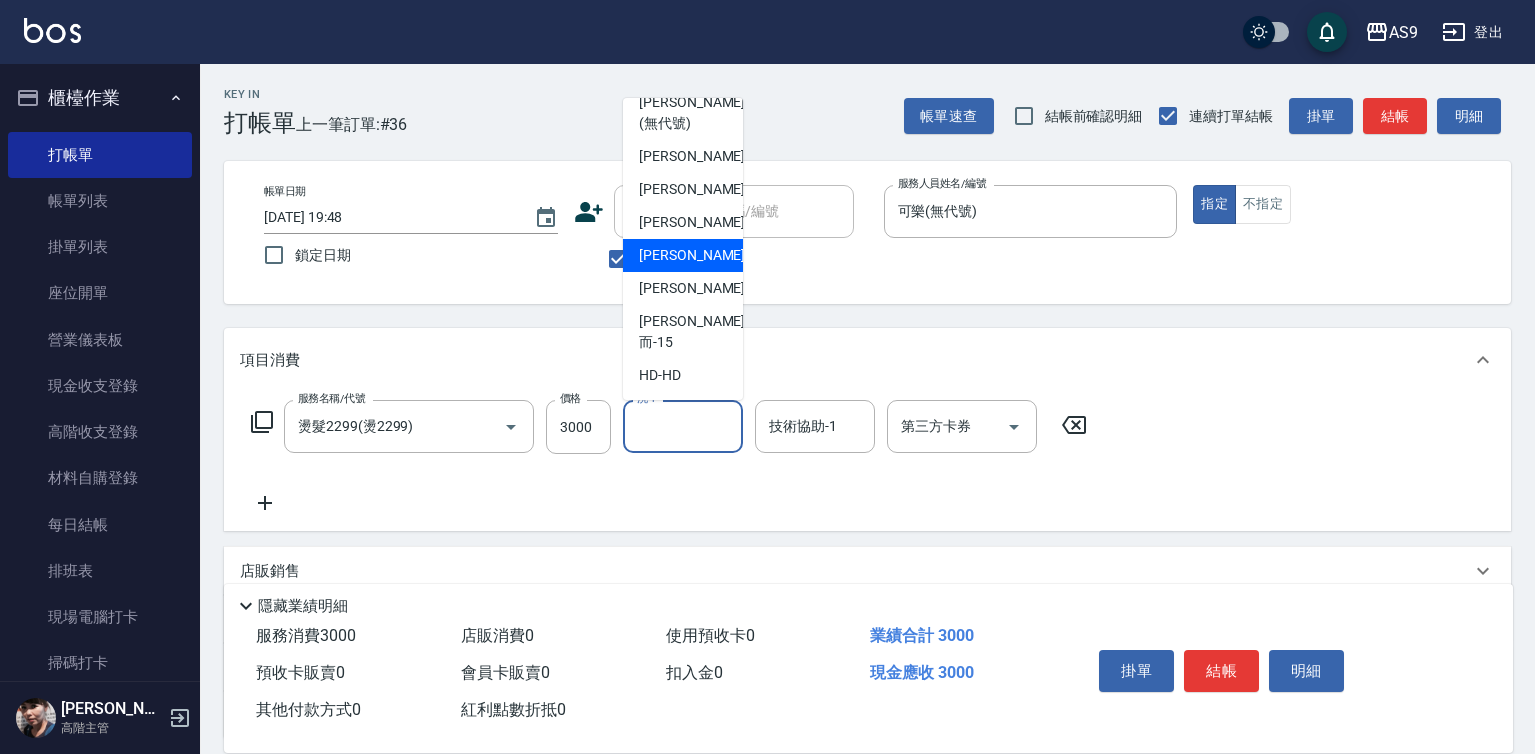 click on "[PERSON_NAME]-12" at bounding box center [683, 255] 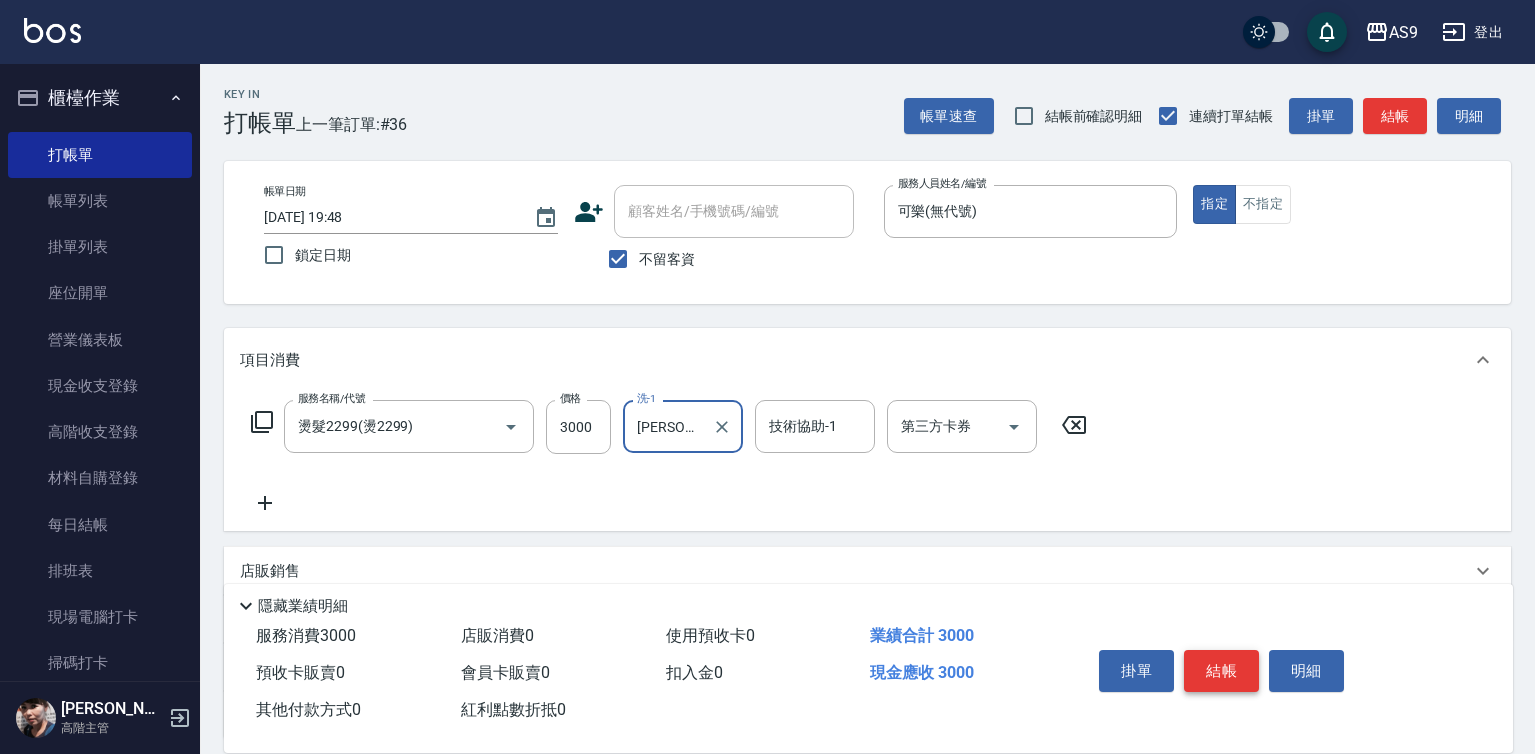 click on "結帳" at bounding box center (1221, 671) 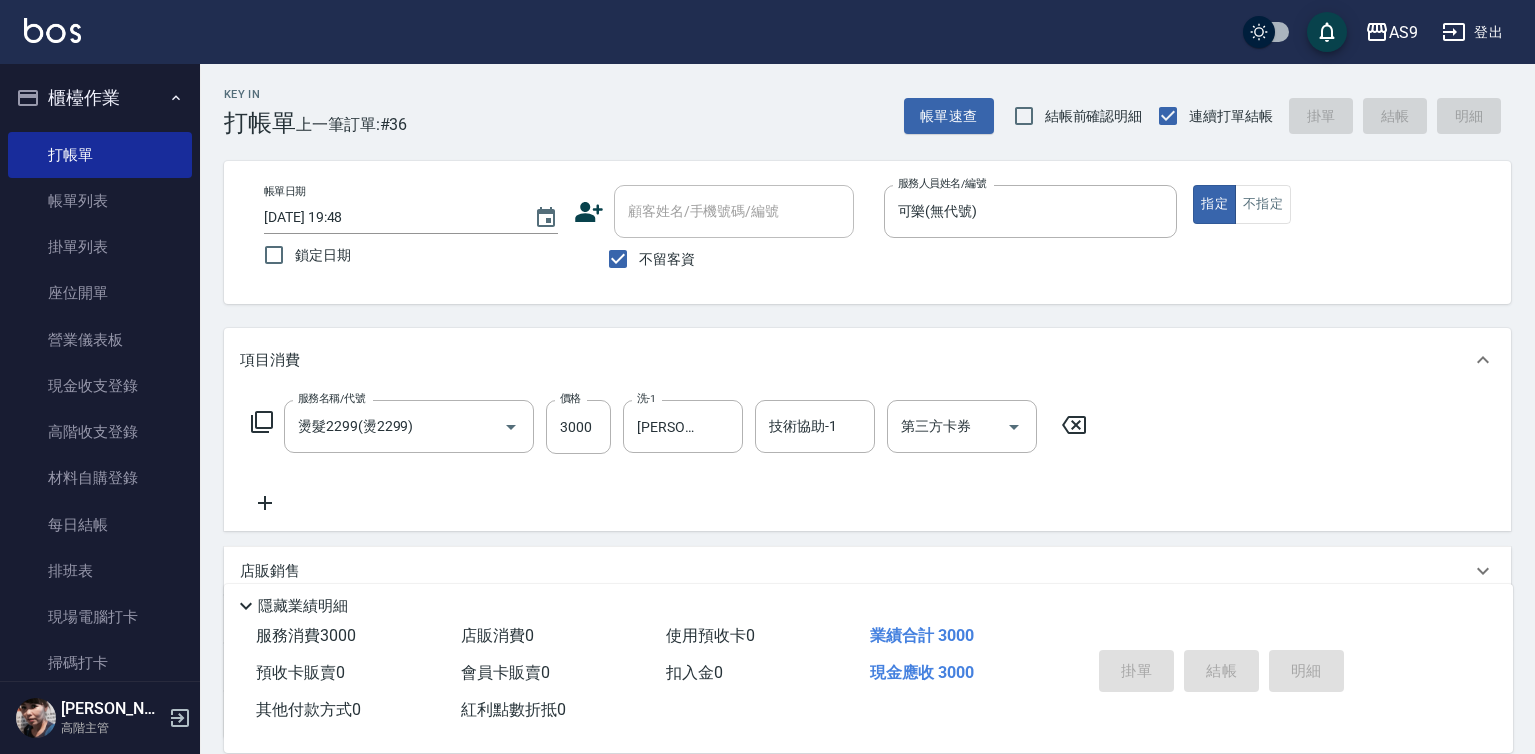 type 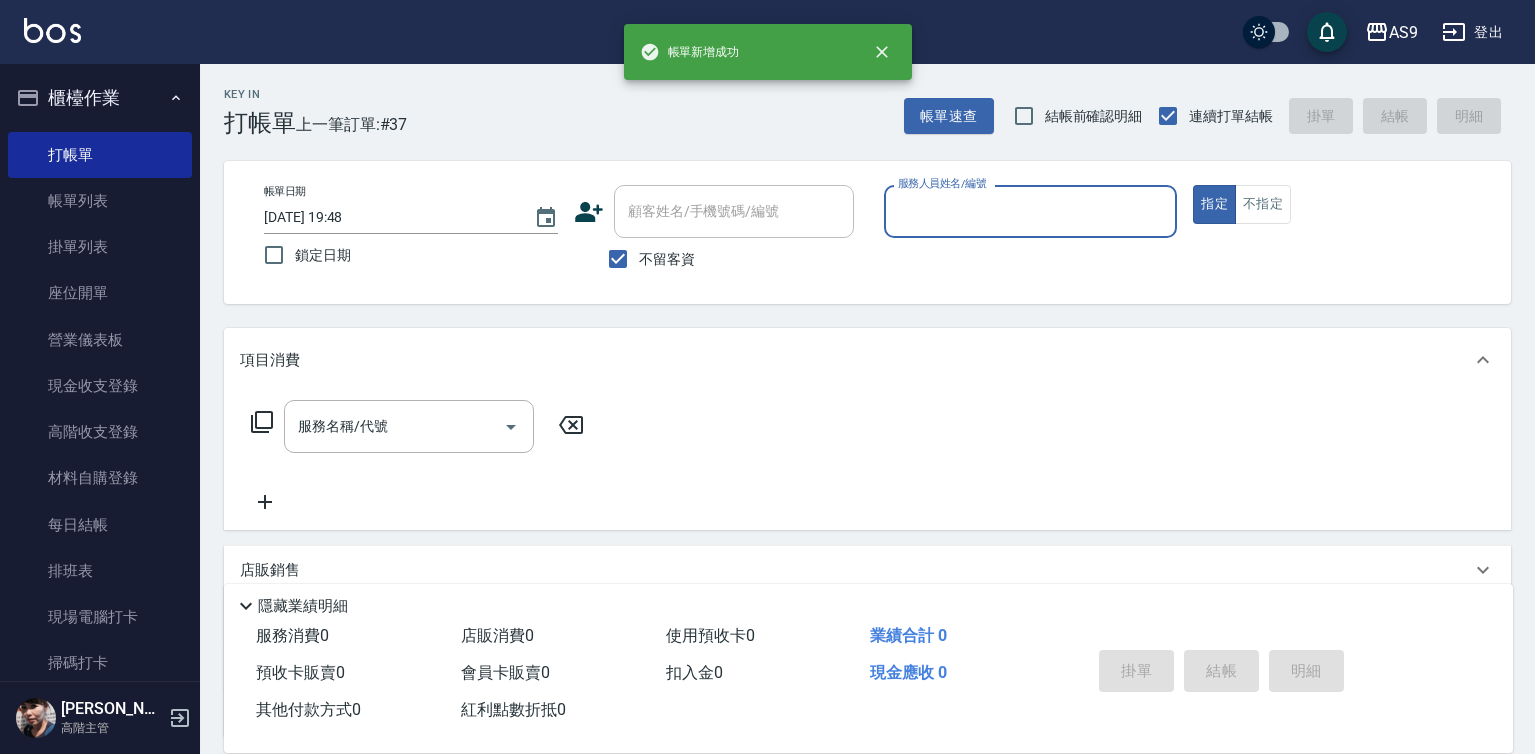 click on "服務人員姓名/編號" at bounding box center (1031, 211) 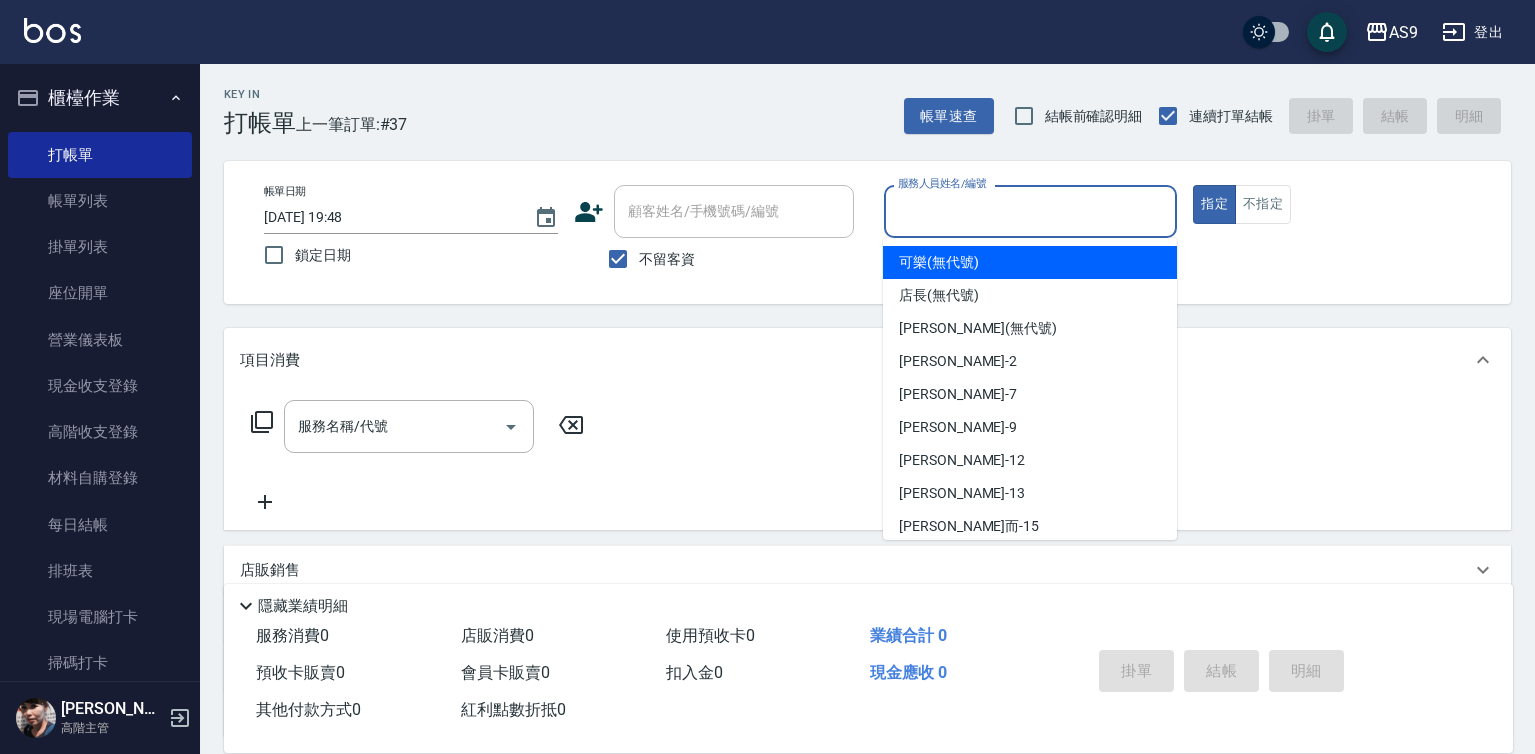 click on "可樂 (無代號)" at bounding box center (939, 262) 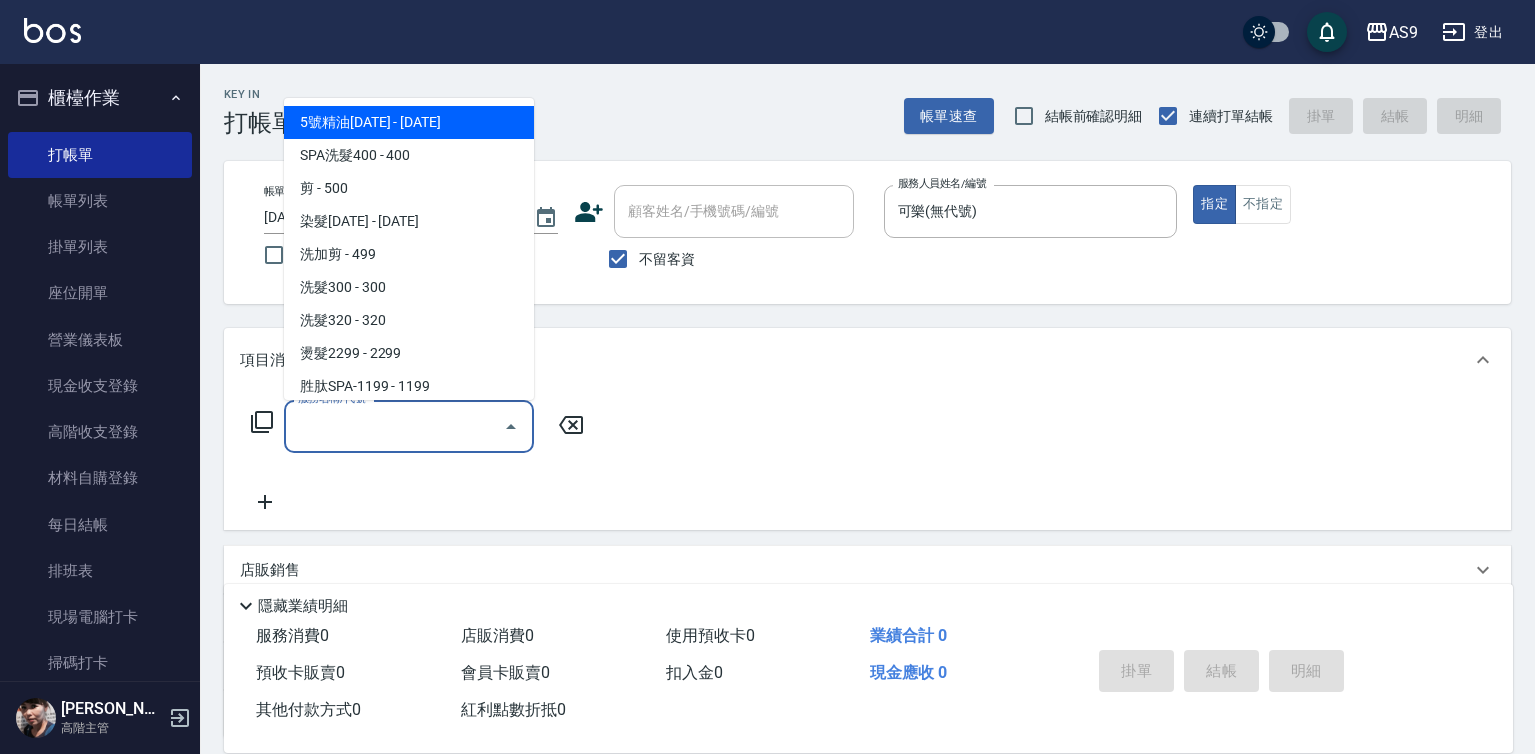 click on "服務名稱/代號" at bounding box center [394, 426] 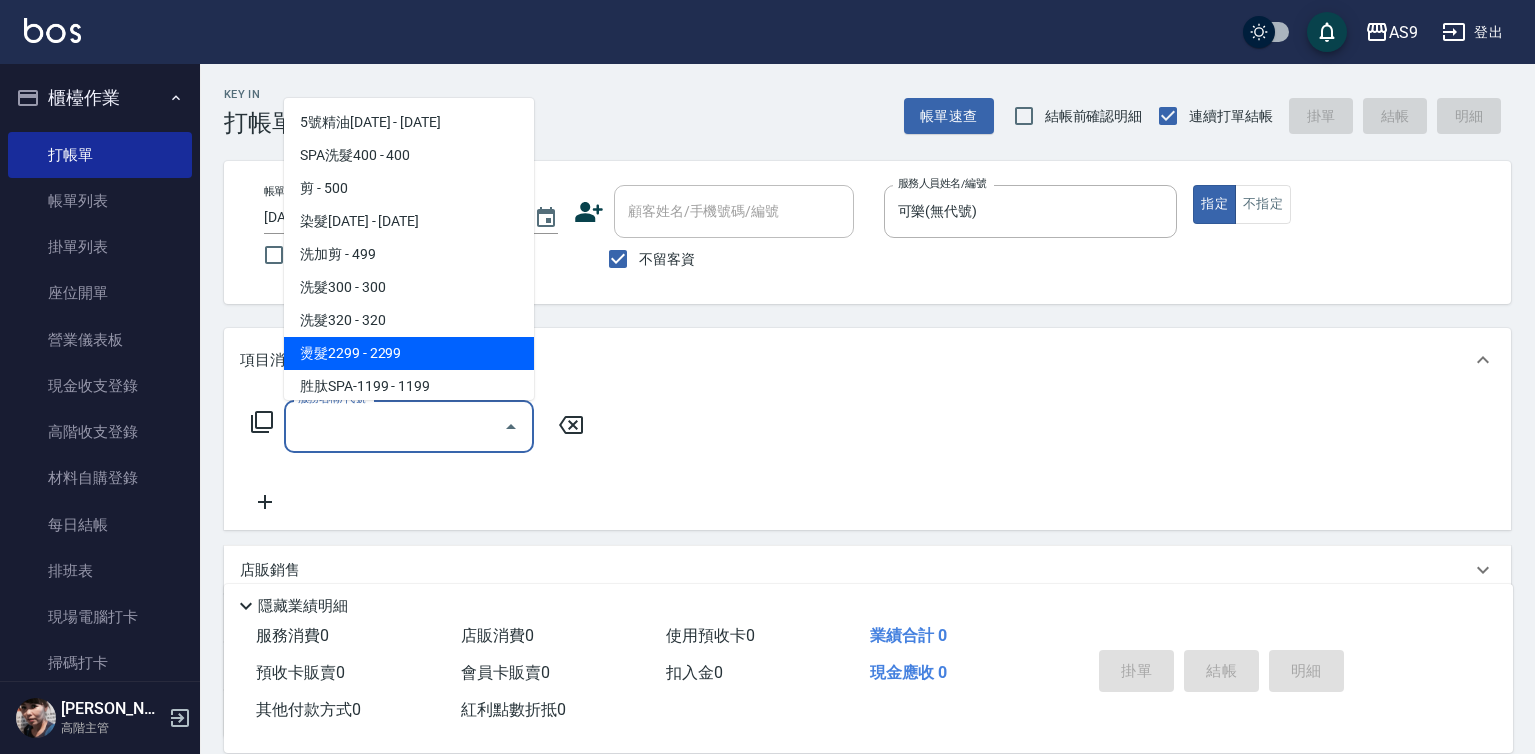 click on "燙髮2299 - 2299" at bounding box center [409, 353] 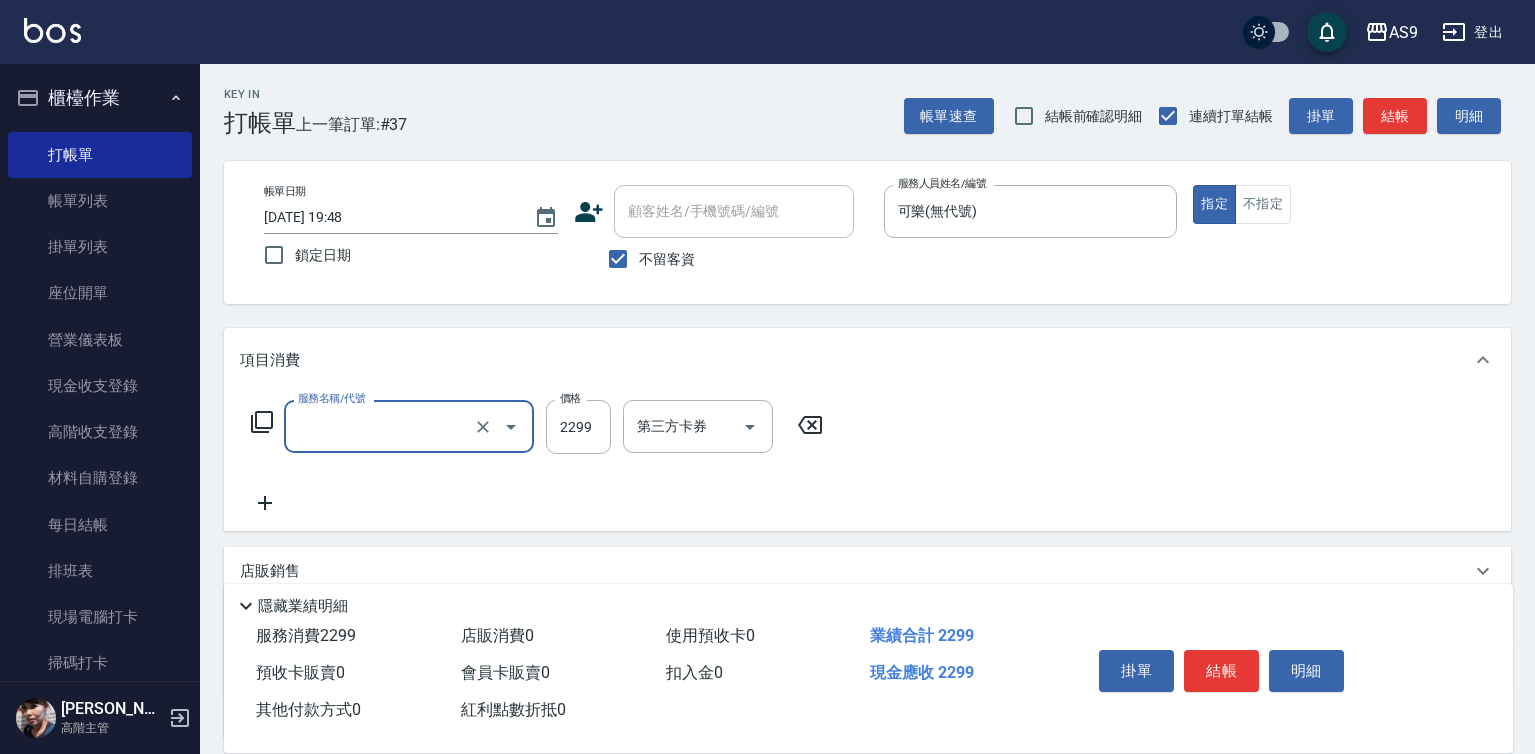 type on "燙髮2299(燙2299)" 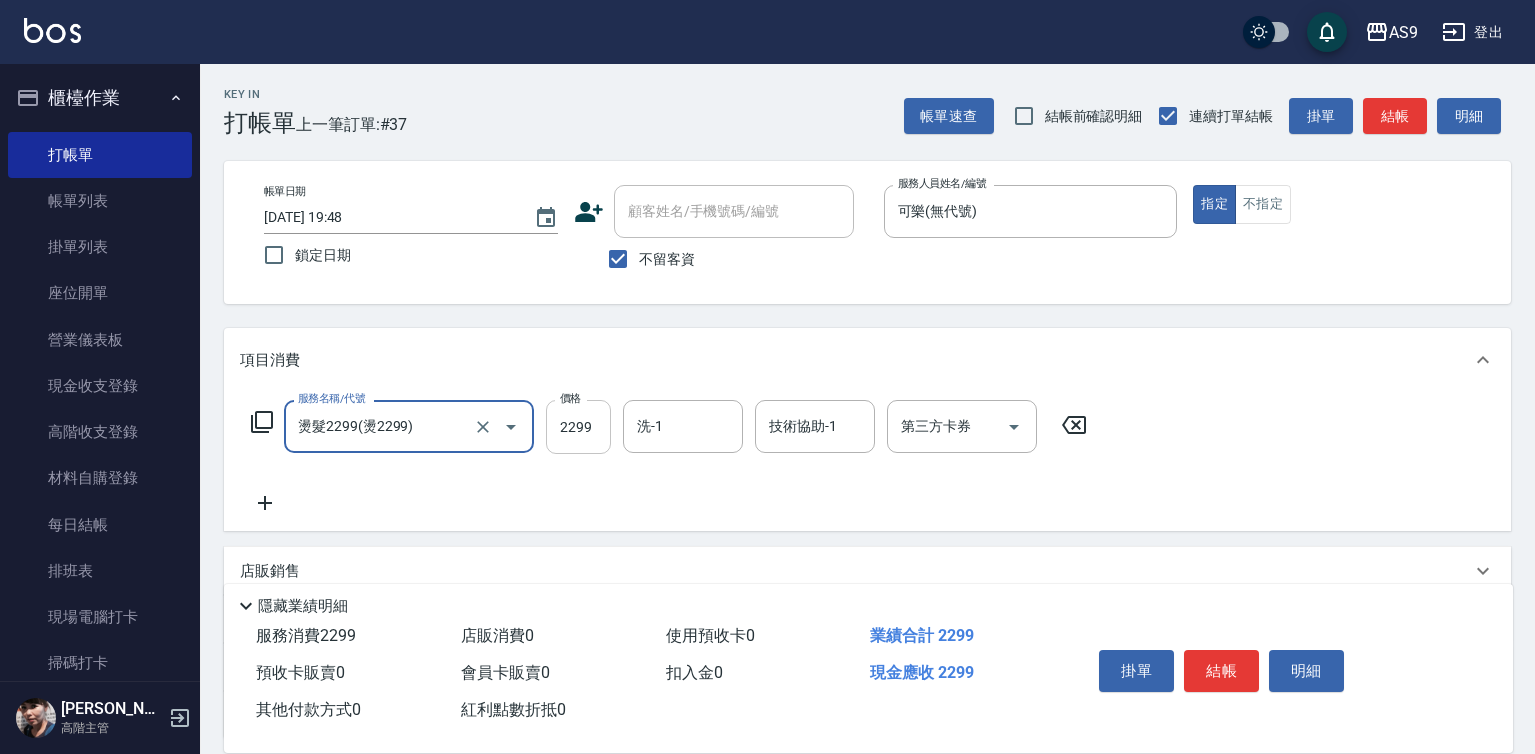 click on "2299" at bounding box center [578, 427] 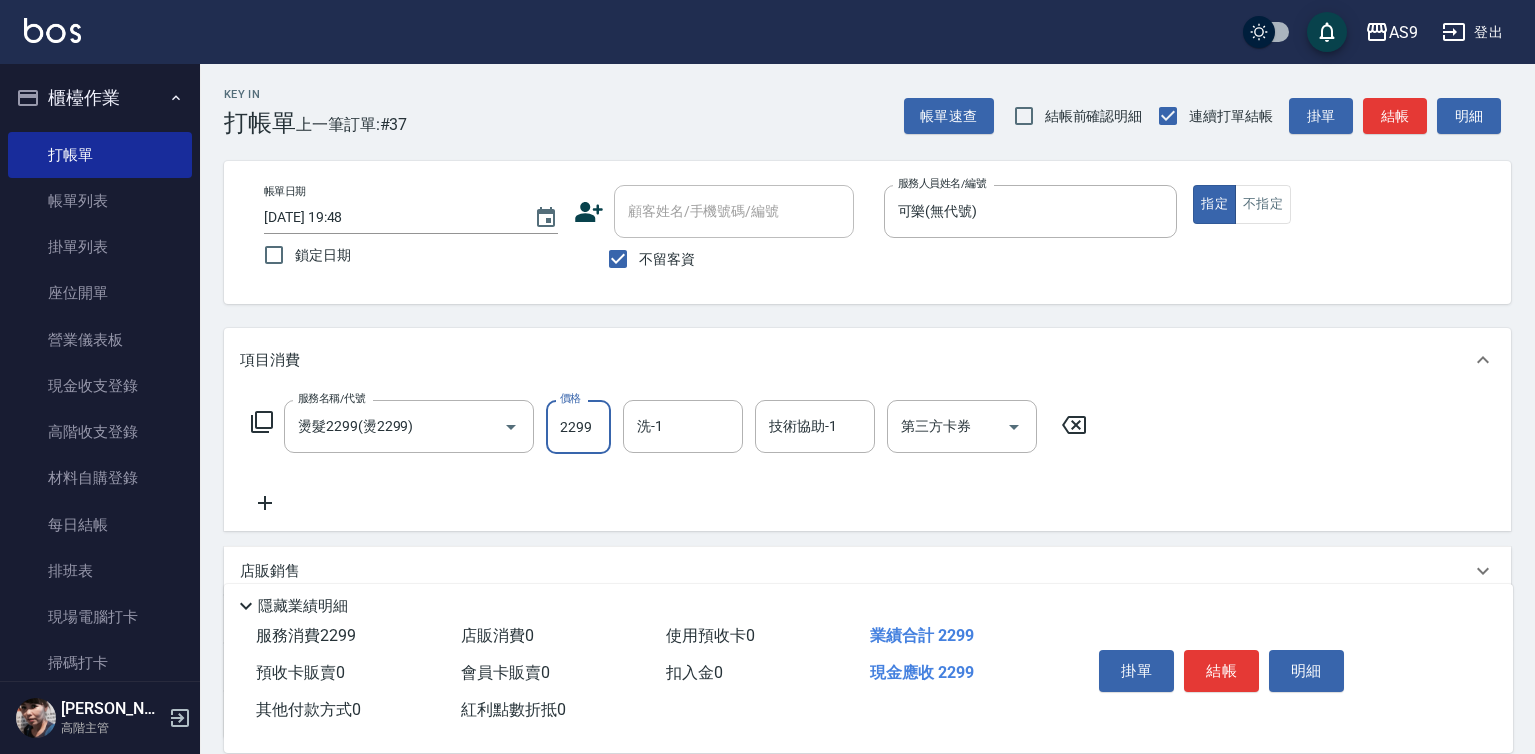 click on "2299" at bounding box center [578, 427] 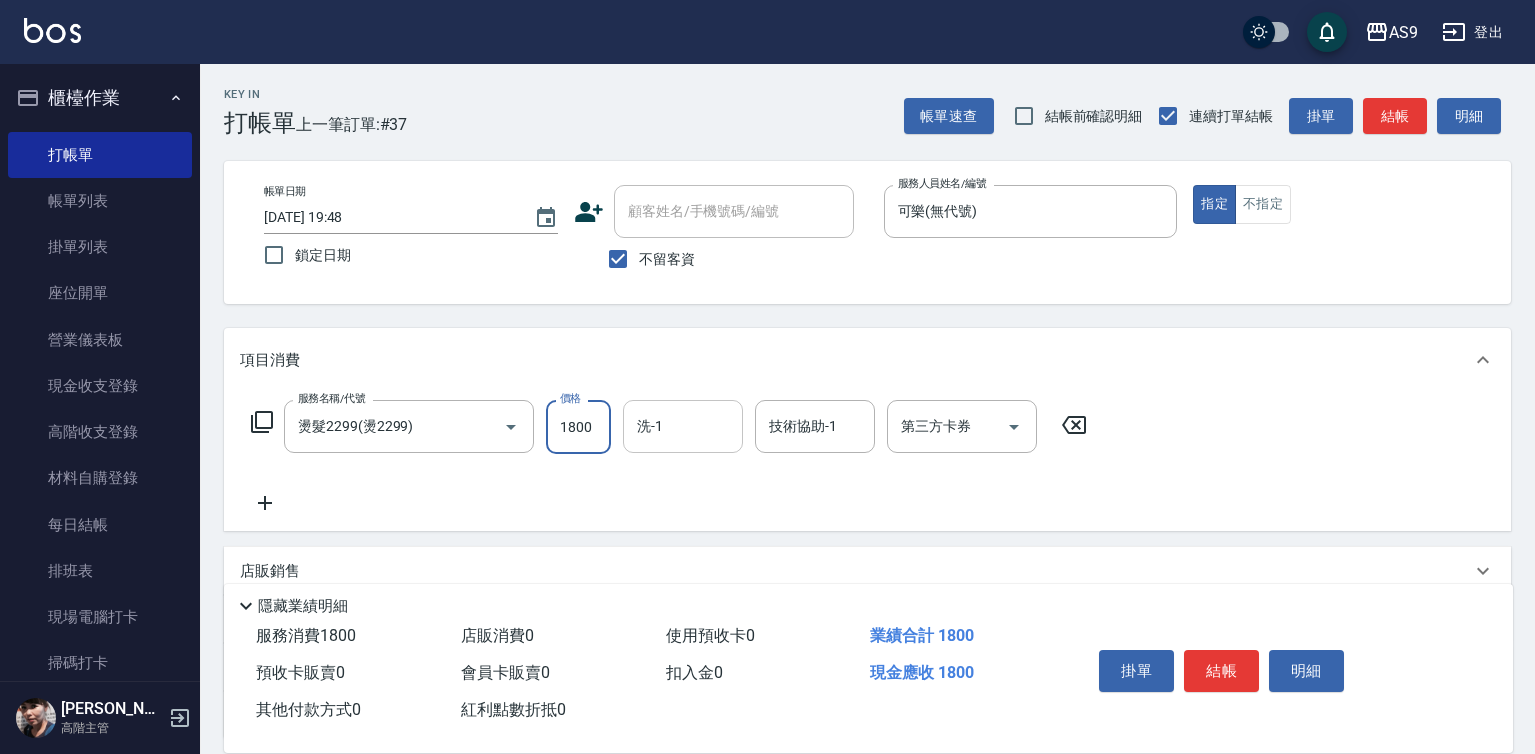 type on "1800" 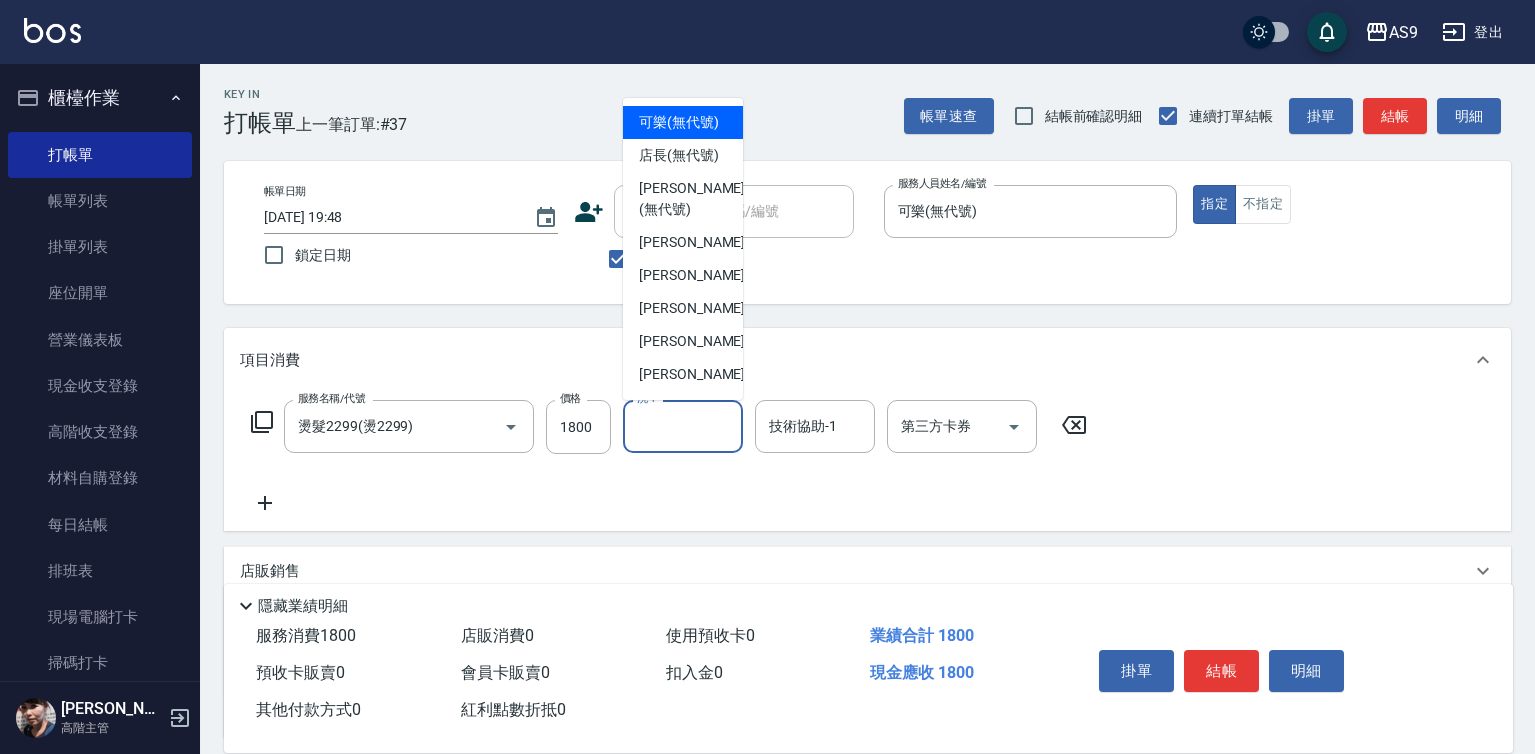 click on "洗-1" at bounding box center [683, 426] 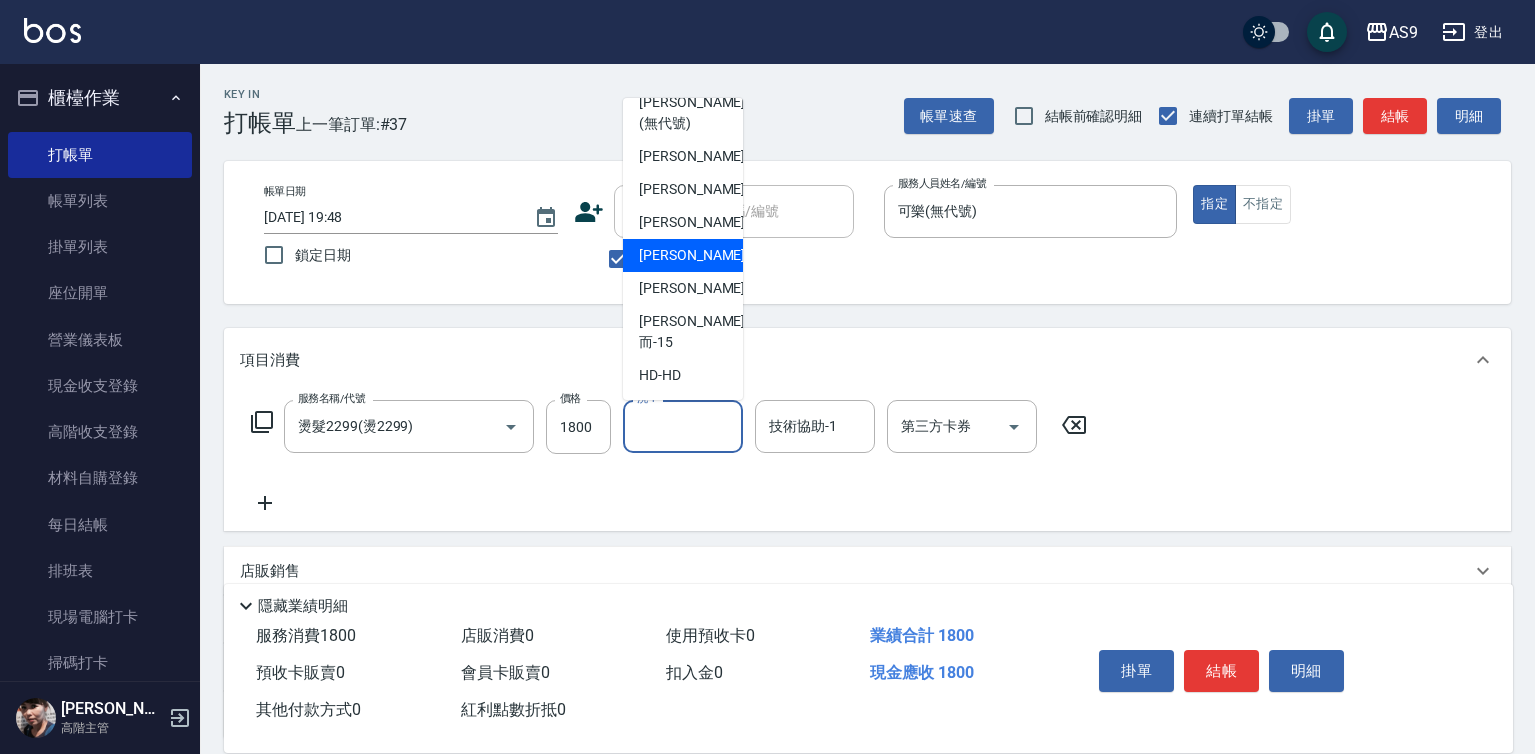 scroll, scrollTop: 100, scrollLeft: 0, axis: vertical 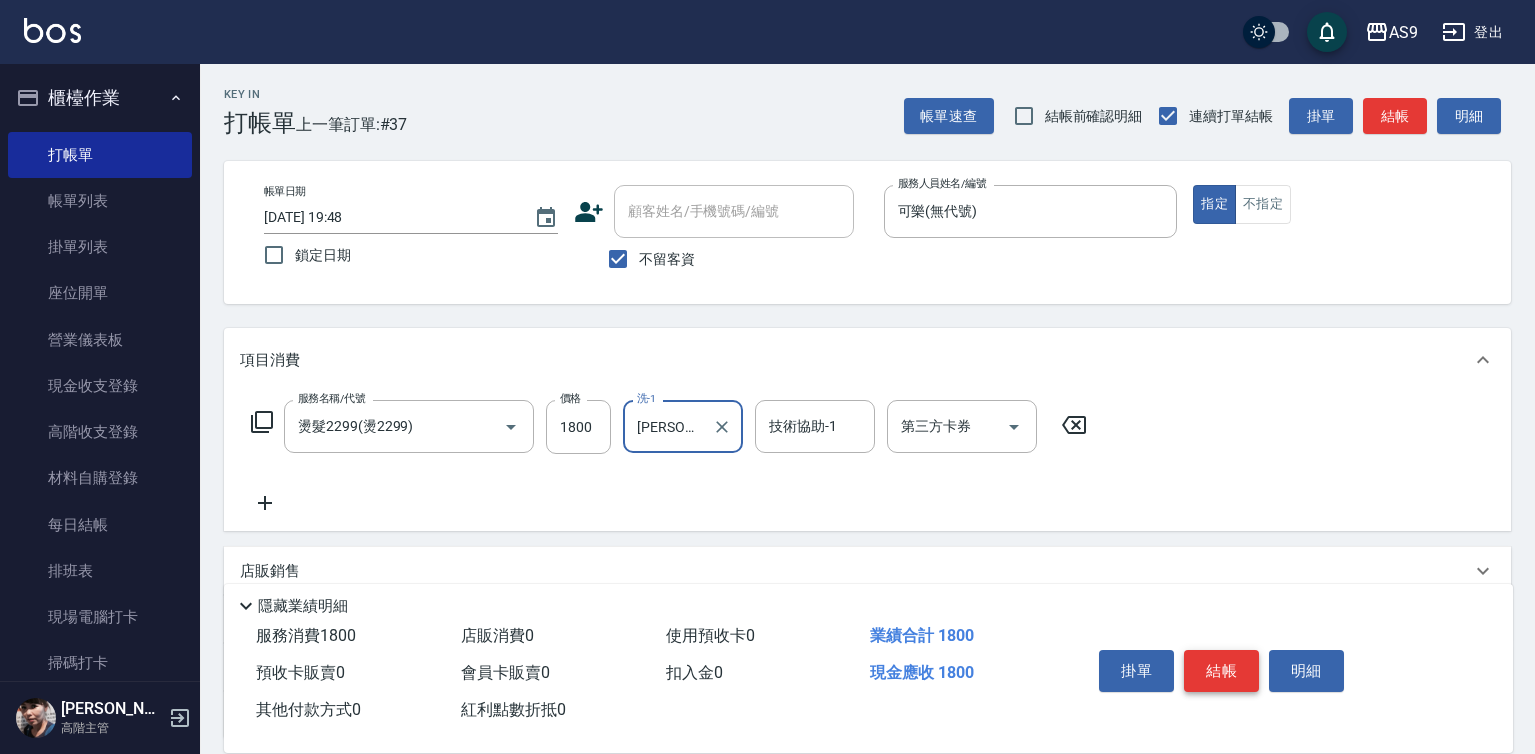 drag, startPoint x: 1257, startPoint y: 672, endPoint x: 1232, endPoint y: 658, distance: 28.653097 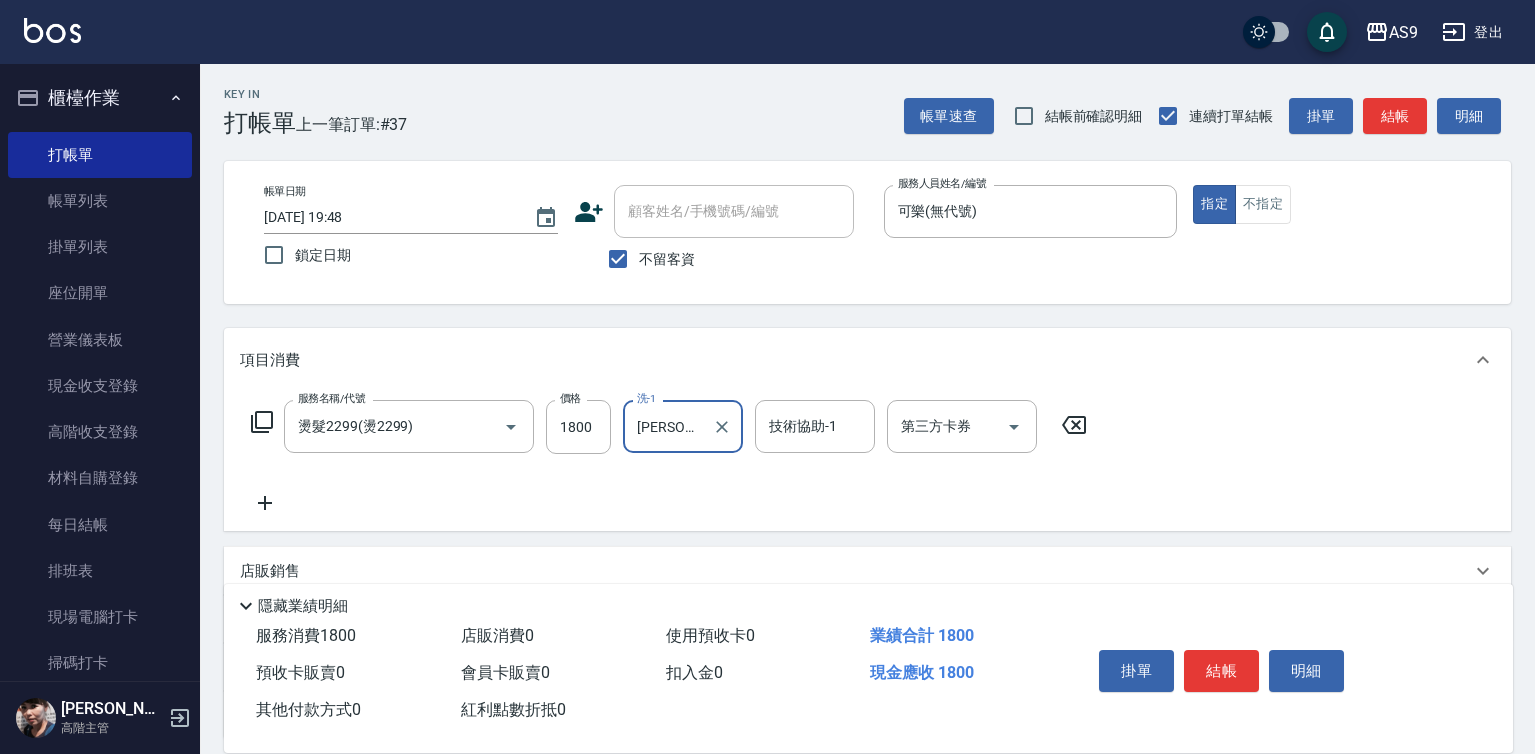 click on "結帳" at bounding box center [1221, 671] 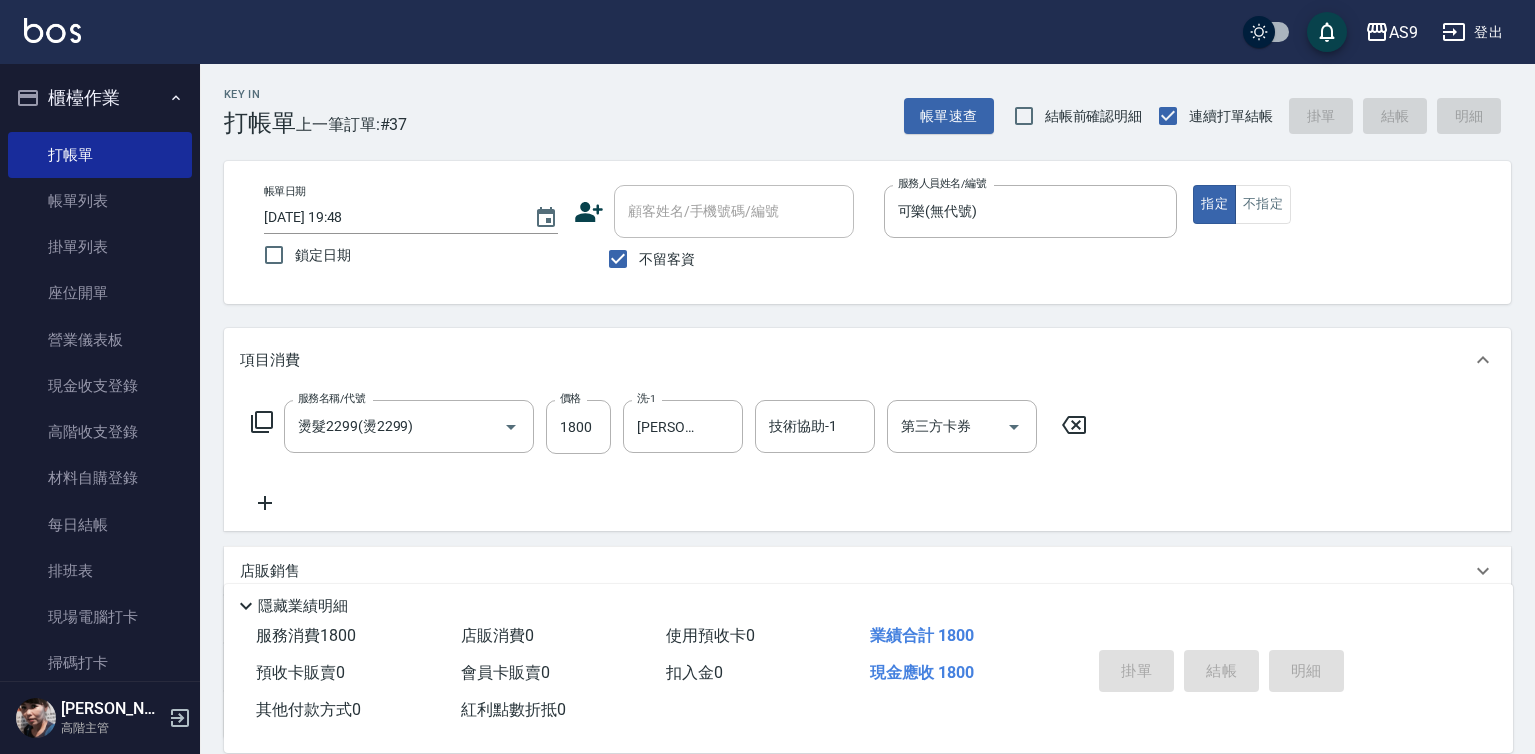 type 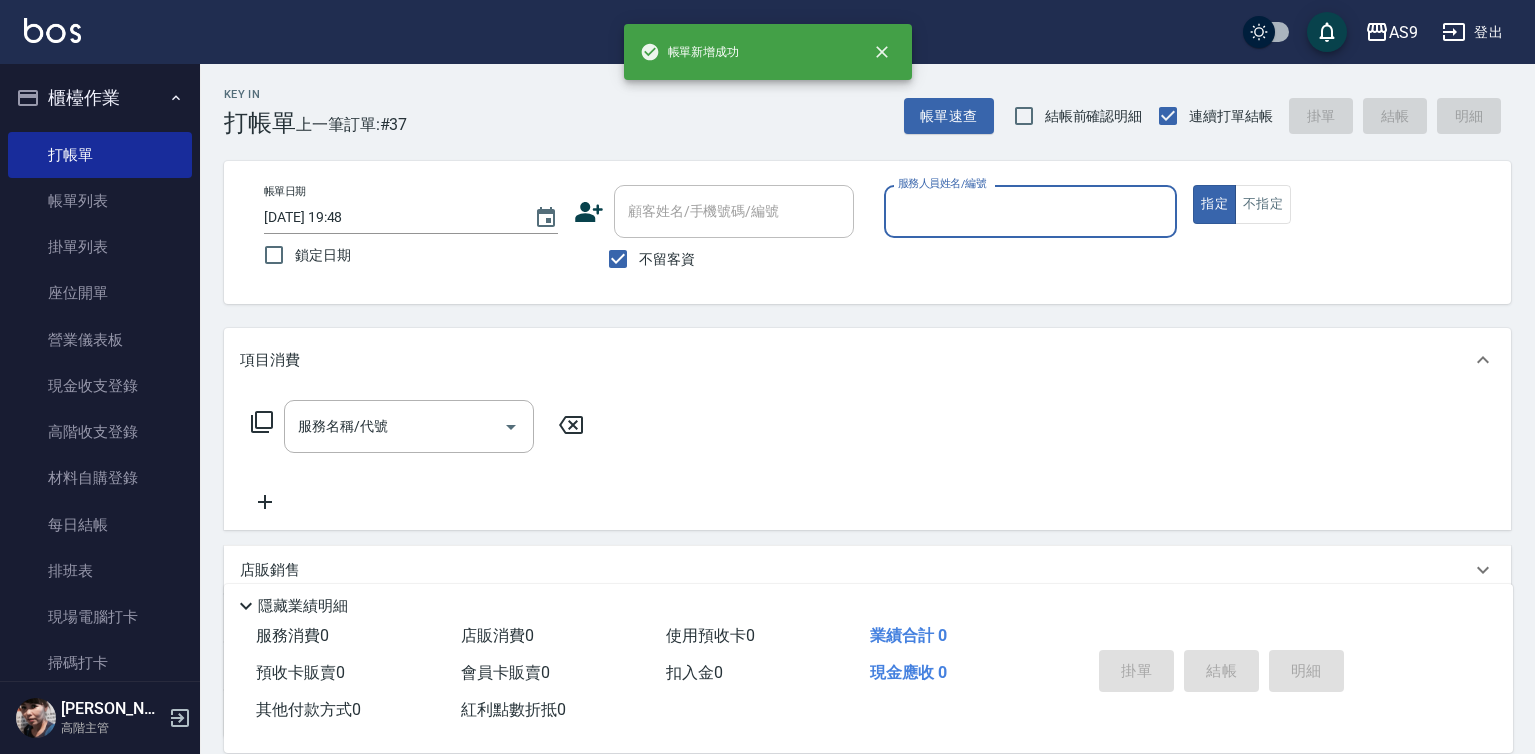 click on "服務人員姓名/編號" at bounding box center (1031, 211) 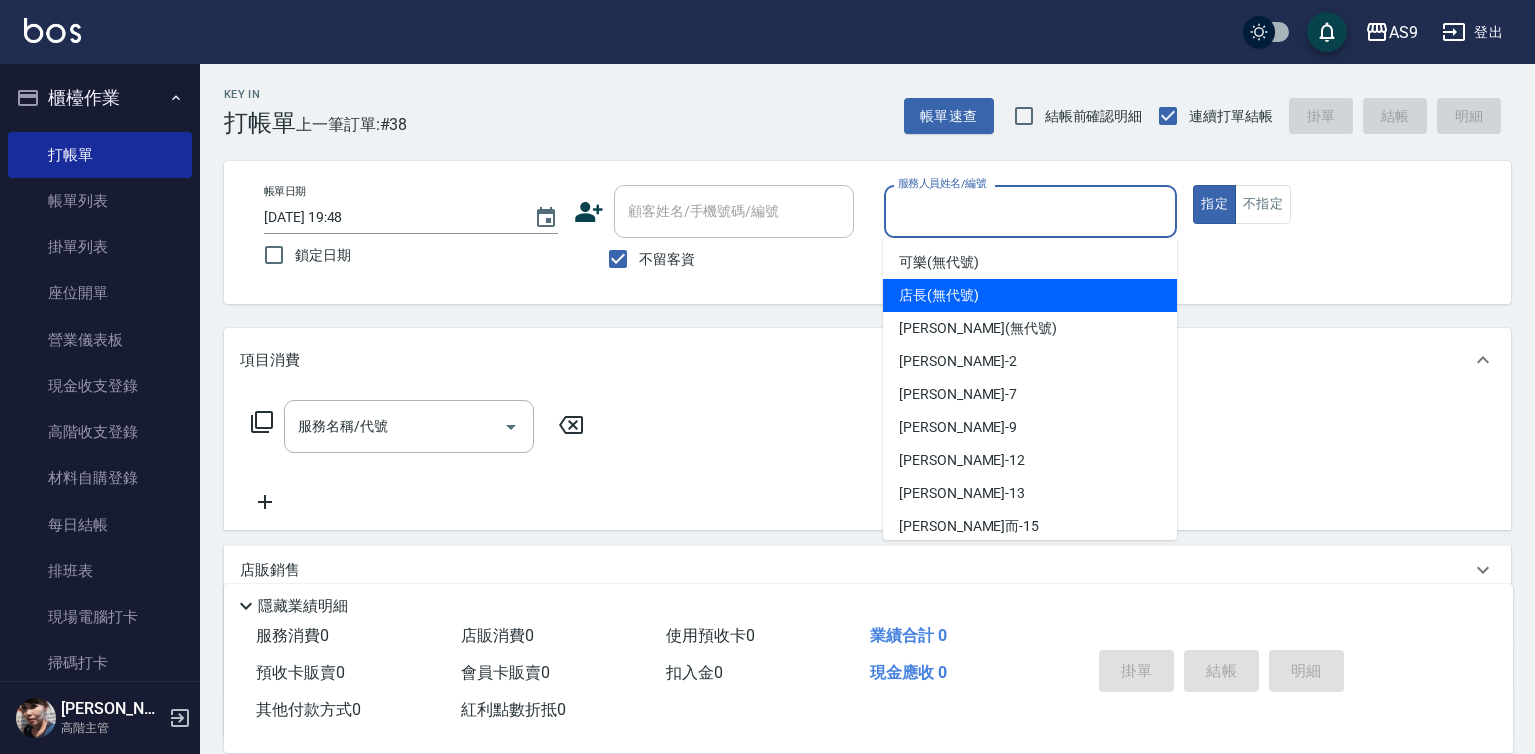 click on "店長 (無代號)" at bounding box center (939, 295) 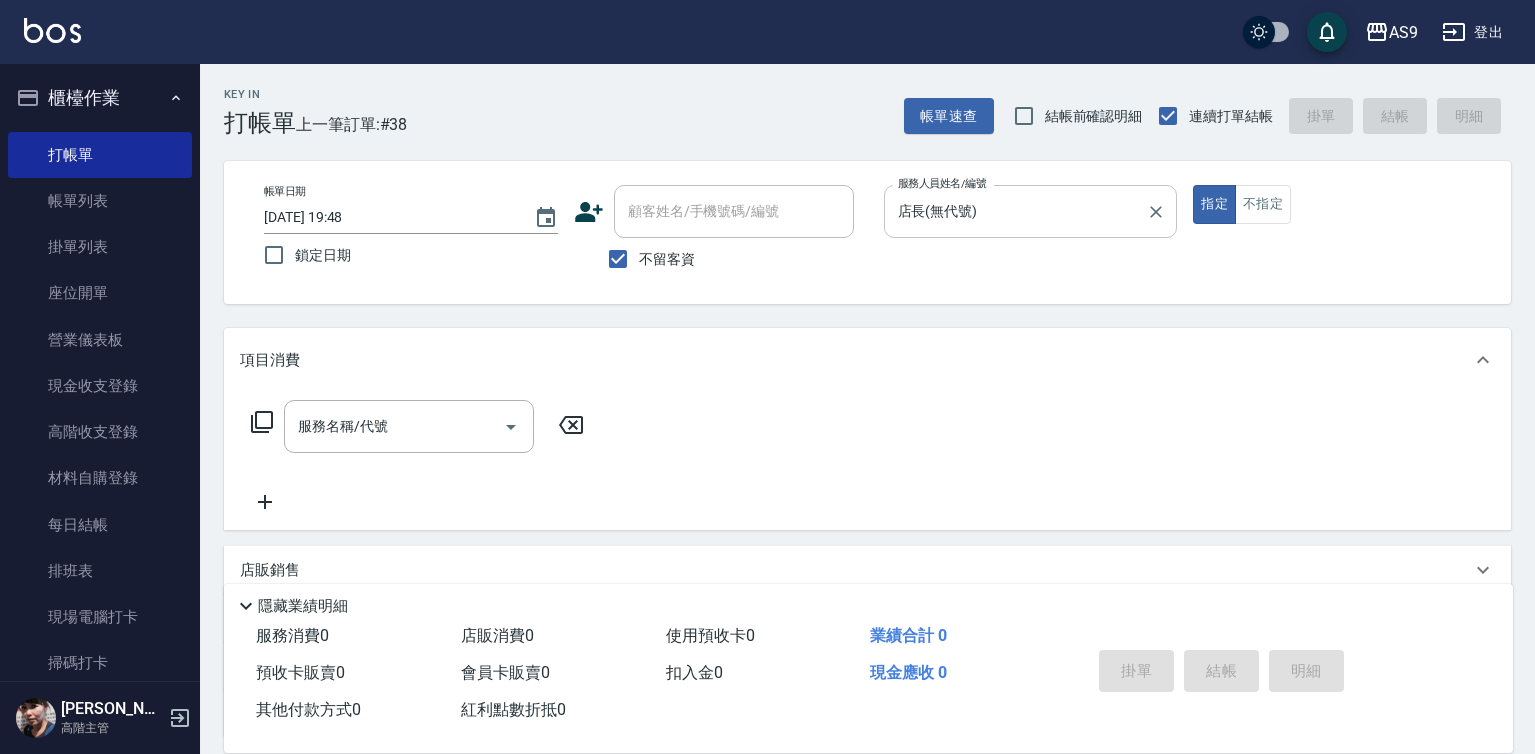 drag, startPoint x: 961, startPoint y: 269, endPoint x: 947, endPoint y: 228, distance: 43.32436 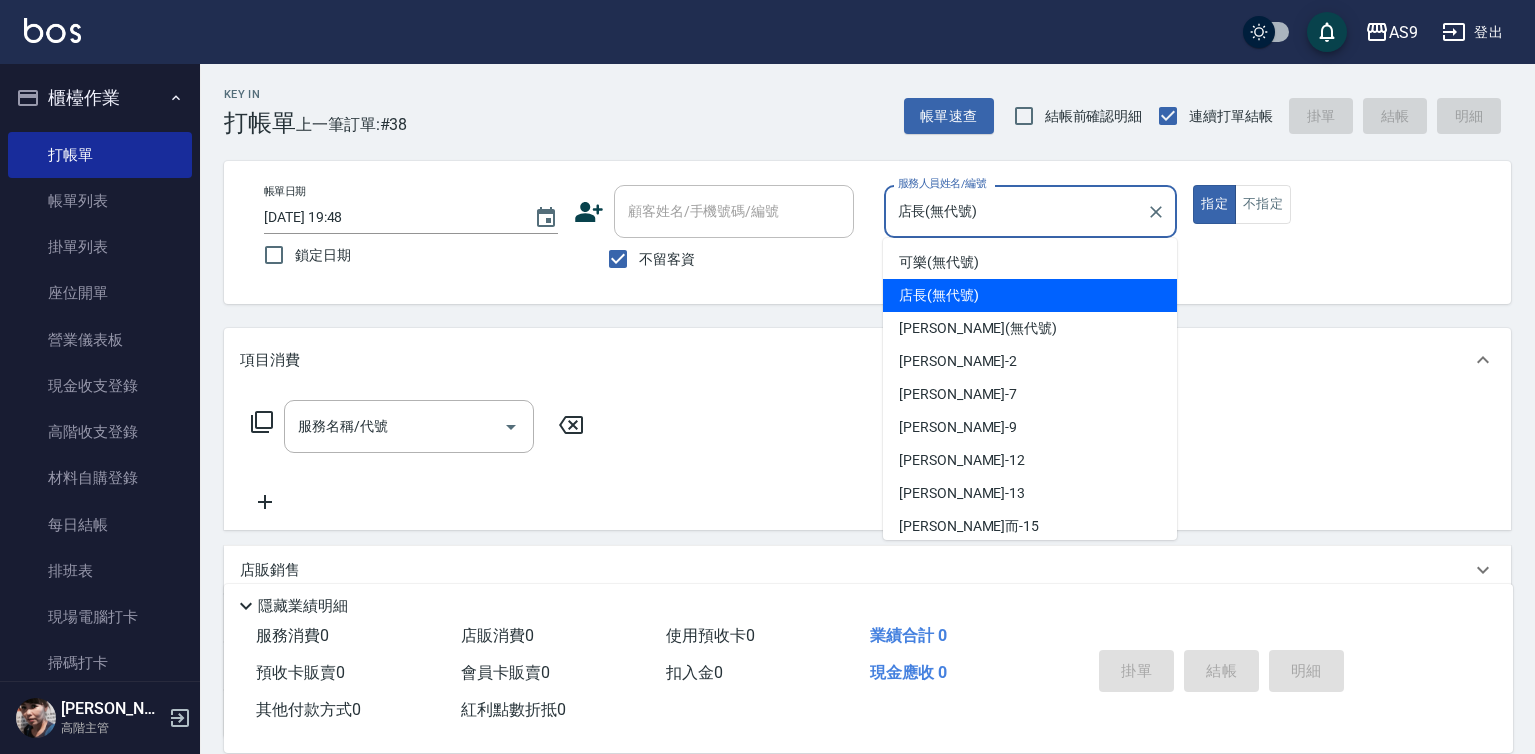 click on "可樂 (無代號)" at bounding box center (939, 262) 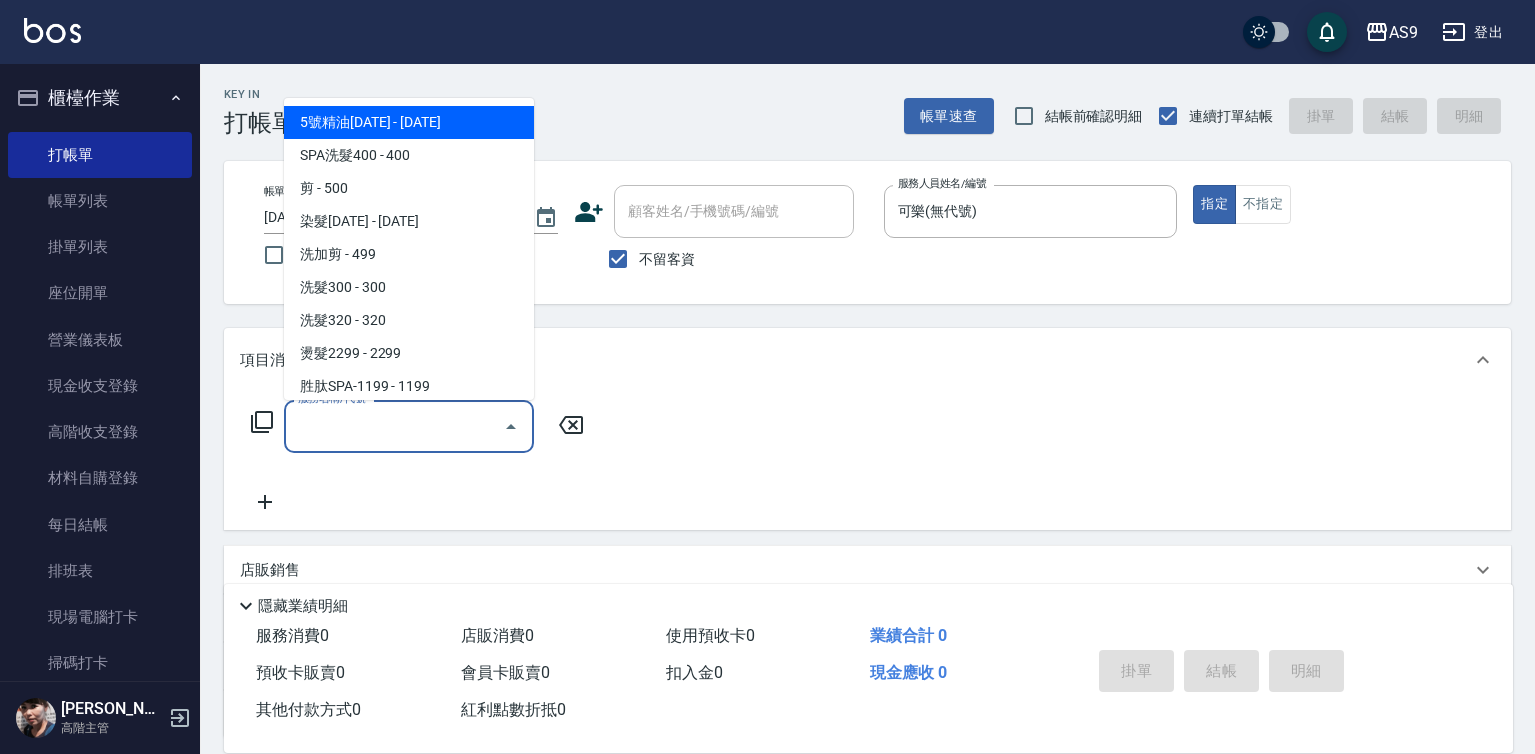 click on "服務名稱/代號" at bounding box center [394, 426] 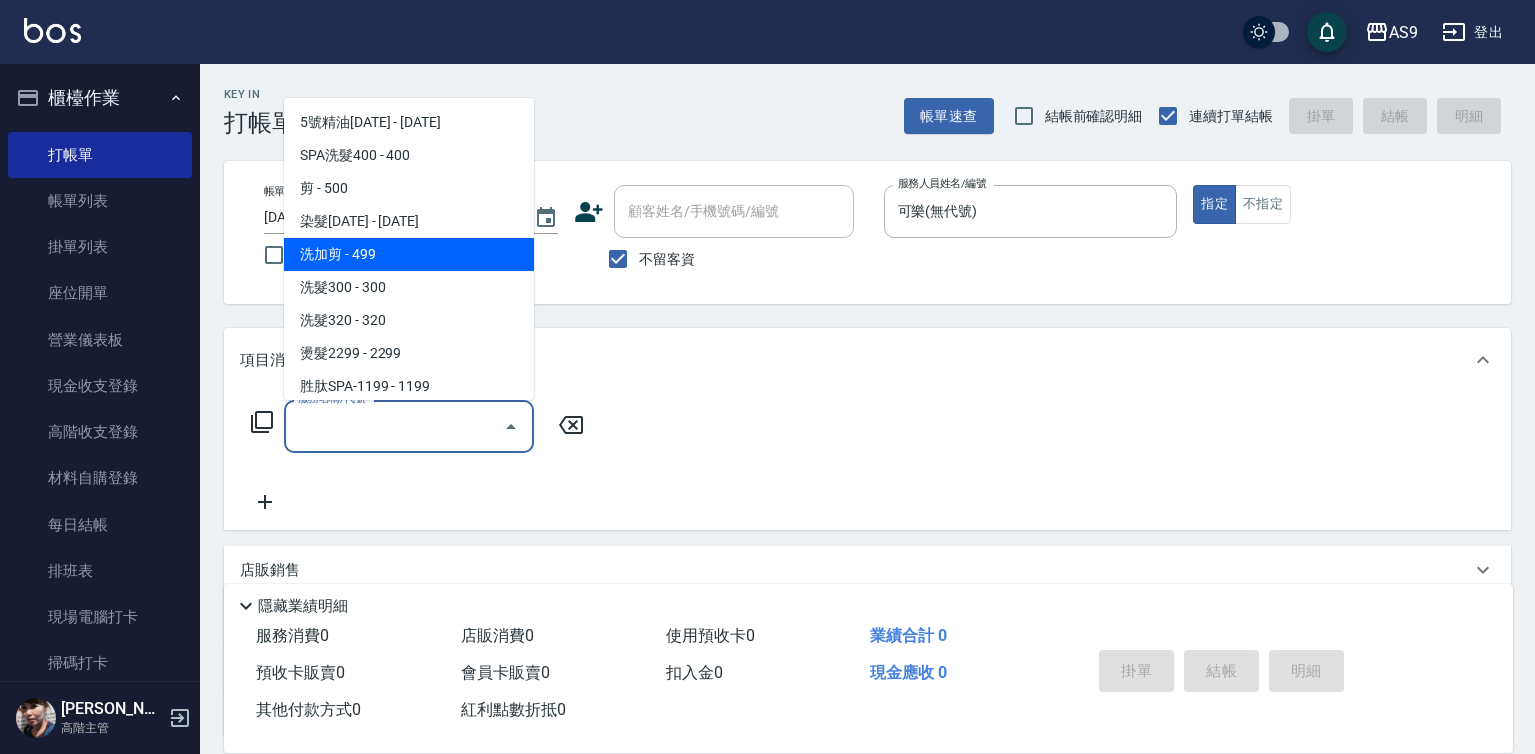 click on "洗加剪 - 499" at bounding box center [409, 254] 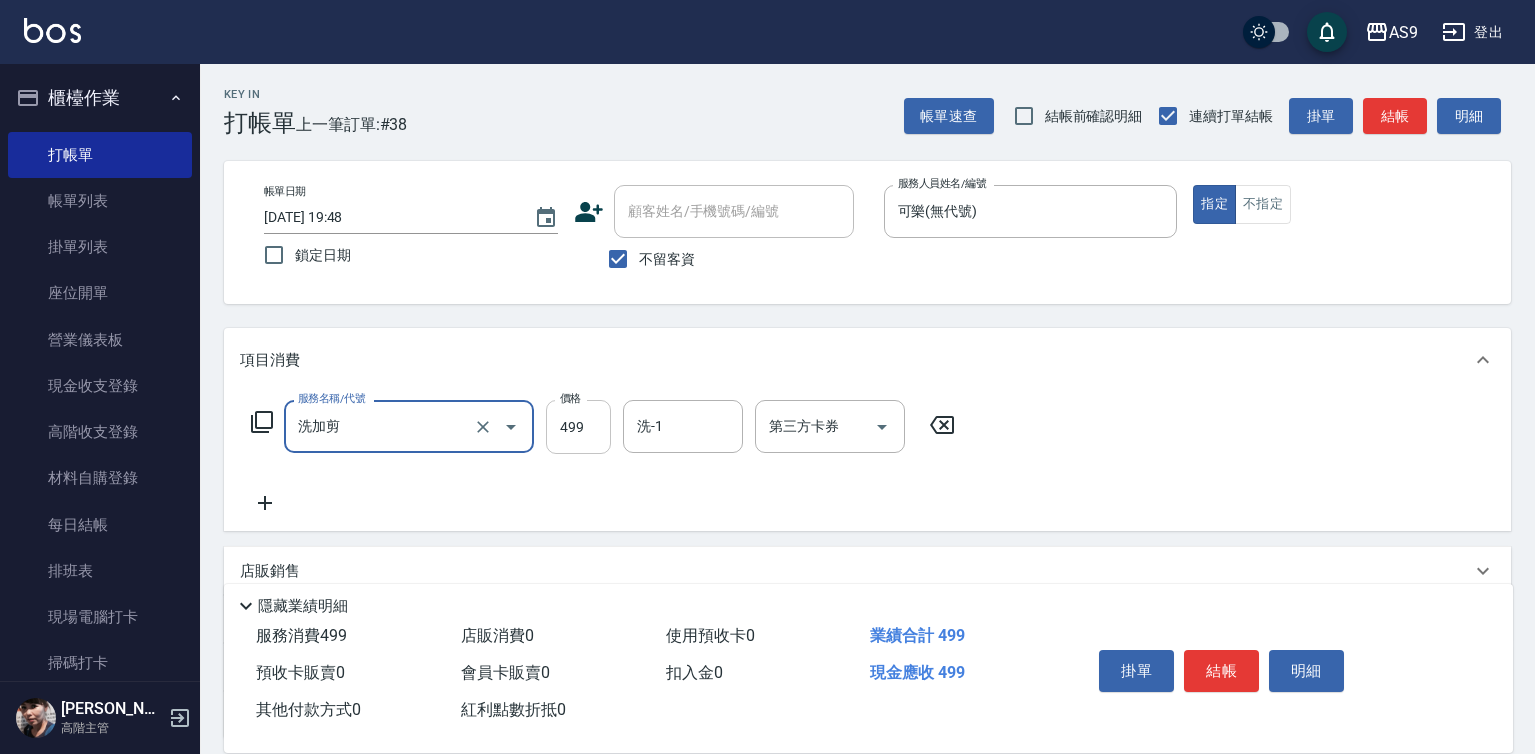 click on "499" at bounding box center [578, 427] 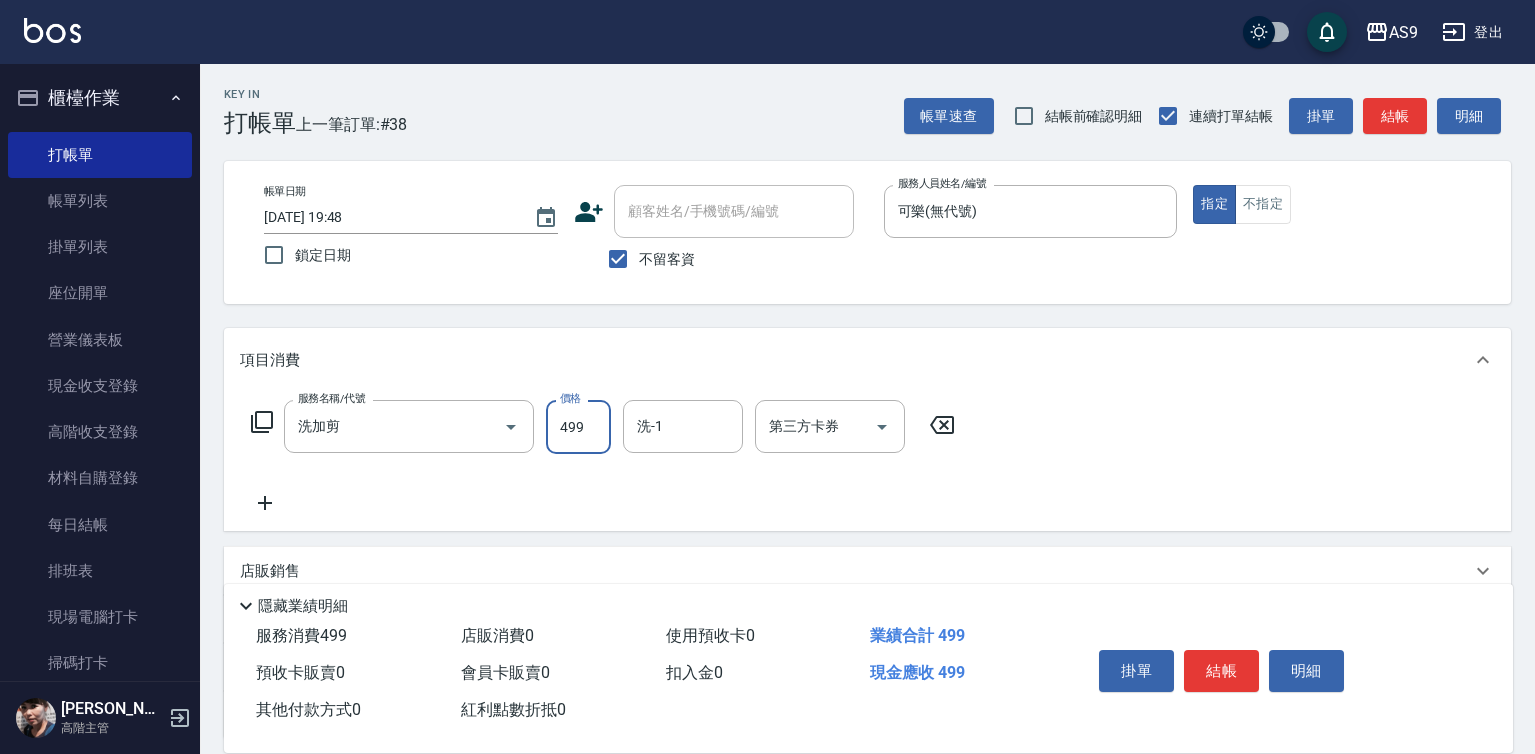 click on "499" at bounding box center (578, 427) 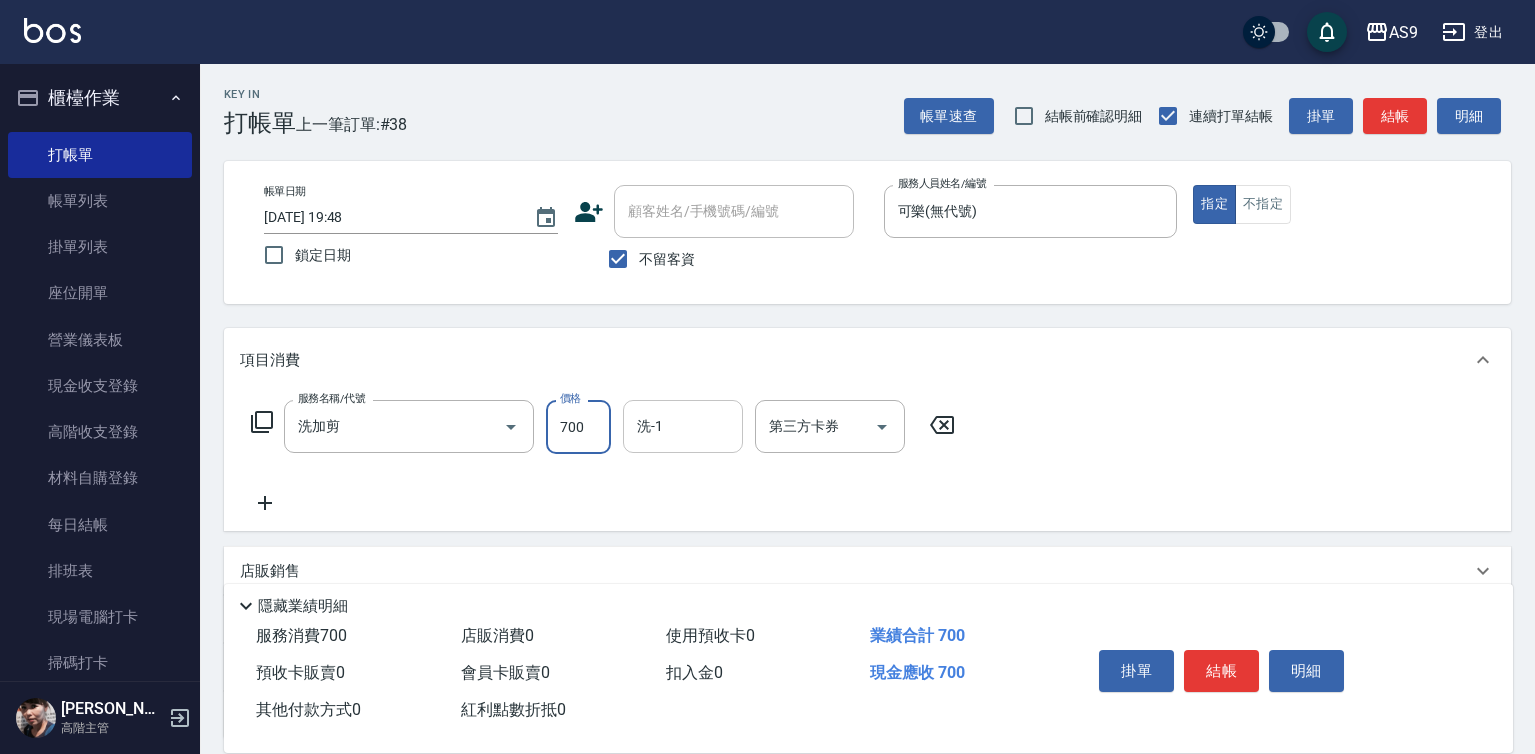 type on "700" 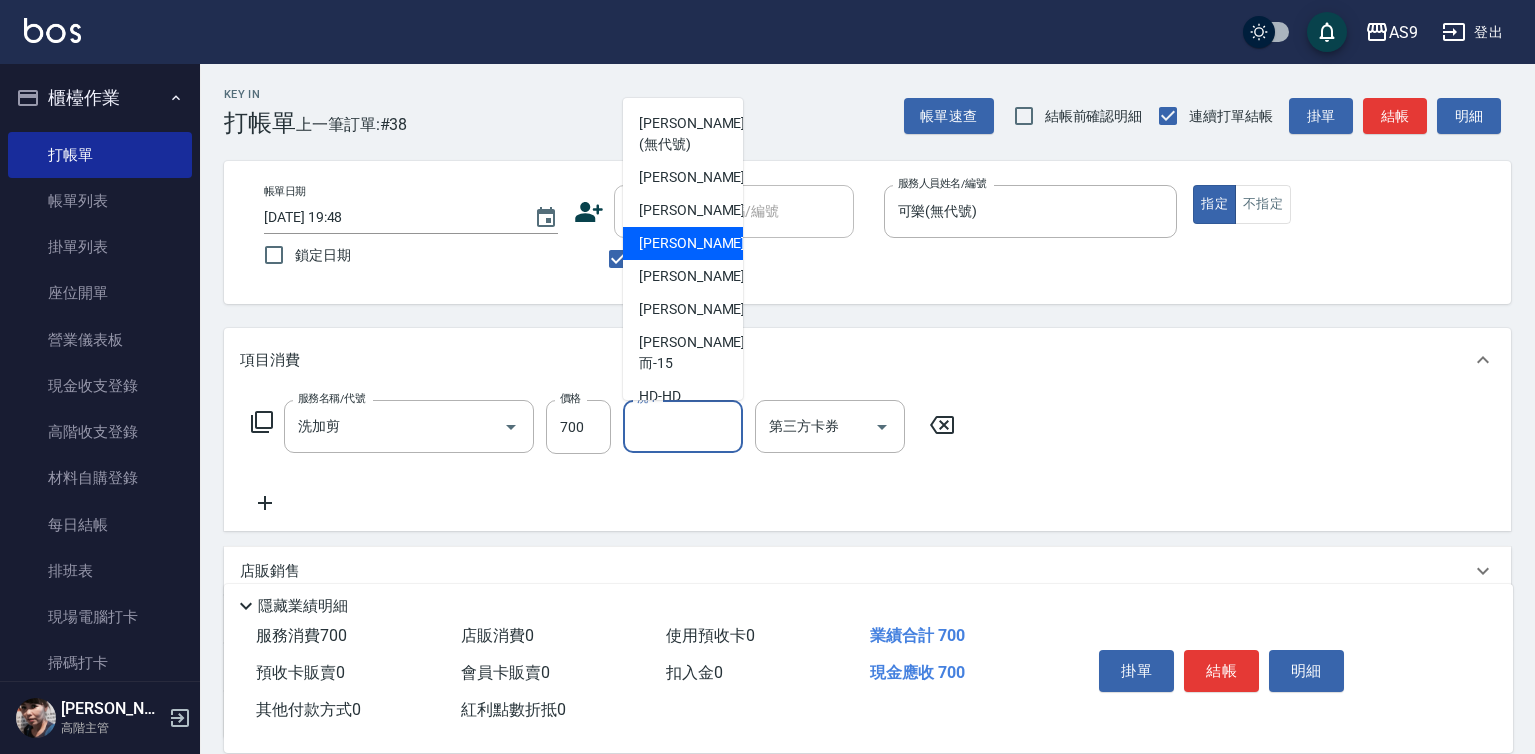 scroll, scrollTop: 100, scrollLeft: 0, axis: vertical 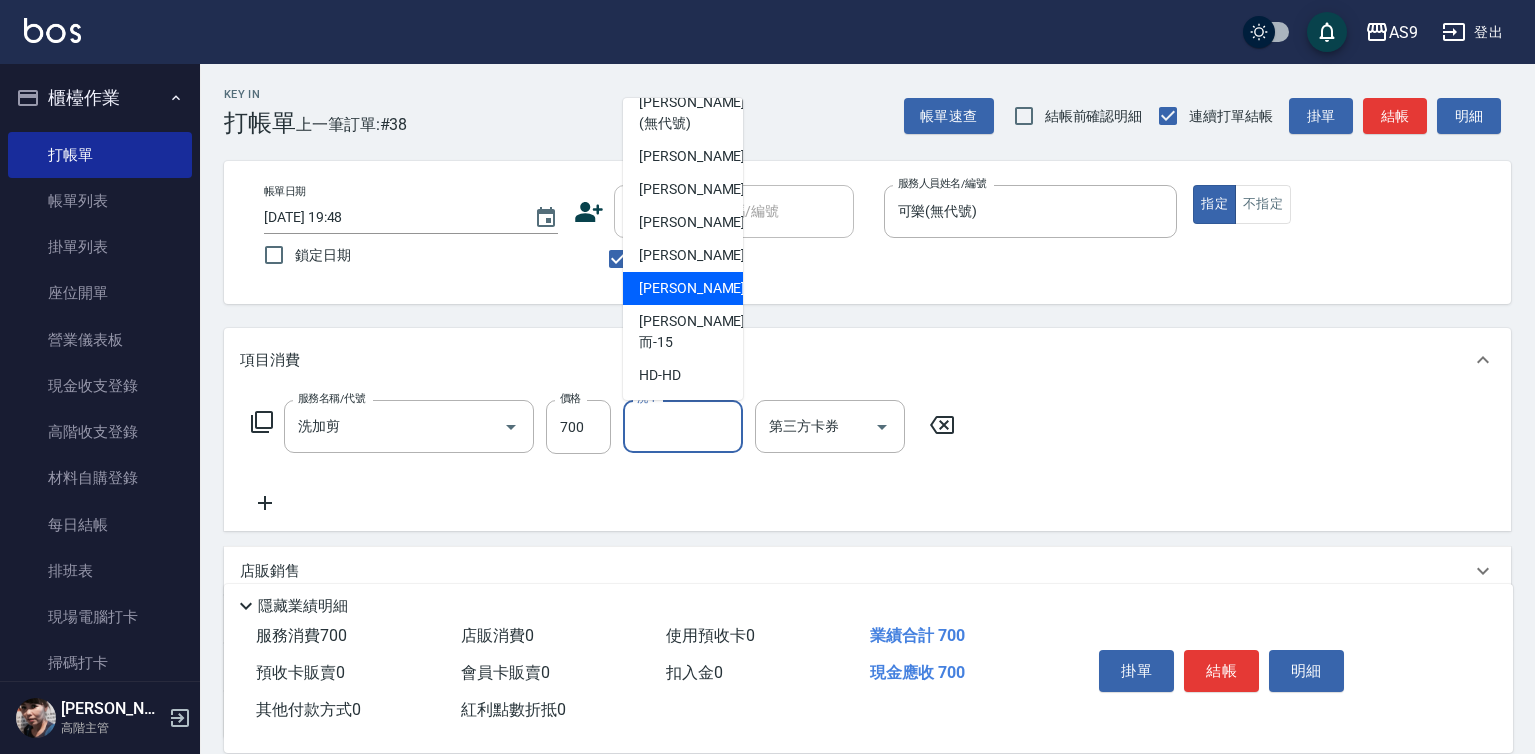 click on "[PERSON_NAME]-12" at bounding box center (683, 255) 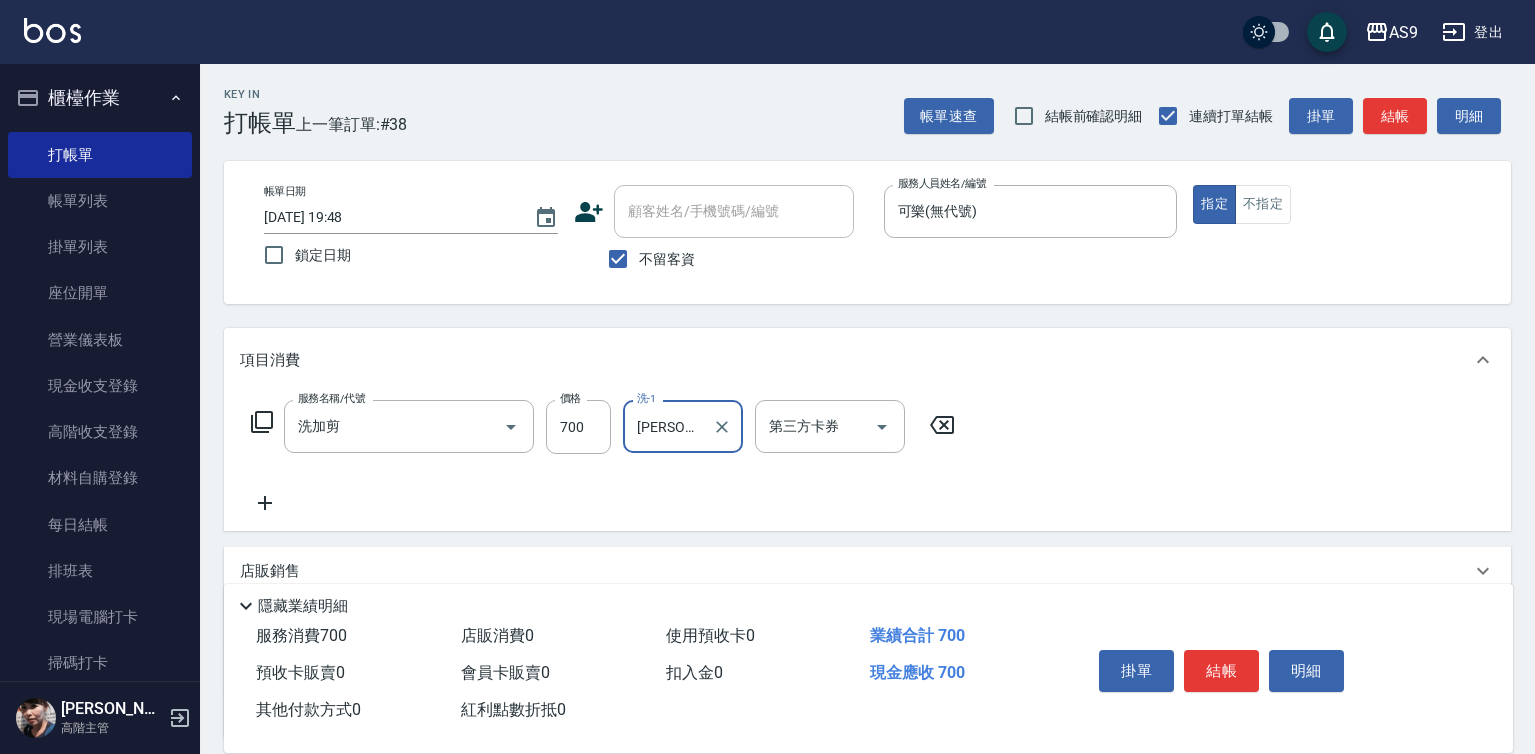 type on "[PERSON_NAME]-12" 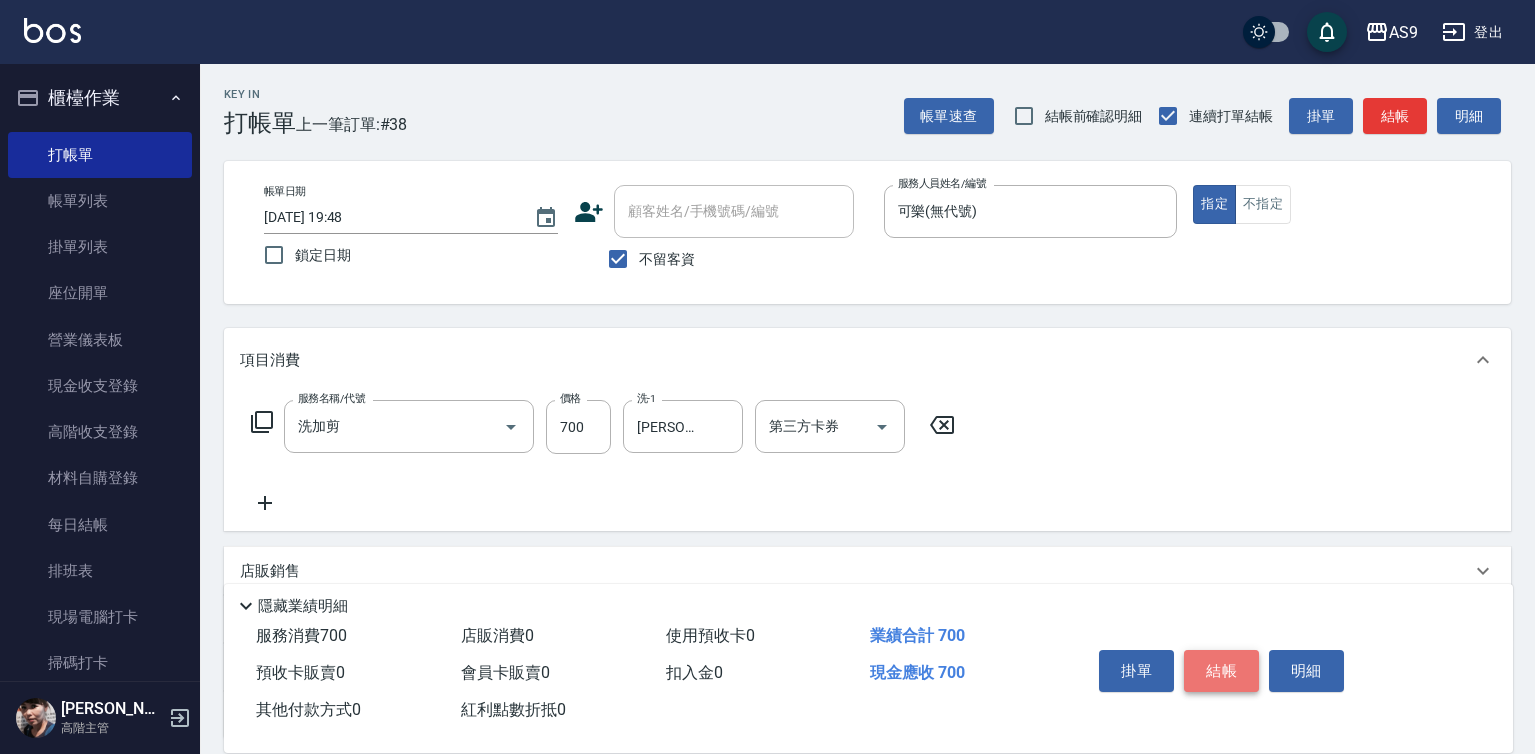 click on "結帳" at bounding box center (1221, 671) 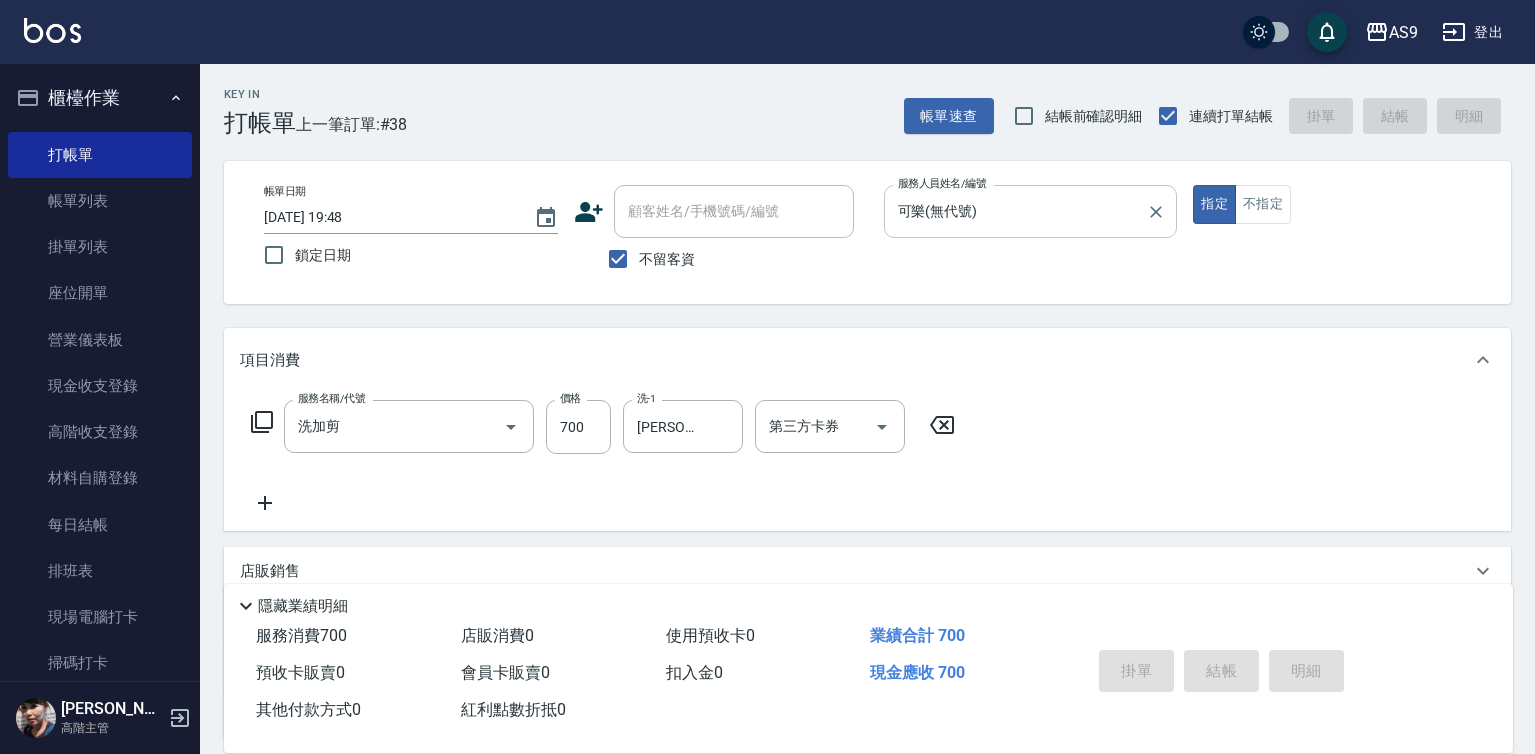 type 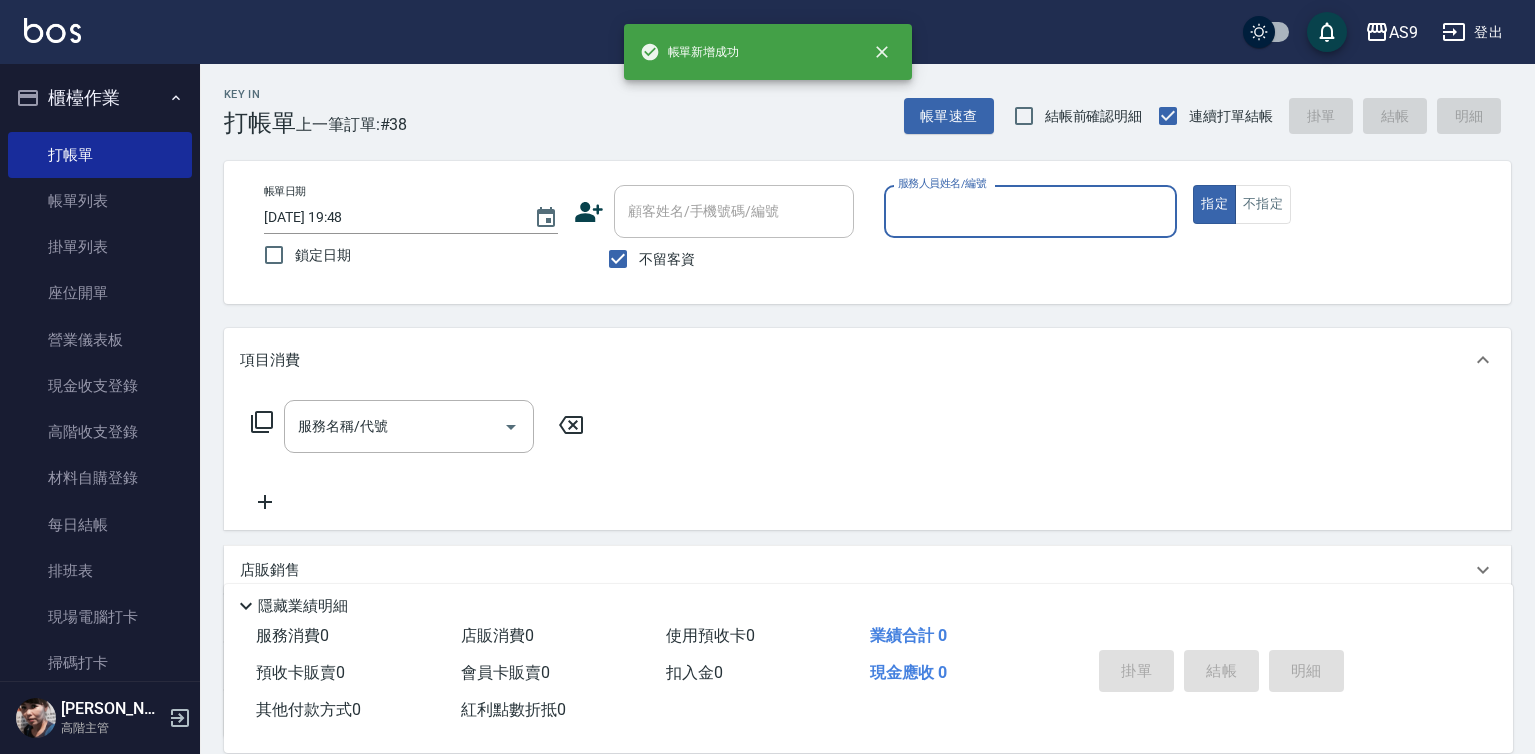 click on "服務人員姓名/編號" at bounding box center (1031, 211) 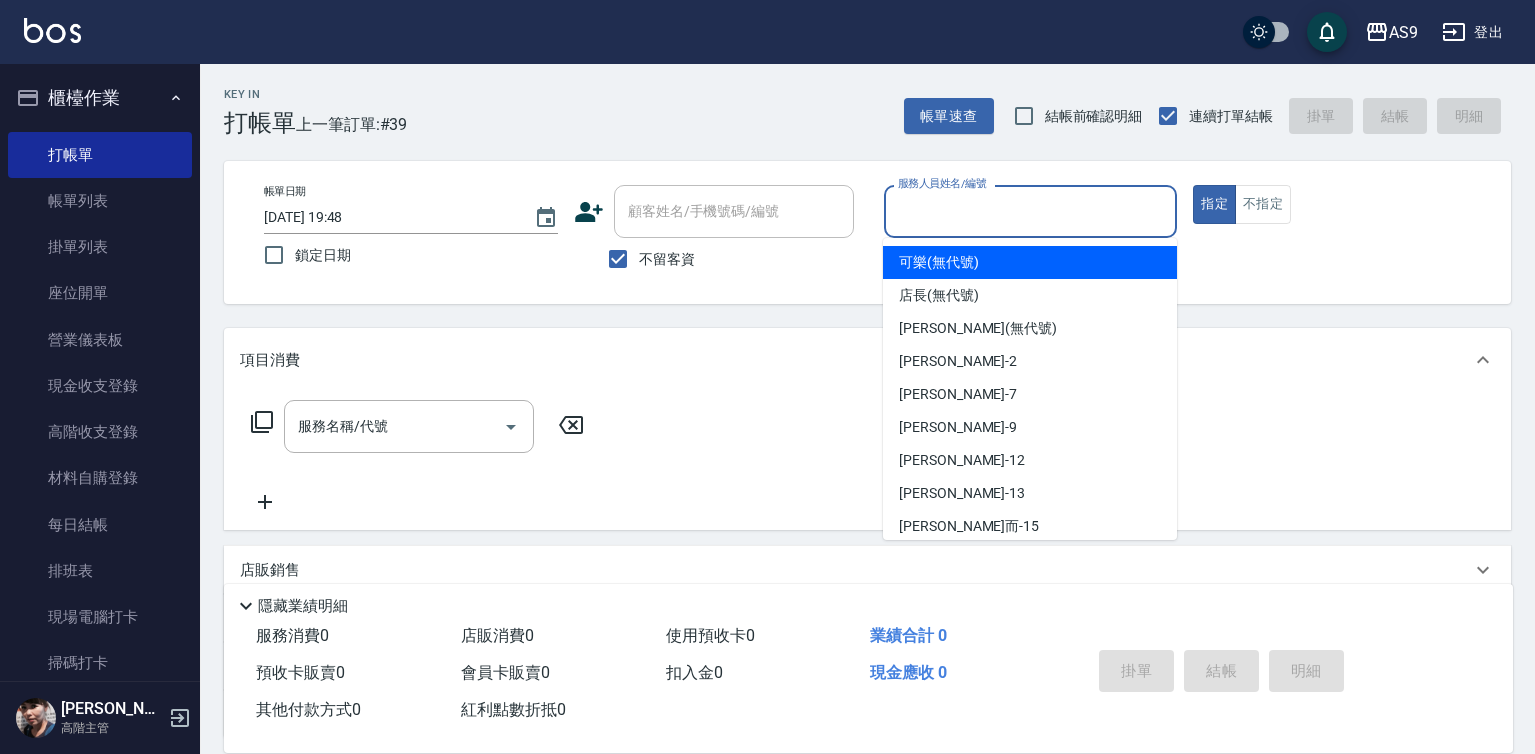 click on "可樂 (無代號)" at bounding box center (939, 262) 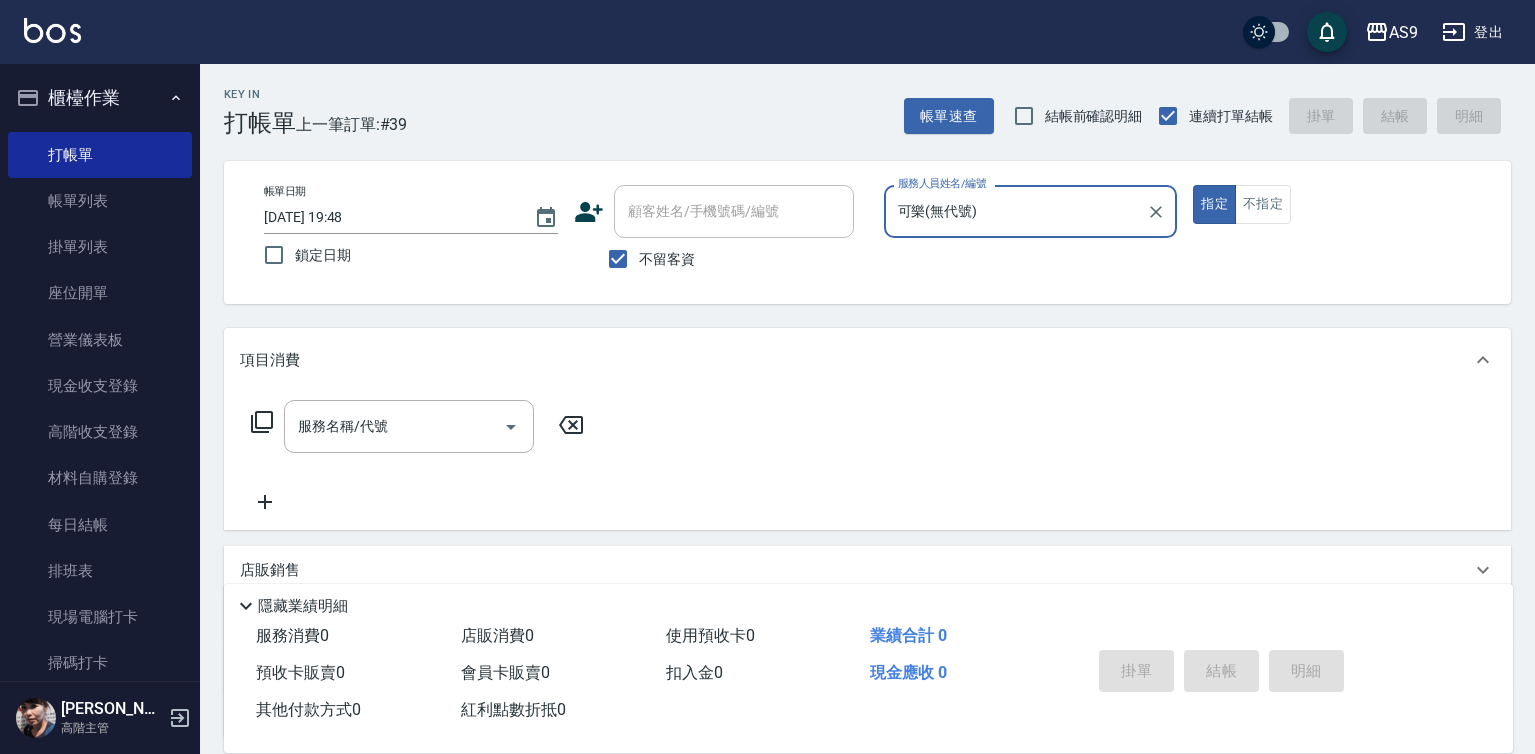 drag, startPoint x: 503, startPoint y: 408, endPoint x: 468, endPoint y: 396, distance: 37 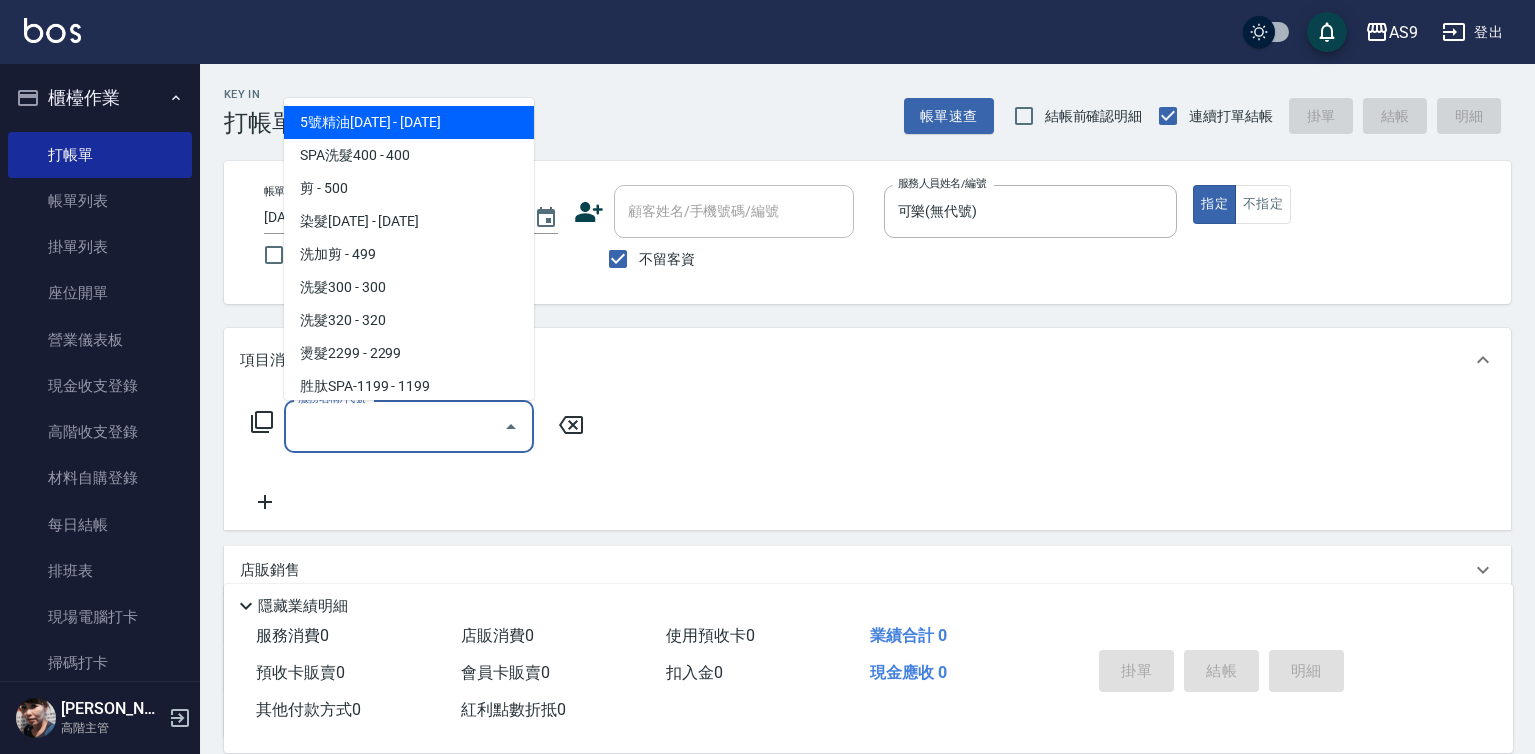 click on "服務名稱/代號" at bounding box center (394, 426) 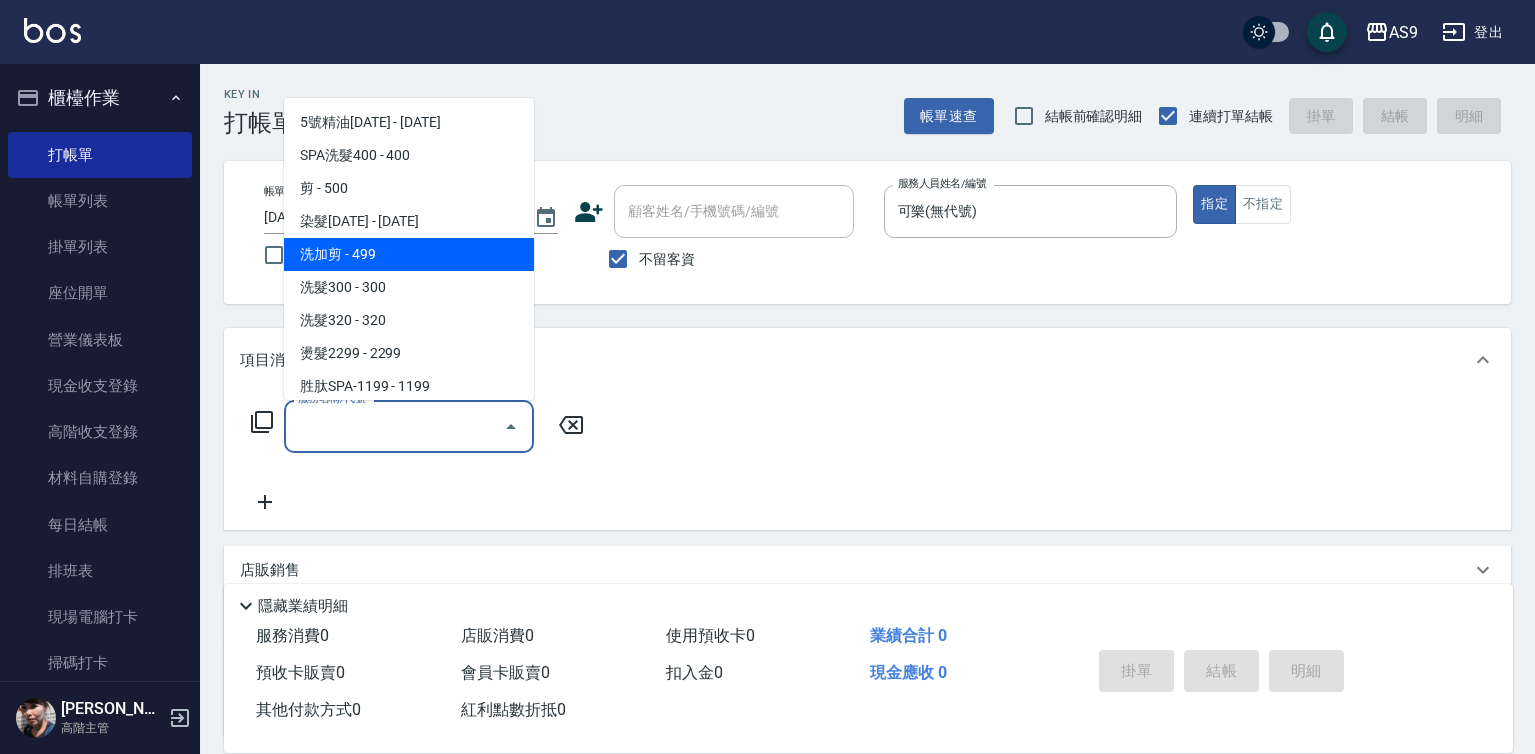 click on "洗加剪 - 499" at bounding box center (409, 254) 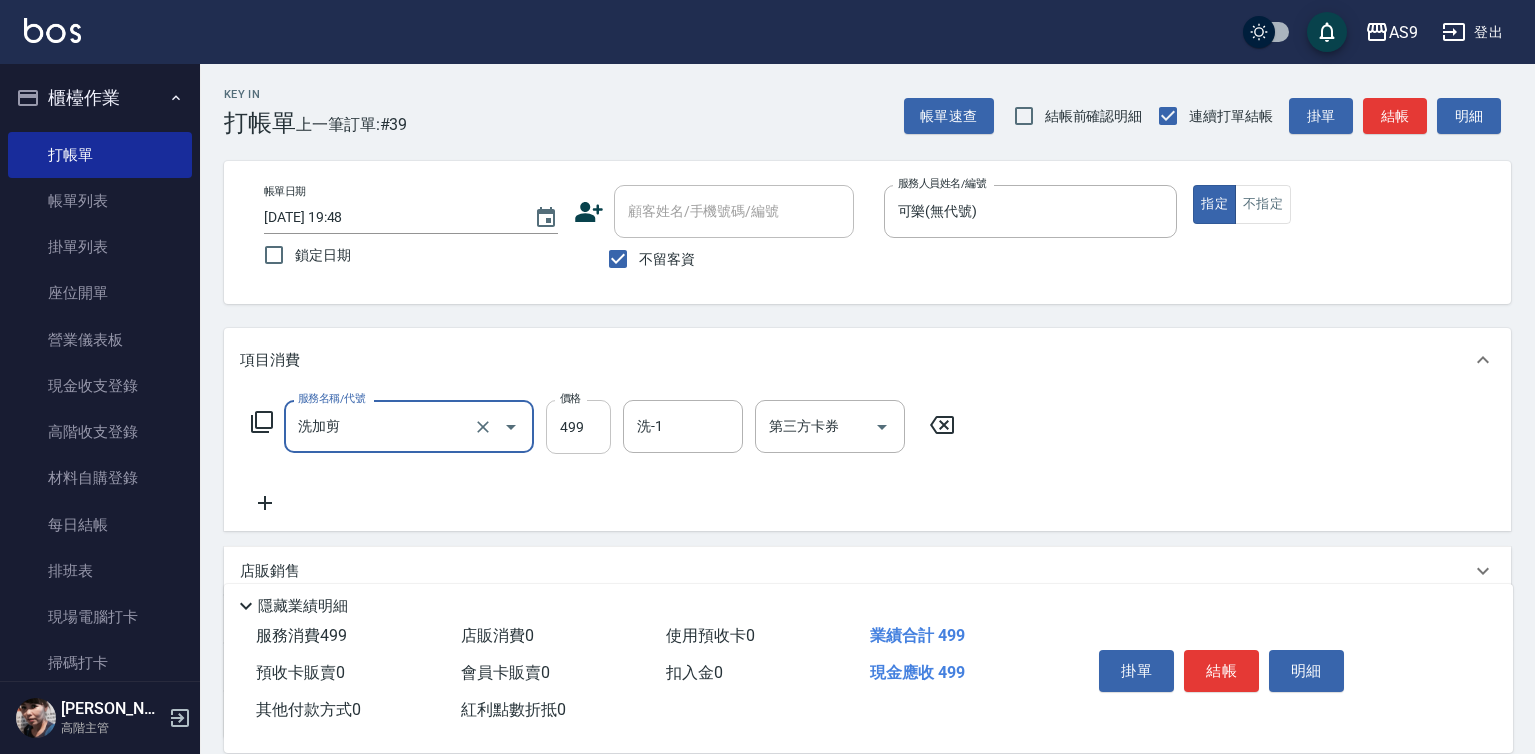 click on "499" at bounding box center (578, 427) 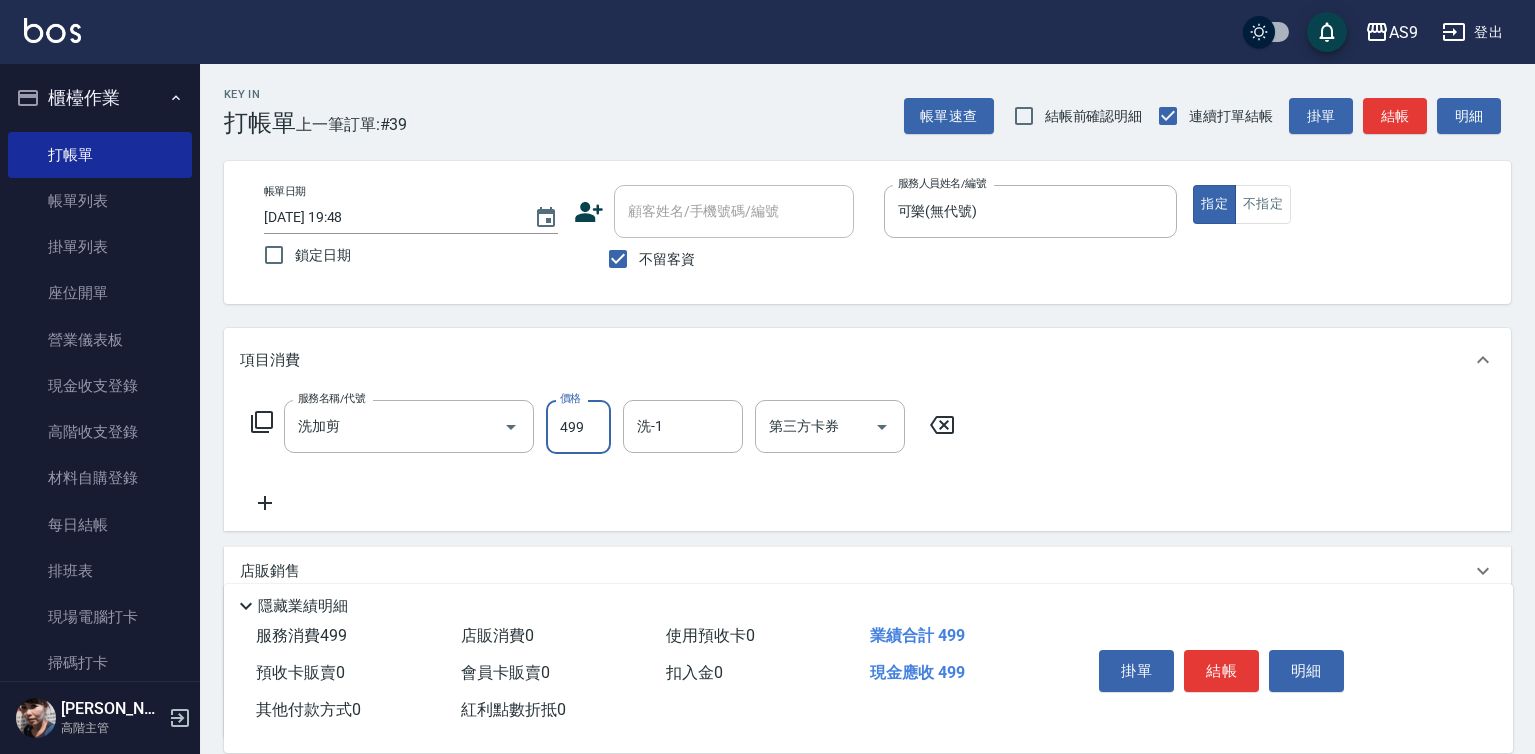click on "499" at bounding box center (578, 427) 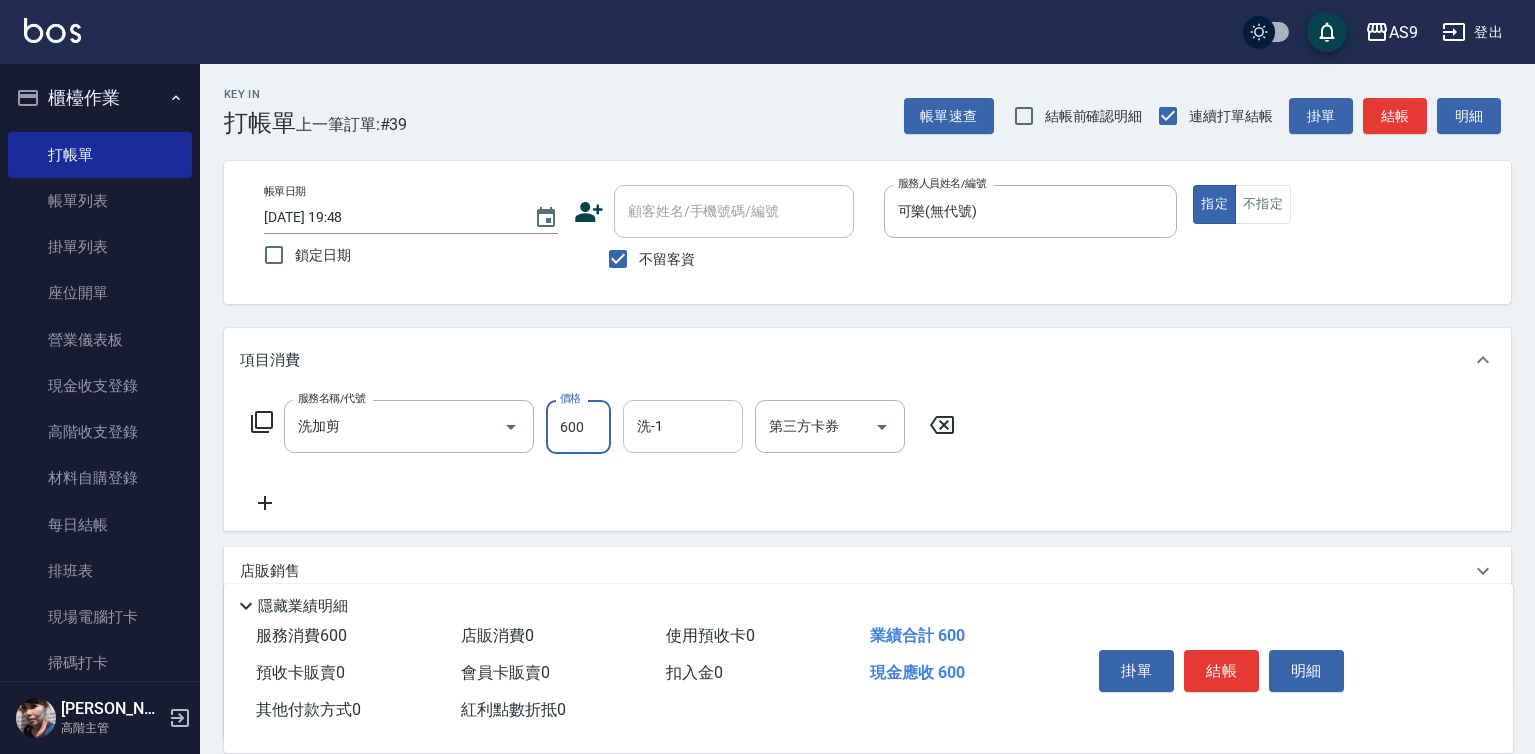 type on "600" 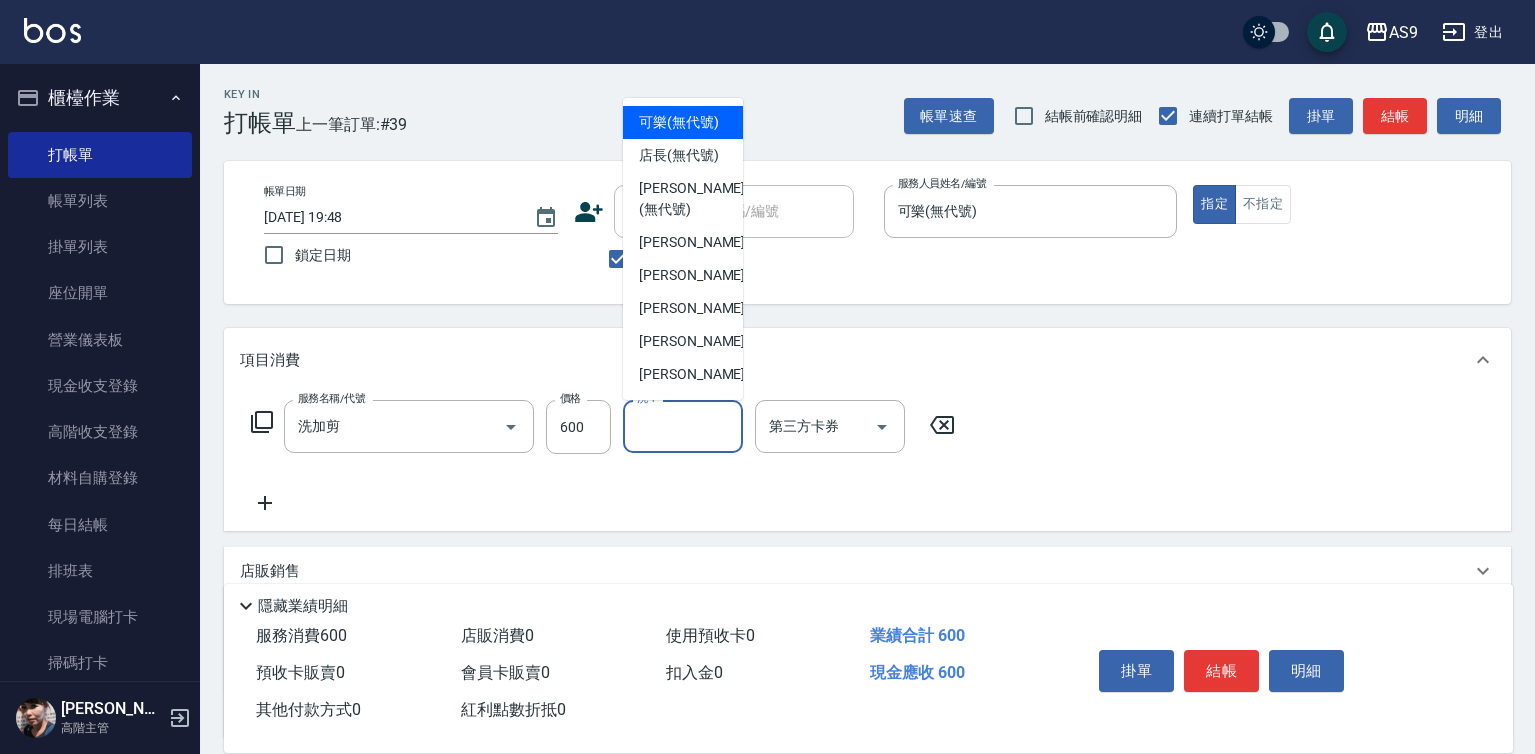 click on "洗-1" at bounding box center [683, 426] 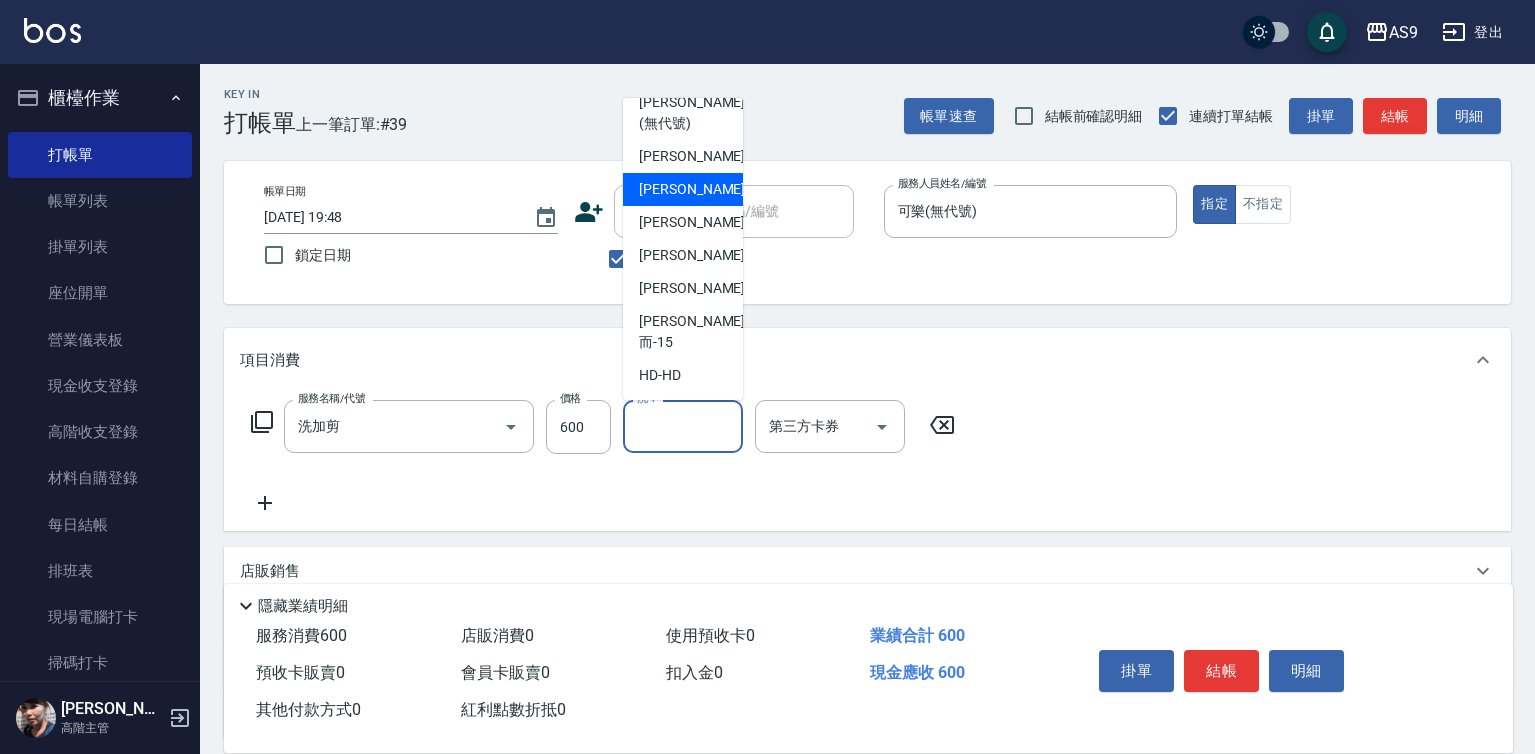 scroll, scrollTop: 128, scrollLeft: 0, axis: vertical 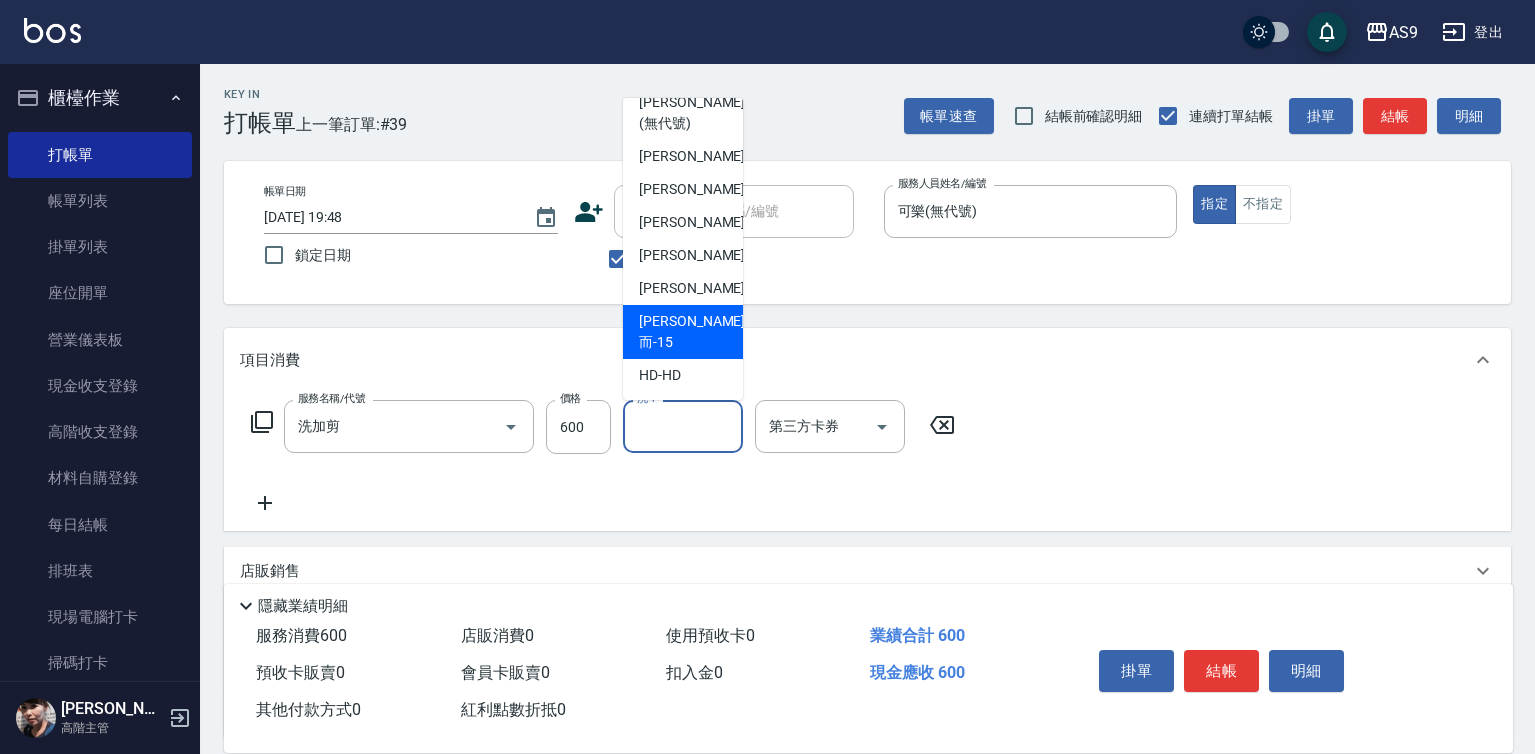 click on "[PERSON_NAME]而 -15" at bounding box center (683, 332) 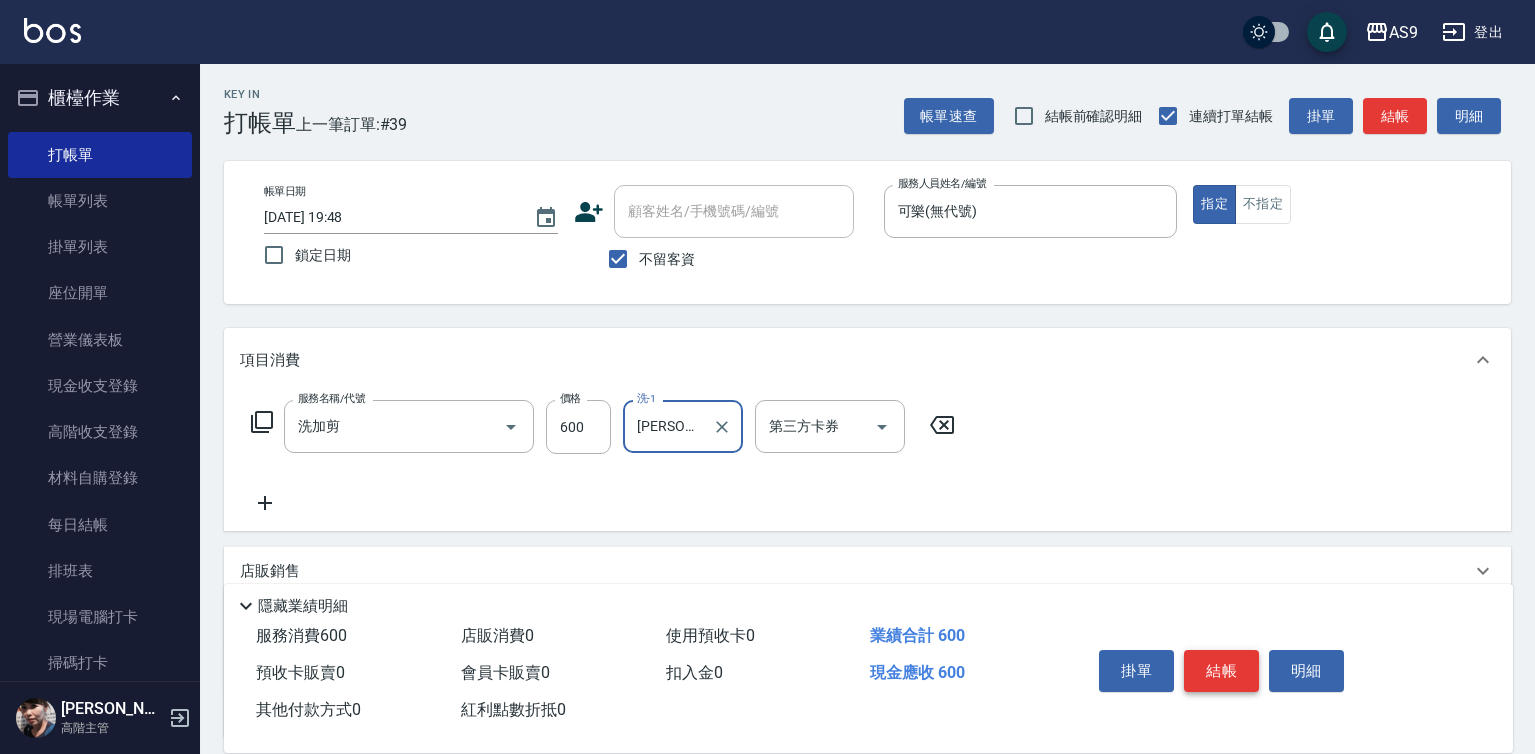 click on "結帳" at bounding box center (1221, 671) 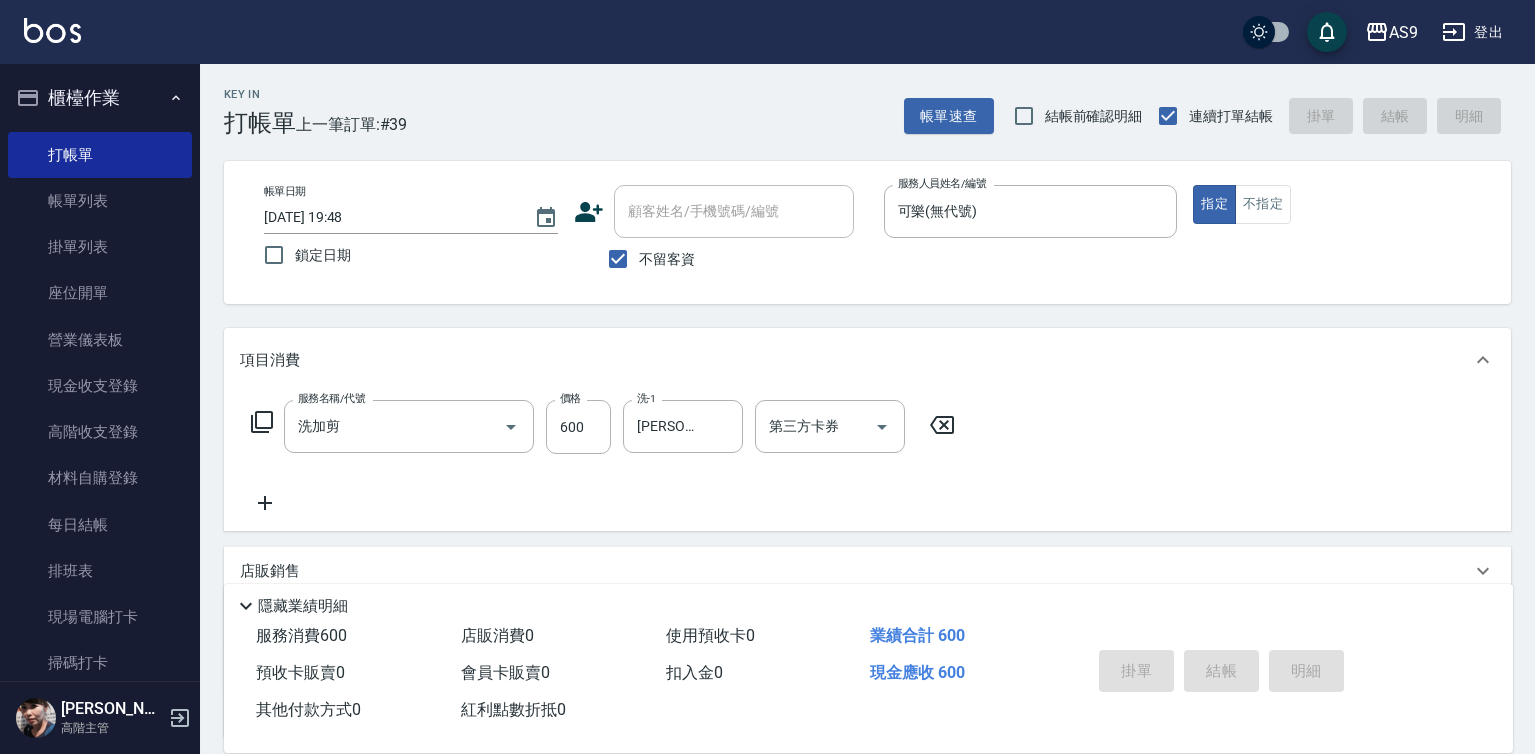 type 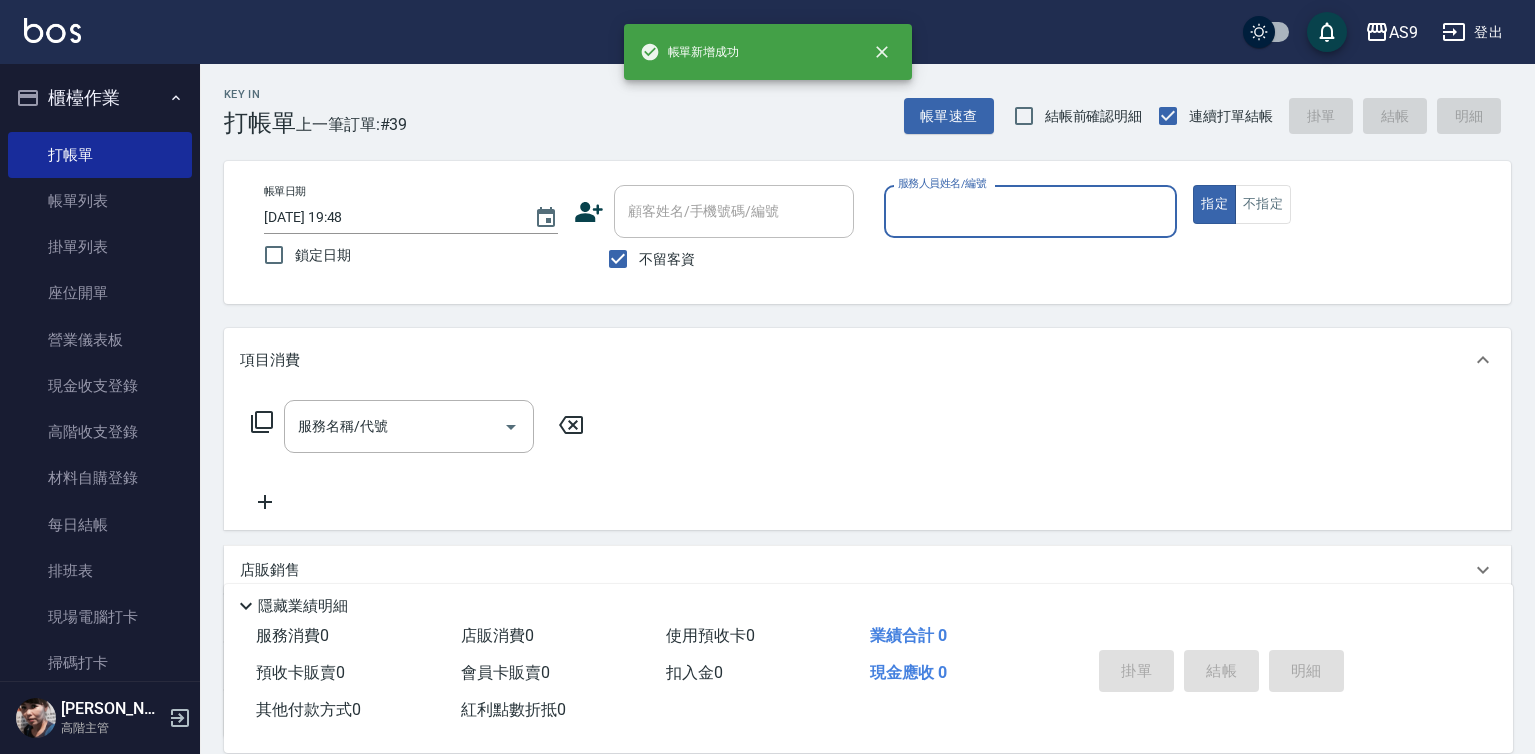 drag, startPoint x: 991, startPoint y: 179, endPoint x: 968, endPoint y: 243, distance: 68.007355 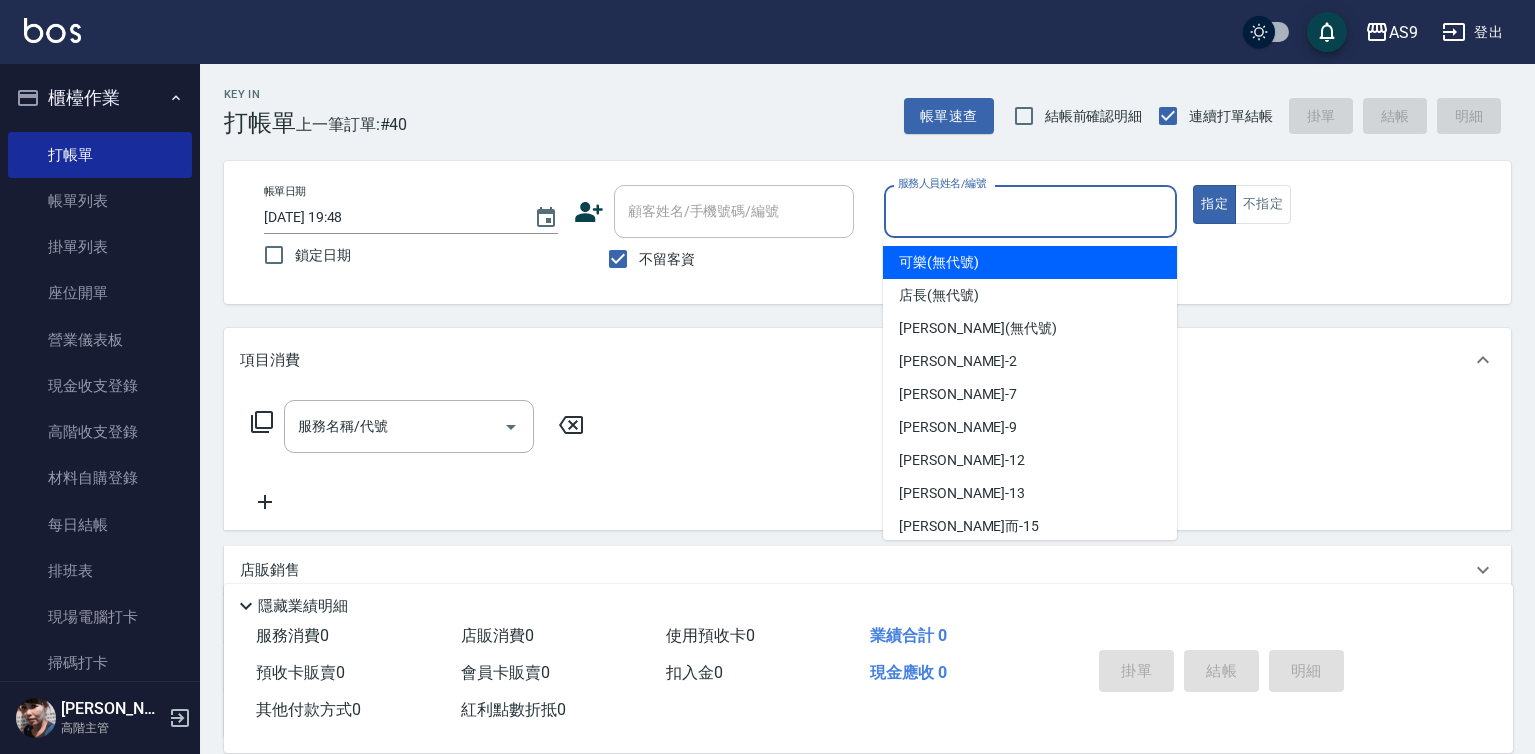 click on "服務人員姓名/編號" at bounding box center [1031, 211] 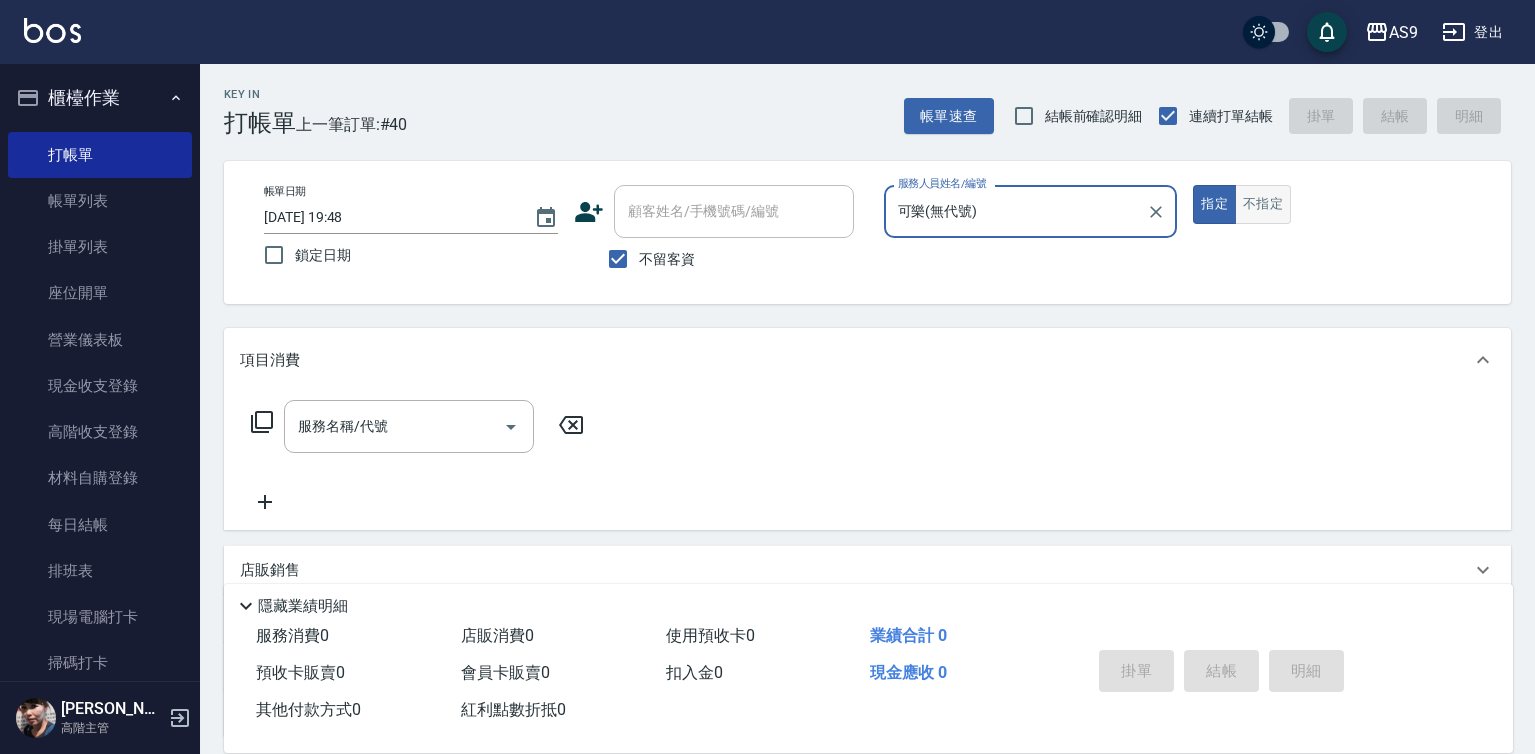 click on "不指定" at bounding box center [1263, 204] 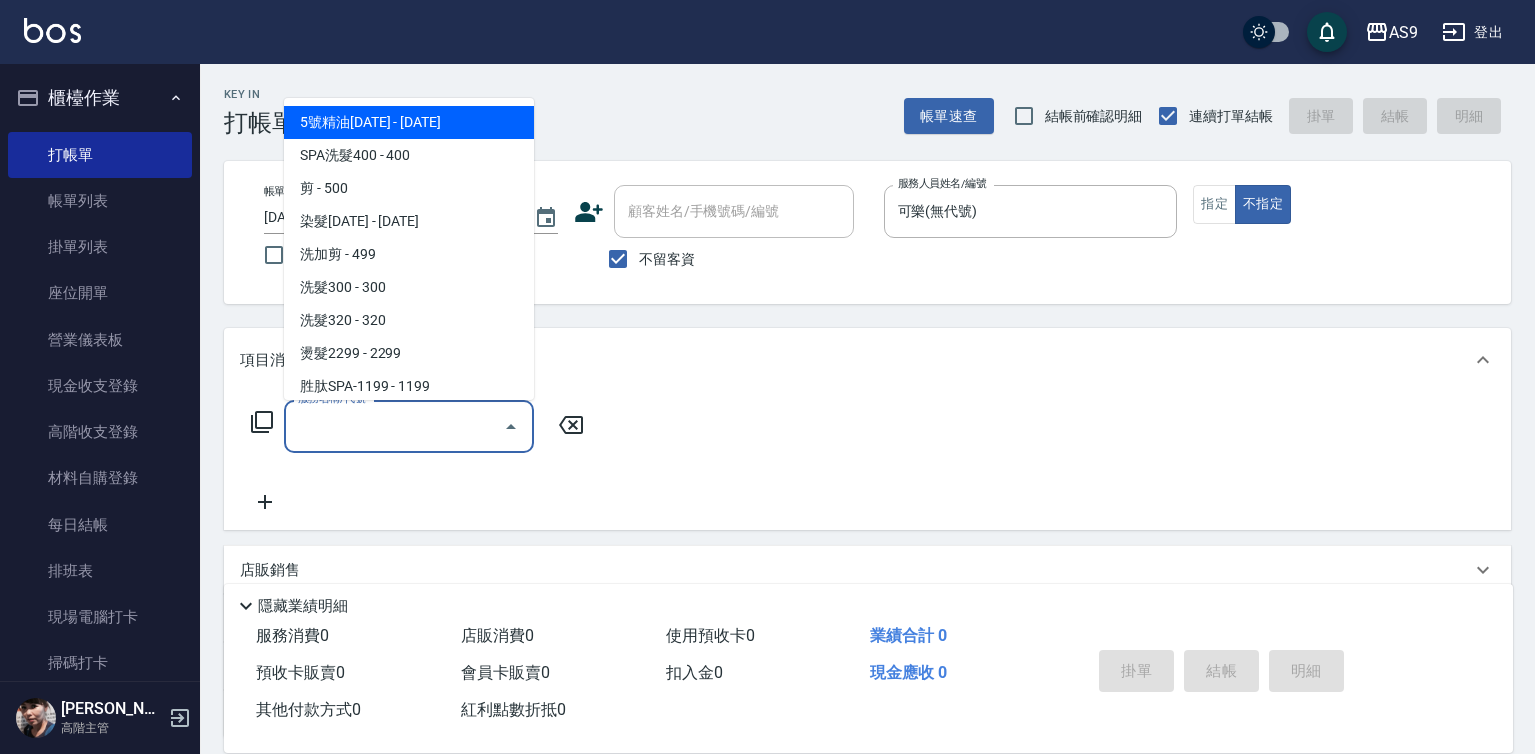 click on "服務名稱/代號" at bounding box center (394, 426) 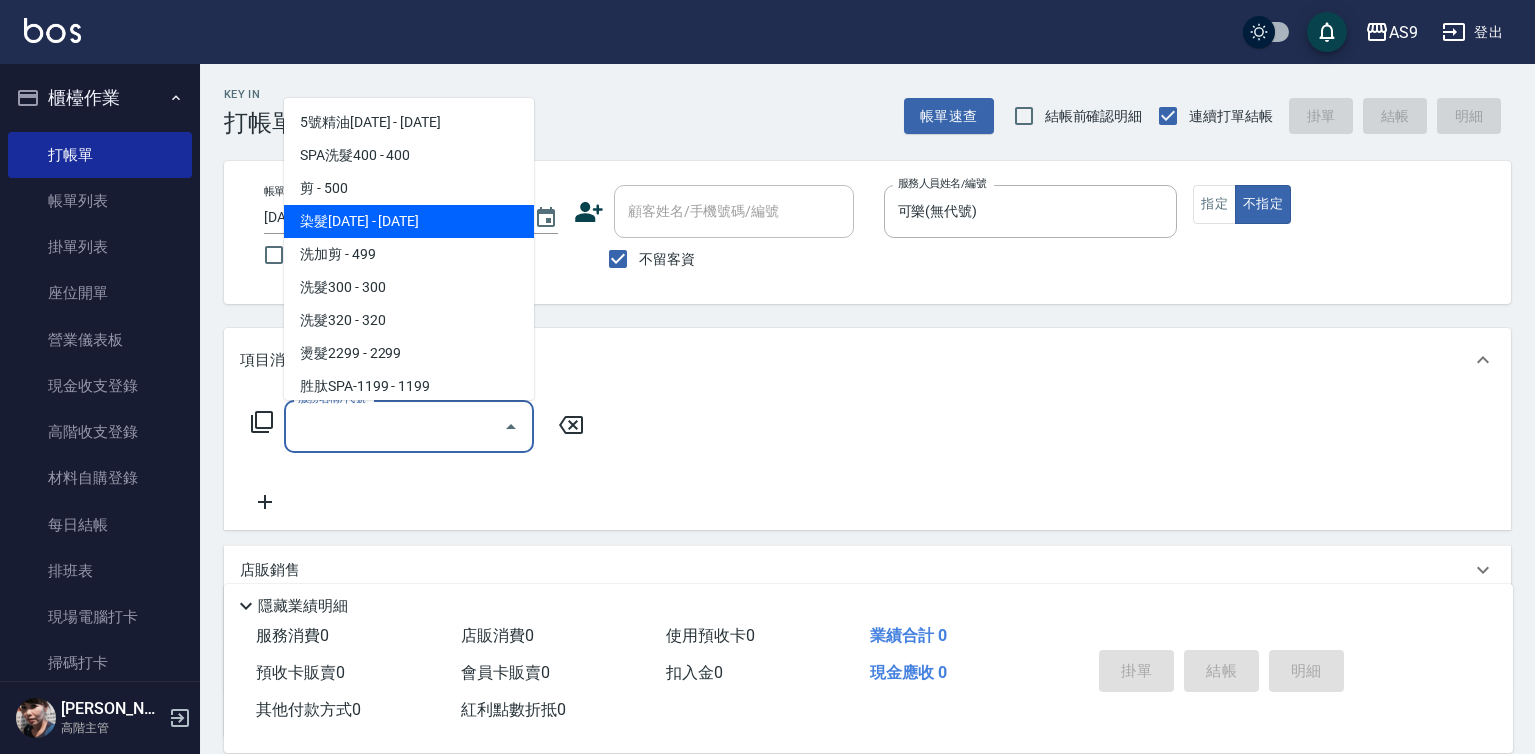 click on "染髮[DATE] - [DATE]" at bounding box center (409, 221) 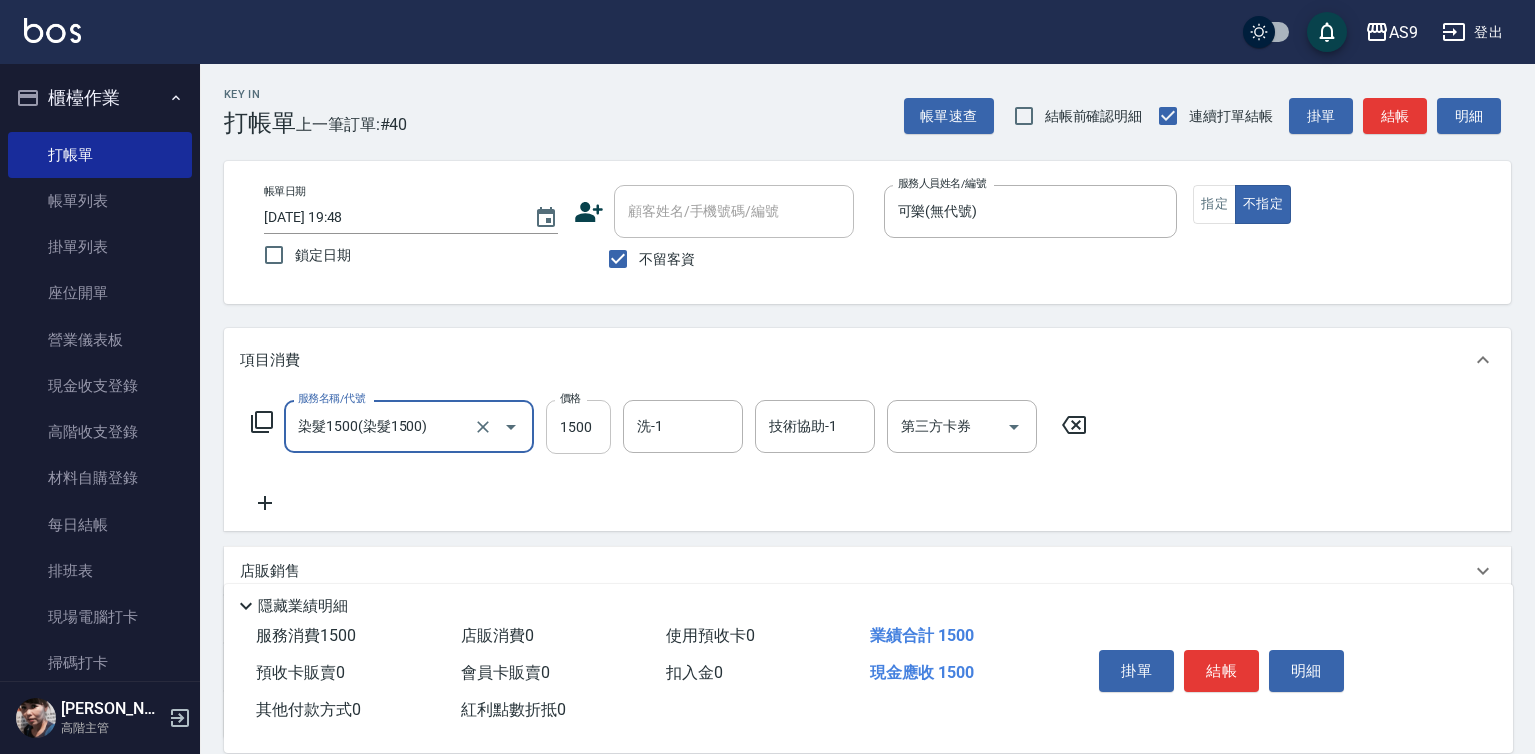click on "1500" at bounding box center (578, 427) 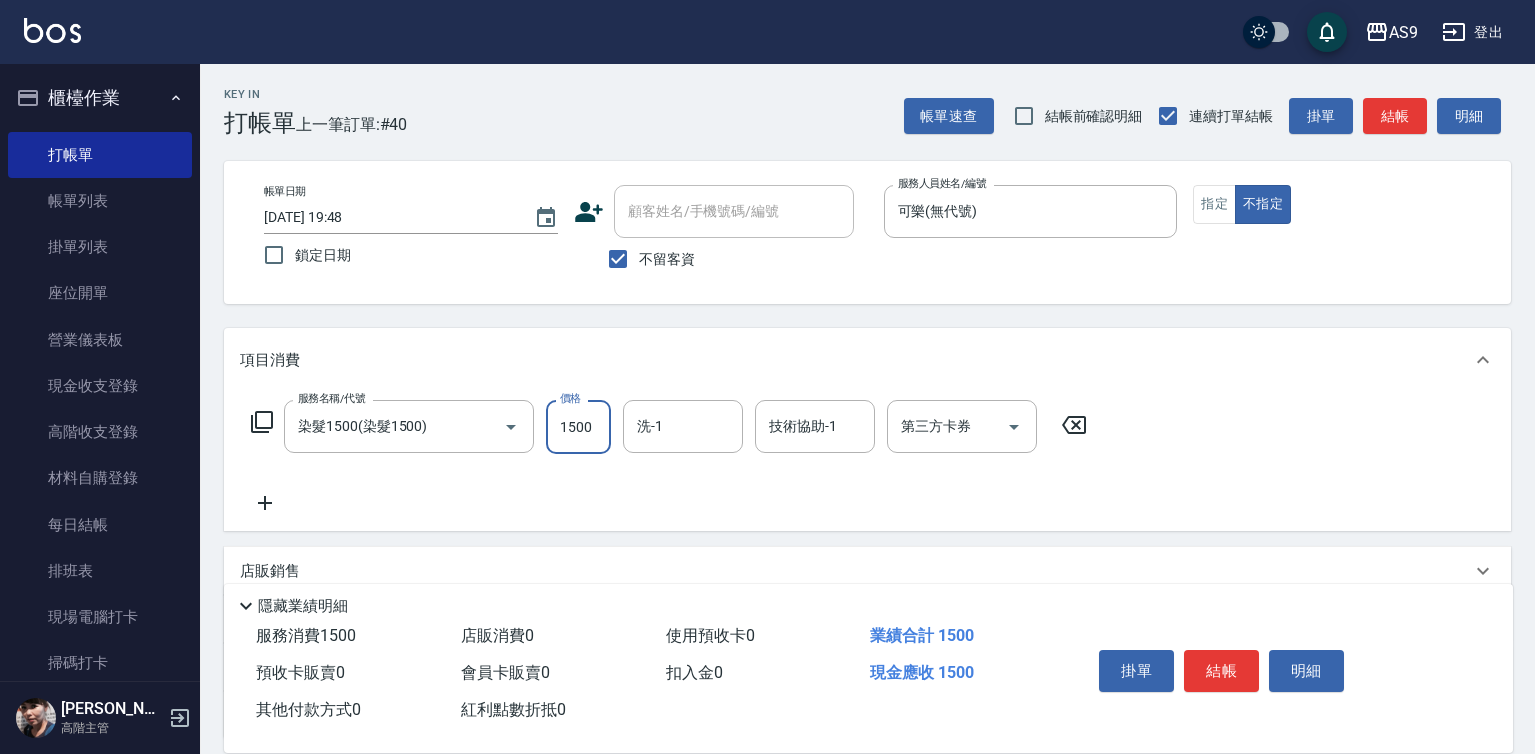 click on "1500" at bounding box center (578, 427) 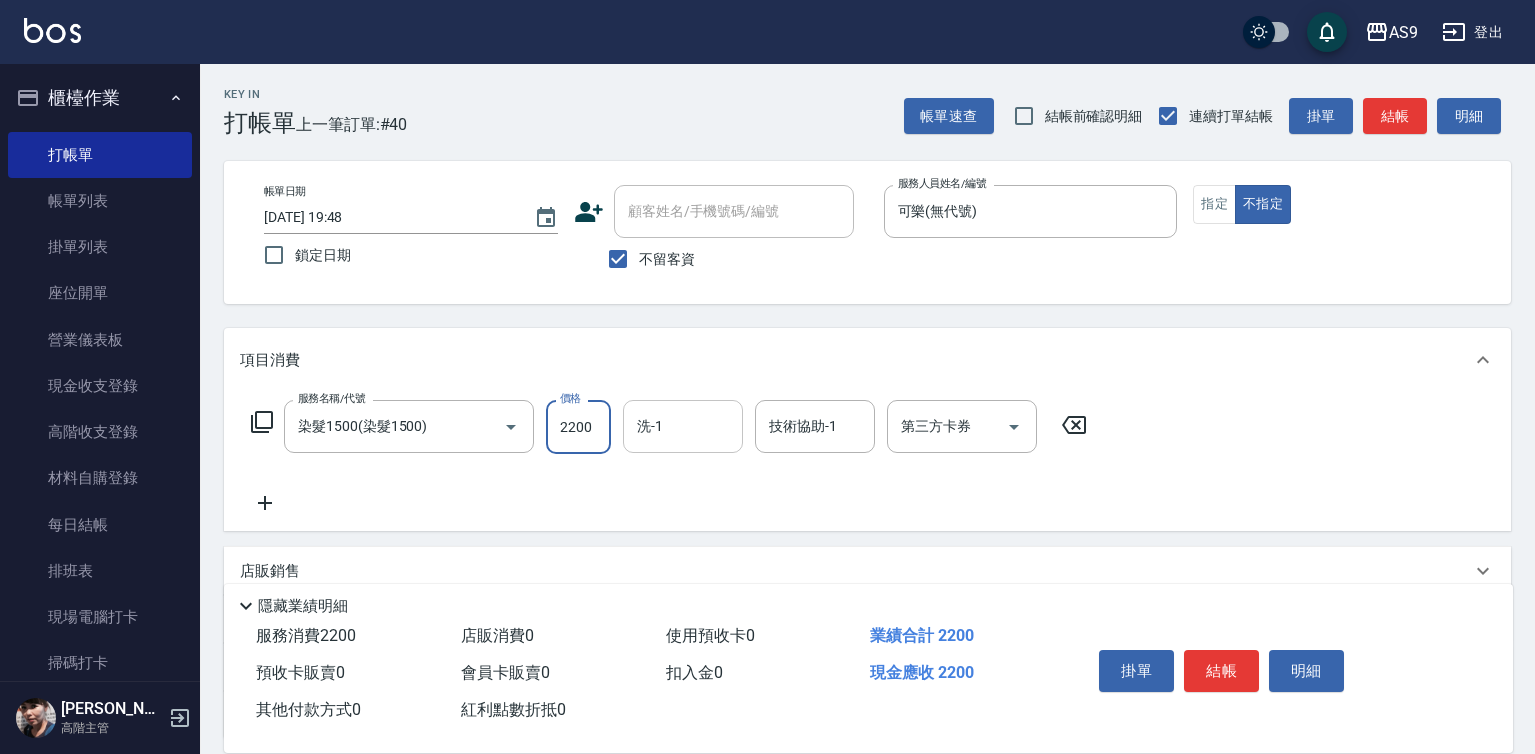 type on "2200" 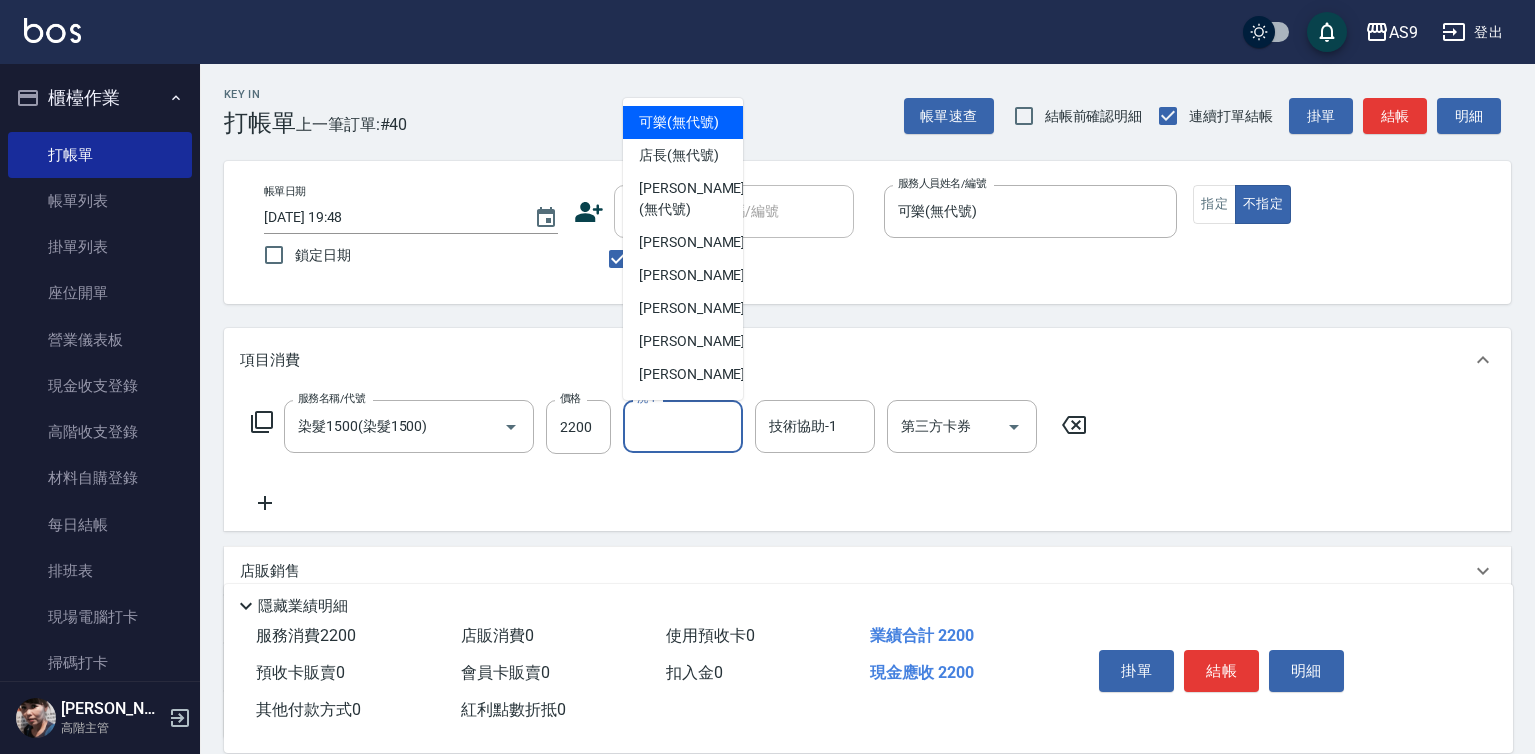 click on "洗-1" at bounding box center [683, 426] 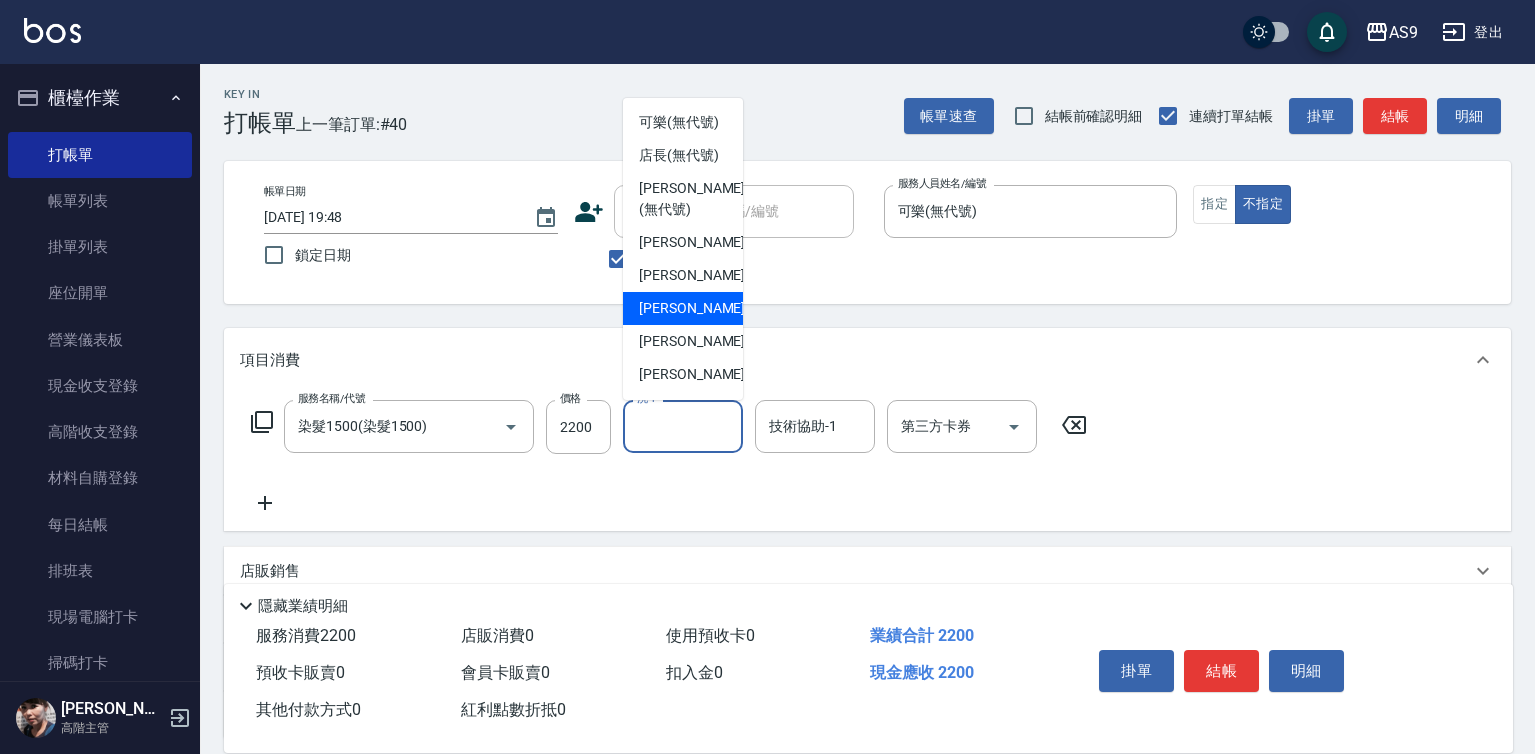 scroll, scrollTop: 100, scrollLeft: 0, axis: vertical 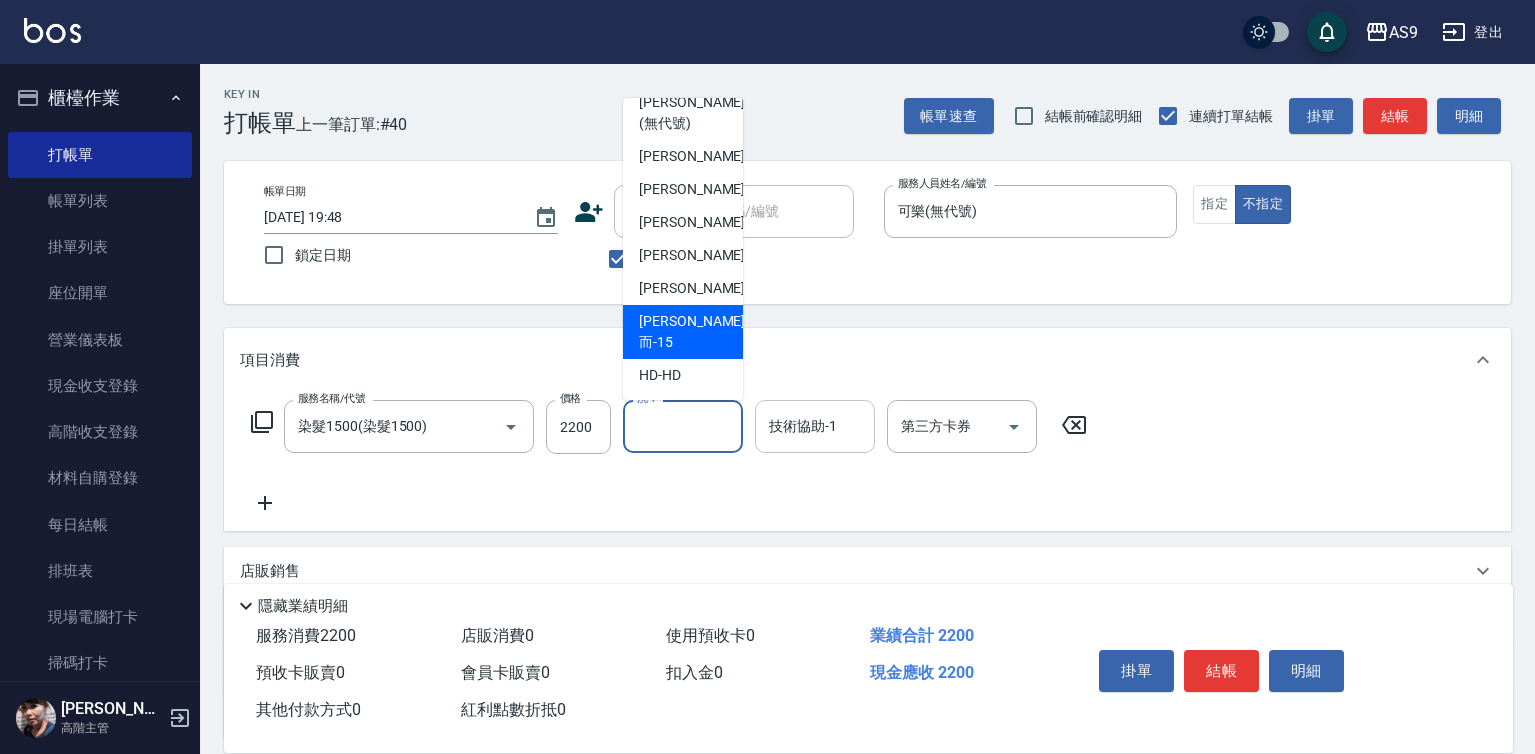 drag, startPoint x: 688, startPoint y: 368, endPoint x: 761, endPoint y: 423, distance: 91.400215 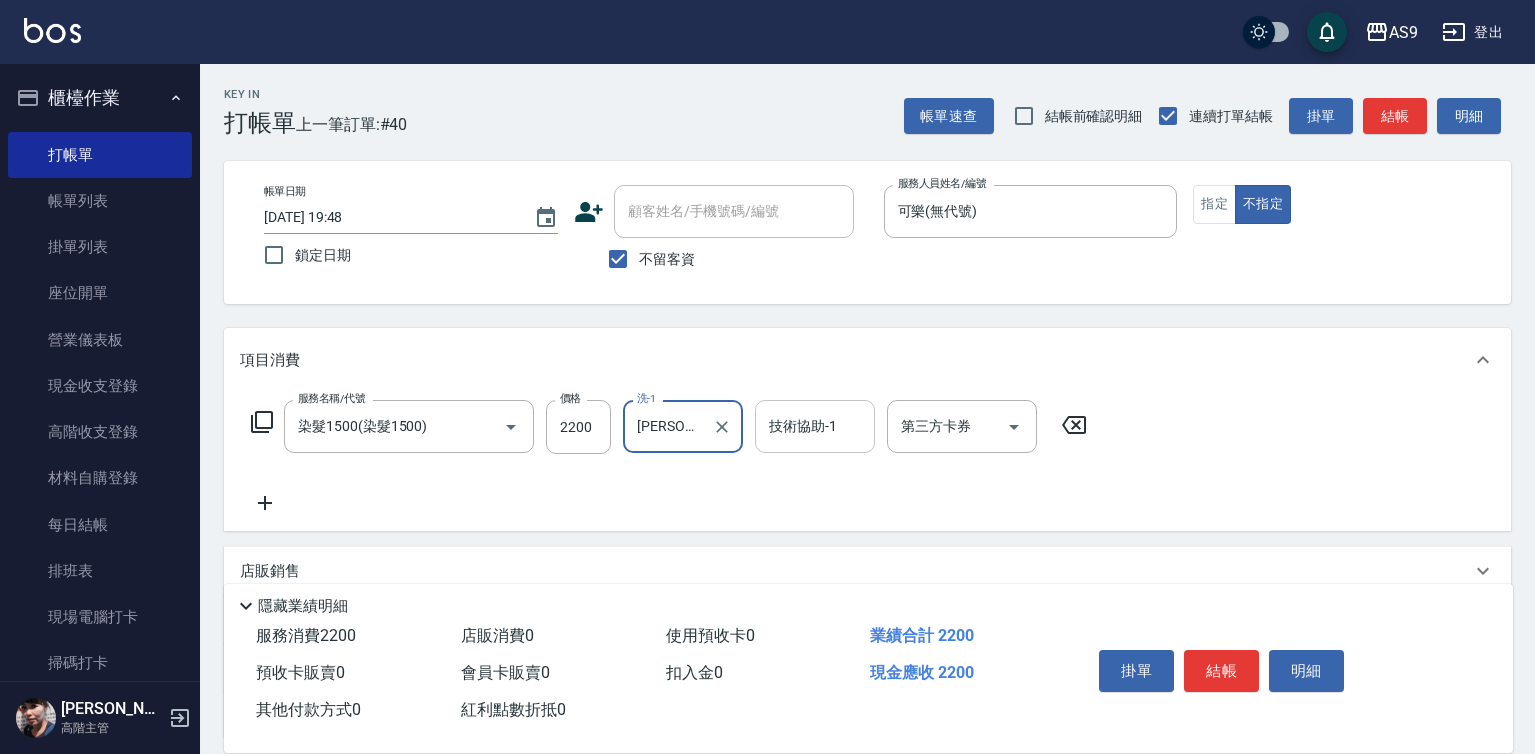 click on "技術協助-1" at bounding box center (815, 426) 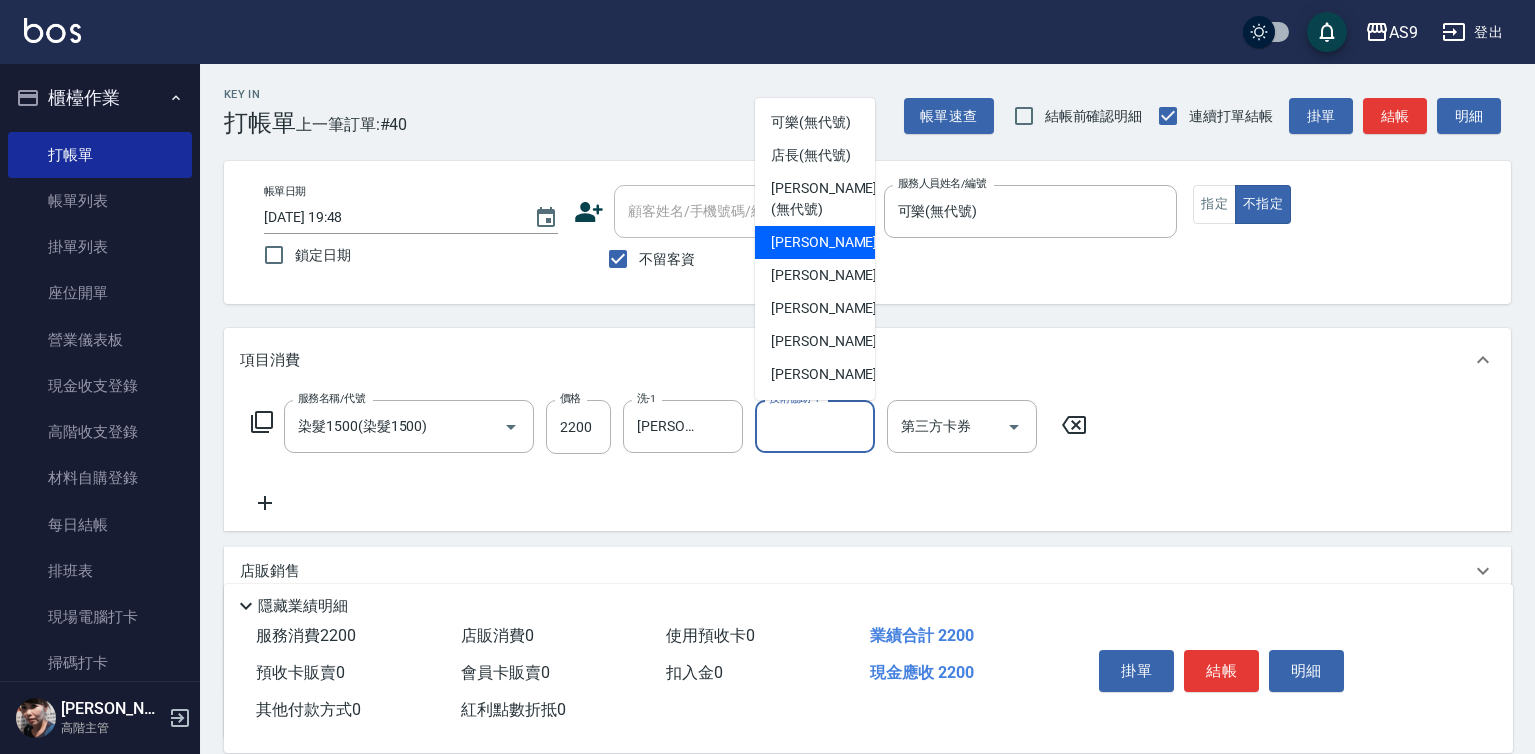 click on "[PERSON_NAME]蘭 -2" at bounding box center [830, 242] 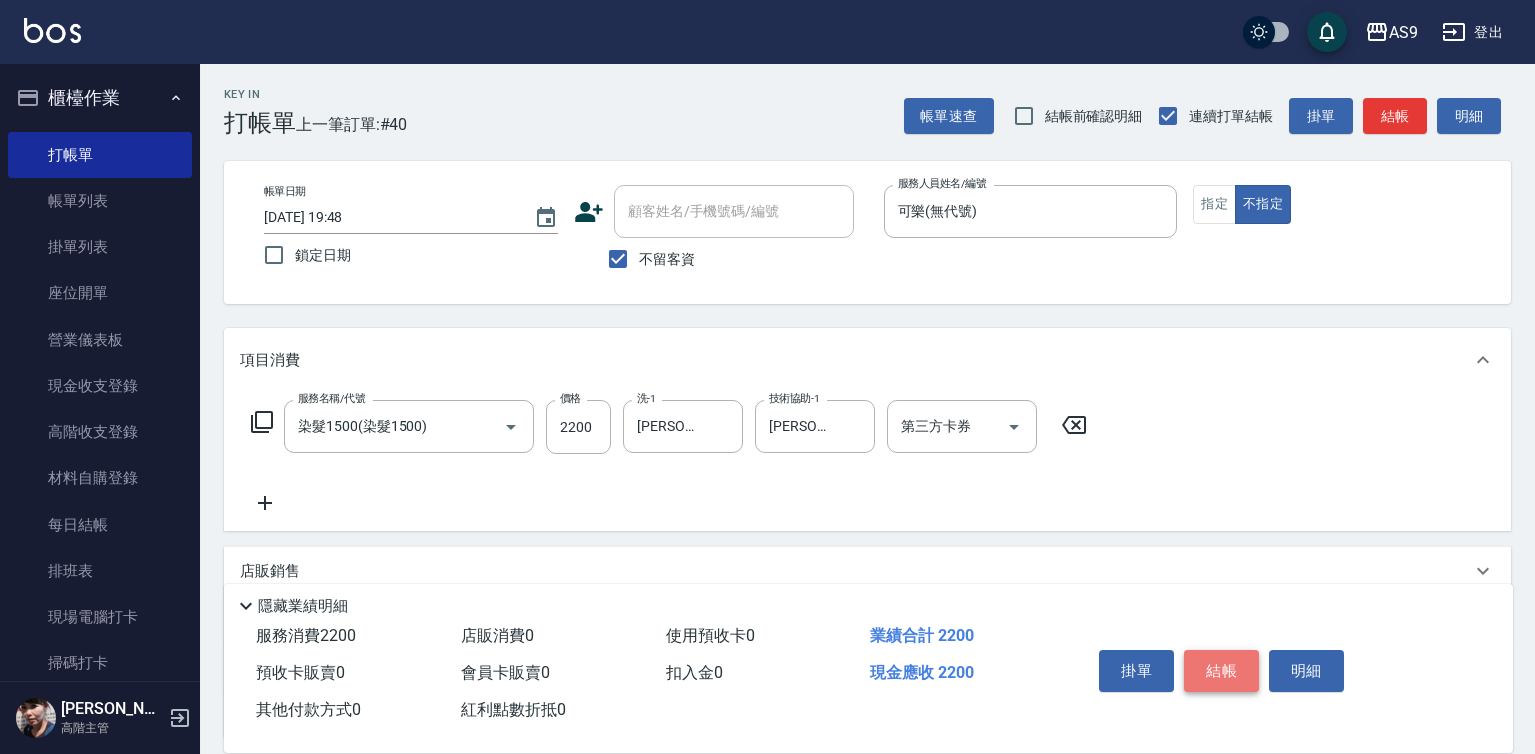 click on "結帳" at bounding box center [1221, 671] 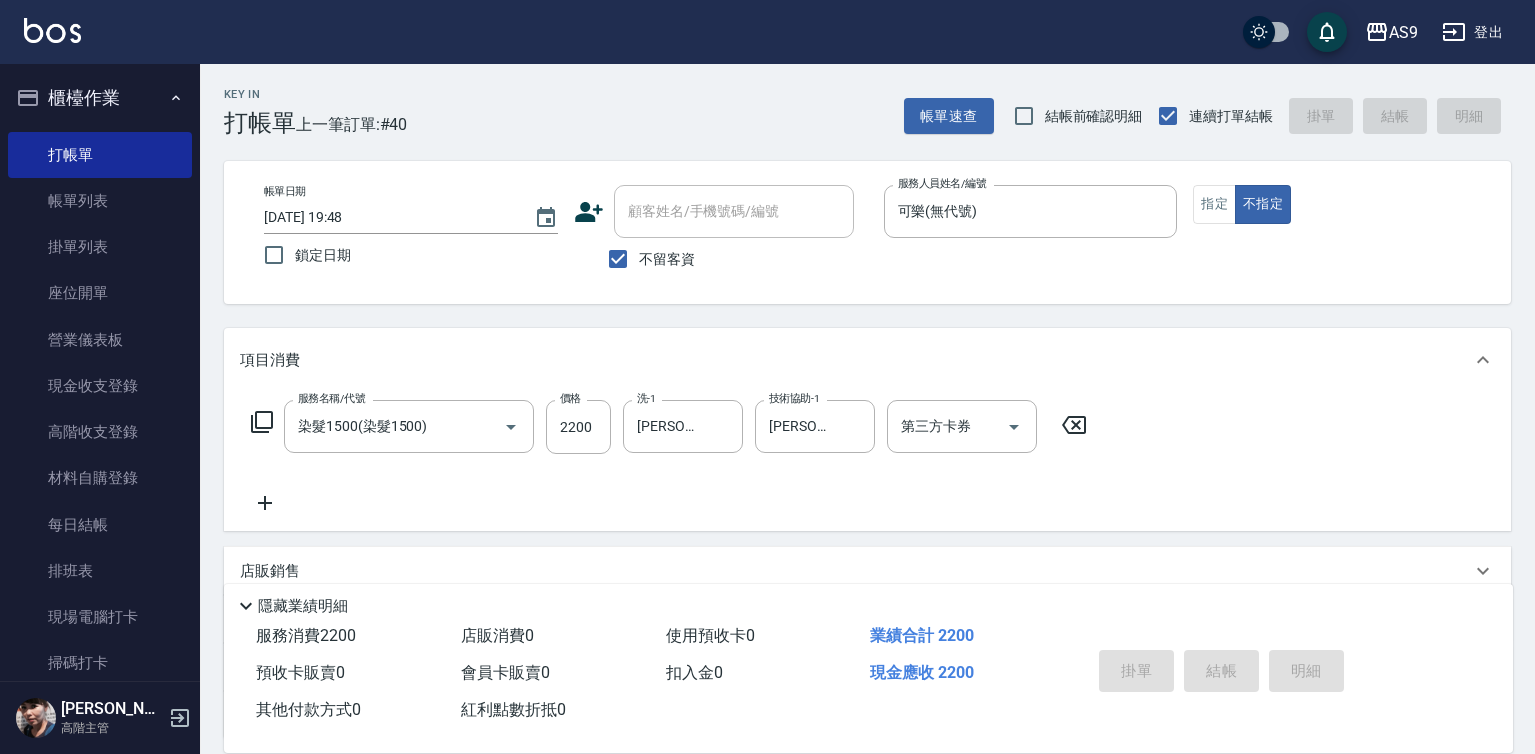 type on "[DATE] 19:49" 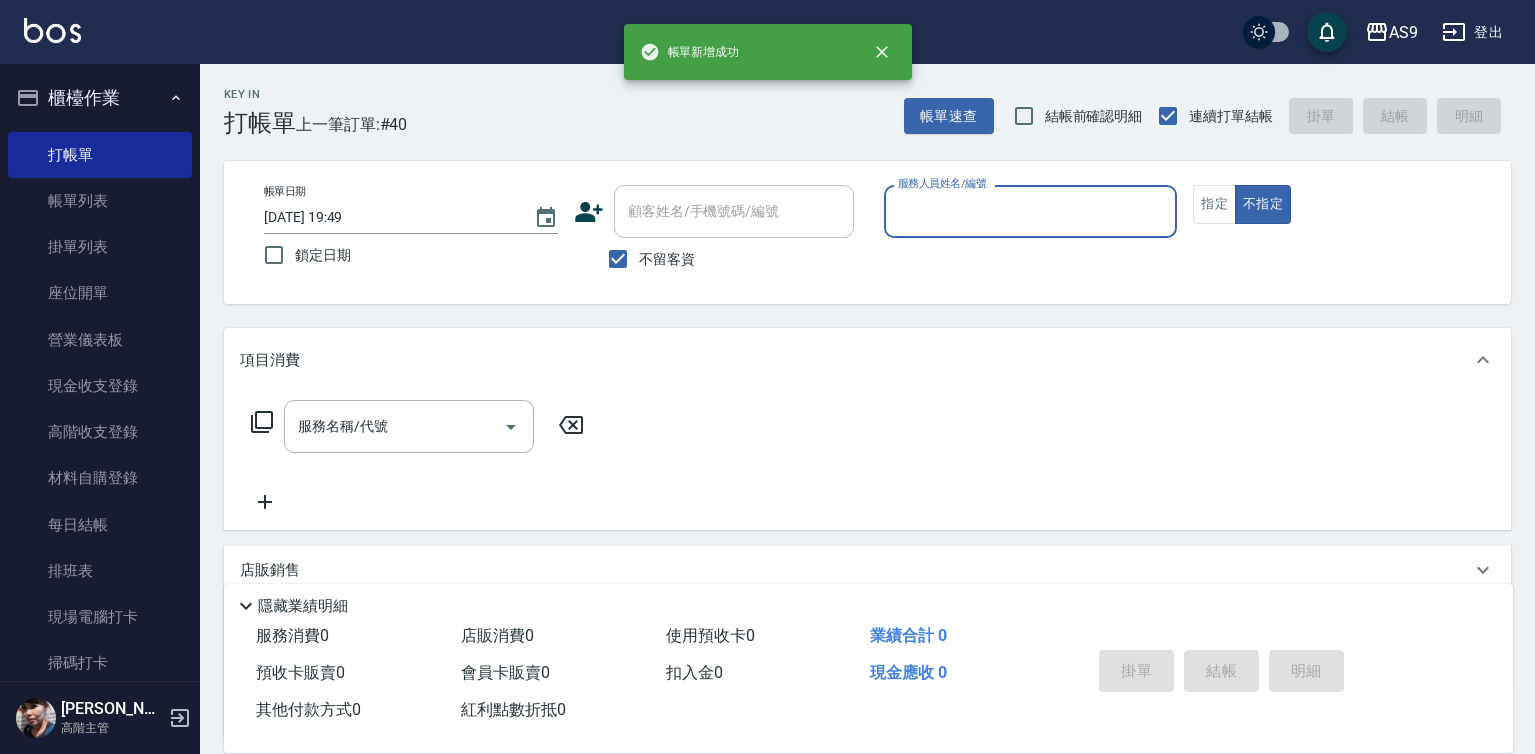 click on "服務人員姓名/編號" at bounding box center [1031, 211] 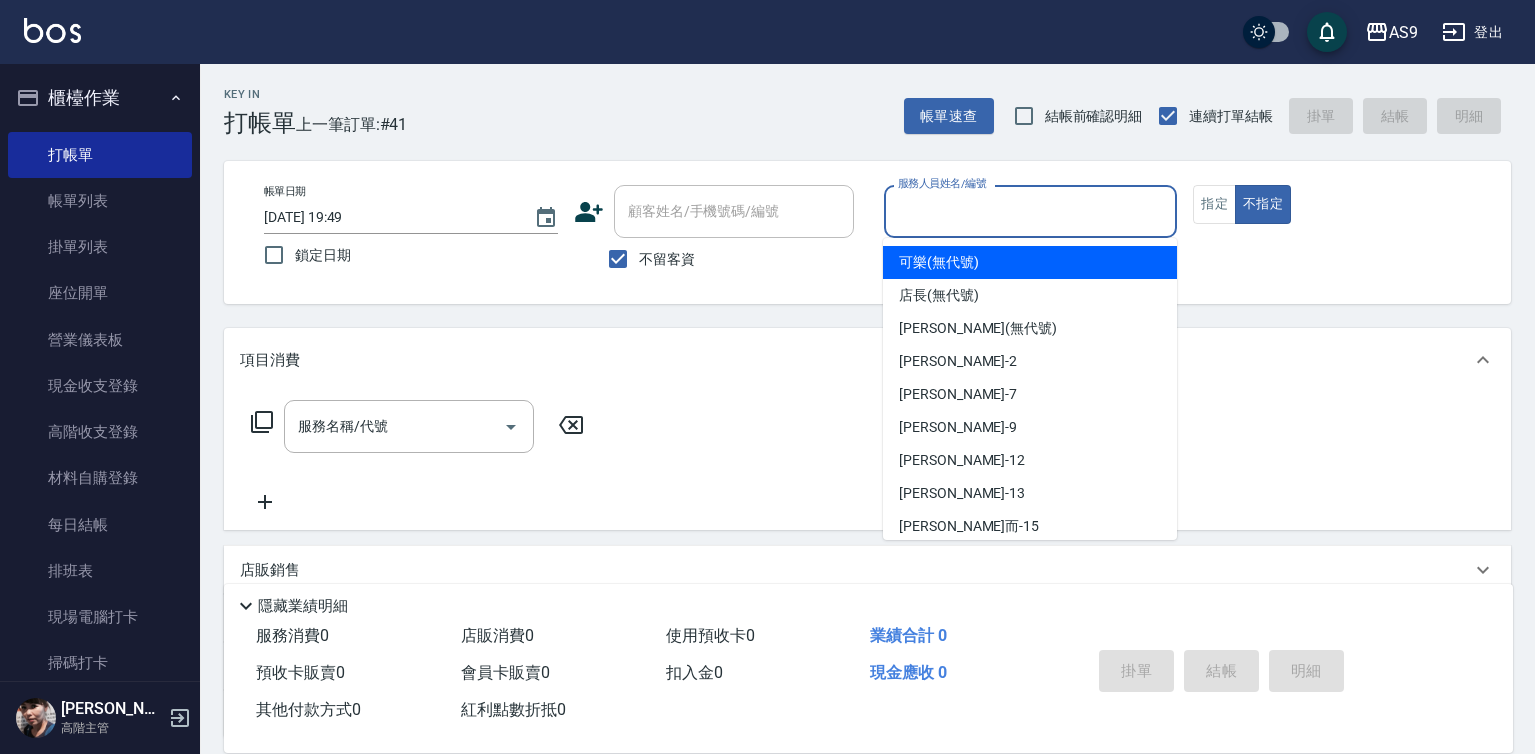 click on "可樂 (無代號)" at bounding box center [939, 262] 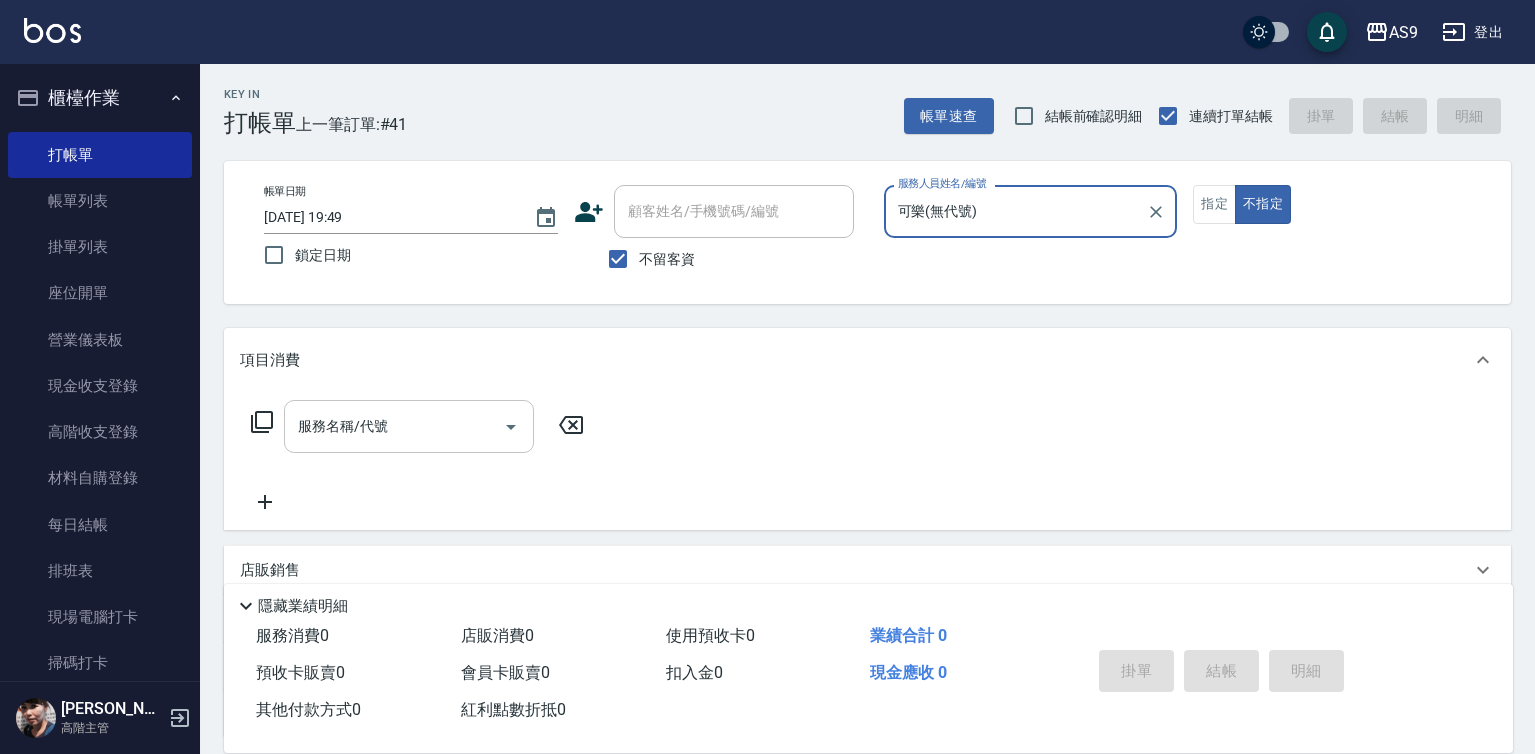 click on "服務名稱/代號" at bounding box center [394, 426] 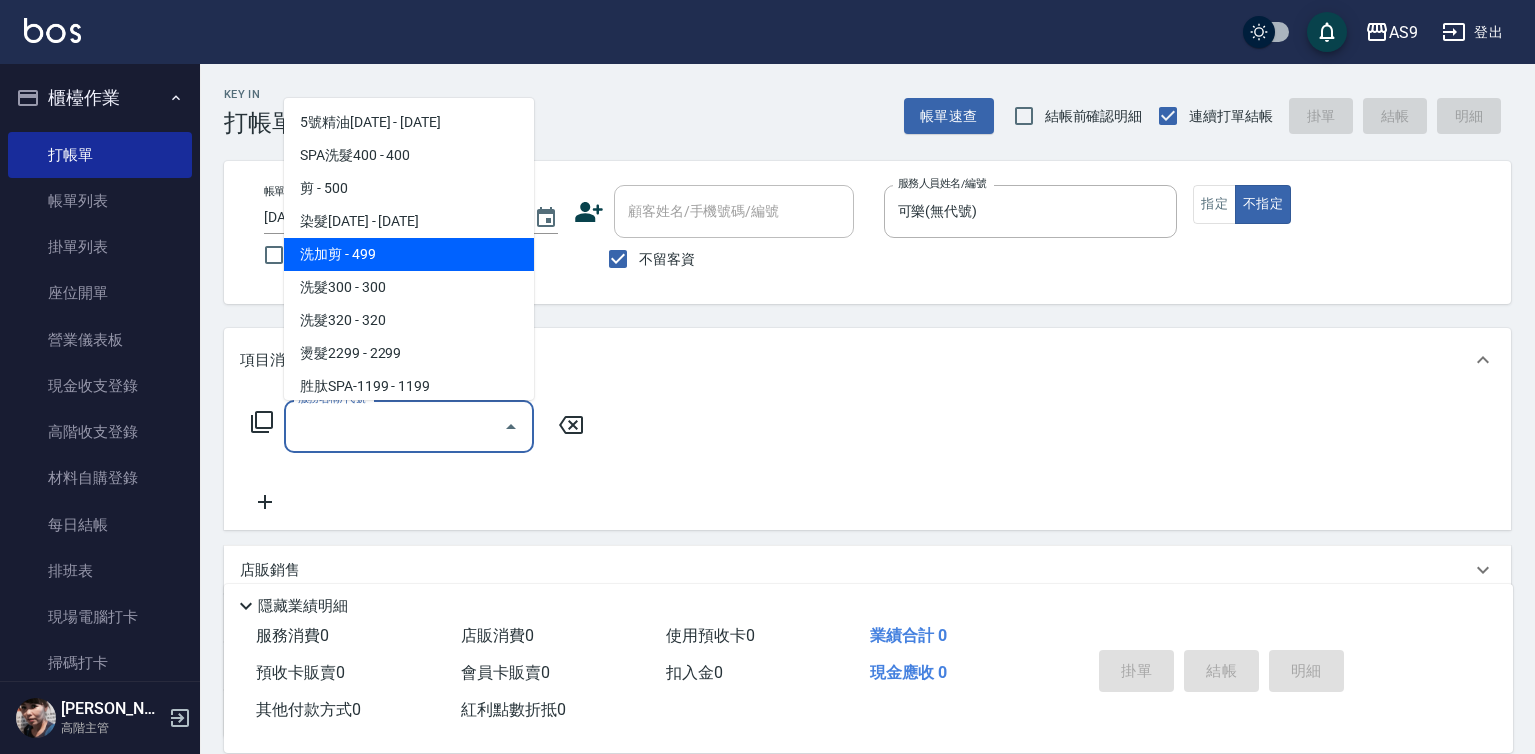 click on "洗加剪 - 499" at bounding box center (409, 254) 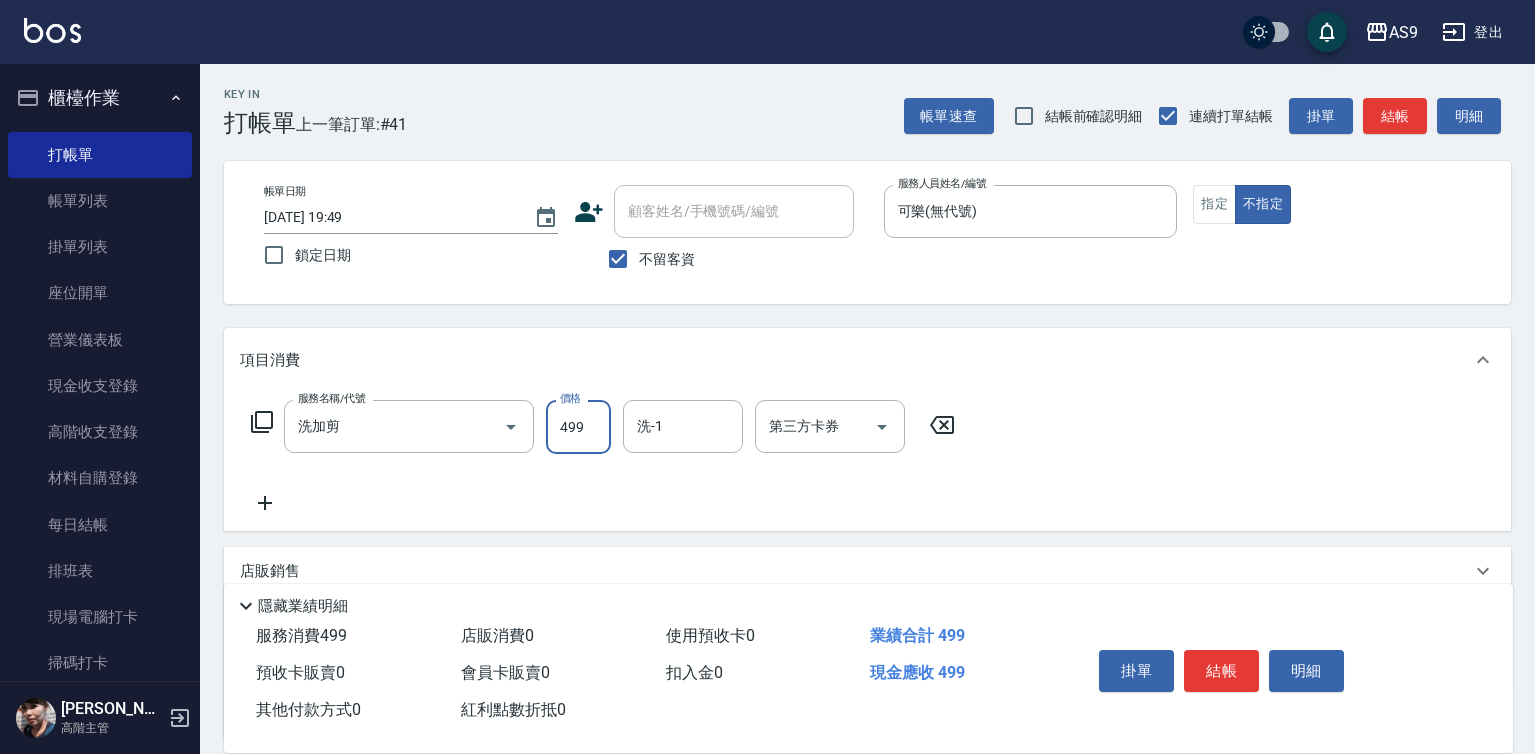 click on "499" at bounding box center (578, 427) 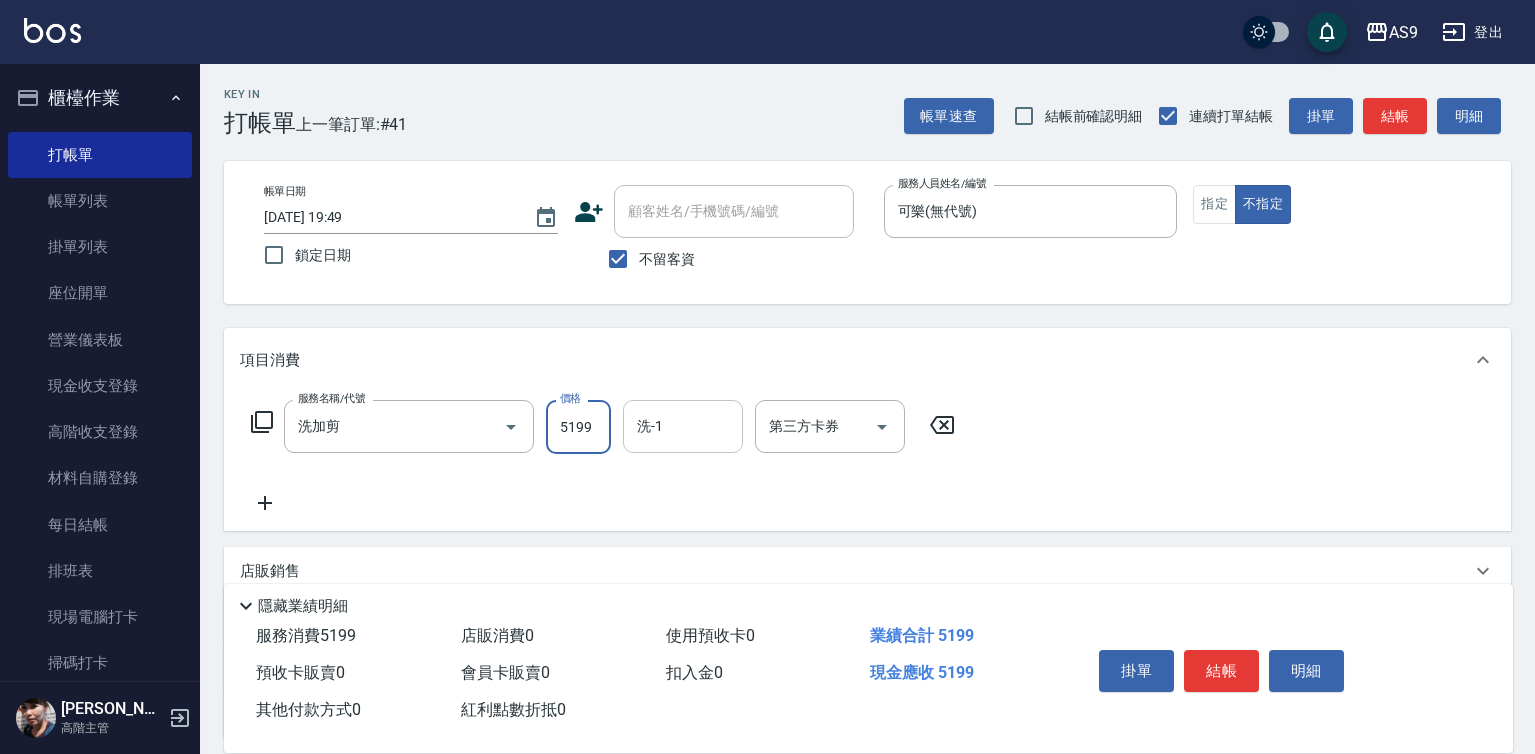 type on "5199" 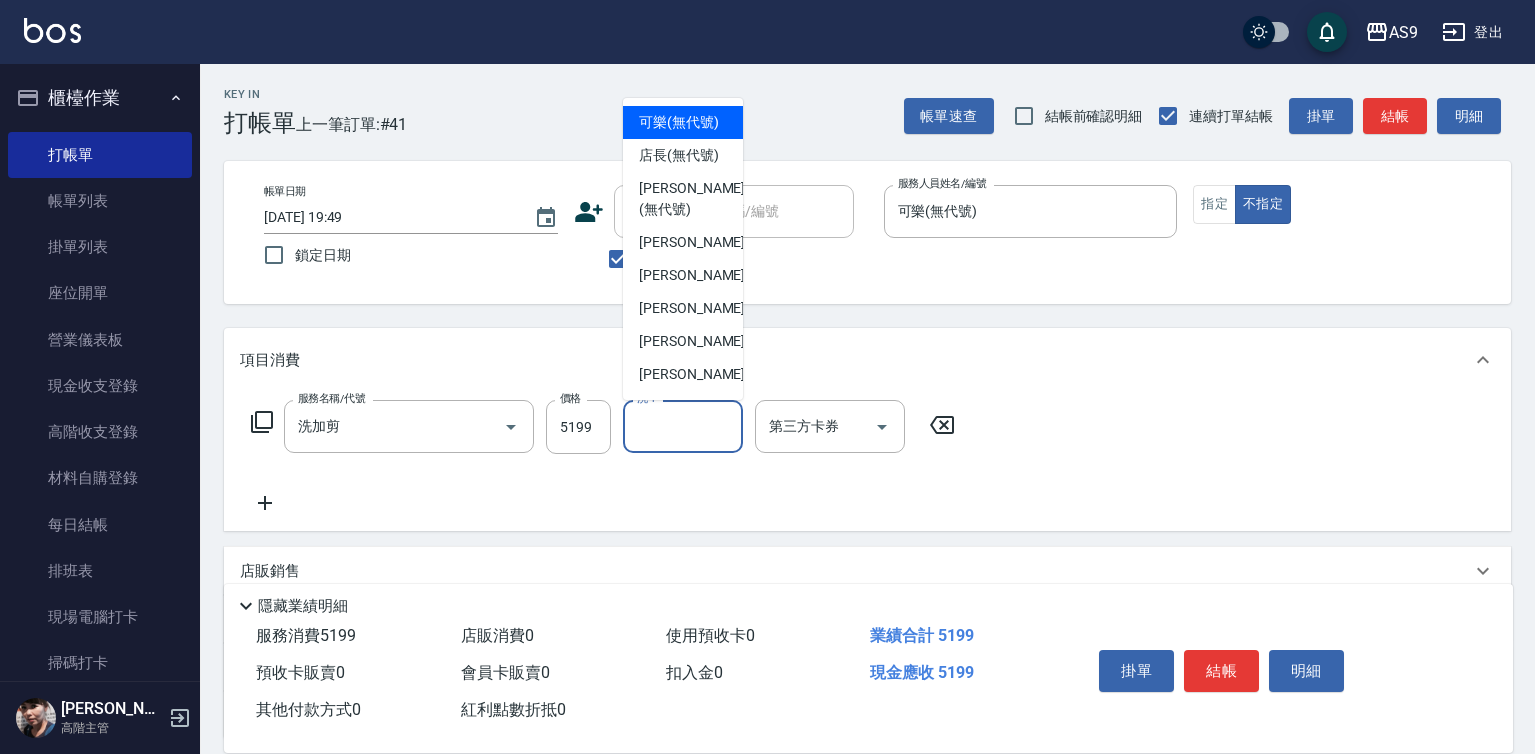 click on "洗-1" at bounding box center (683, 426) 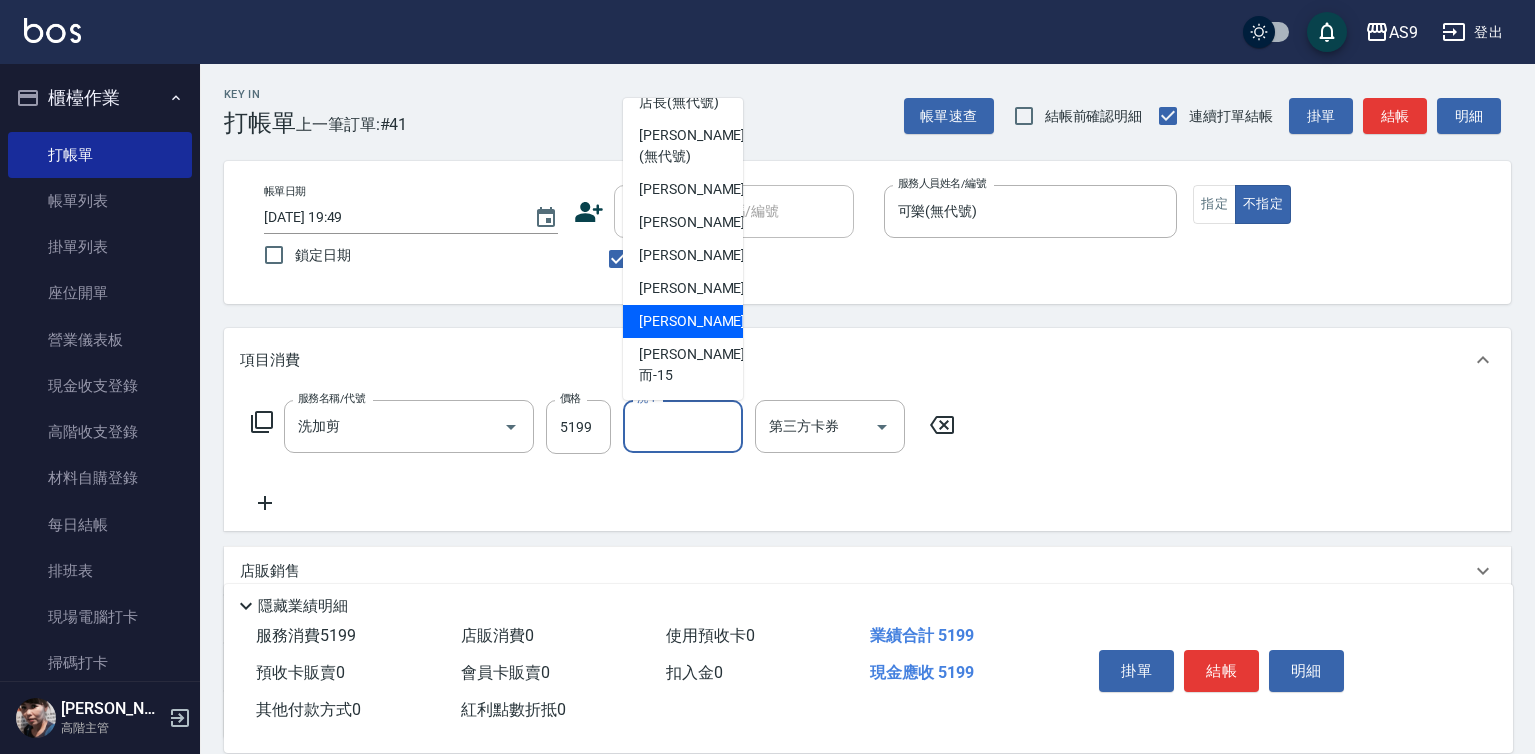 scroll, scrollTop: 100, scrollLeft: 0, axis: vertical 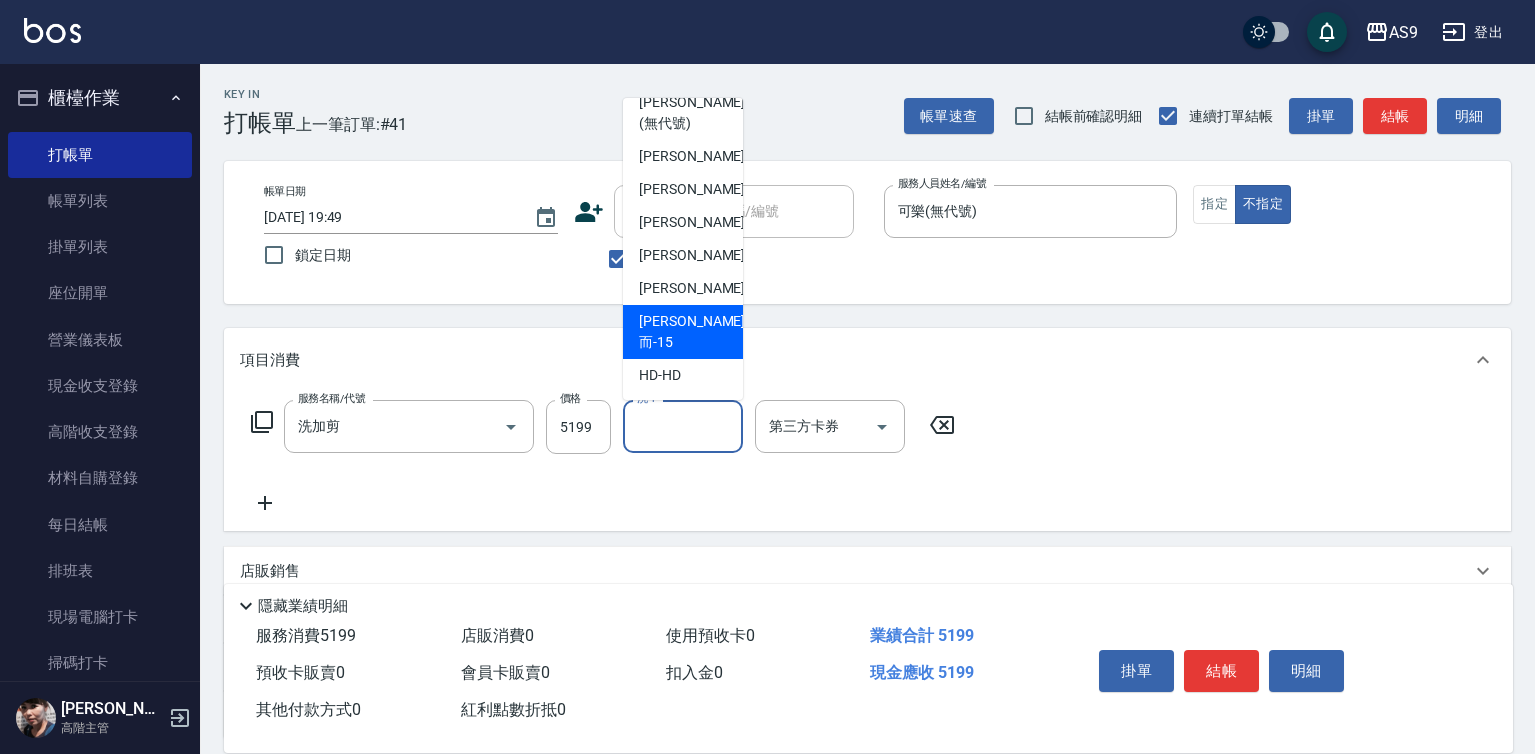 click on "[PERSON_NAME]而 -15" at bounding box center (692, 332) 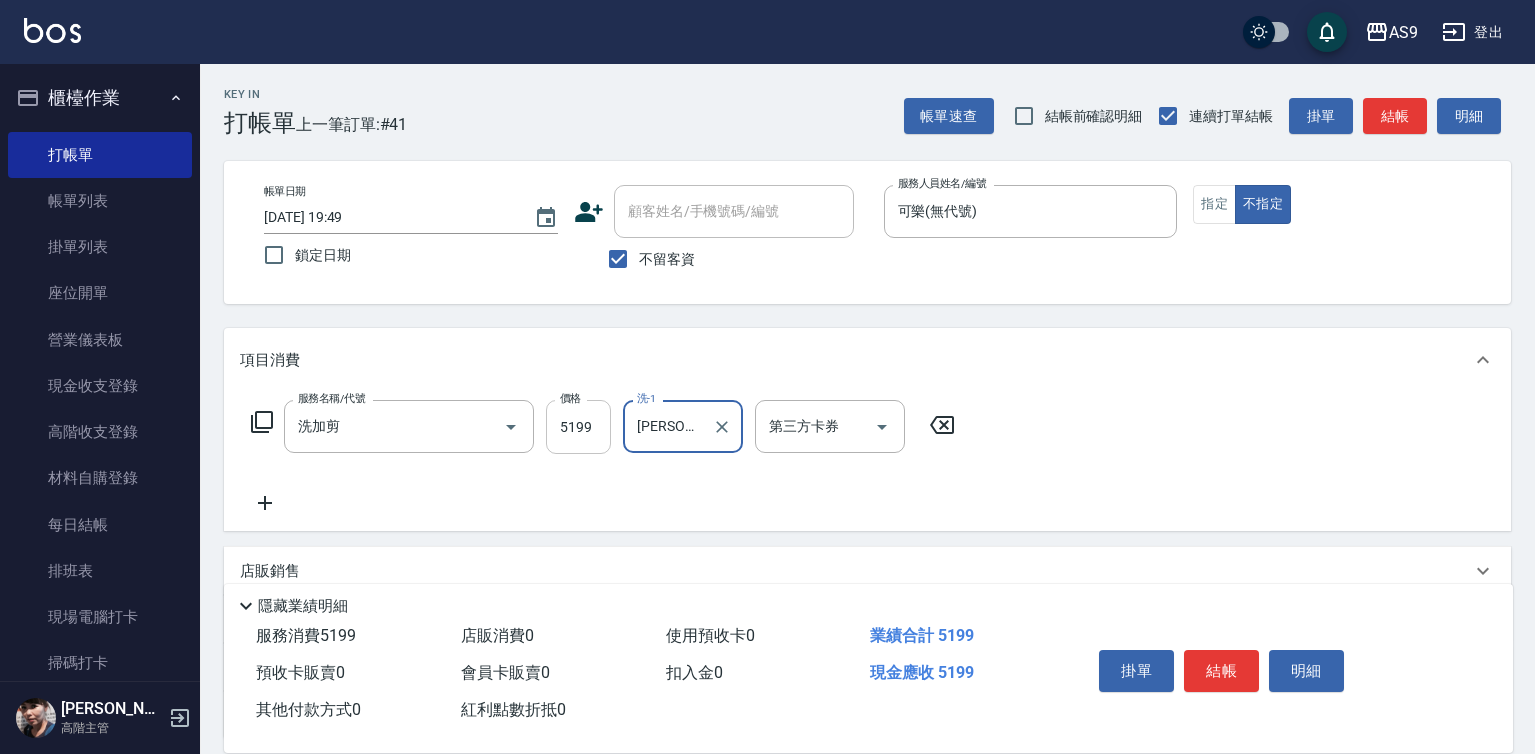 click on "5199" at bounding box center (578, 427) 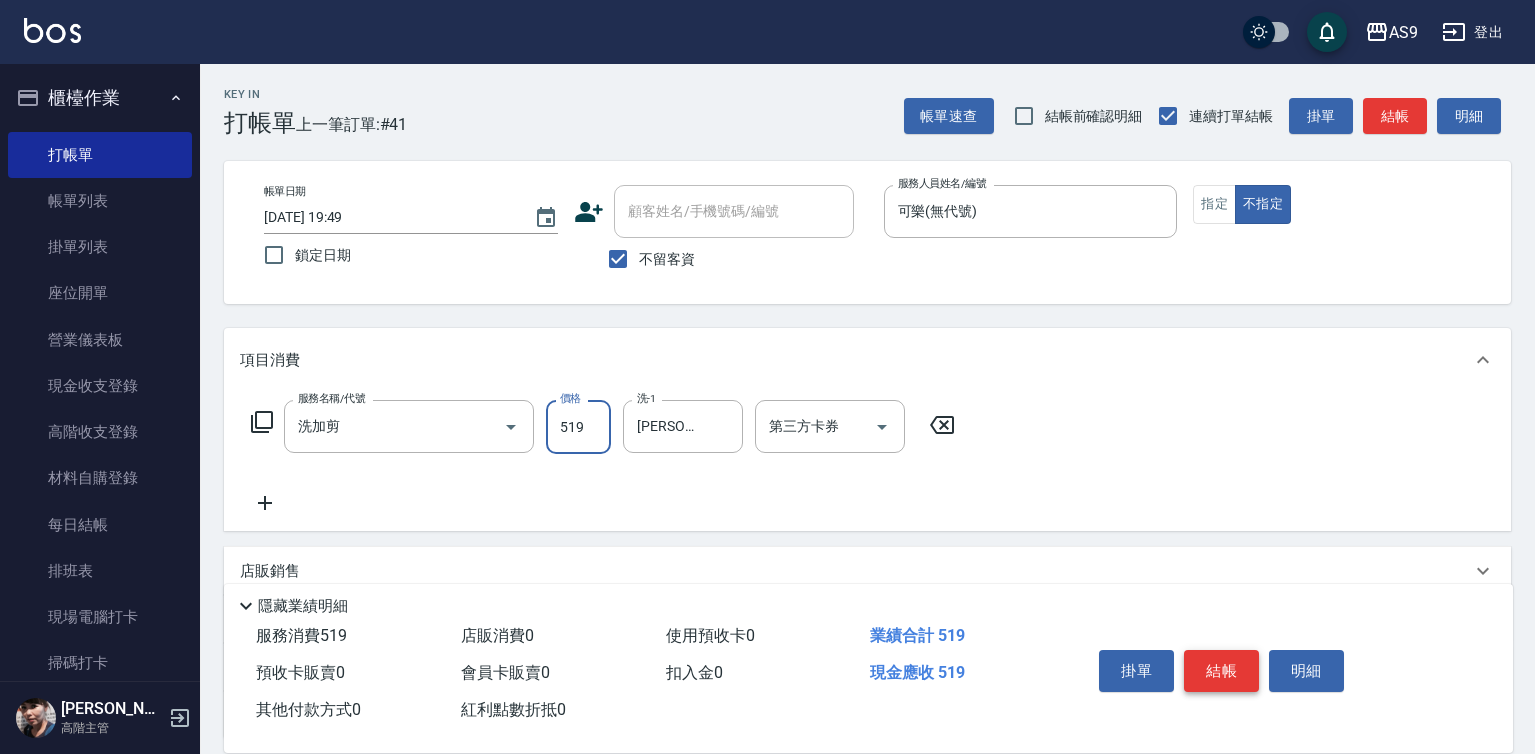 type on "519" 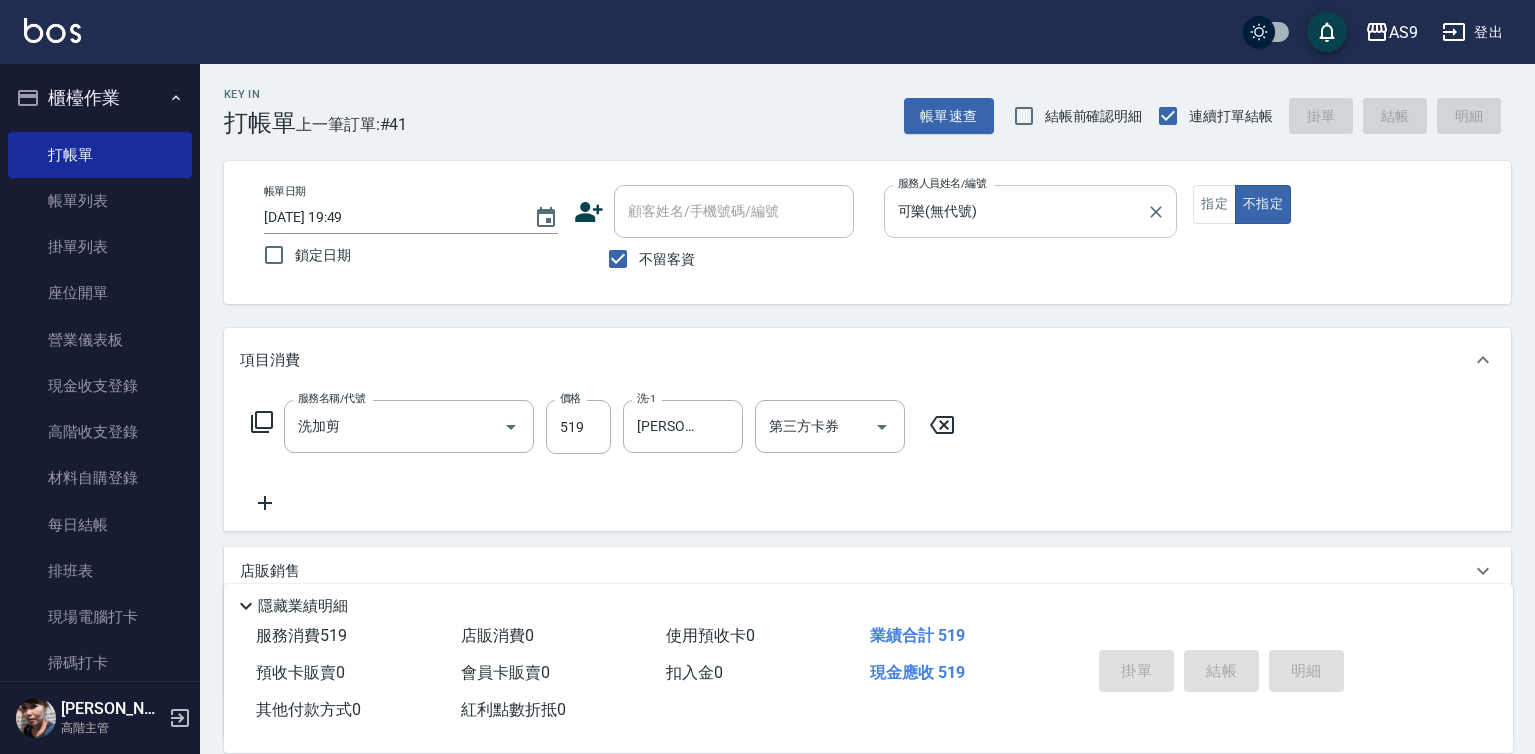 click on "可樂(無代號)" at bounding box center [1016, 211] 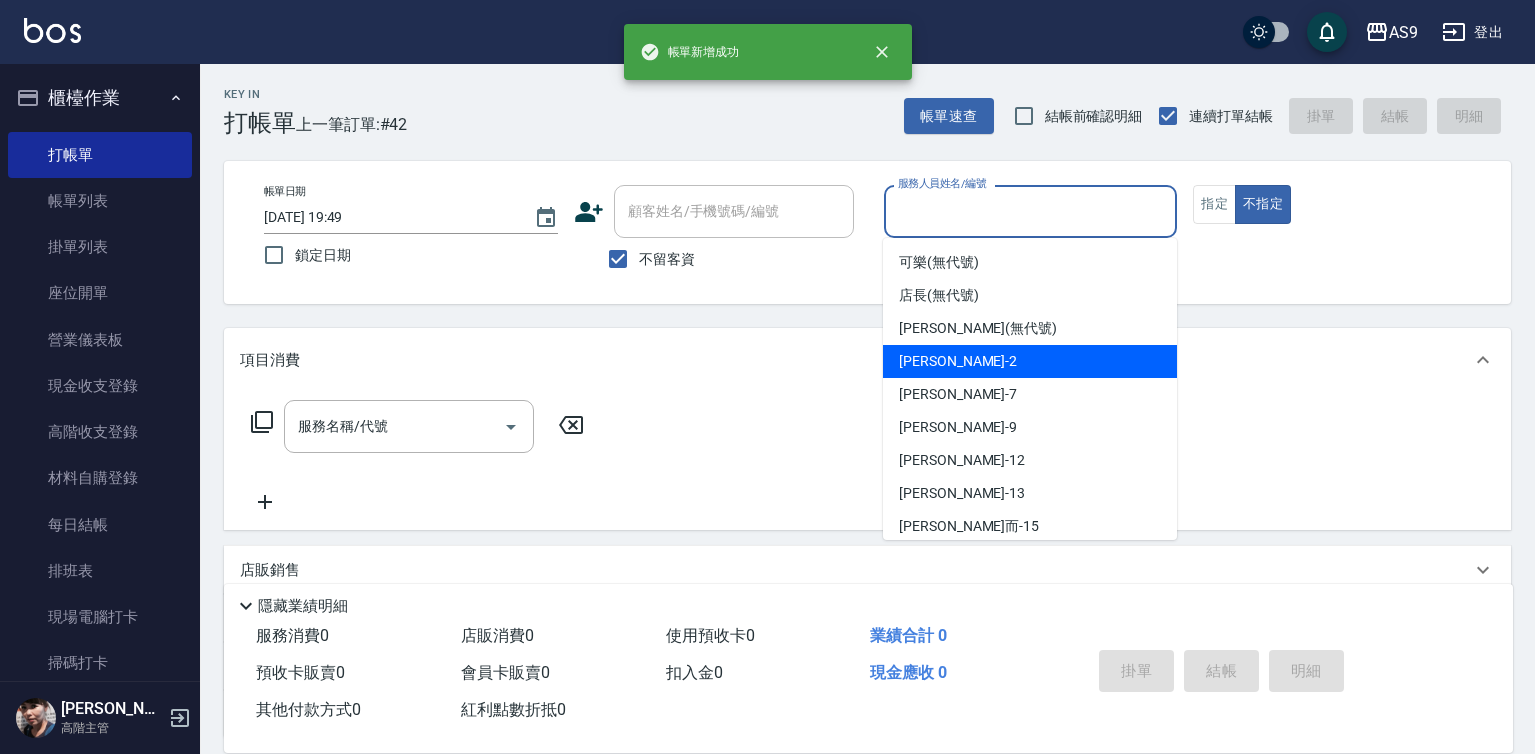 click on "可樂 (無代號) 店長 (無代號) [PERSON_NAME] (無代號) [PERSON_NAME] -2 Peggy -7 [PERSON_NAME] -9 [PERSON_NAME]-12 [PERSON_NAME] -13 [PERSON_NAME]而 -15 HD -HD" at bounding box center (1030, 389) 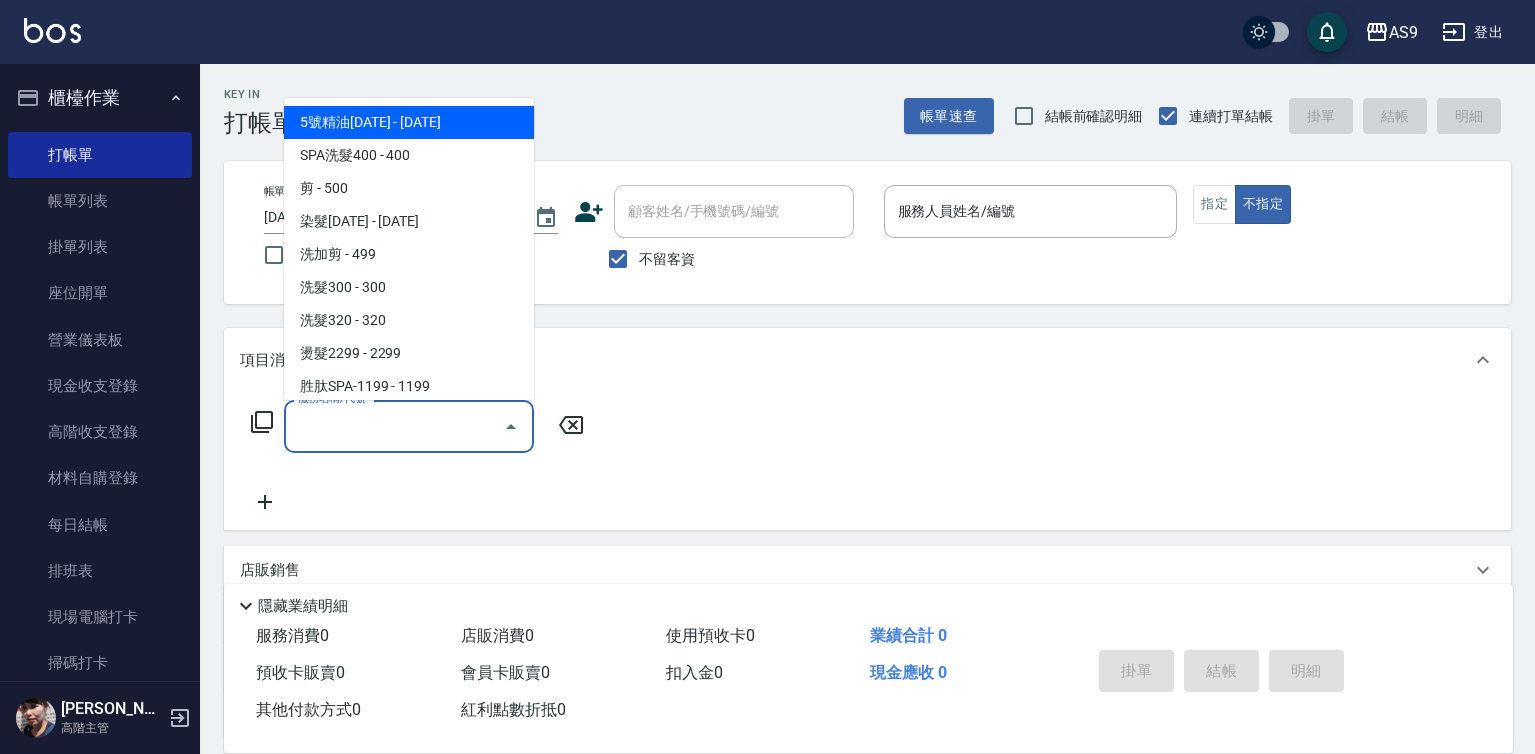 click on "服務名稱/代號" at bounding box center (394, 426) 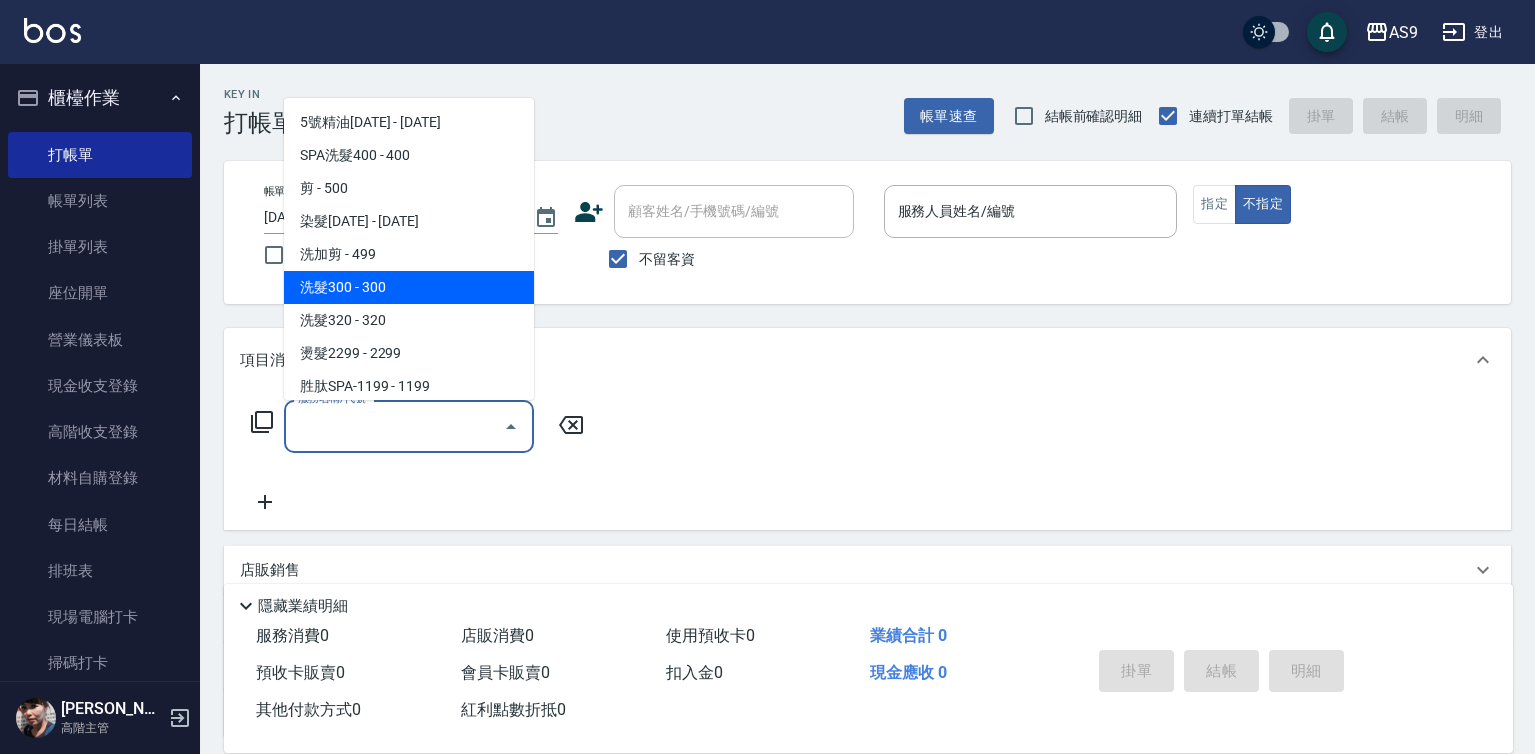 click on "洗髮300 - 300" at bounding box center [409, 287] 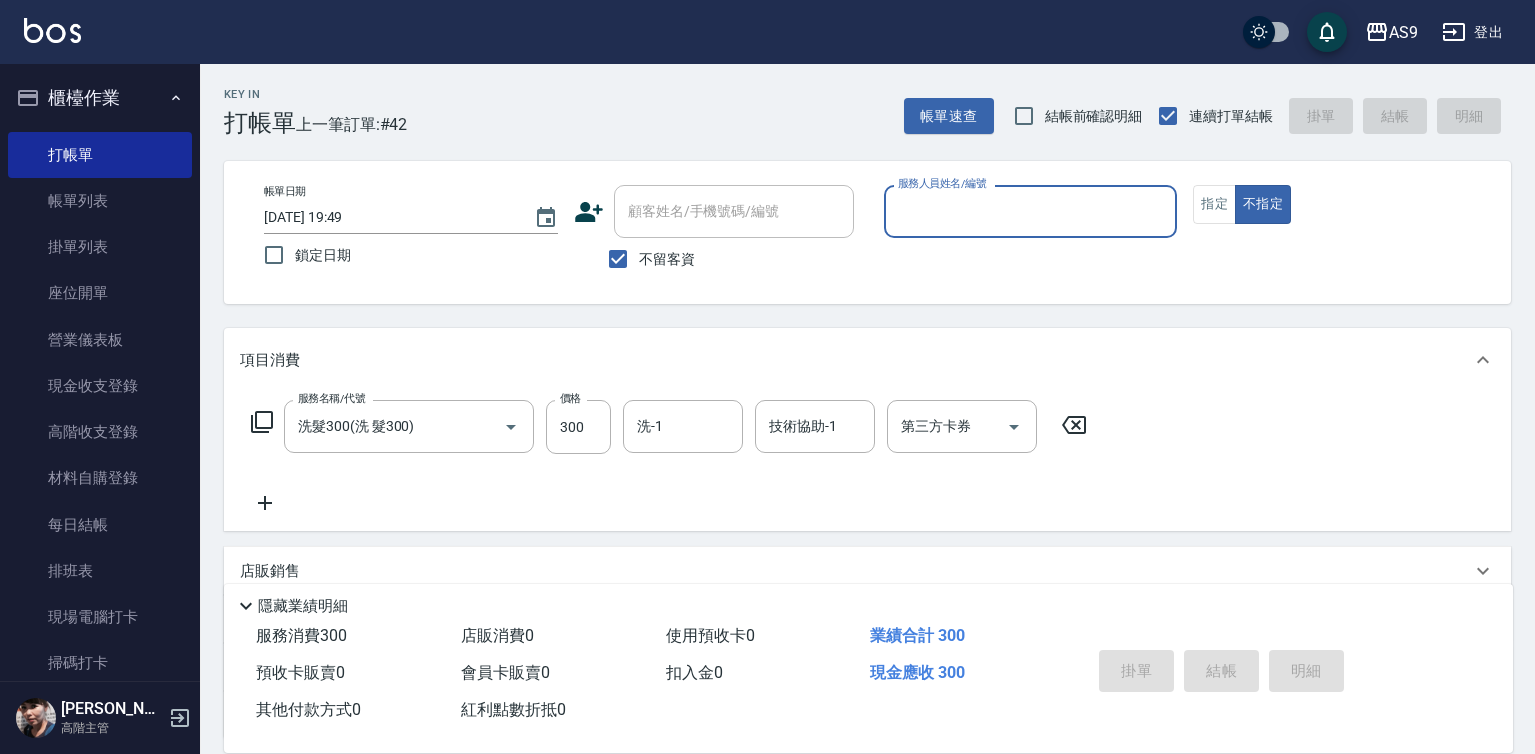 click on "服務人員姓名/編號" at bounding box center (1031, 211) 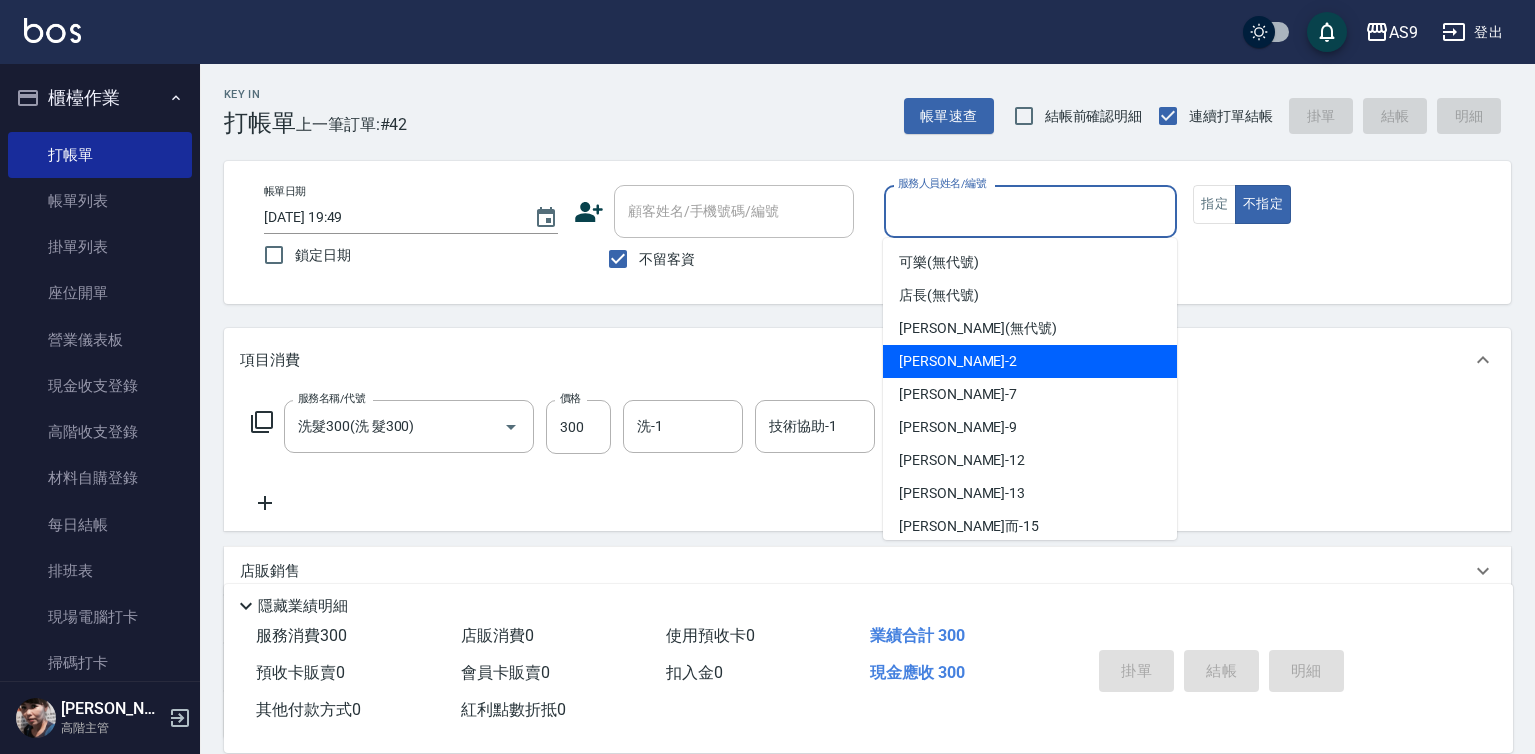 click on "[PERSON_NAME]蘭 -2" at bounding box center [958, 361] 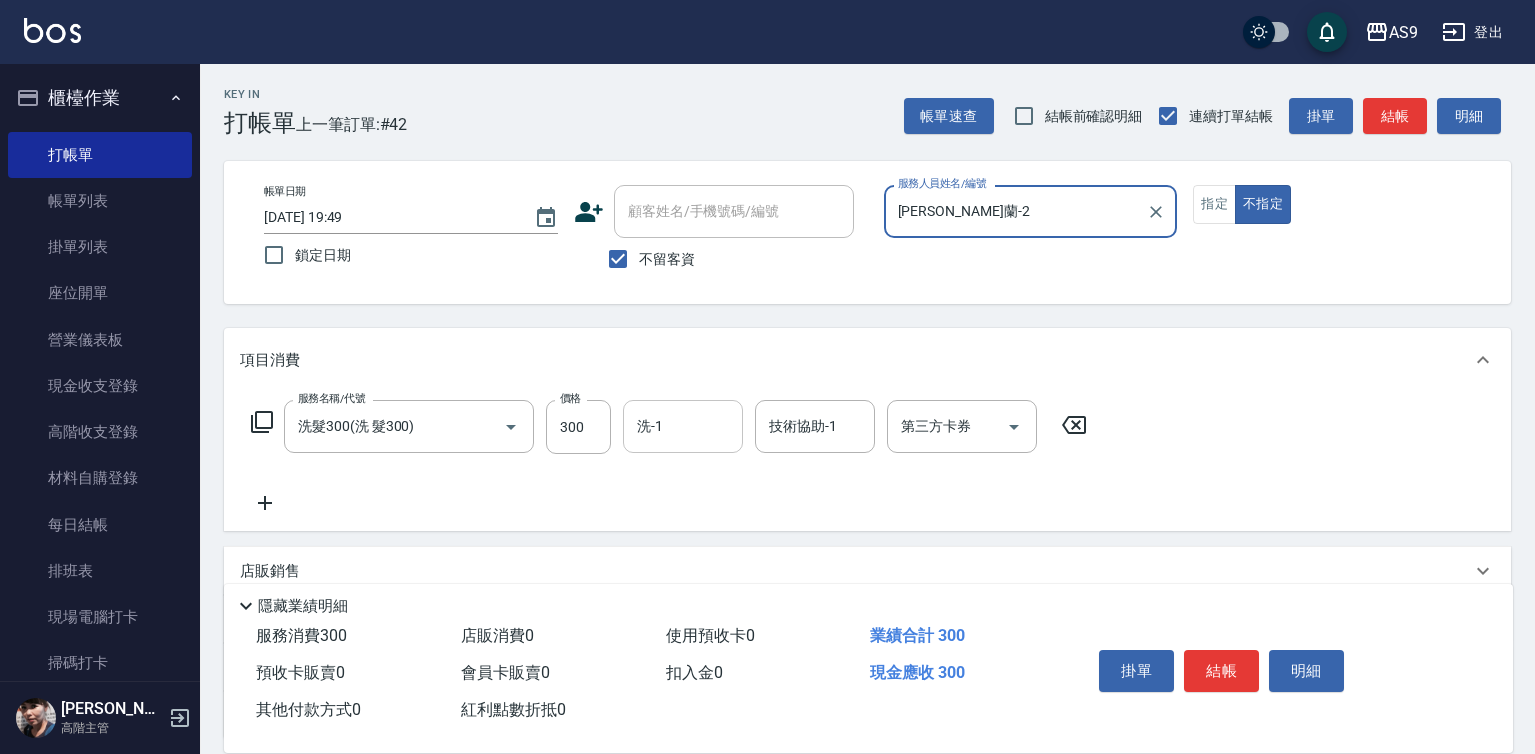 click on "洗-1" at bounding box center [683, 426] 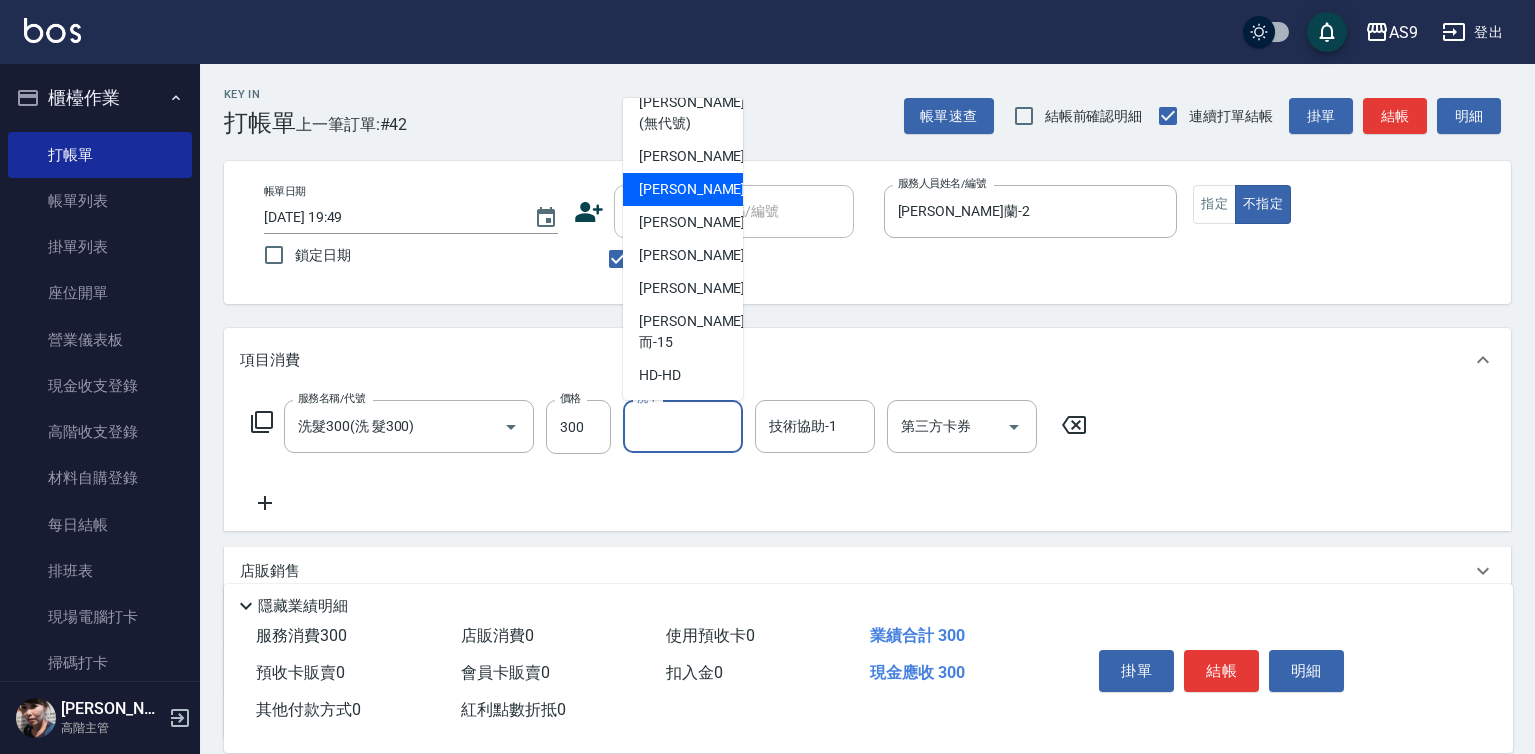 scroll, scrollTop: 128, scrollLeft: 0, axis: vertical 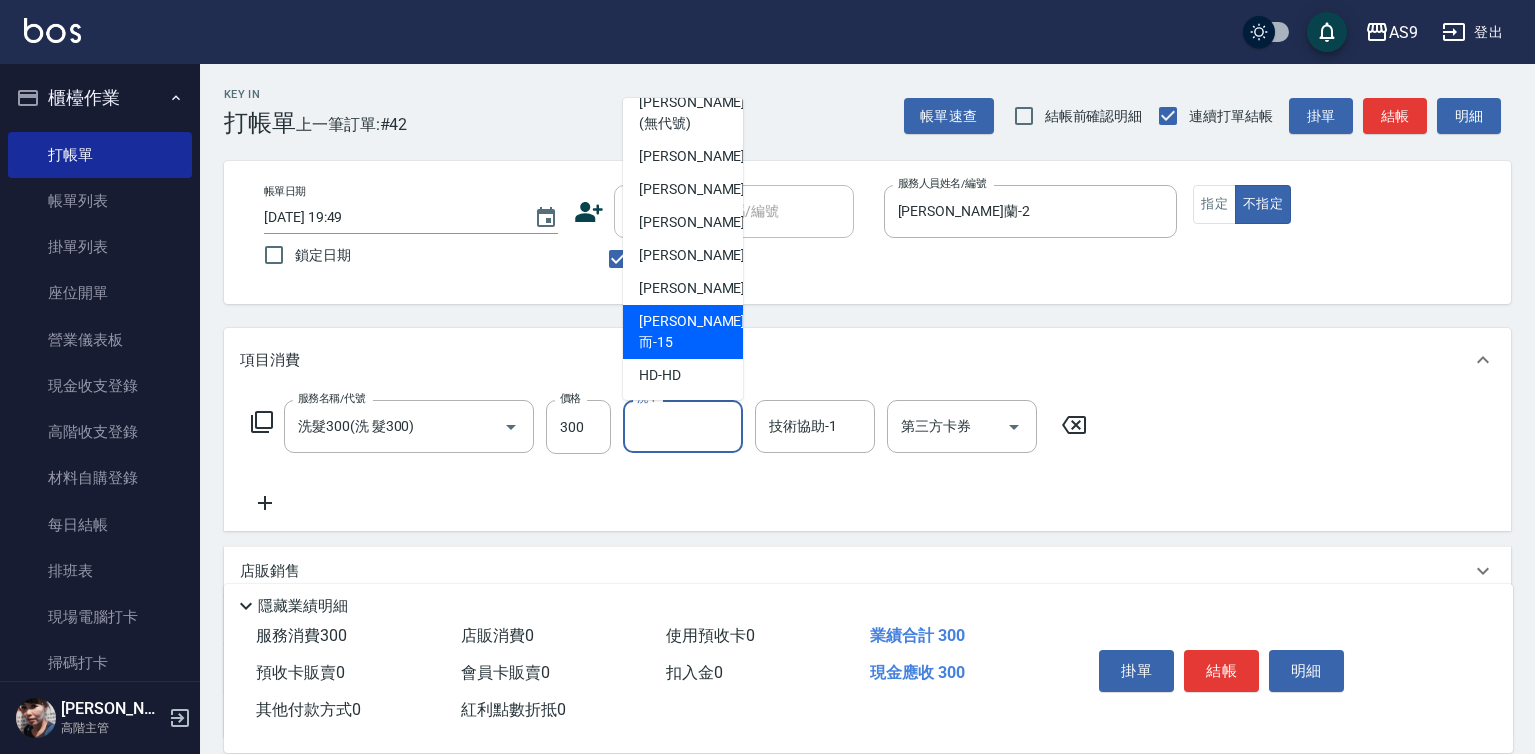 drag, startPoint x: 696, startPoint y: 344, endPoint x: 1114, endPoint y: 303, distance: 420.00595 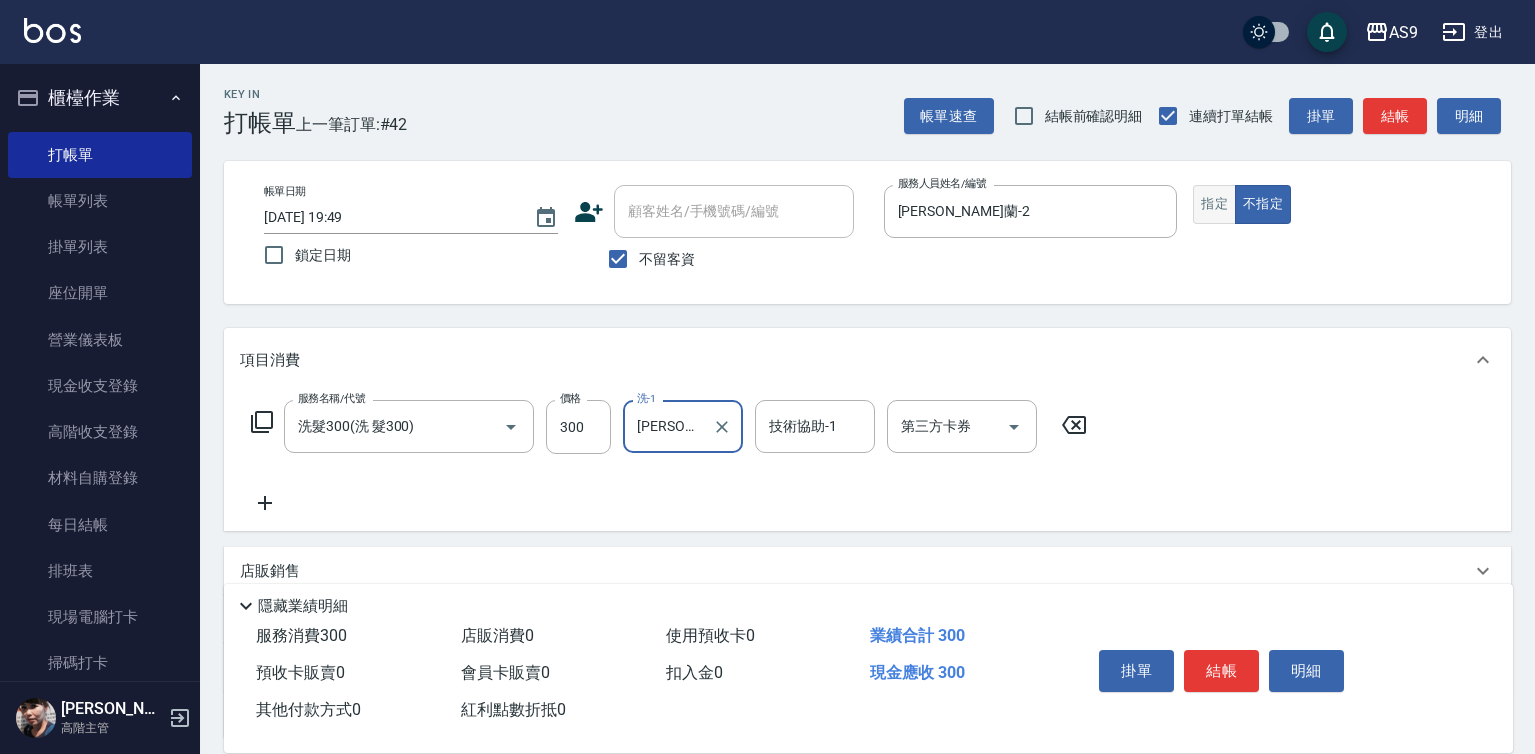 click on "指定" at bounding box center [1214, 204] 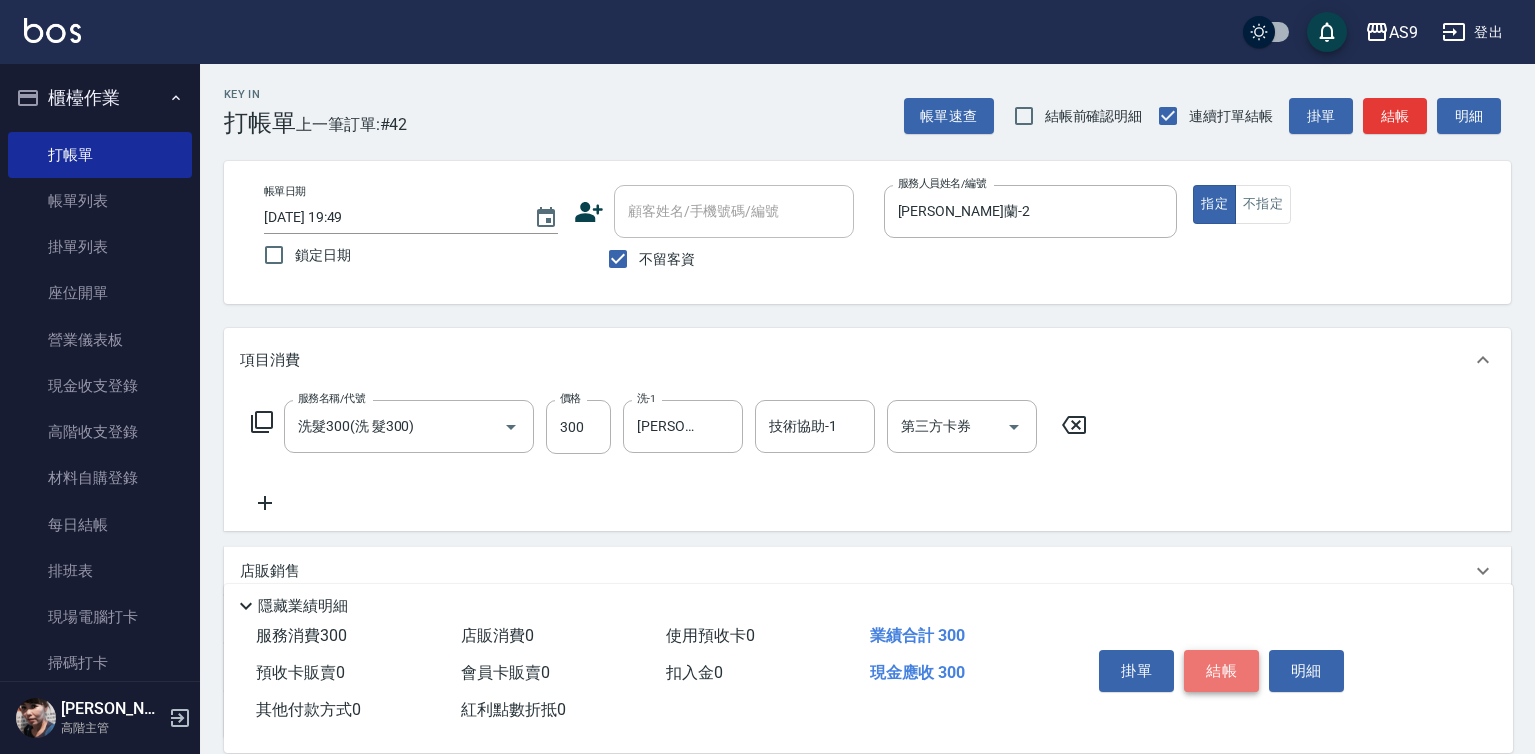 click on "結帳" at bounding box center (1221, 671) 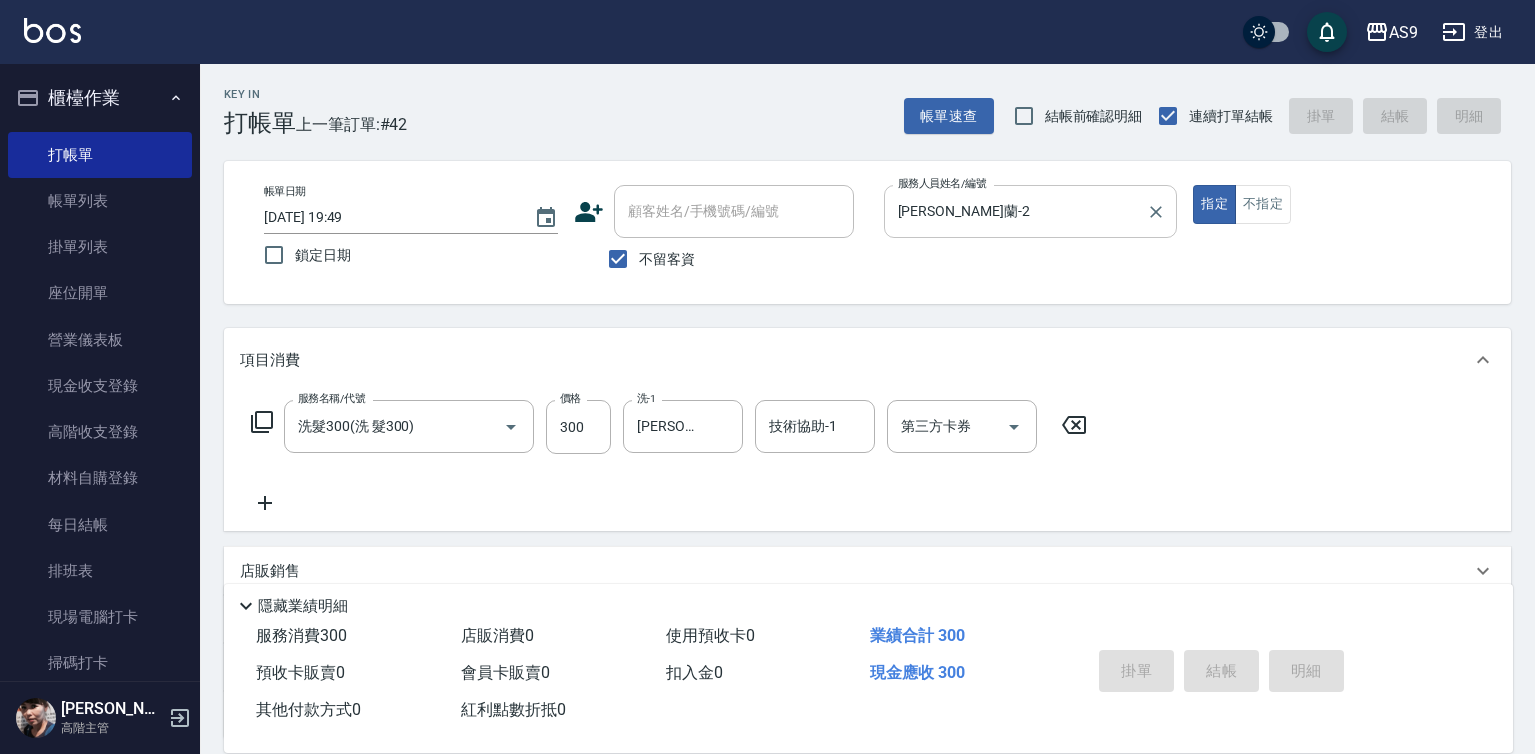 type 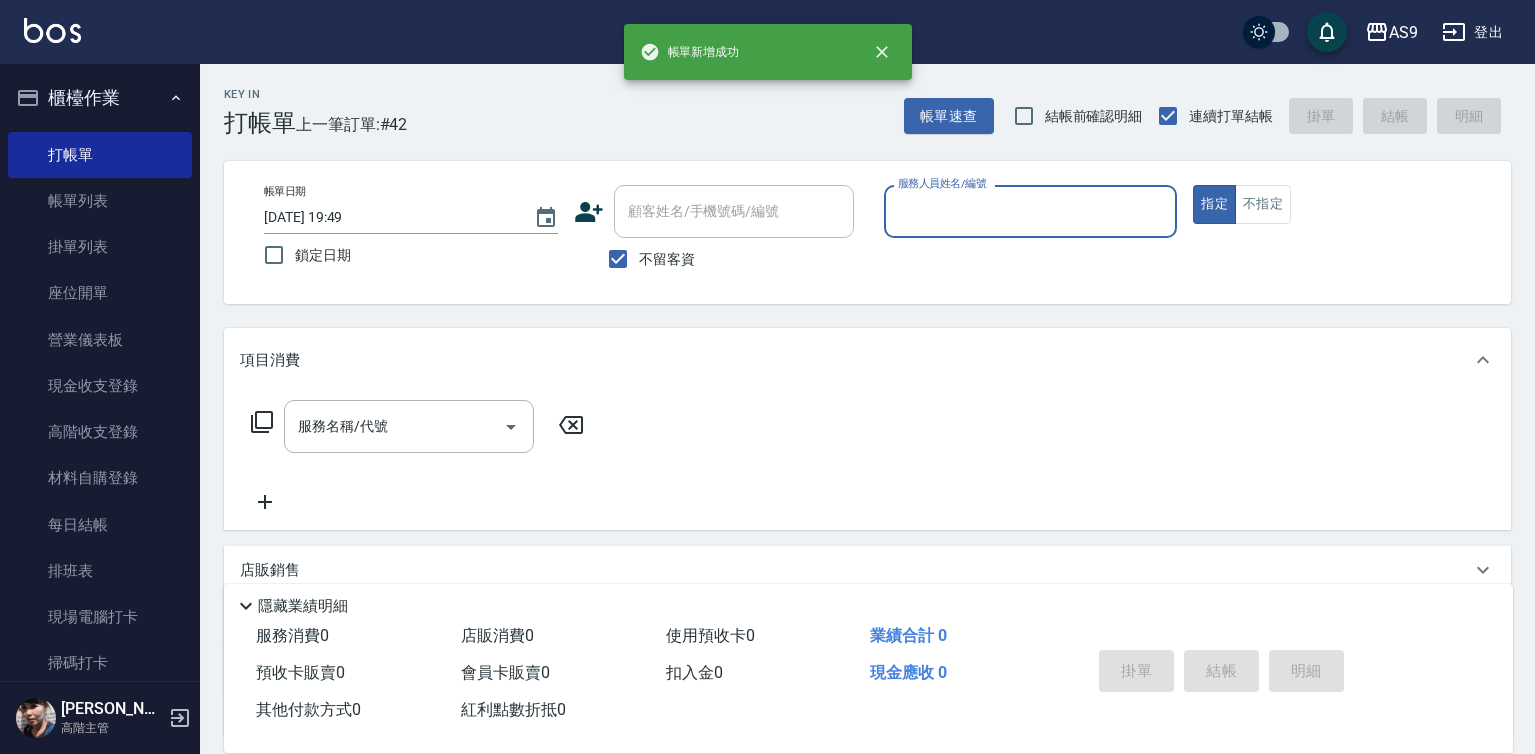 click on "服務人員姓名/編號" at bounding box center (1031, 211) 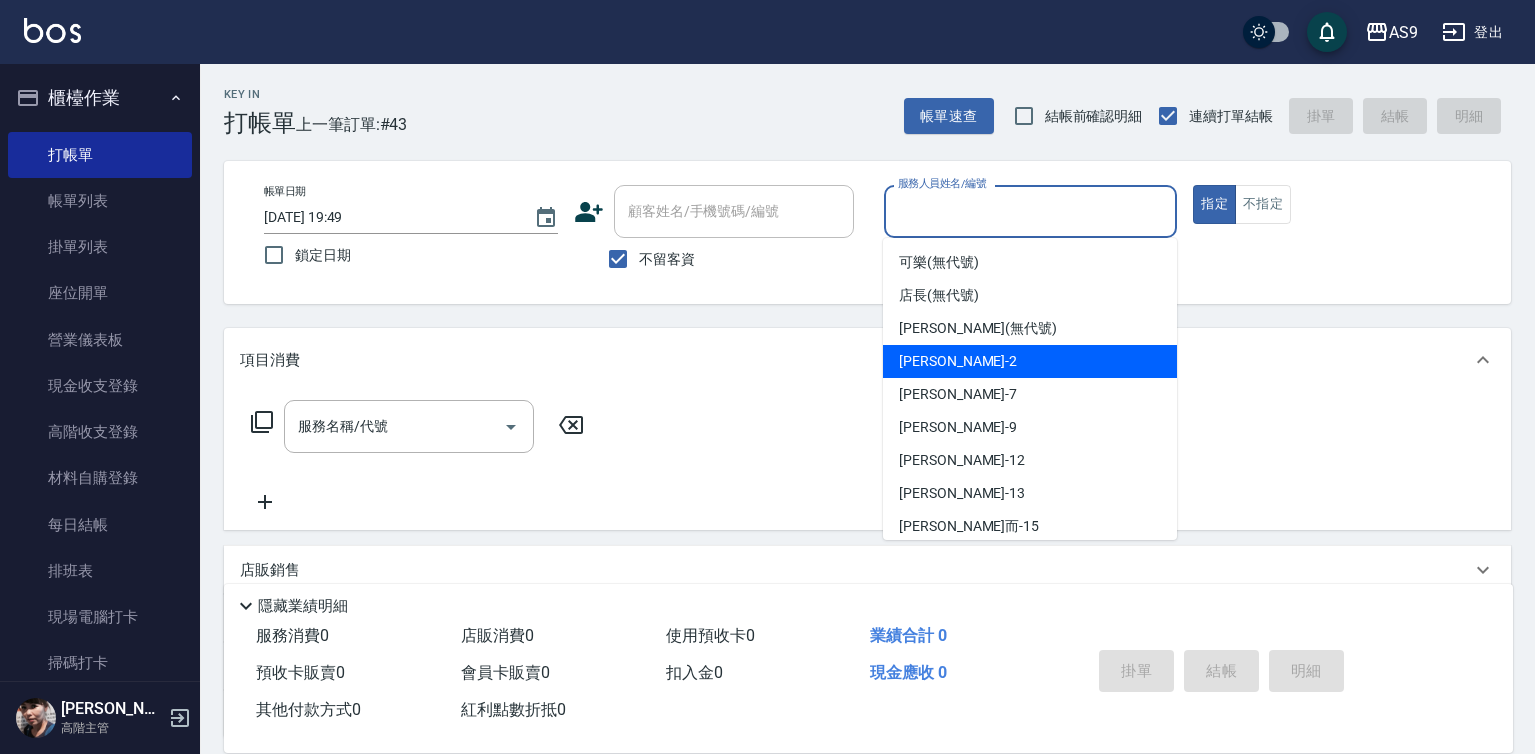 click on "[PERSON_NAME]蘭 -2" at bounding box center [958, 361] 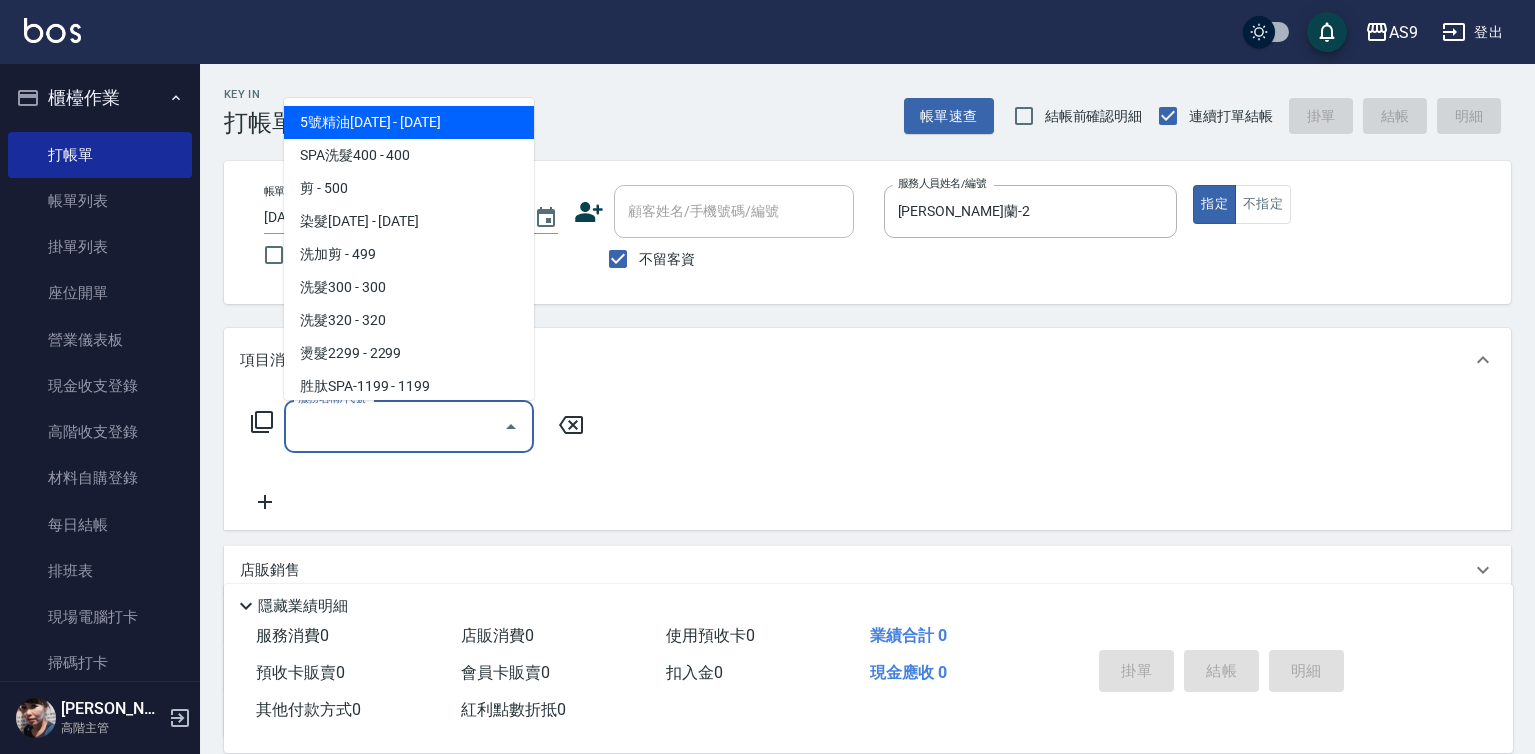 click on "服務名稱/代號" at bounding box center [394, 426] 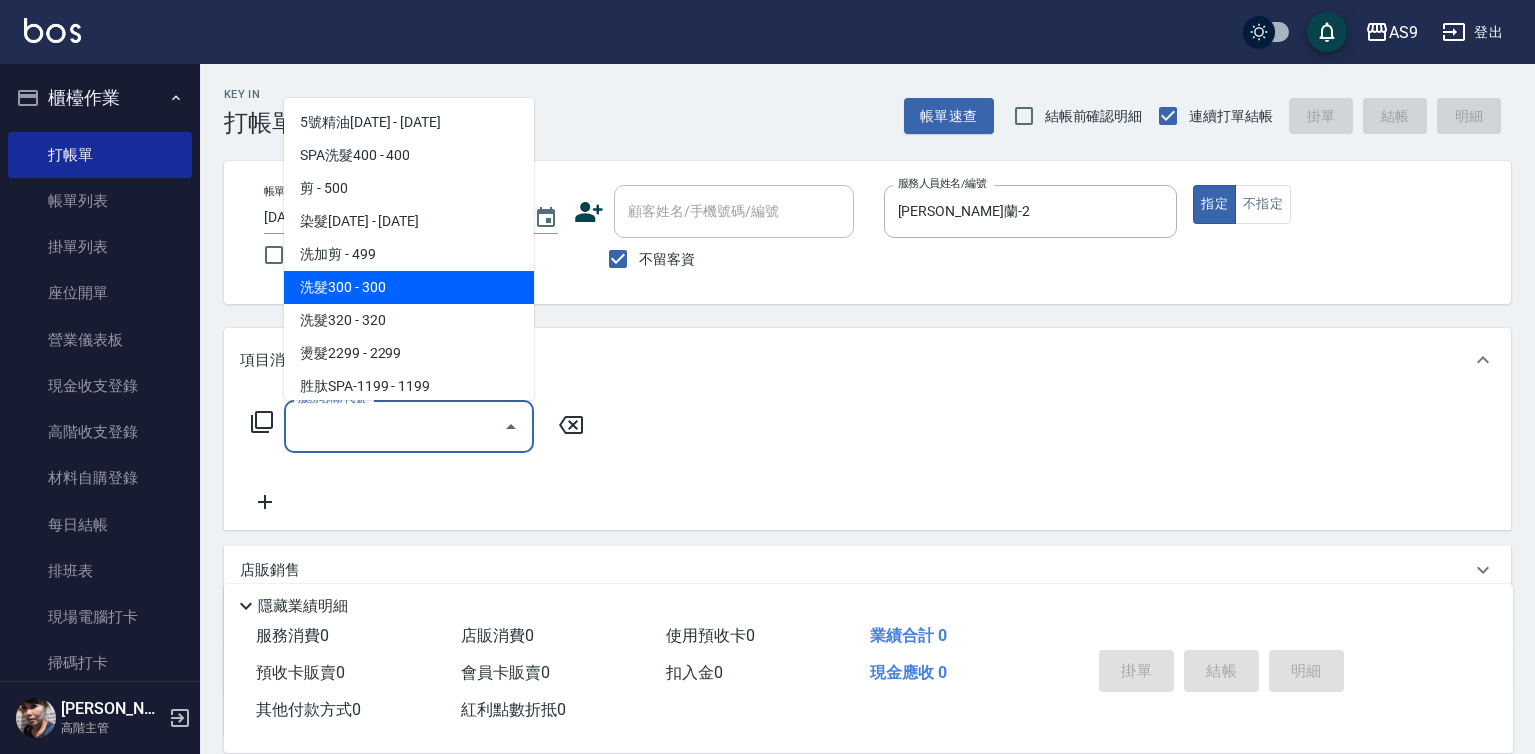 click on "洗髮300 - 300" at bounding box center (409, 287) 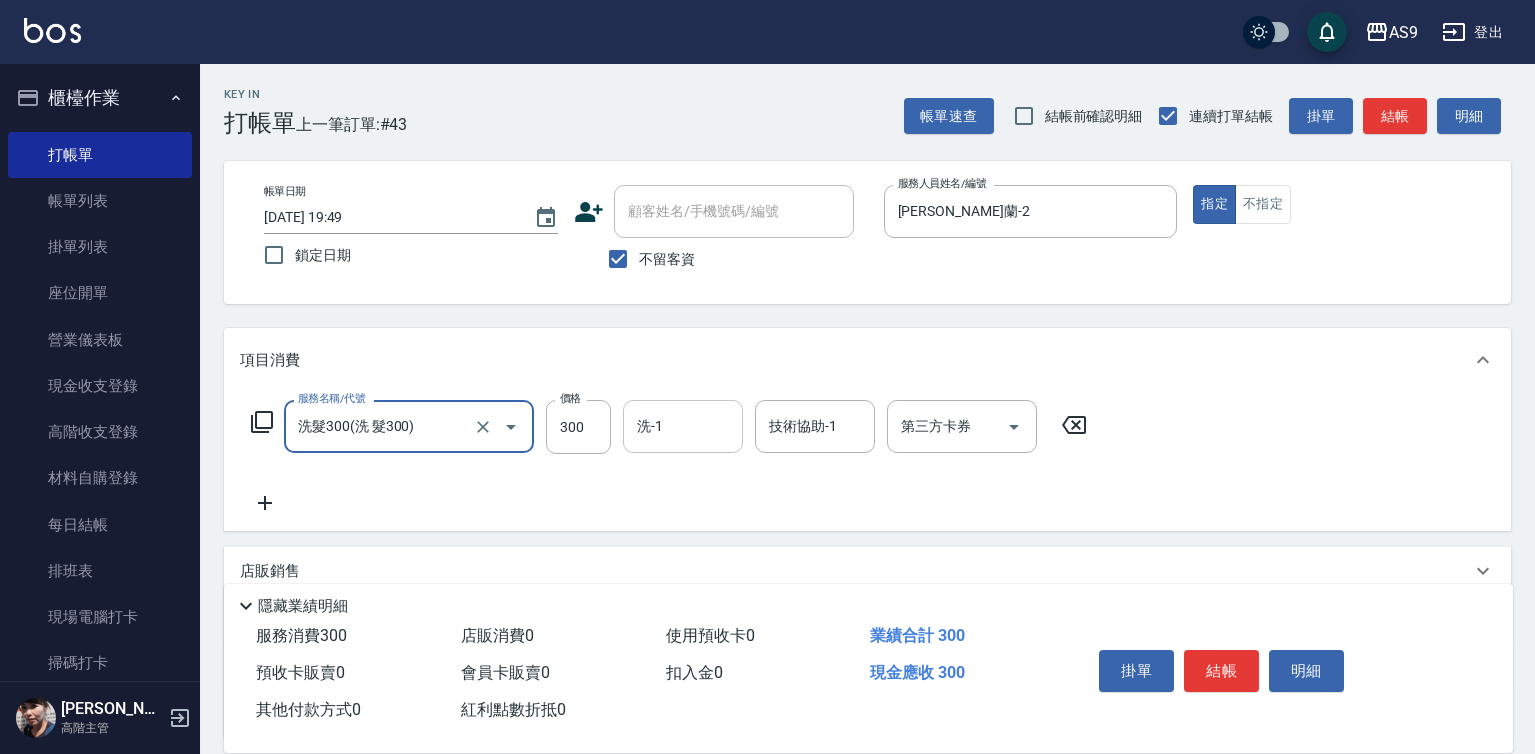click on "洗-1" at bounding box center [683, 426] 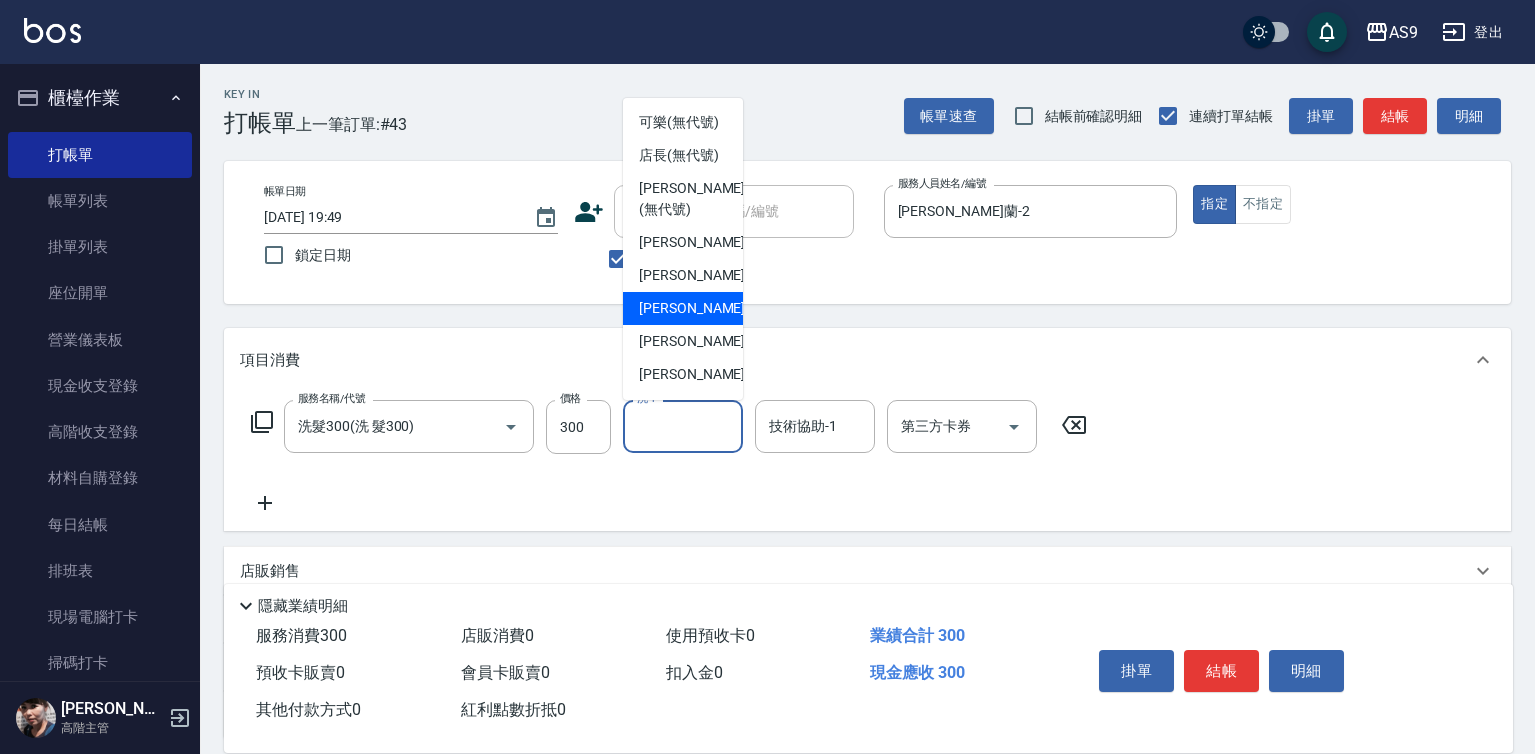 click on "[PERSON_NAME] -9" at bounding box center (698, 308) 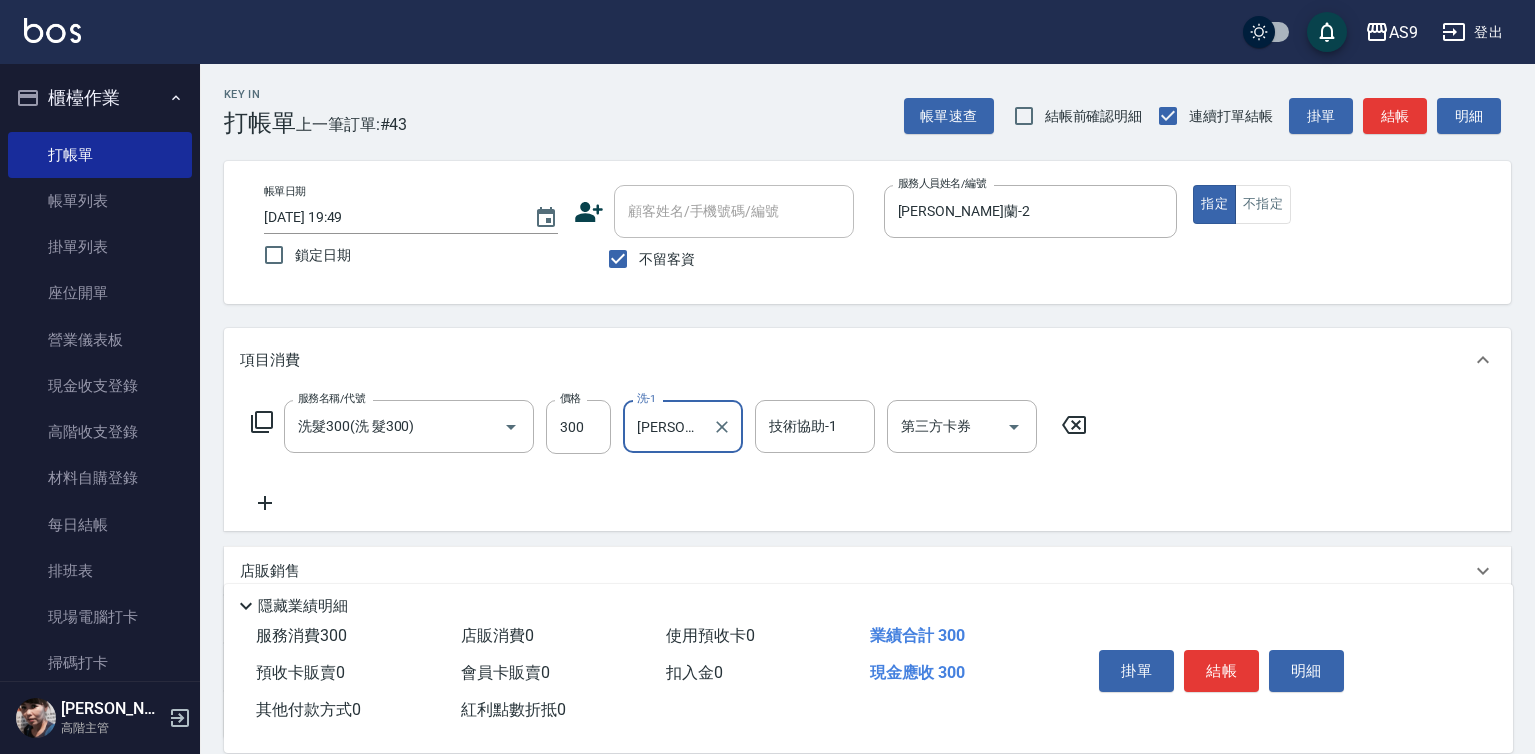 click on "結帳" at bounding box center (1221, 671) 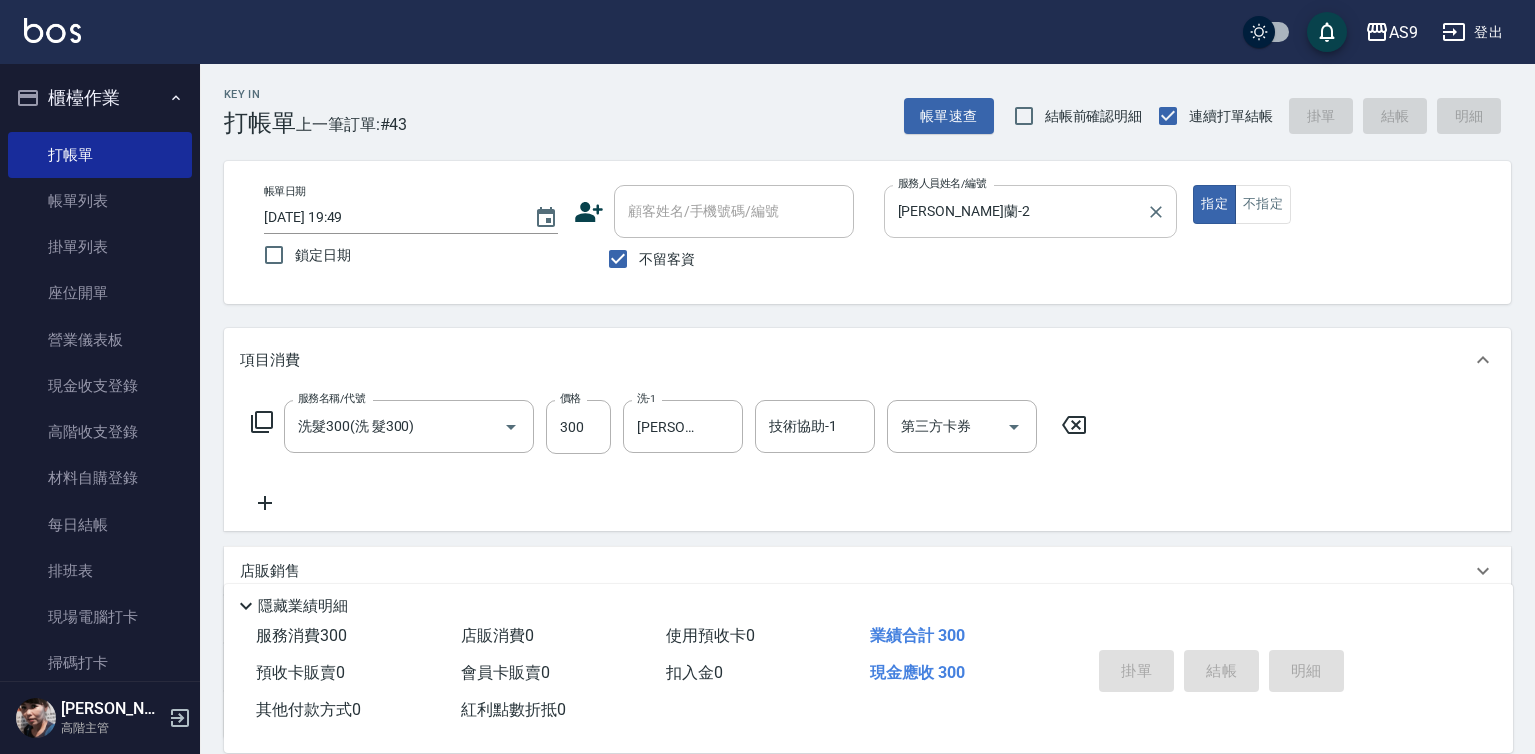 type 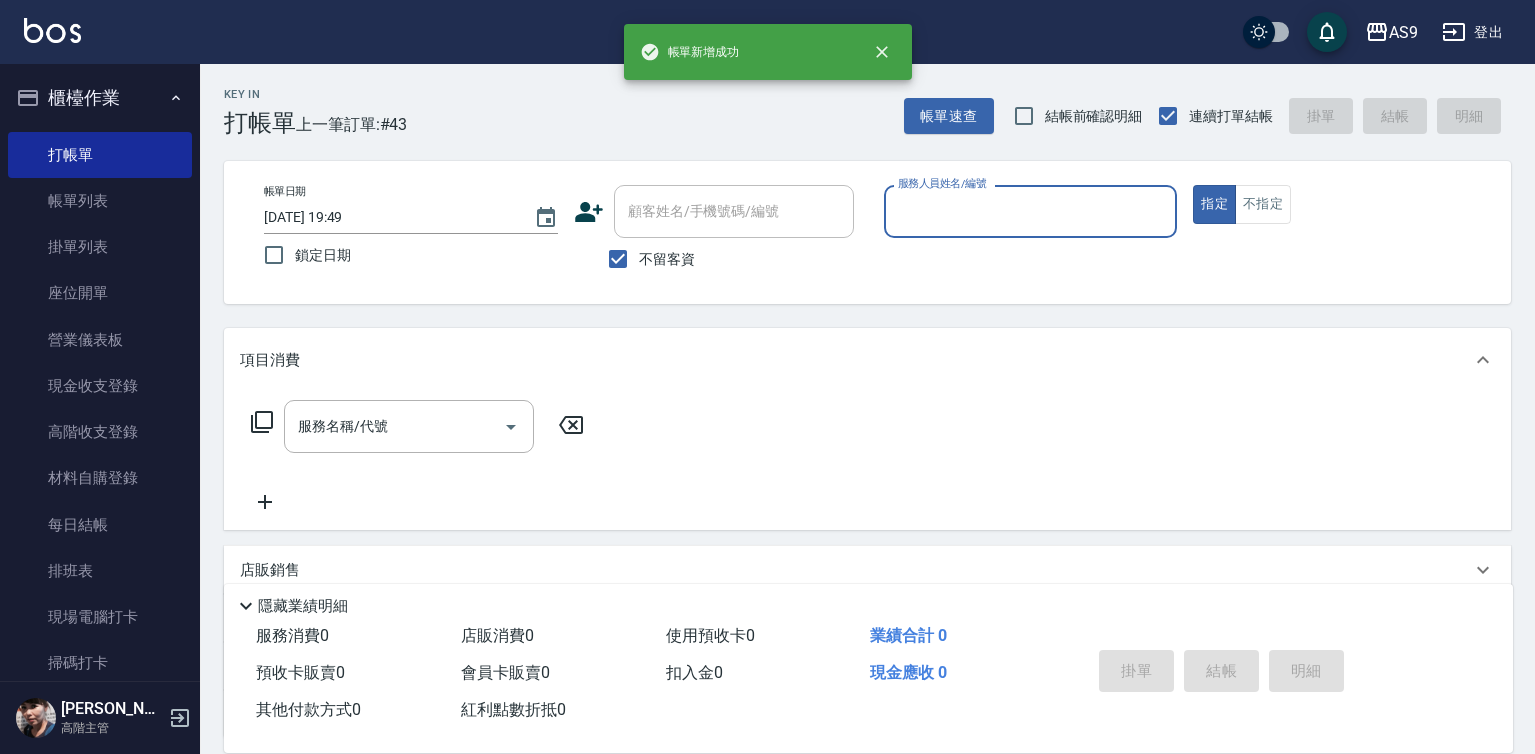 click on "服務人員姓名/編號" at bounding box center (1031, 211) 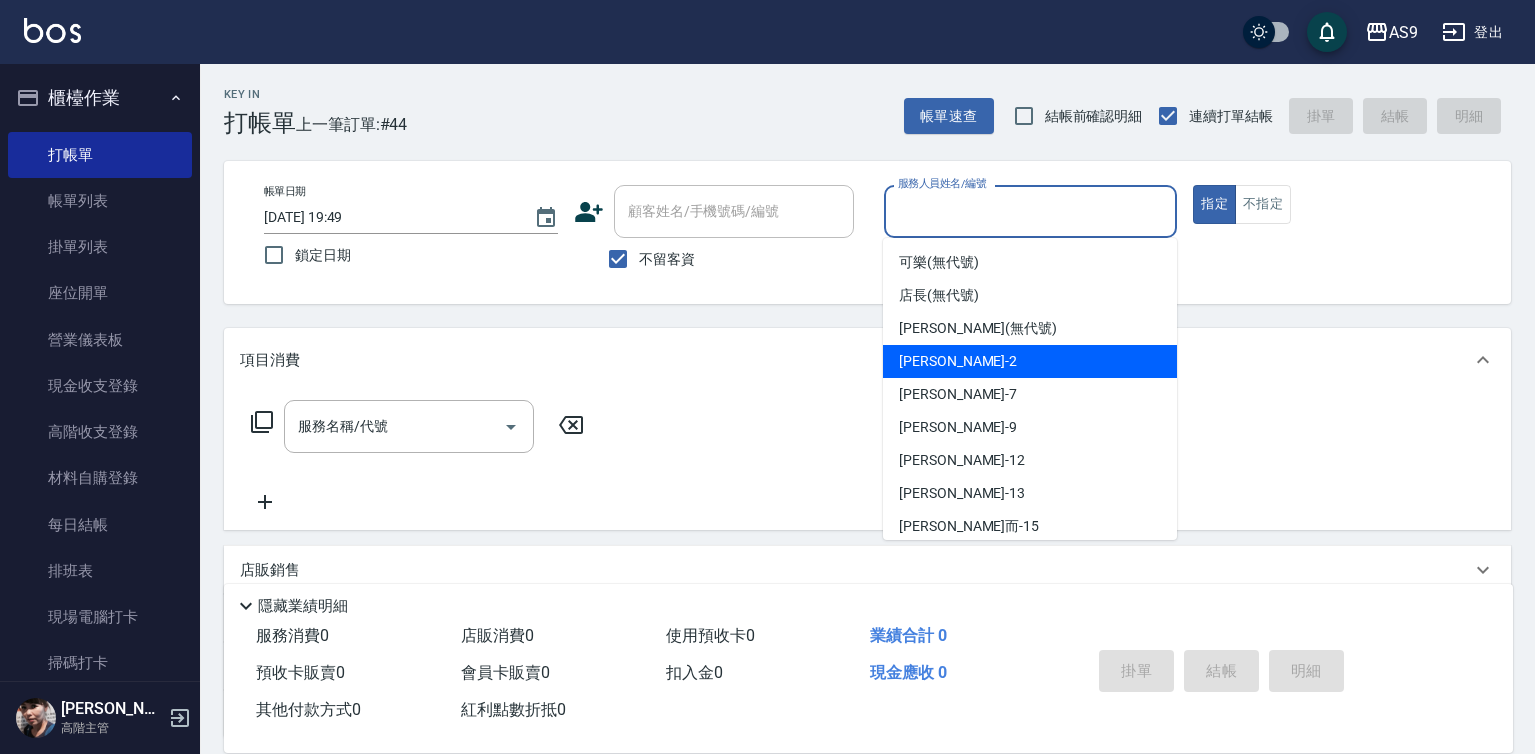 drag, startPoint x: 959, startPoint y: 363, endPoint x: 929, endPoint y: 364, distance: 30.016663 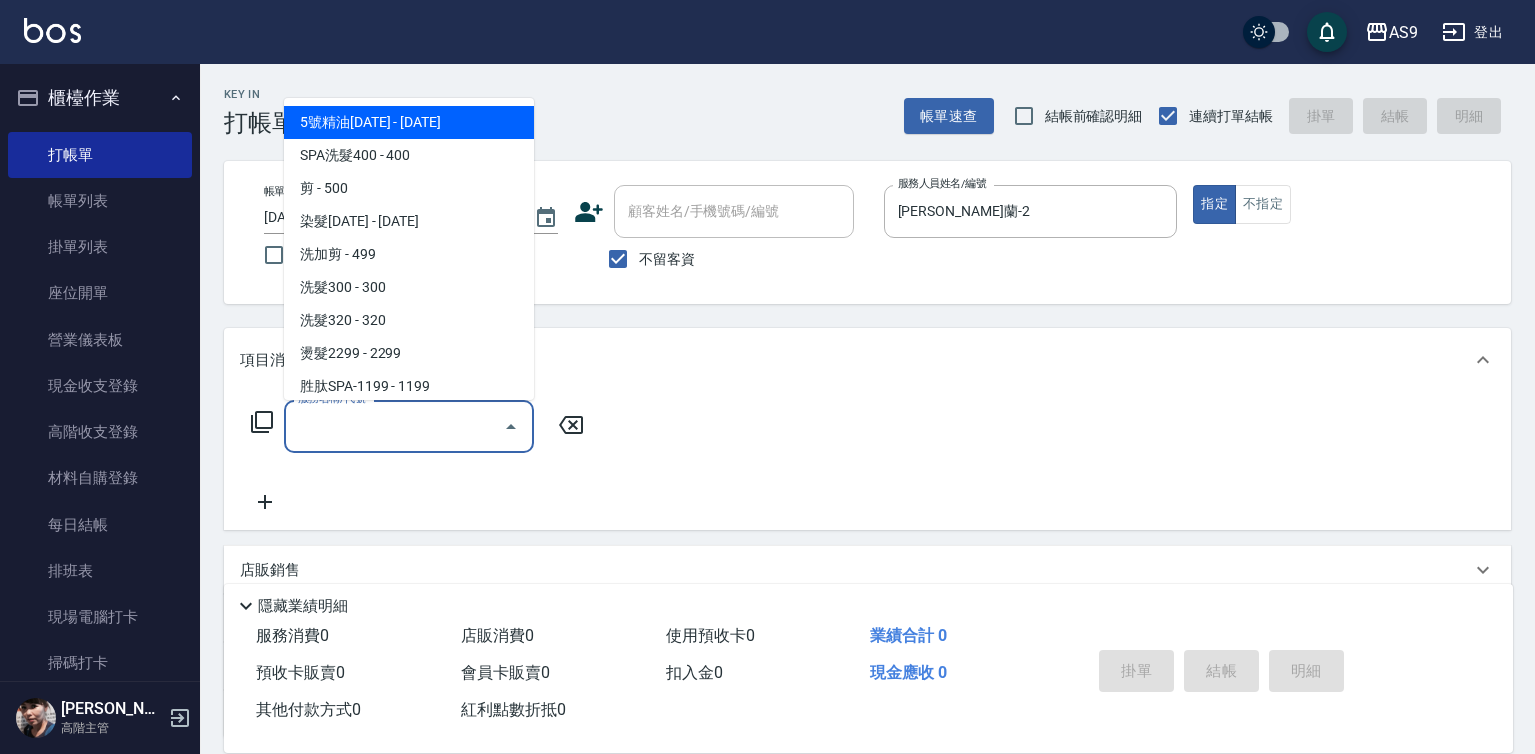 click on "服務名稱/代號" at bounding box center [394, 426] 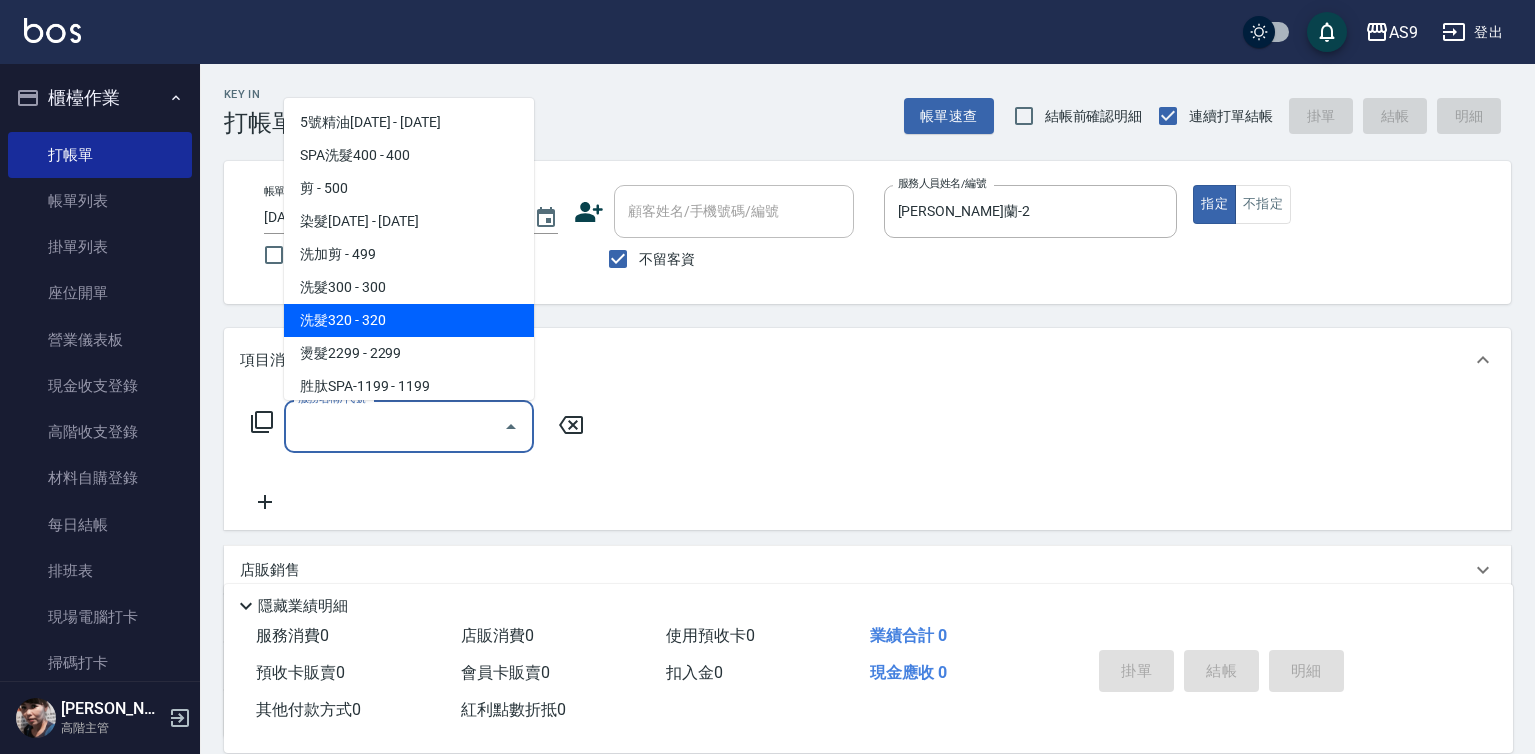click on "洗髮320 - 320" at bounding box center (409, 320) 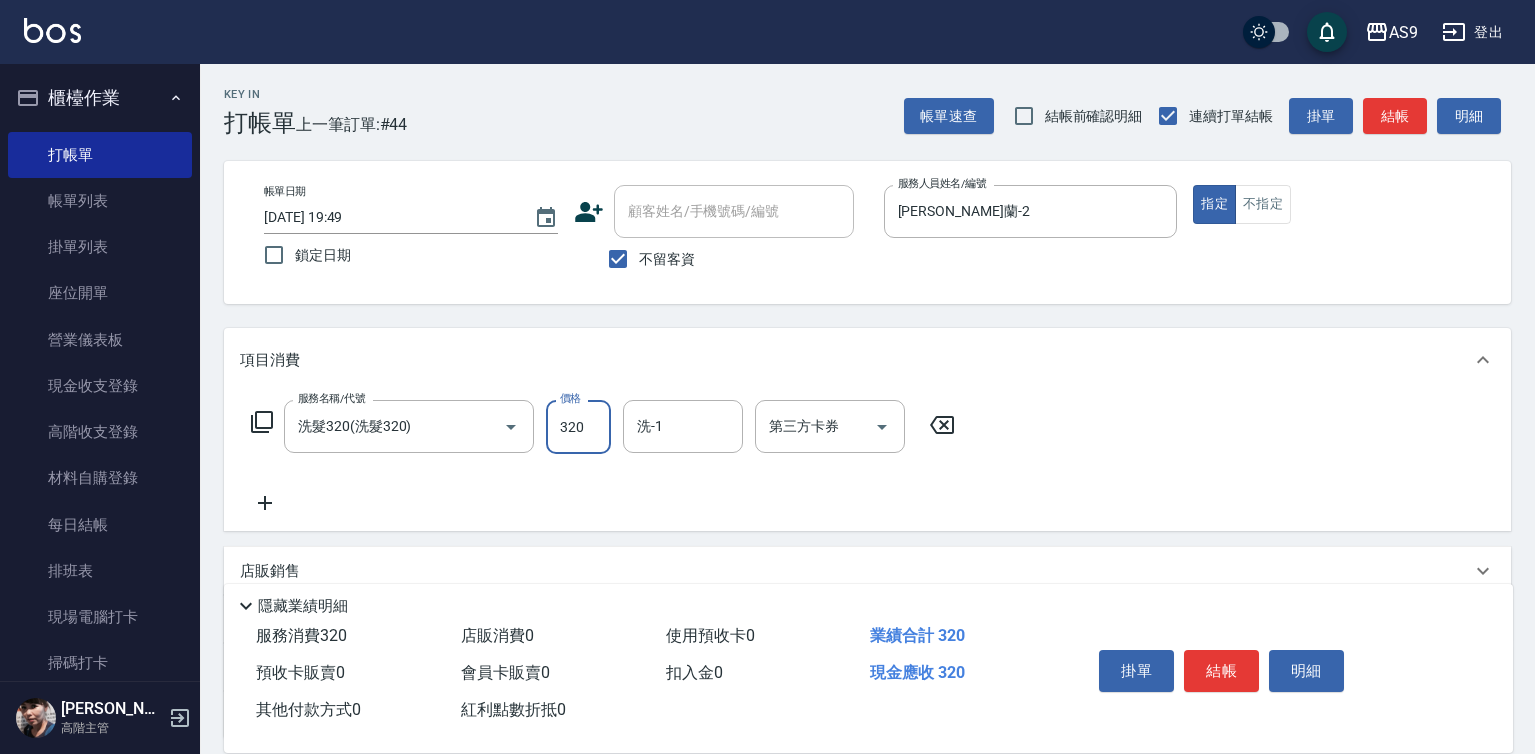 click on "320" at bounding box center (578, 427) 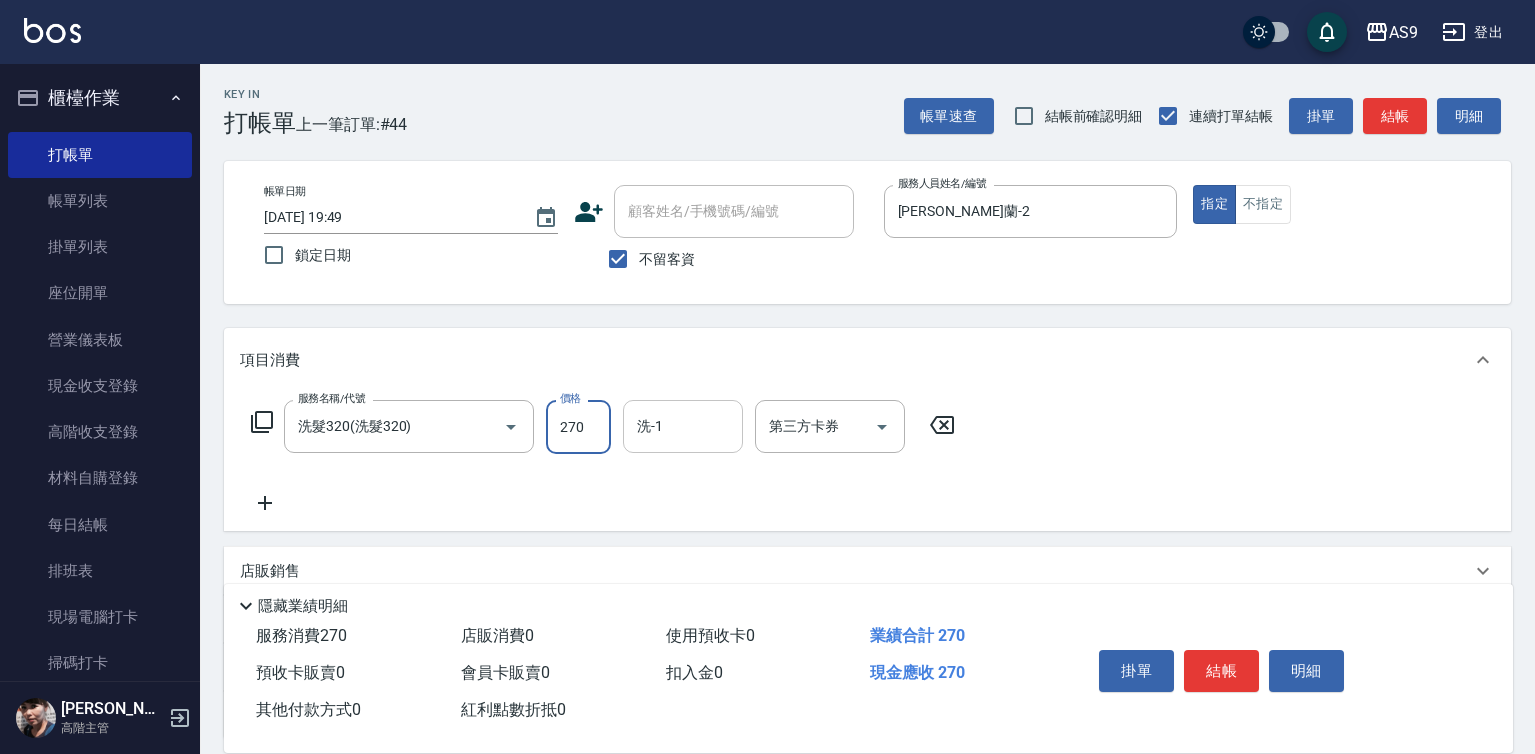 type on "270" 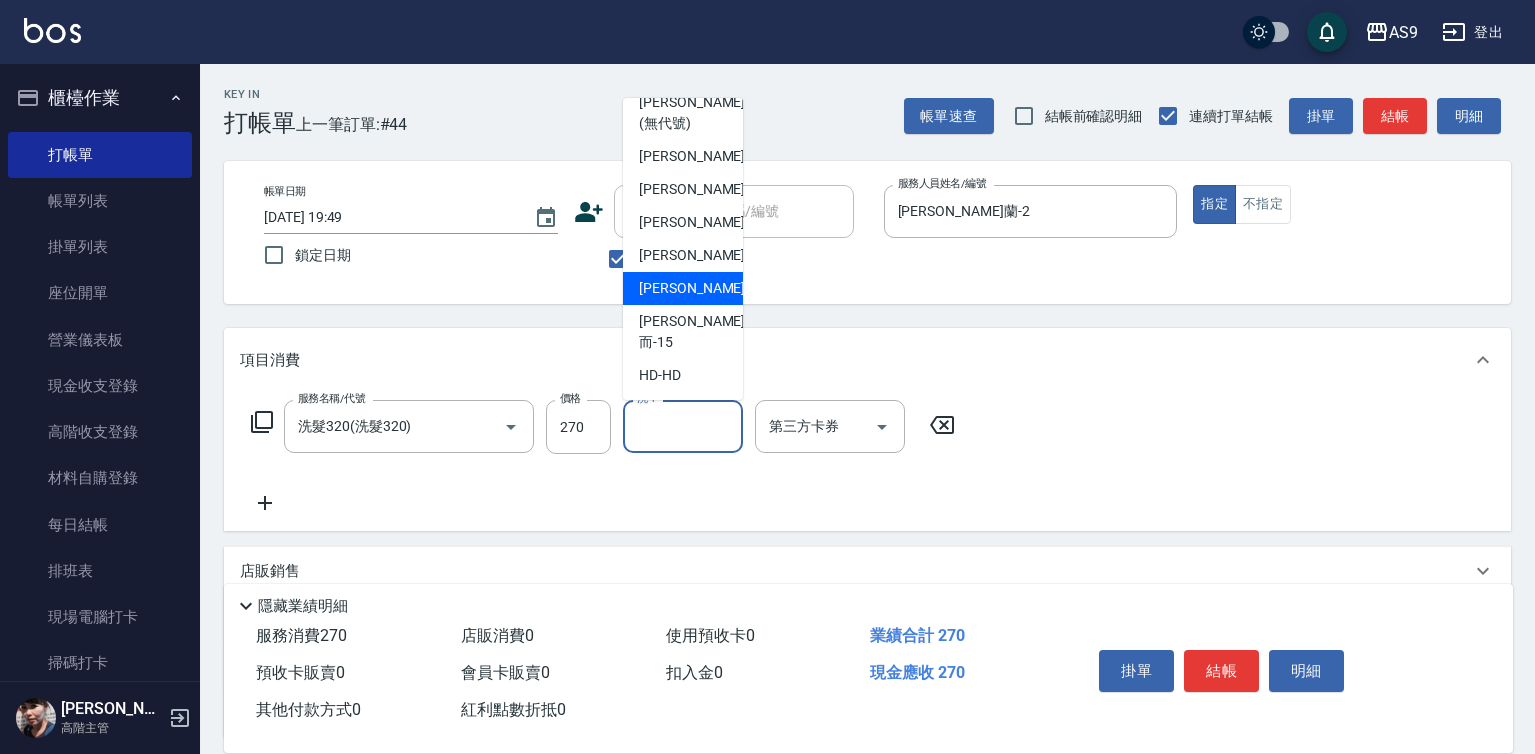 scroll, scrollTop: 128, scrollLeft: 0, axis: vertical 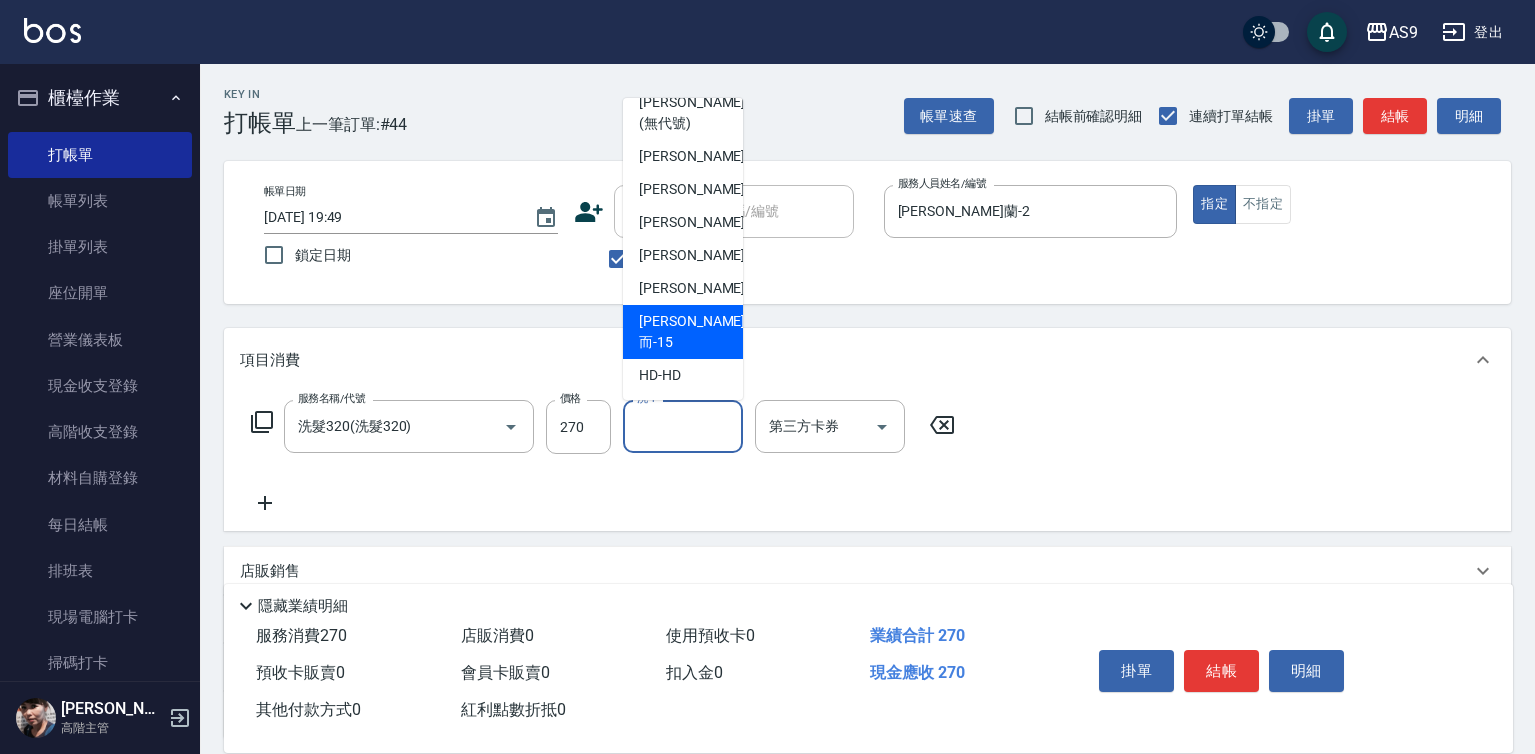 click on "[PERSON_NAME]而 -15" at bounding box center (683, 332) 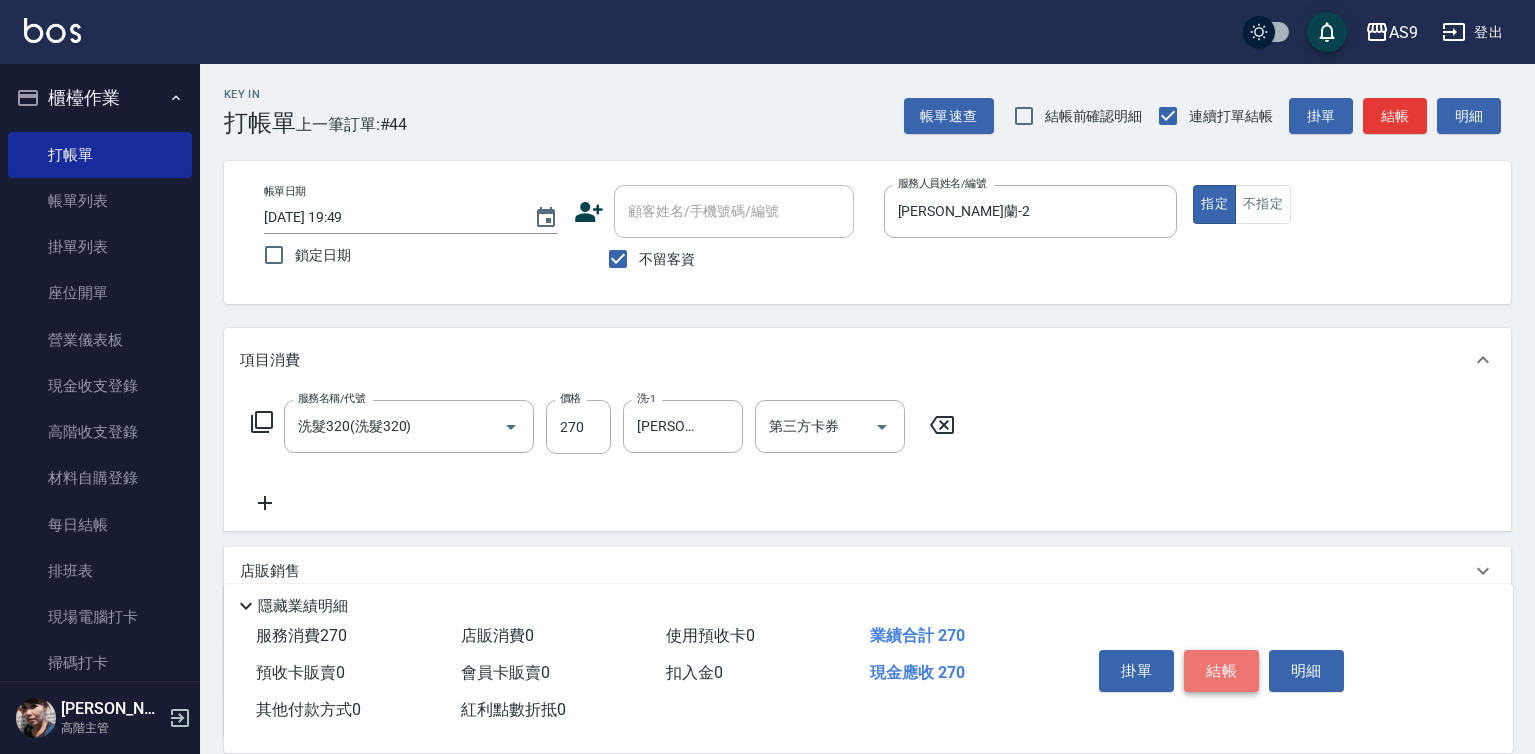click on "結帳" at bounding box center (1221, 671) 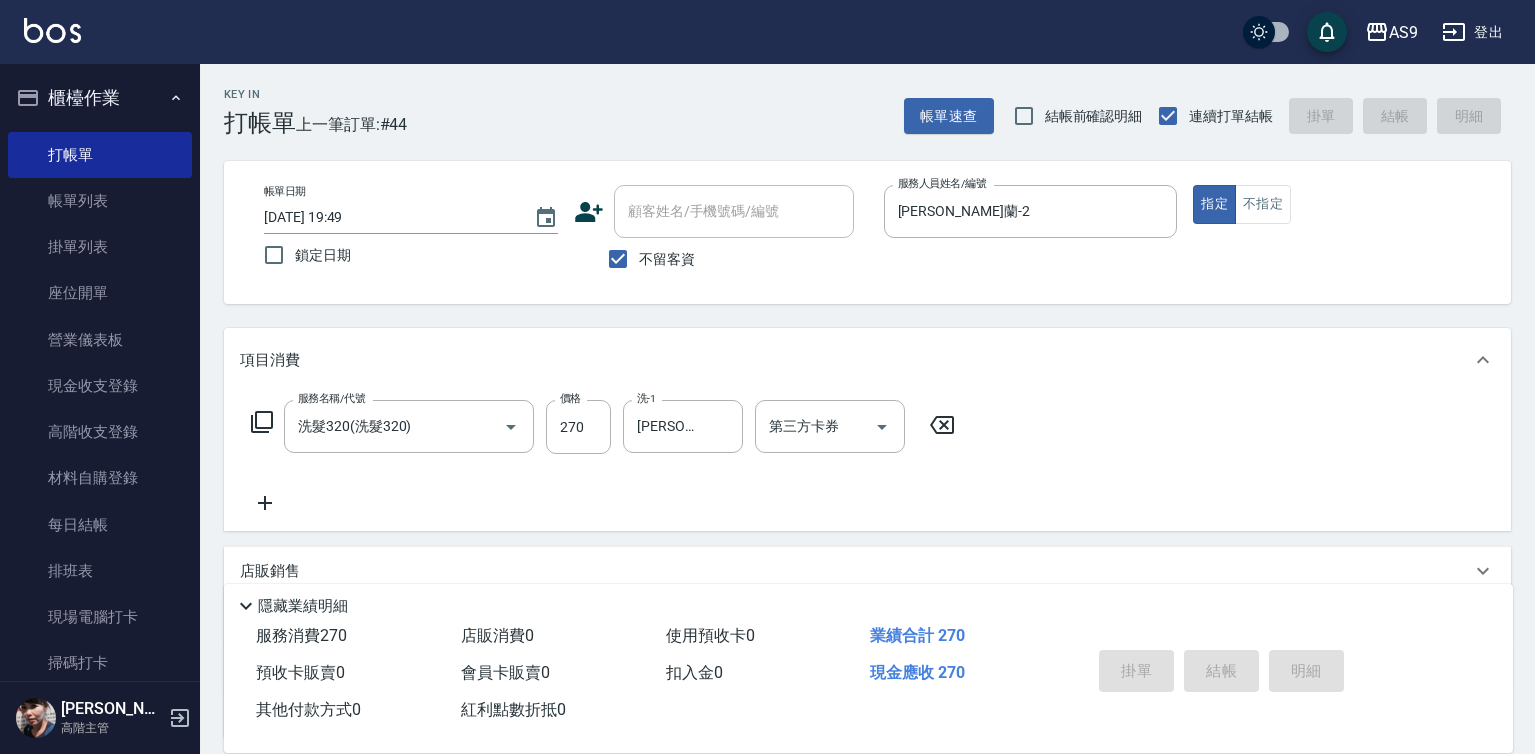 type on "[DATE] 19:50" 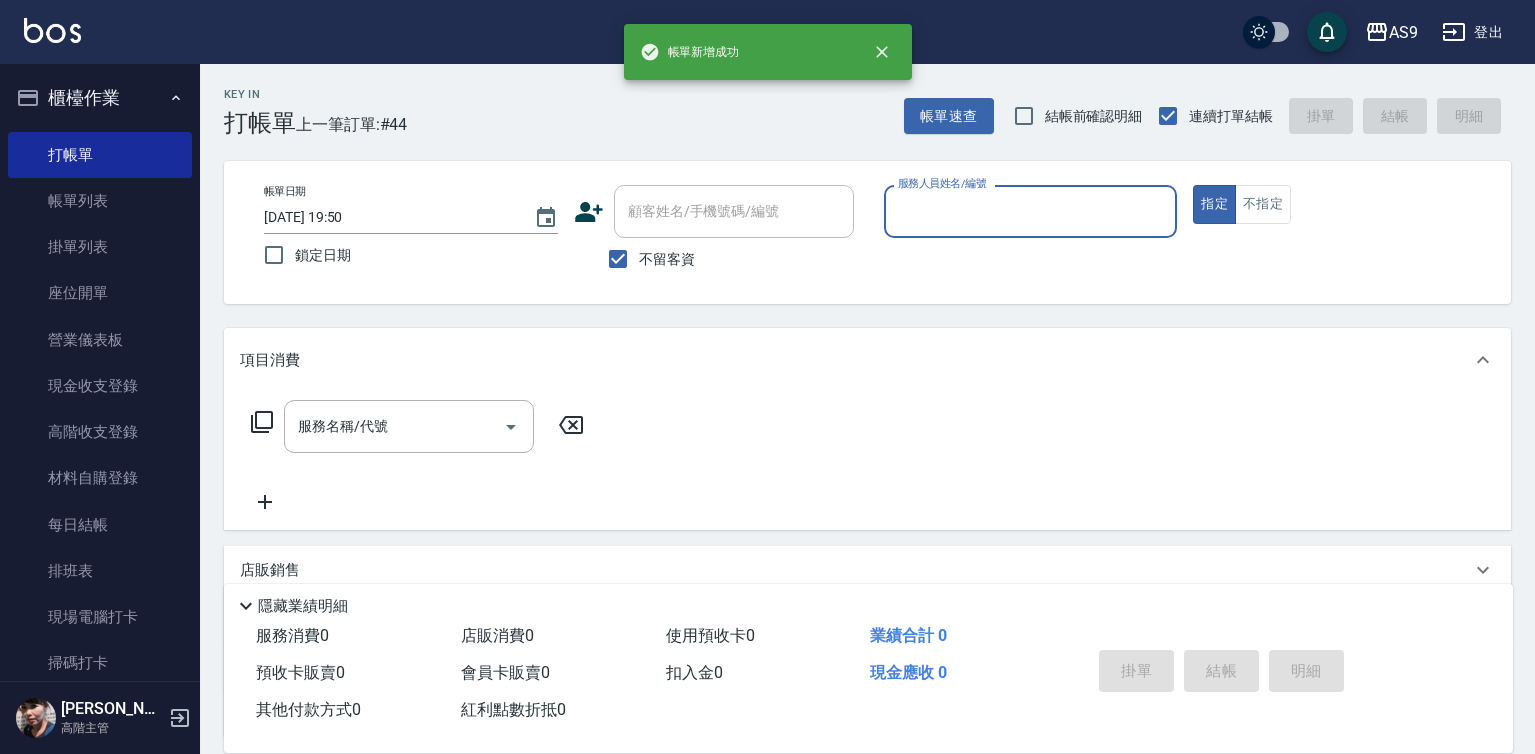 click on "服務人員姓名/編號" at bounding box center (1031, 211) 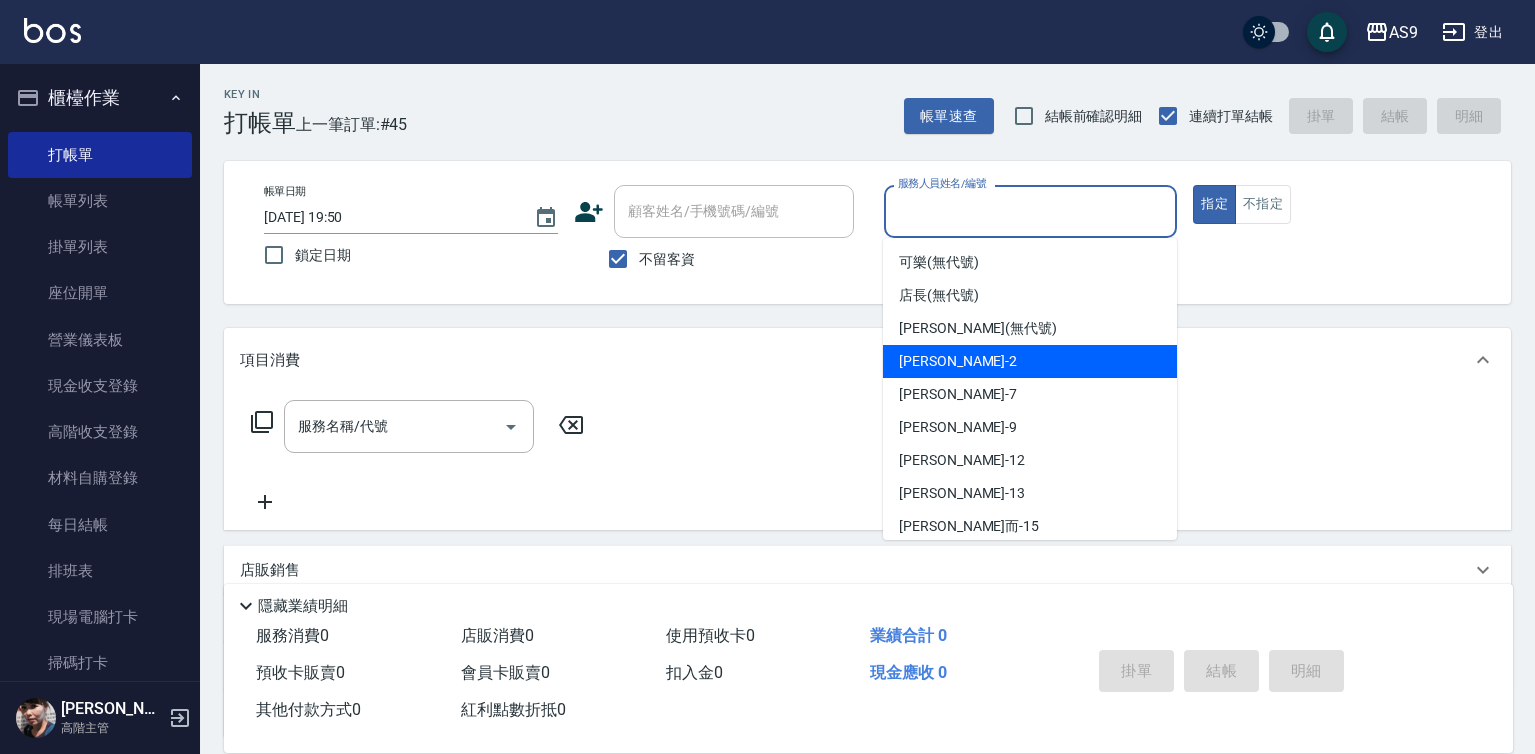 click on "[PERSON_NAME]蘭 -2" at bounding box center [1030, 361] 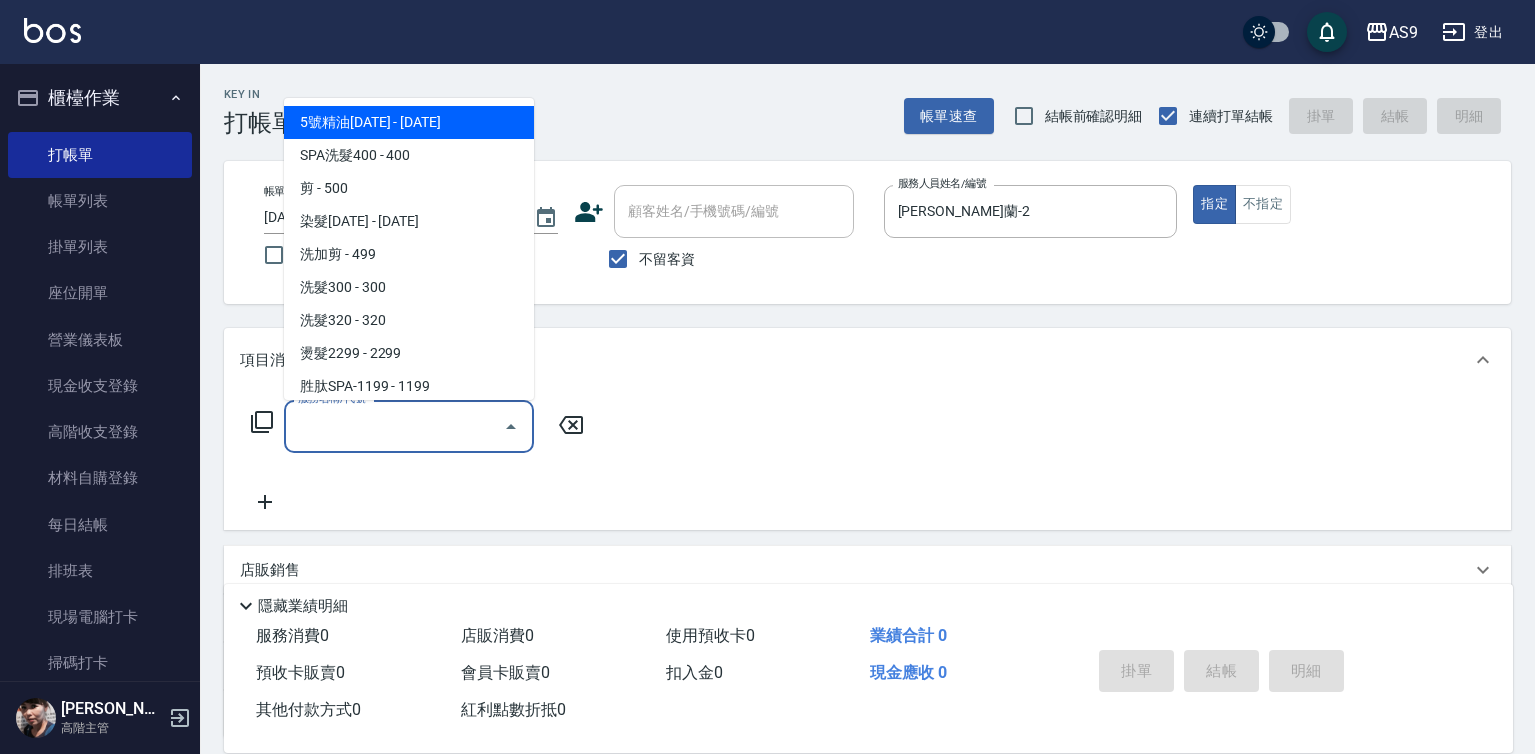 click on "服務名稱/代號" at bounding box center (394, 426) 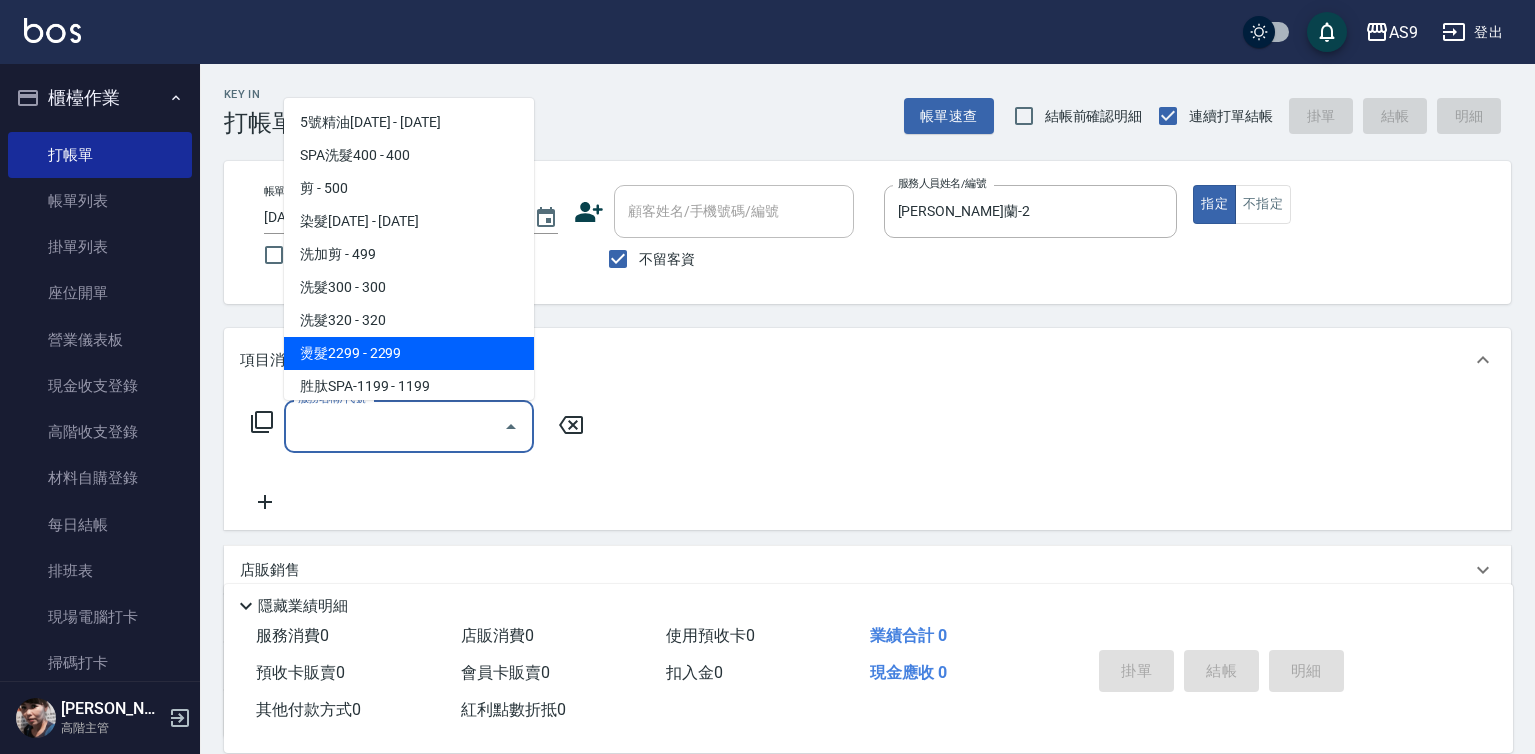 click on "燙髮2299 - 2299" at bounding box center (409, 353) 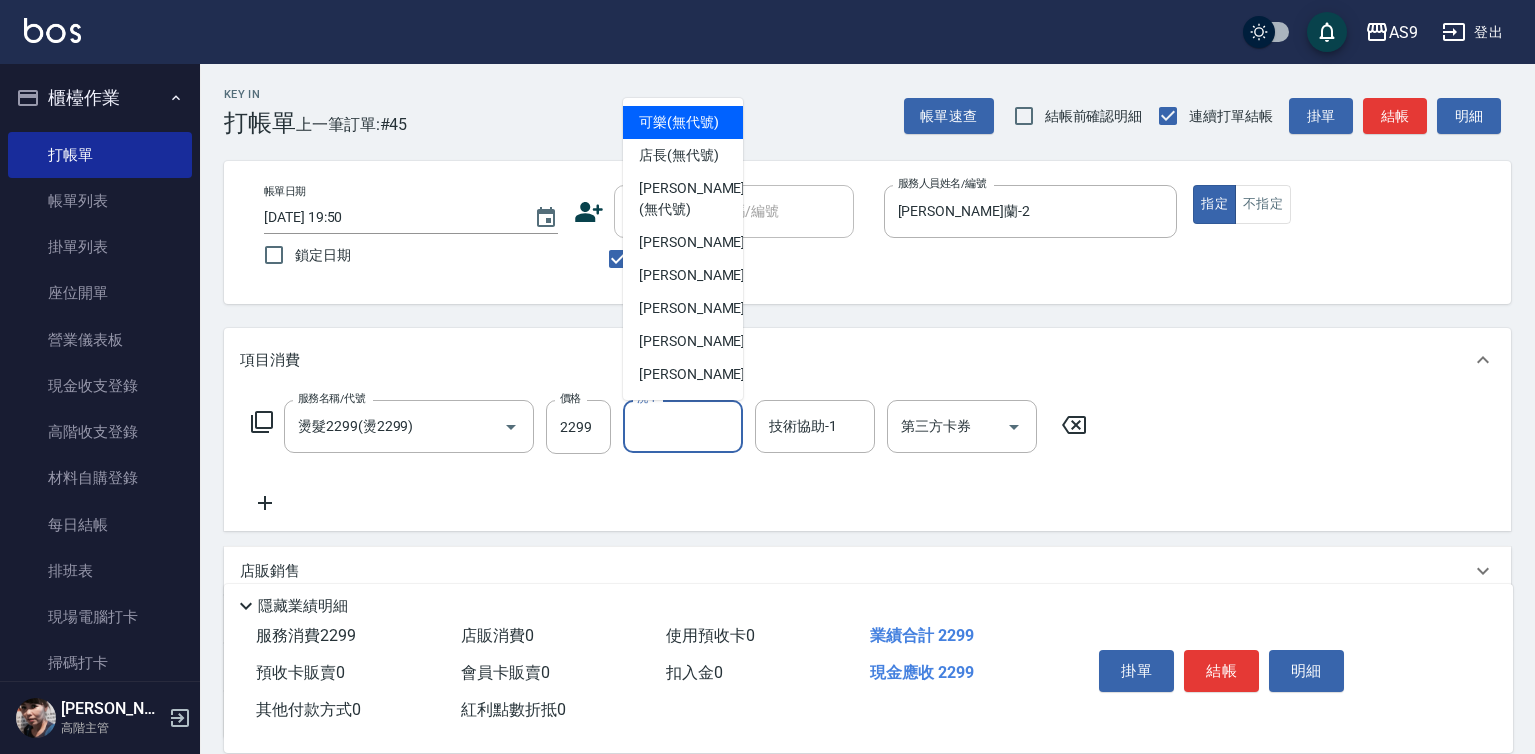 drag, startPoint x: 648, startPoint y: 437, endPoint x: 668, endPoint y: 386, distance: 54.781384 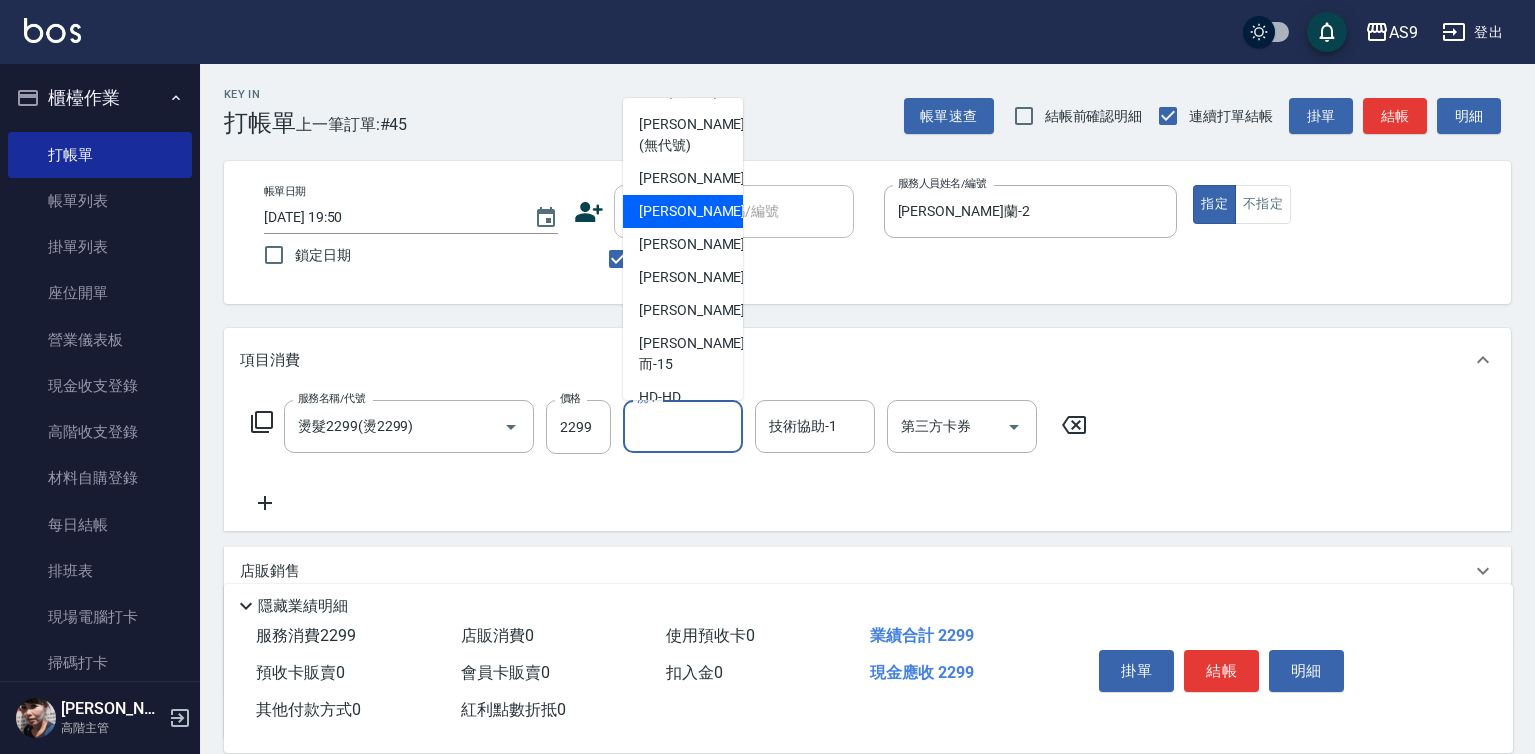 scroll, scrollTop: 128, scrollLeft: 0, axis: vertical 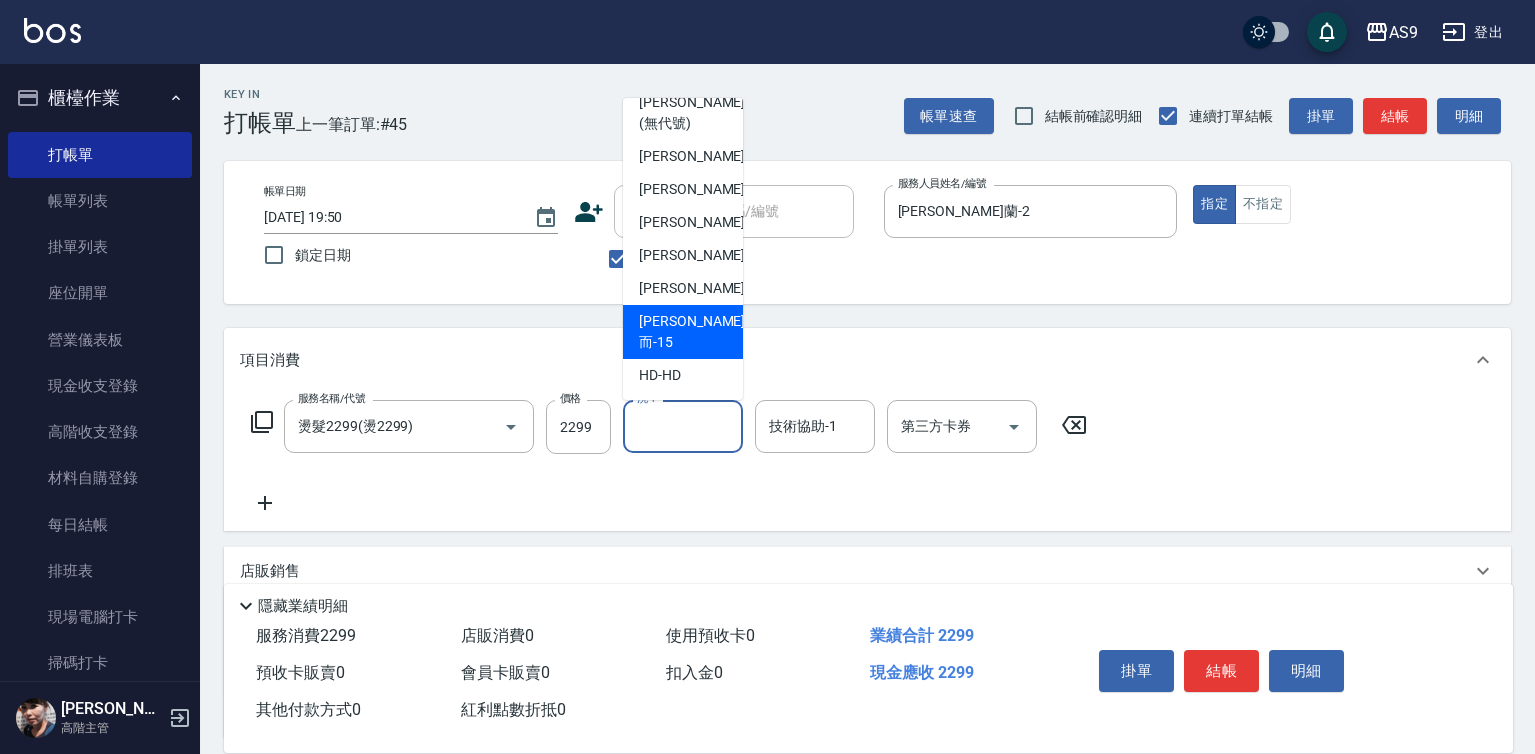 click on "[PERSON_NAME]而 -15" at bounding box center [683, 332] 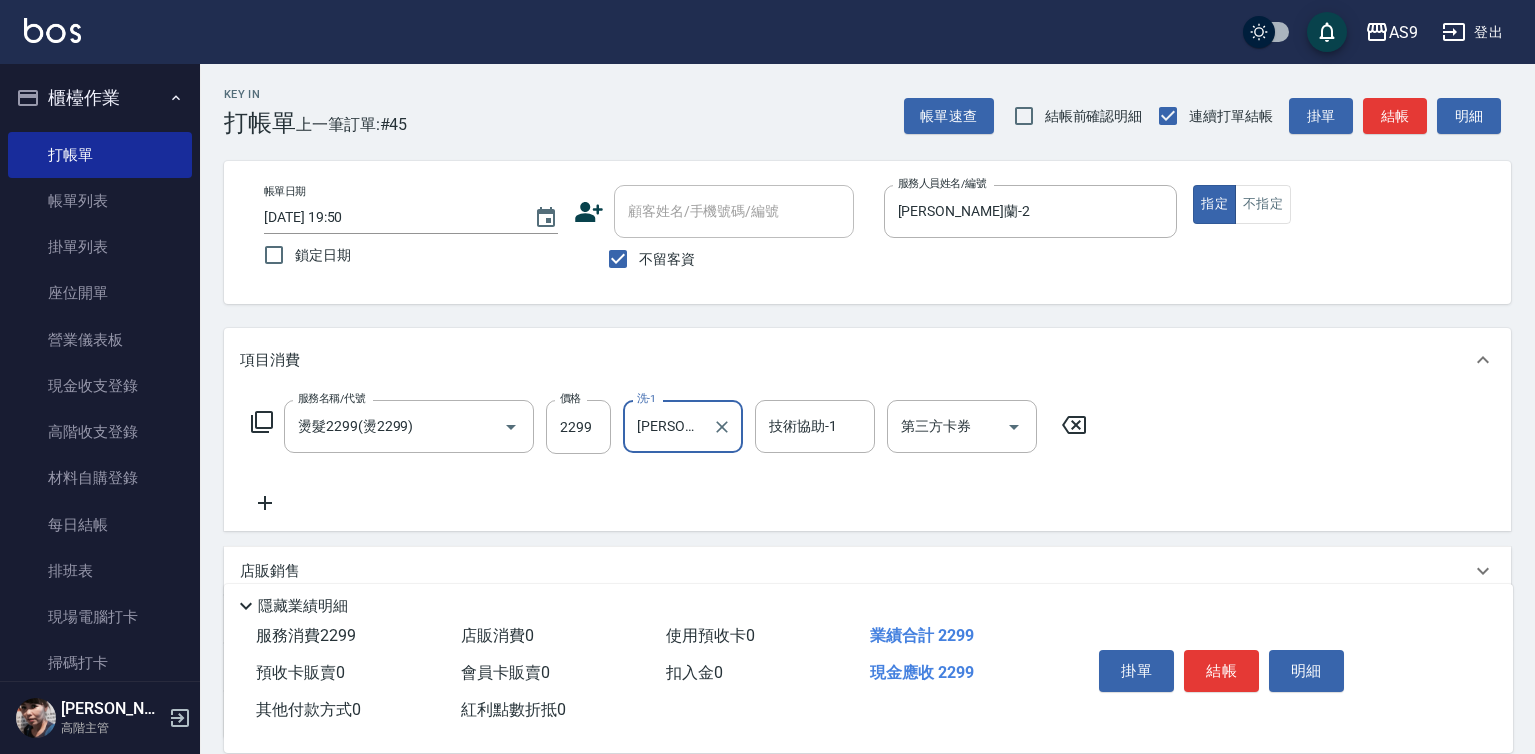 click on "結帳" at bounding box center [1221, 671] 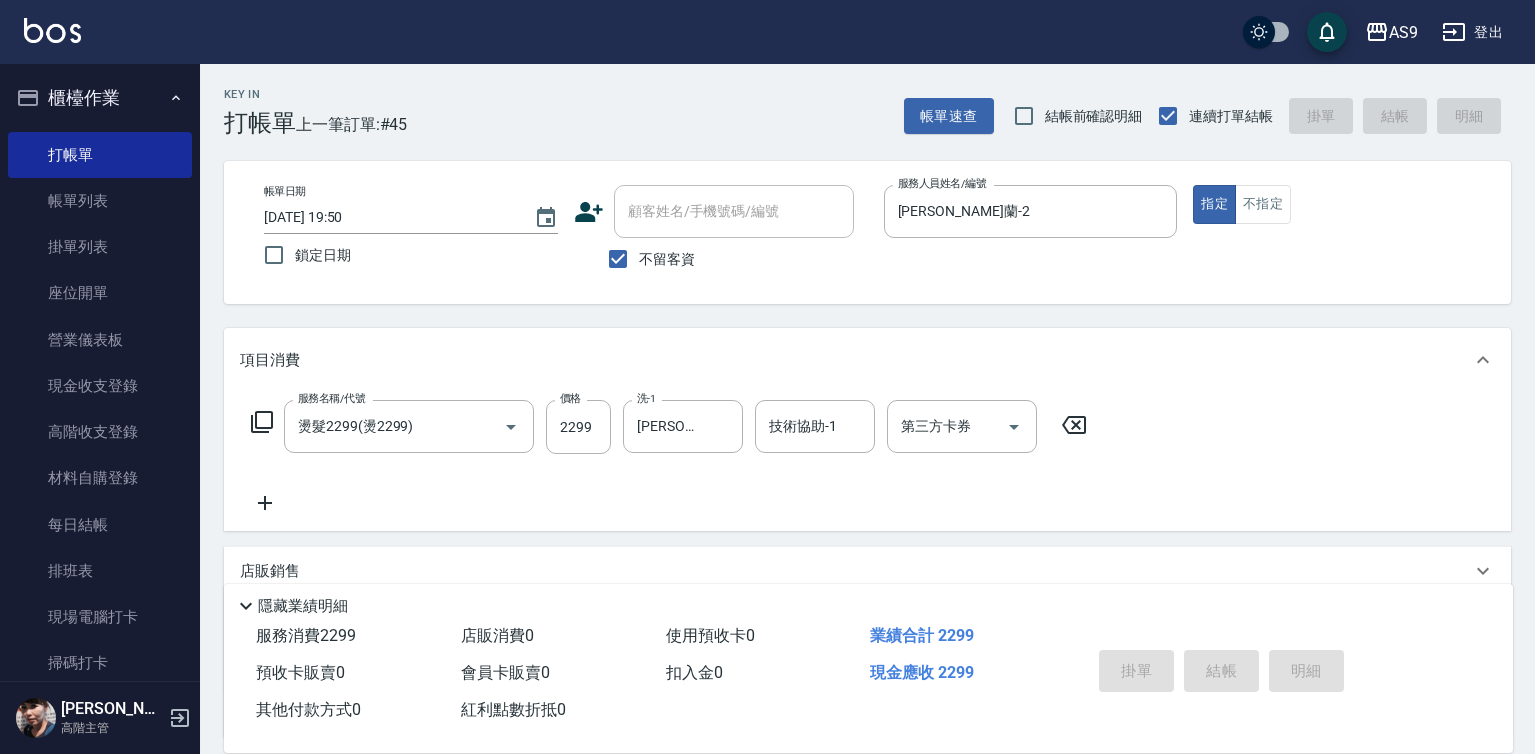 type 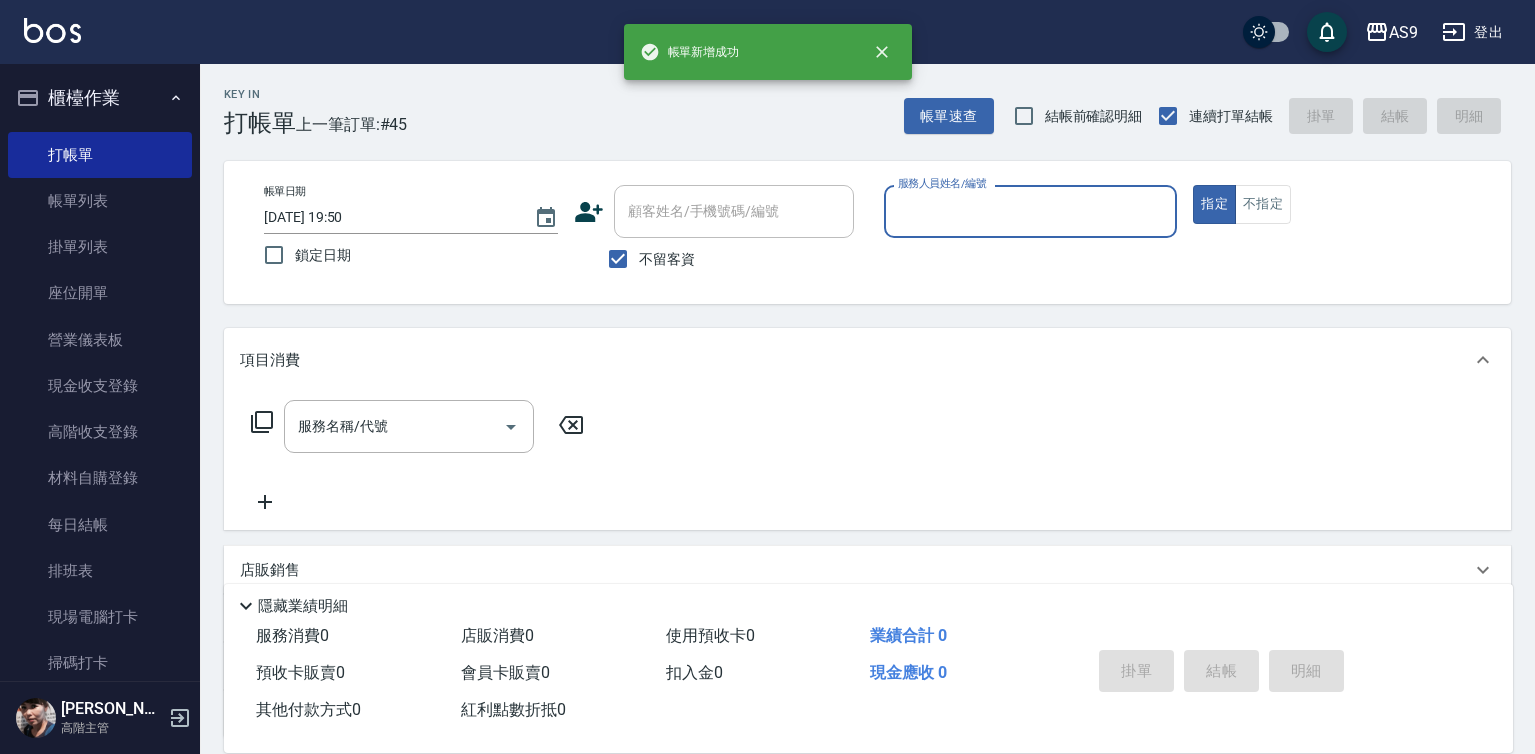 click on "服務人員姓名/編號" at bounding box center [1031, 211] 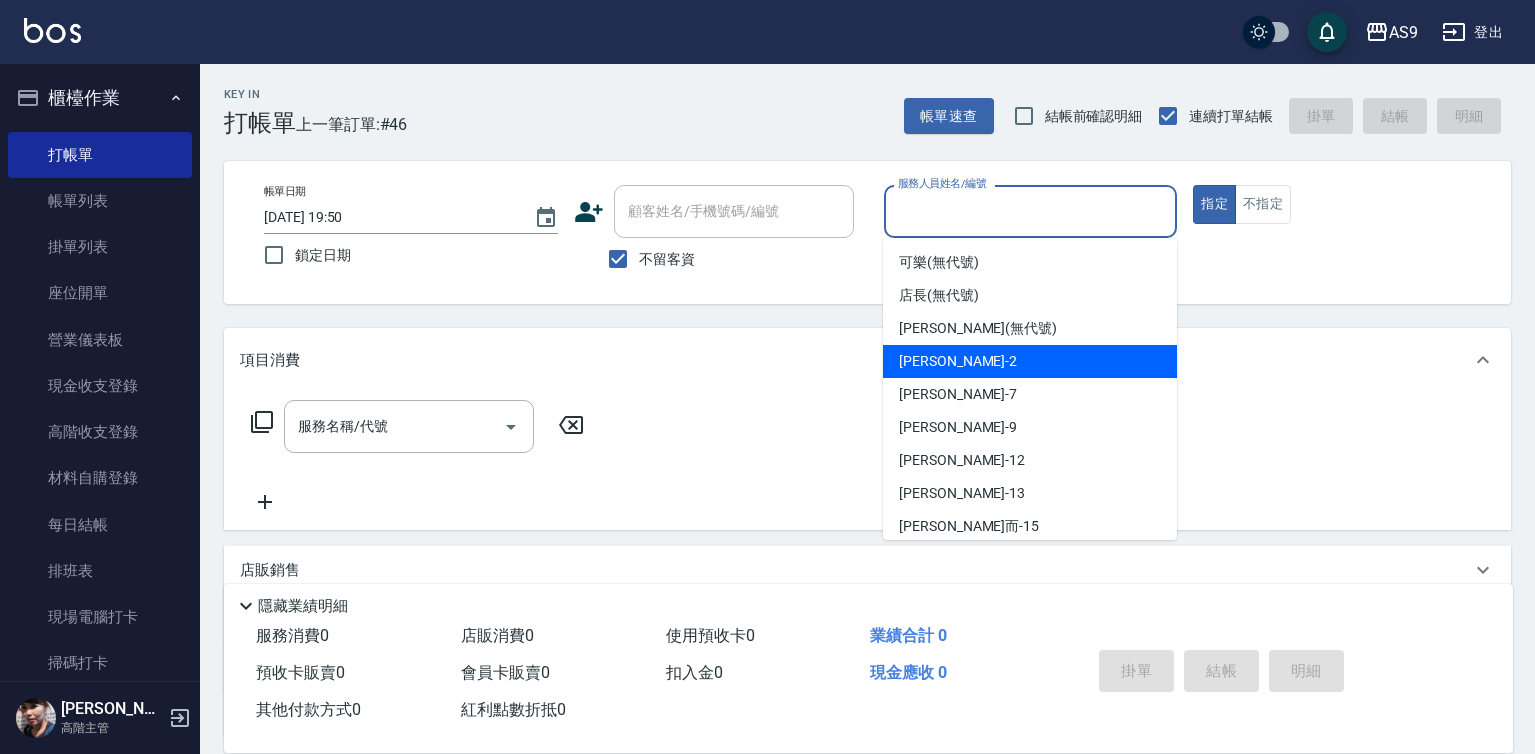 drag, startPoint x: 981, startPoint y: 359, endPoint x: 931, endPoint y: 369, distance: 50.990196 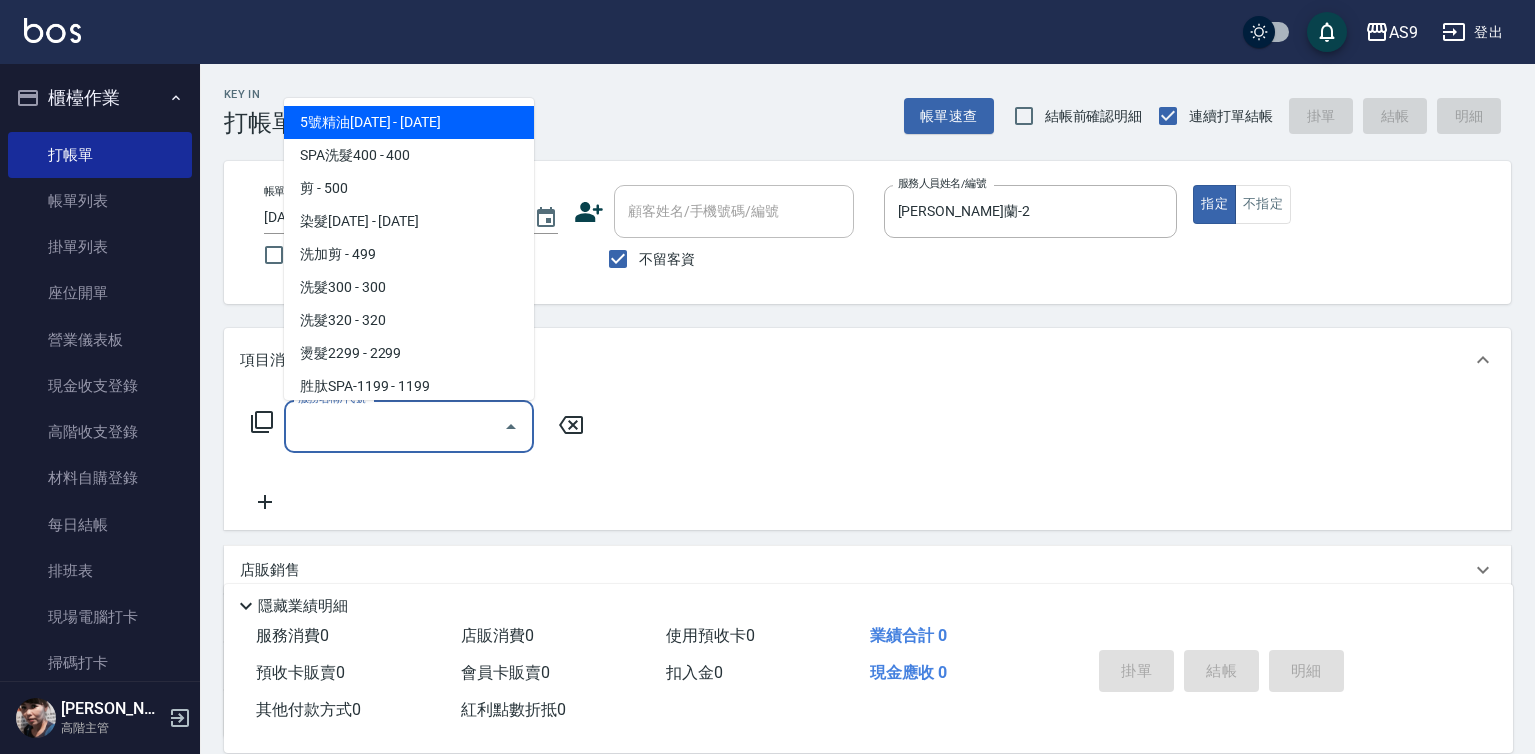 click on "服務名稱/代號" at bounding box center [394, 426] 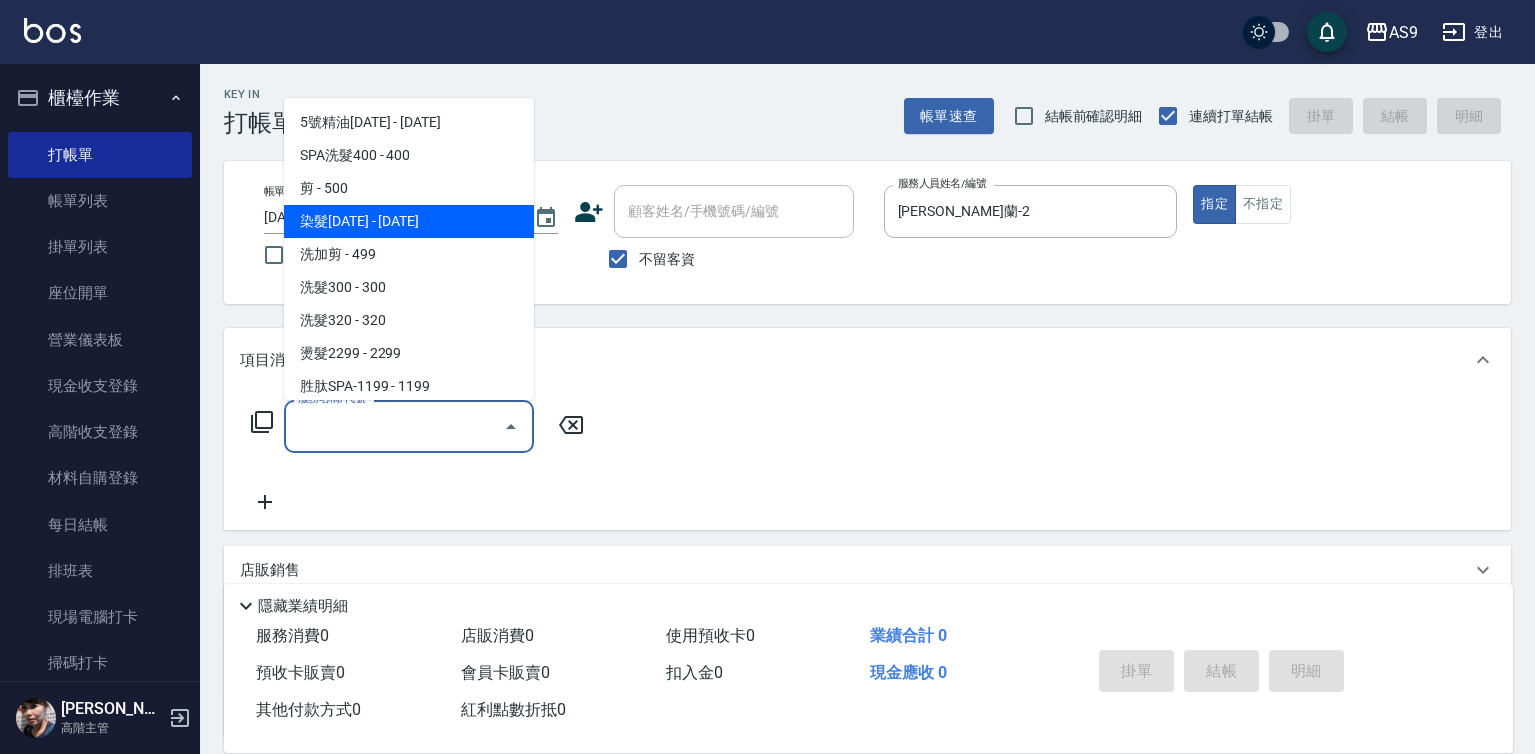 click on "染髮[DATE] - [DATE]" at bounding box center (409, 221) 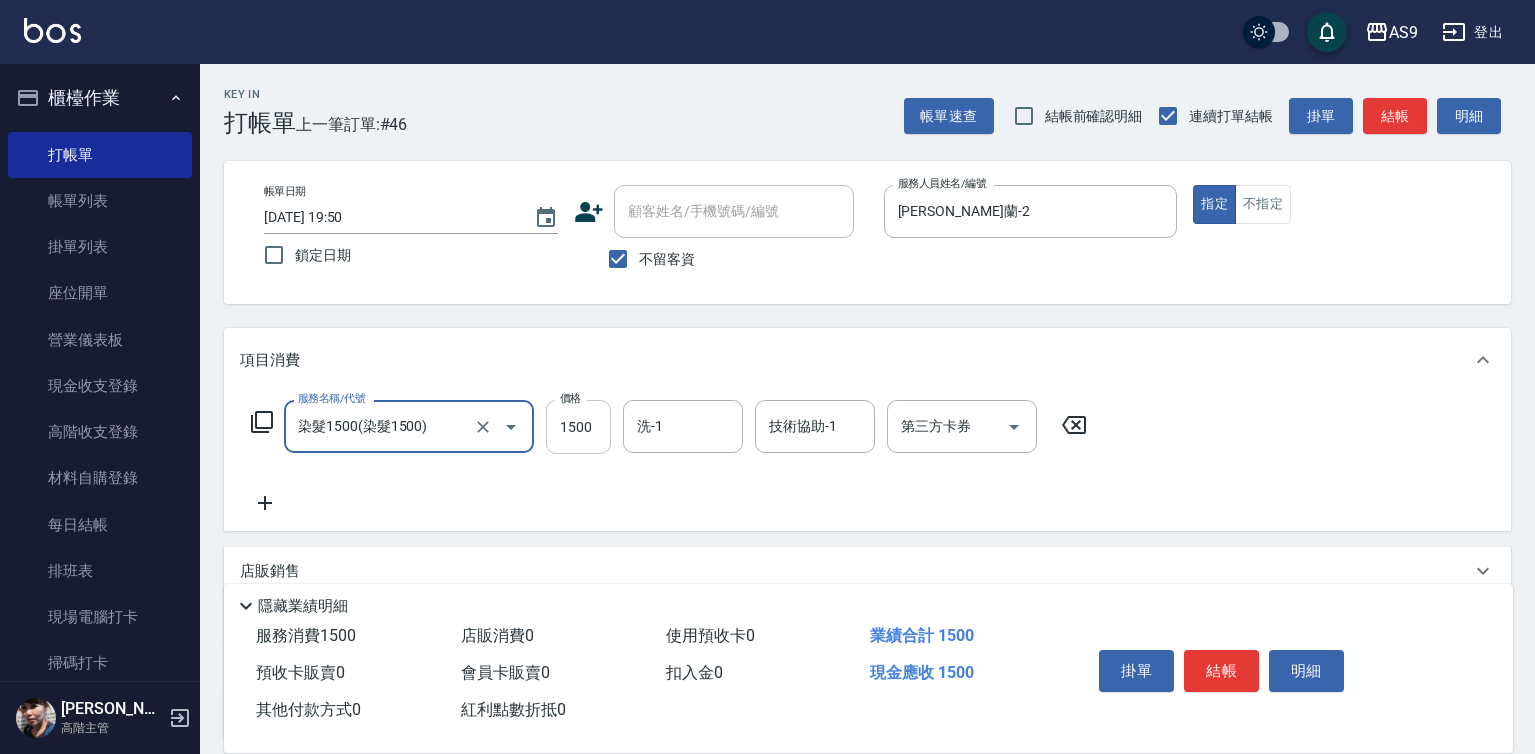 click on "1500" at bounding box center (578, 427) 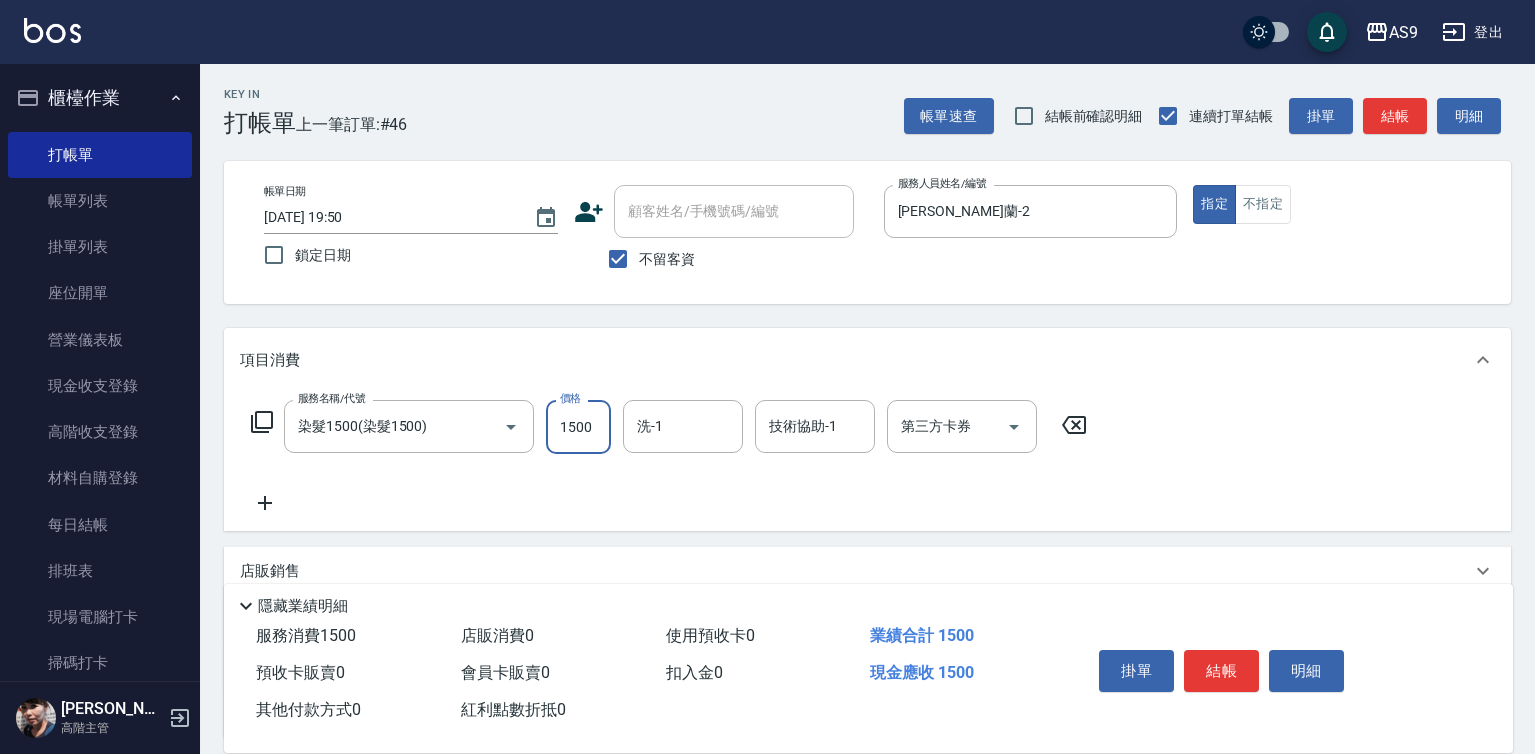click on "1500" at bounding box center [578, 427] 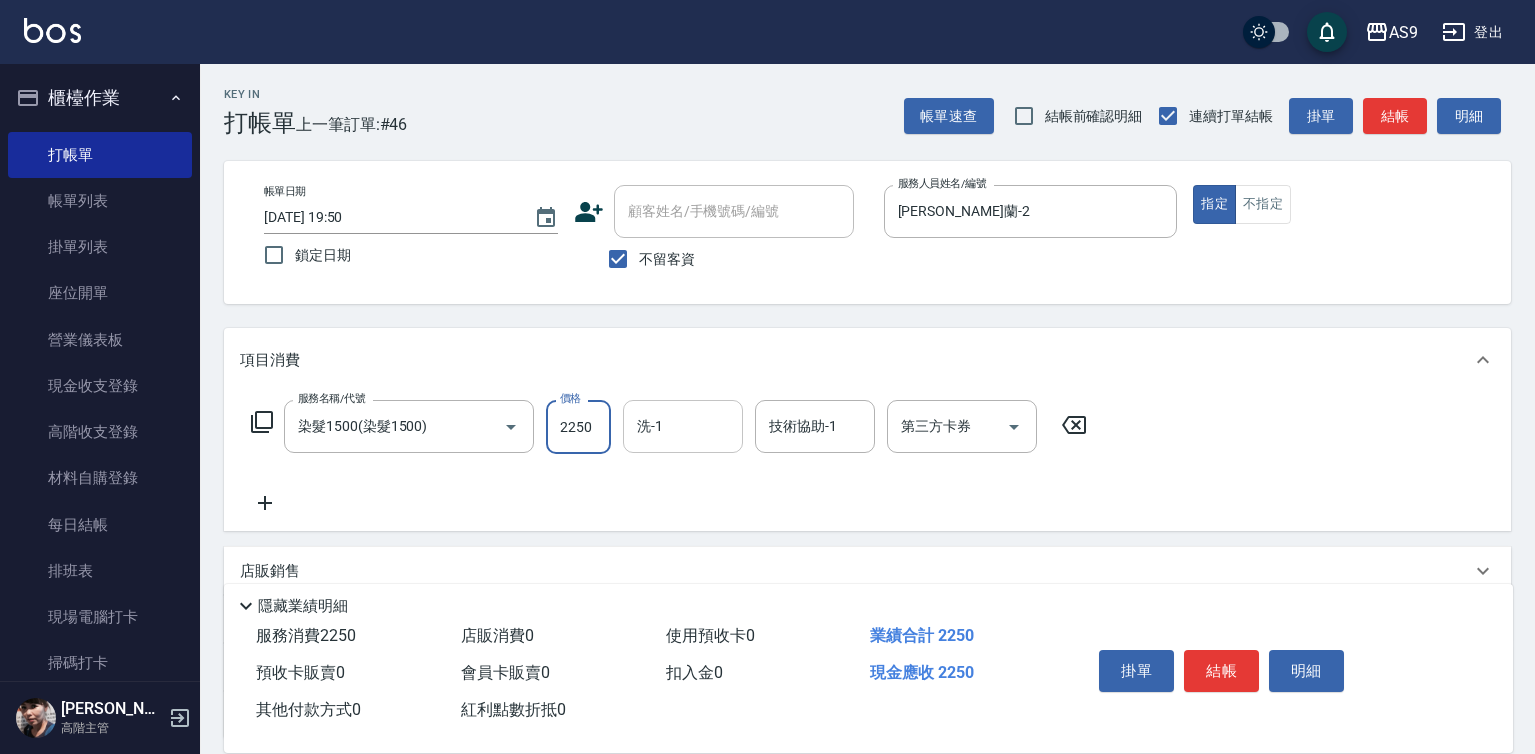 type on "2250" 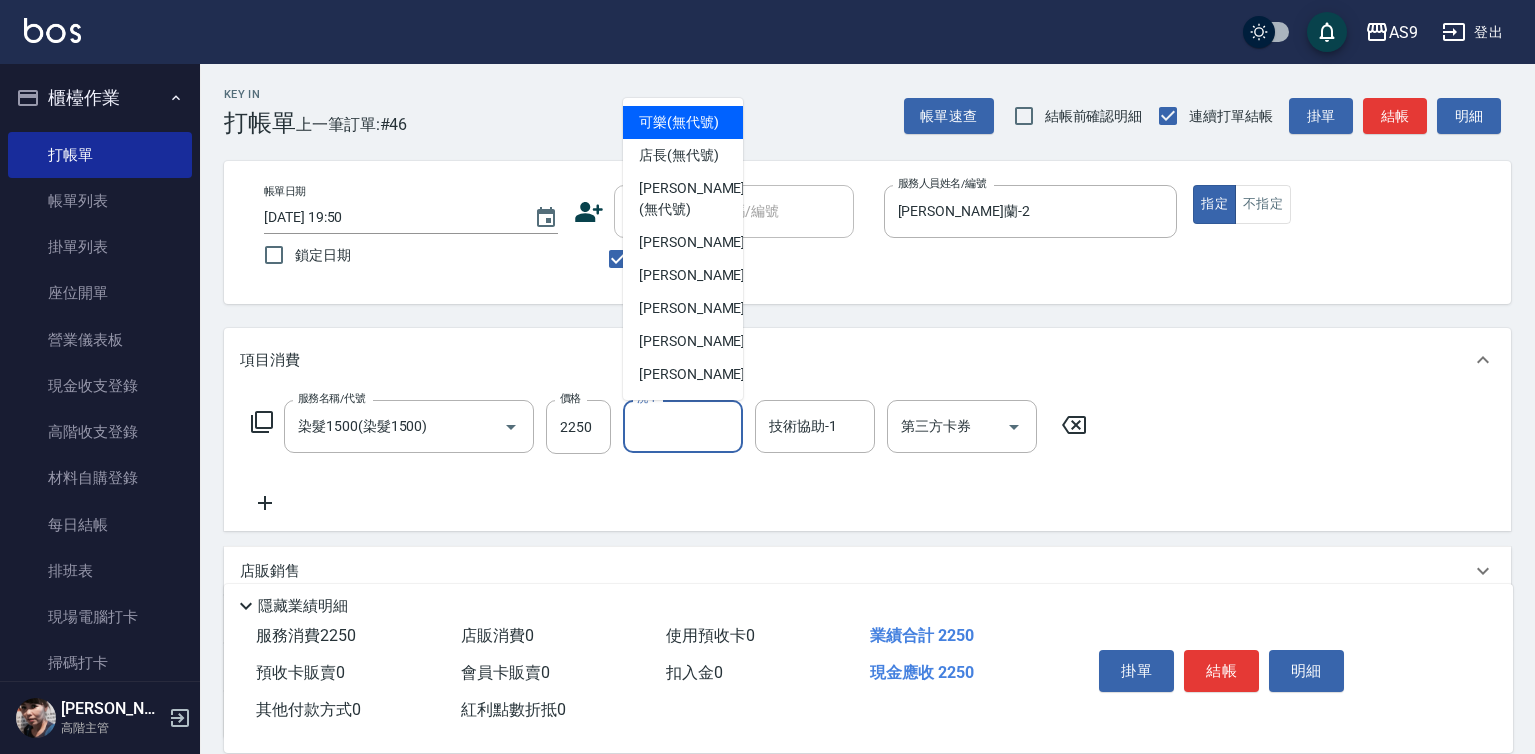 click on "洗-1" at bounding box center [683, 426] 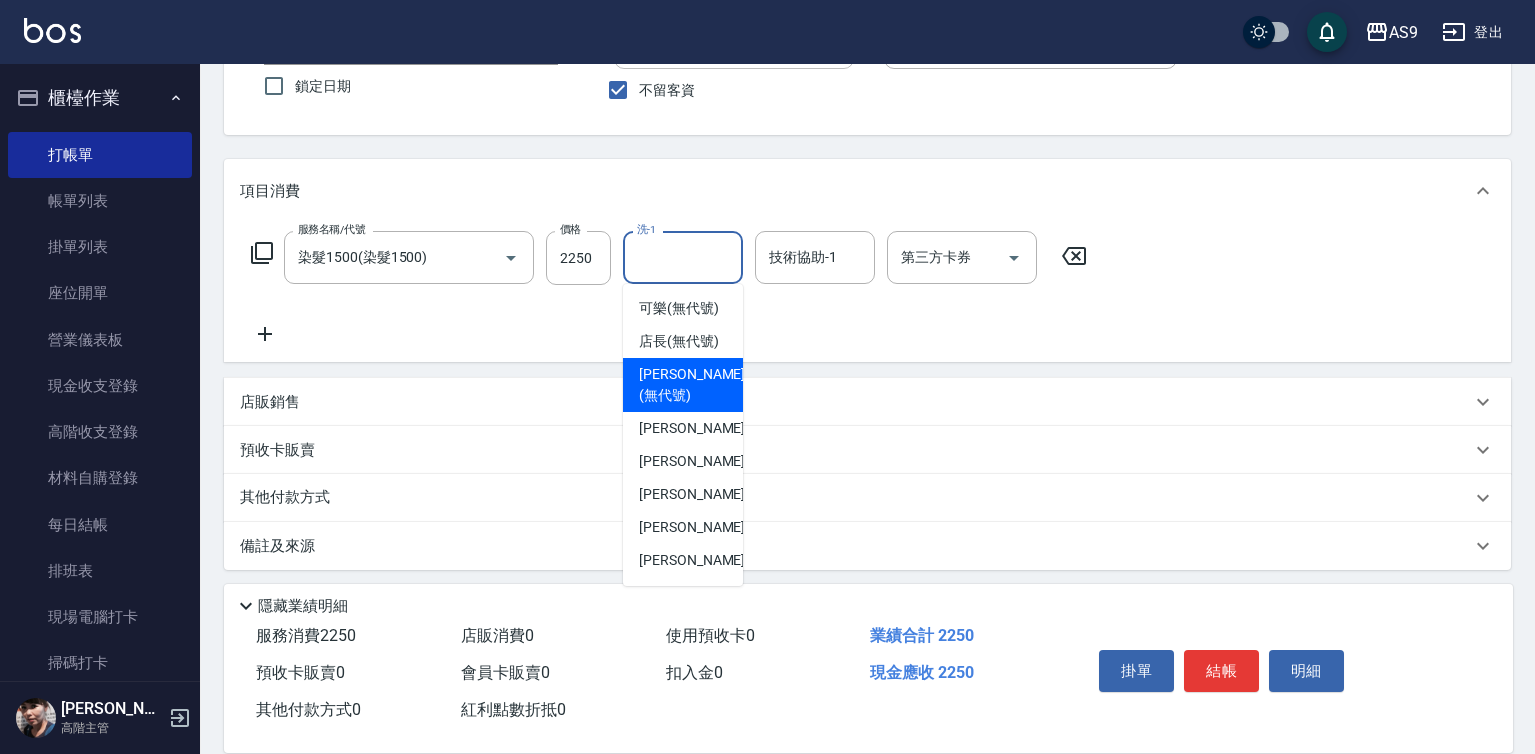 scroll, scrollTop: 177, scrollLeft: 0, axis: vertical 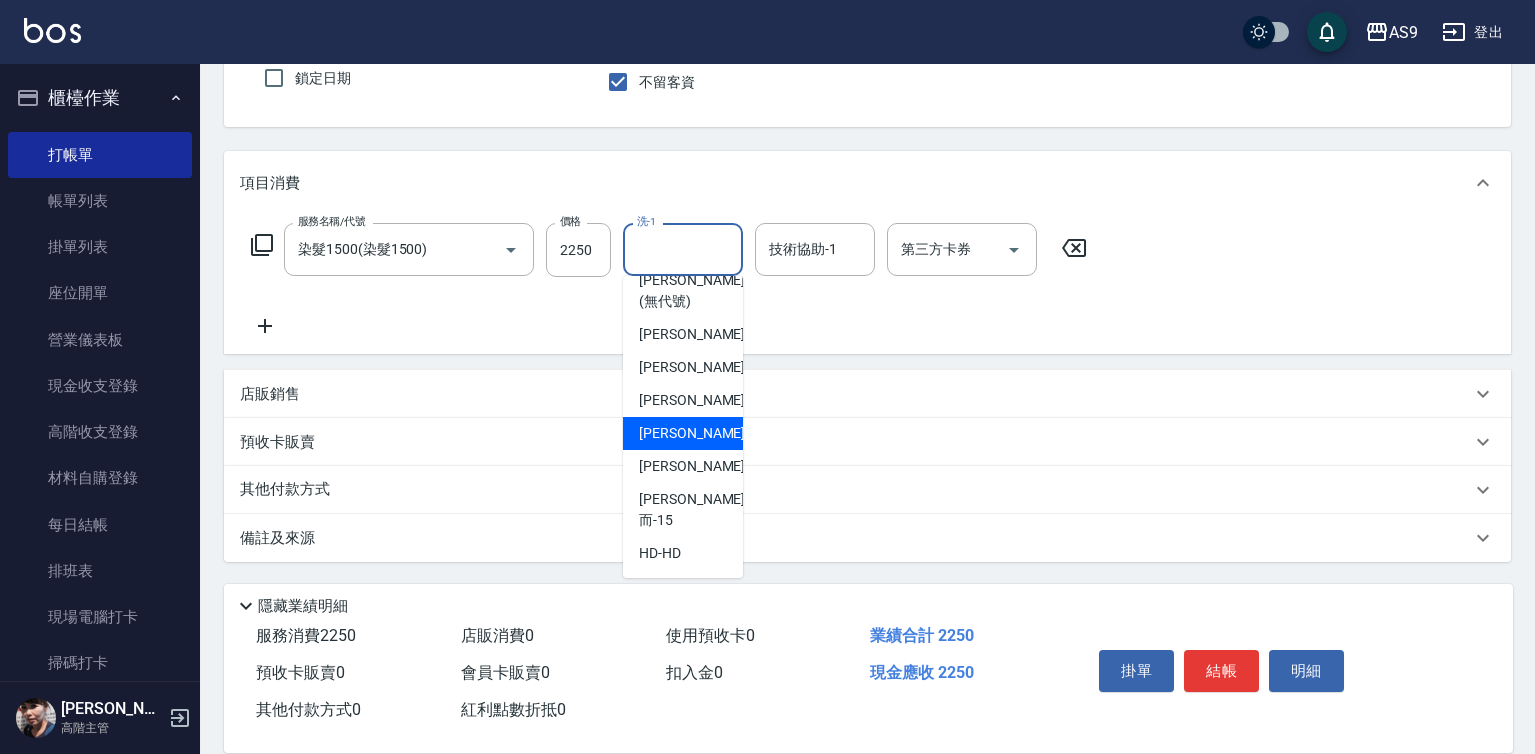 click on "[PERSON_NAME]-12" at bounding box center [683, 433] 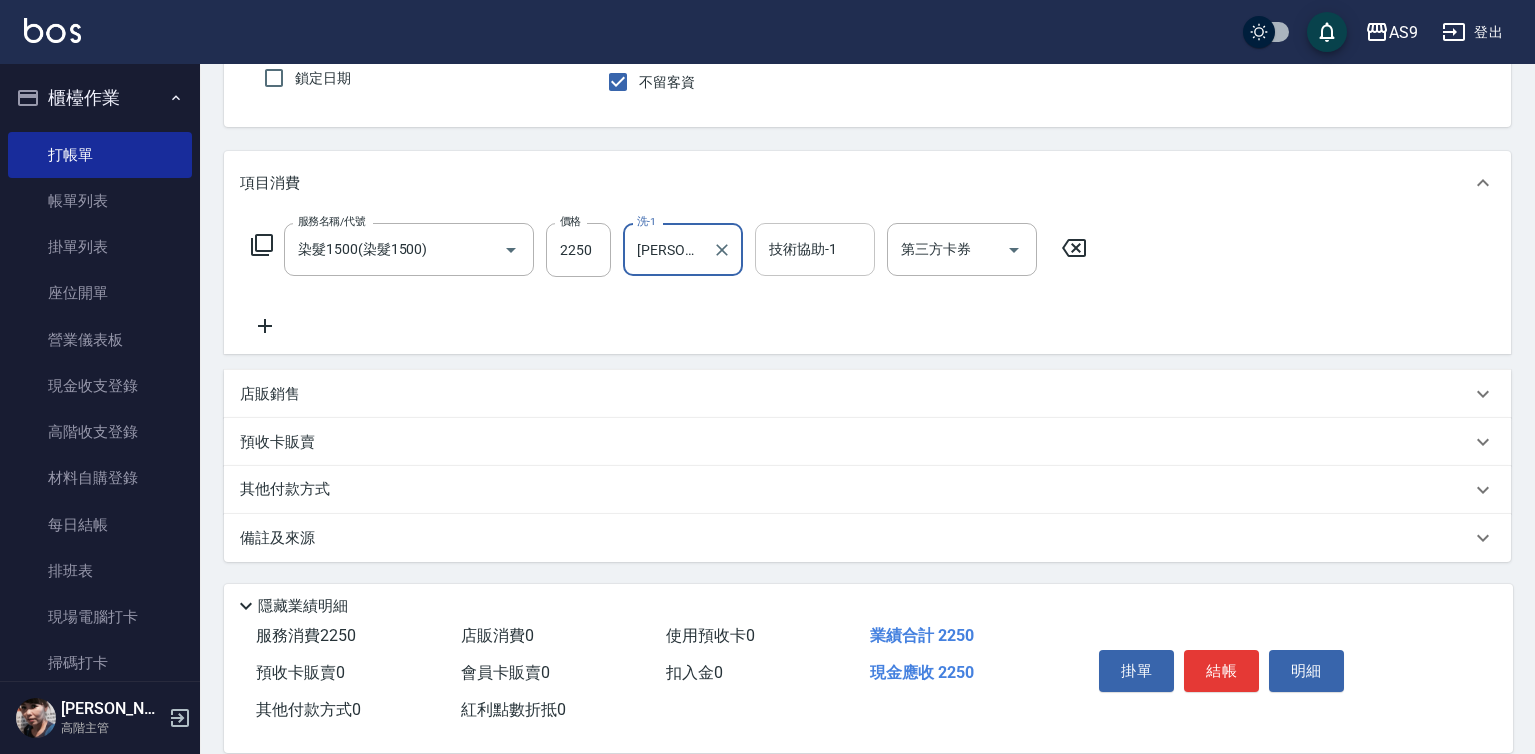 click on "技術協助-1 技術協助-1" at bounding box center (815, 249) 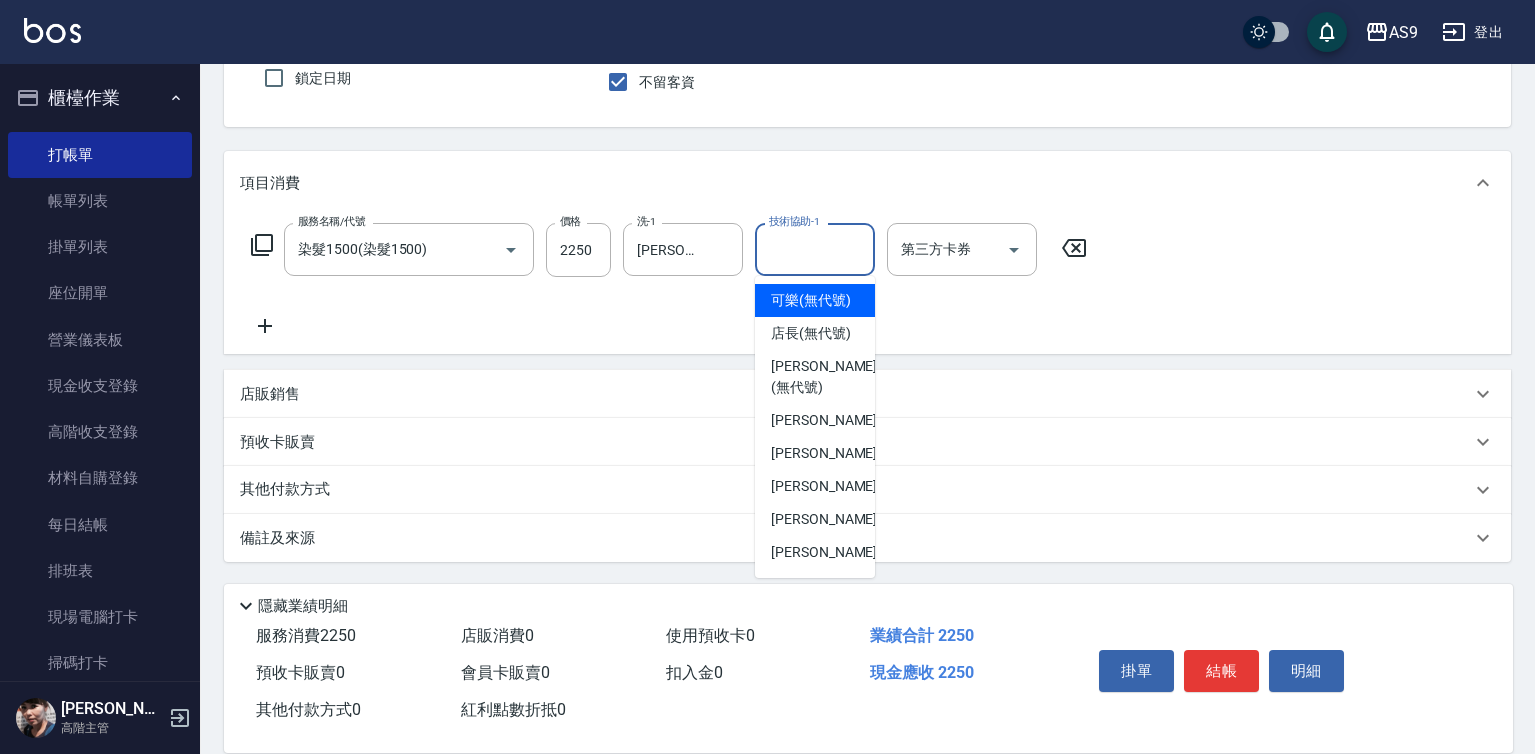 click on "可樂 (無代號)" at bounding box center [811, 300] 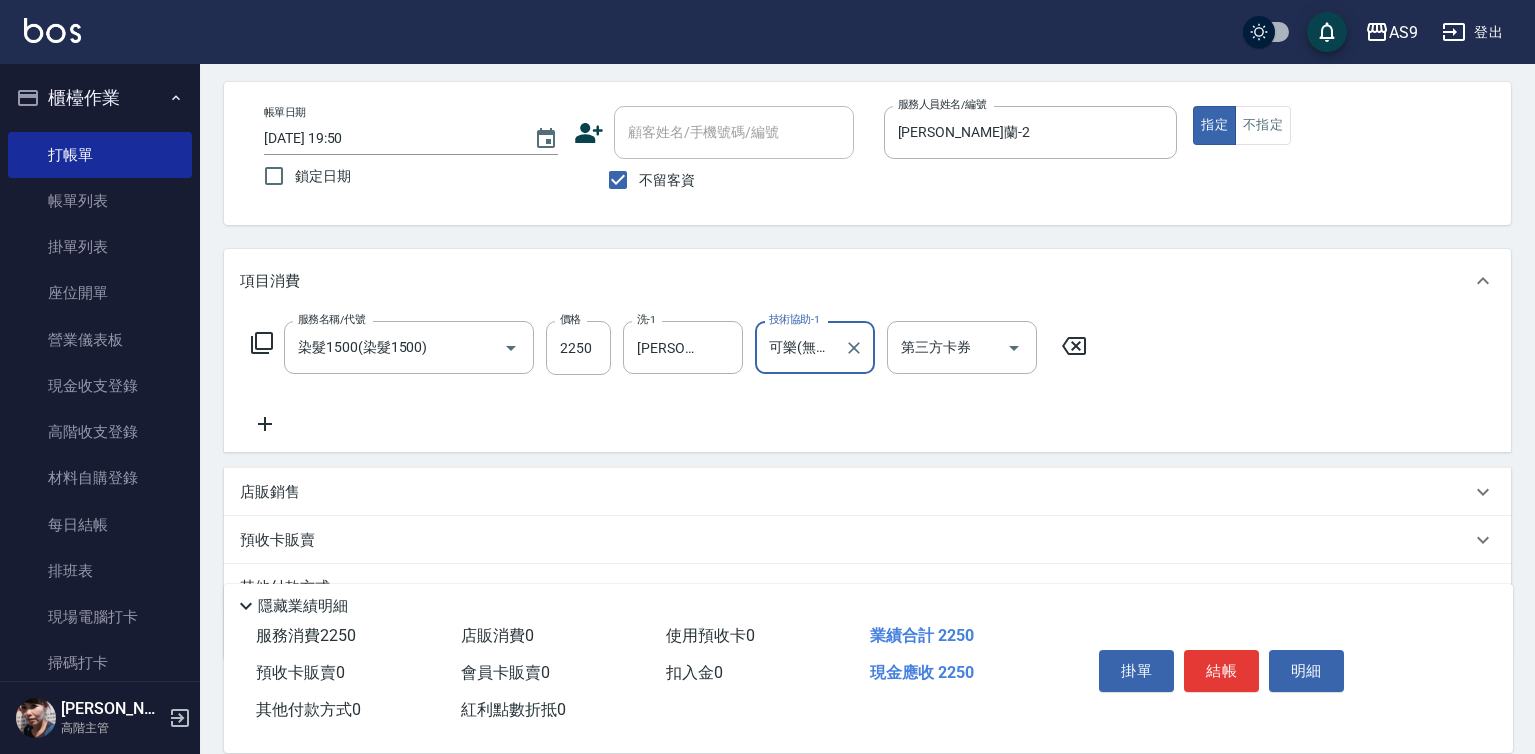 scroll, scrollTop: 0, scrollLeft: 0, axis: both 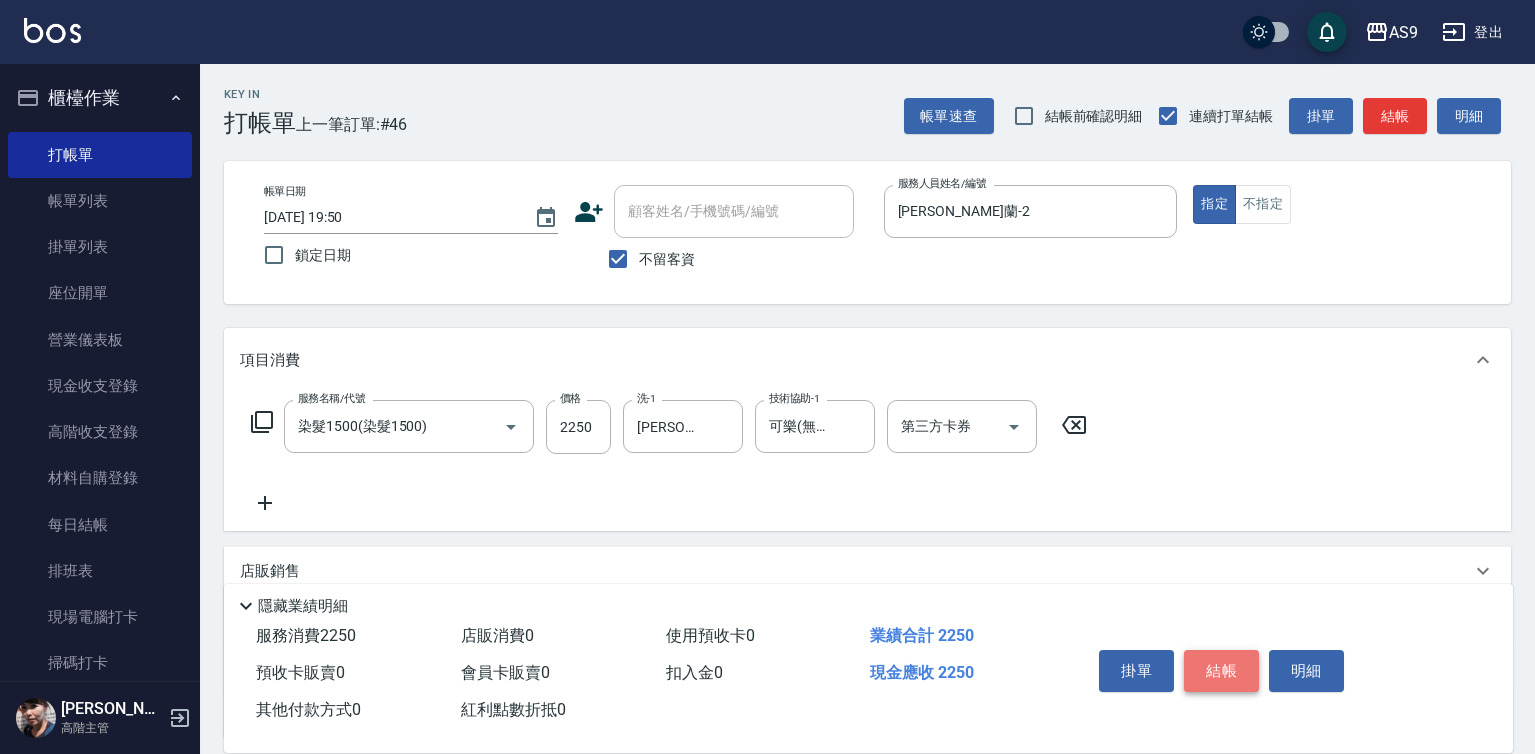 click on "結帳" at bounding box center (1221, 671) 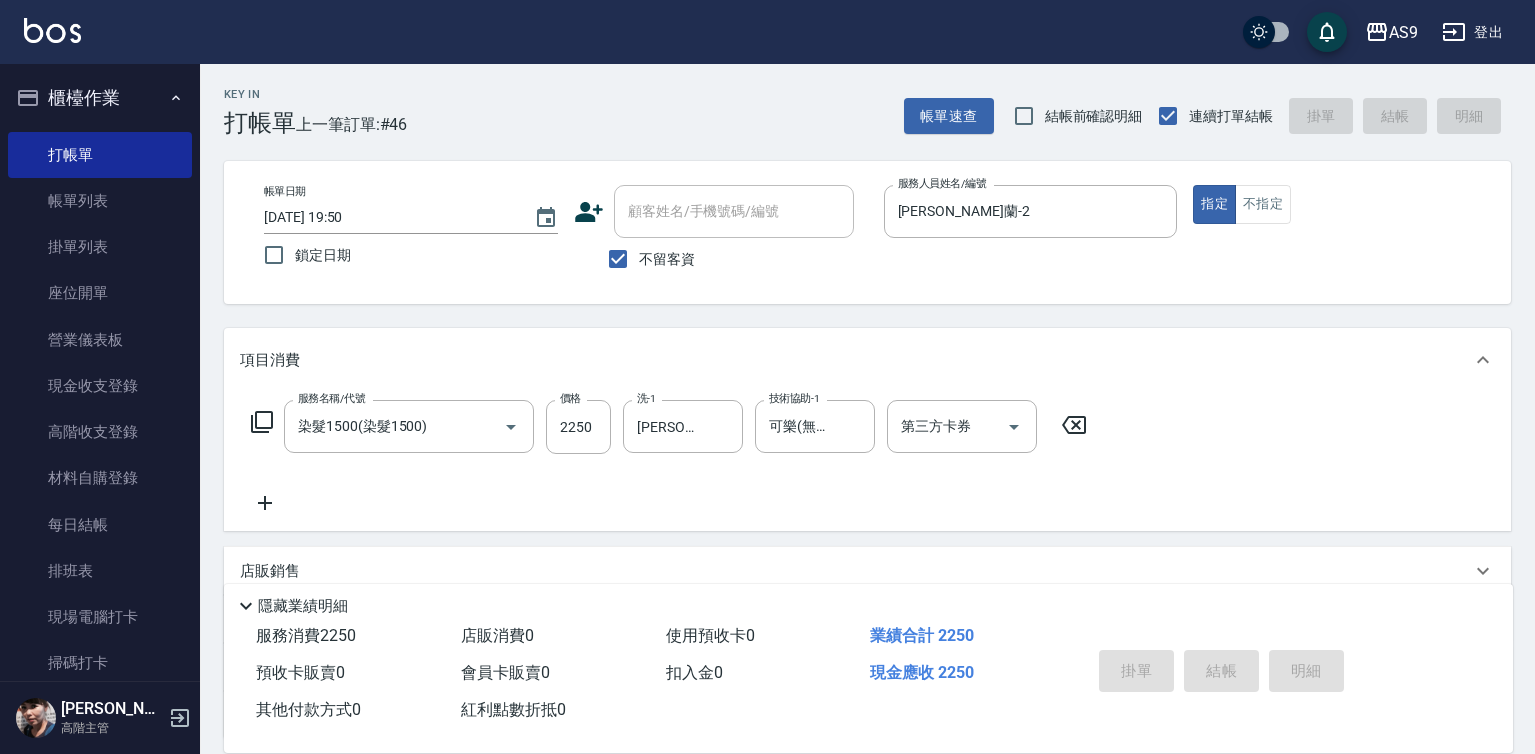 type 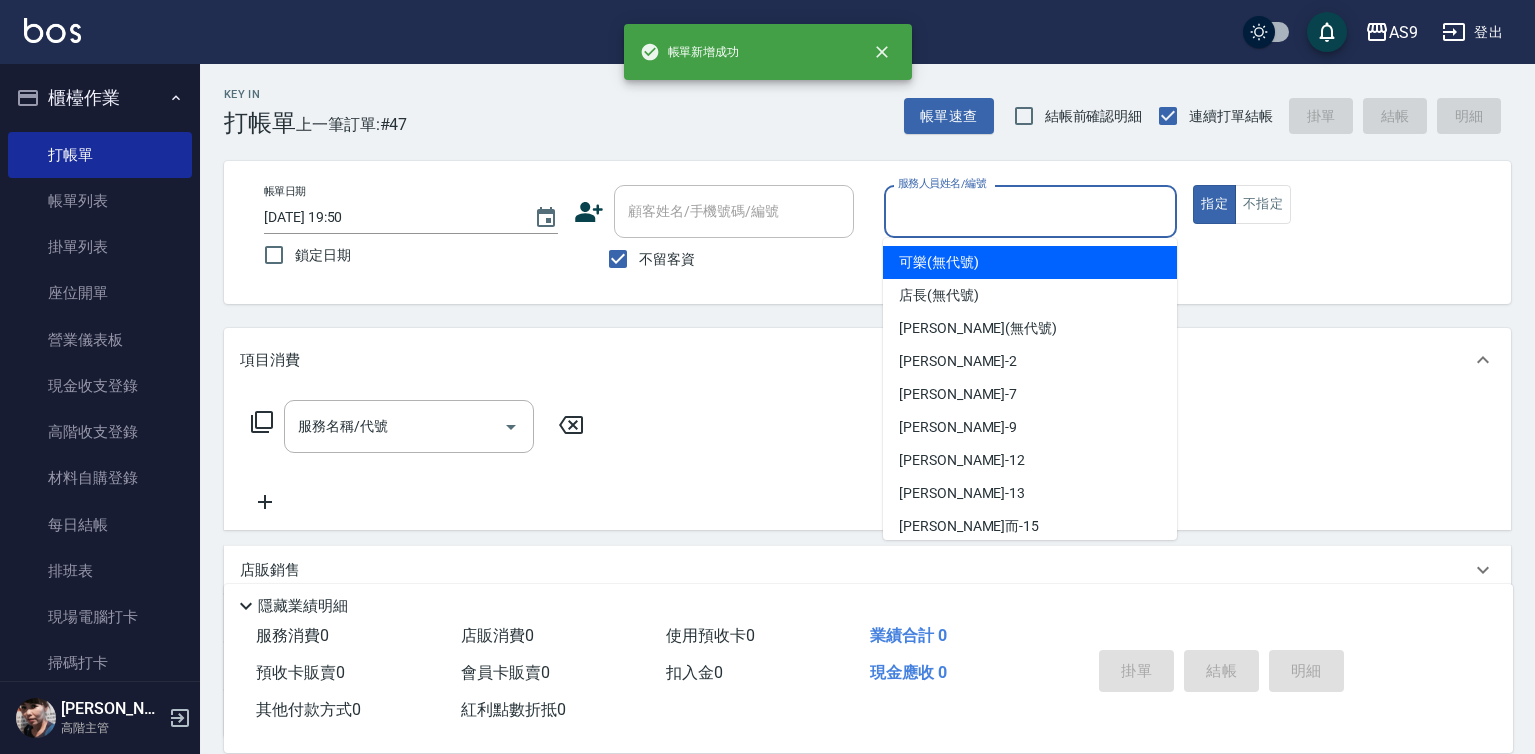 click on "服務人員姓名/編號" at bounding box center (1031, 211) 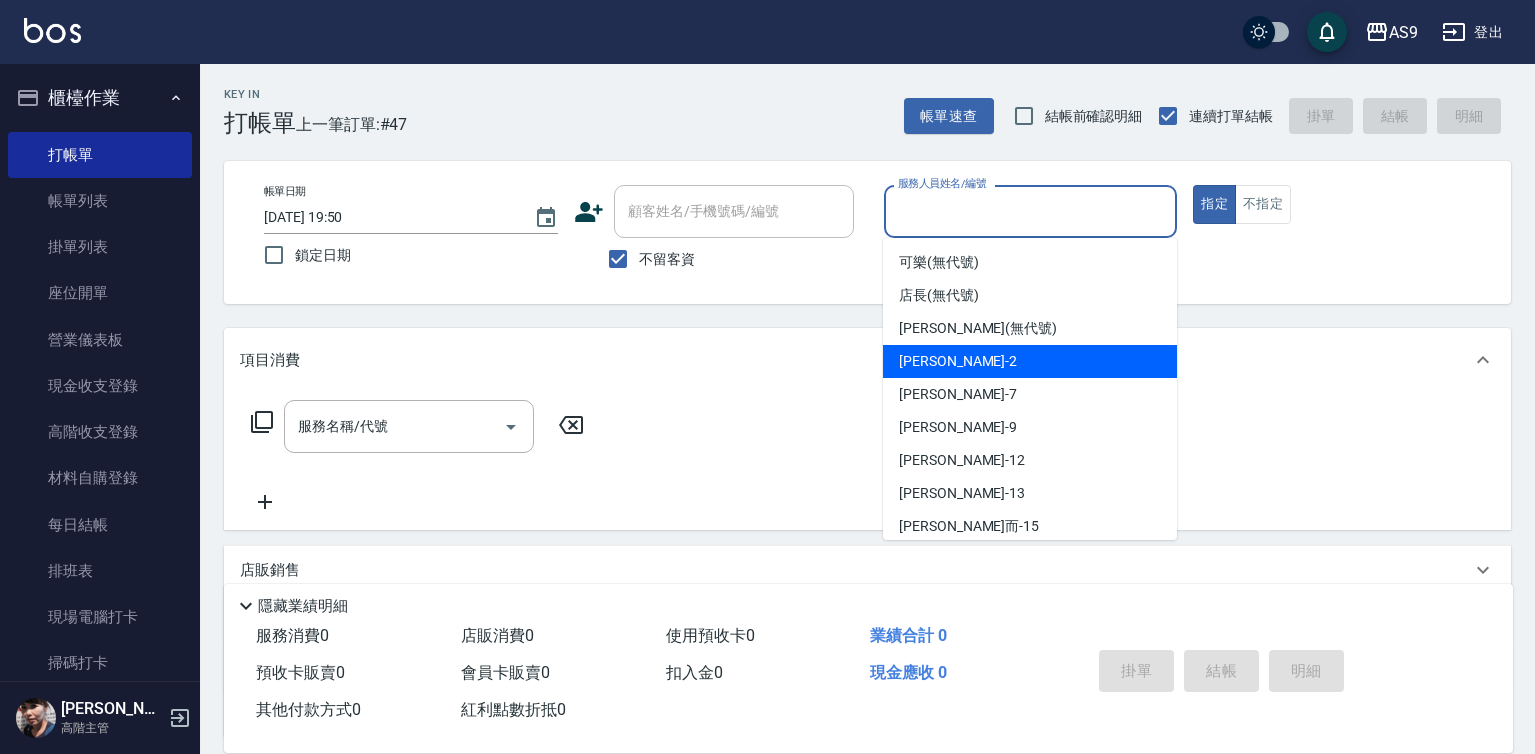 click on "[PERSON_NAME]蘭 -2" at bounding box center [958, 361] 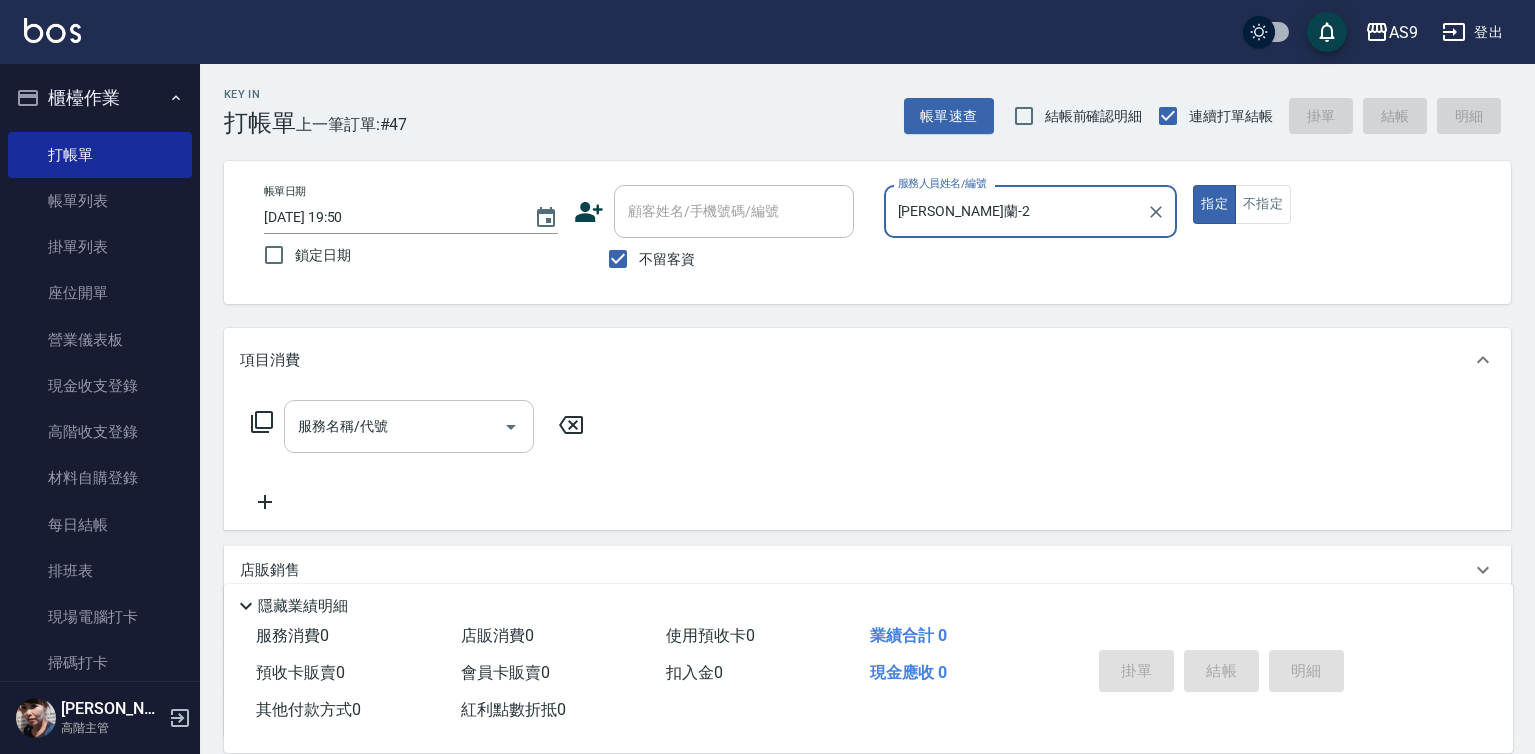 click on "服務名稱/代號" at bounding box center (394, 426) 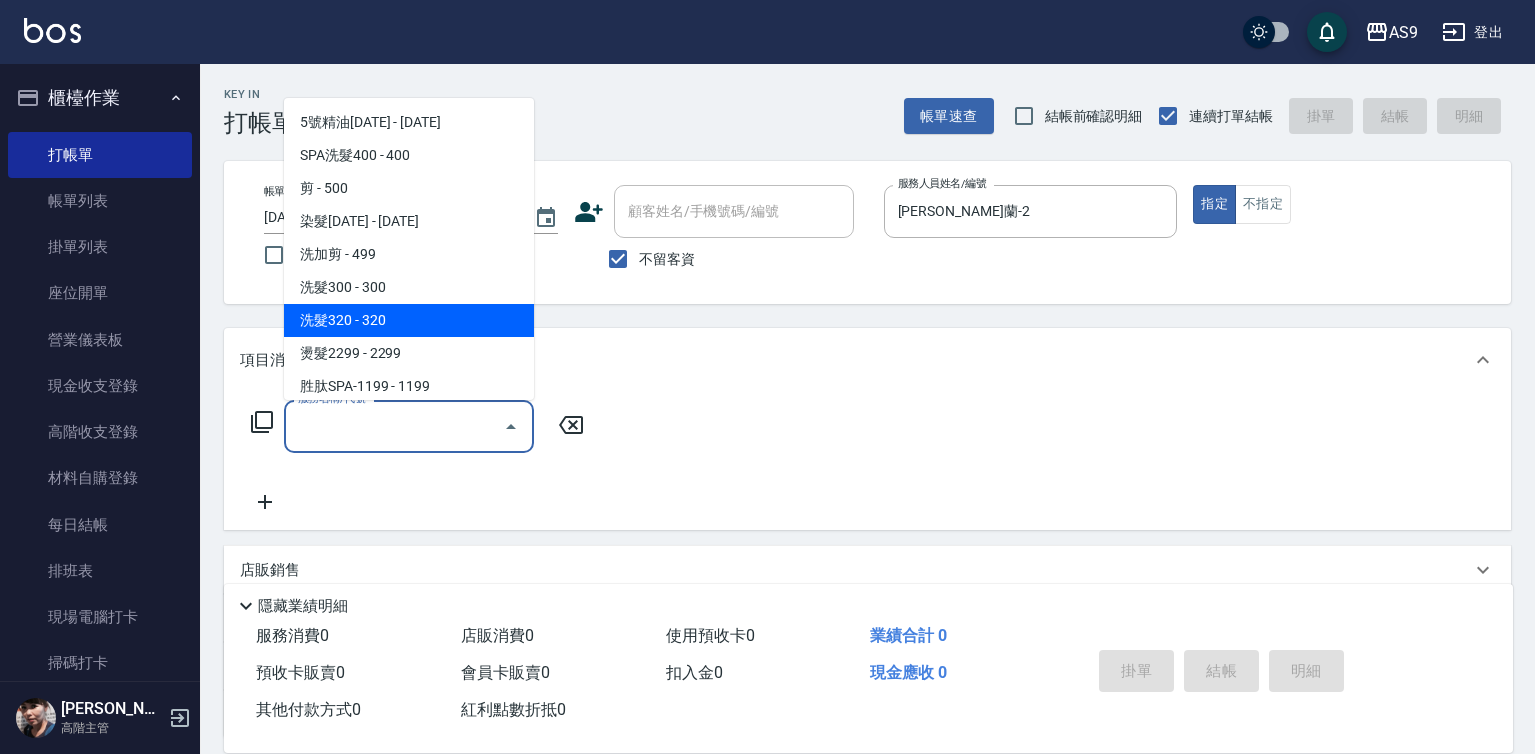 click on "洗髮320 - 320" at bounding box center (409, 320) 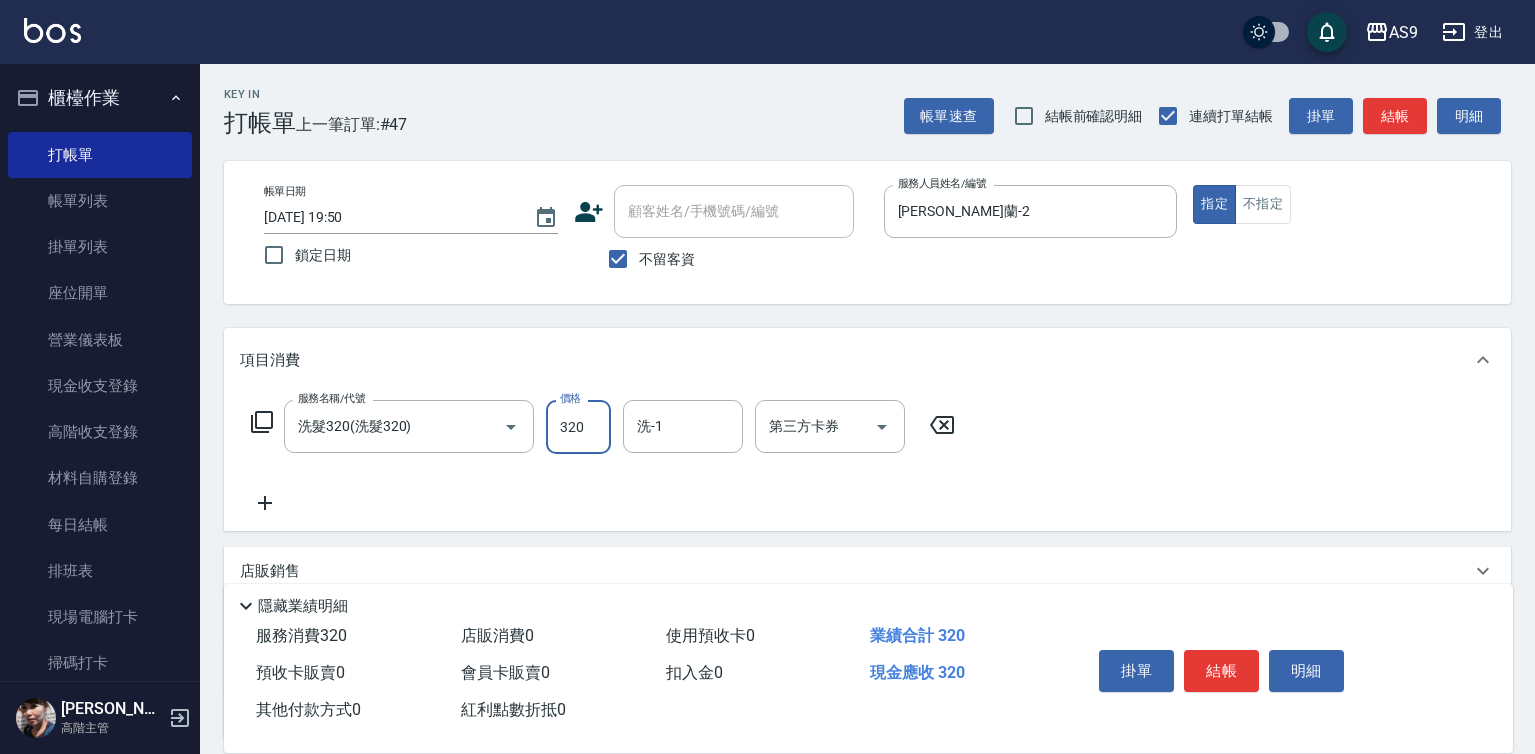 click on "320" at bounding box center (578, 427) 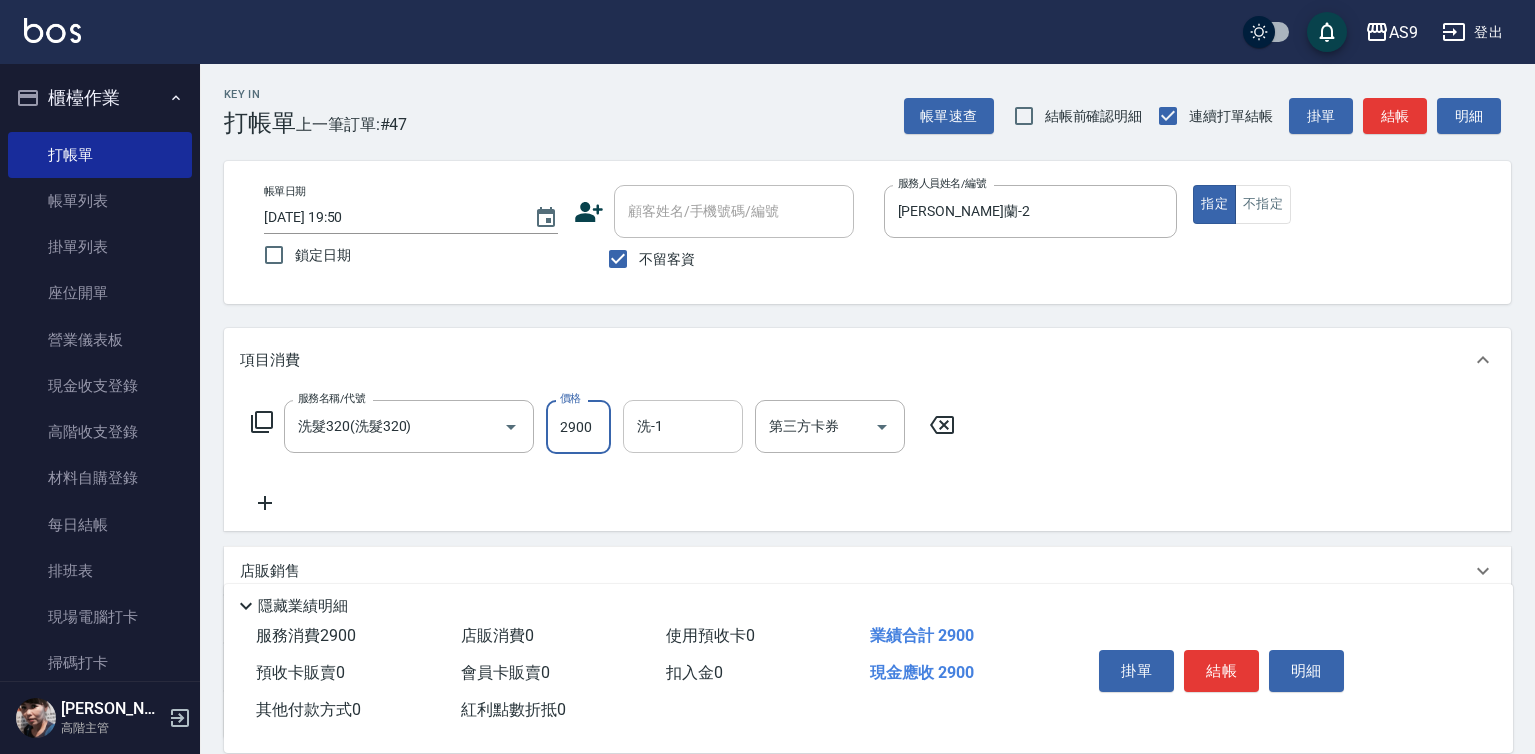 click on "洗-1" at bounding box center (683, 426) 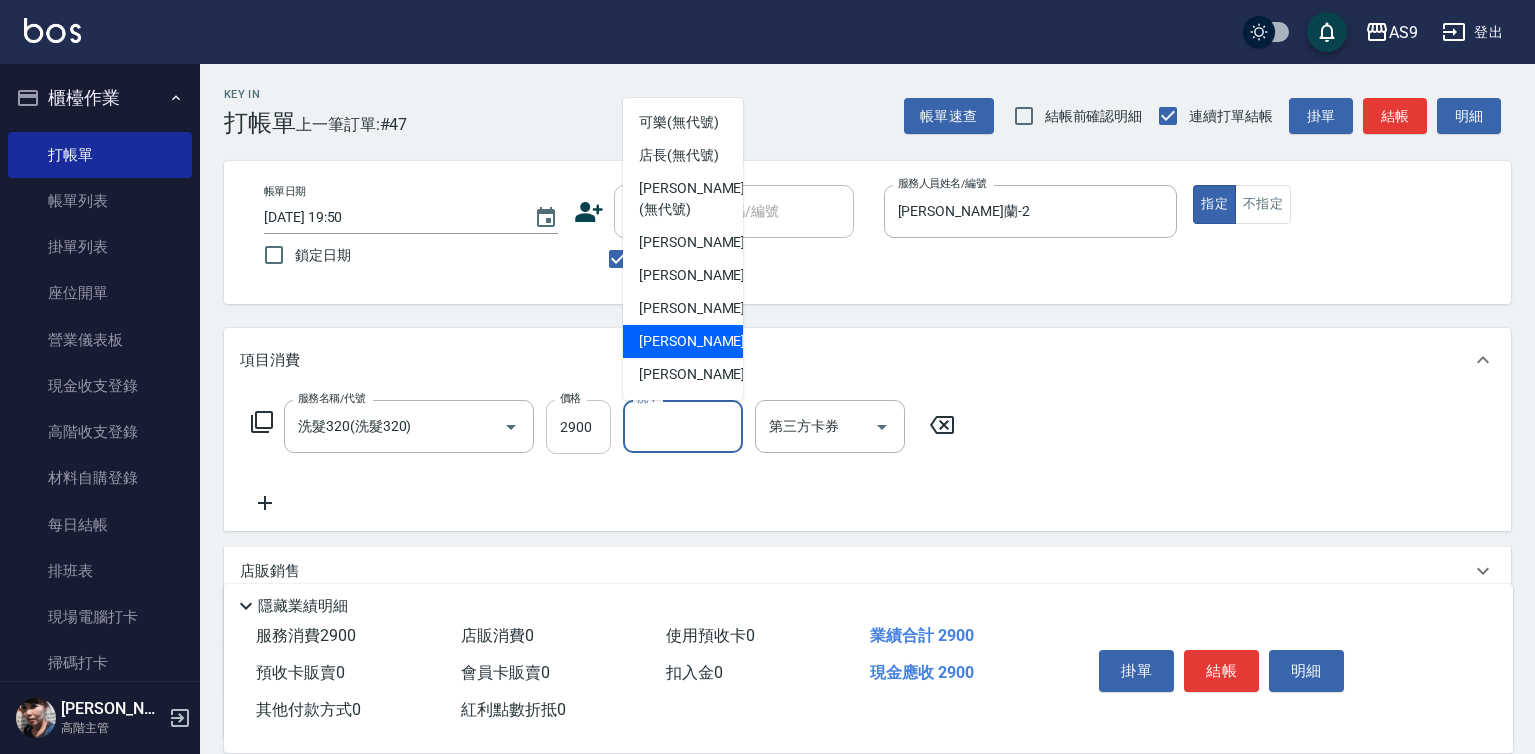 click on "2900" at bounding box center (578, 427) 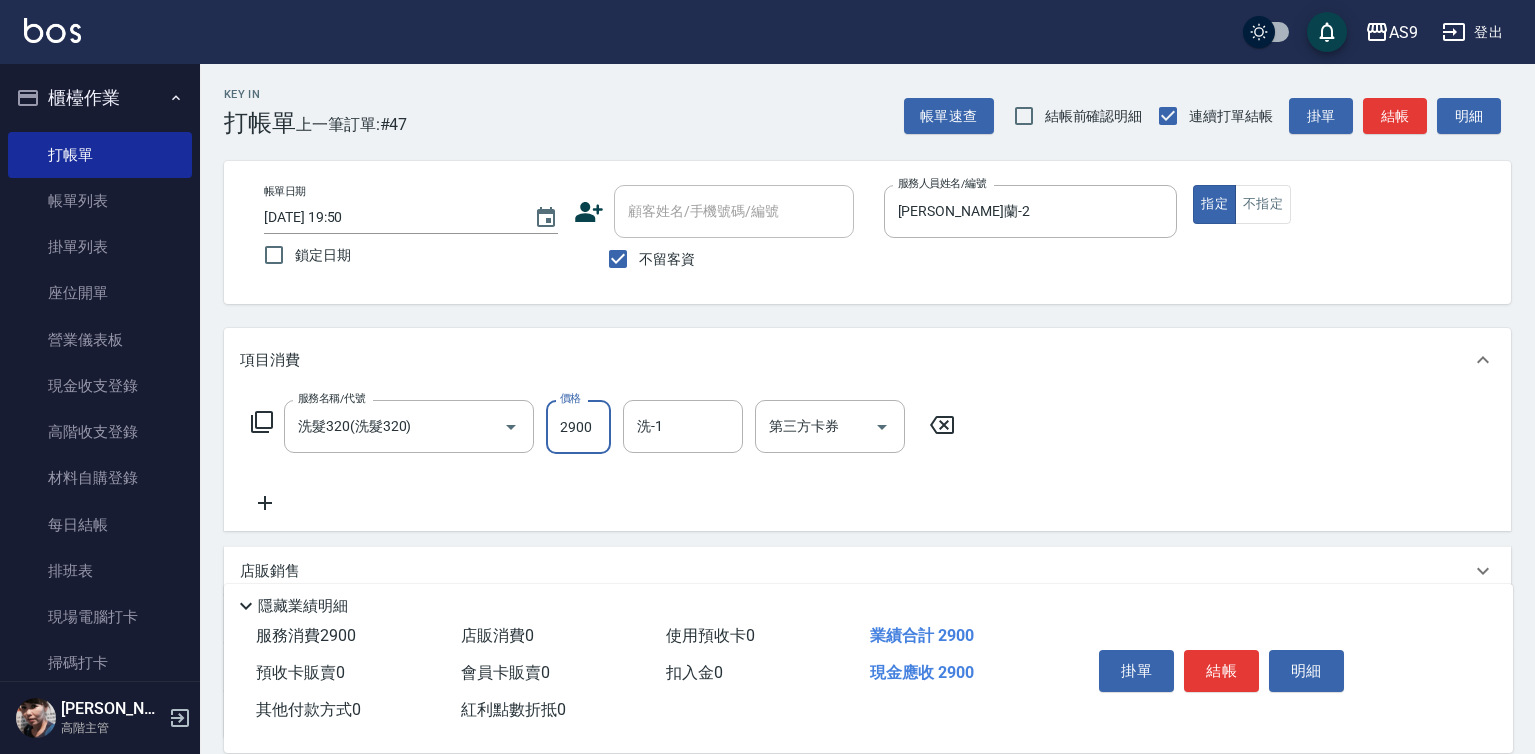 click on "2900" at bounding box center [578, 427] 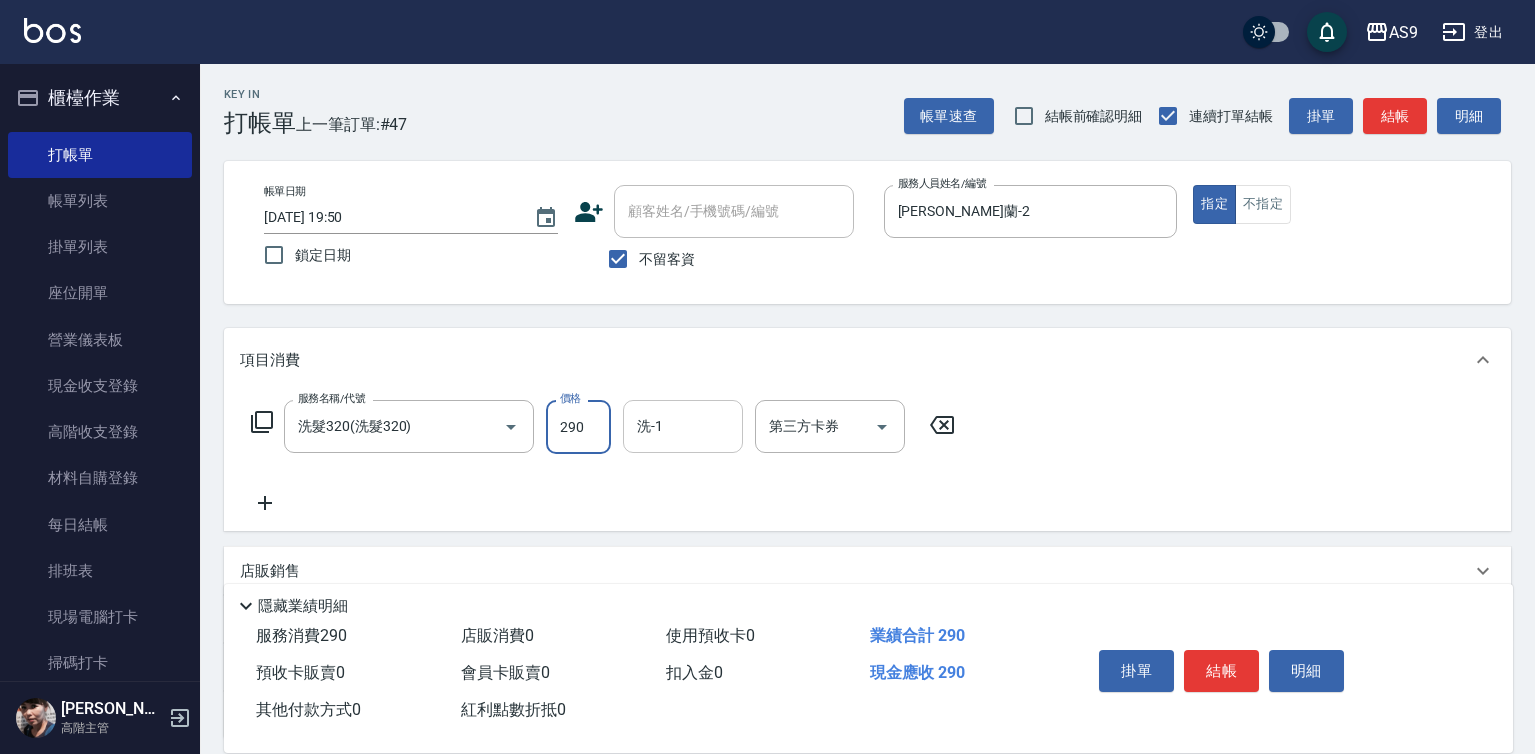 type on "290" 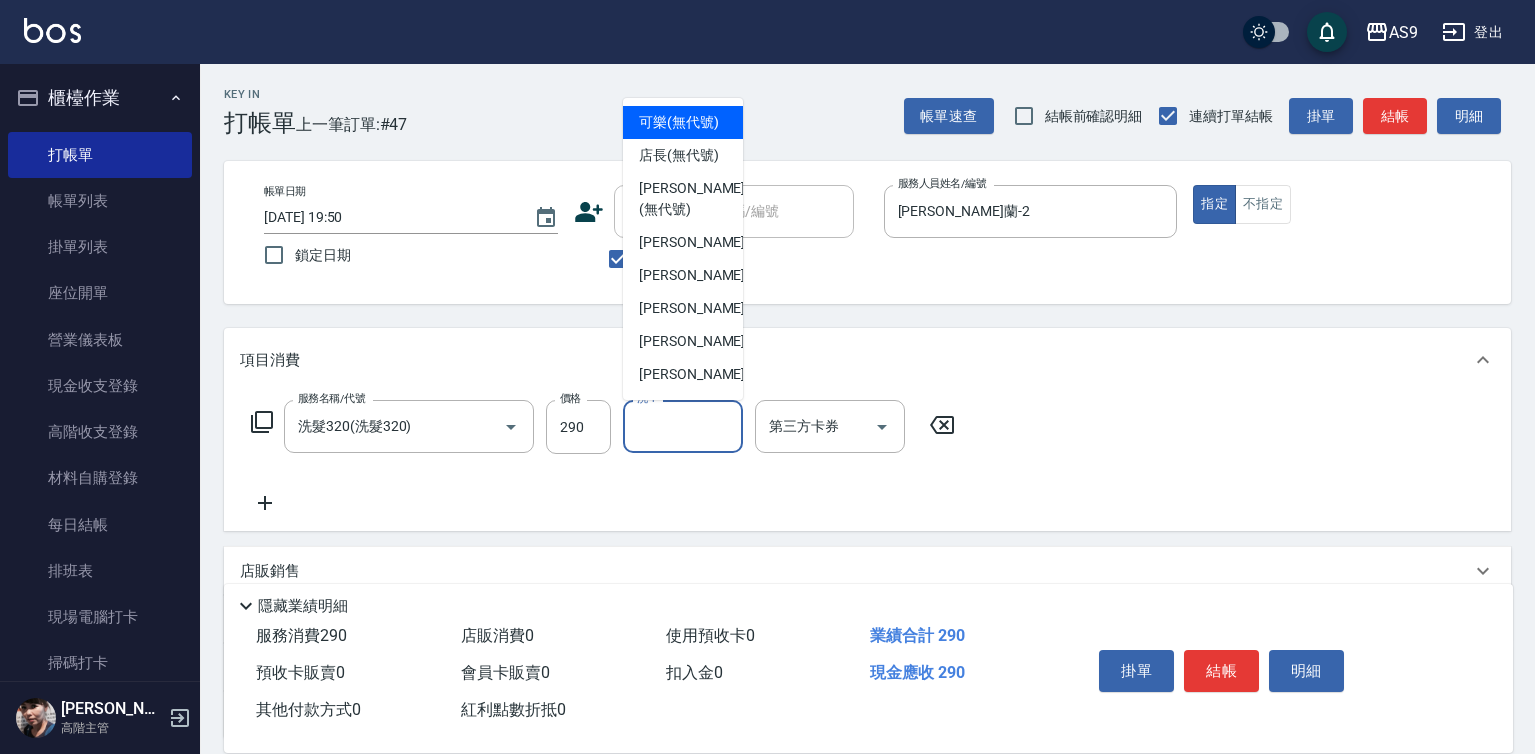 click on "洗-1" at bounding box center [683, 426] 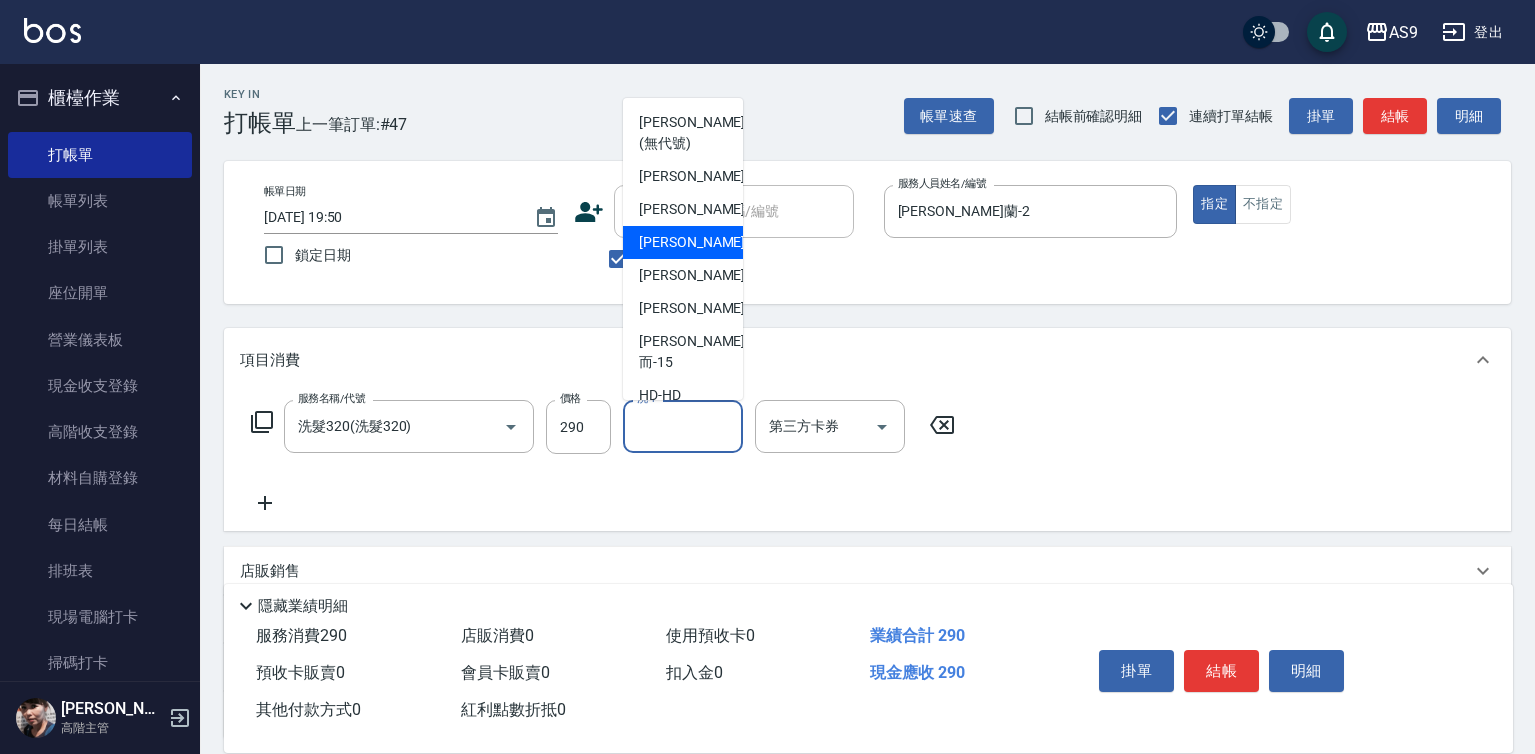scroll, scrollTop: 100, scrollLeft: 0, axis: vertical 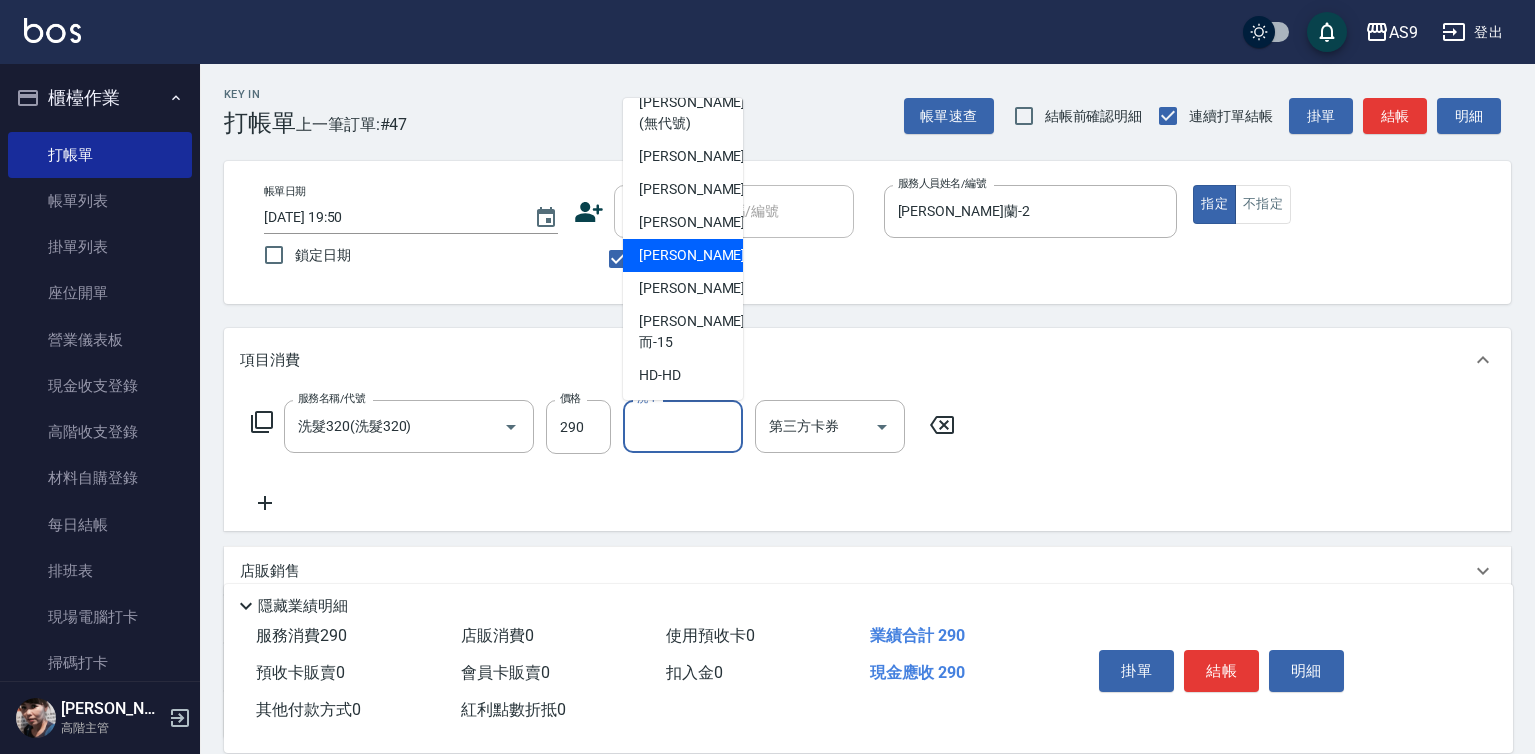 click on "[PERSON_NAME]-12" at bounding box center (683, 255) 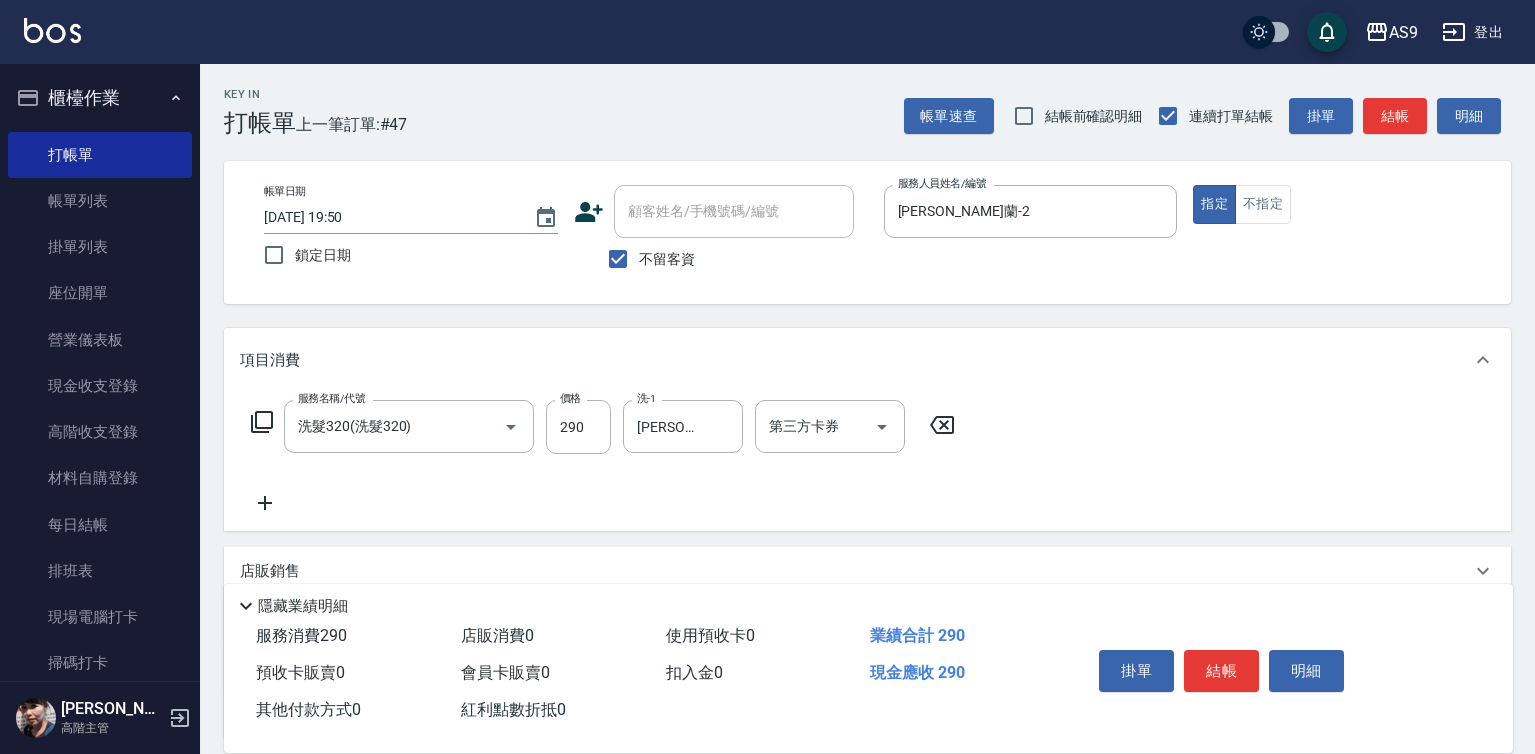 click on "指定 不指定" at bounding box center [1340, 204] 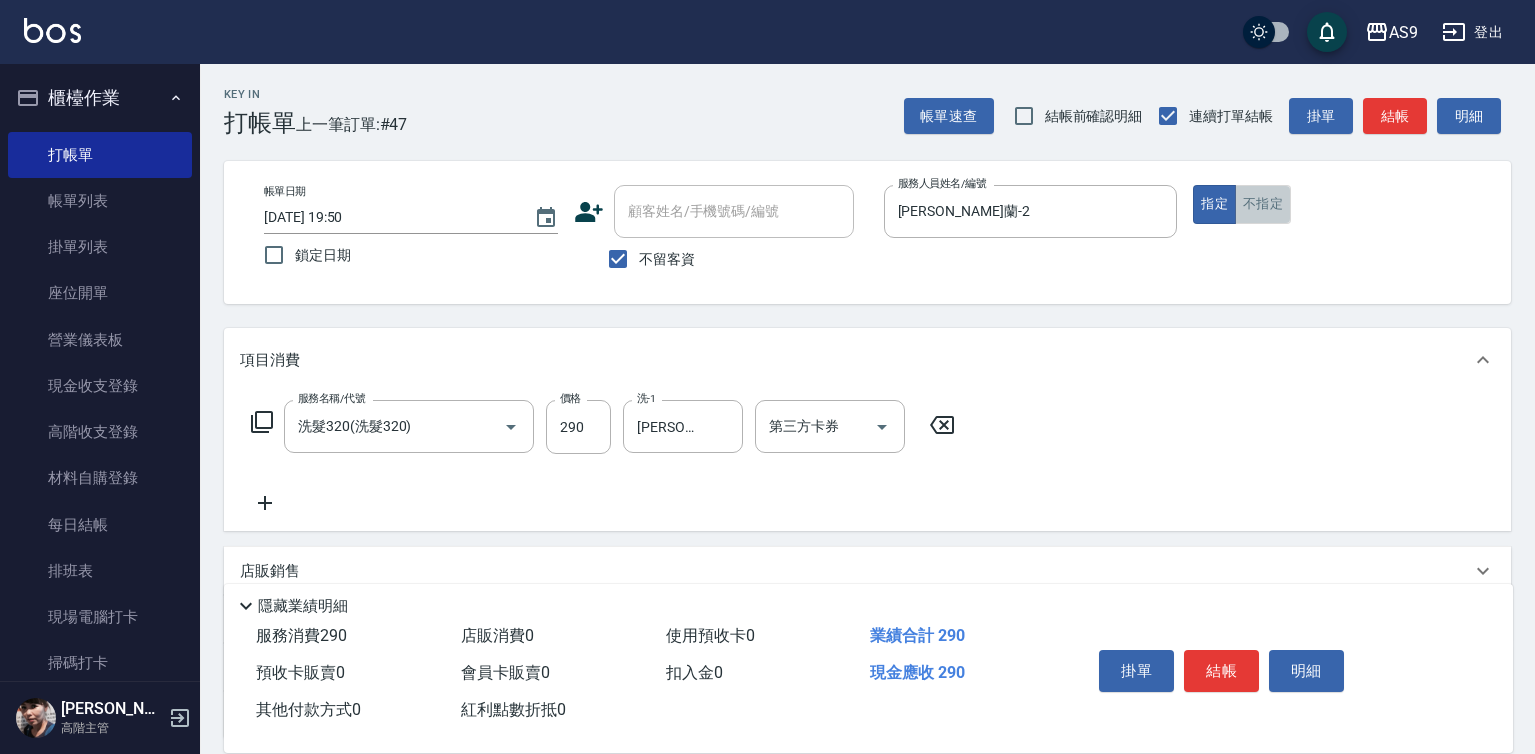 click on "不指定" at bounding box center [1263, 204] 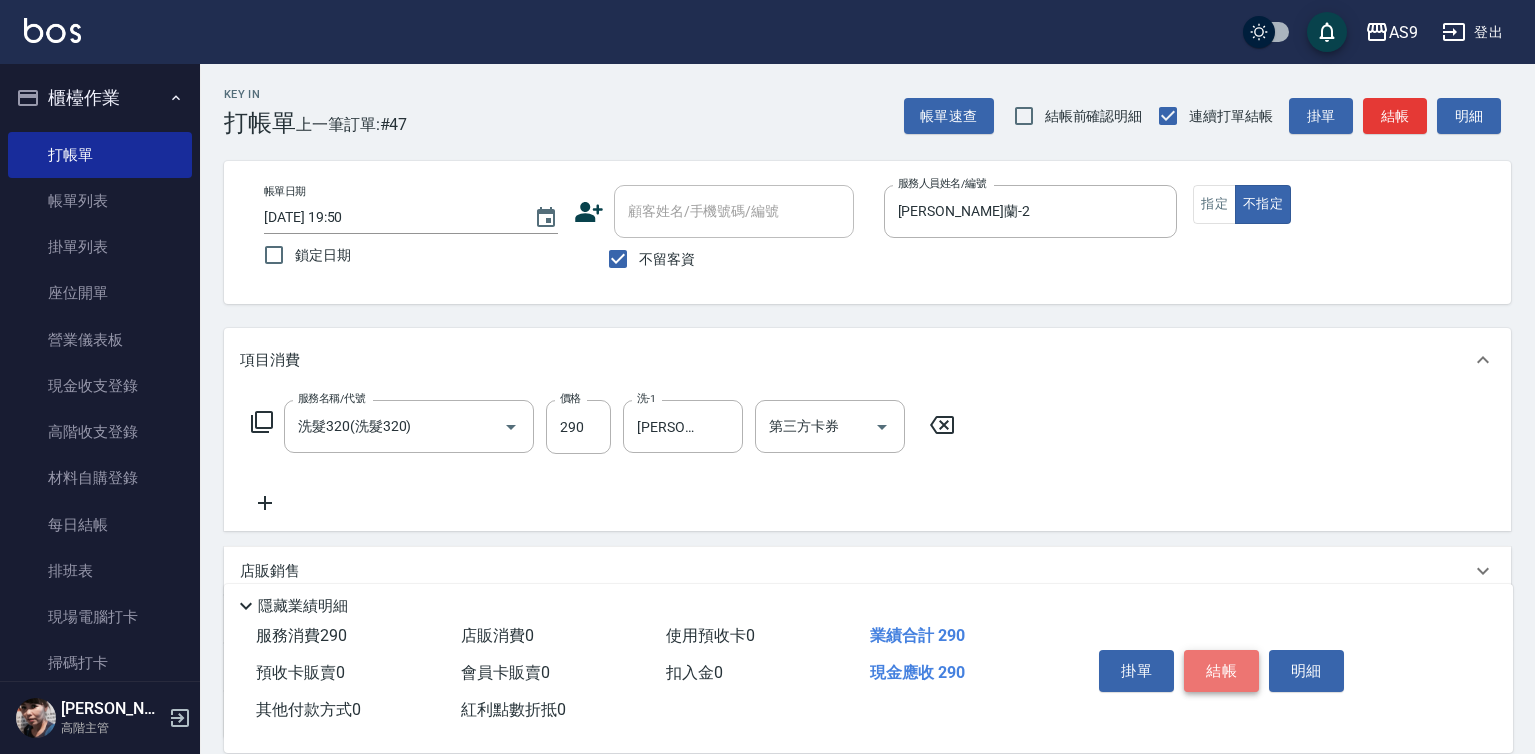 click on "結帳" at bounding box center [1221, 671] 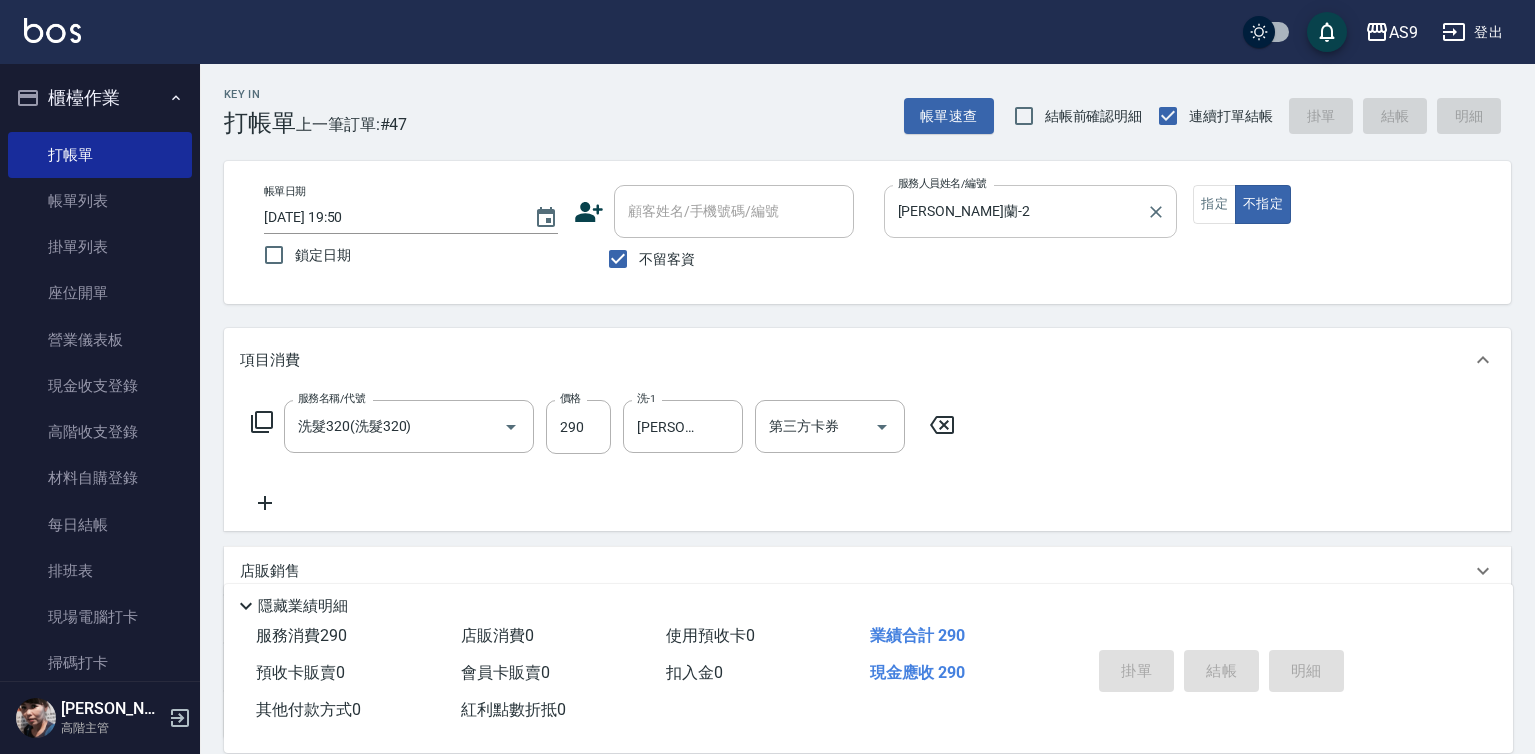 type 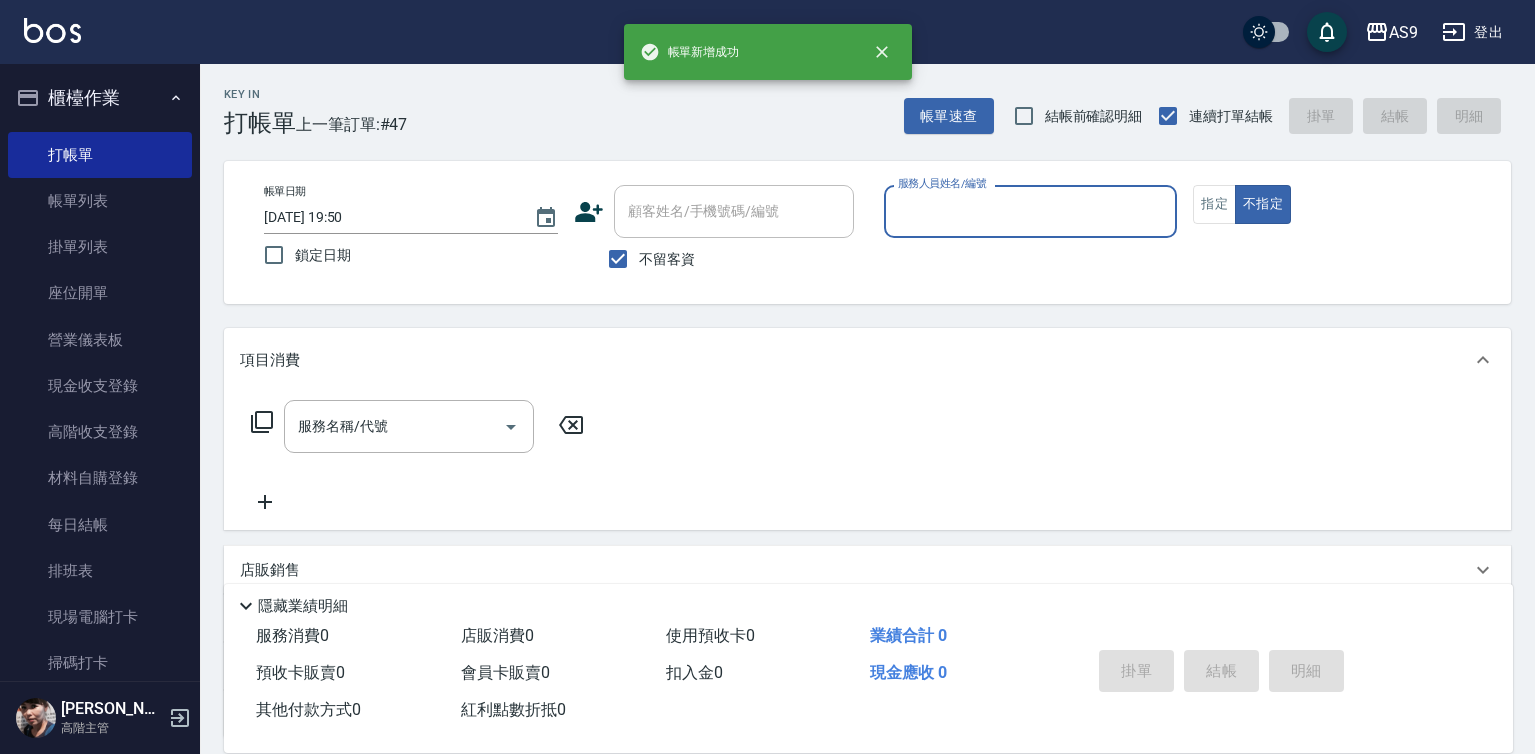 click on "服務人員姓名/編號" at bounding box center (1031, 211) 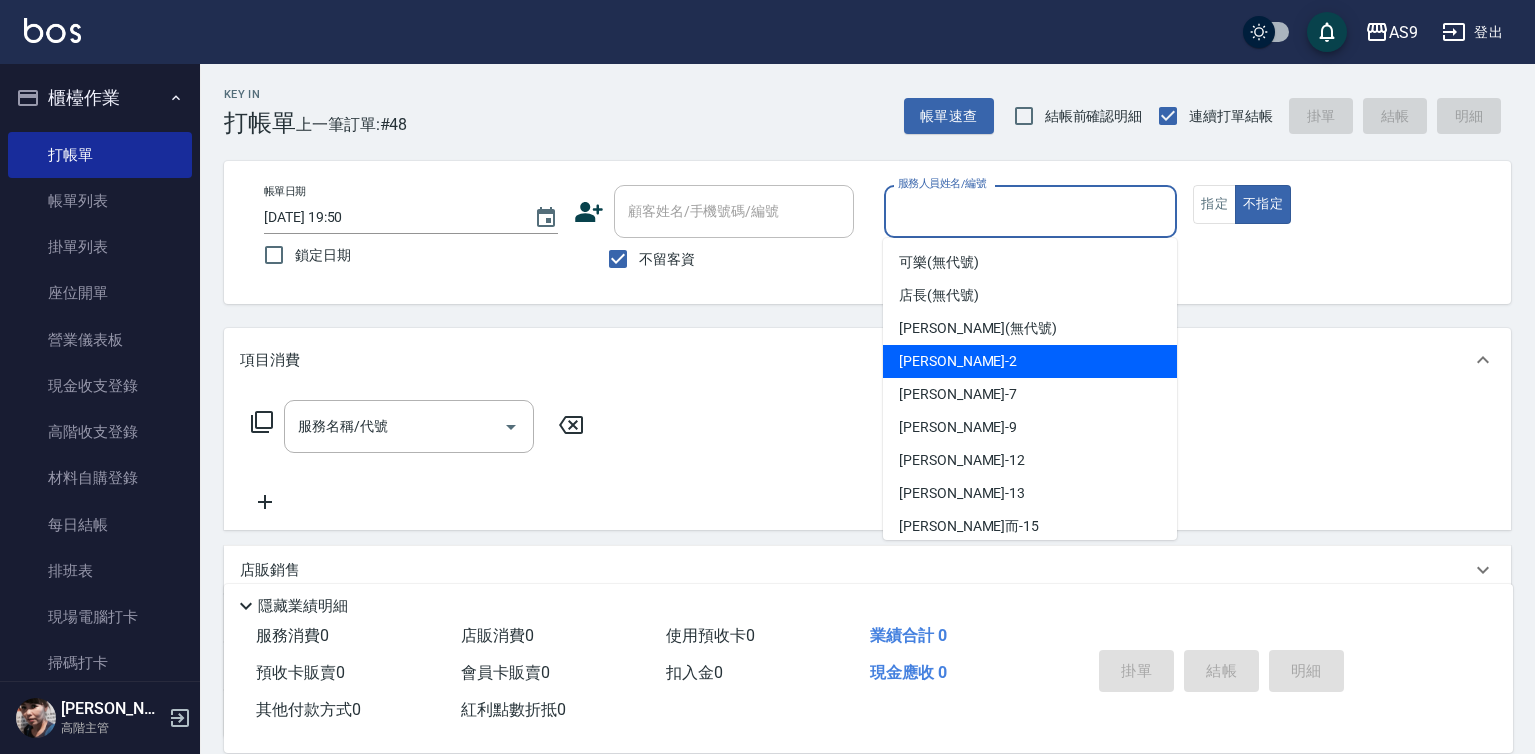 drag, startPoint x: 992, startPoint y: 355, endPoint x: 883, endPoint y: 373, distance: 110.47624 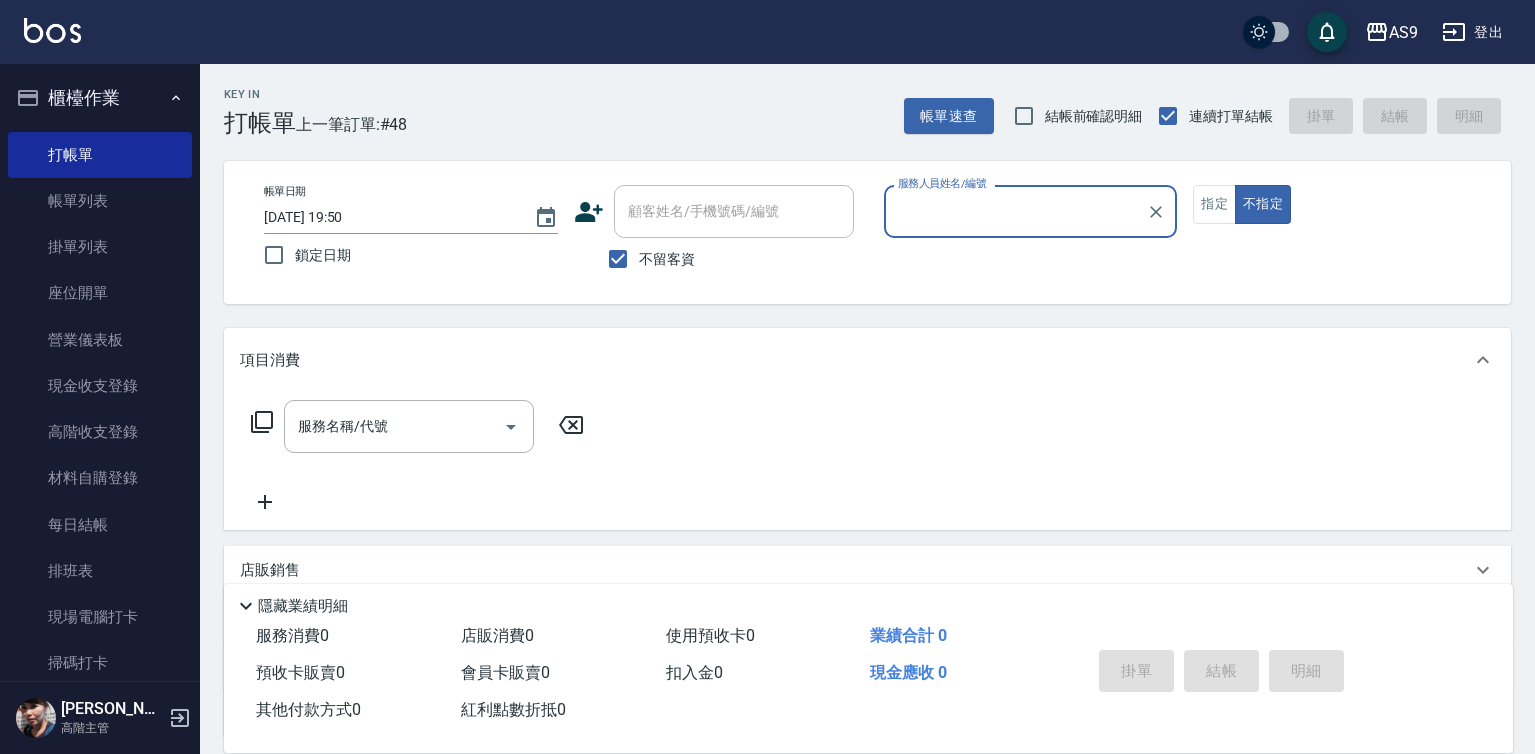 type on "[PERSON_NAME]蘭-2" 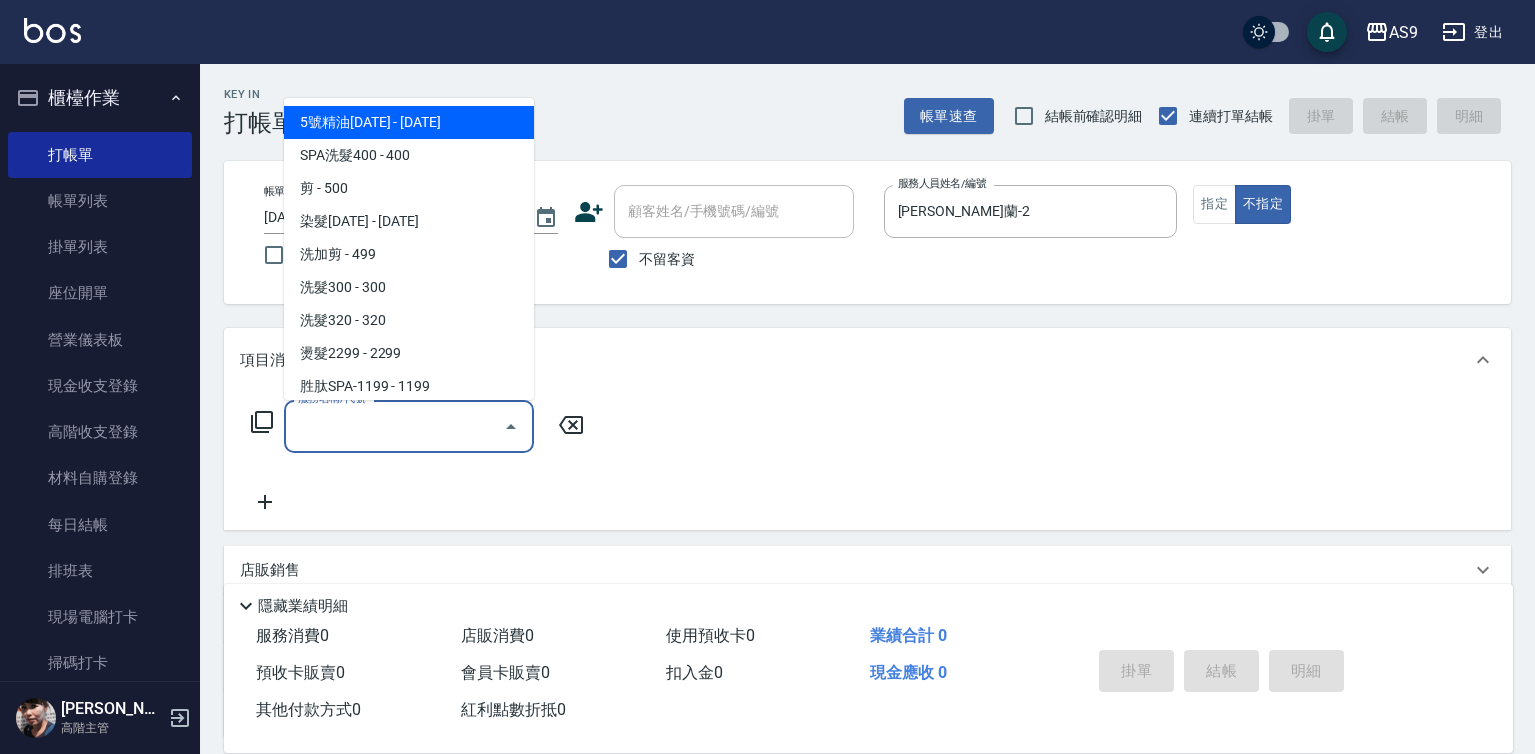 click on "服務名稱/代號" at bounding box center (394, 426) 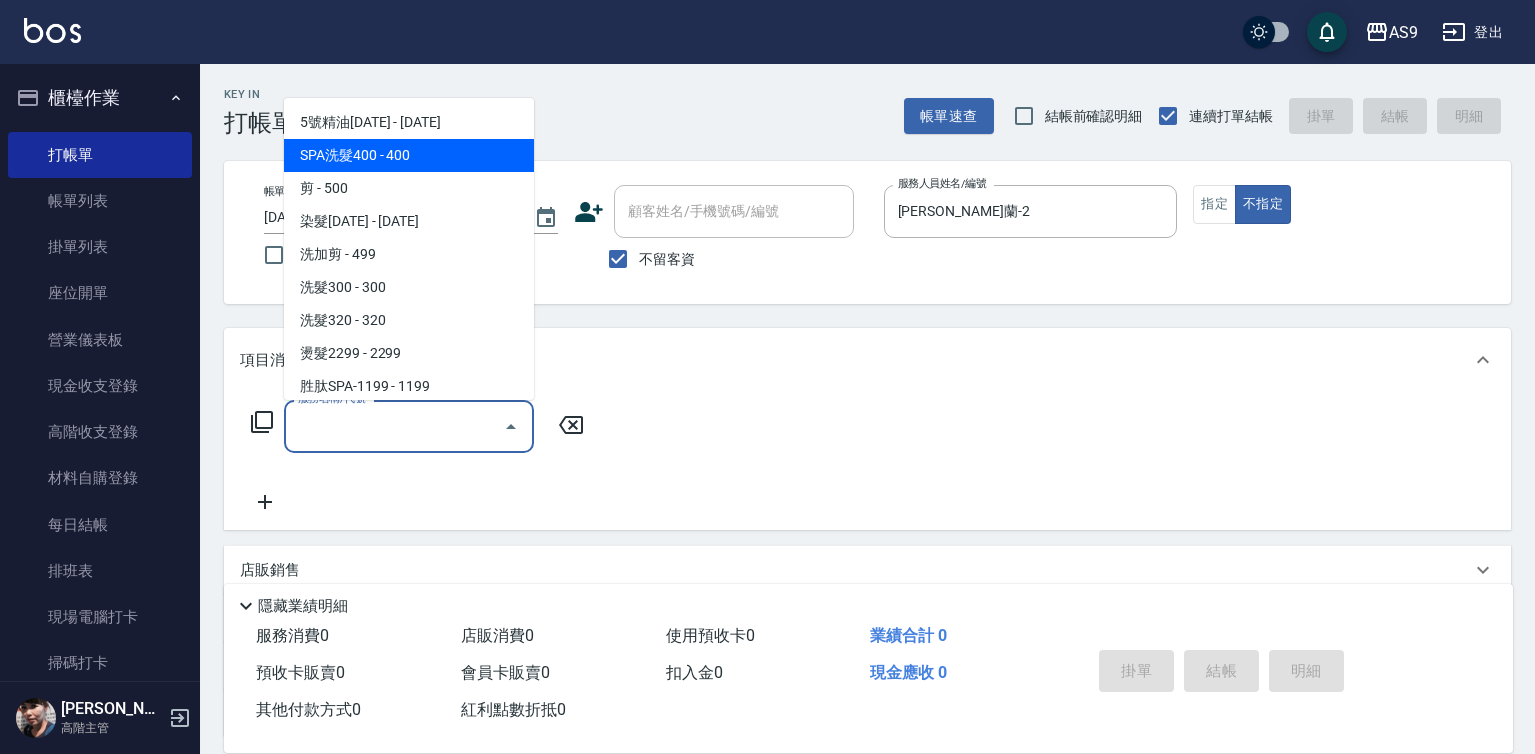 click on "SPA洗髮400 - 400" at bounding box center (409, 155) 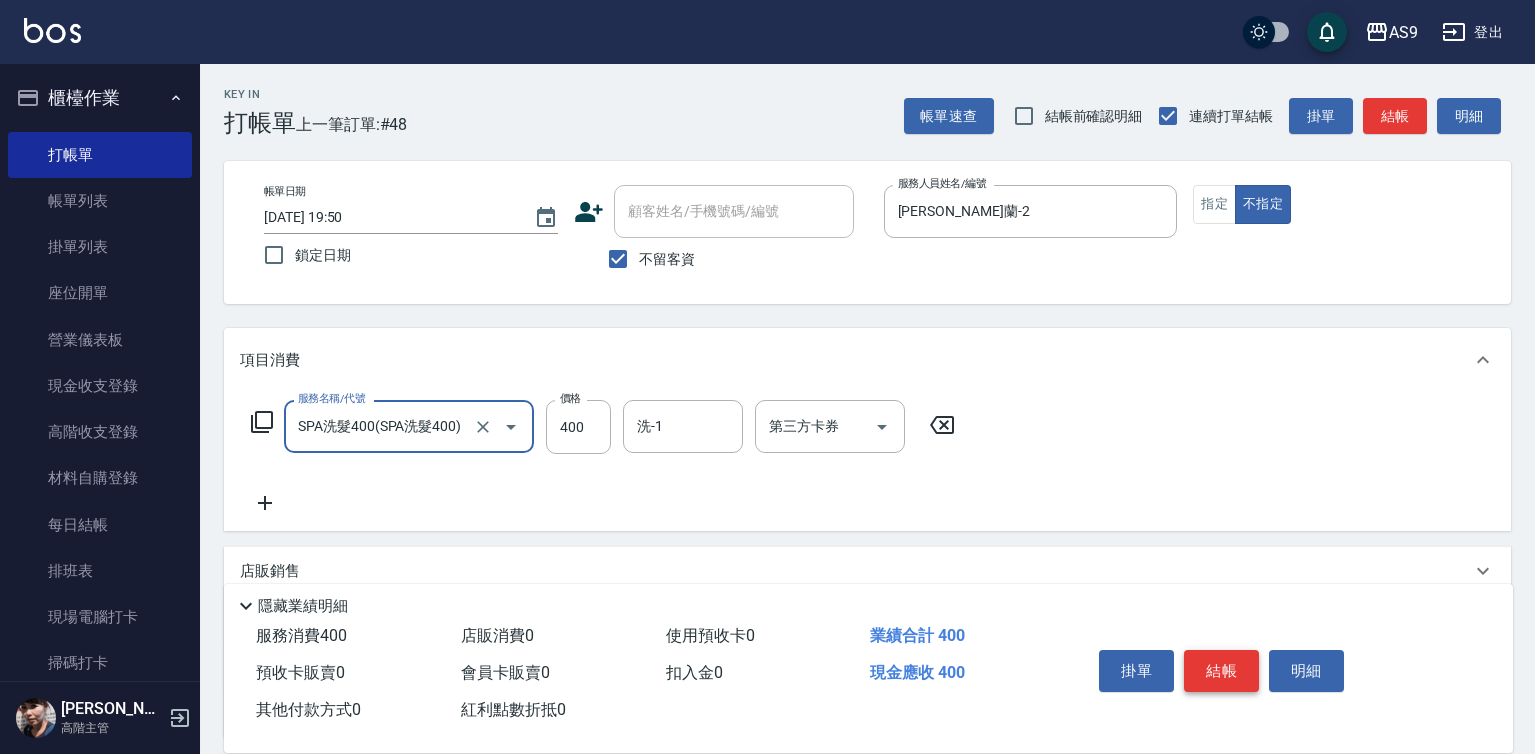 click on "結帳" at bounding box center (1221, 671) 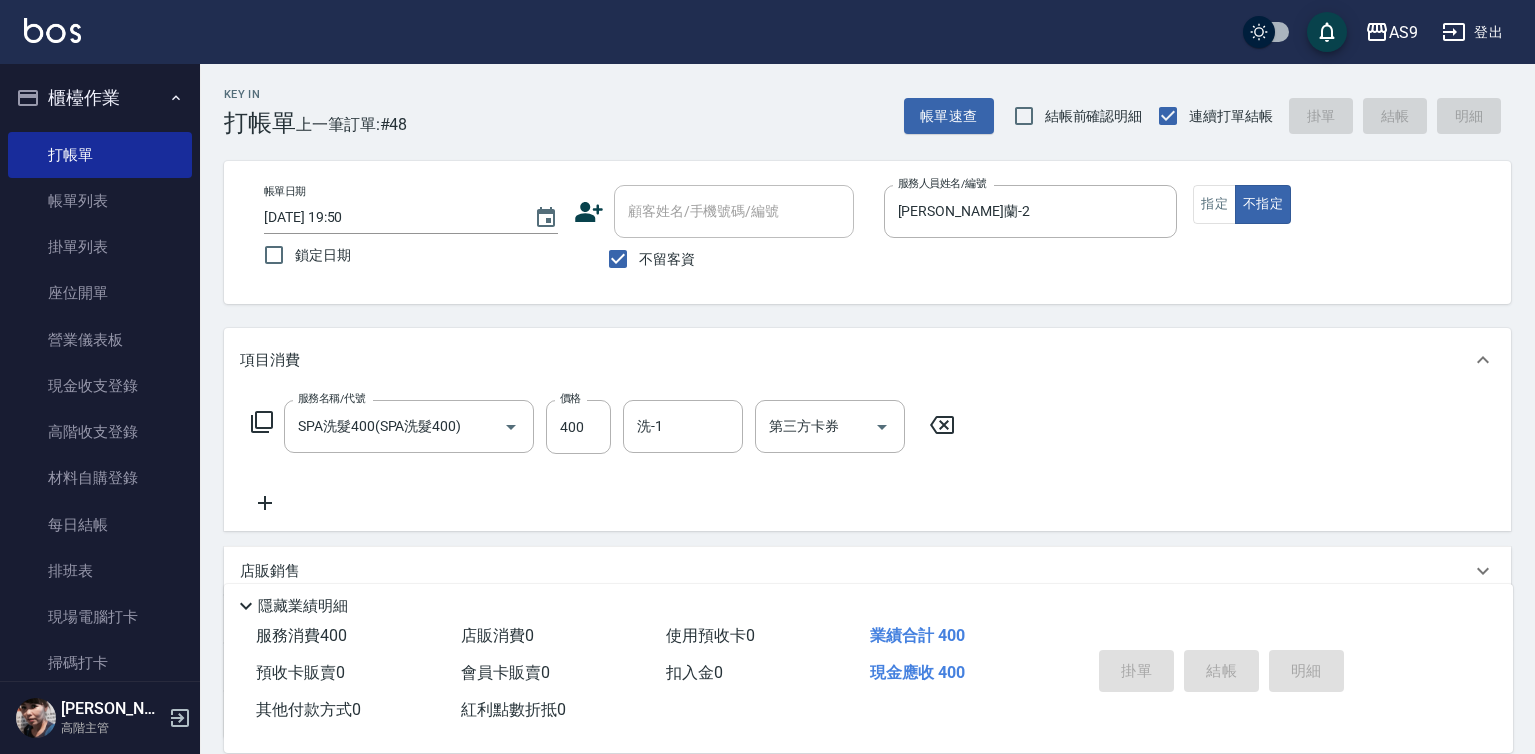 type 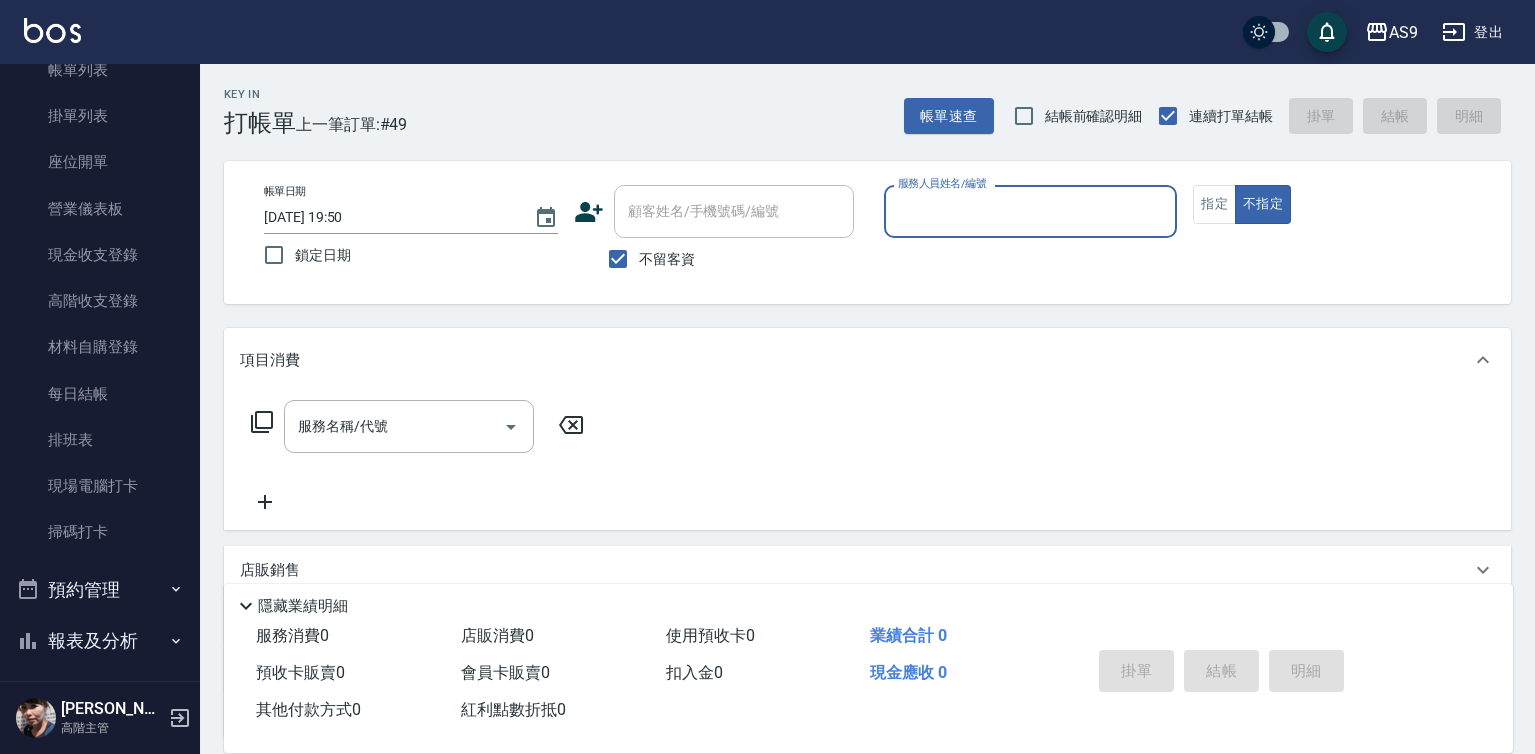 scroll, scrollTop: 398, scrollLeft: 0, axis: vertical 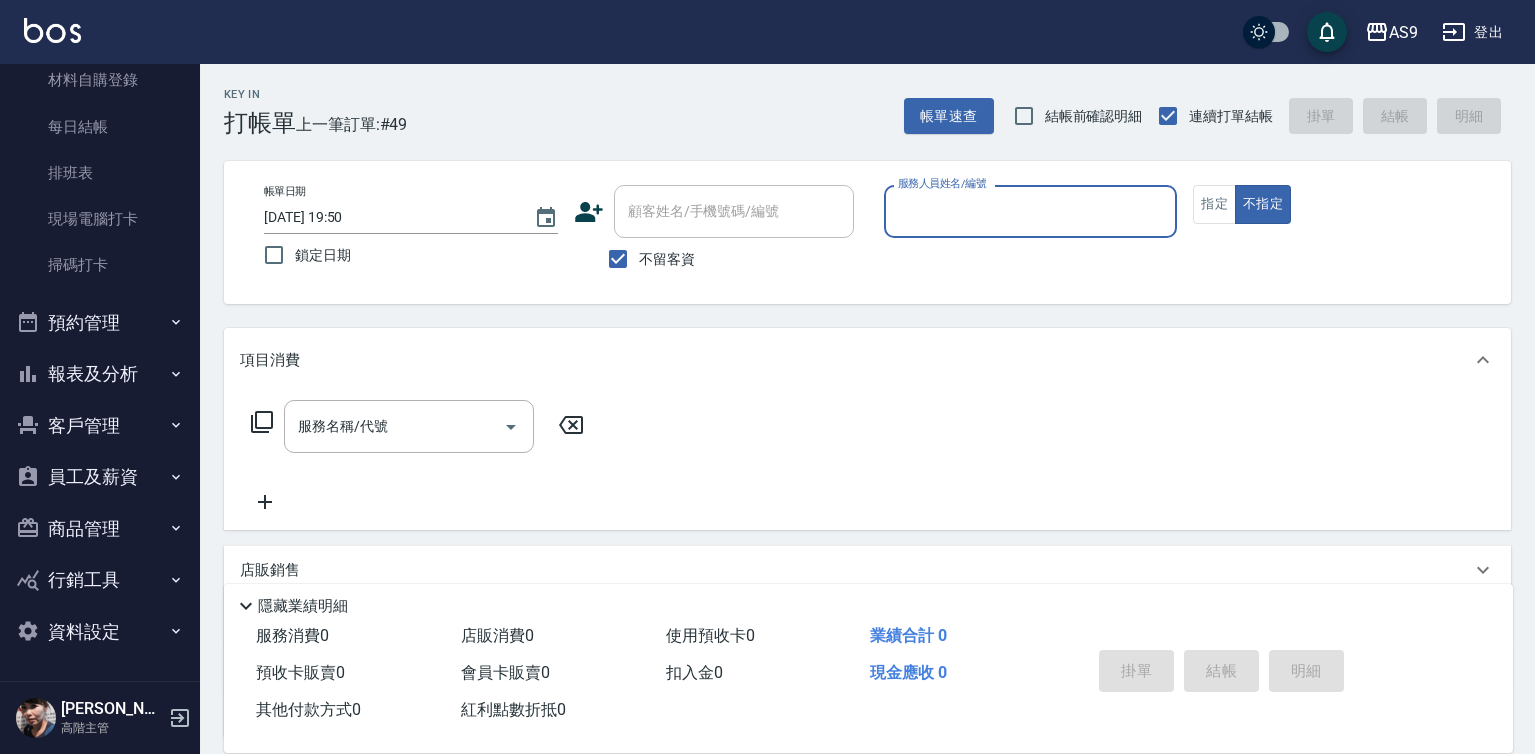 click on "報表及分析" at bounding box center (100, 374) 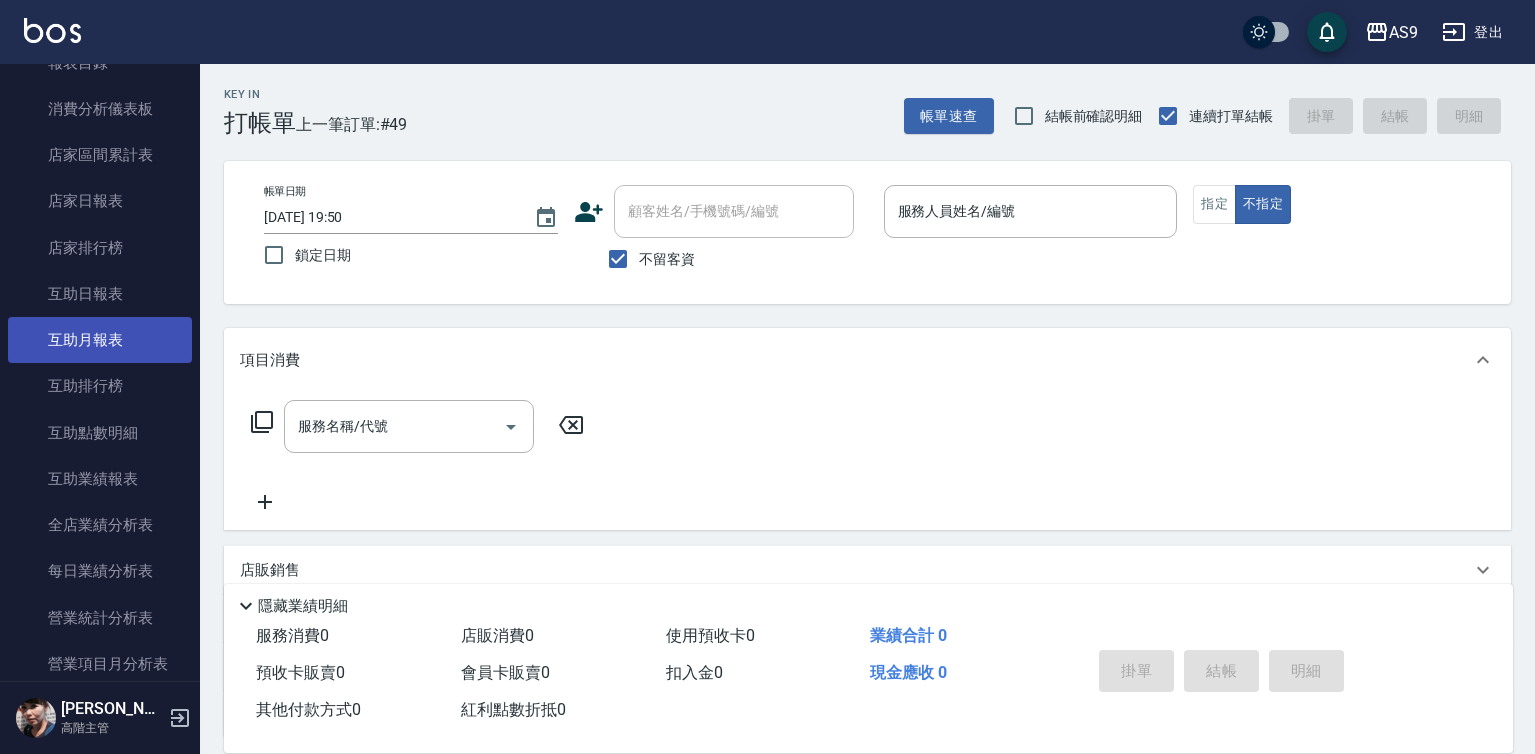 scroll, scrollTop: 898, scrollLeft: 0, axis: vertical 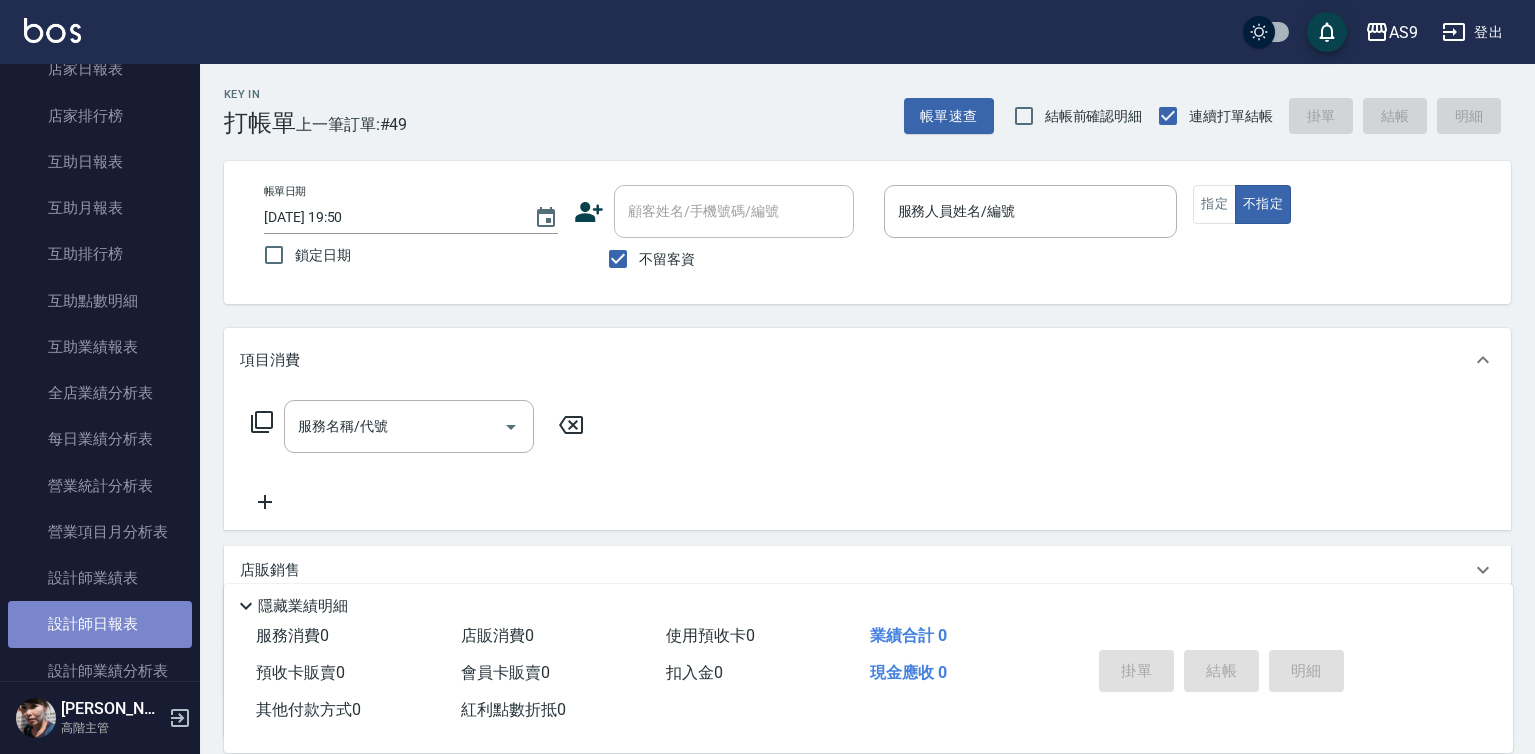 click on "設計師日報表" at bounding box center (100, 624) 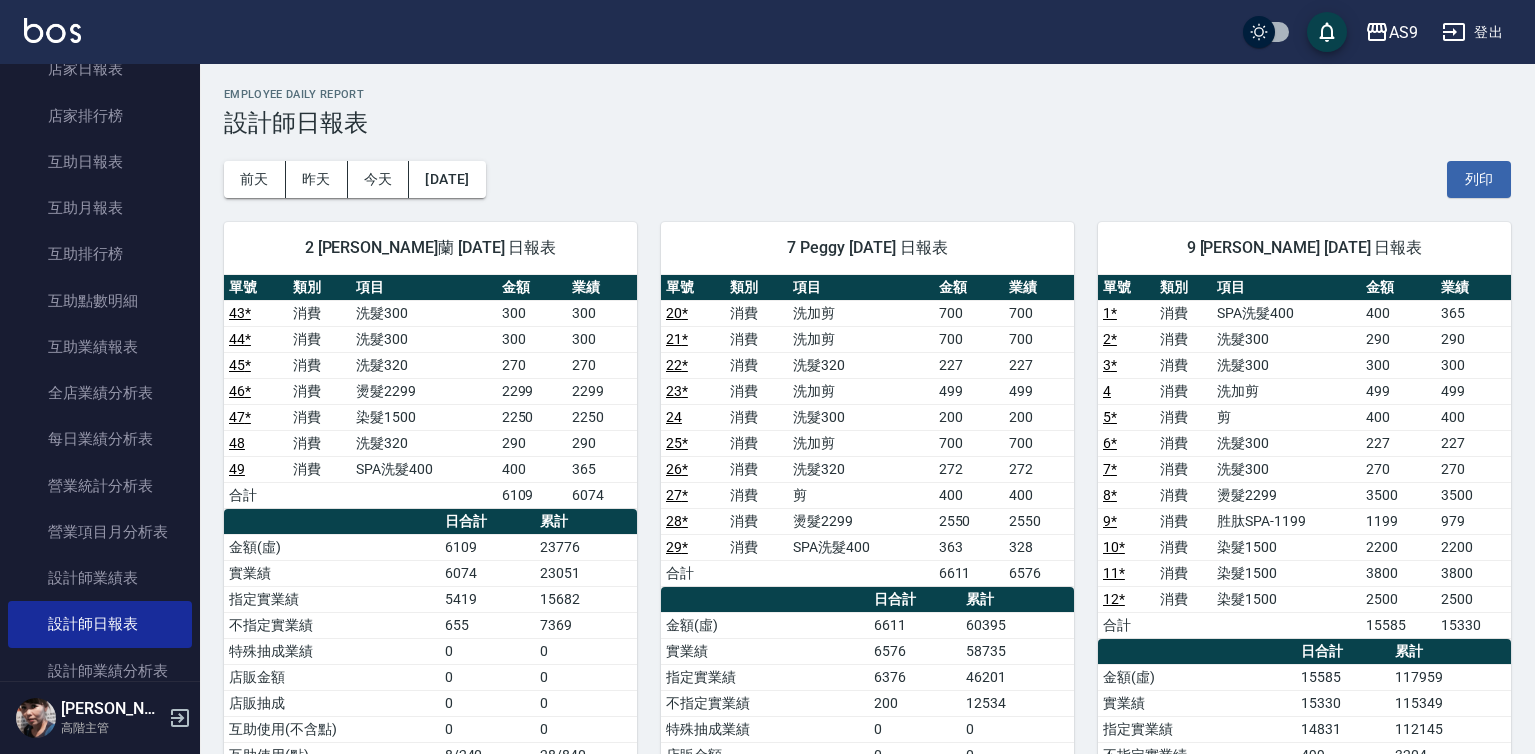click on "12 *" at bounding box center (1114, 599) 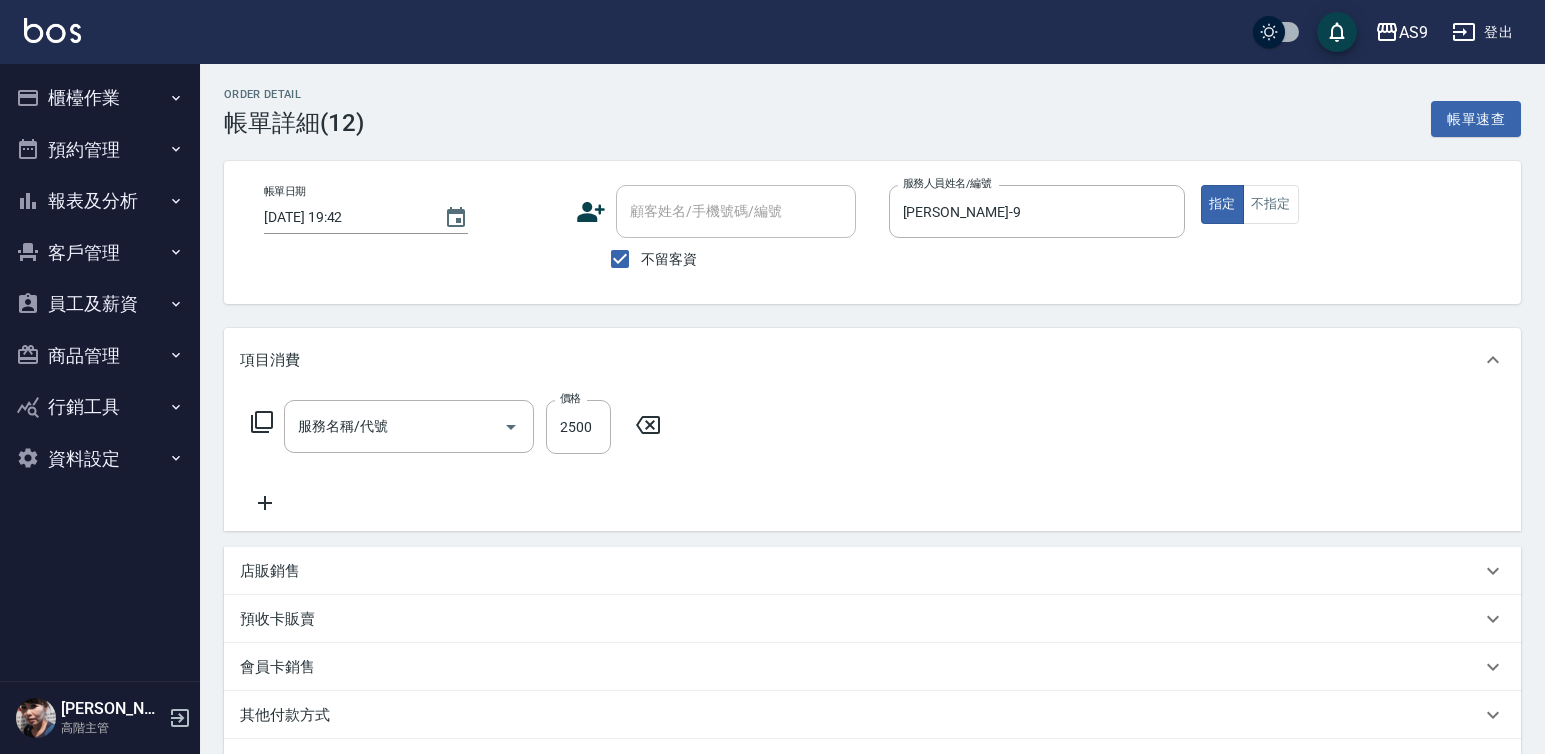 type on "[DATE] 19:42" 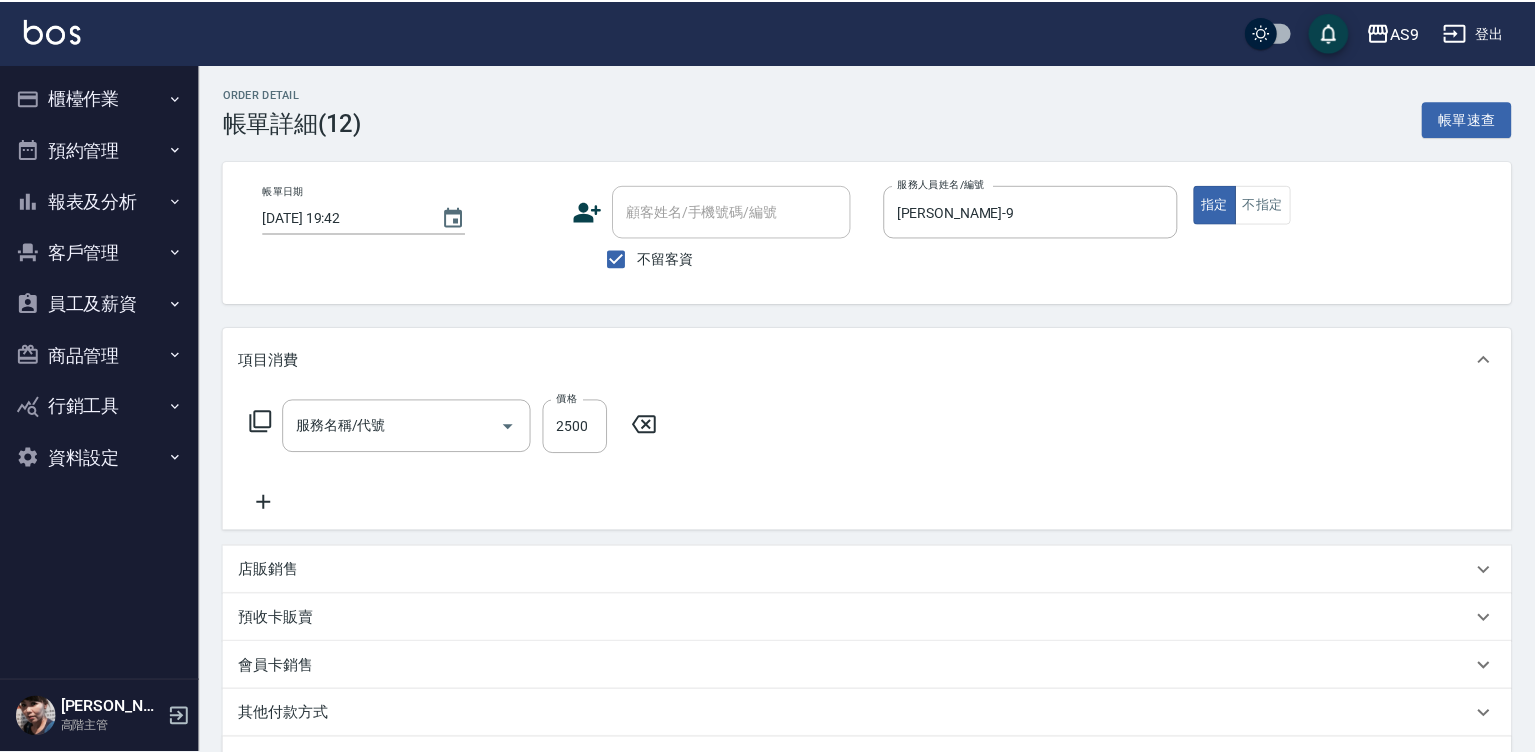scroll, scrollTop: 0, scrollLeft: 0, axis: both 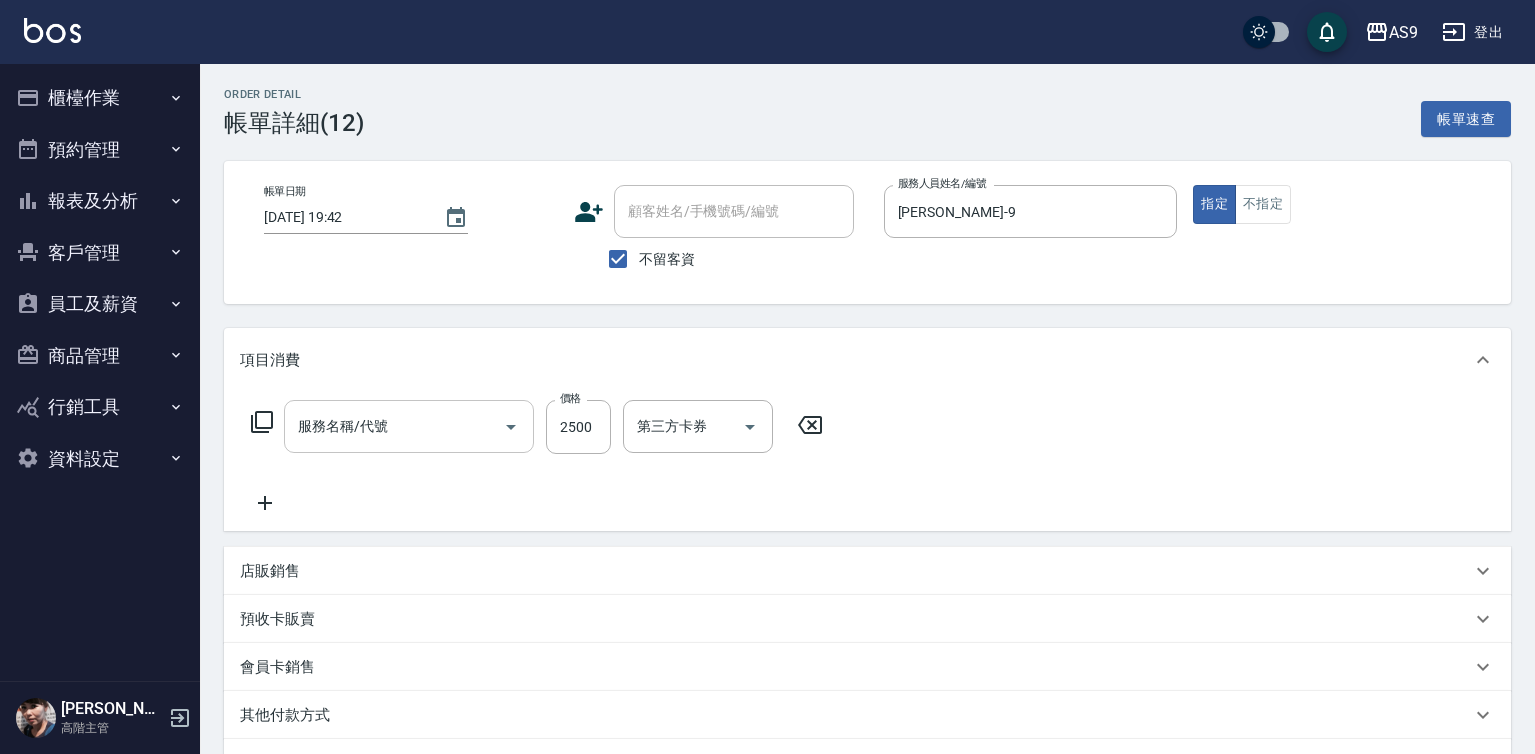 type on "染髮1500" 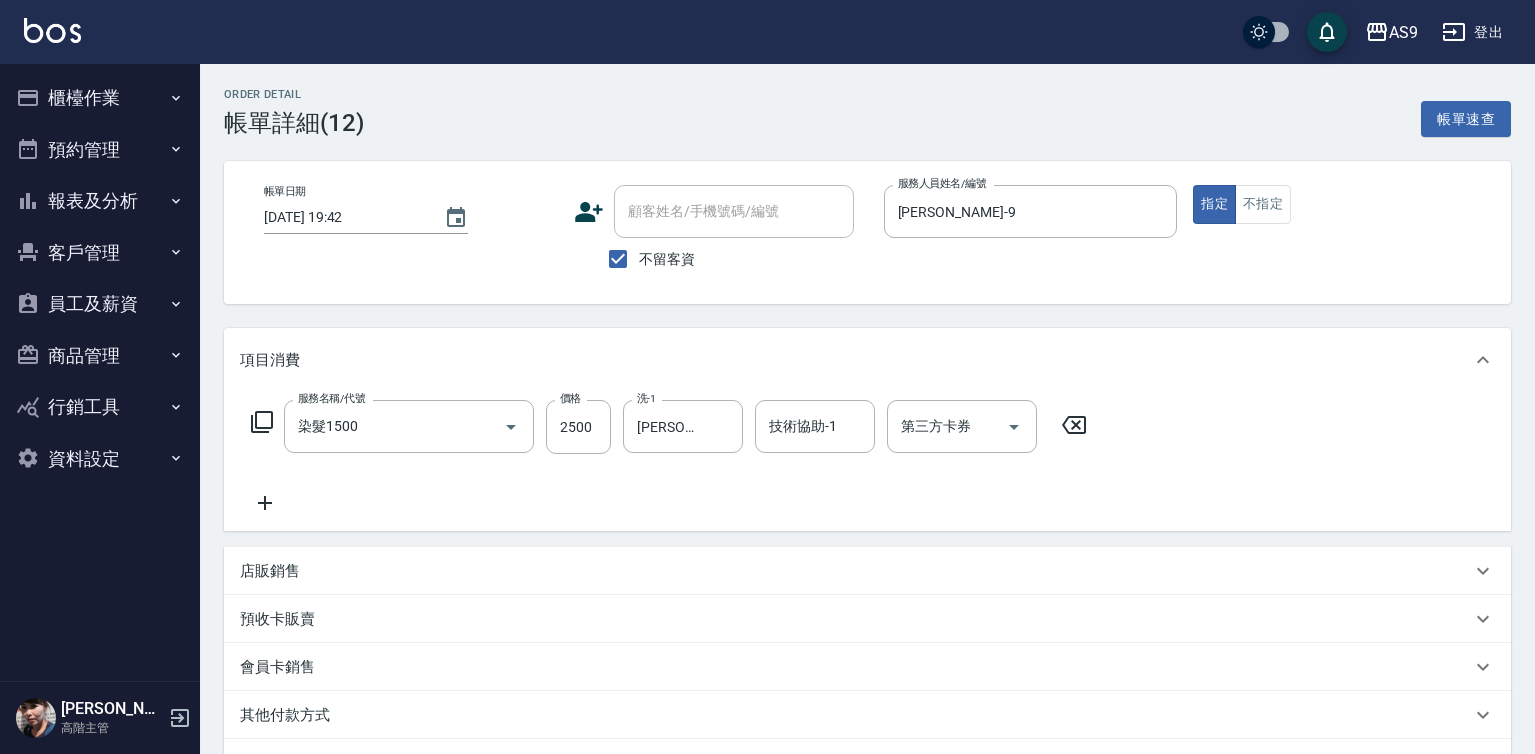 click on "店販銷售" at bounding box center (855, 571) 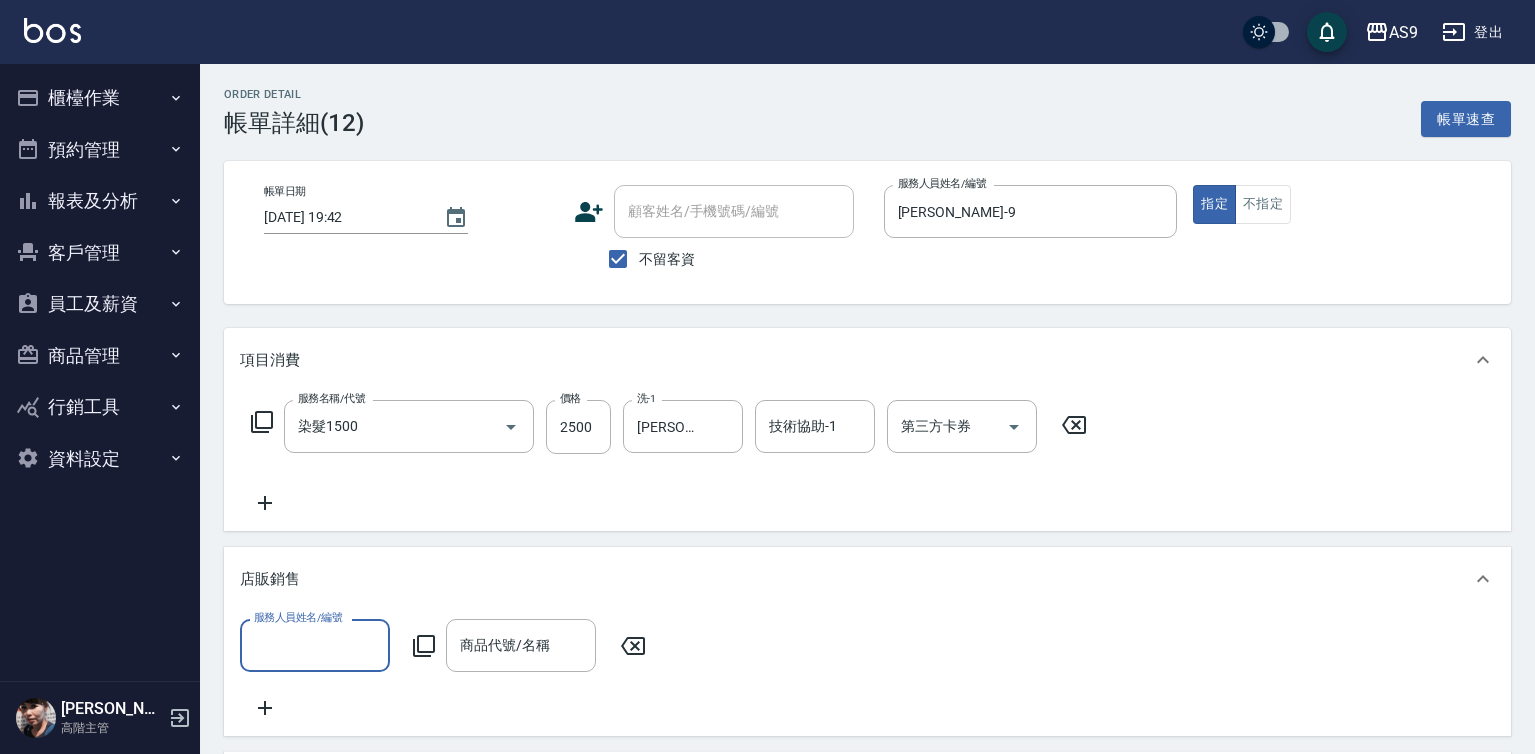 scroll, scrollTop: 0, scrollLeft: 0, axis: both 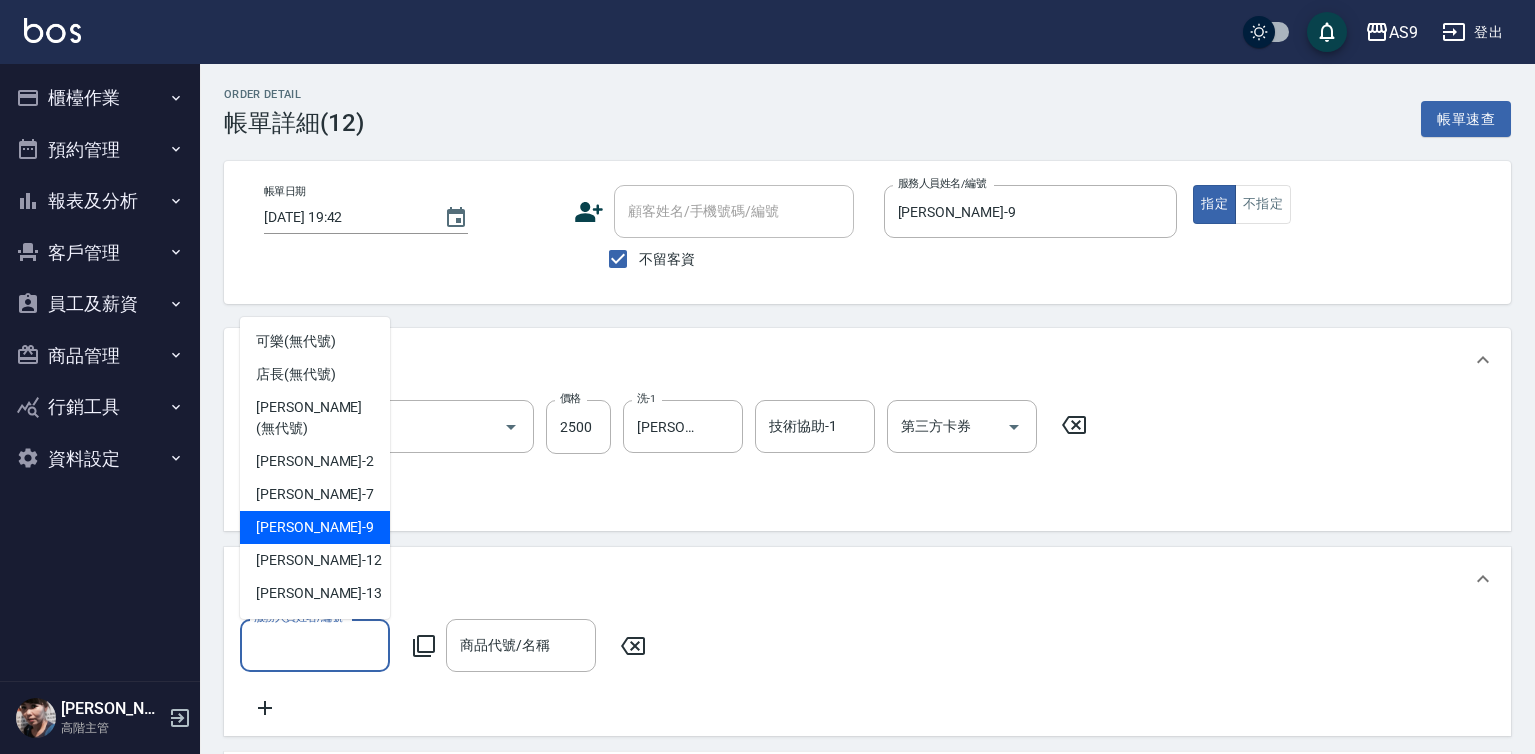 click on "[PERSON_NAME] -9" at bounding box center (315, 527) 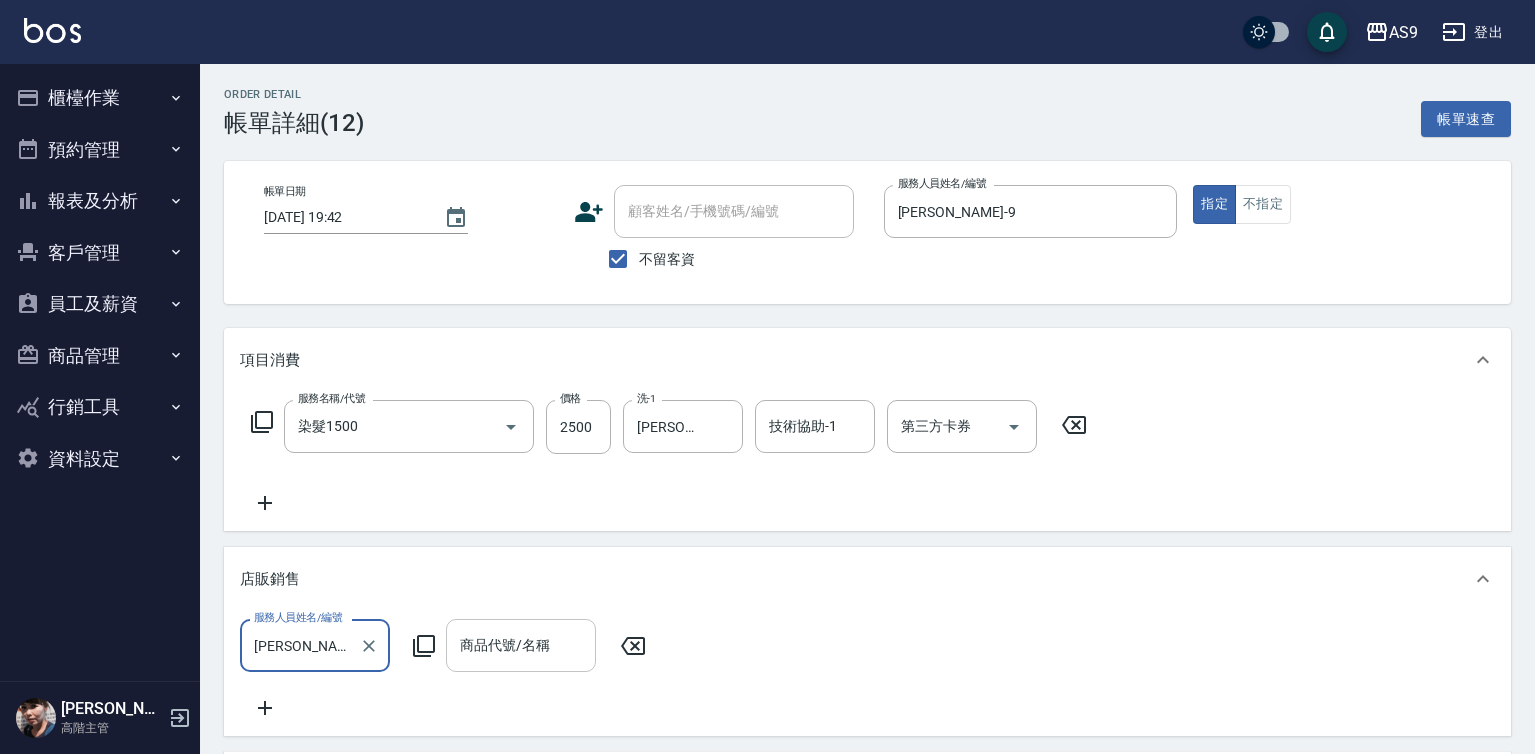 drag, startPoint x: 505, startPoint y: 645, endPoint x: 512, endPoint y: 656, distance: 13.038404 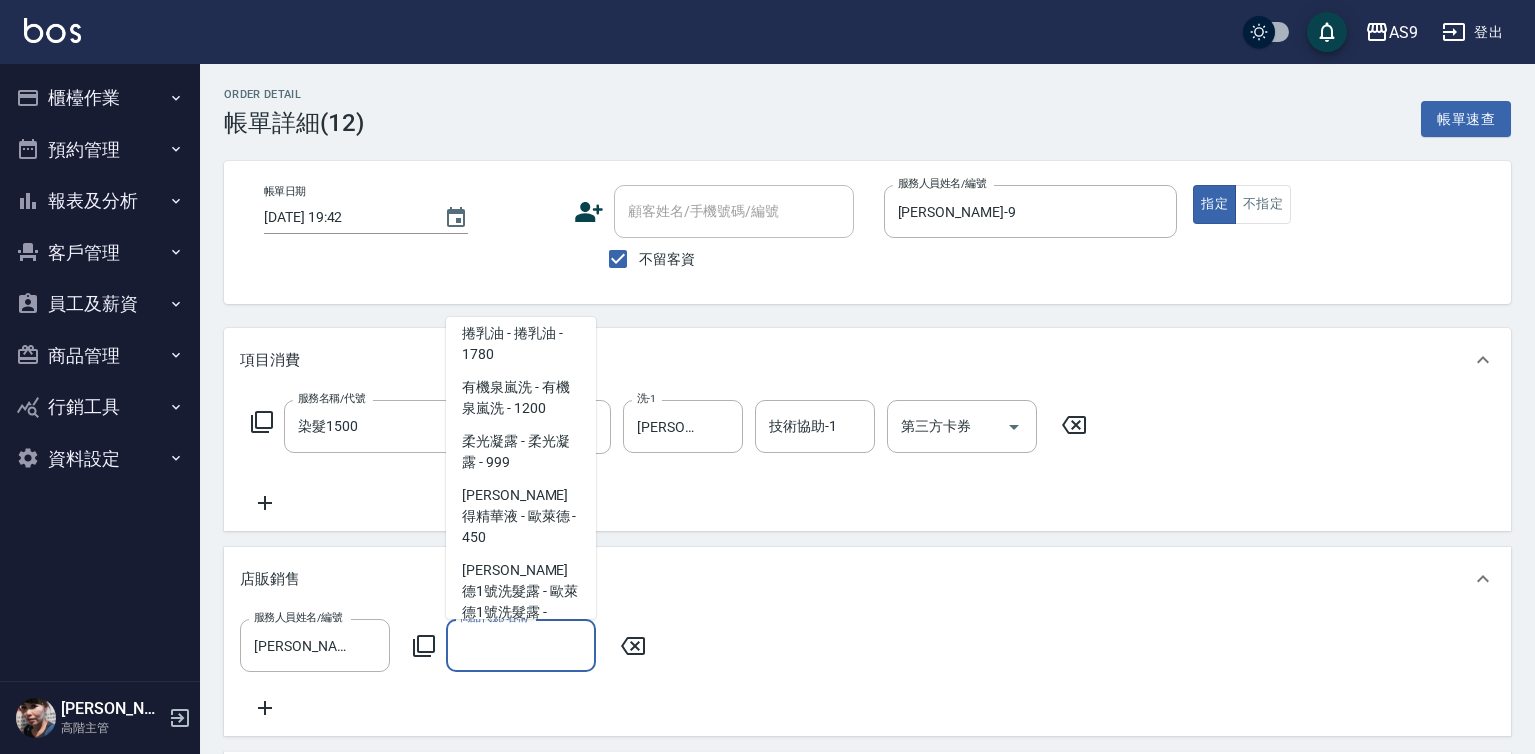 scroll, scrollTop: 1600, scrollLeft: 0, axis: vertical 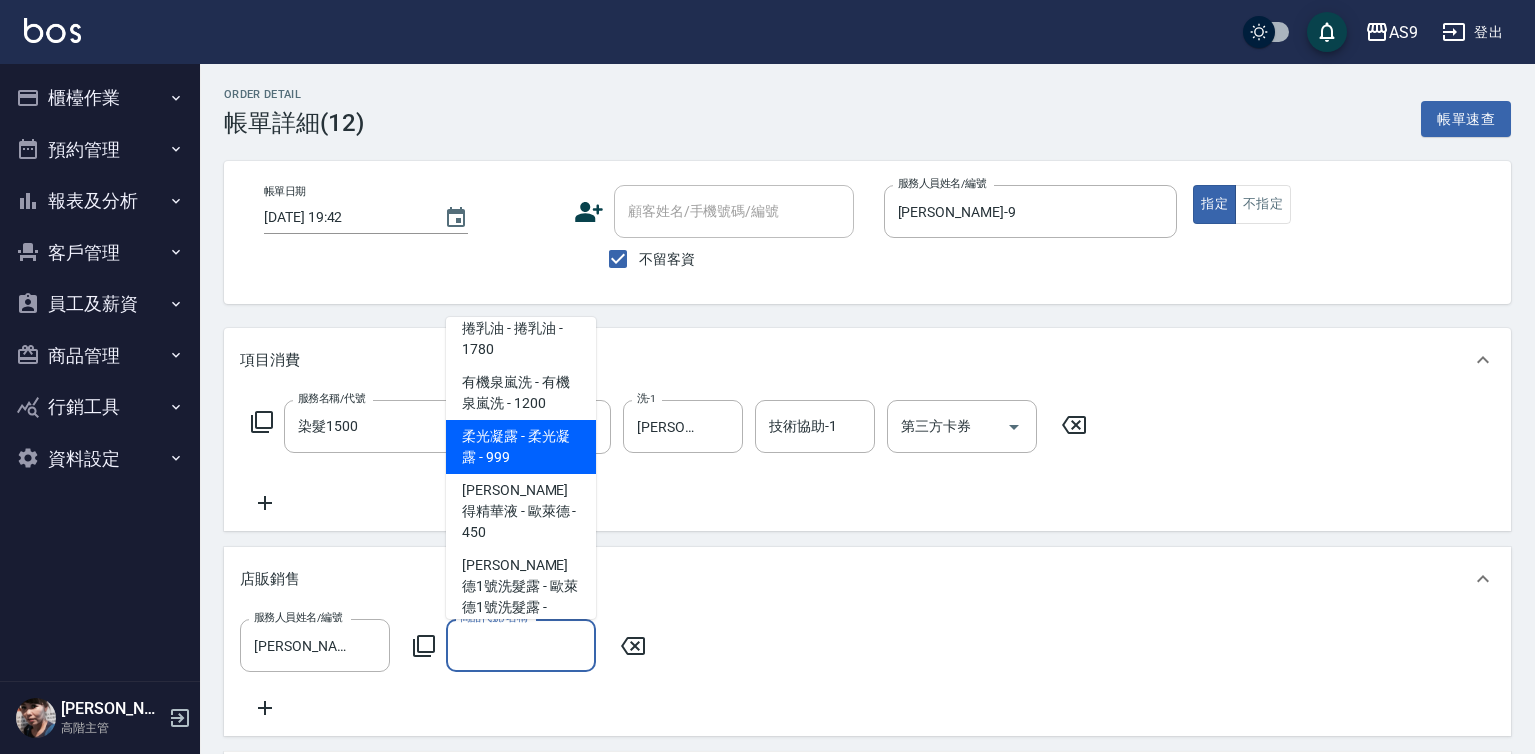 click on "柔光凝露 - 柔光凝露 - 999" at bounding box center [521, 447] 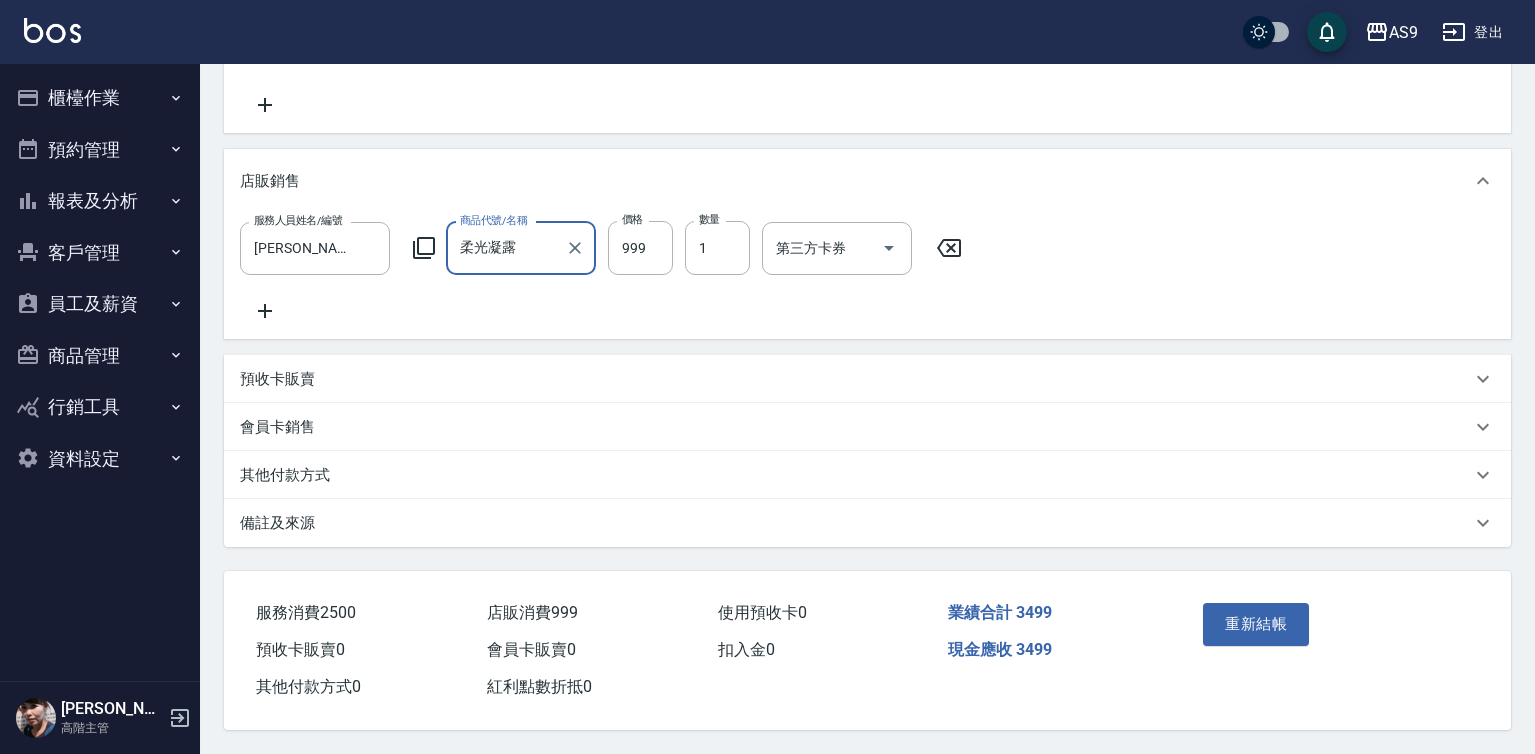 scroll, scrollTop: 422, scrollLeft: 0, axis: vertical 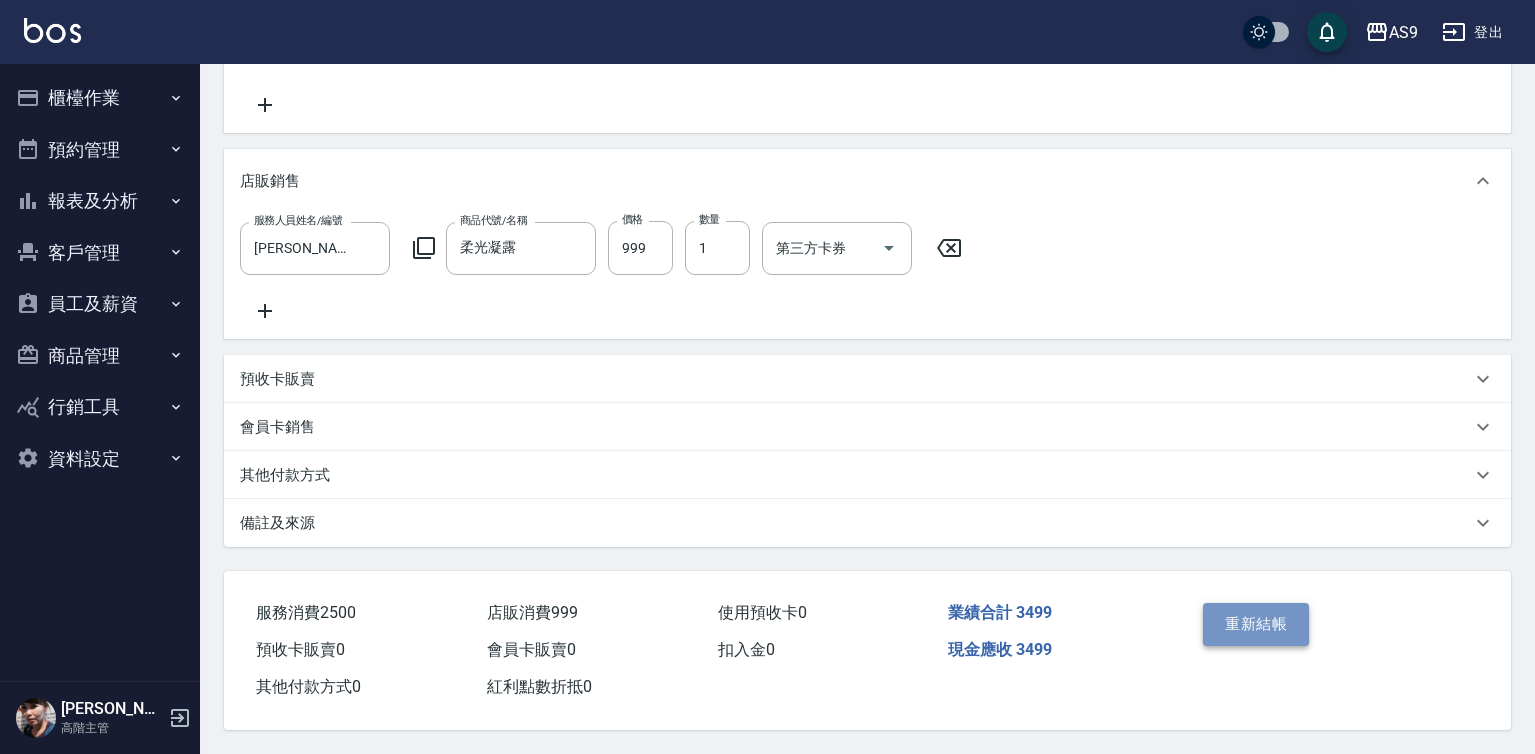 click on "重新結帳" at bounding box center (1256, 624) 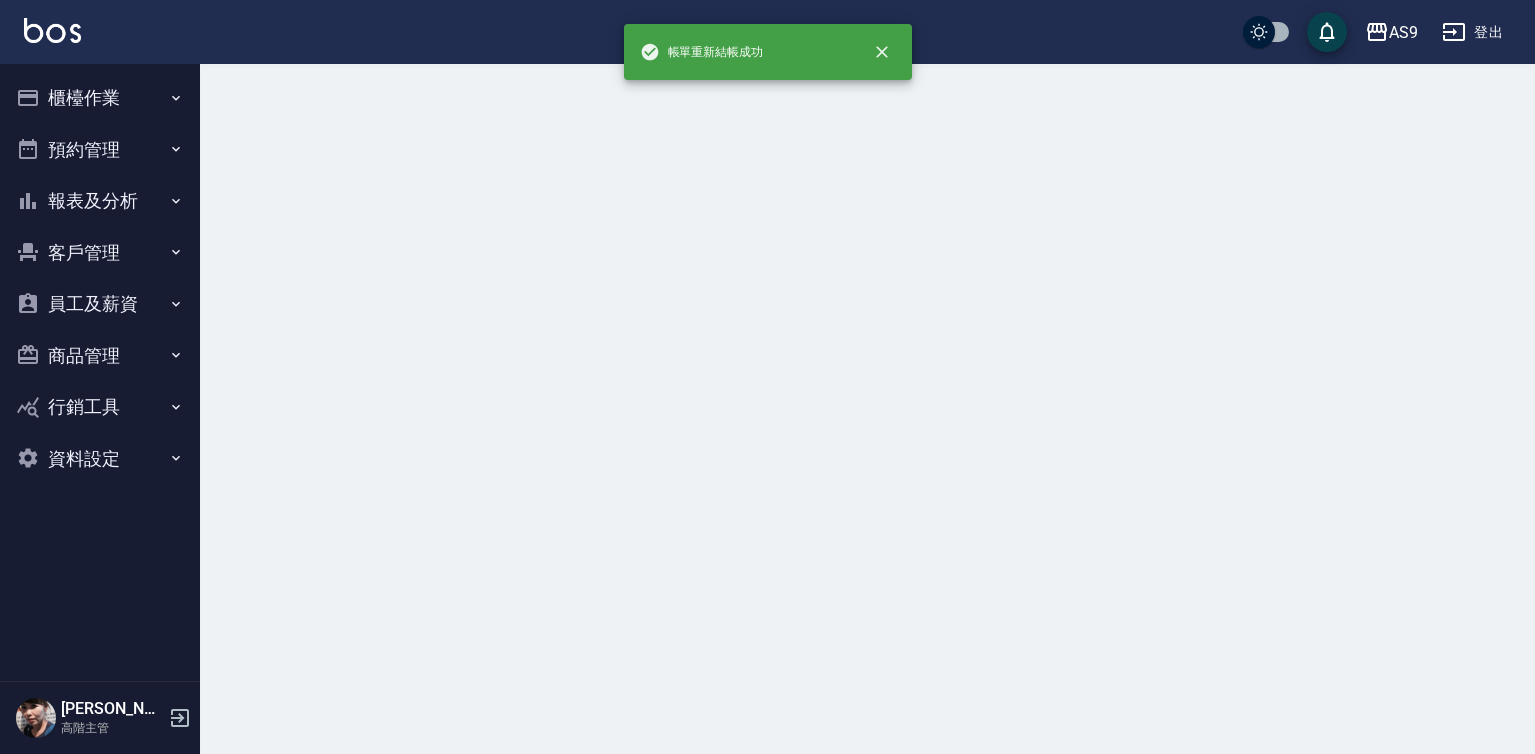 scroll, scrollTop: 0, scrollLeft: 0, axis: both 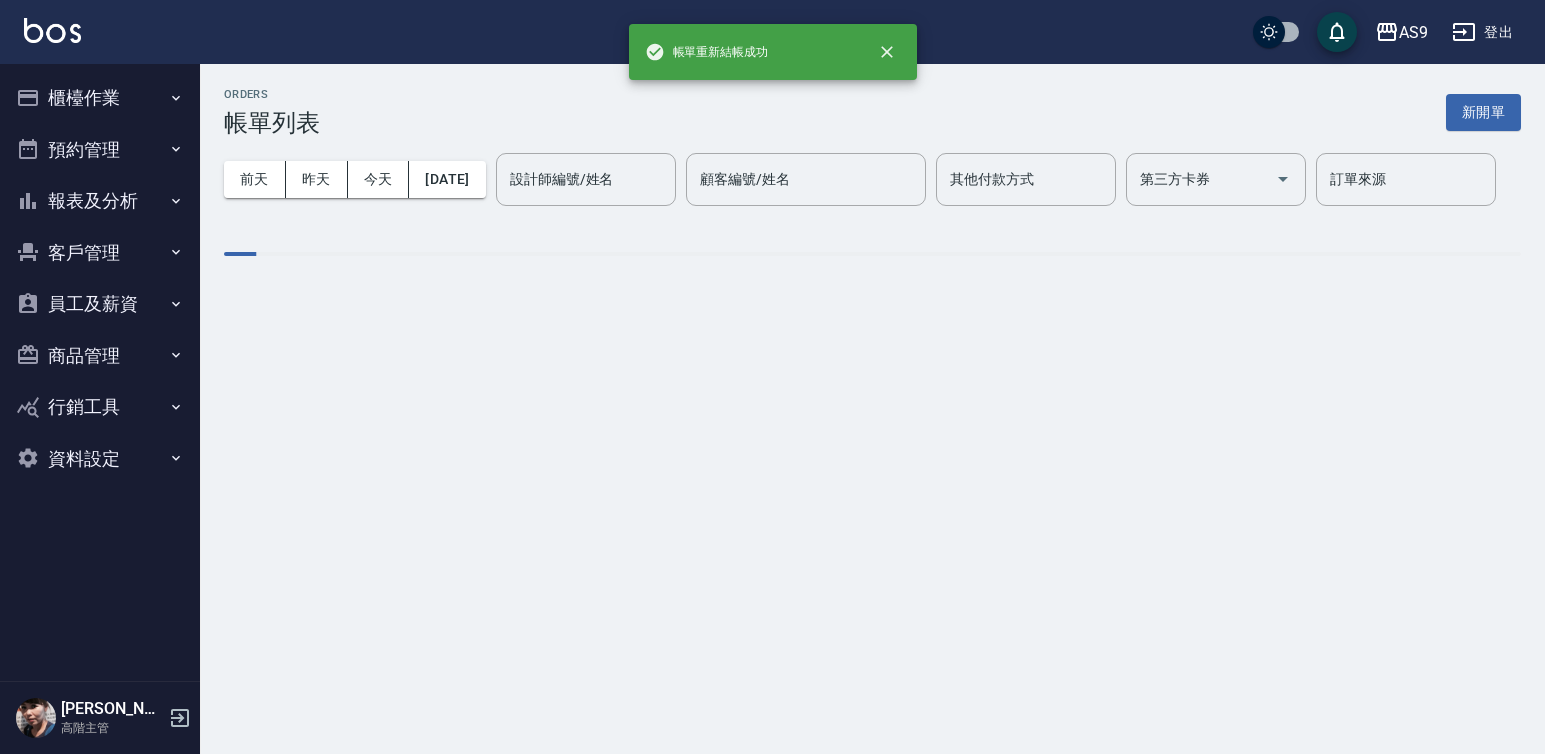click on "報表及分析" at bounding box center (100, 201) 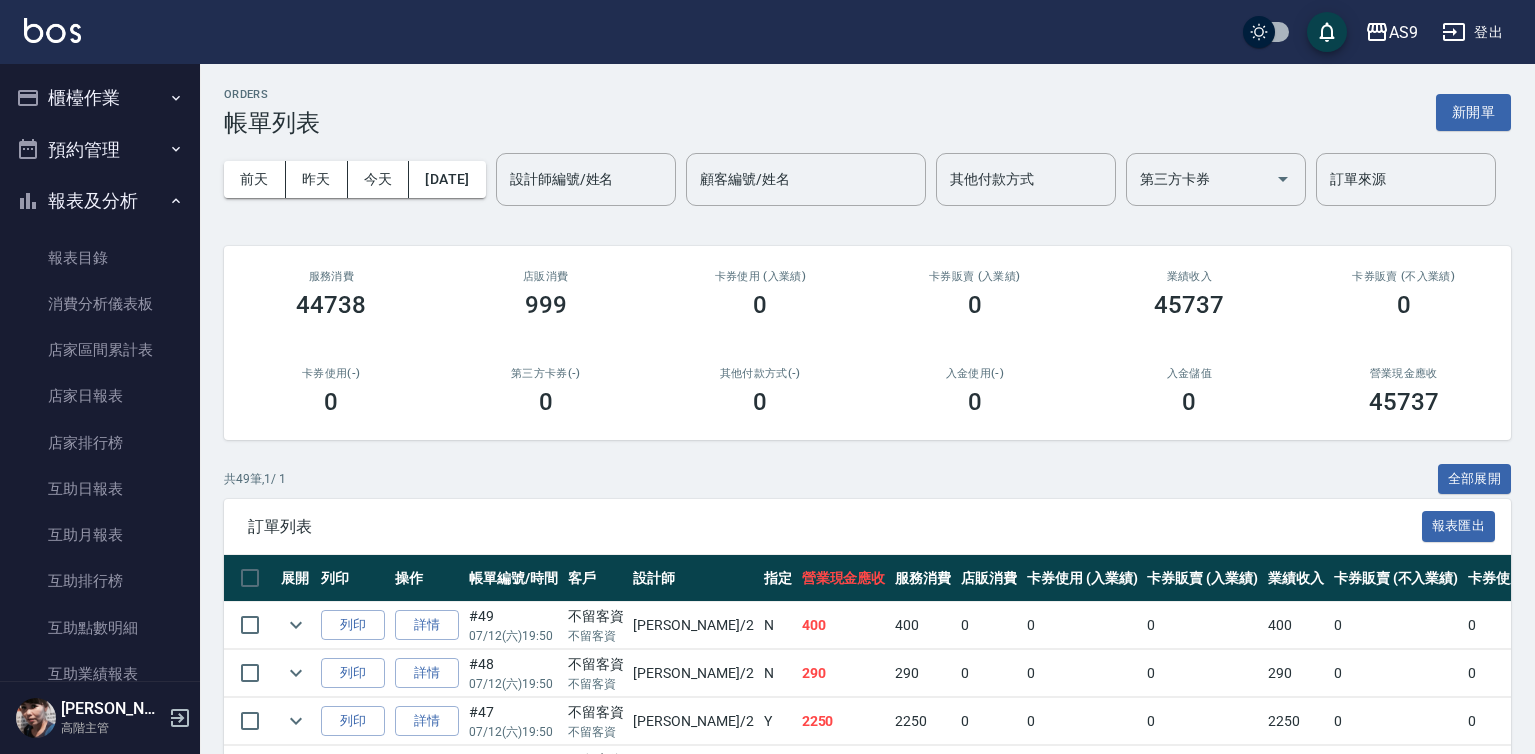 scroll, scrollTop: 300, scrollLeft: 0, axis: vertical 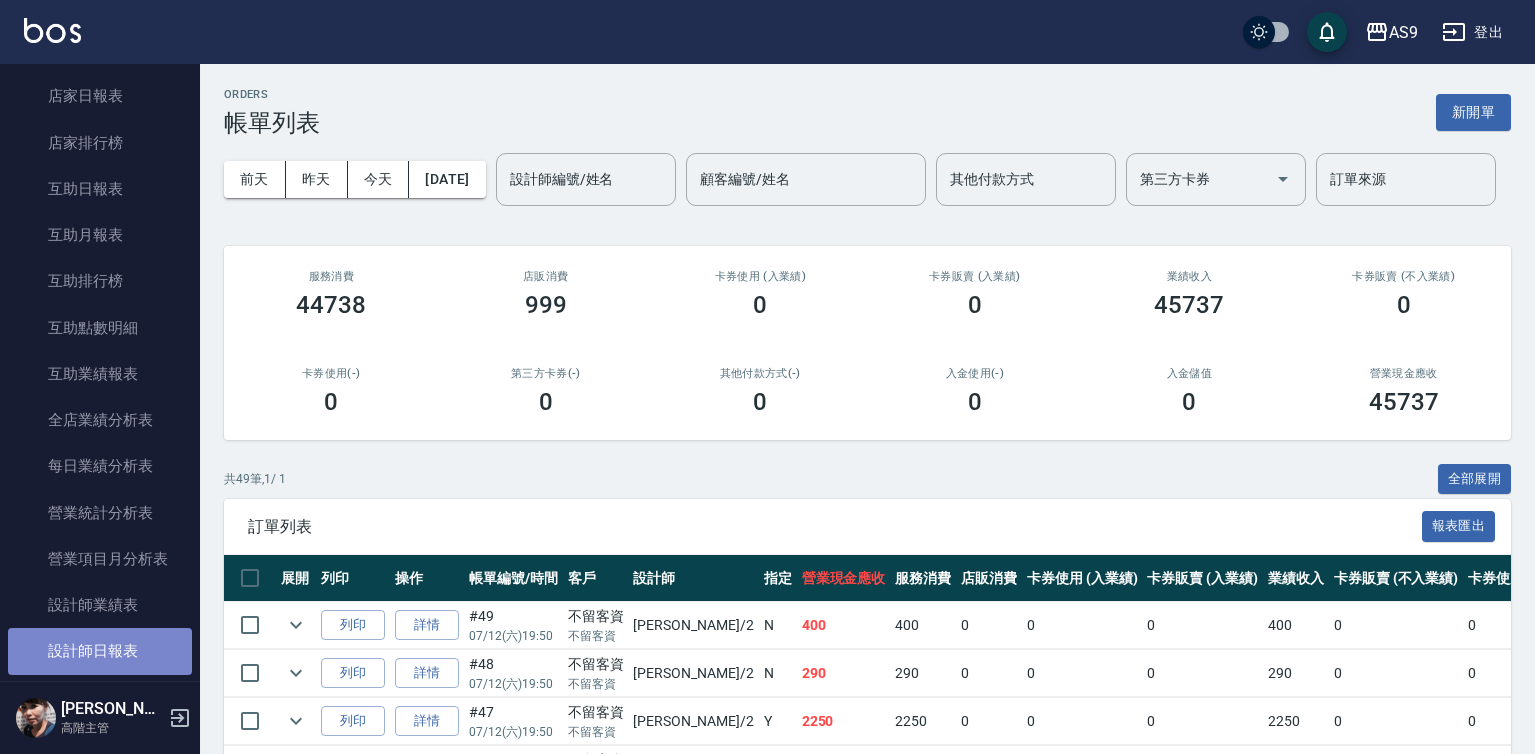 click on "設計師日報表" at bounding box center (100, 651) 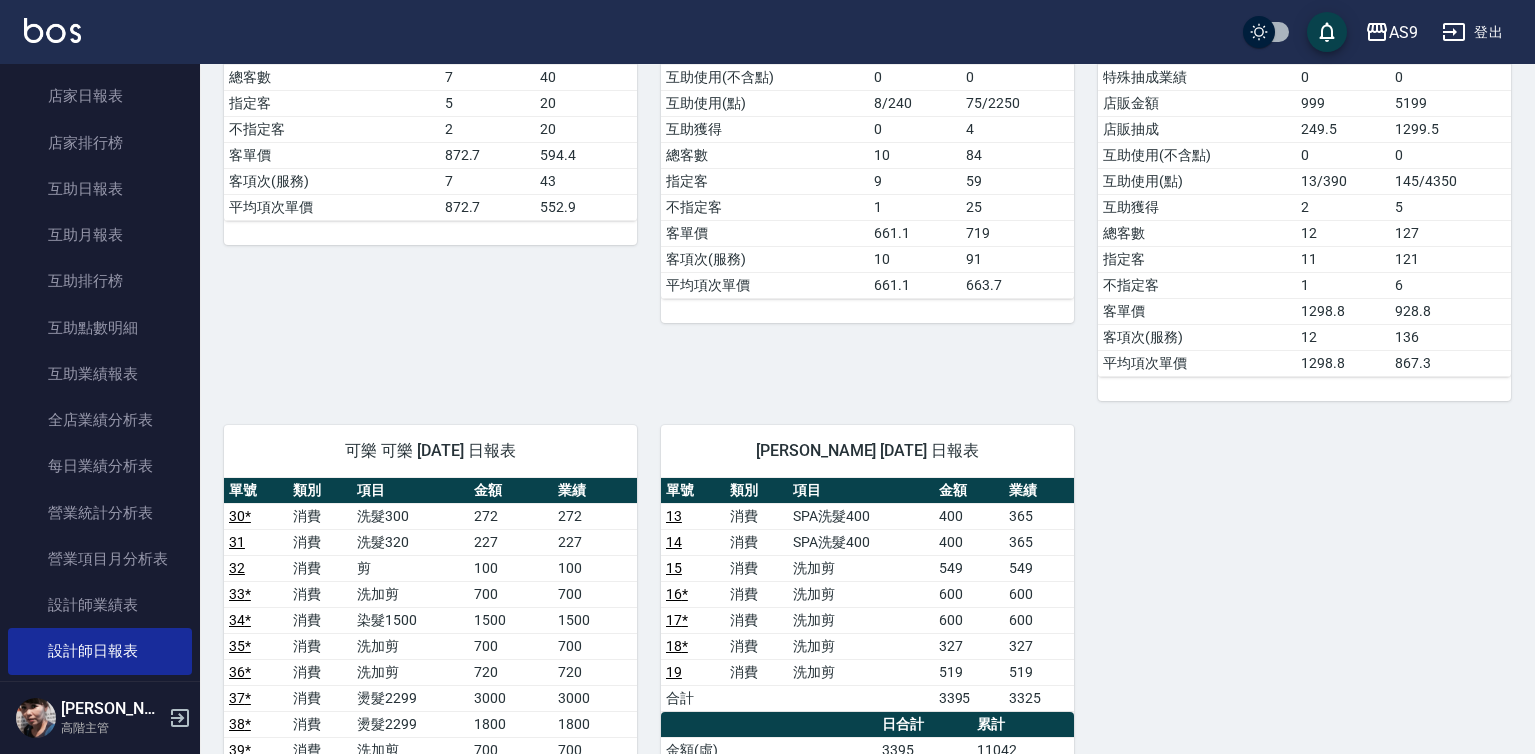 scroll, scrollTop: 1034, scrollLeft: 0, axis: vertical 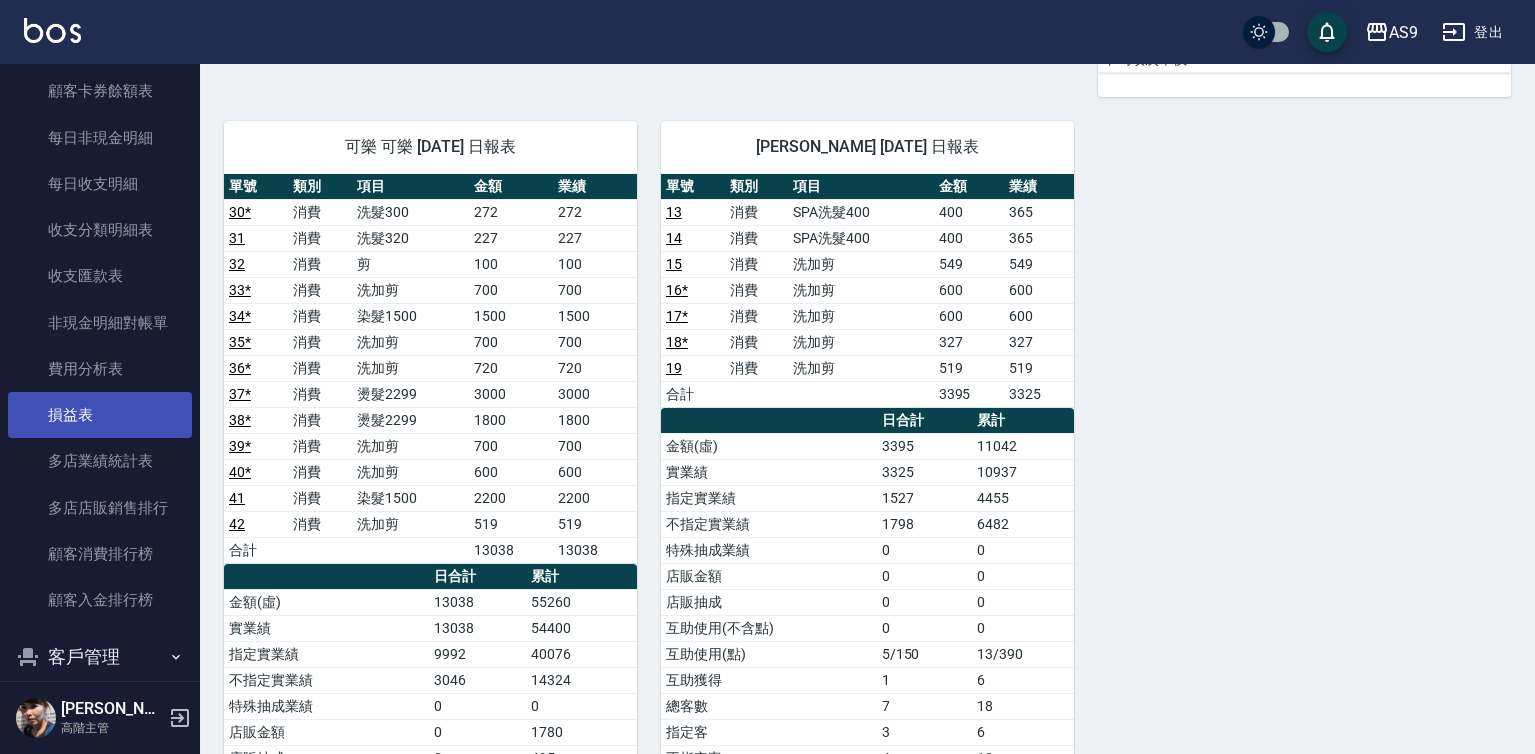 click on "損益表" at bounding box center [100, 415] 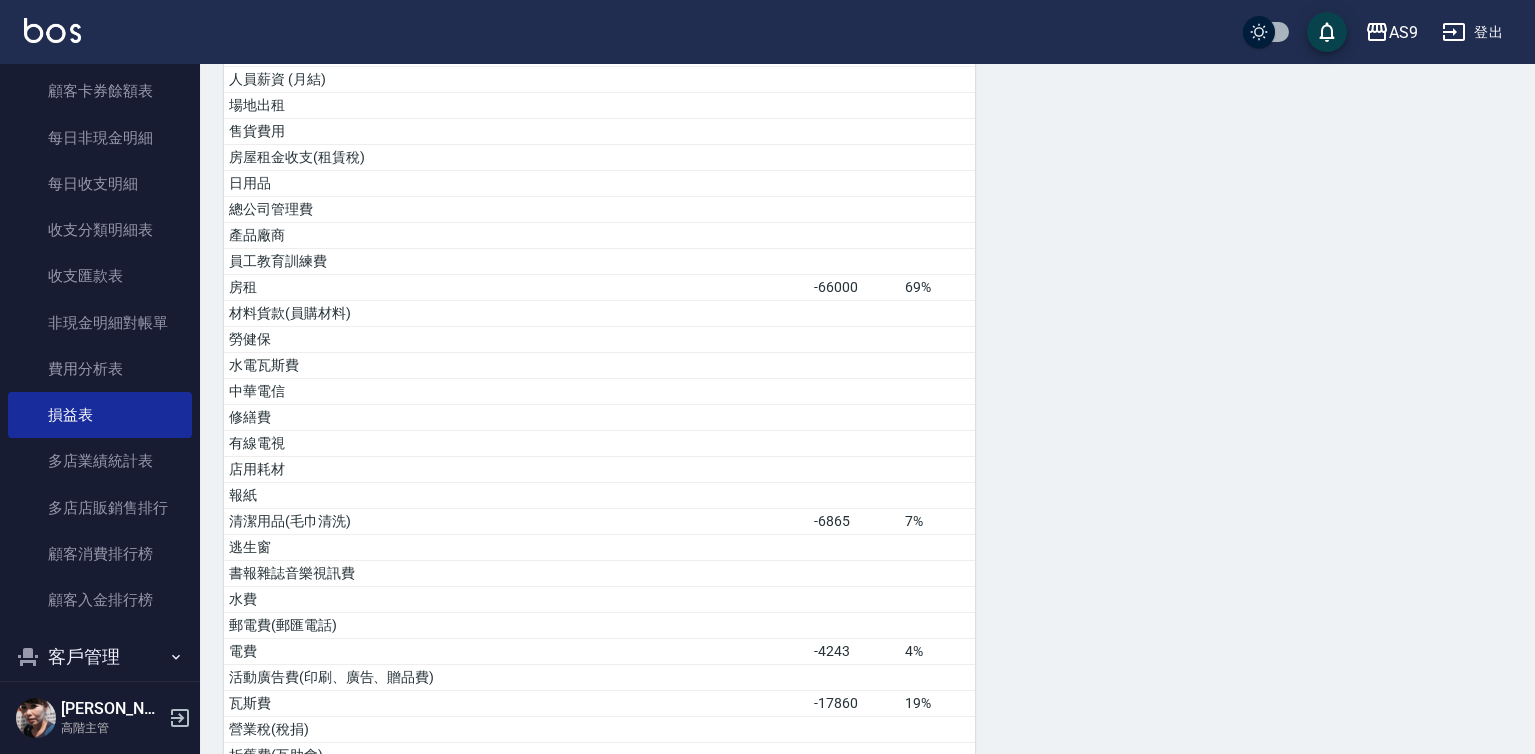 scroll, scrollTop: 900, scrollLeft: 0, axis: vertical 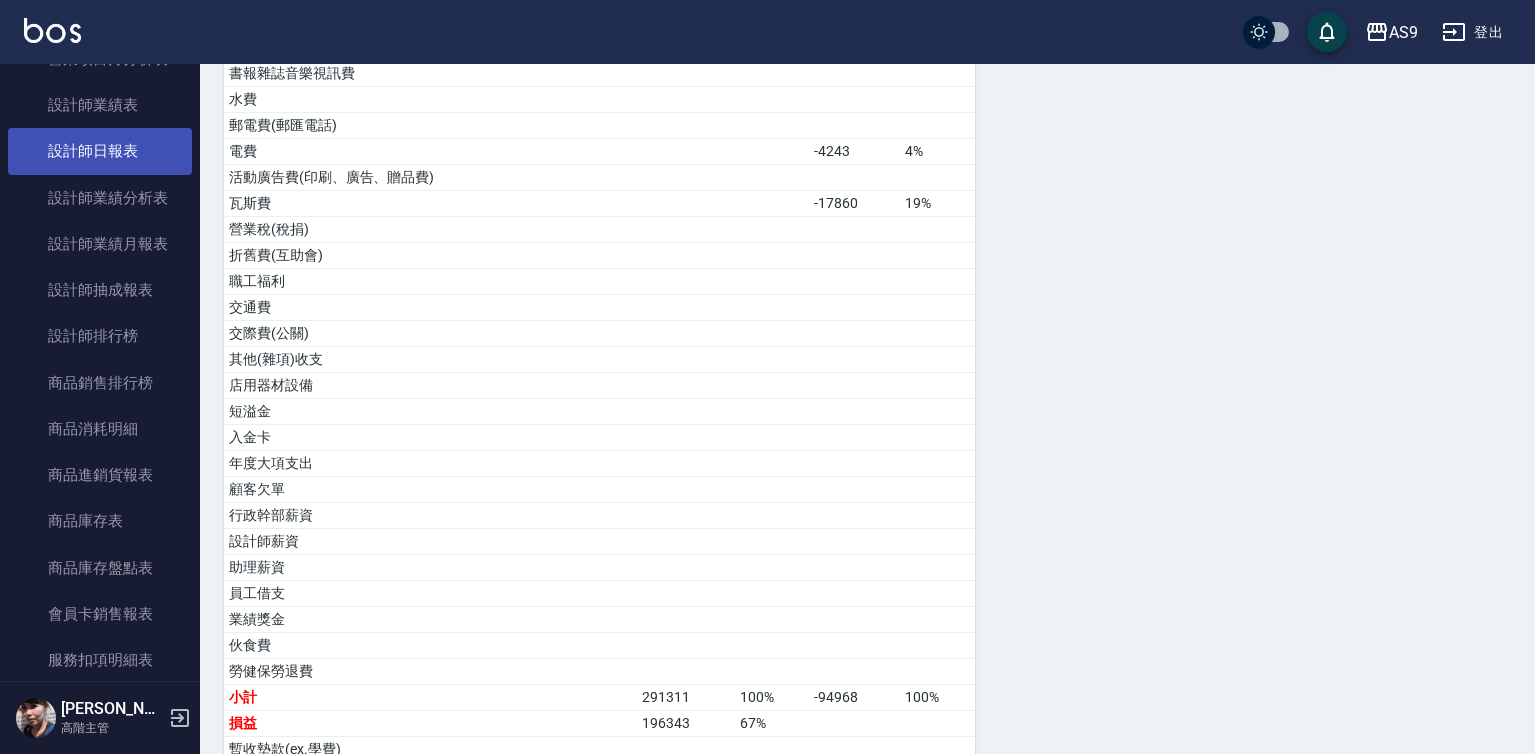 click on "設計師日報表" at bounding box center (100, 151) 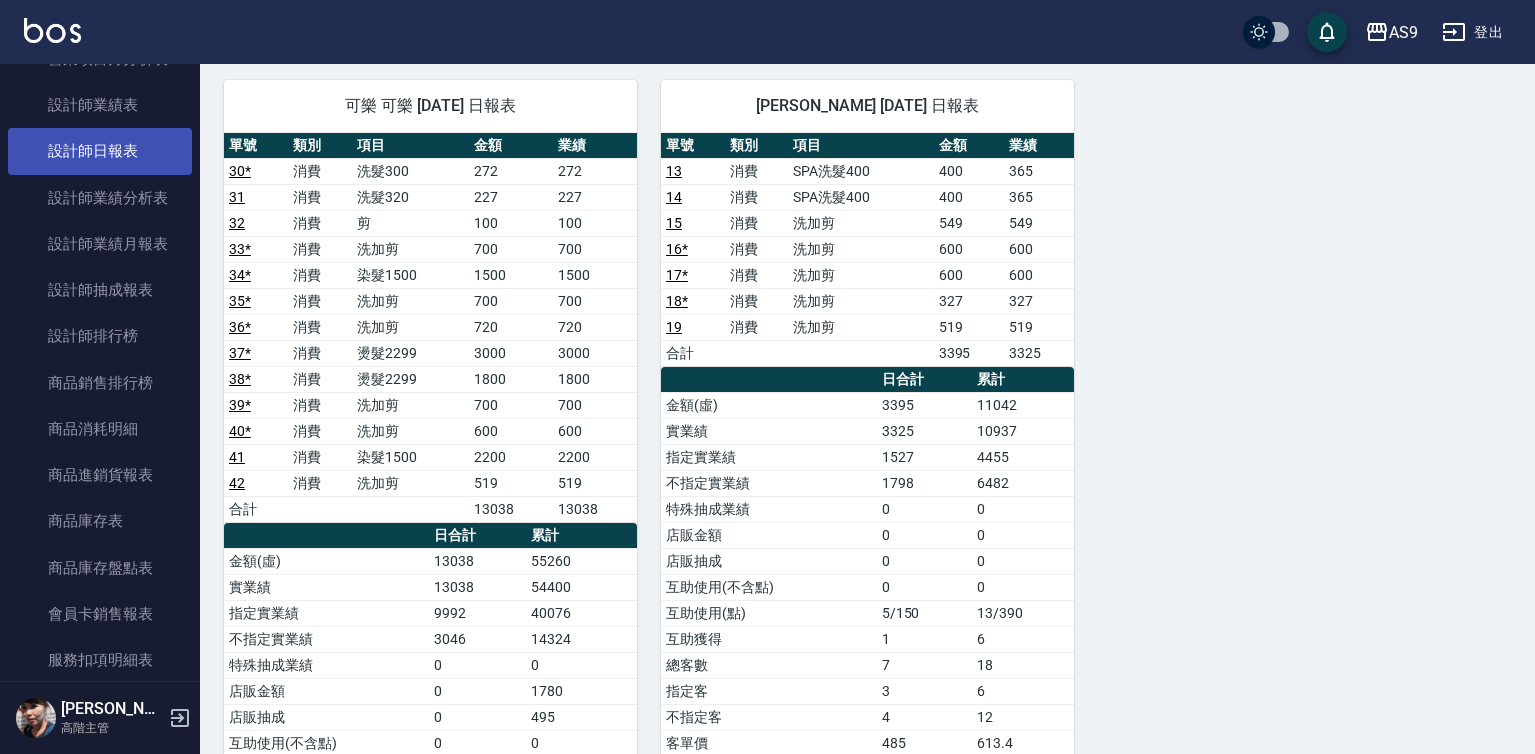 scroll, scrollTop: 1078, scrollLeft: 0, axis: vertical 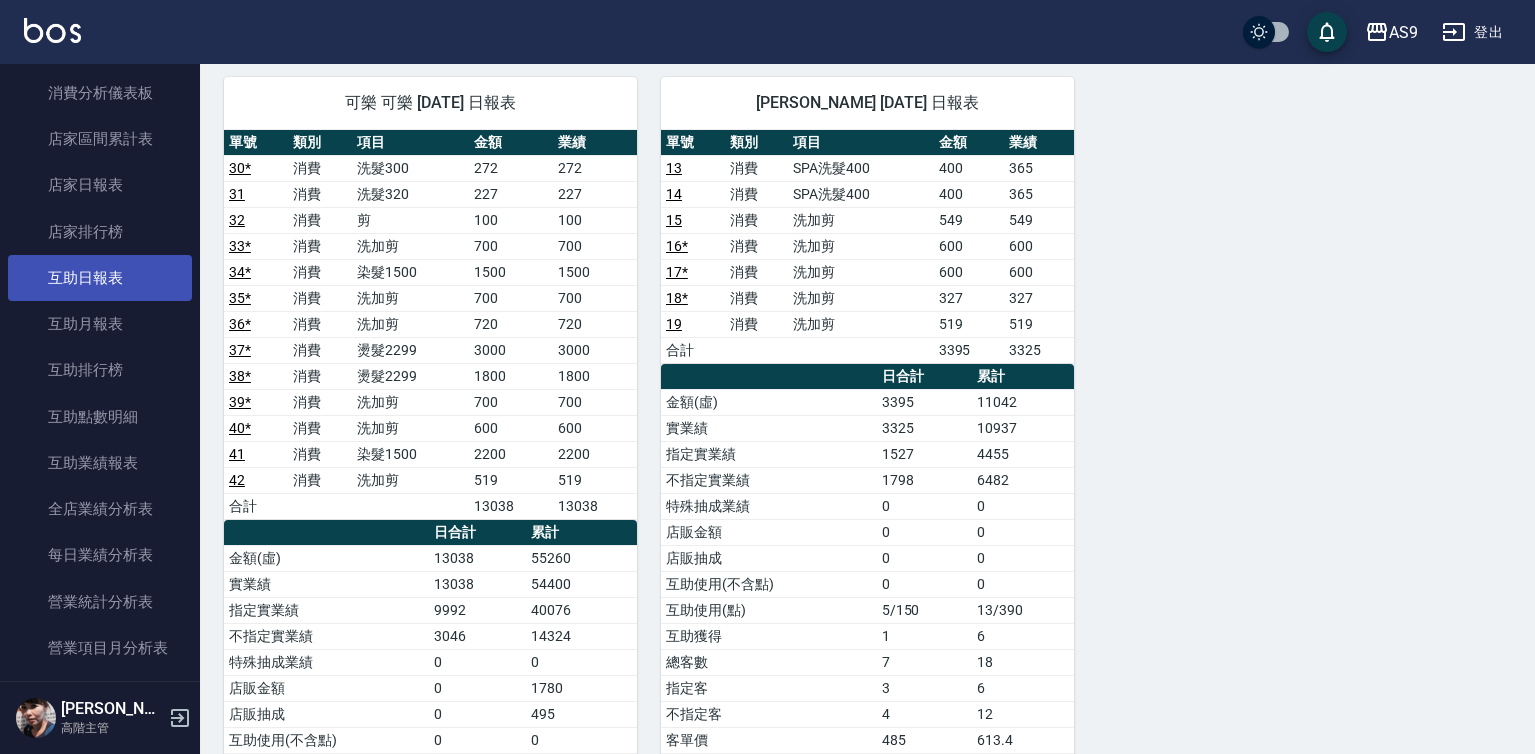 click on "互助日報表" at bounding box center (100, 278) 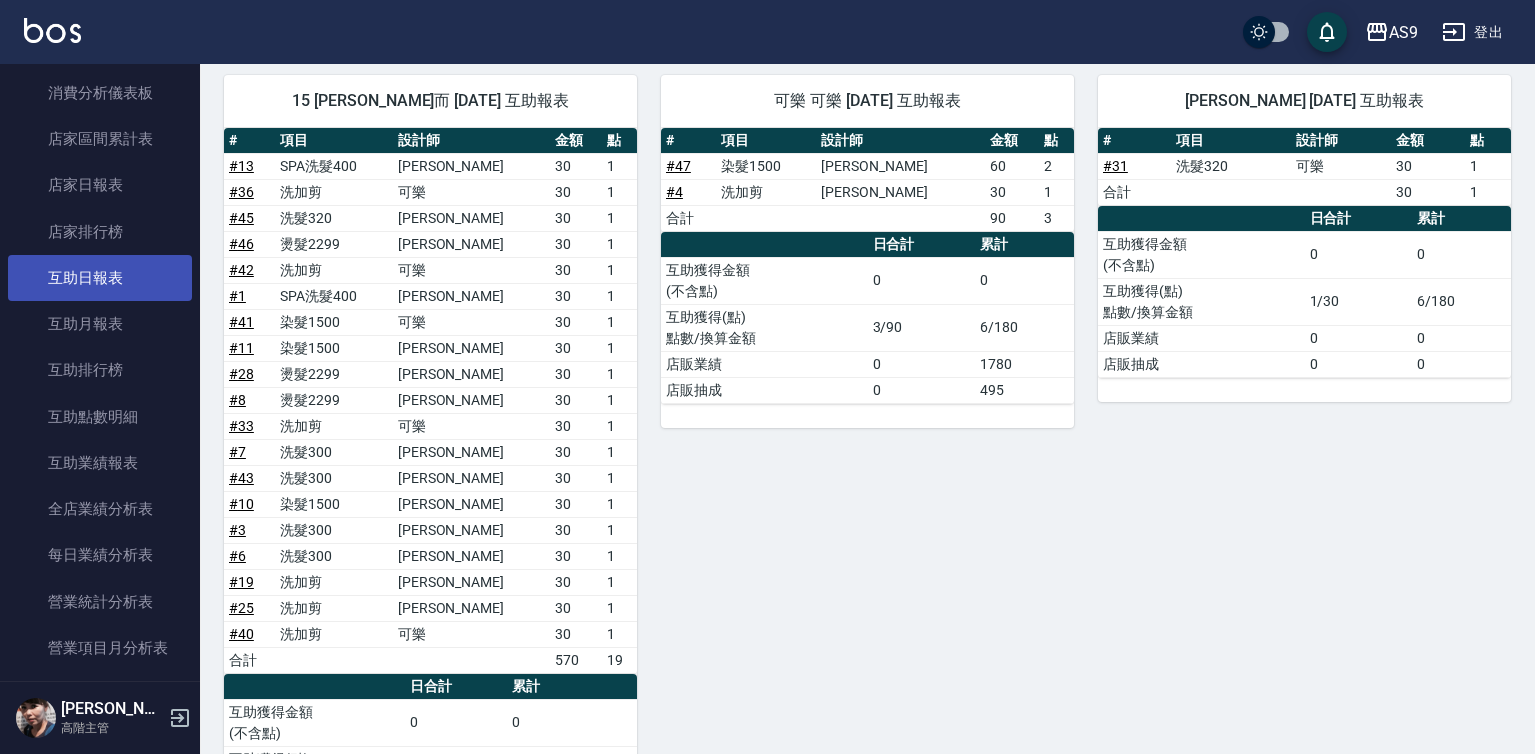 scroll, scrollTop: 1010, scrollLeft: 0, axis: vertical 